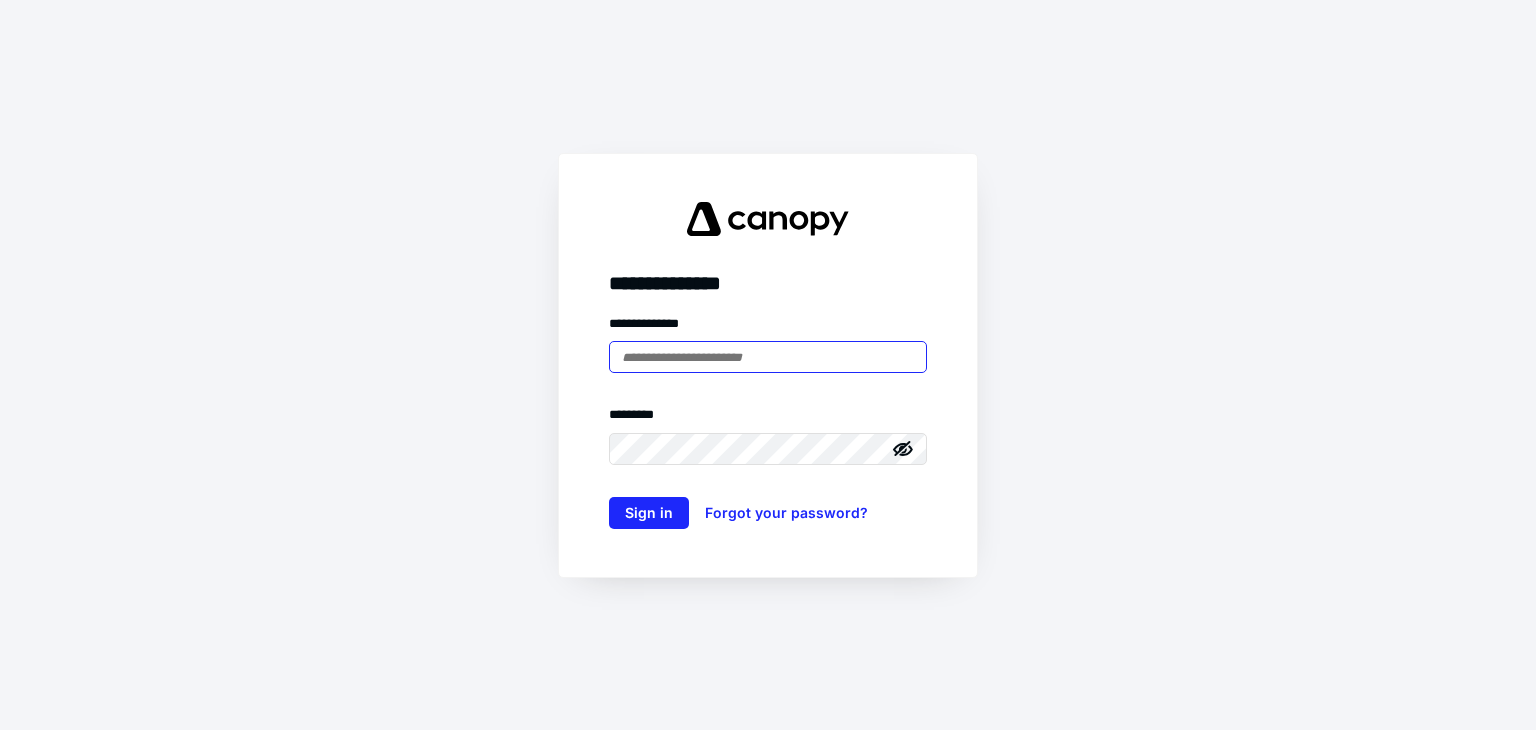 scroll, scrollTop: 0, scrollLeft: 0, axis: both 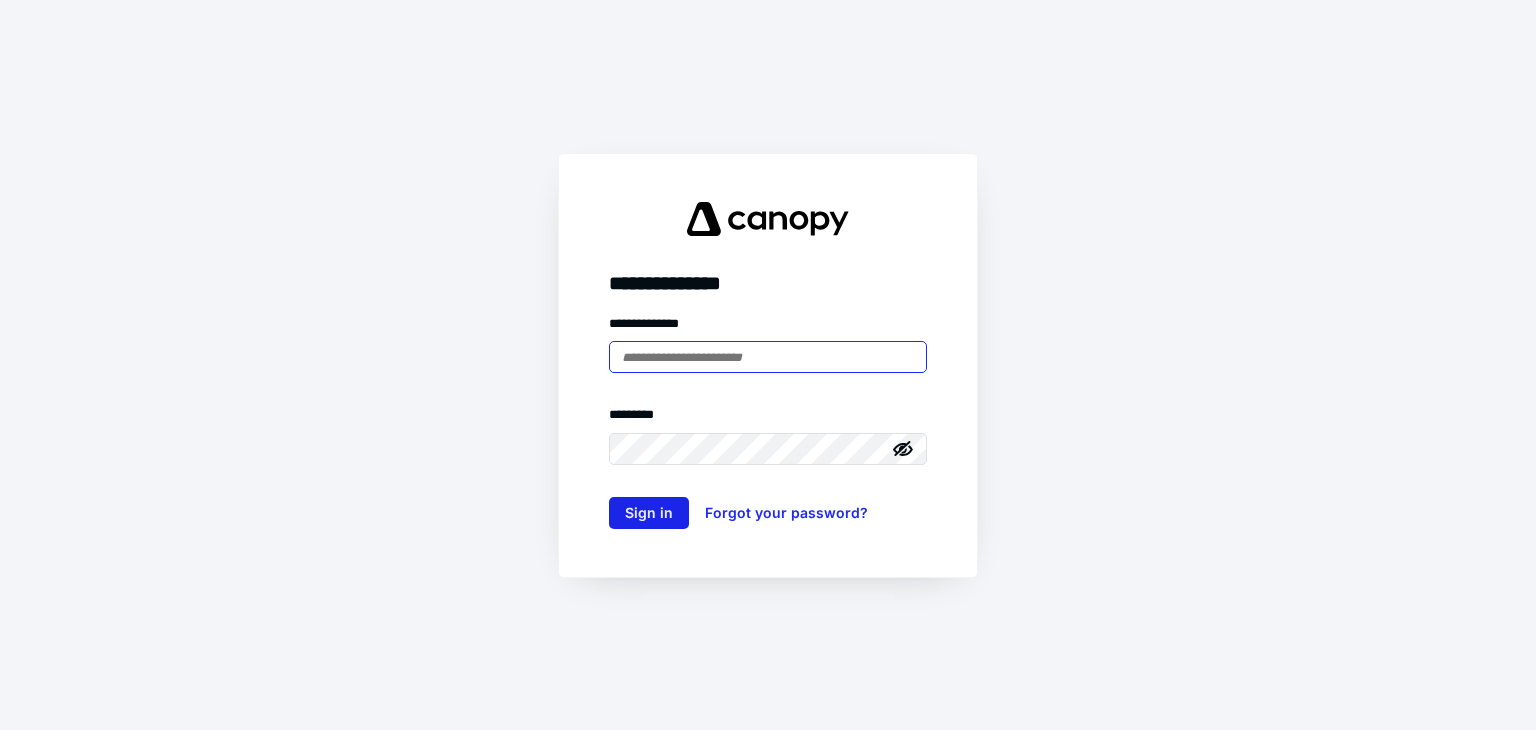 type on "**********" 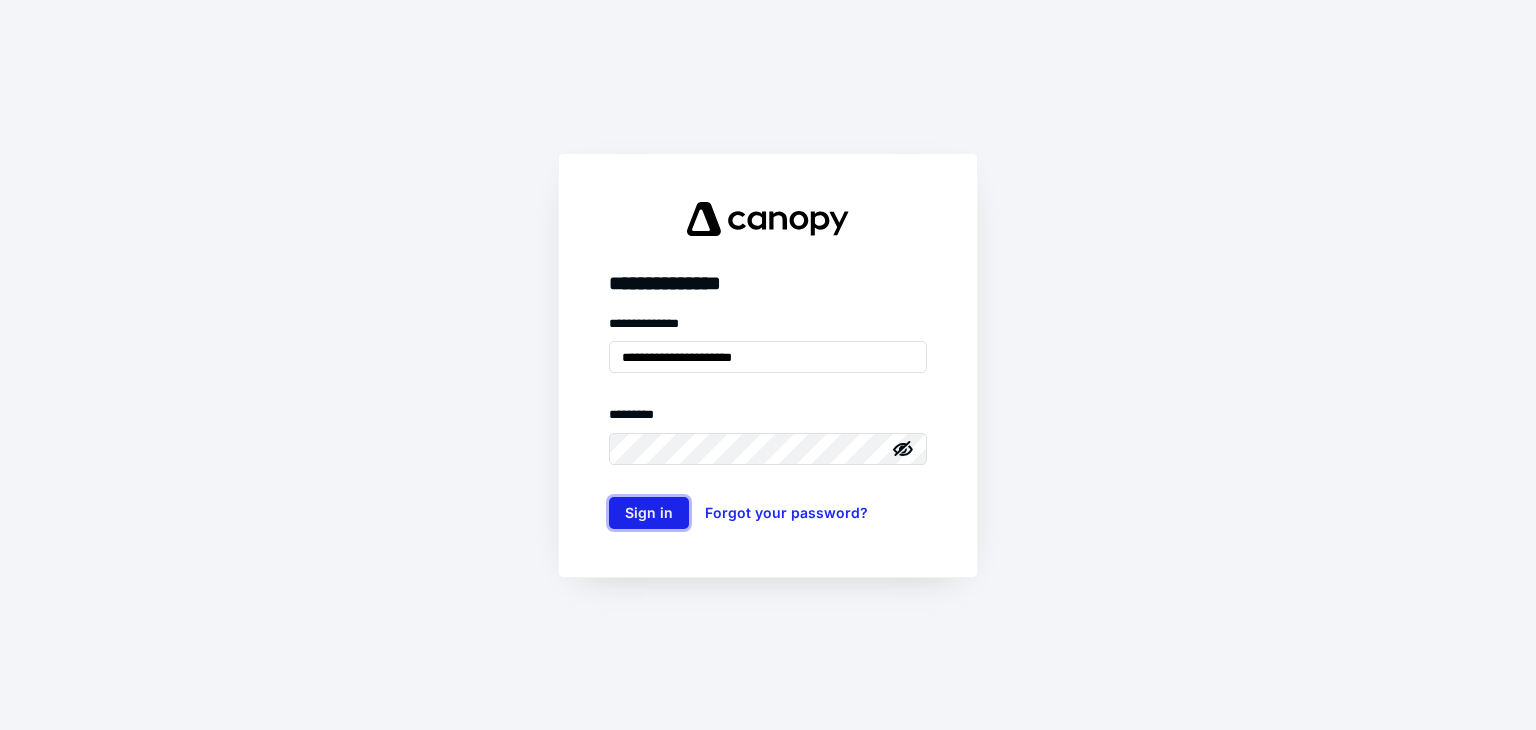 click on "Sign in" at bounding box center [649, 513] 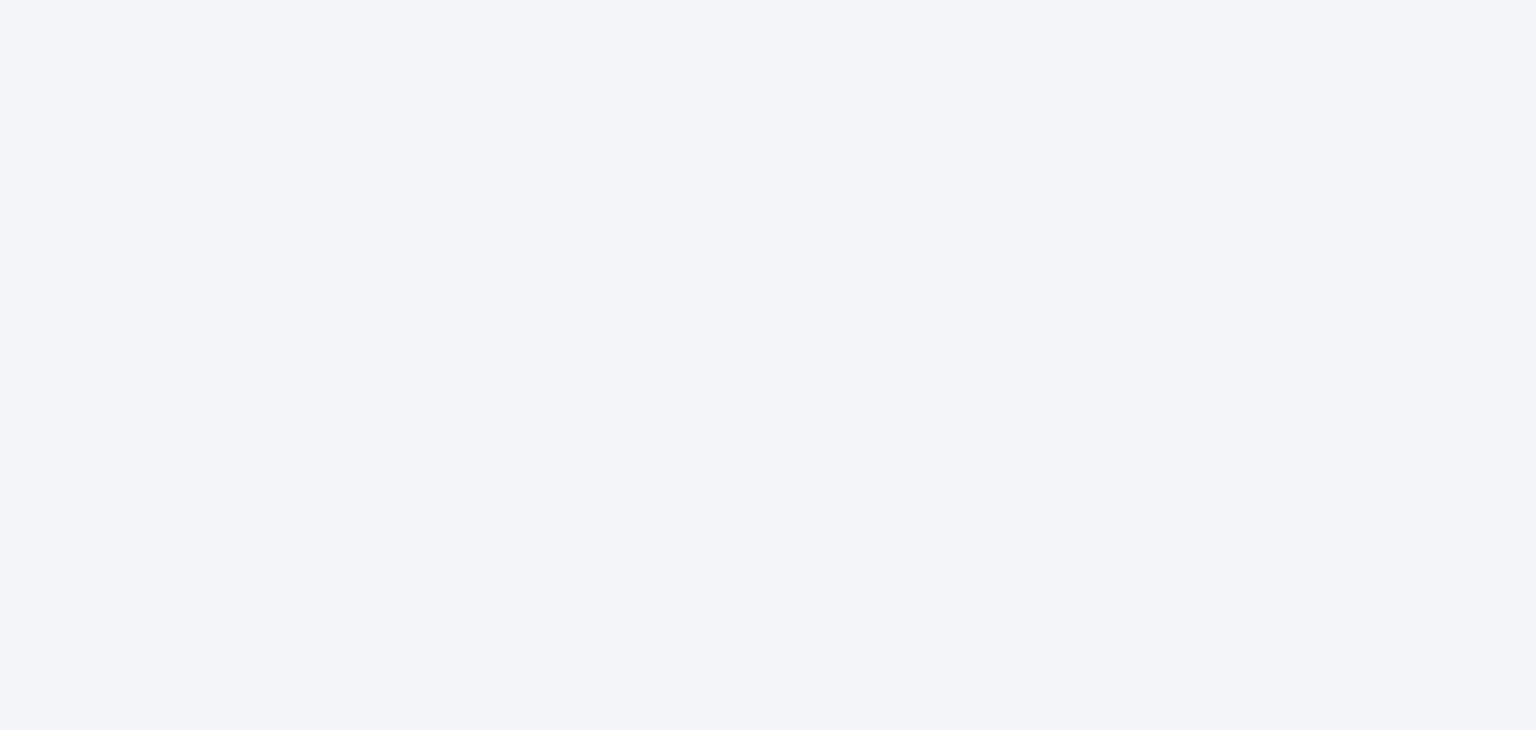 scroll, scrollTop: 0, scrollLeft: 0, axis: both 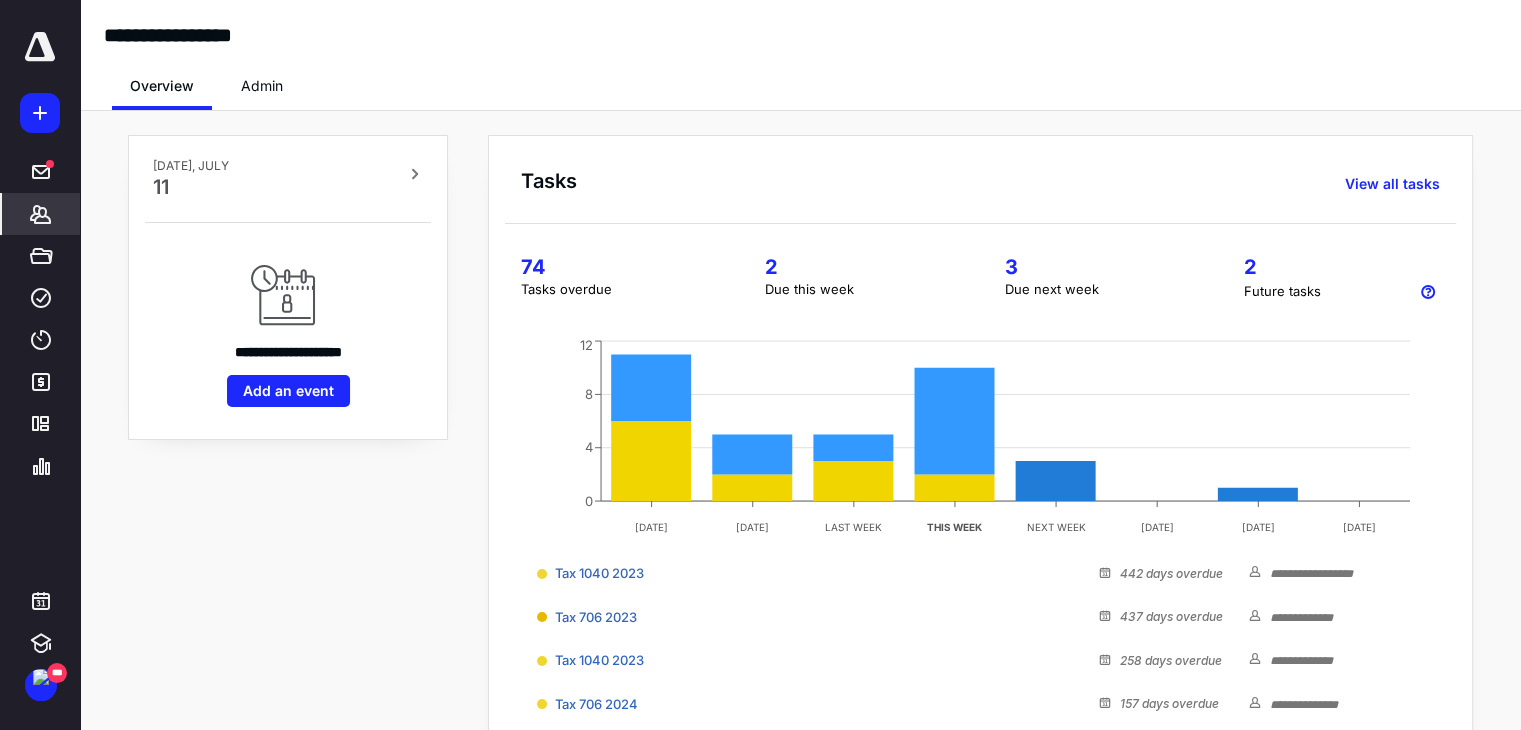 click 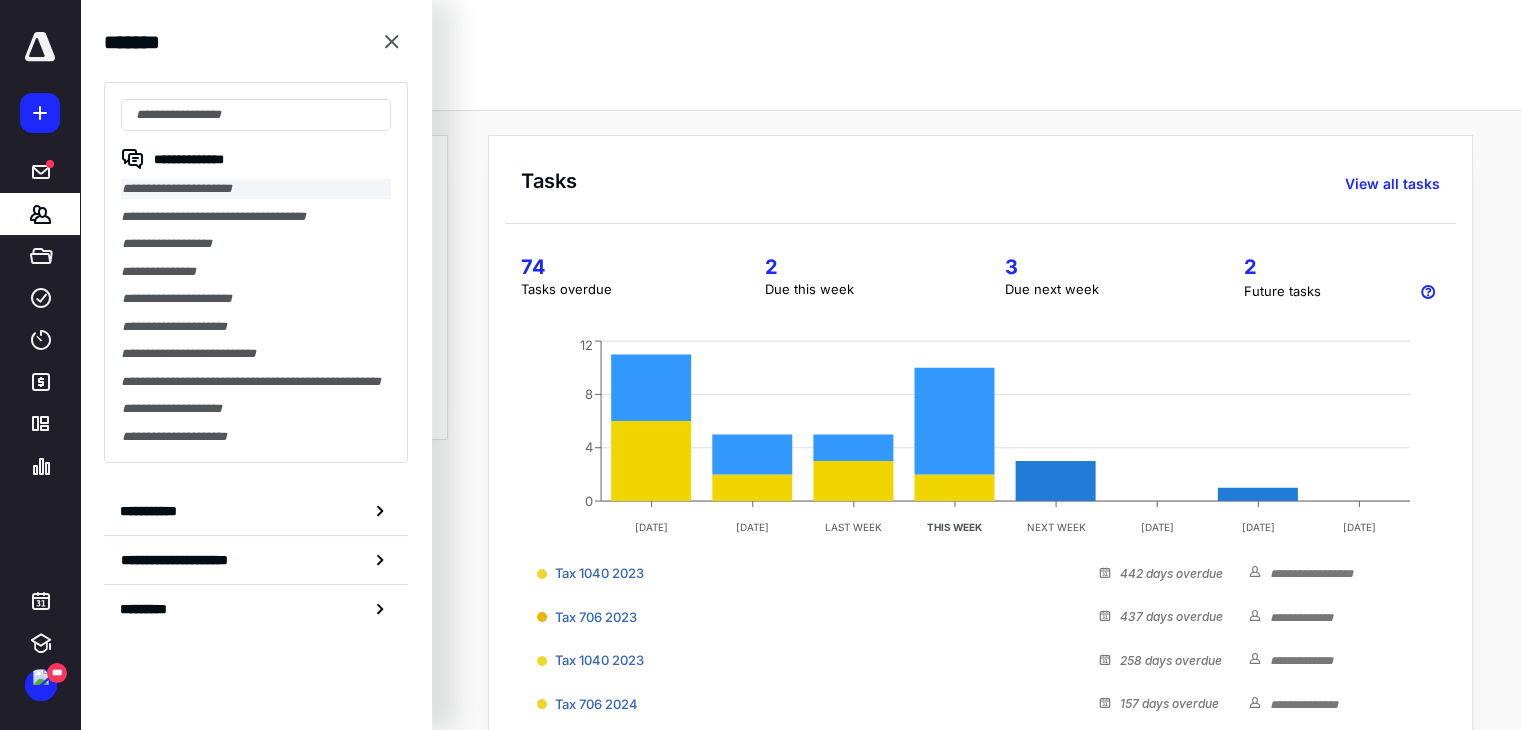 click on "**********" at bounding box center [256, 189] 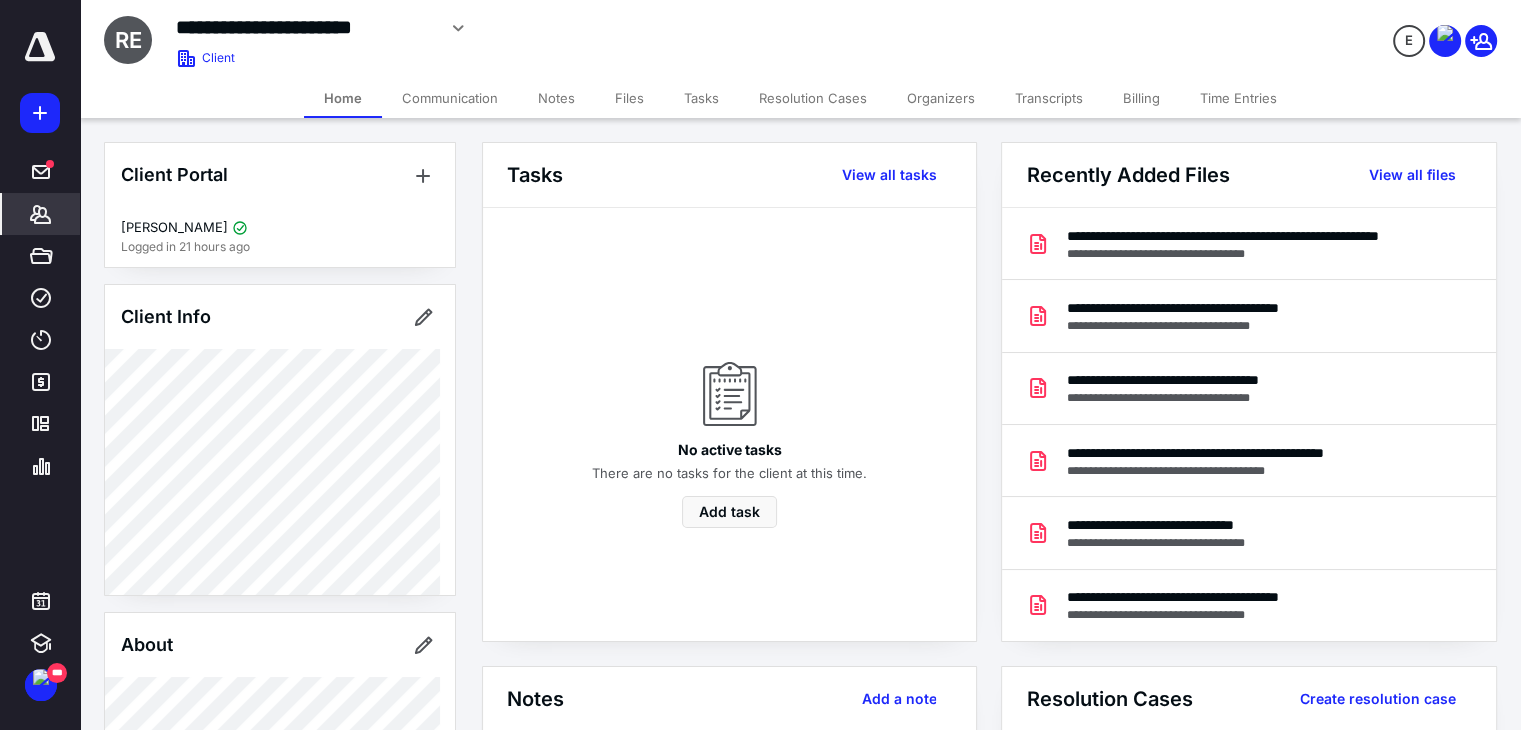 click on "Files" at bounding box center [629, 98] 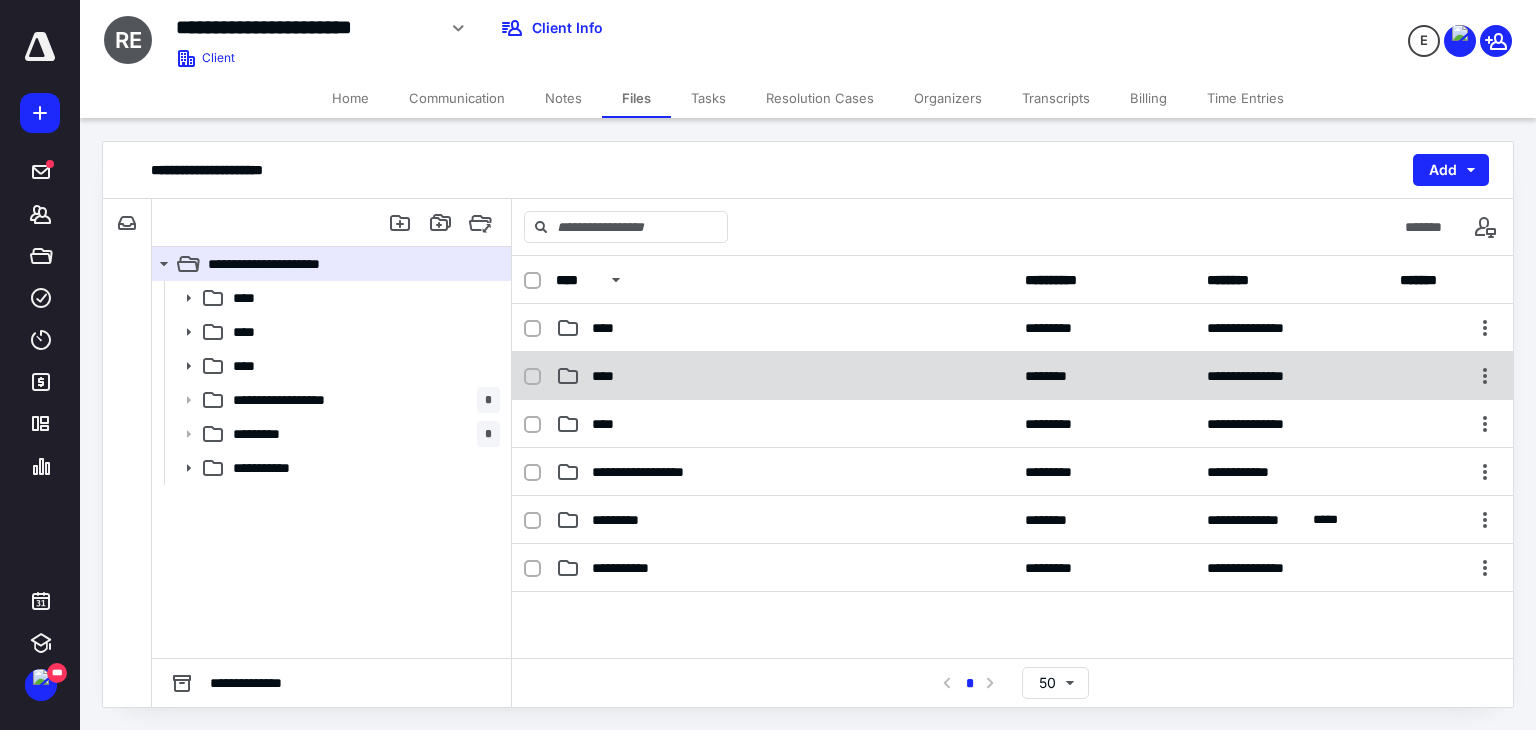 click on "****" at bounding box center [609, 376] 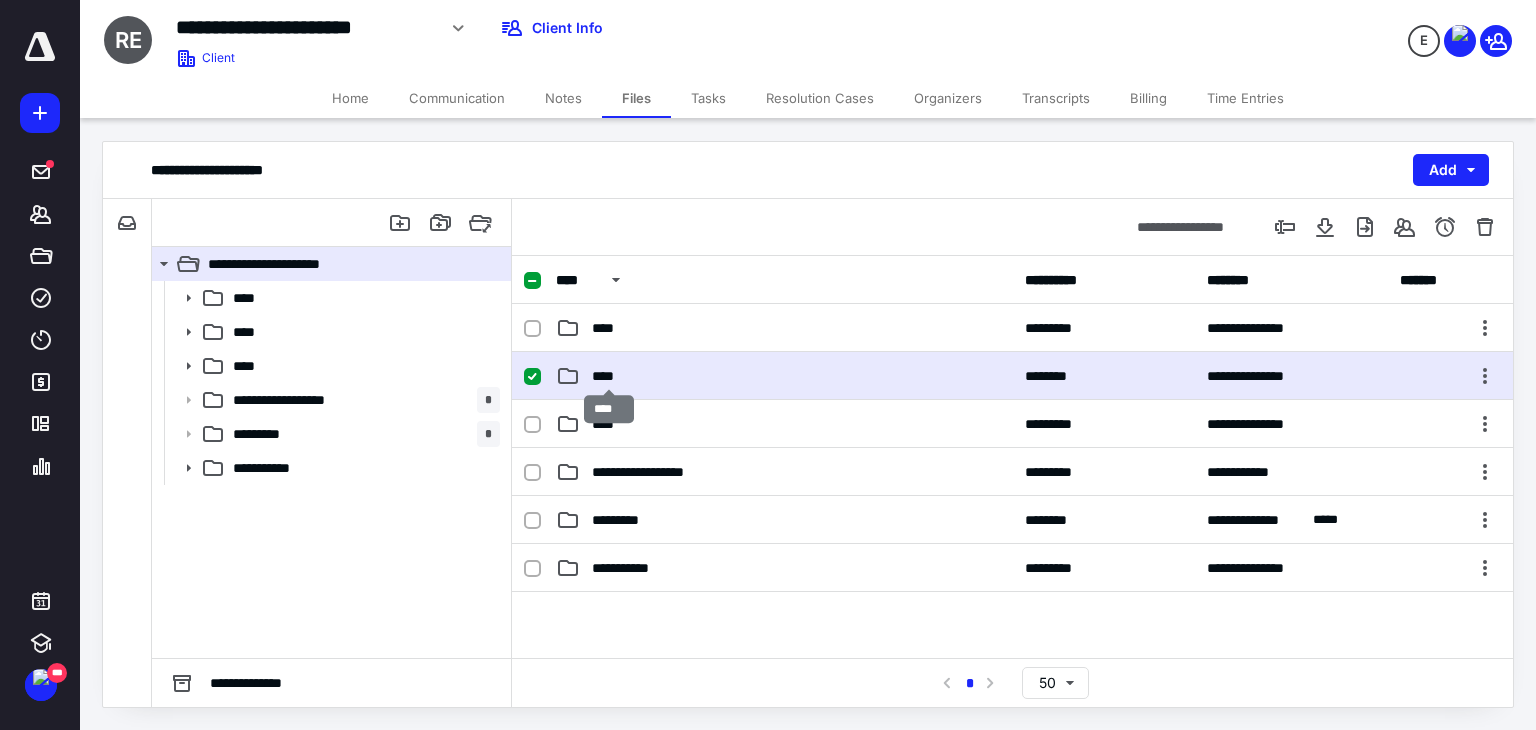click on "****" at bounding box center (609, 376) 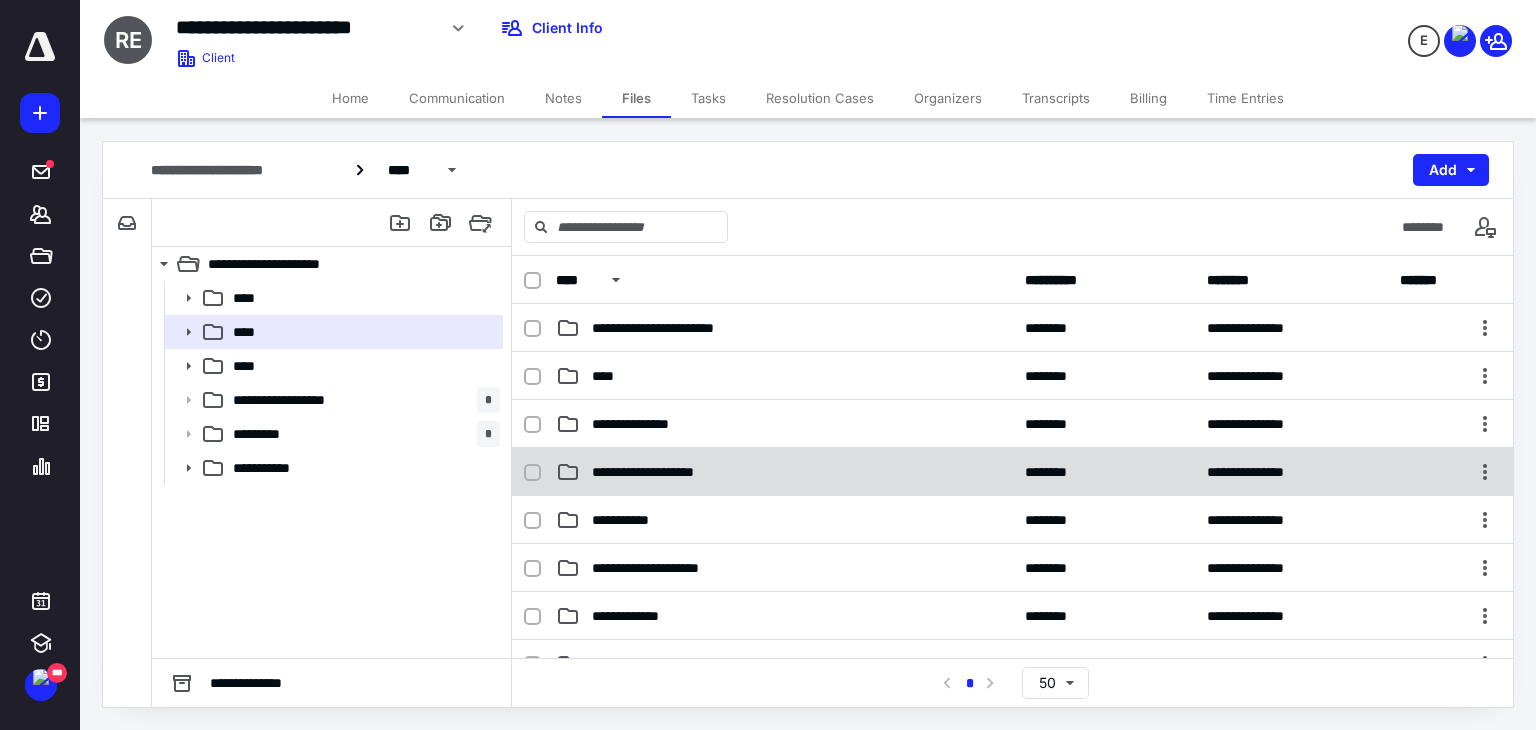 scroll, scrollTop: 200, scrollLeft: 0, axis: vertical 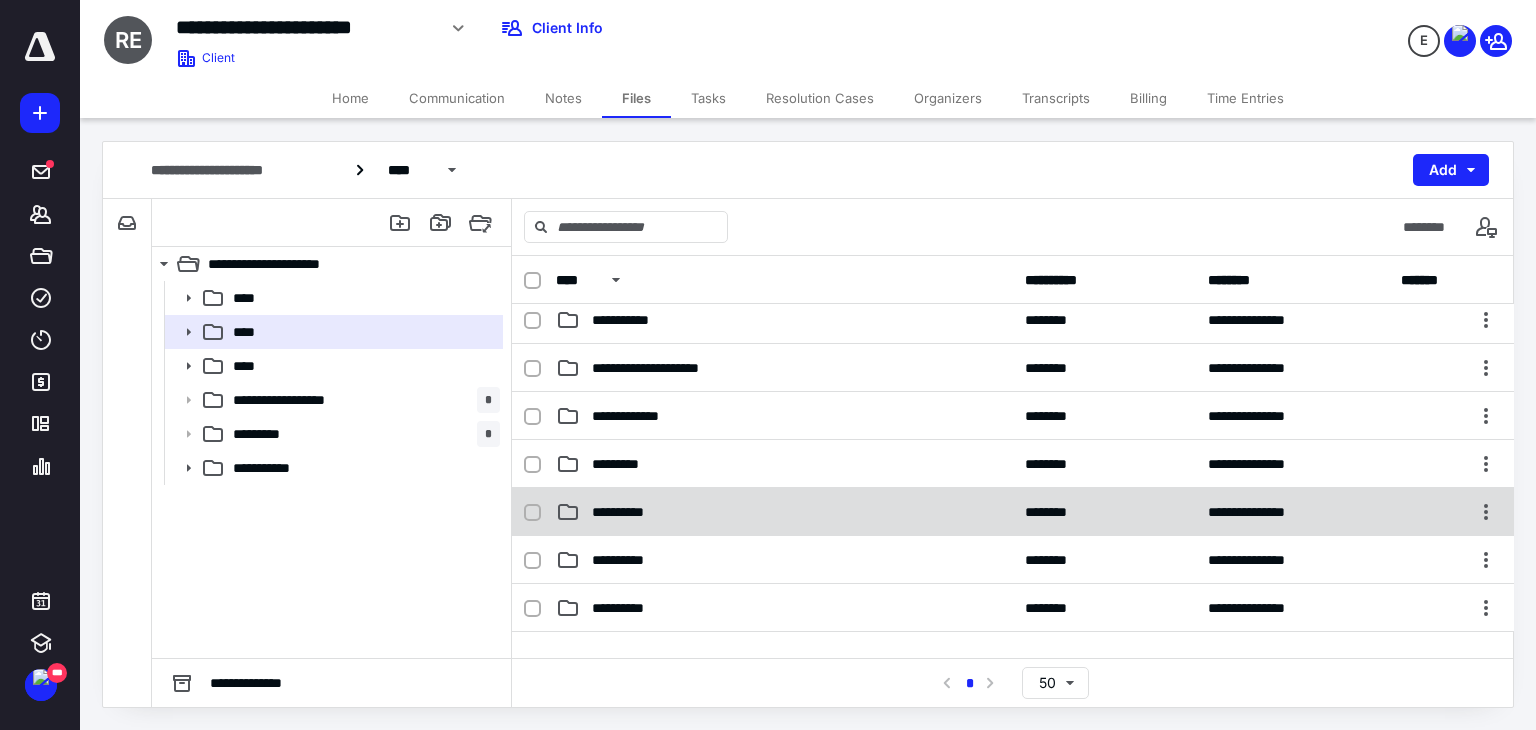 click on "**********" at bounding box center (627, 512) 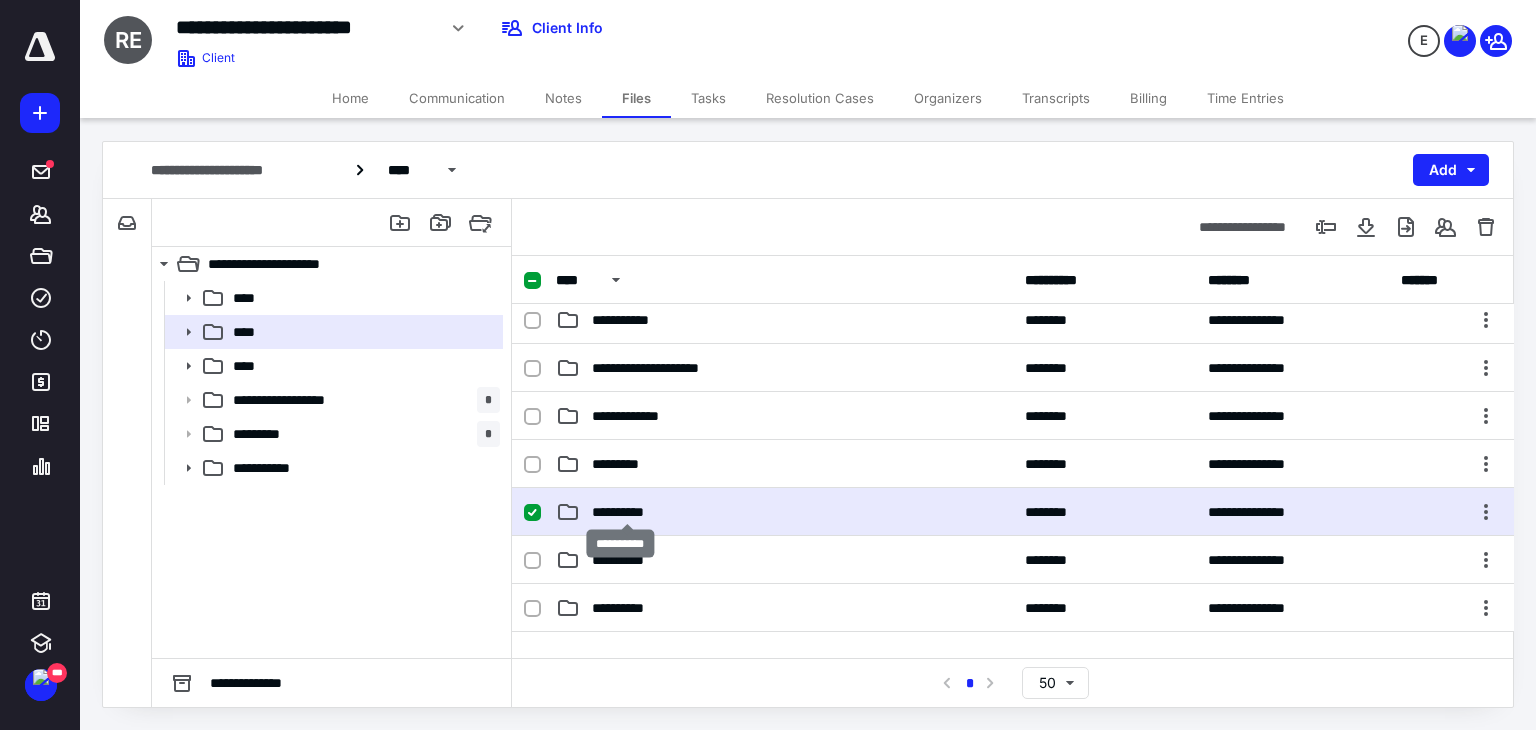 click on "**********" at bounding box center [627, 512] 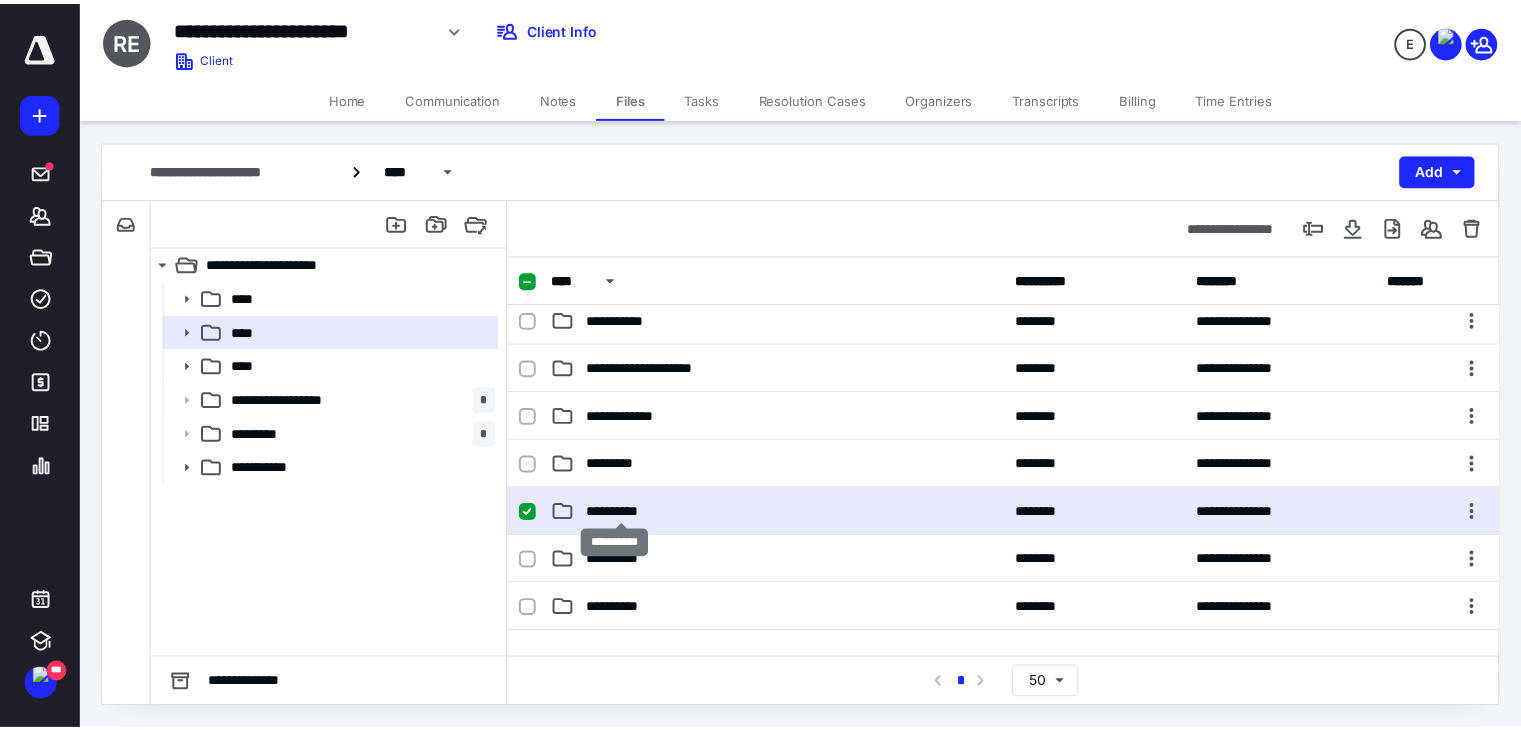 scroll, scrollTop: 0, scrollLeft: 0, axis: both 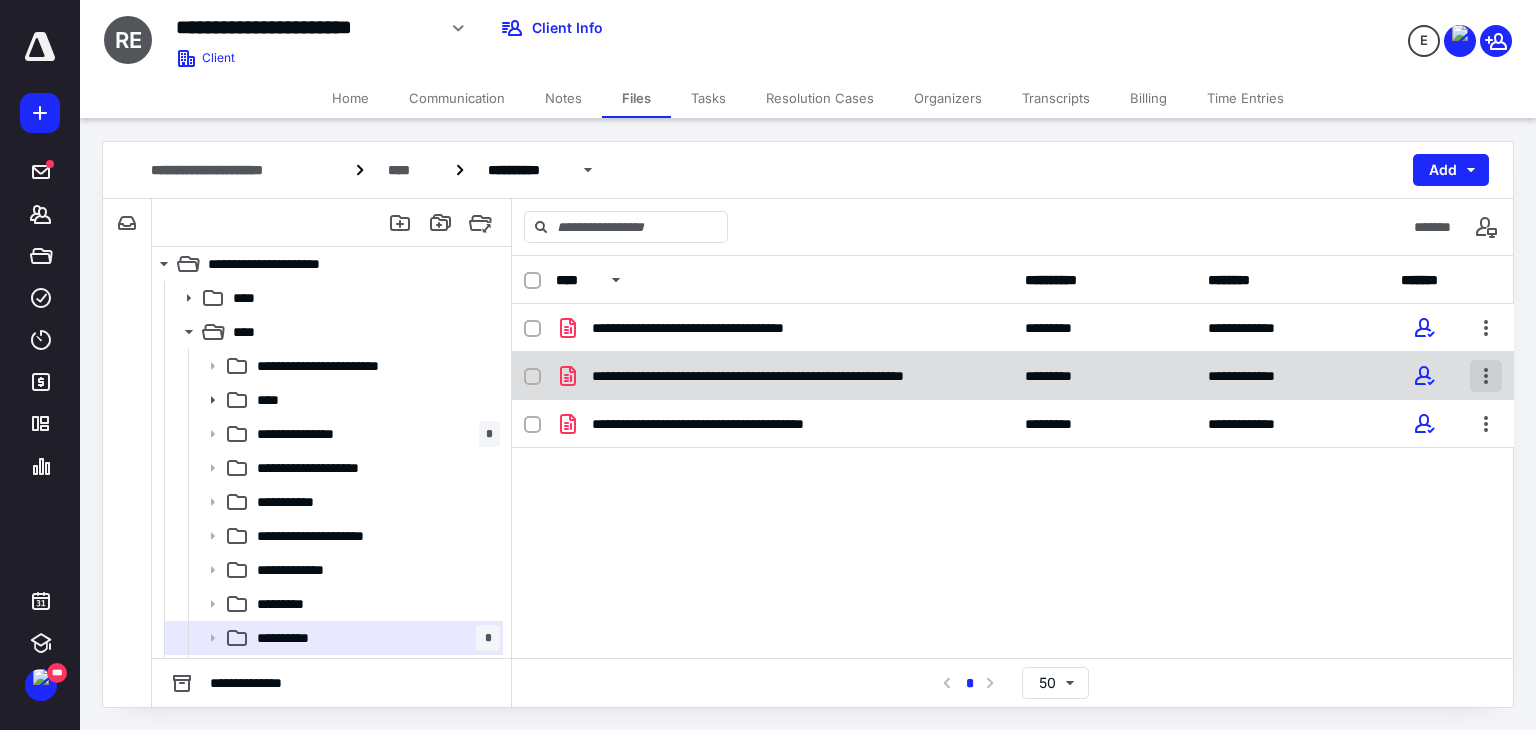 click at bounding box center (1486, 376) 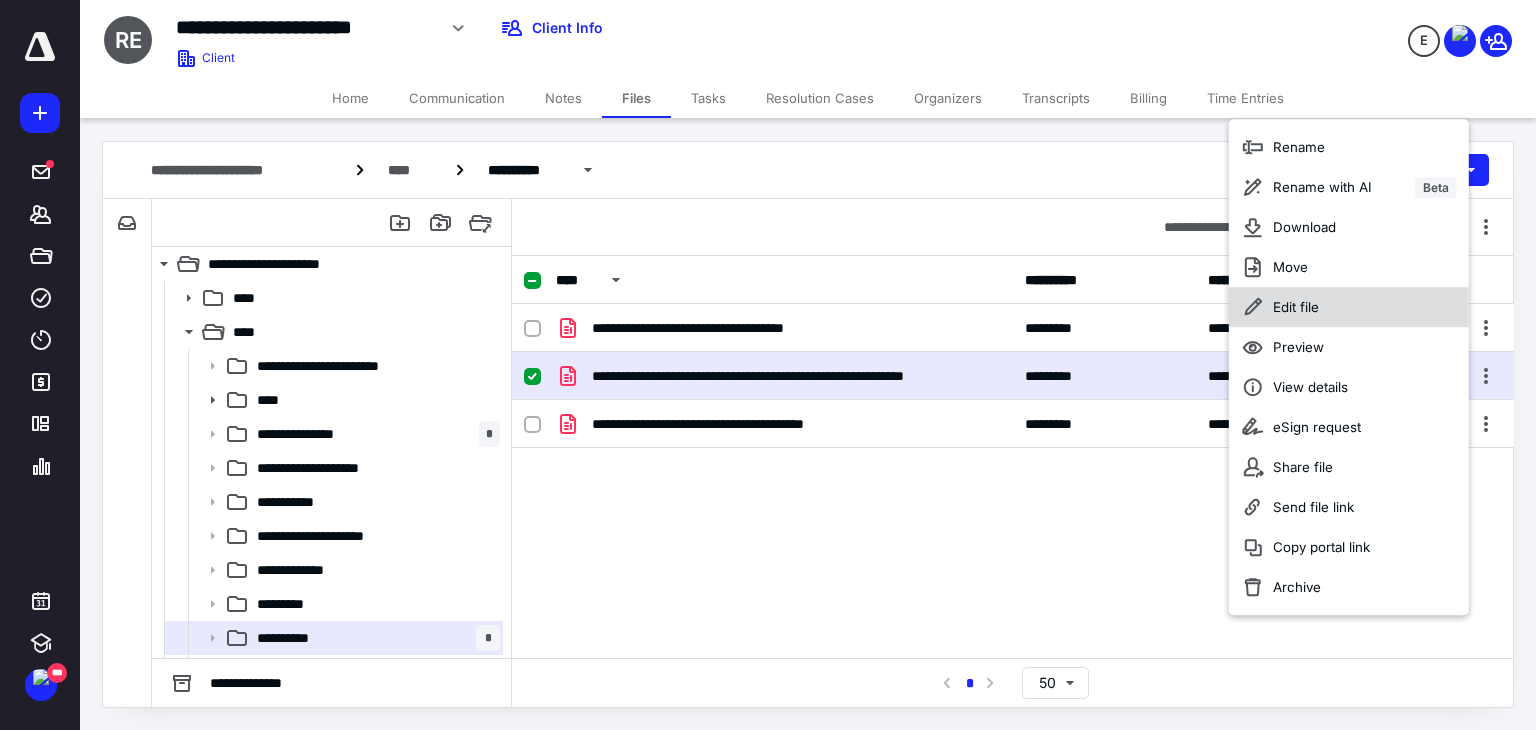 click on "Edit file" at bounding box center [1296, 307] 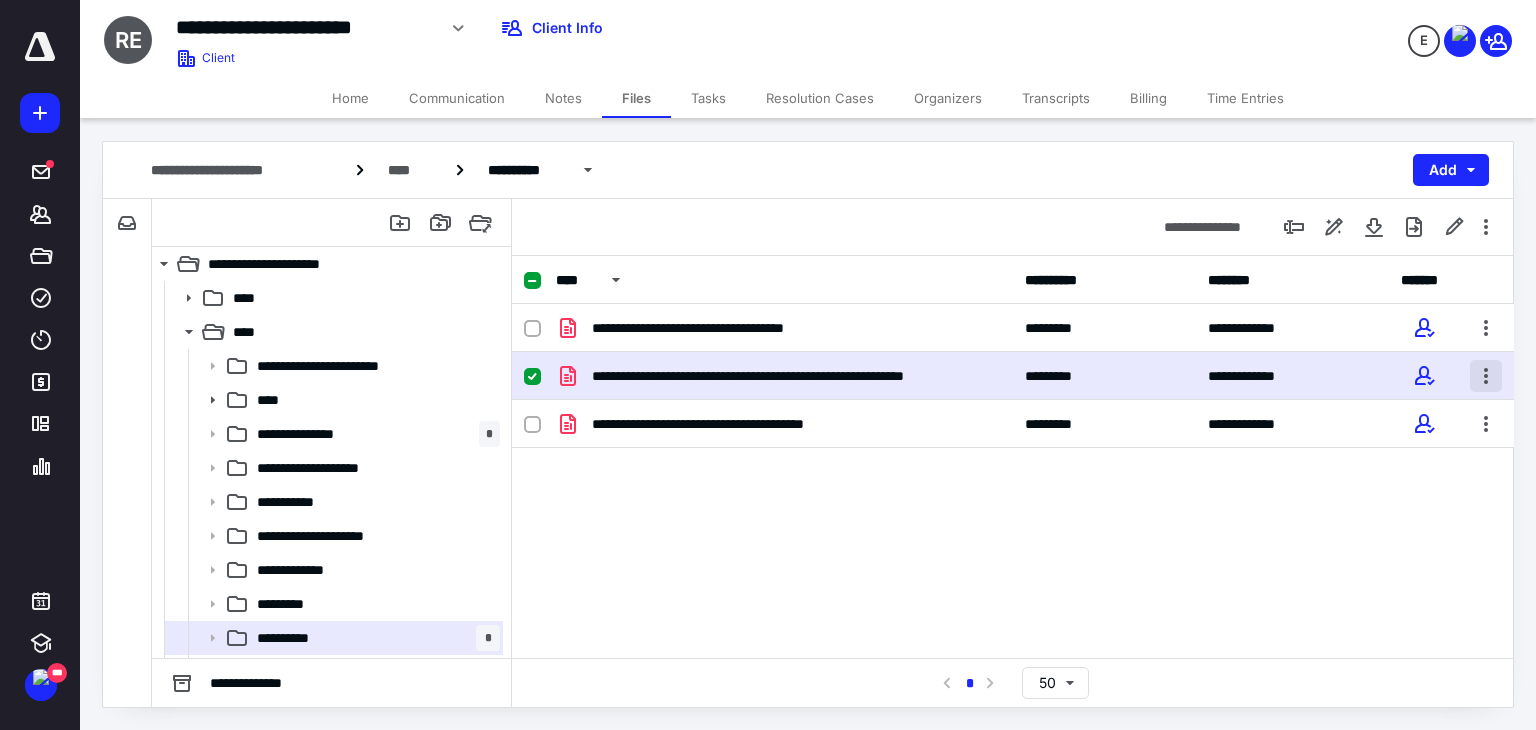 click at bounding box center [1486, 376] 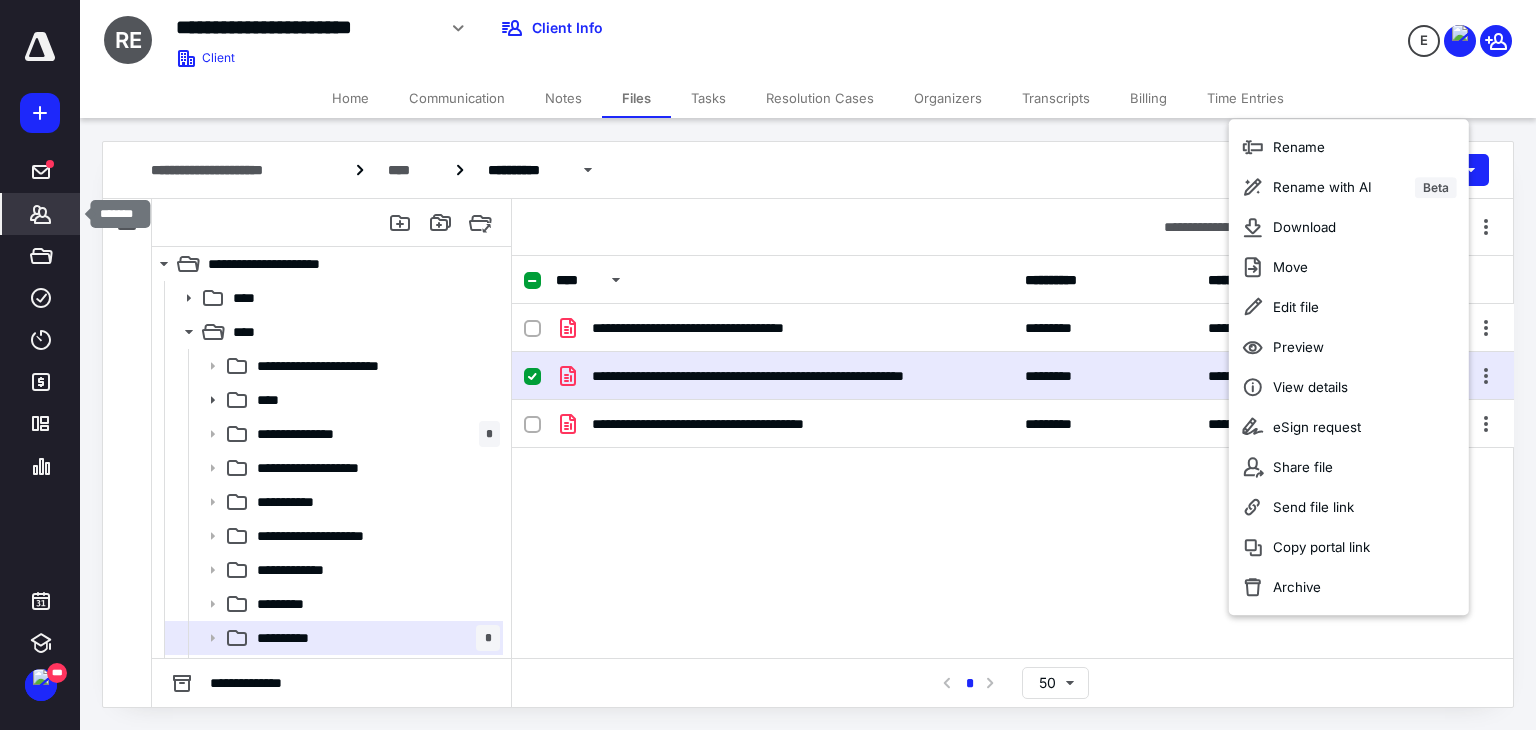 click 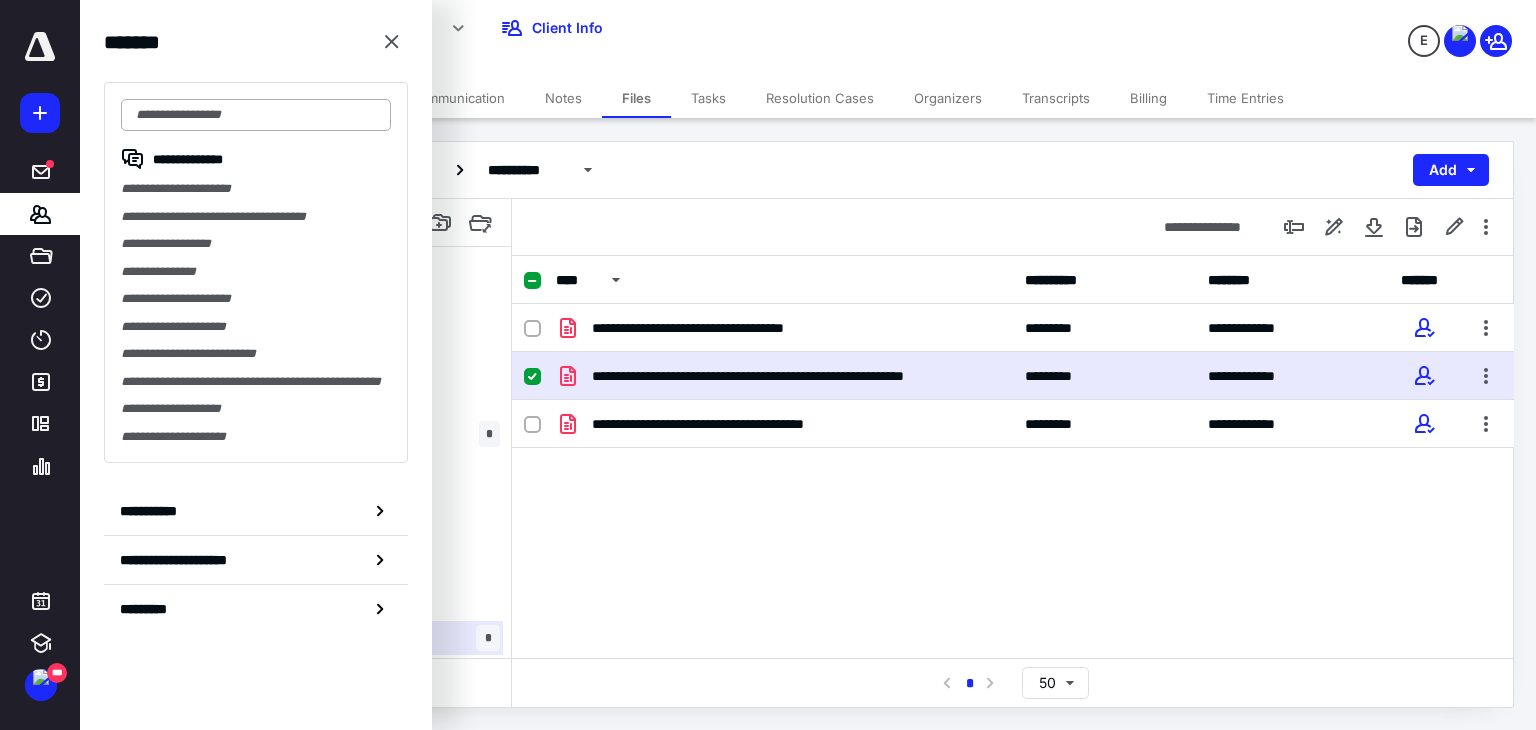 click at bounding box center (256, 115) 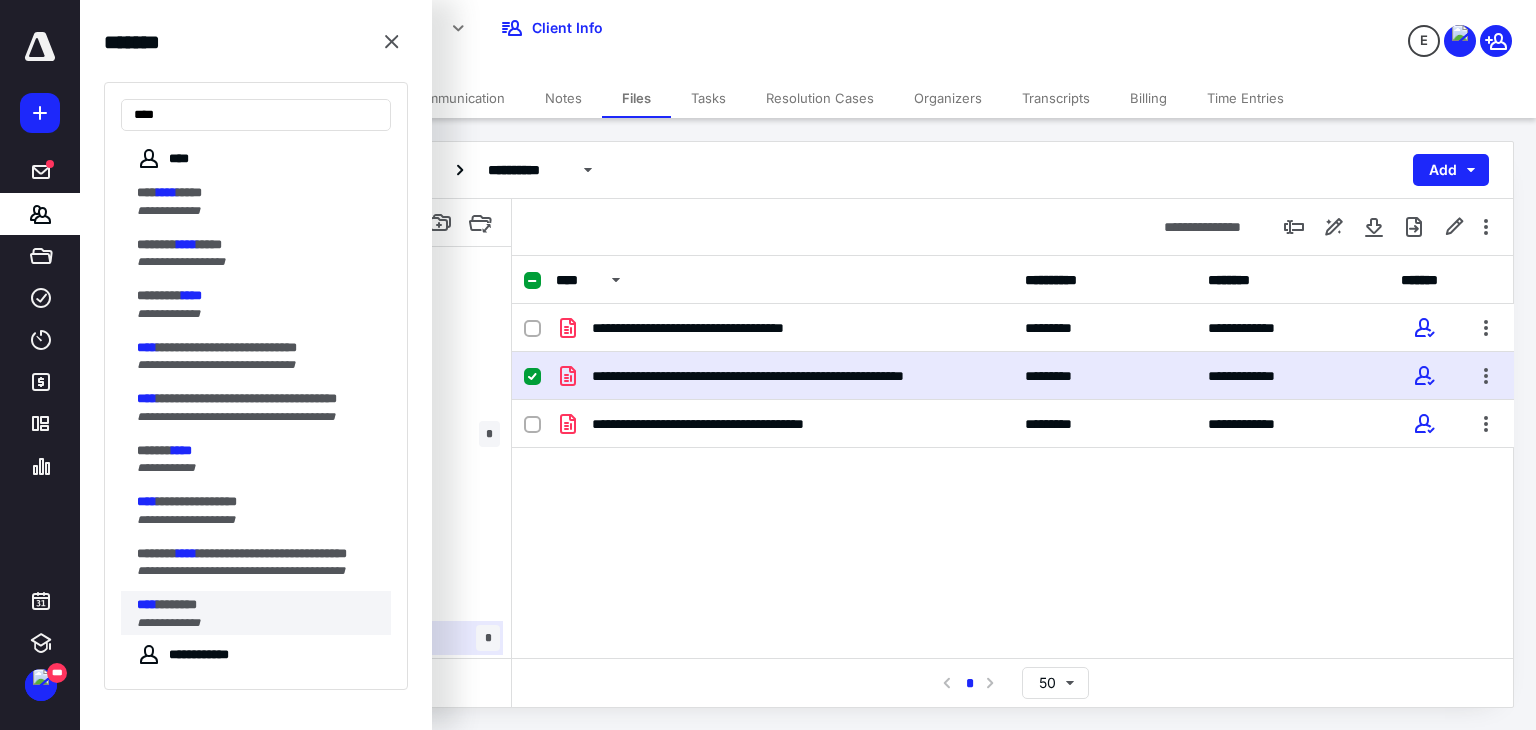 type on "****" 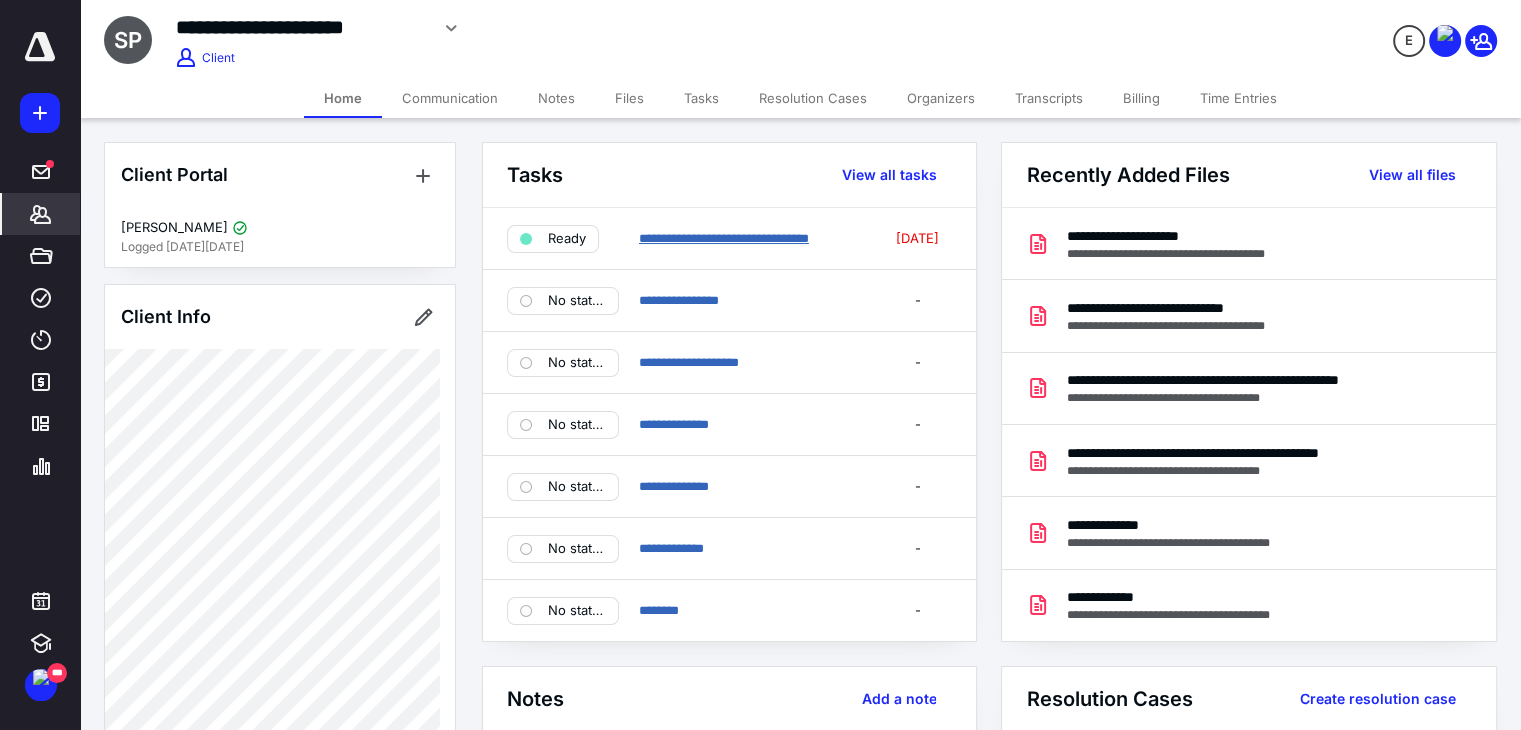 click on "**********" at bounding box center (724, 238) 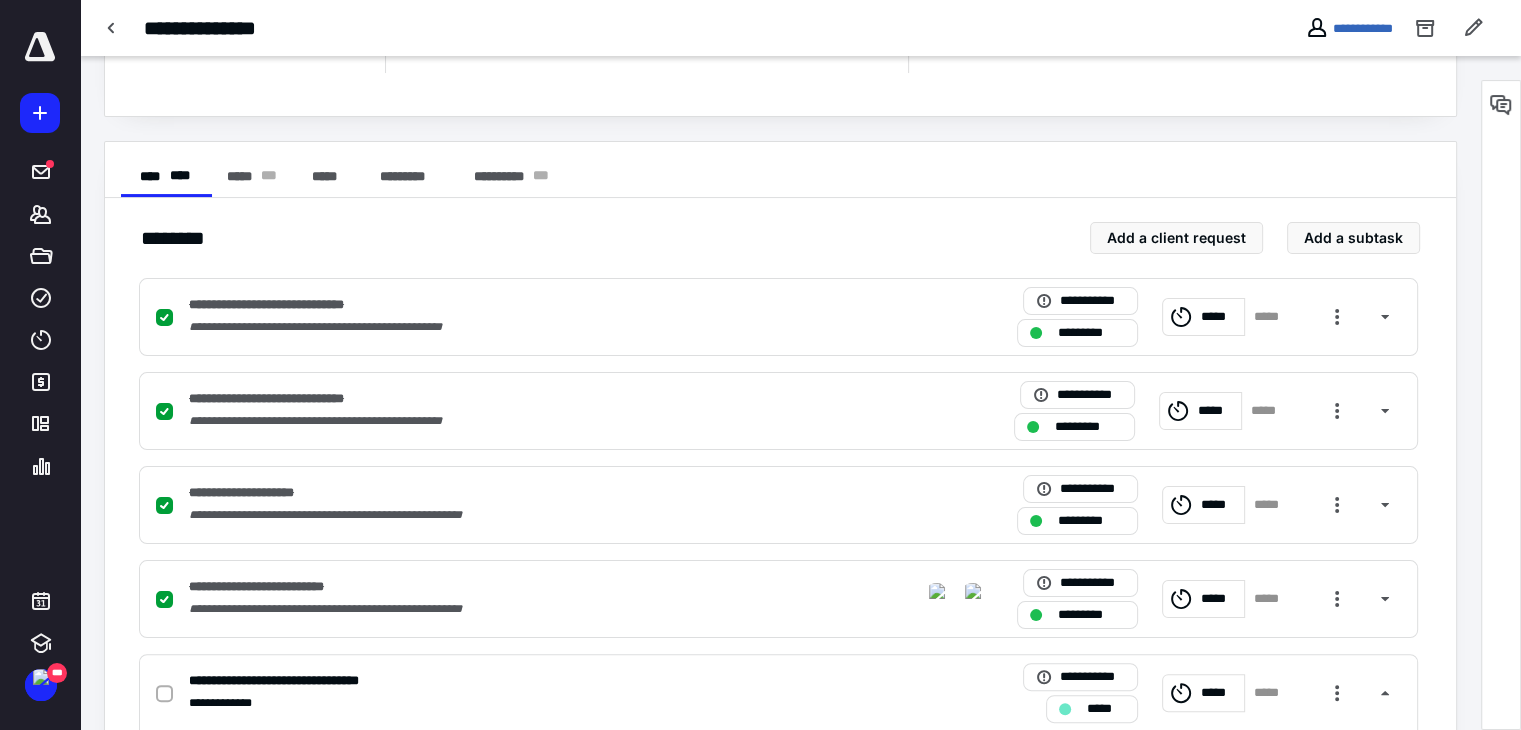 scroll, scrollTop: 400, scrollLeft: 0, axis: vertical 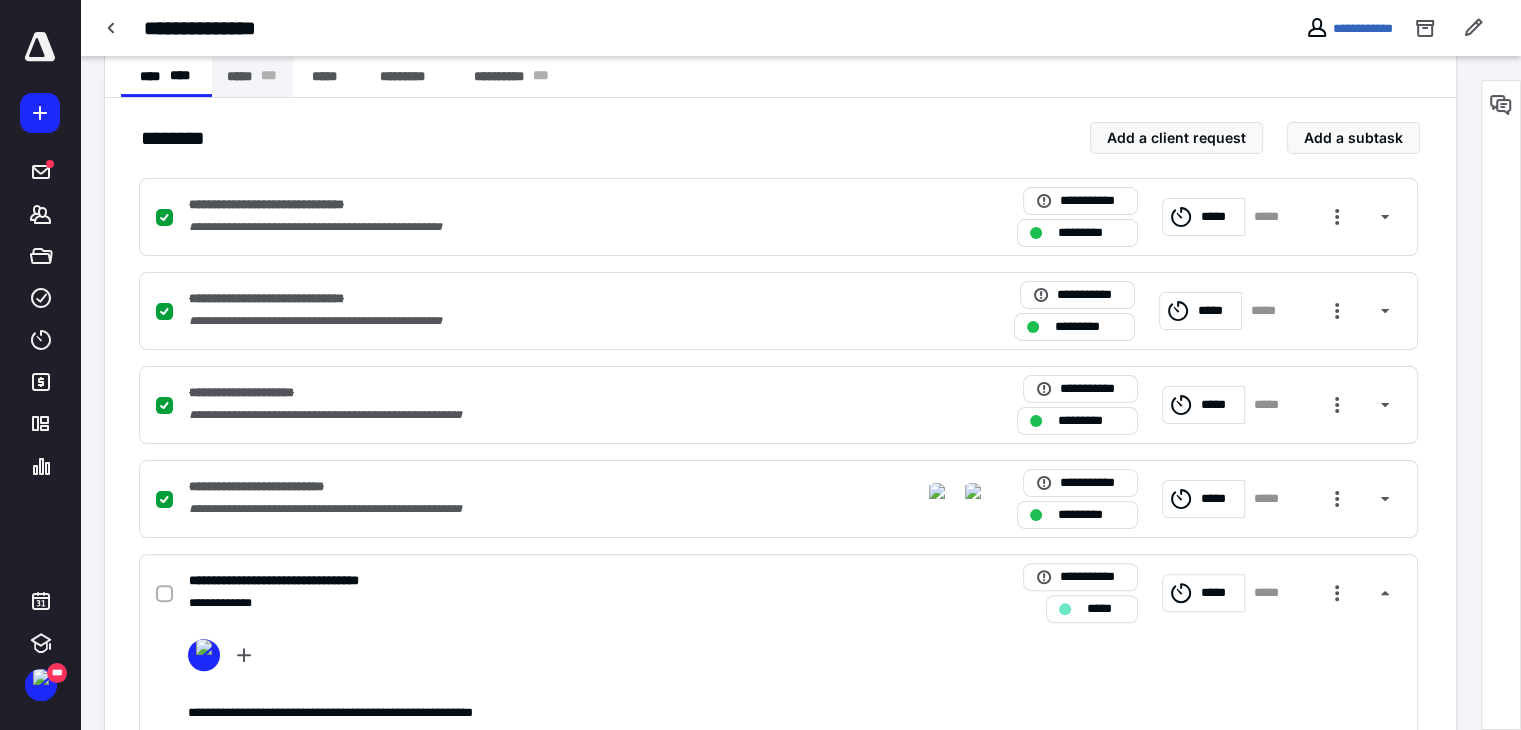 click on "***** * * *" at bounding box center [252, 77] 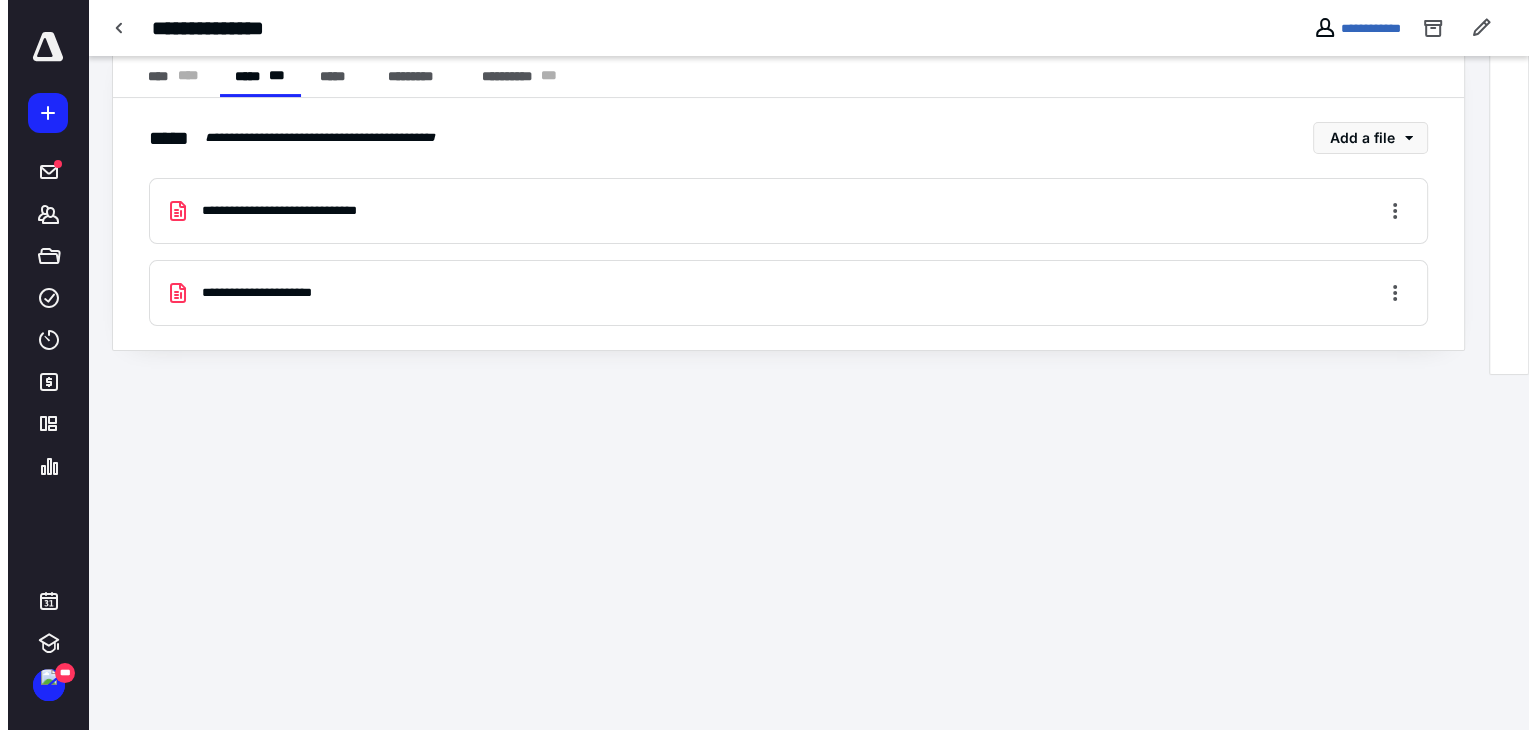 scroll, scrollTop: 0, scrollLeft: 0, axis: both 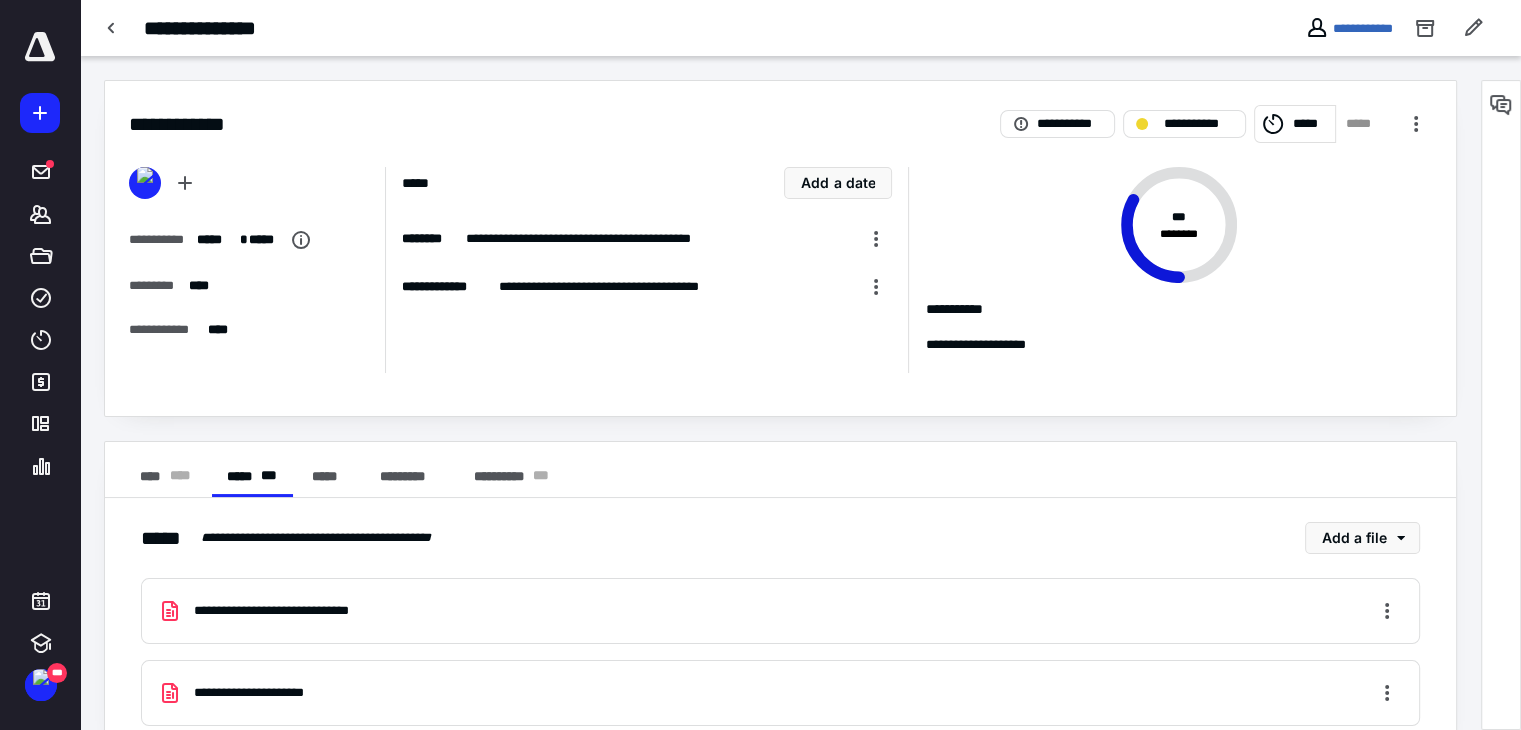 click on "**********" at bounding box center [288, 611] 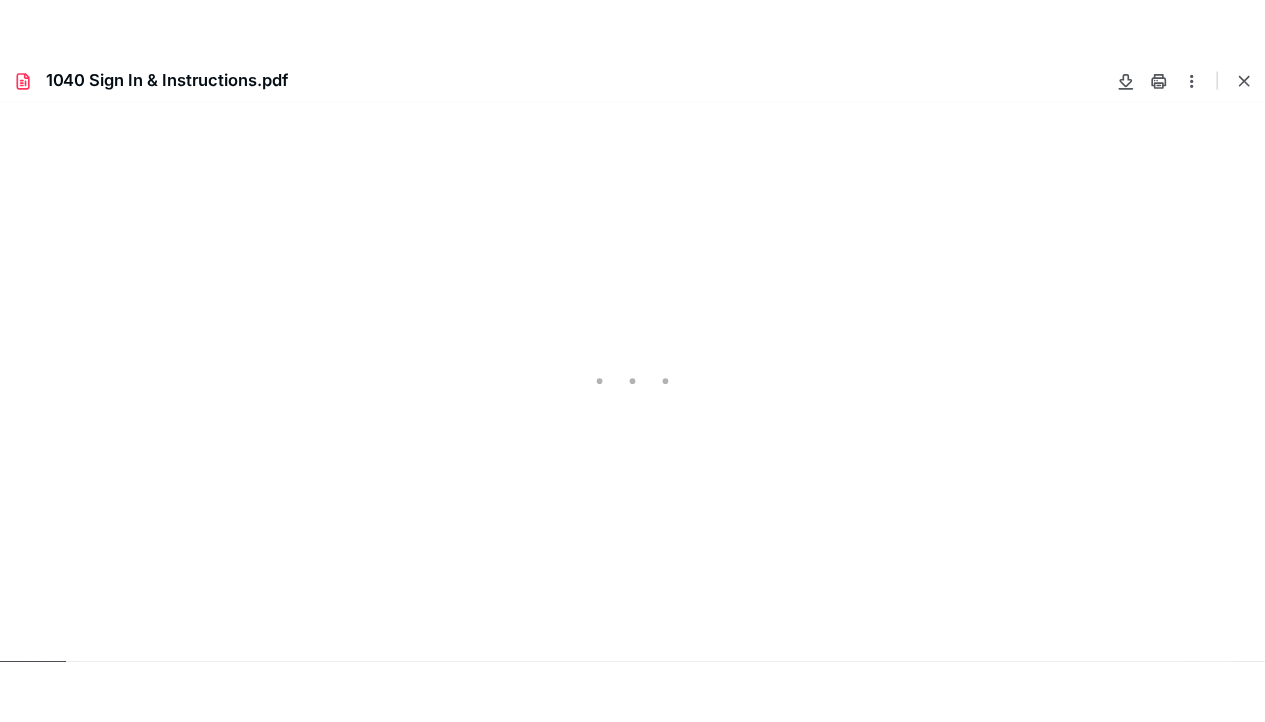 scroll, scrollTop: 0, scrollLeft: 0, axis: both 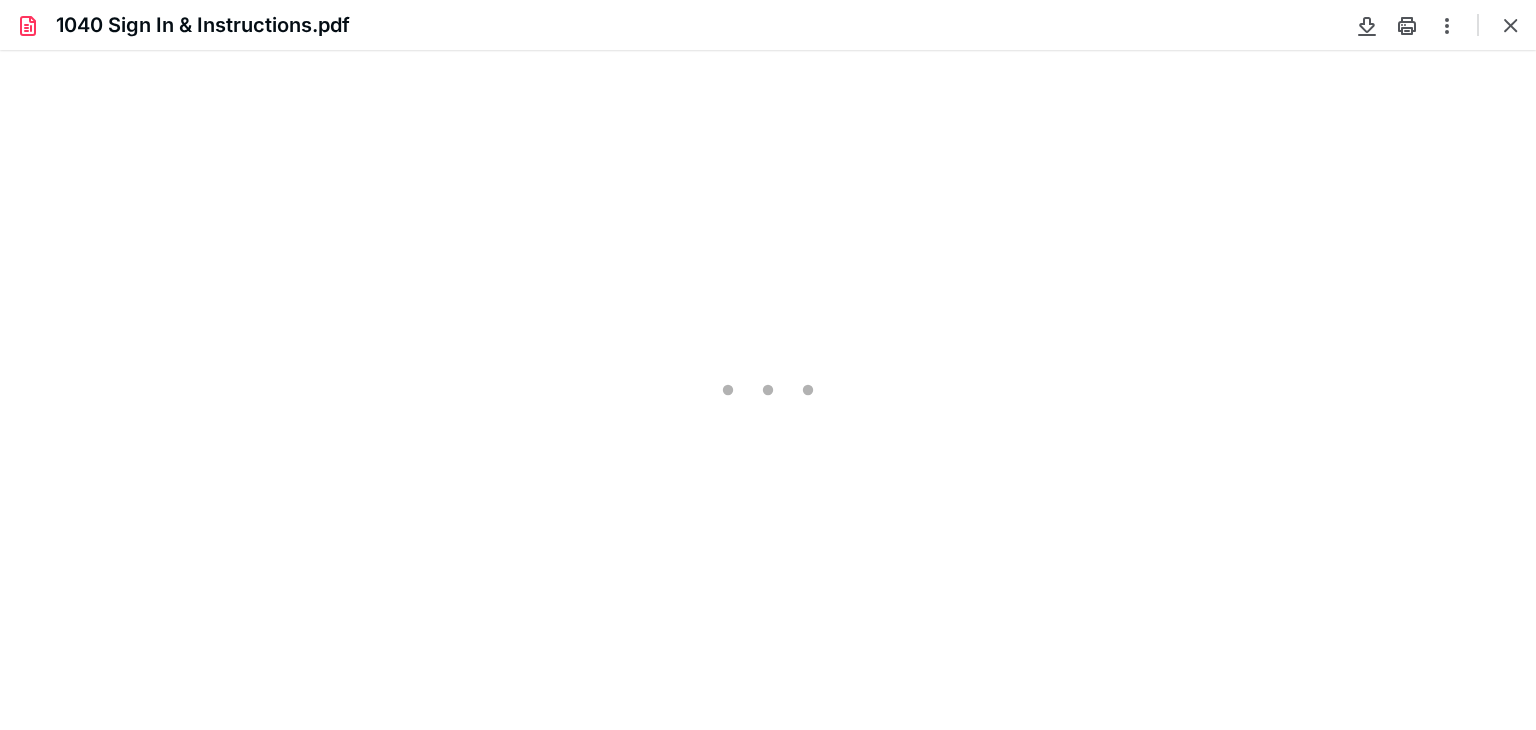 type on "47" 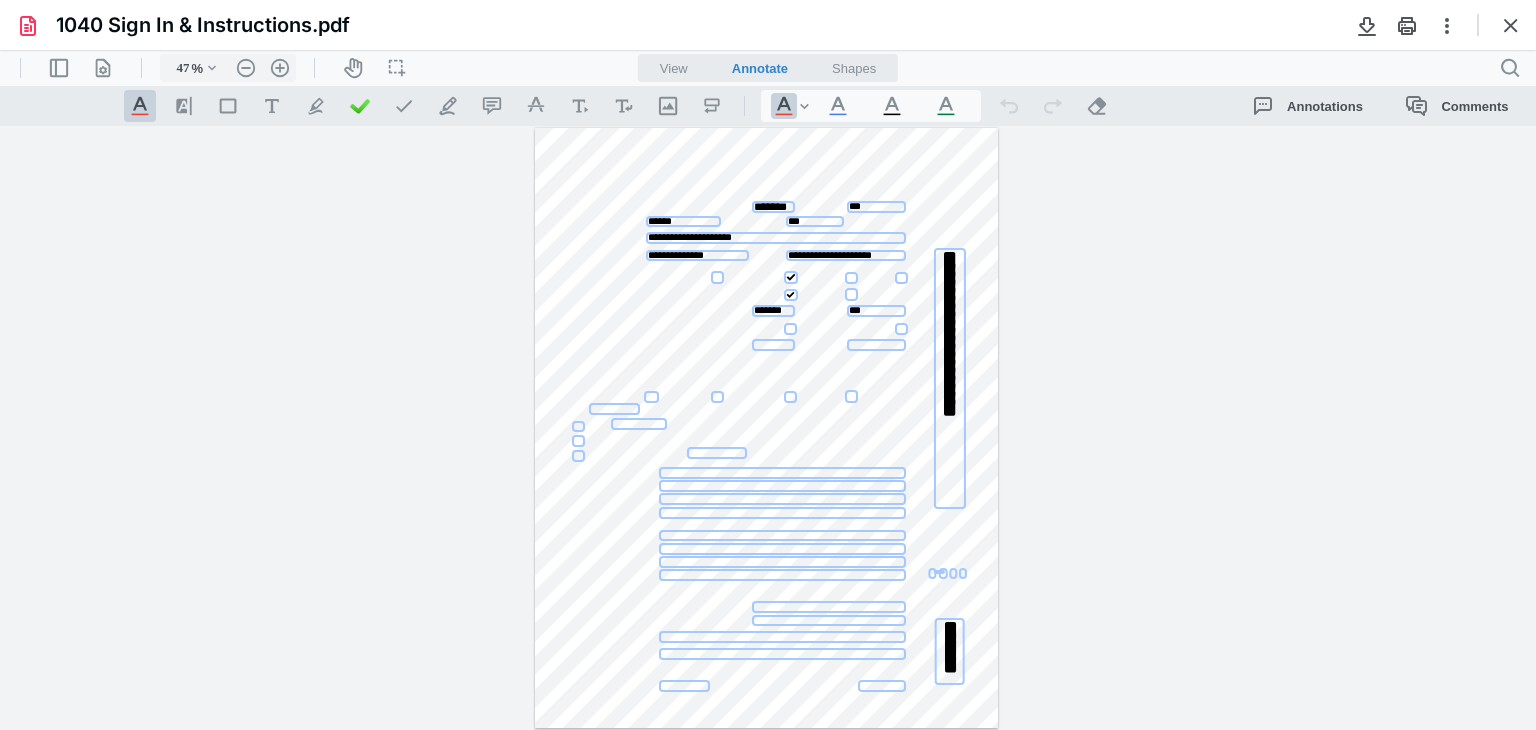 click at bounding box center (790, 329) 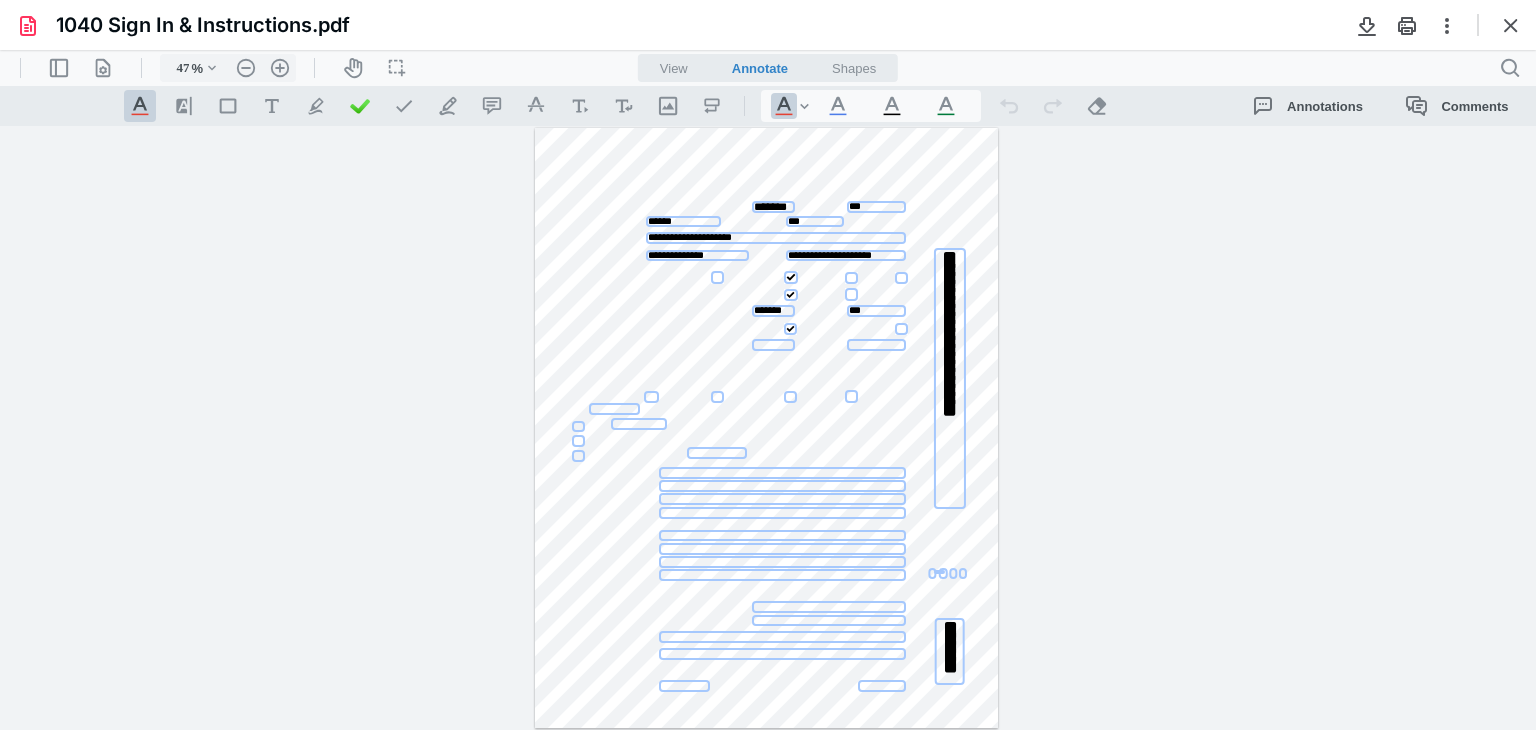 click at bounding box center [651, 397] 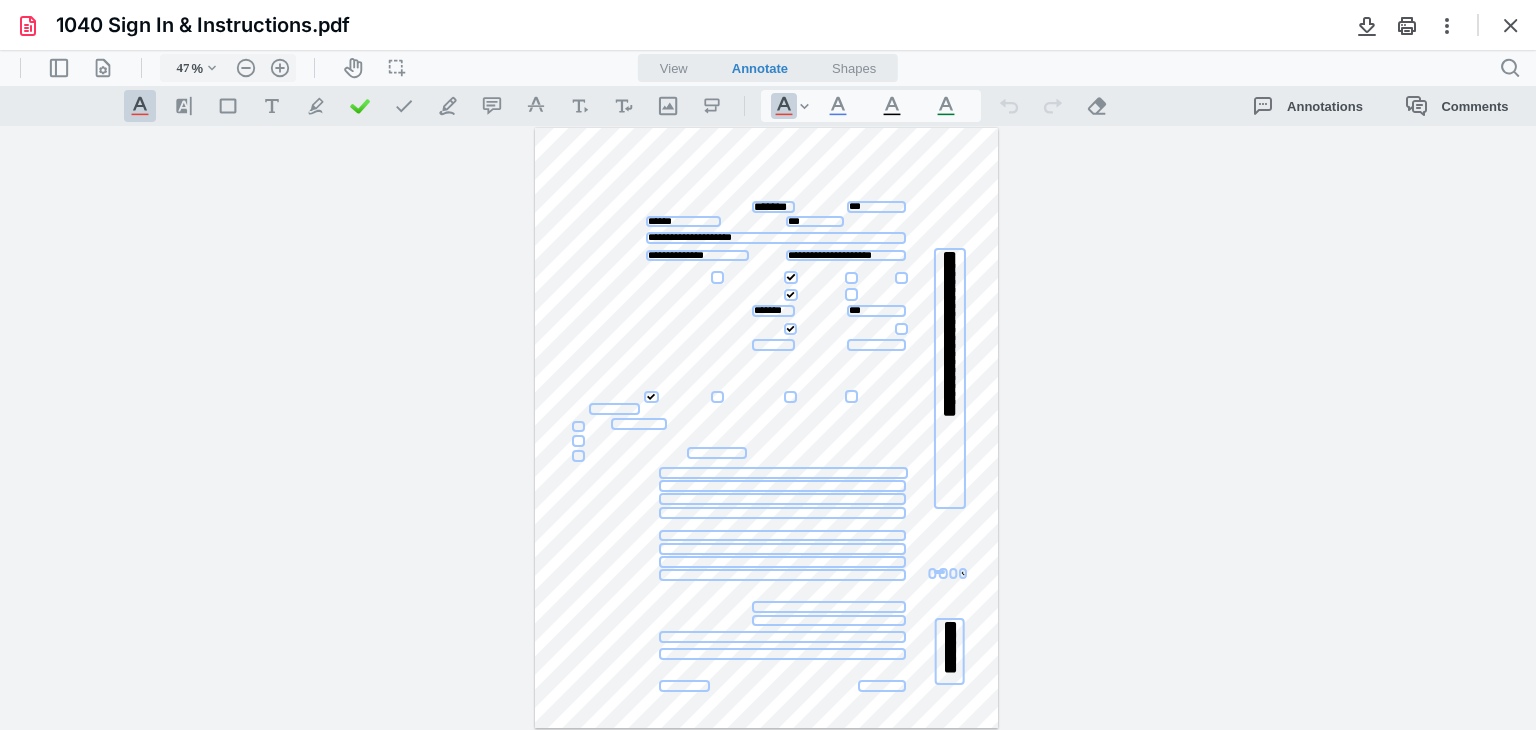 click at bounding box center (782, 473) 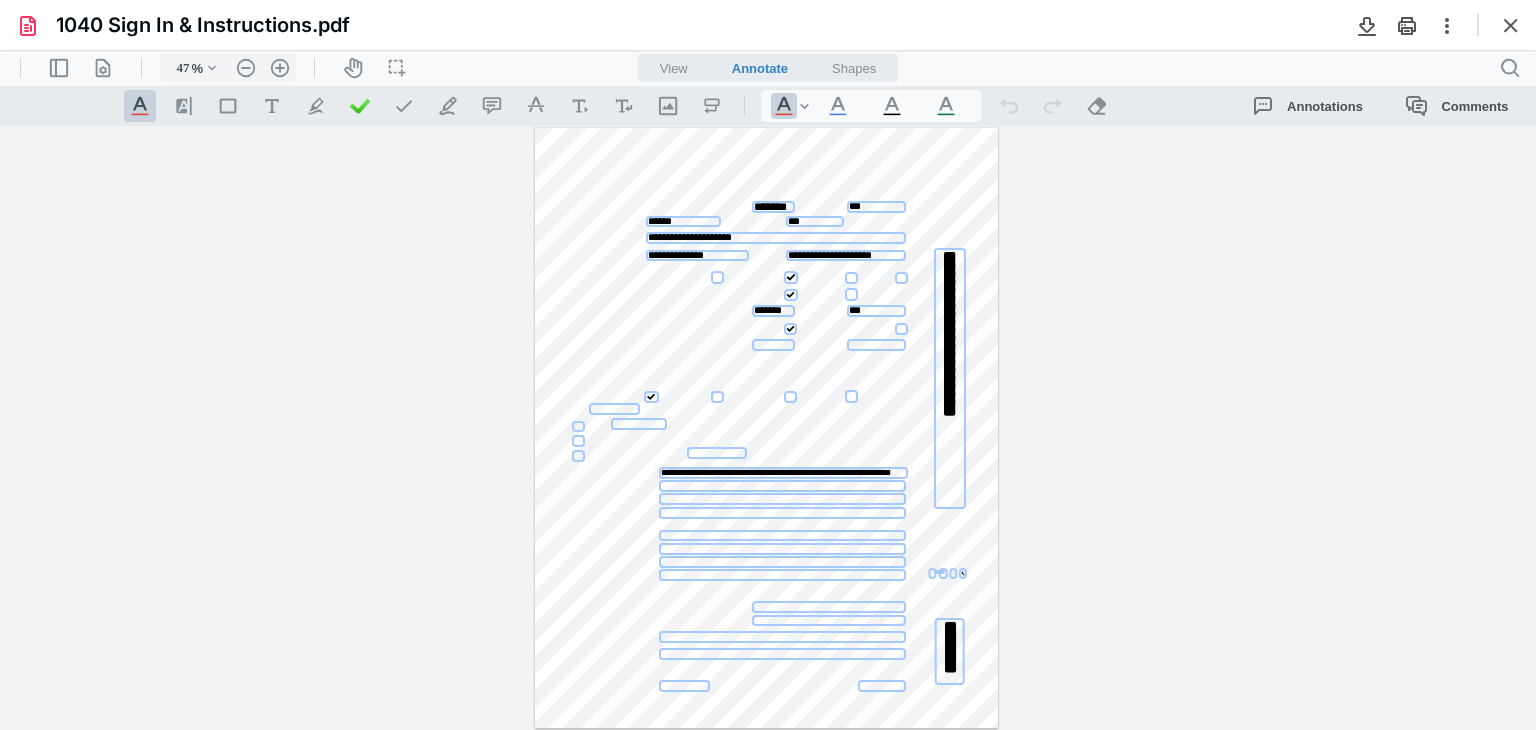 type on "**********" 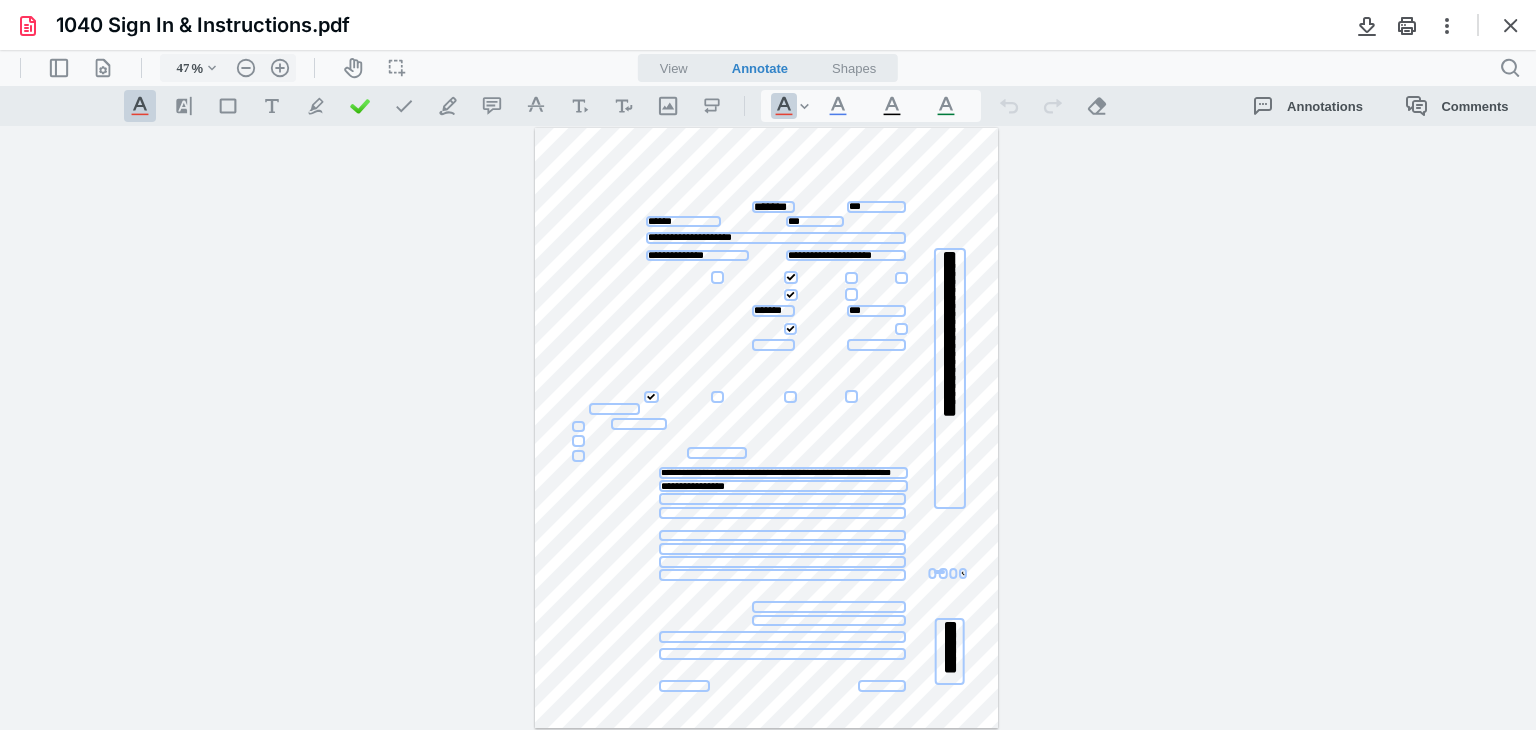 type on "**********" 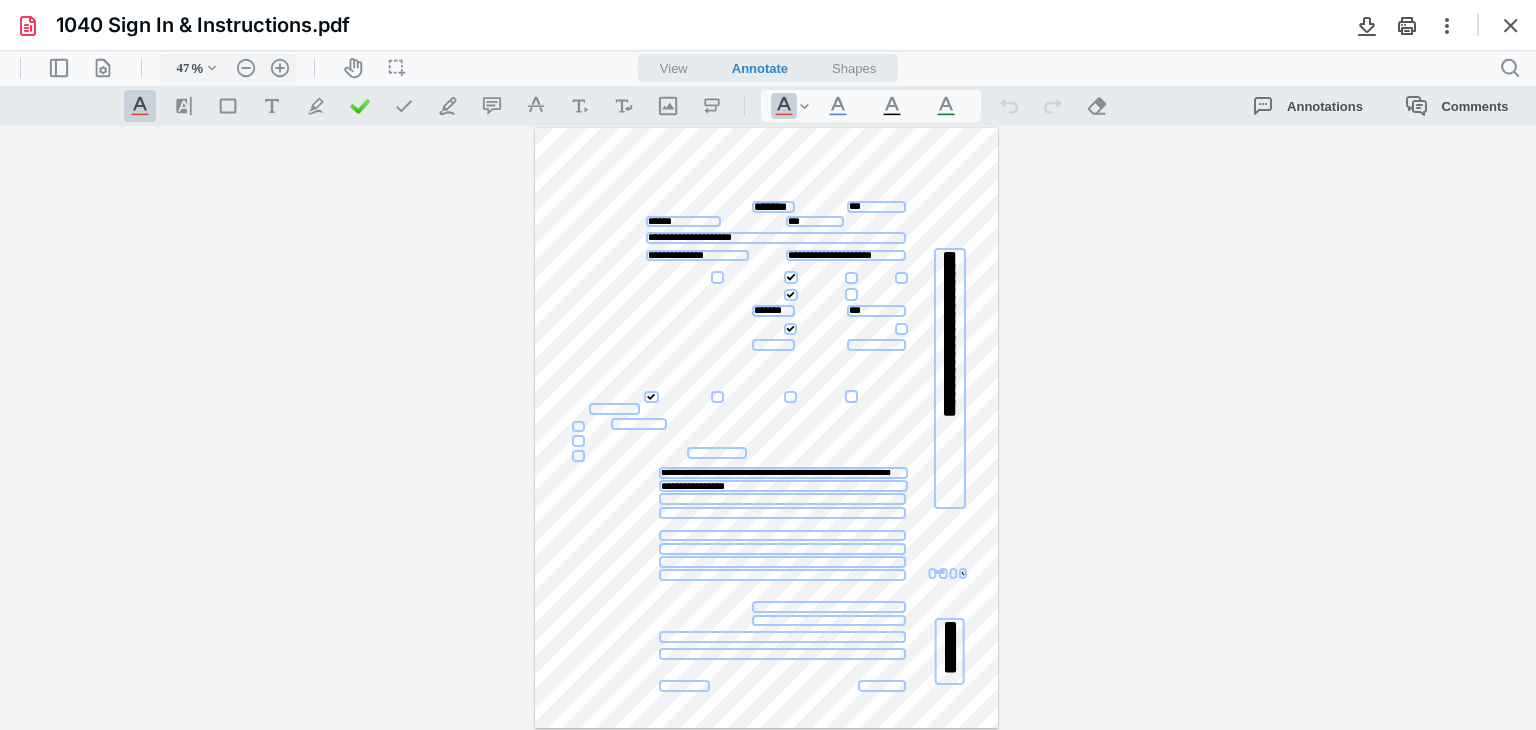 type on "46" 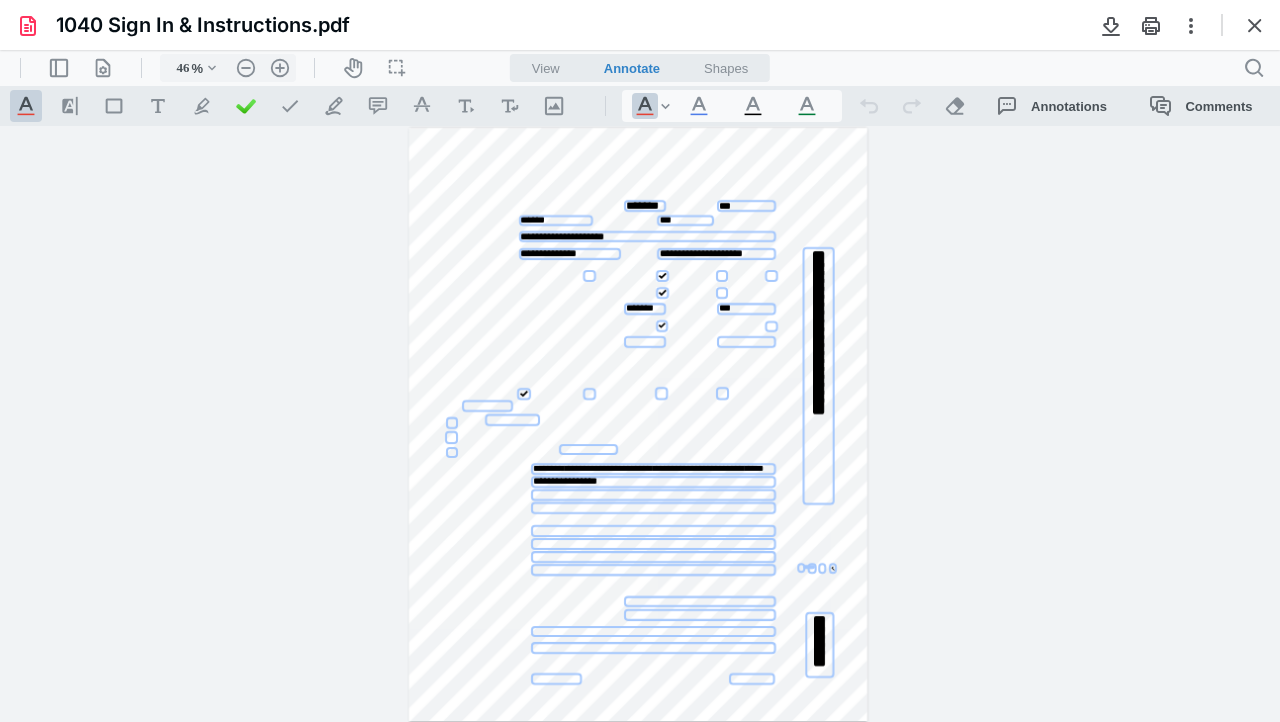 click at bounding box center (452, 423) 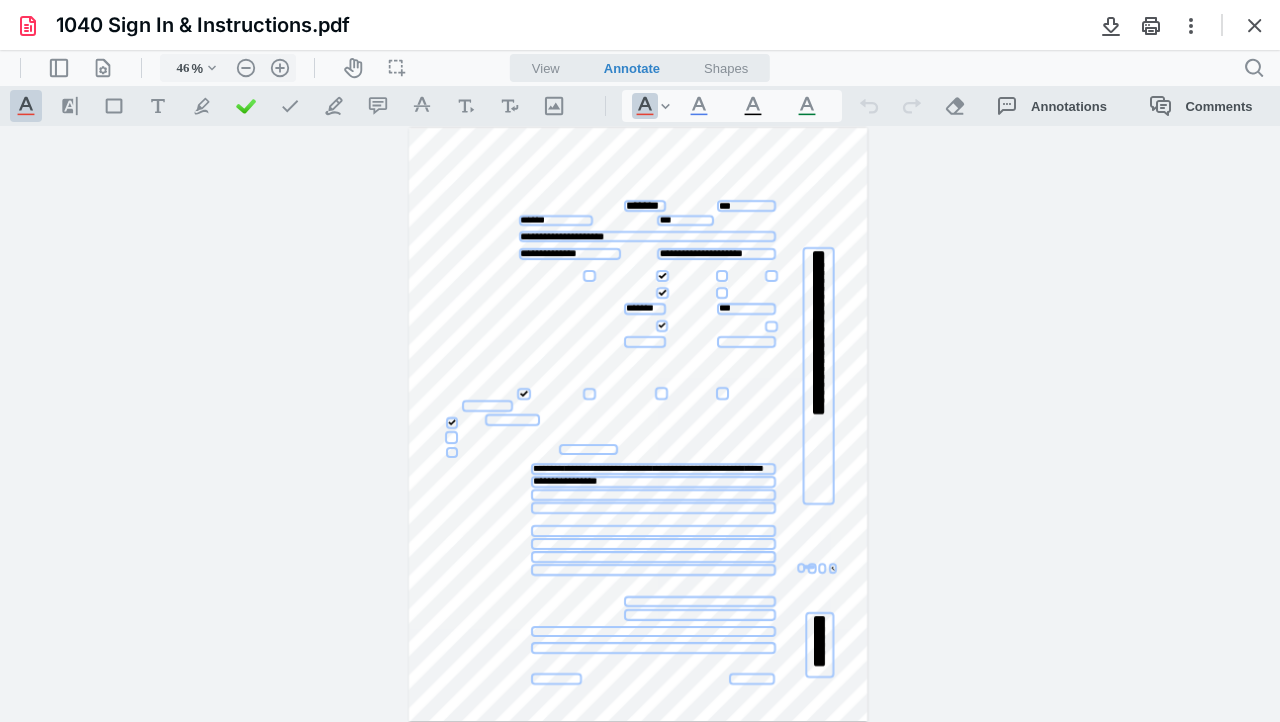 click at bounding box center [512, 420] 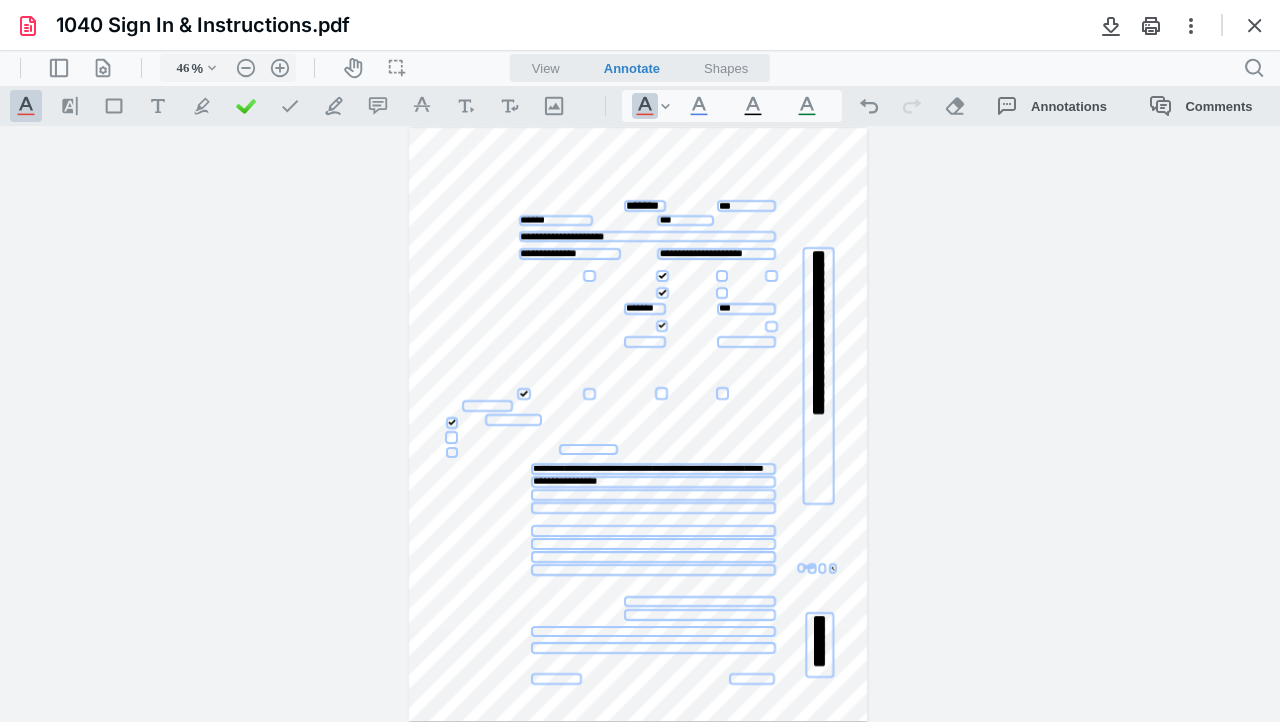 click 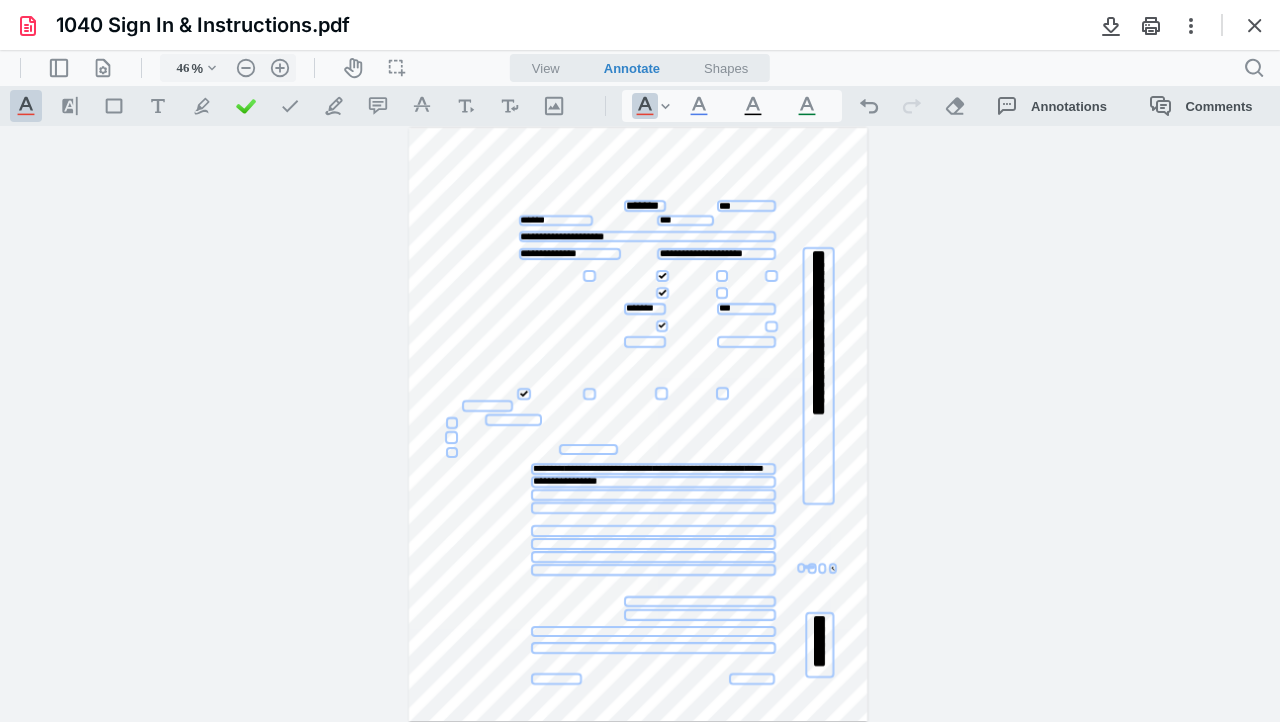 click on "**********" at bounding box center (638, 424) 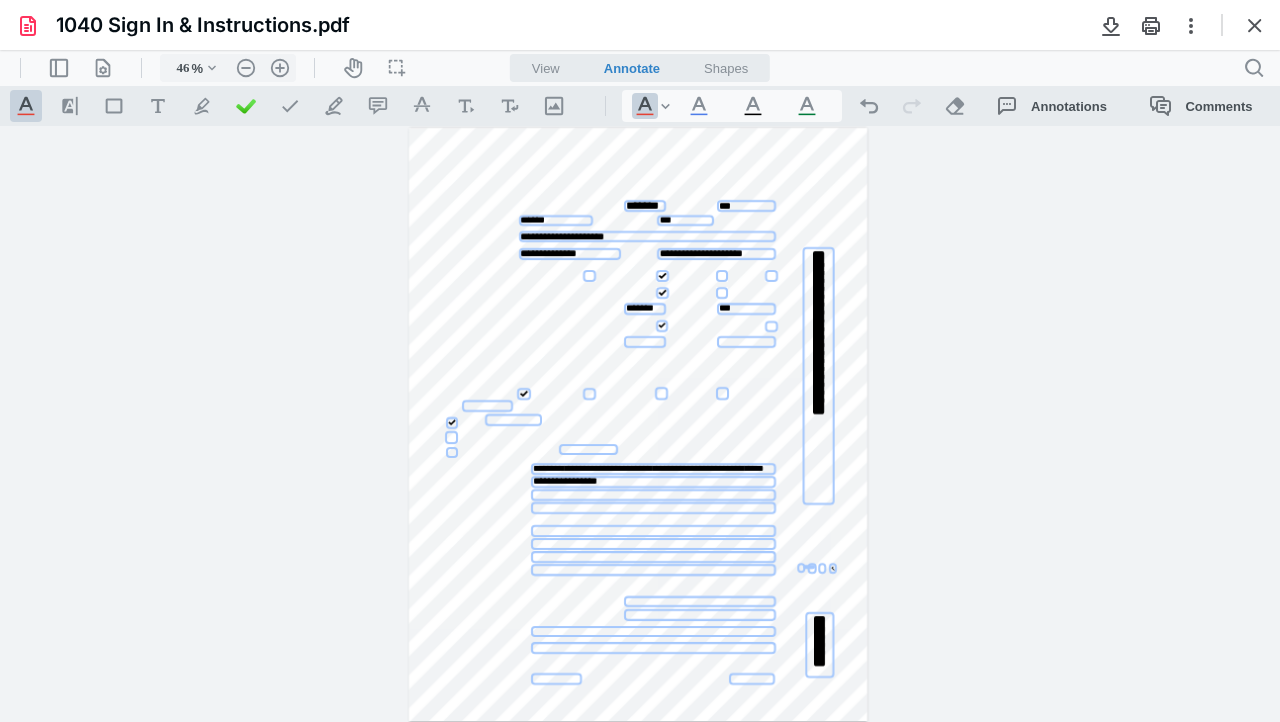 click at bounding box center (513, 420) 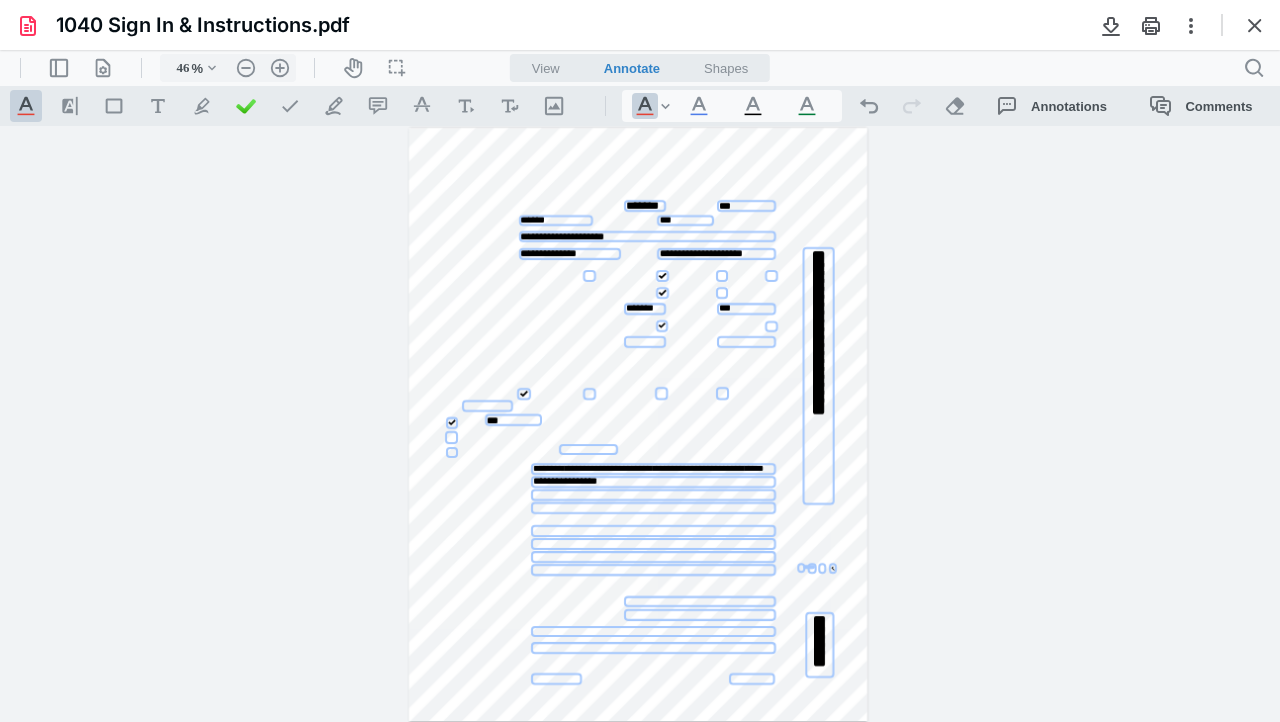 type on "***" 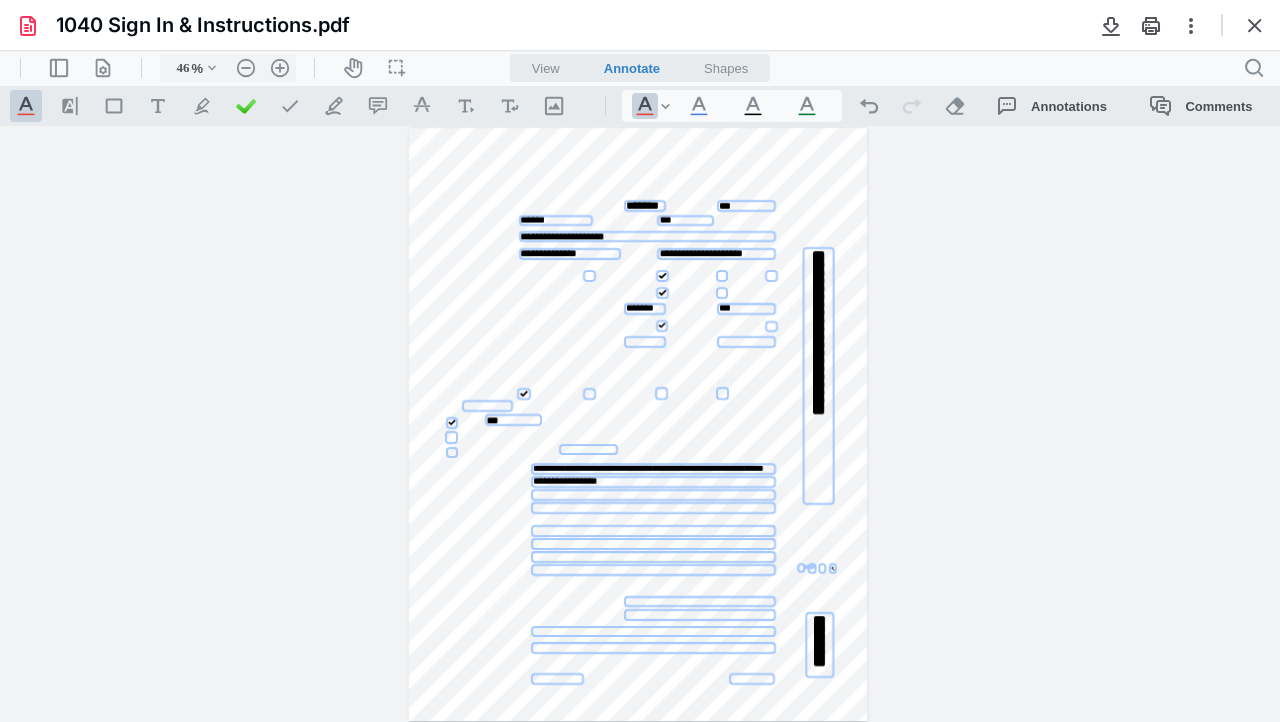 drag, startPoint x: 557, startPoint y: 680, endPoint x: 570, endPoint y: 680, distance: 13 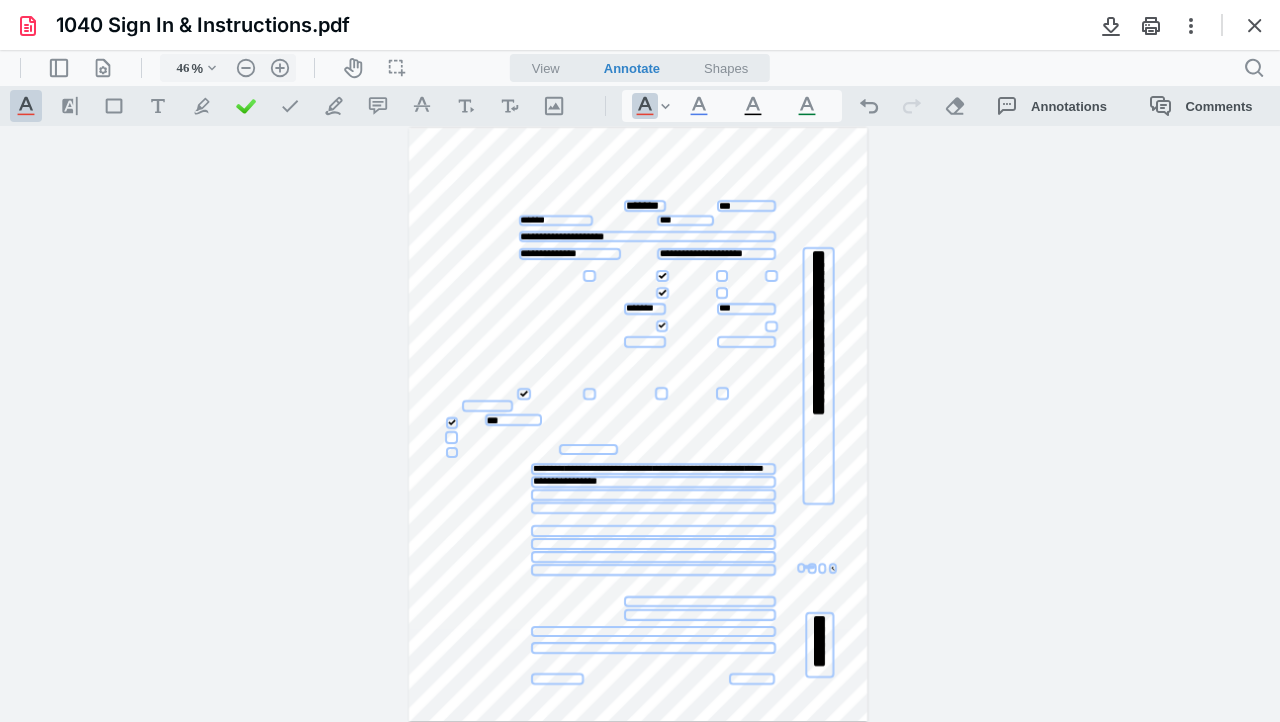 click at bounding box center [557, 679] 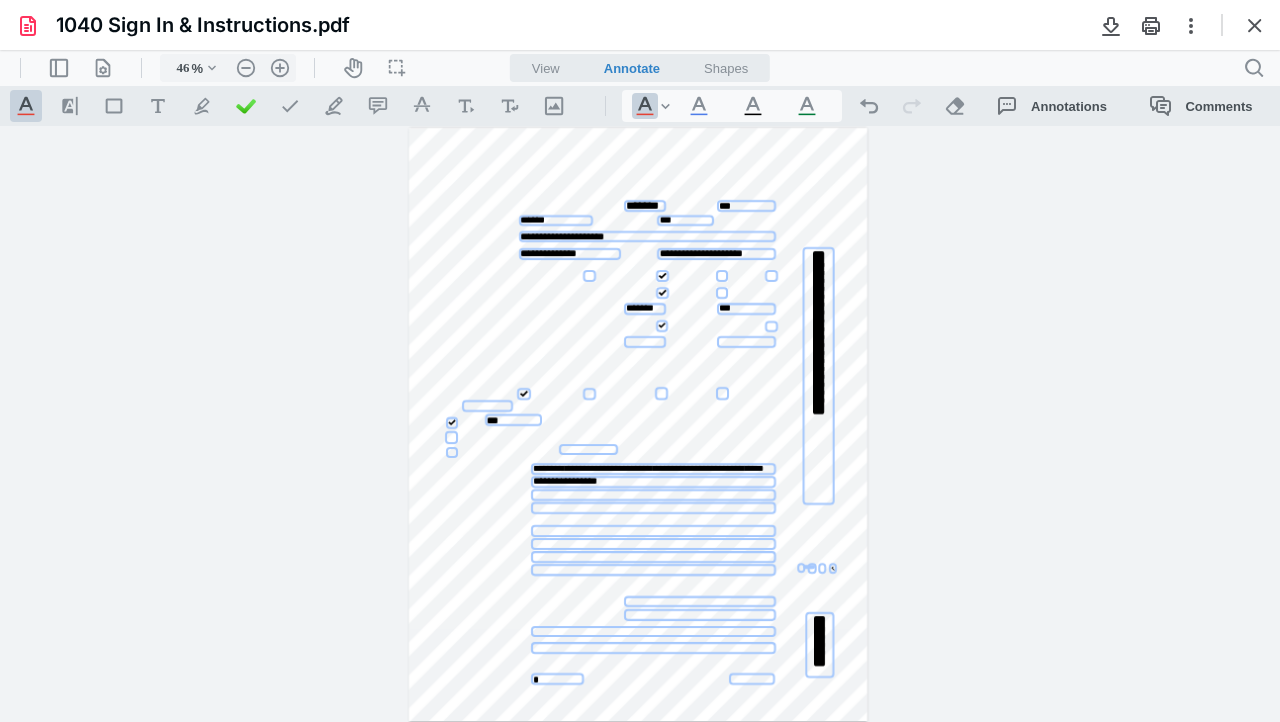 type on "*" 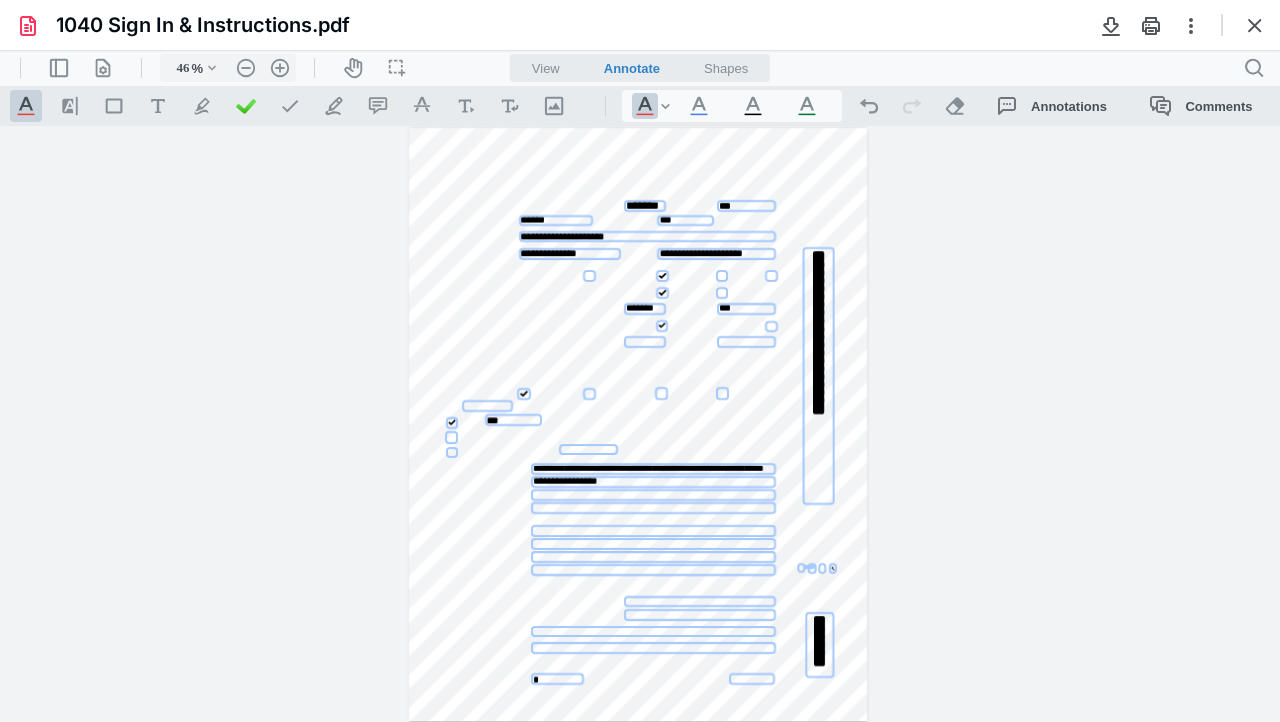 click at bounding box center (653, 531) 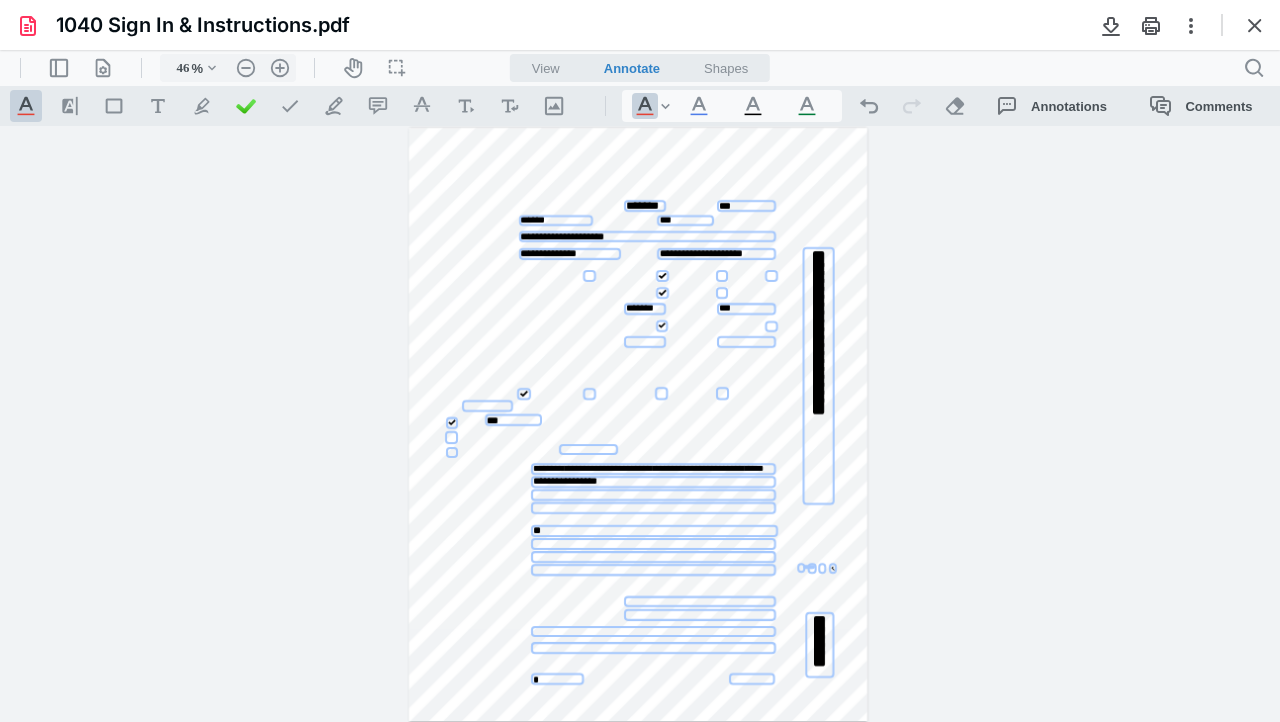 type on "*" 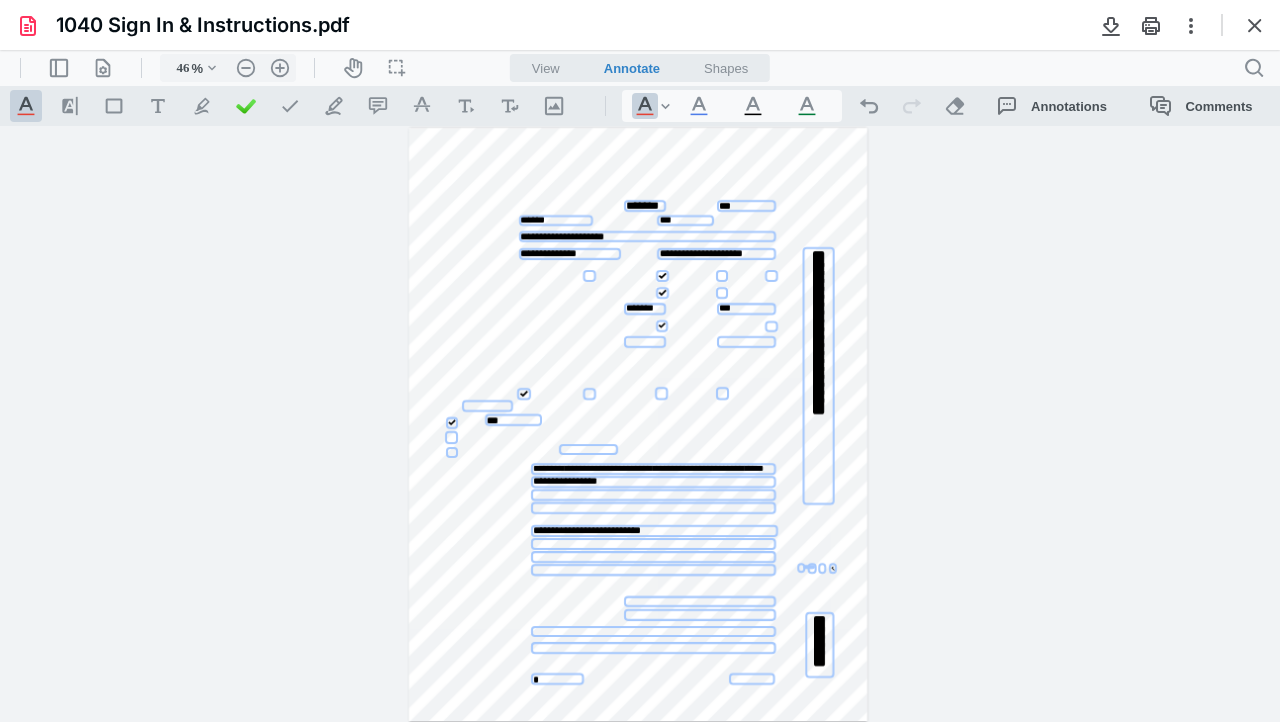 type on "**********" 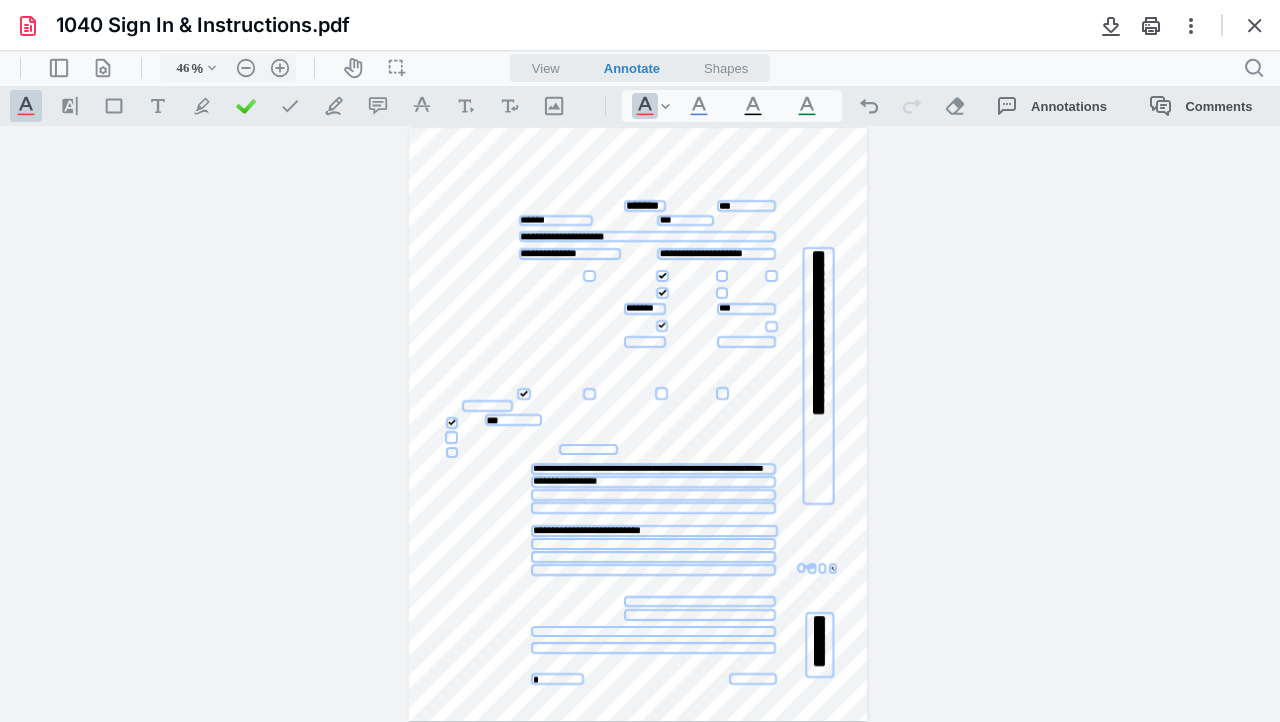 click at bounding box center [753, 679] 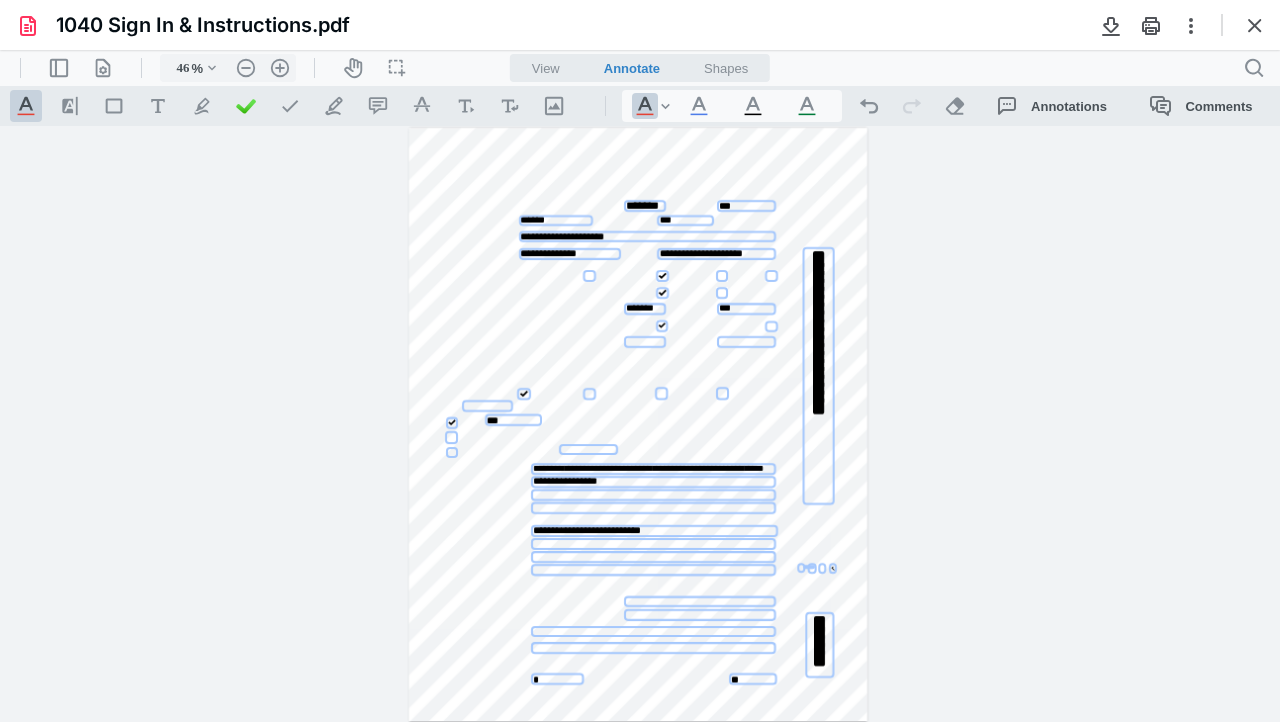 type on "**" 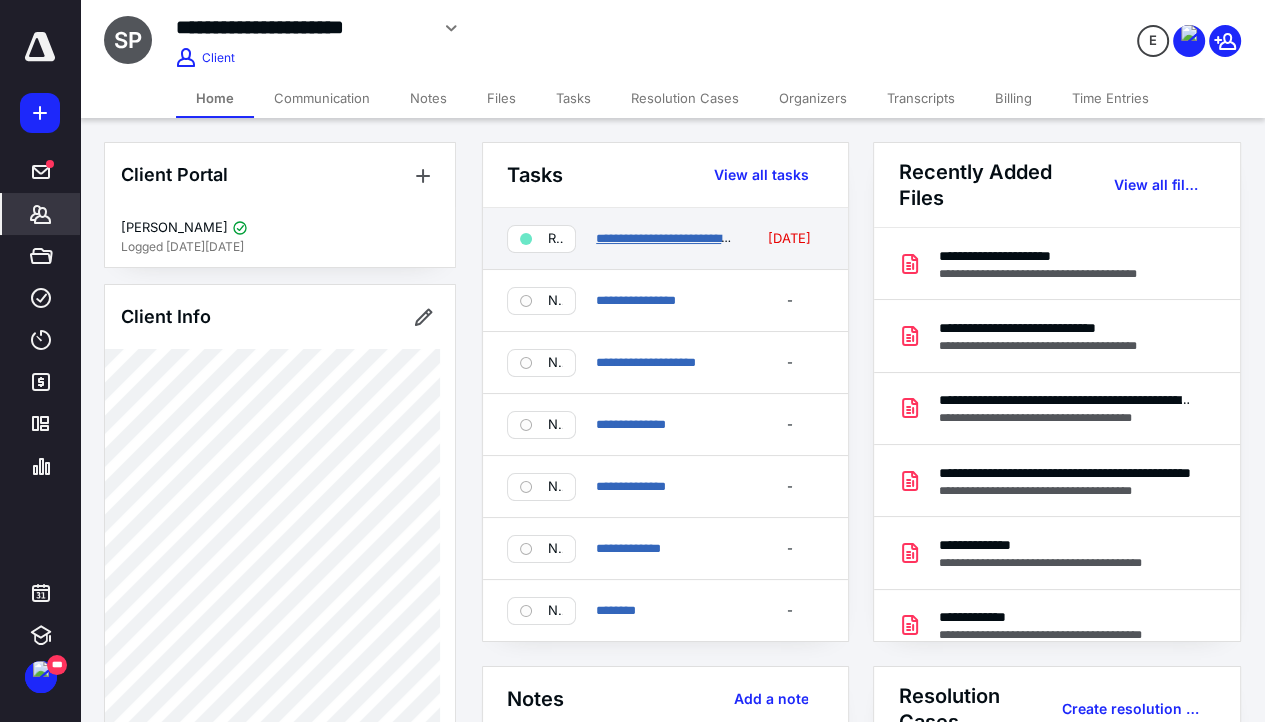click on "**********" at bounding box center (681, 238) 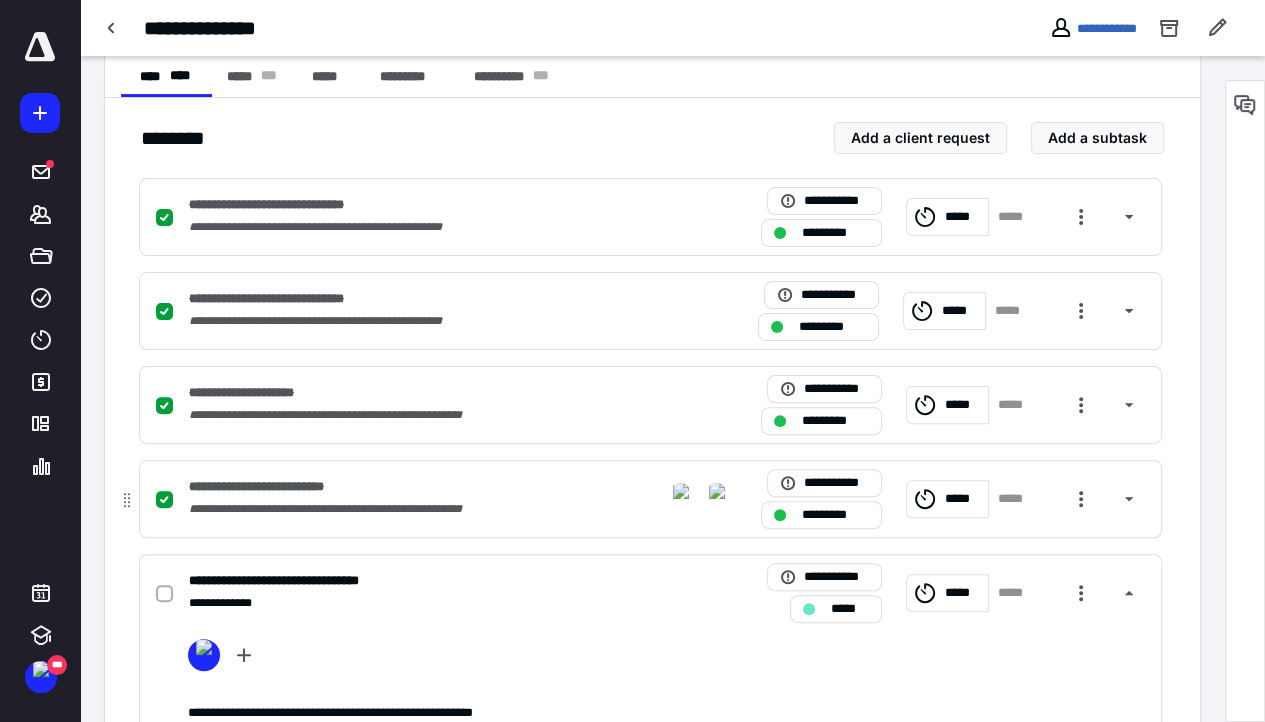 scroll, scrollTop: 600, scrollLeft: 0, axis: vertical 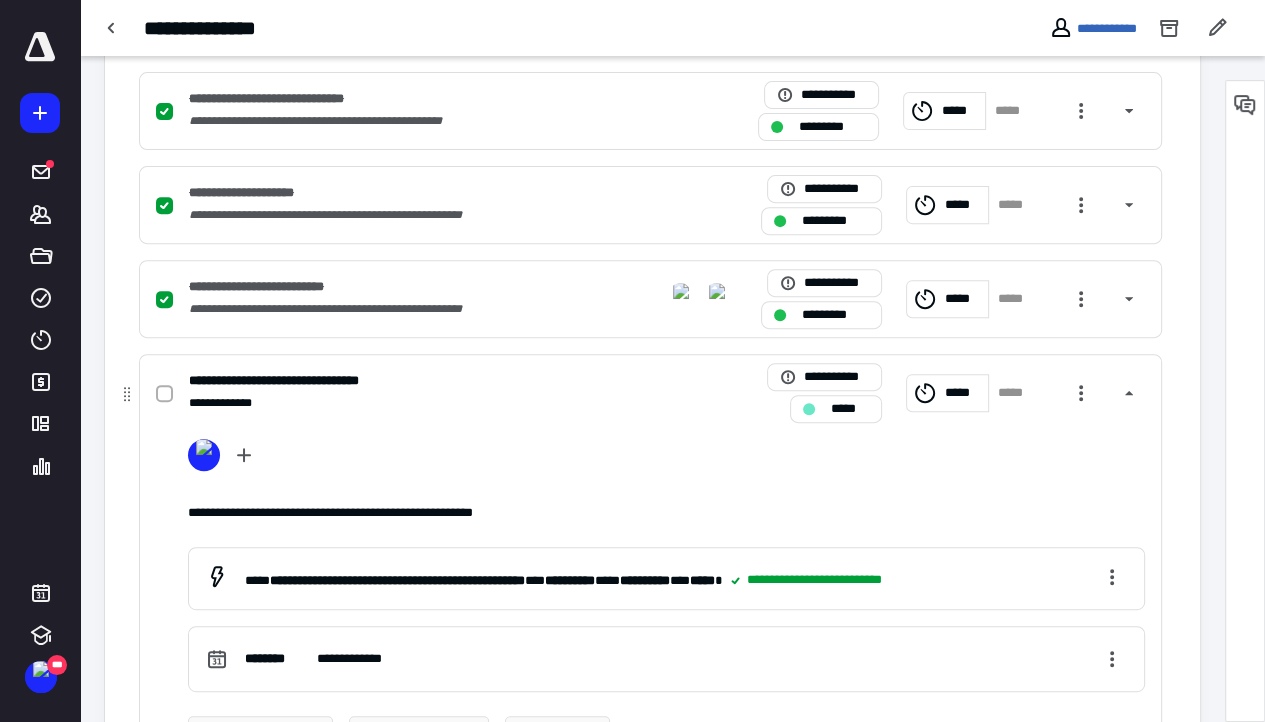 click 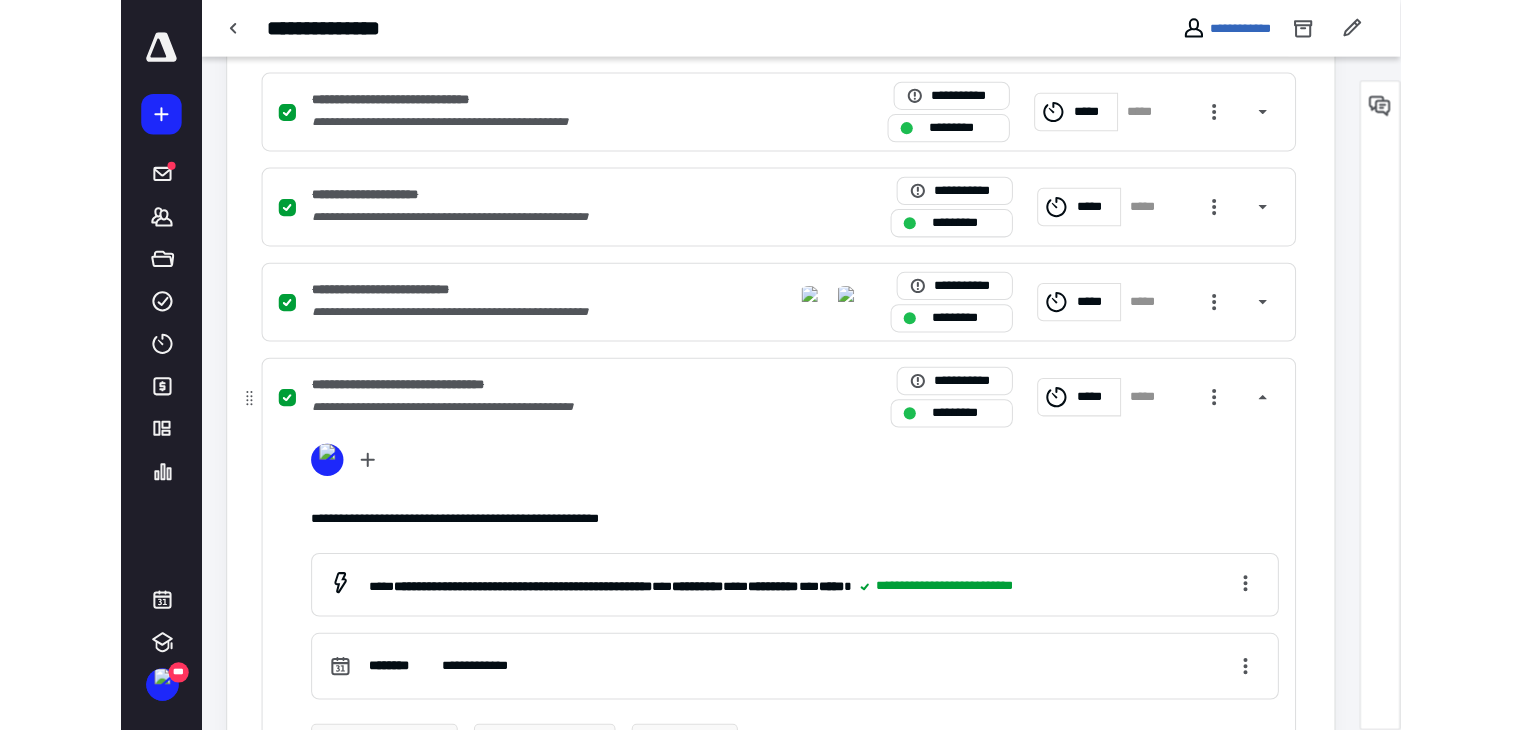 scroll, scrollTop: 900, scrollLeft: 0, axis: vertical 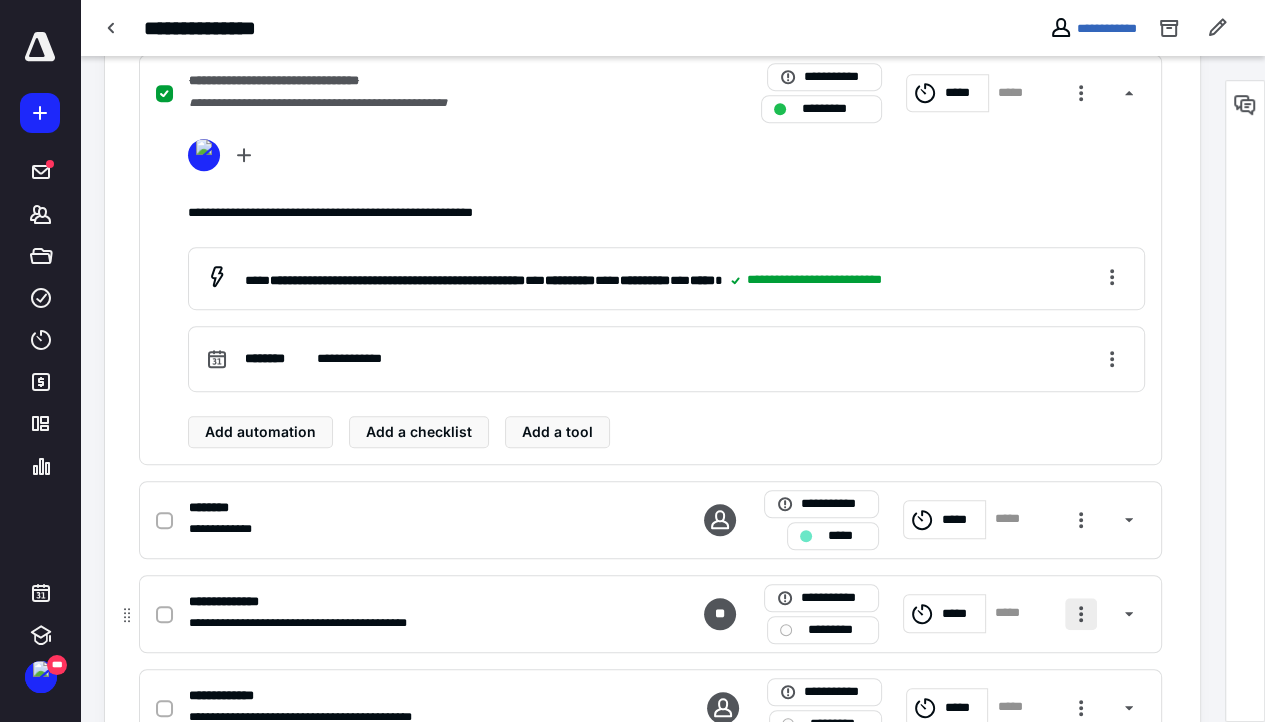 click at bounding box center (1081, 614) 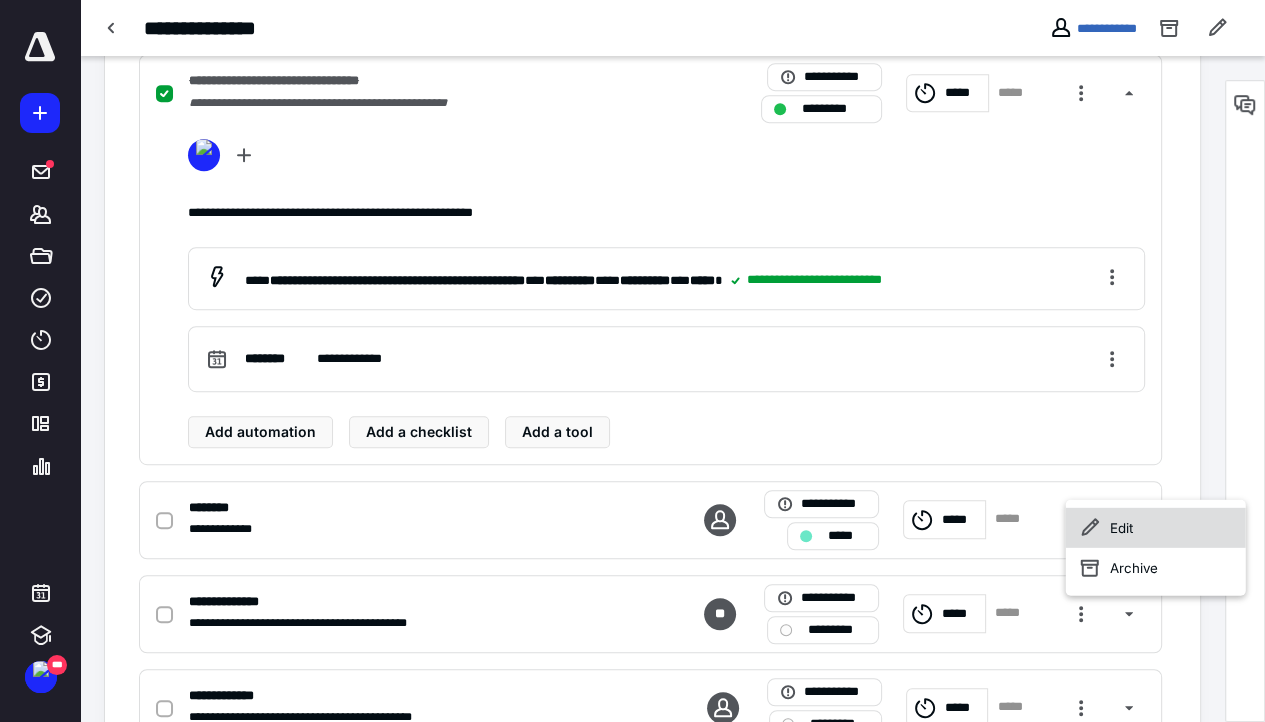 click 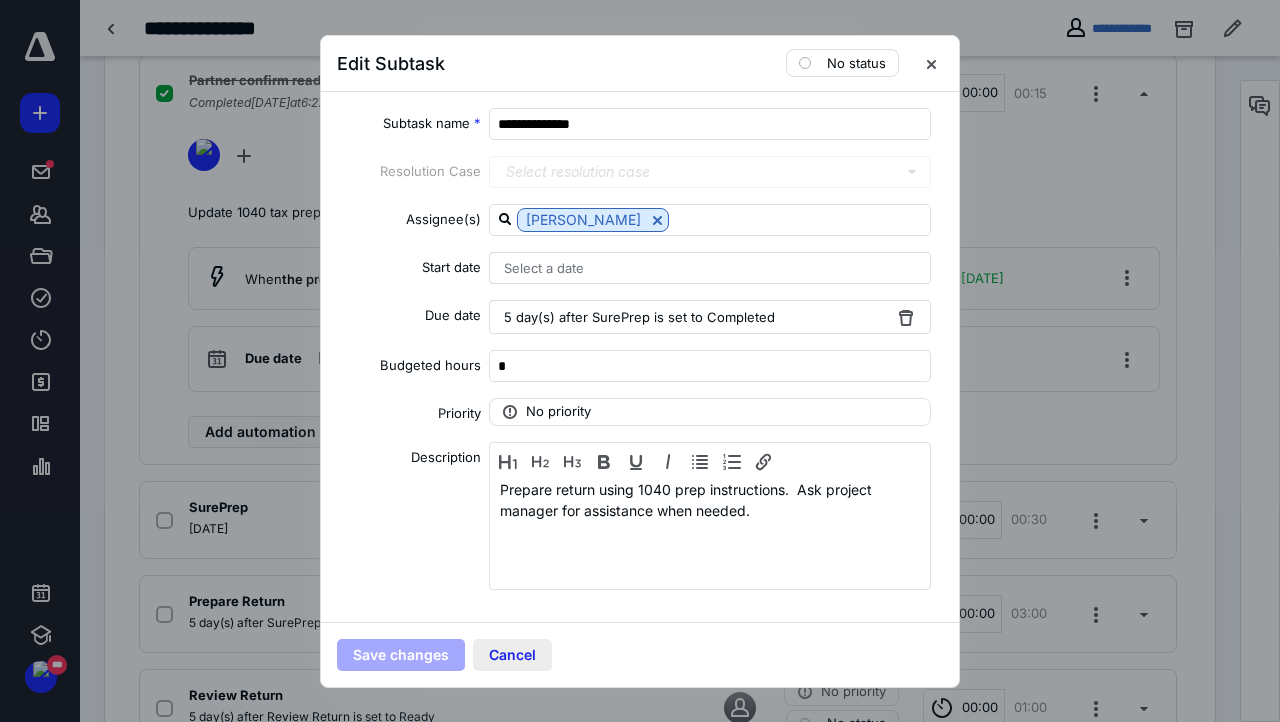 click on "Cancel" at bounding box center [512, 655] 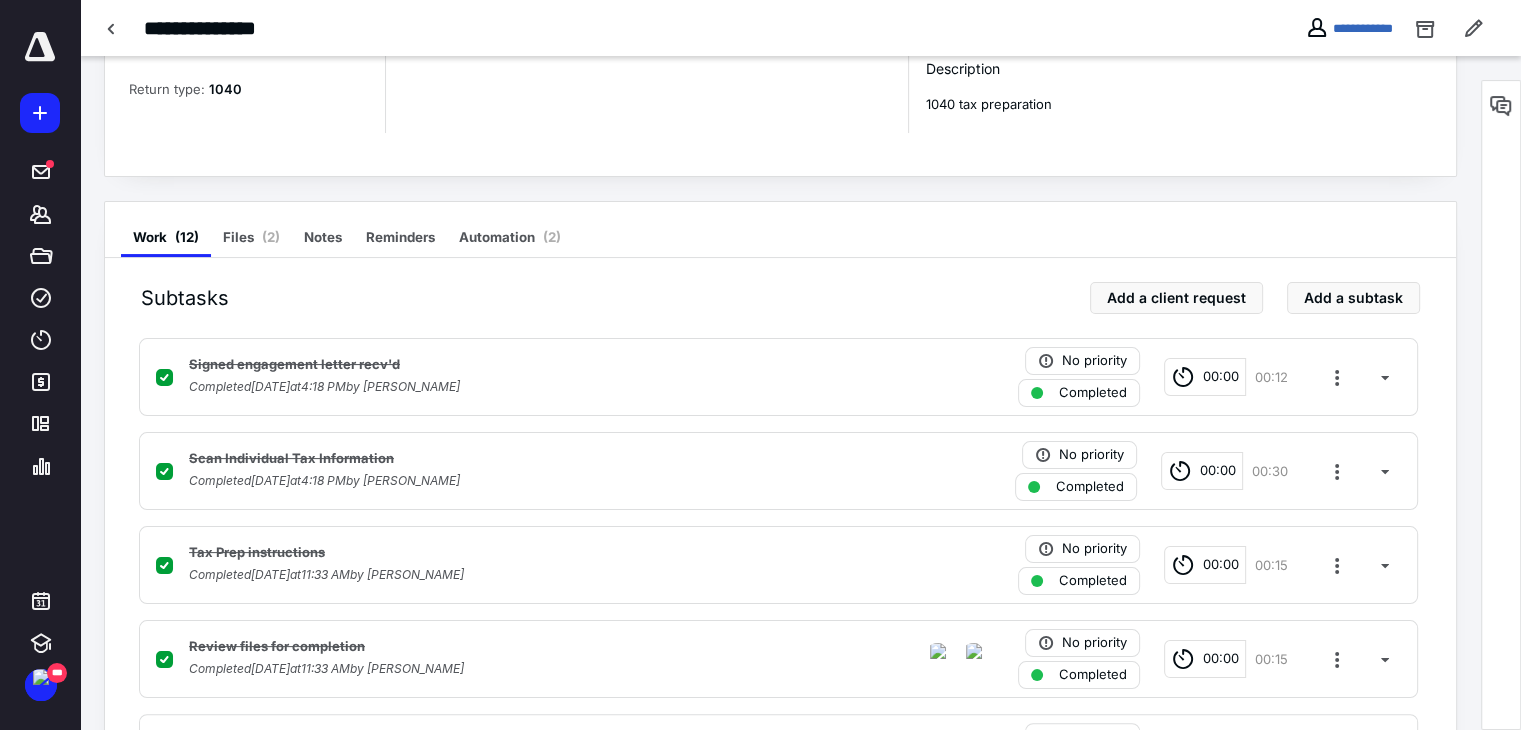 scroll, scrollTop: 0, scrollLeft: 0, axis: both 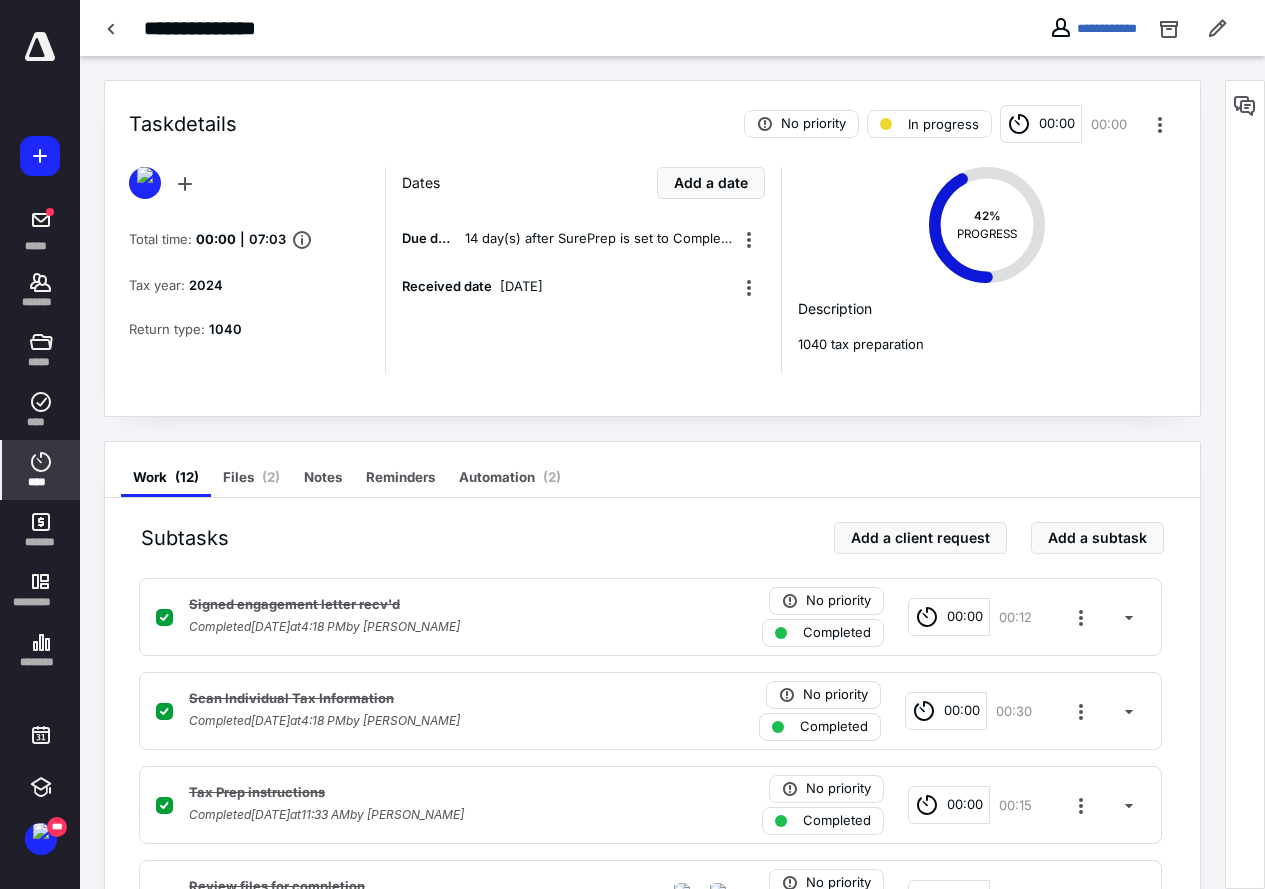 click 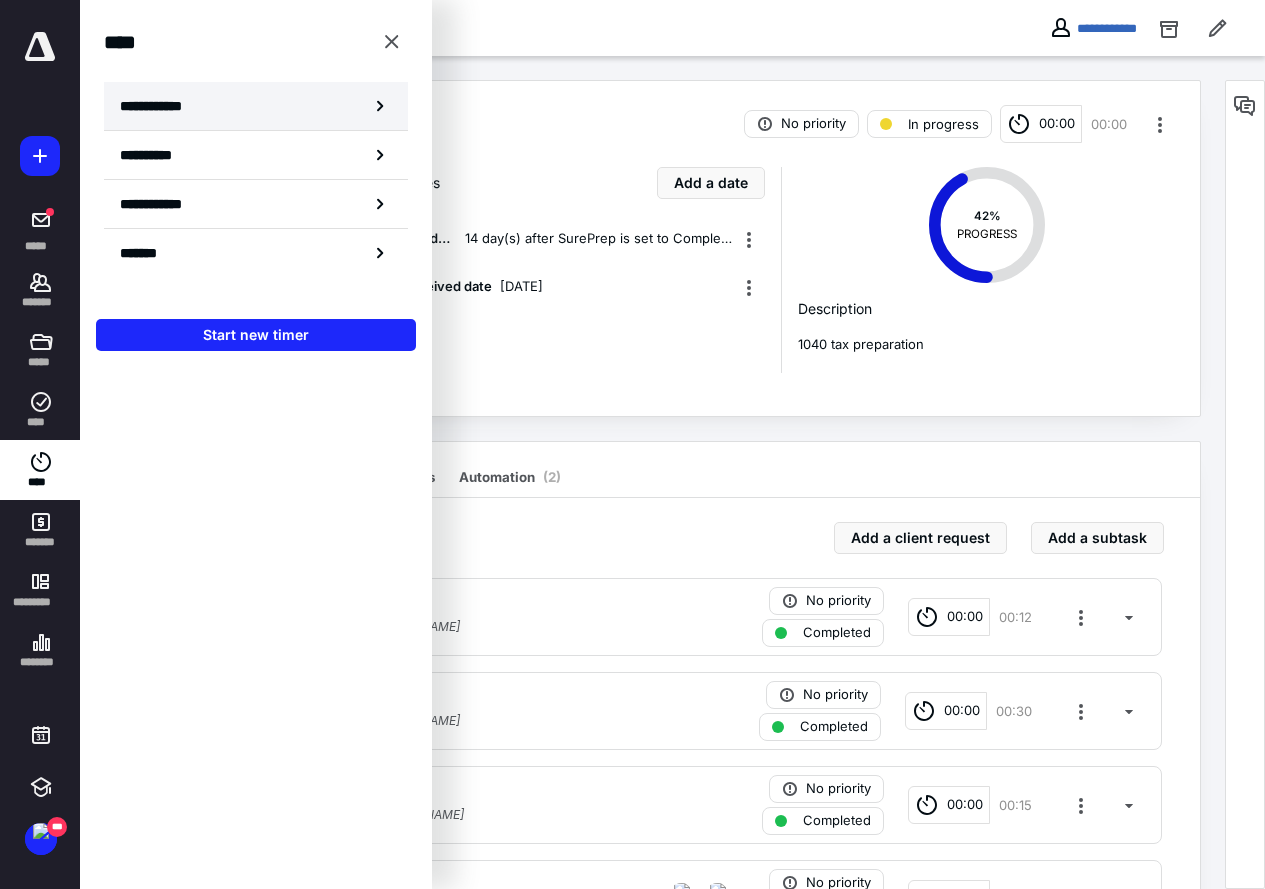 click on "**********" at bounding box center [162, 106] 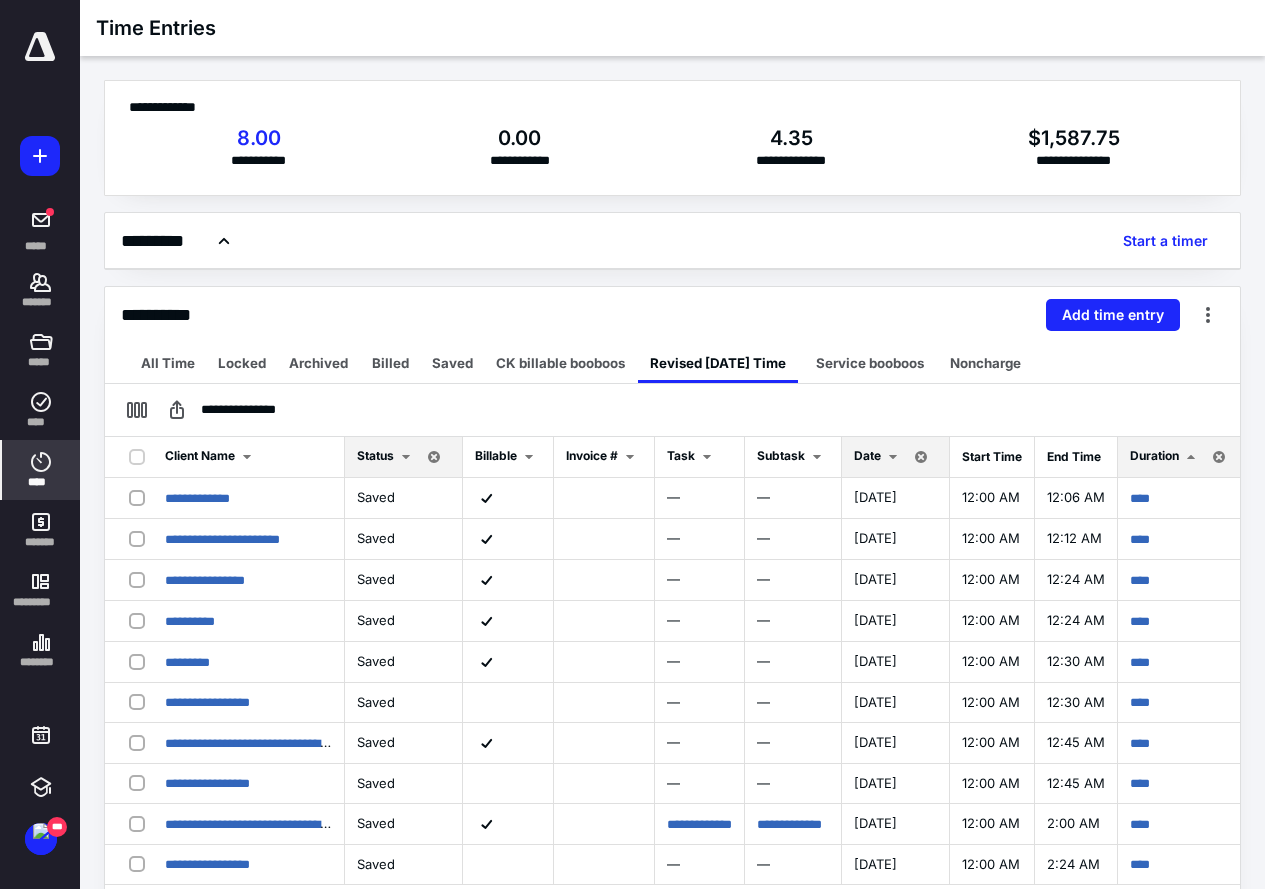 click on "Date" at bounding box center [867, 455] 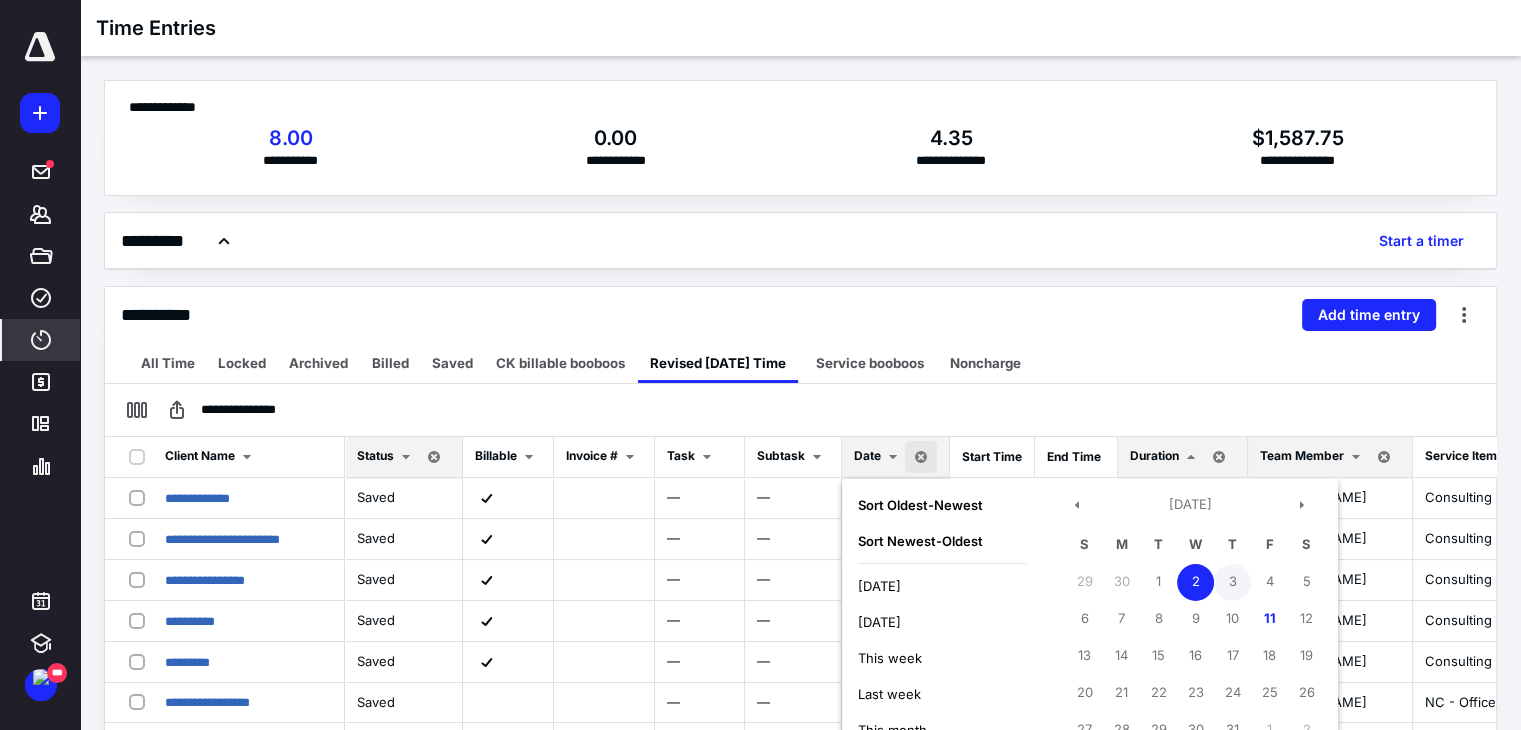 click on "3" at bounding box center [1232, 582] 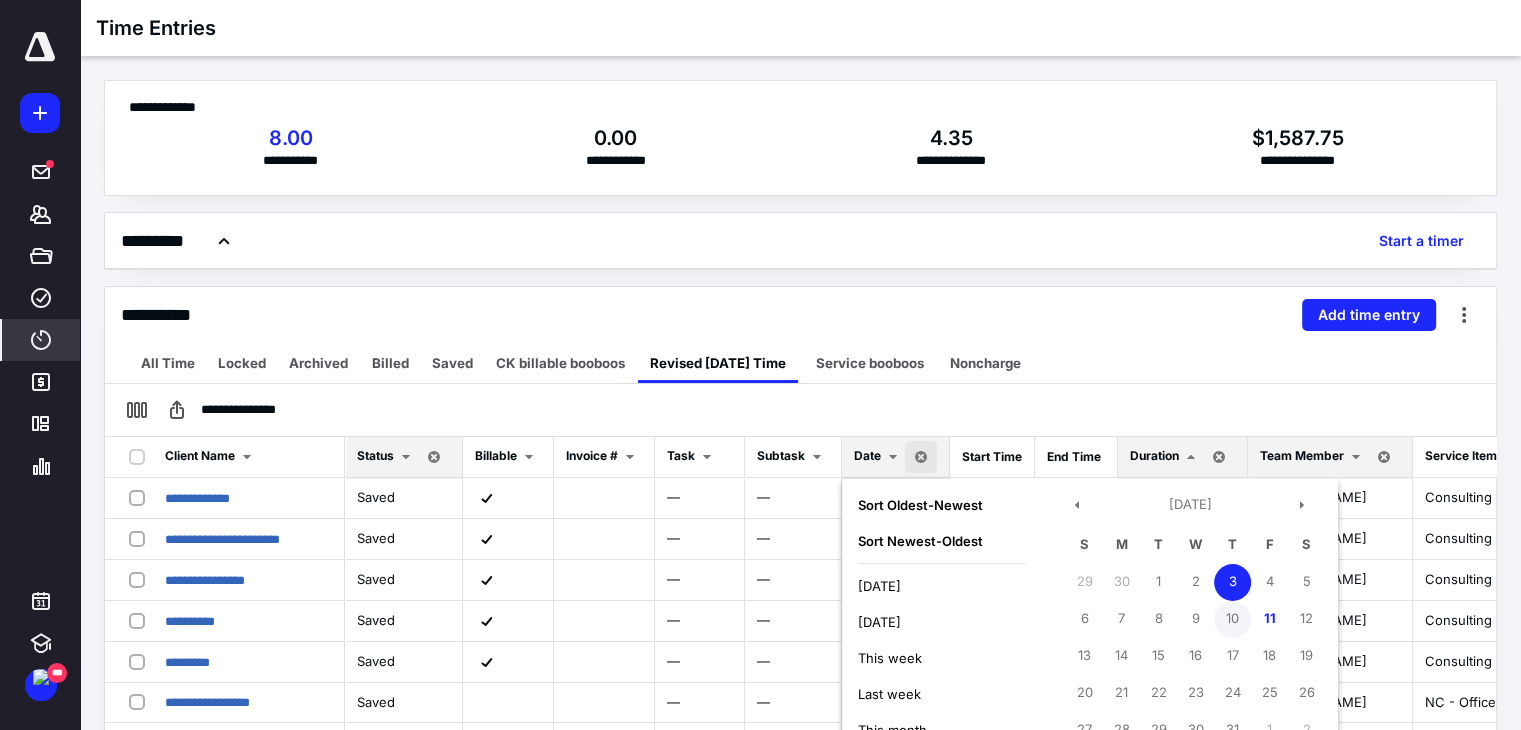 click on "10" at bounding box center (1232, 619) 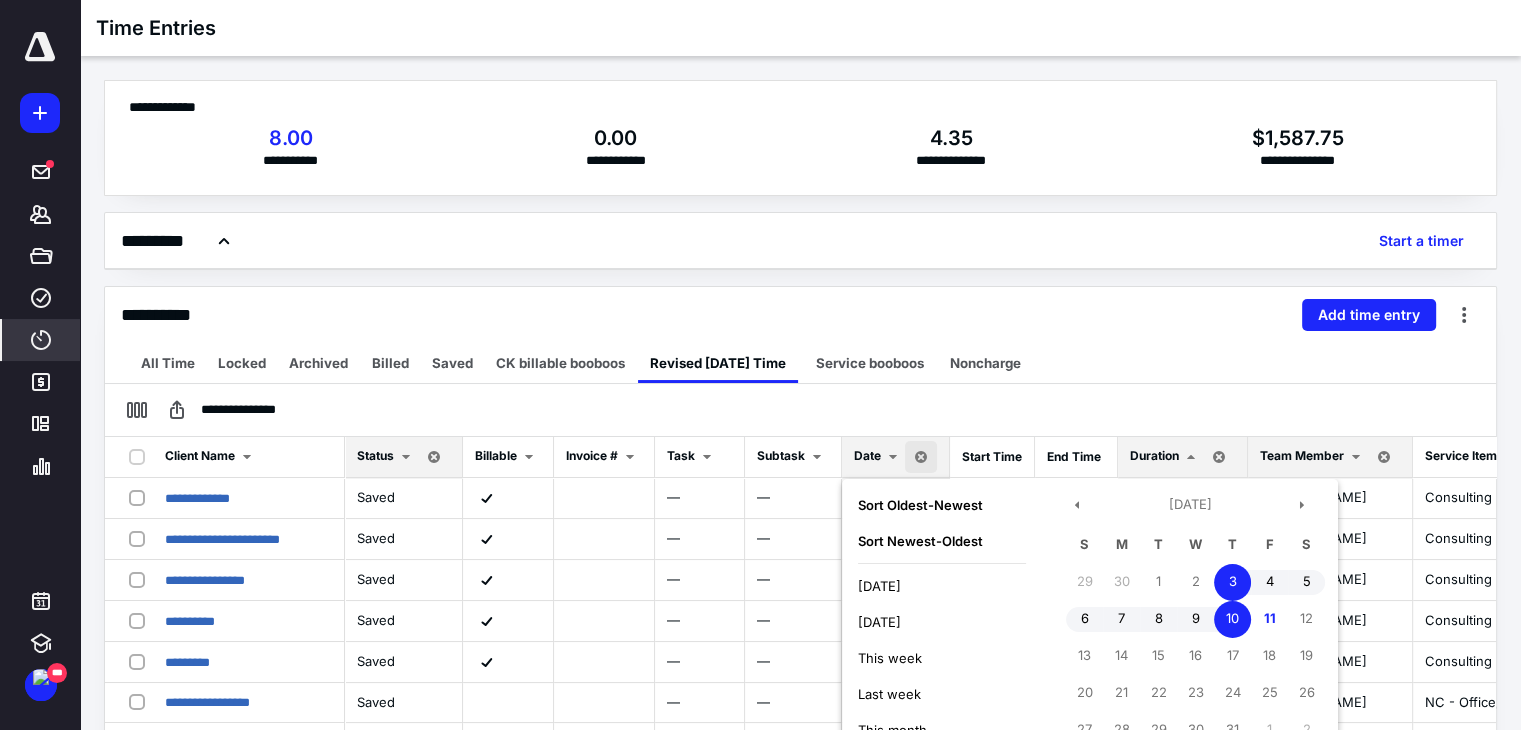 click on "10" at bounding box center (1232, 619) 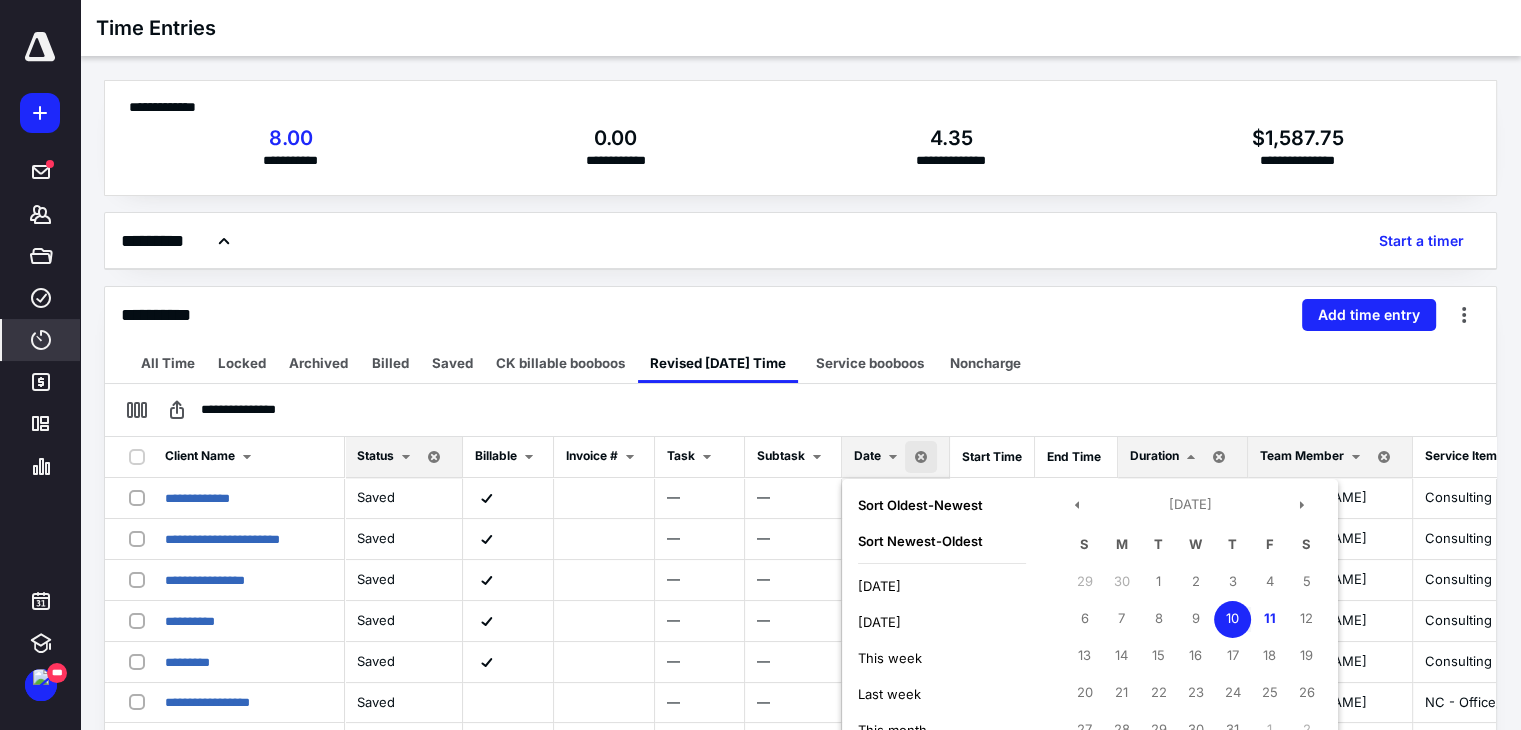 scroll, scrollTop: 55, scrollLeft: 0, axis: vertical 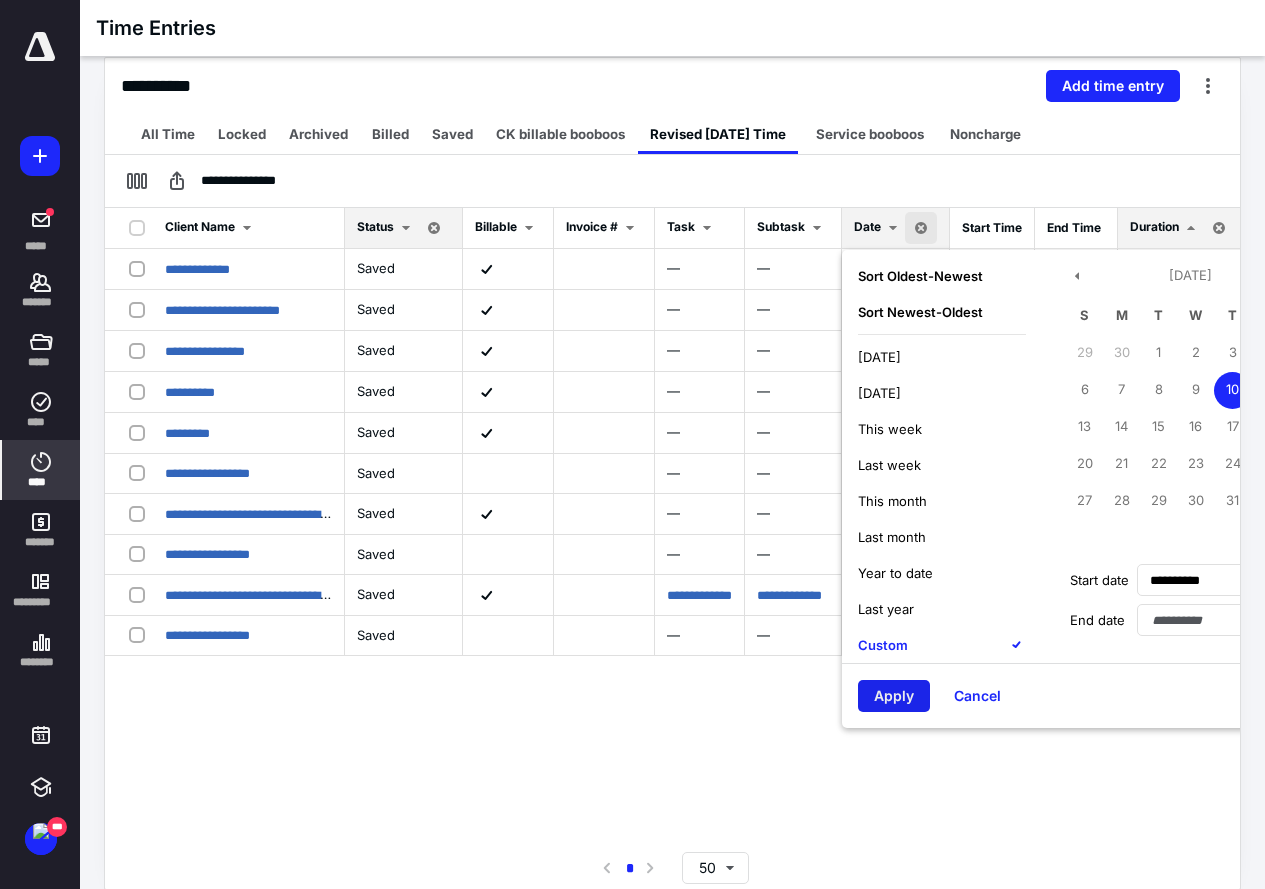 click on "Apply" at bounding box center [894, 696] 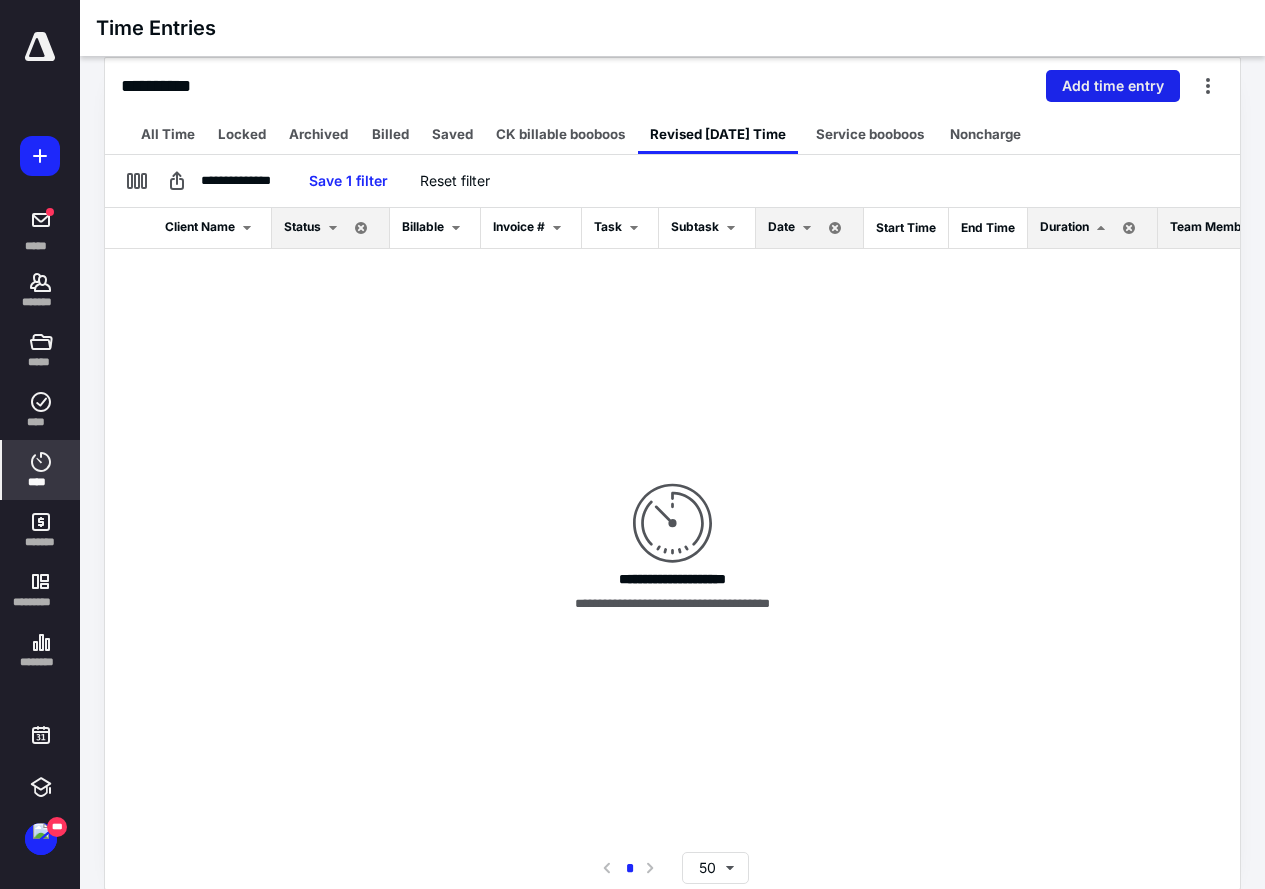 click on "Add time entry" at bounding box center (1113, 86) 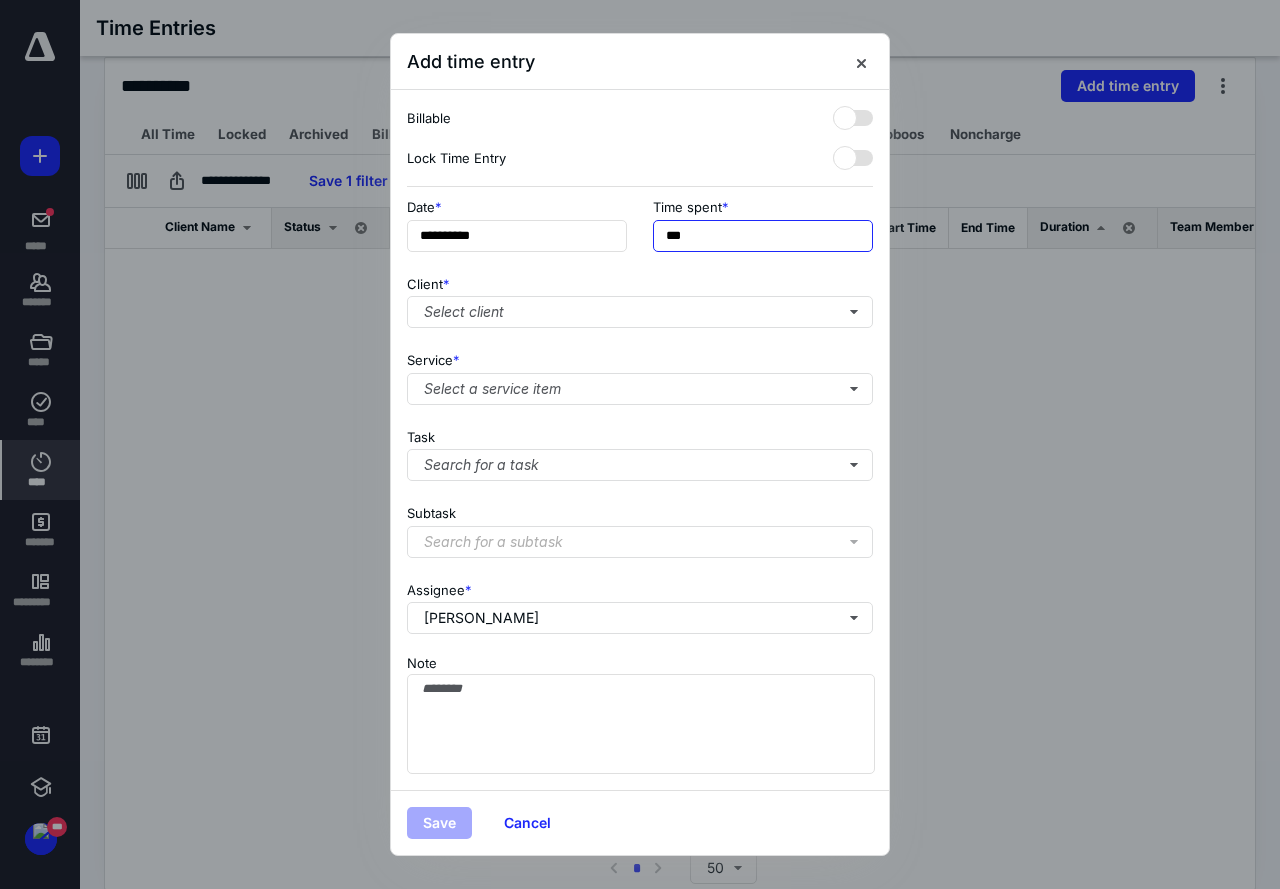 drag, startPoint x: 447, startPoint y: 208, endPoint x: 359, endPoint y: 194, distance: 89.106674 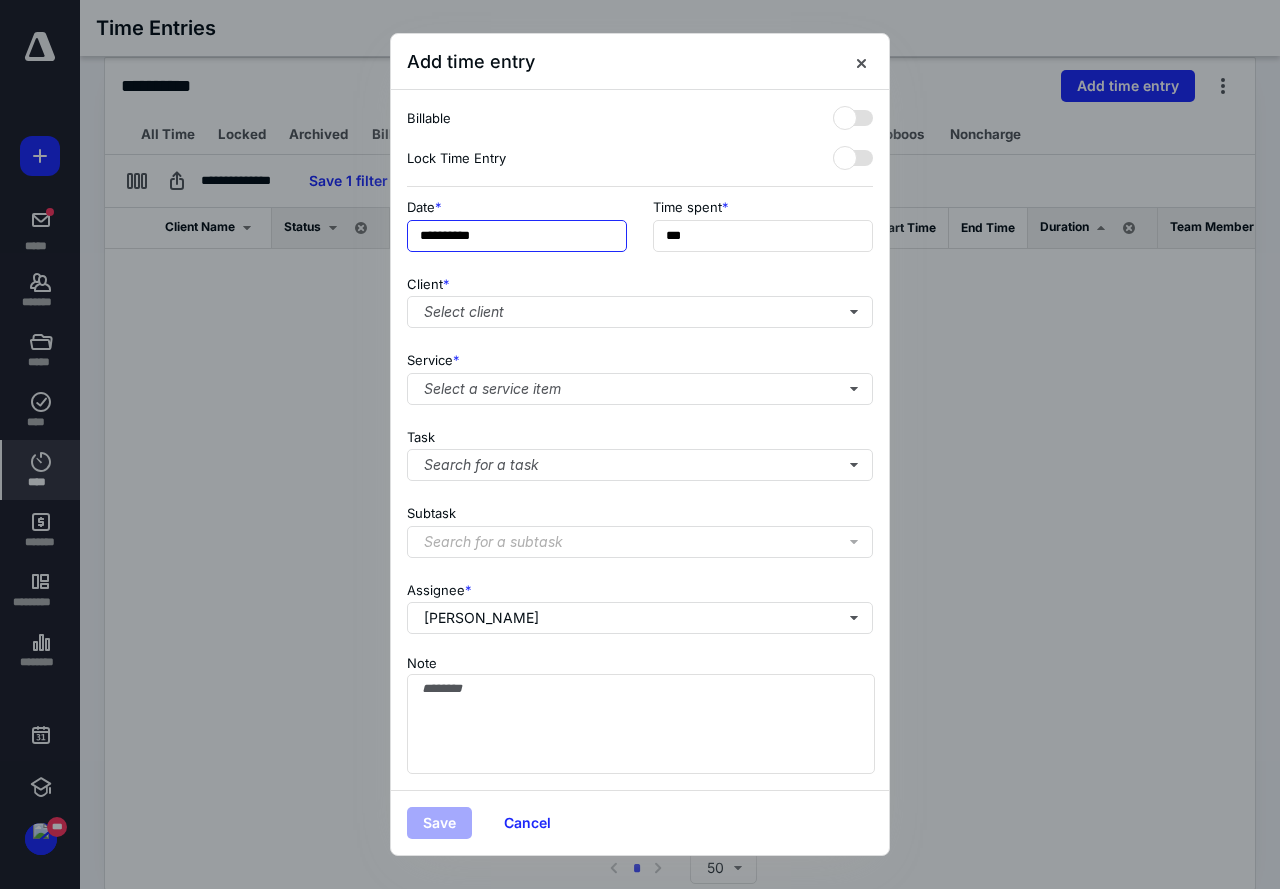 type on "******" 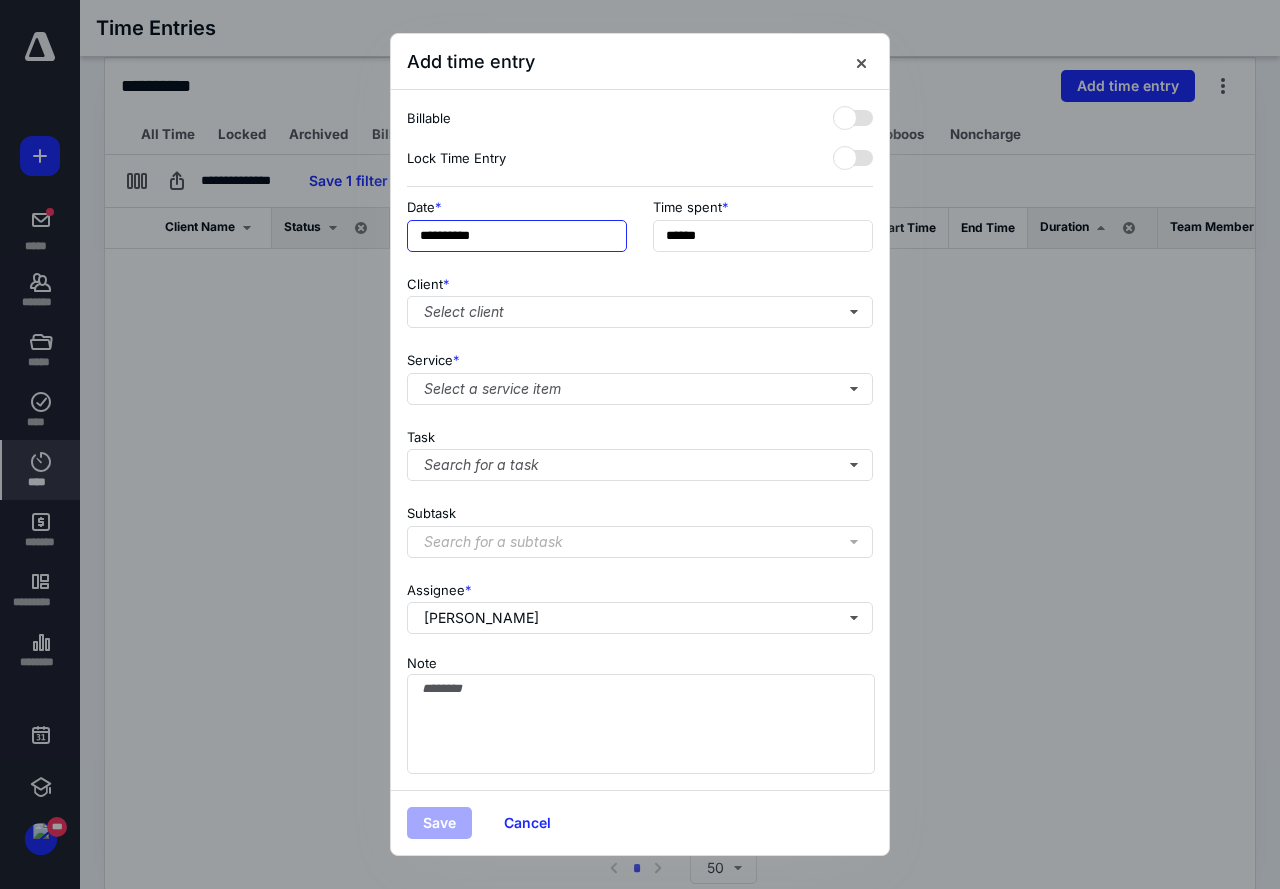 click on "**********" at bounding box center (517, 236) 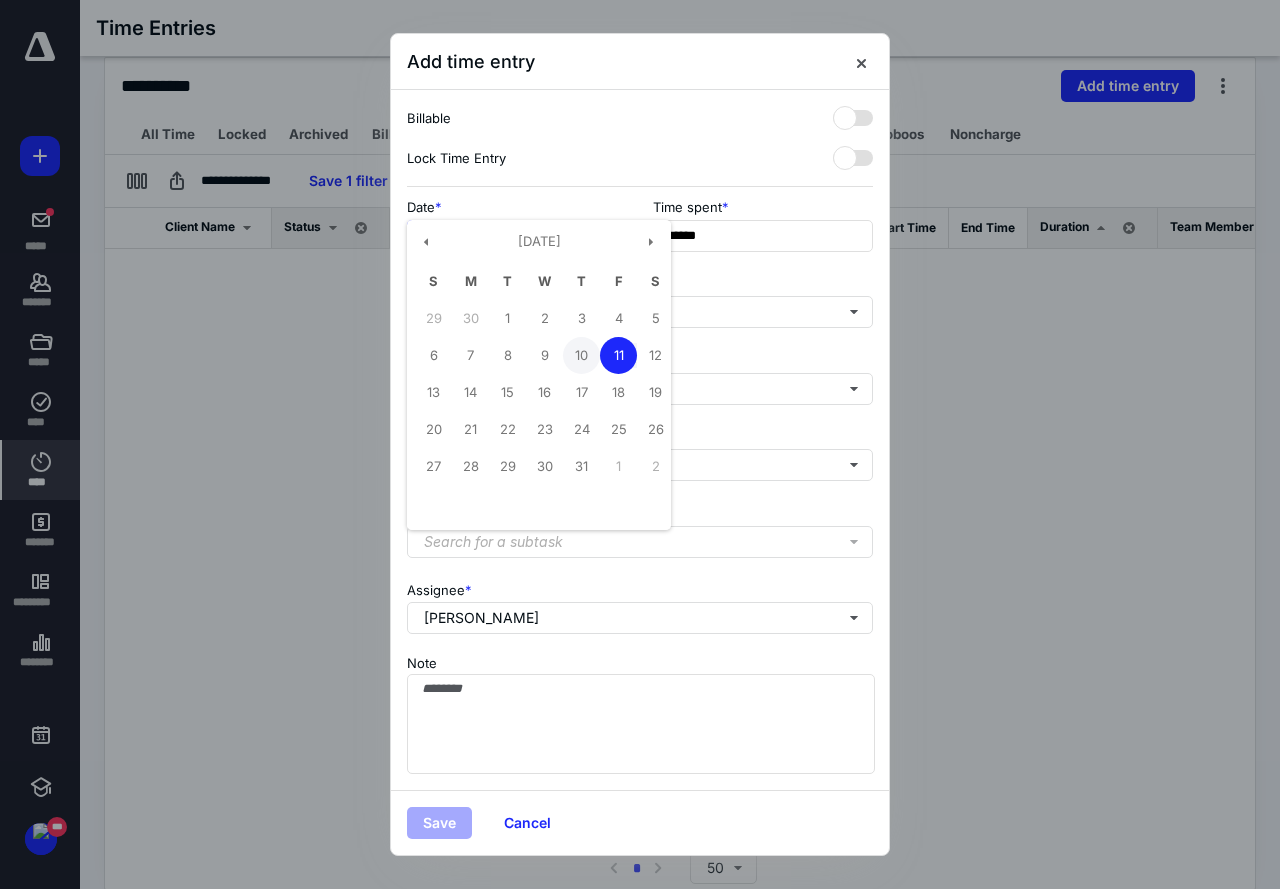 click on "10" at bounding box center [581, 355] 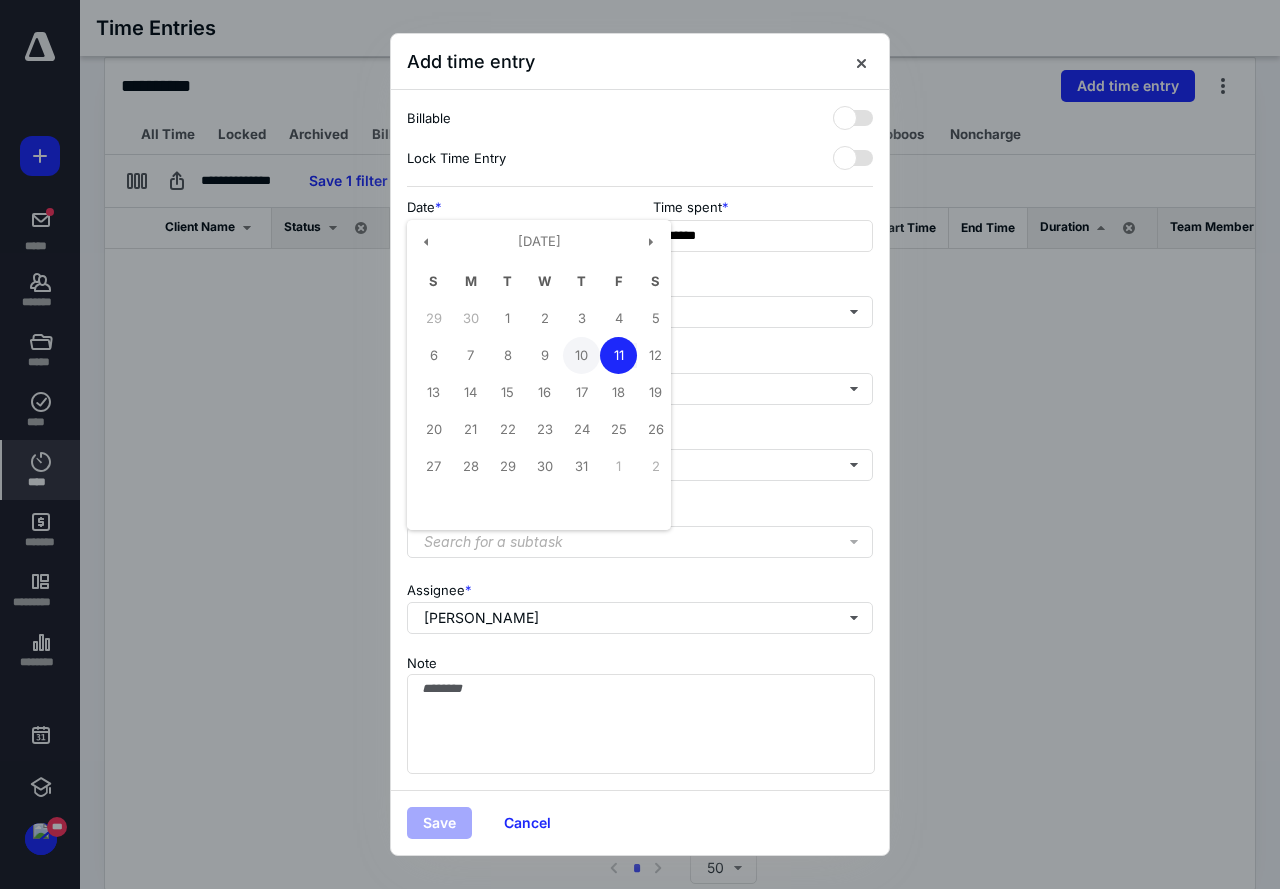 type on "**********" 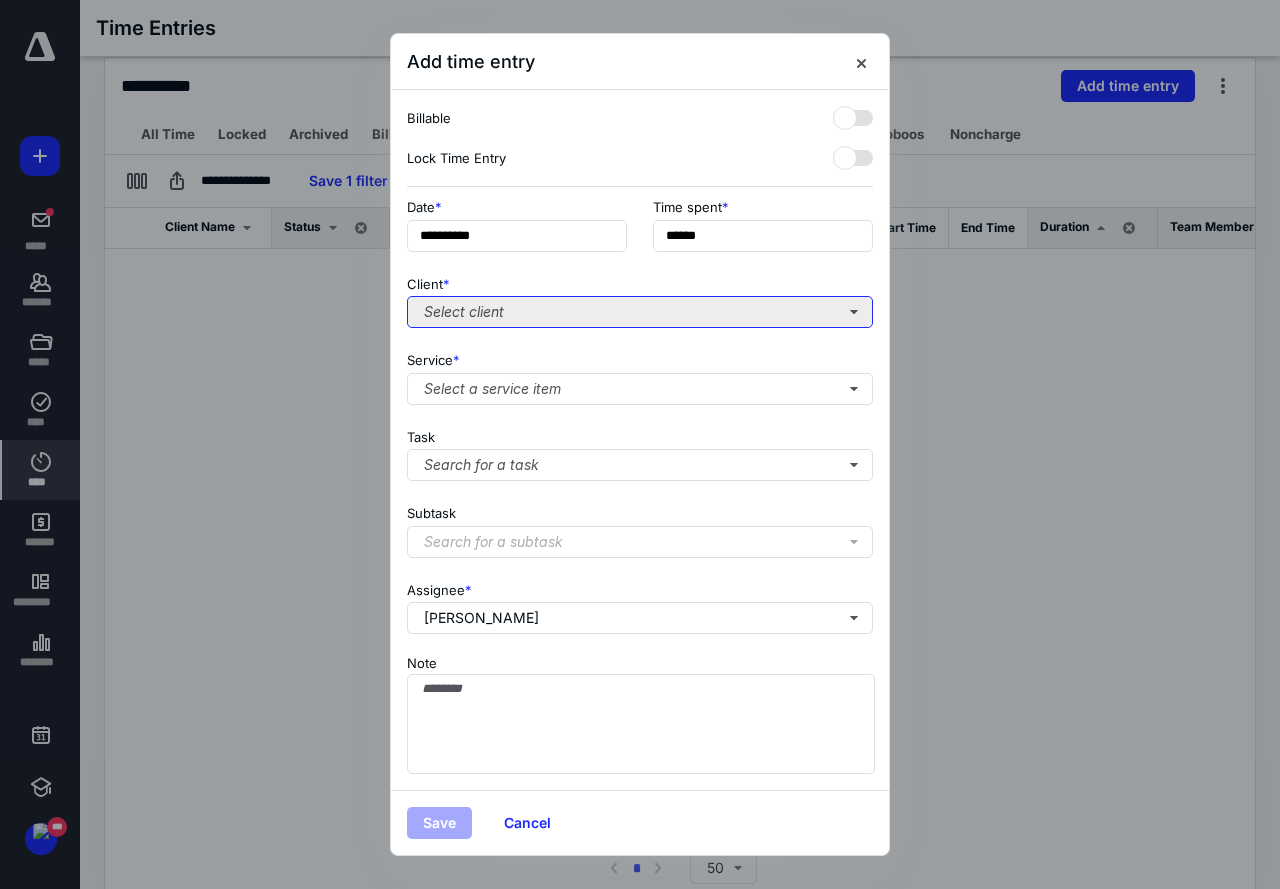 click on "Select client" at bounding box center [640, 312] 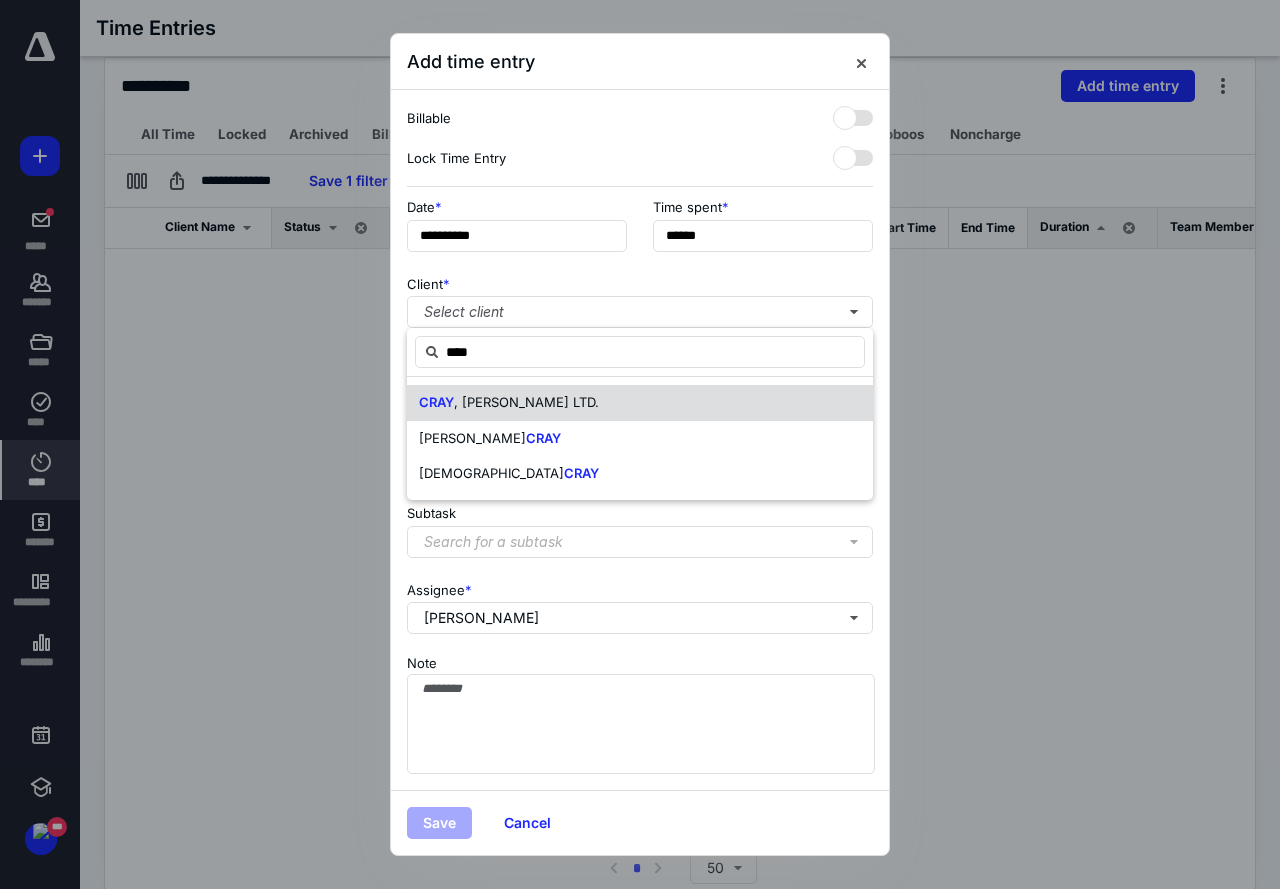 click on "CRAY , [PERSON_NAME] LTD." at bounding box center (640, 403) 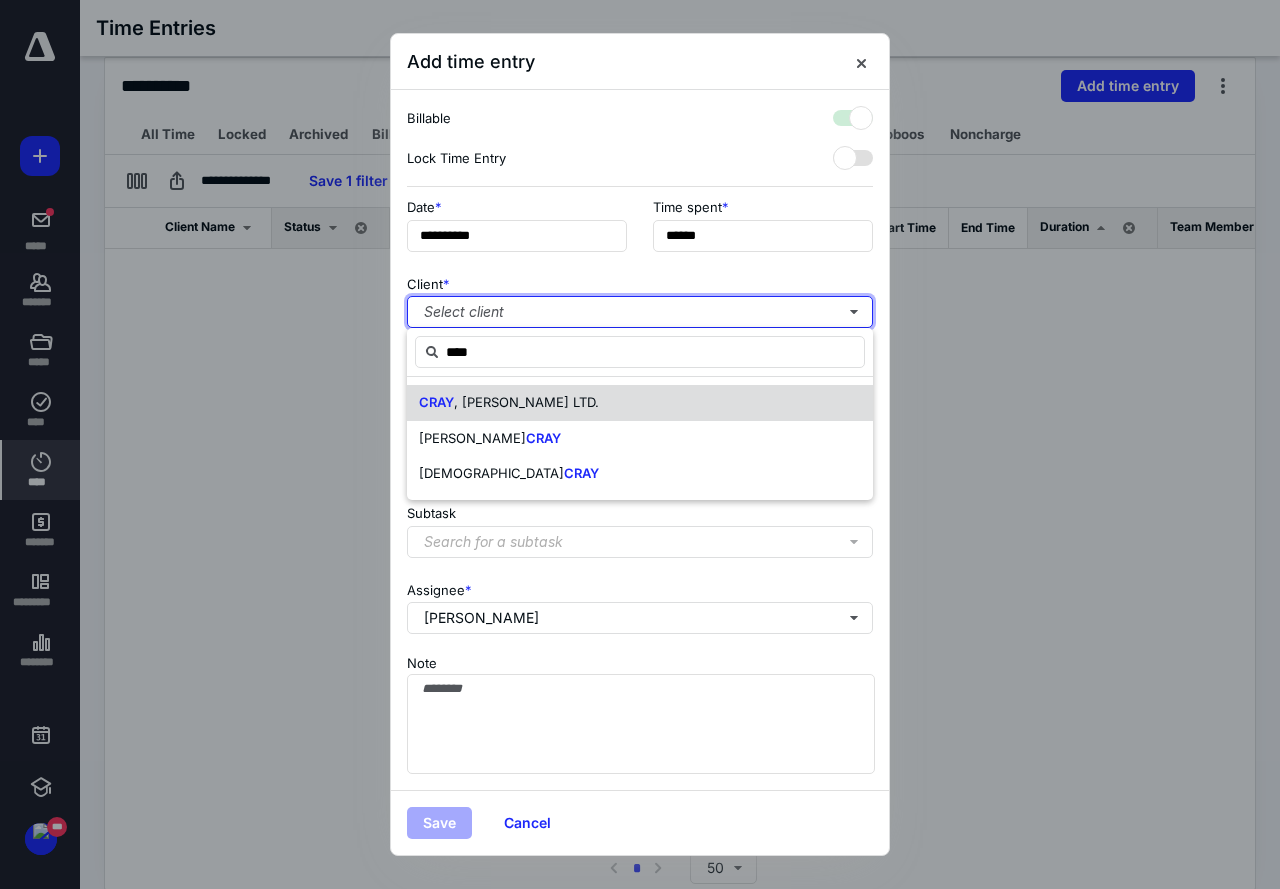 checkbox on "true" 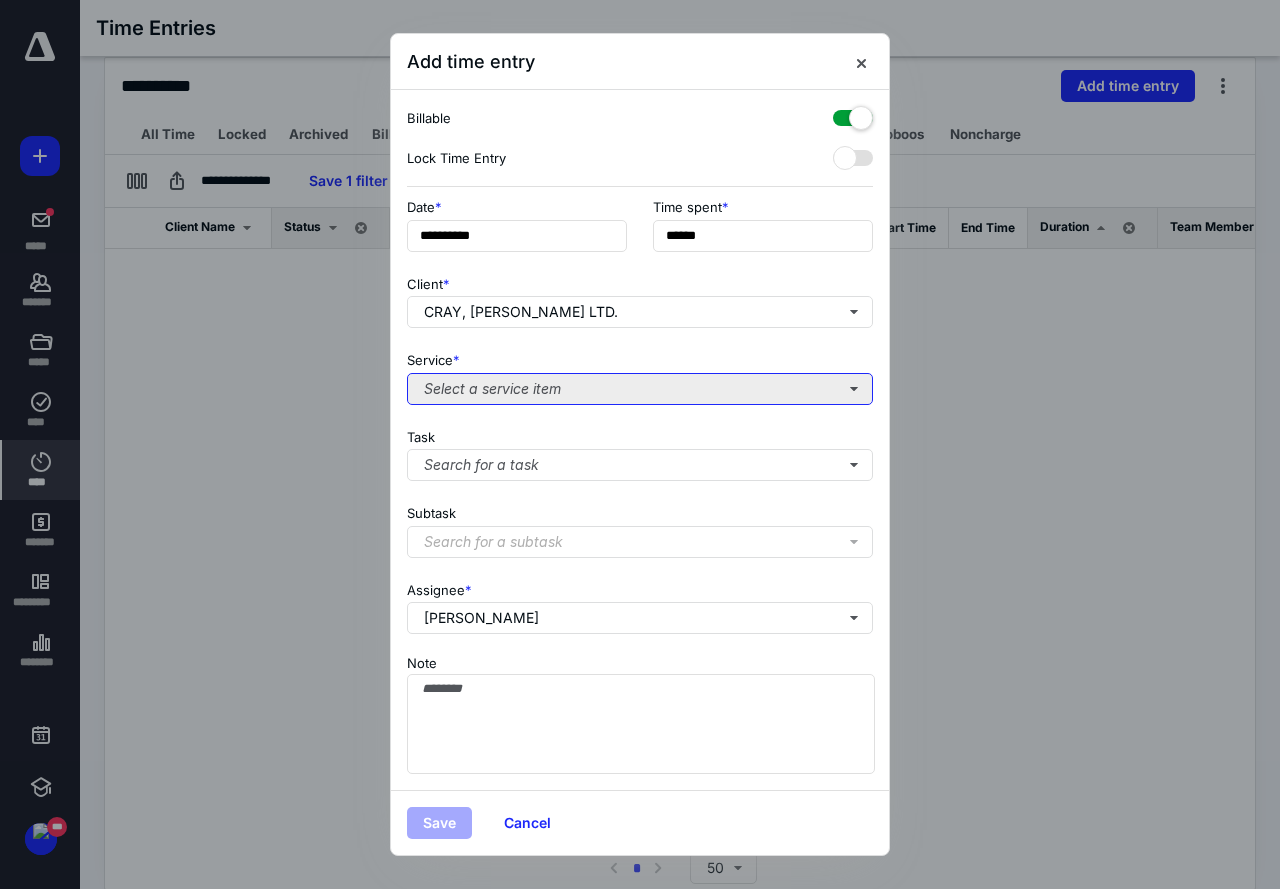 click on "Select a service item" at bounding box center [640, 389] 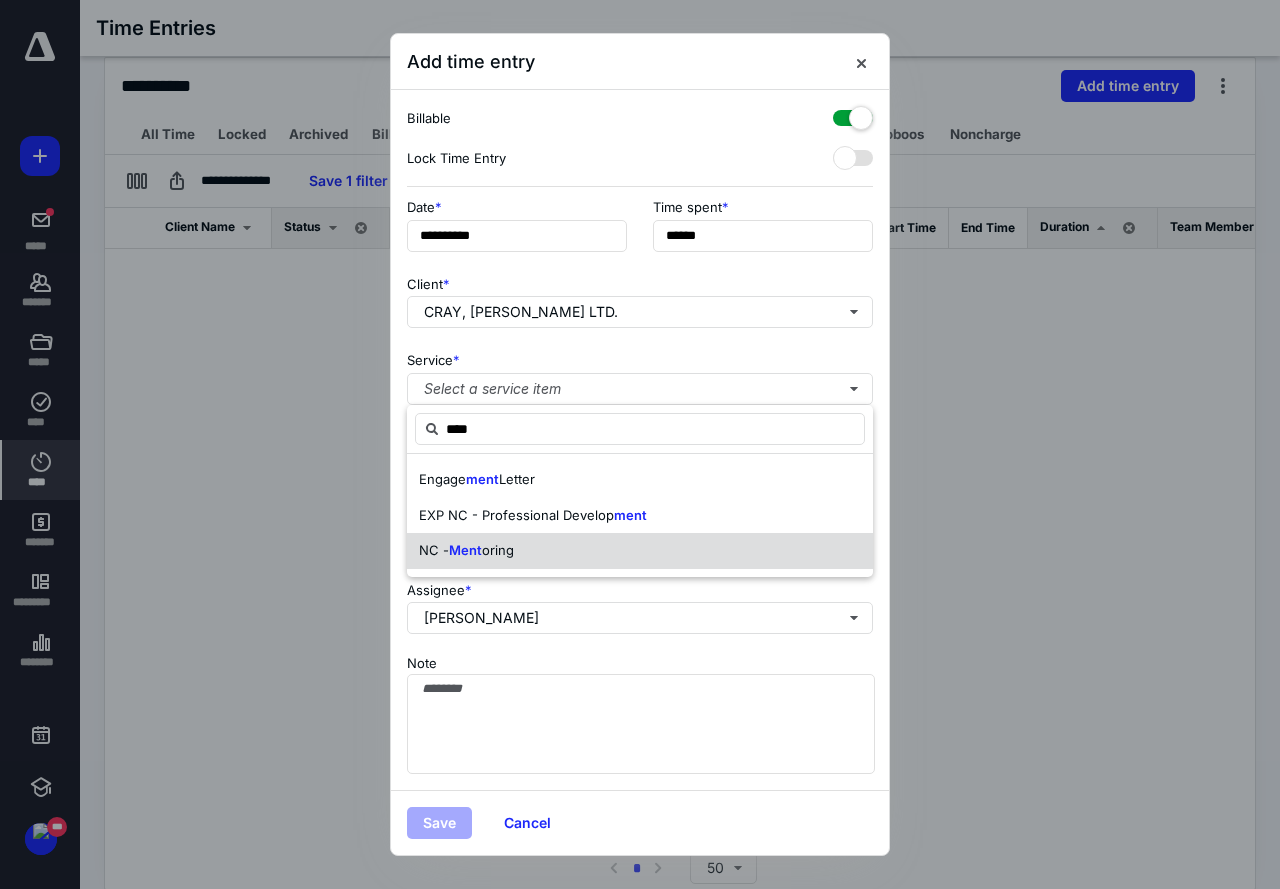 click on "NC -  Ment oring" at bounding box center (640, 551) 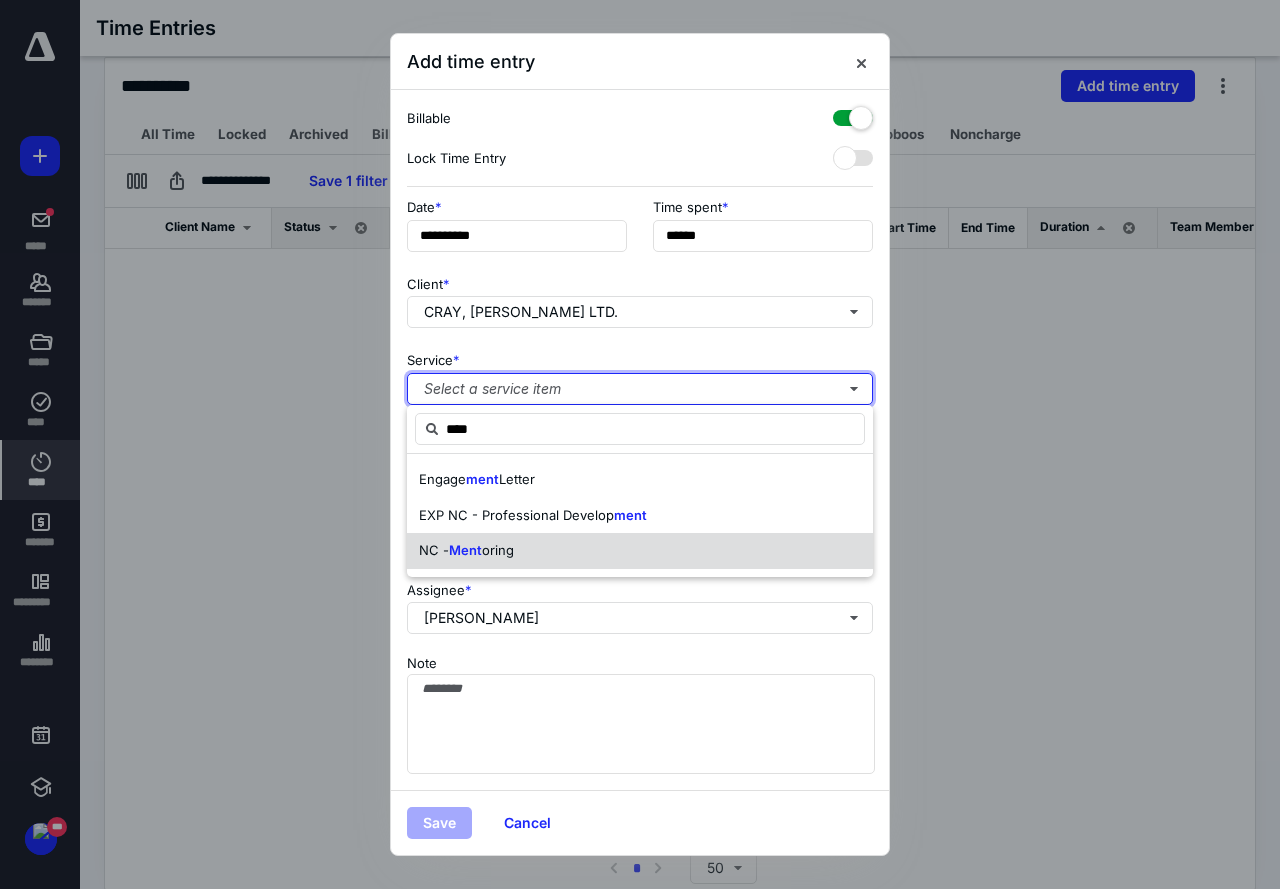 type 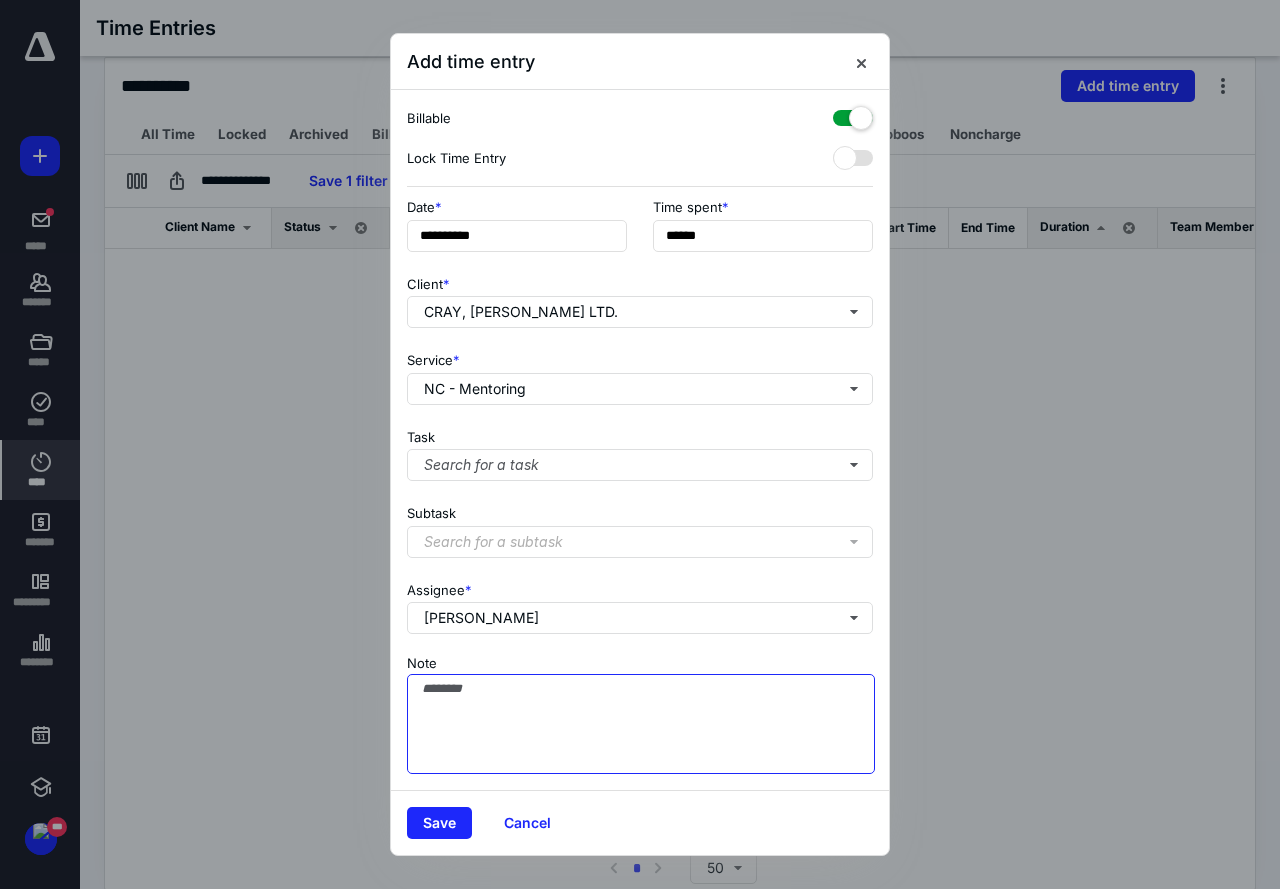 click on "Note" at bounding box center [641, 724] 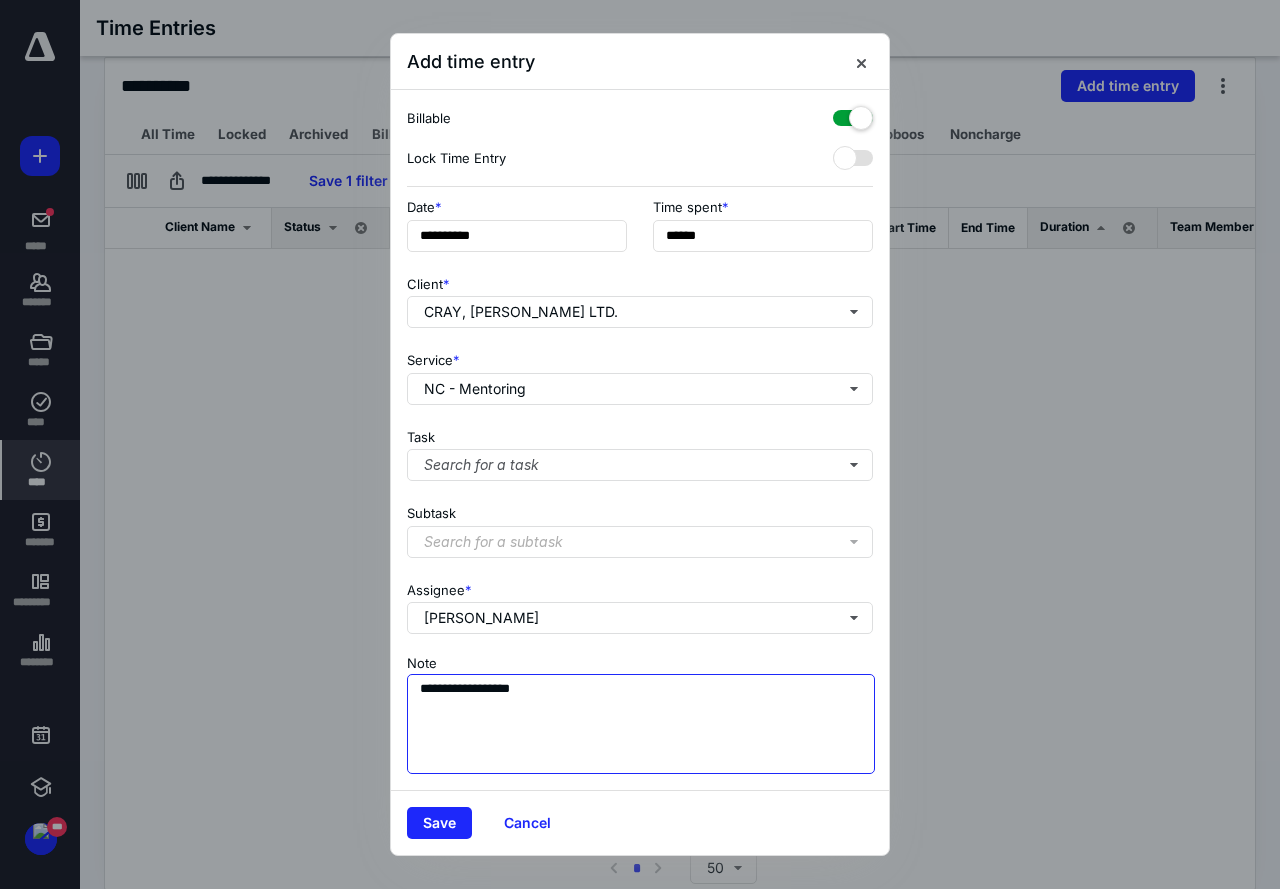 type on "**********" 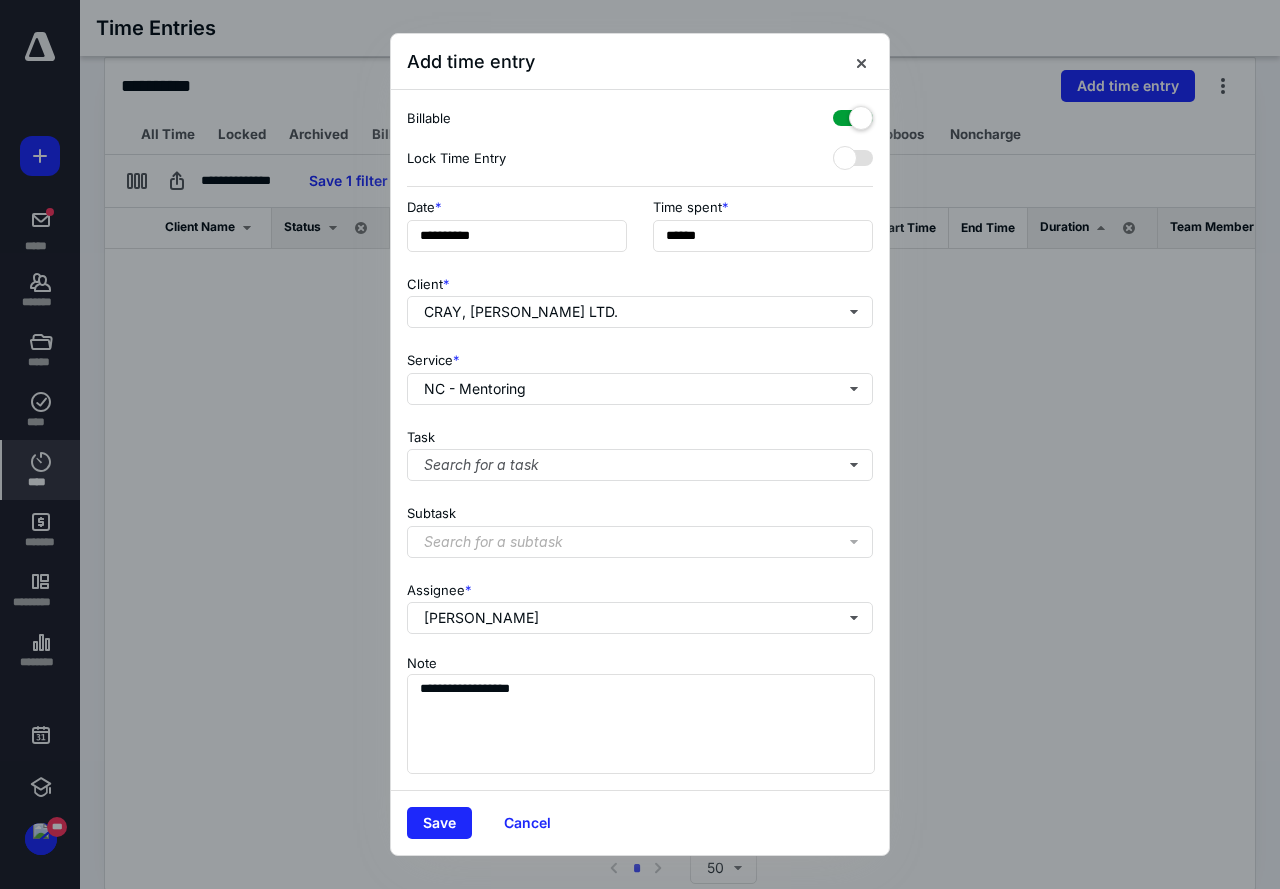 click at bounding box center [853, 114] 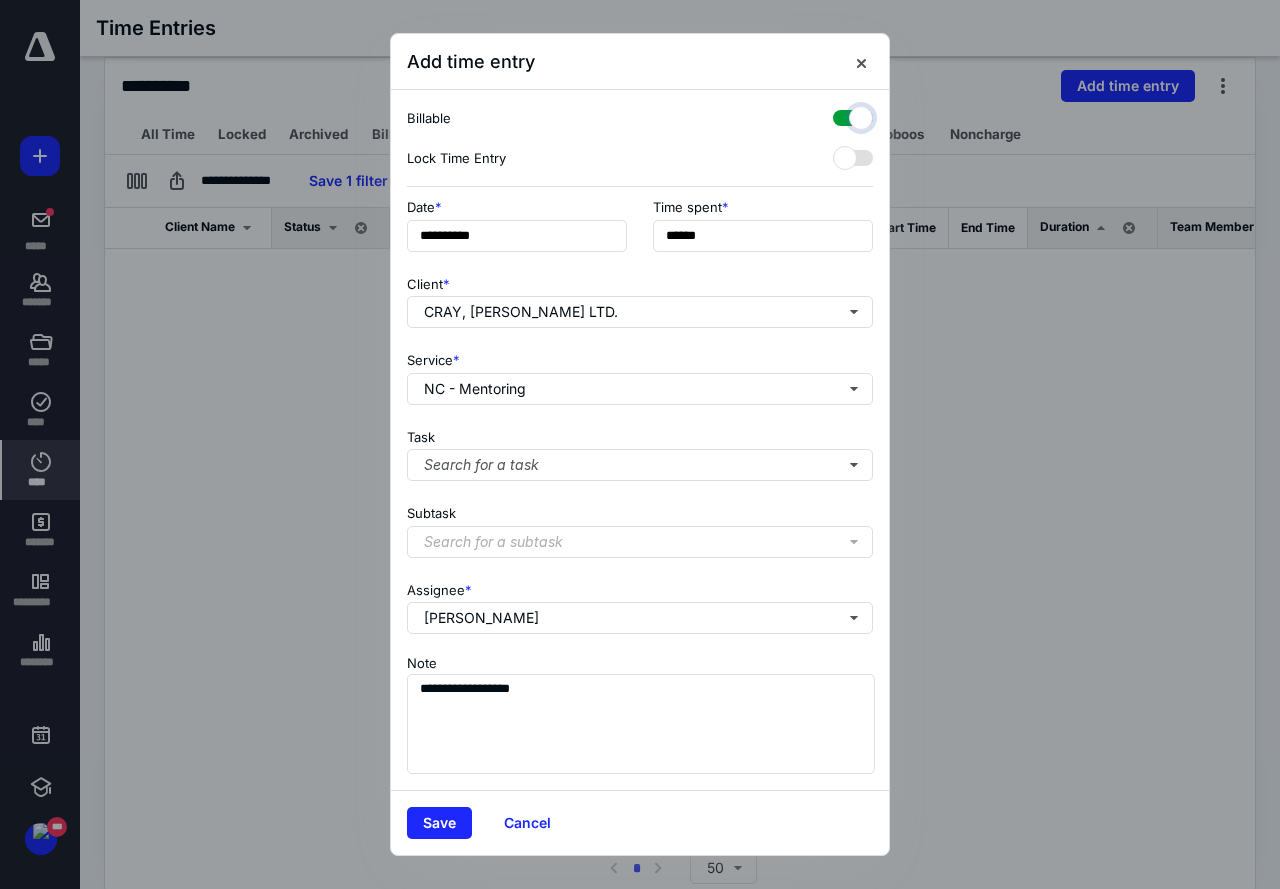 click at bounding box center (843, 115) 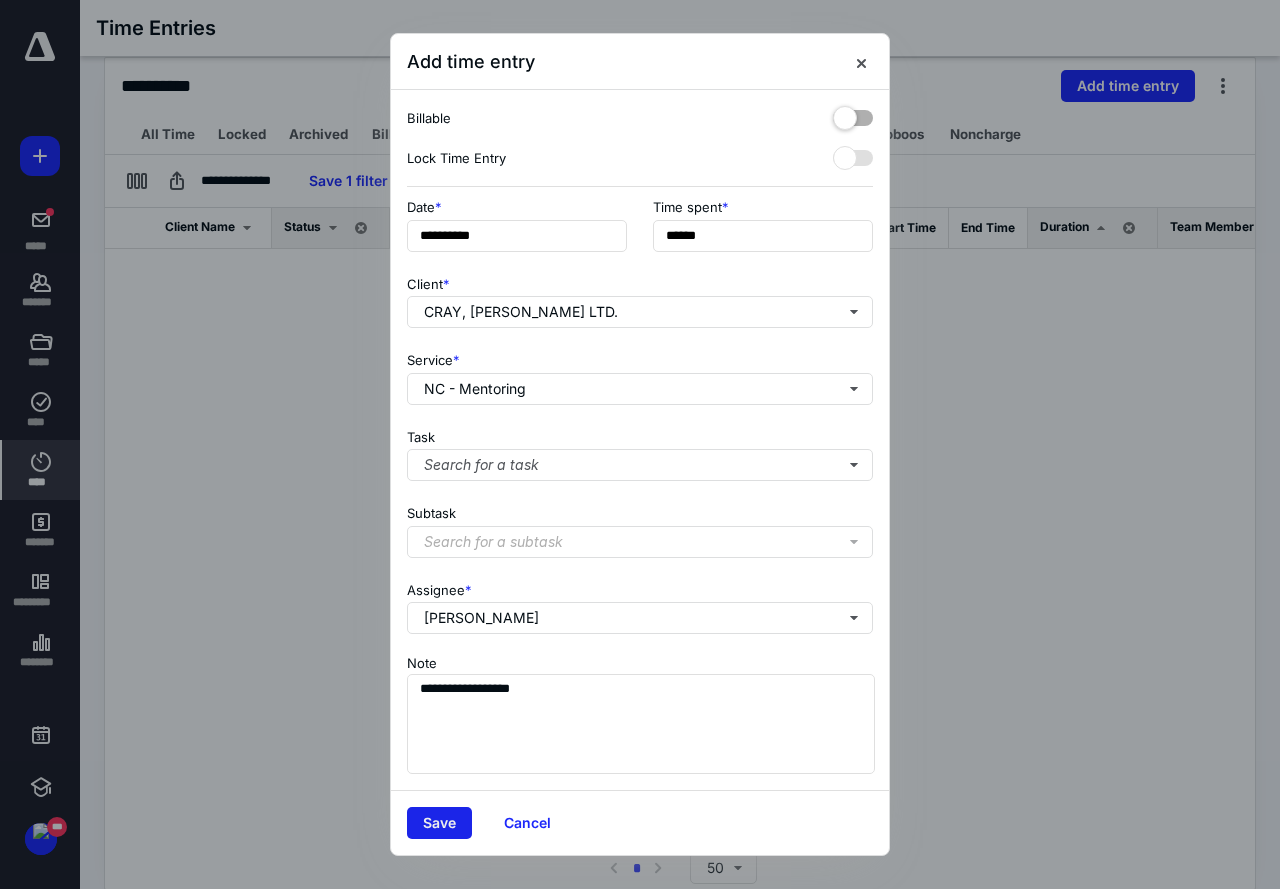 click on "Save" at bounding box center [439, 823] 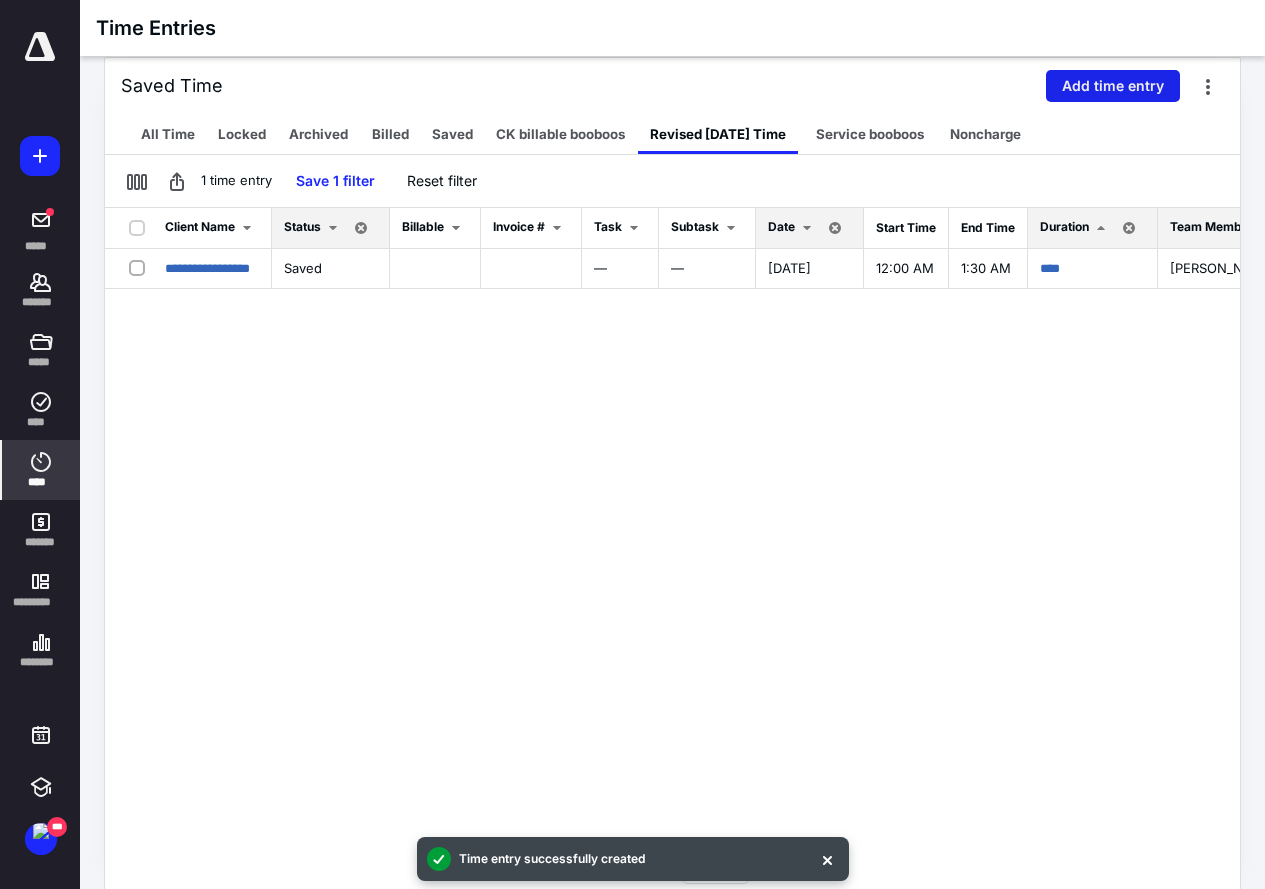 click on "Add time entry" at bounding box center (1113, 86) 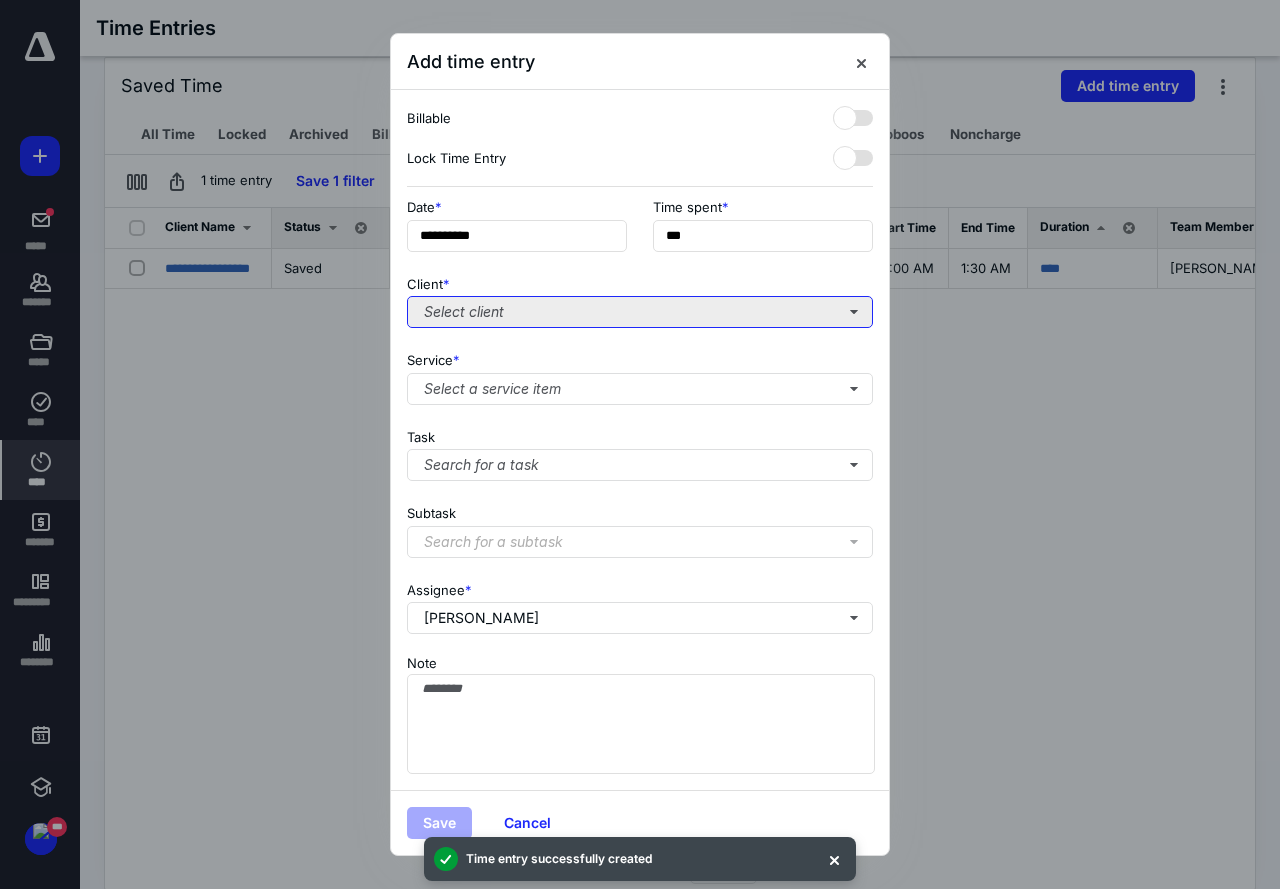 click on "Select client" at bounding box center [640, 312] 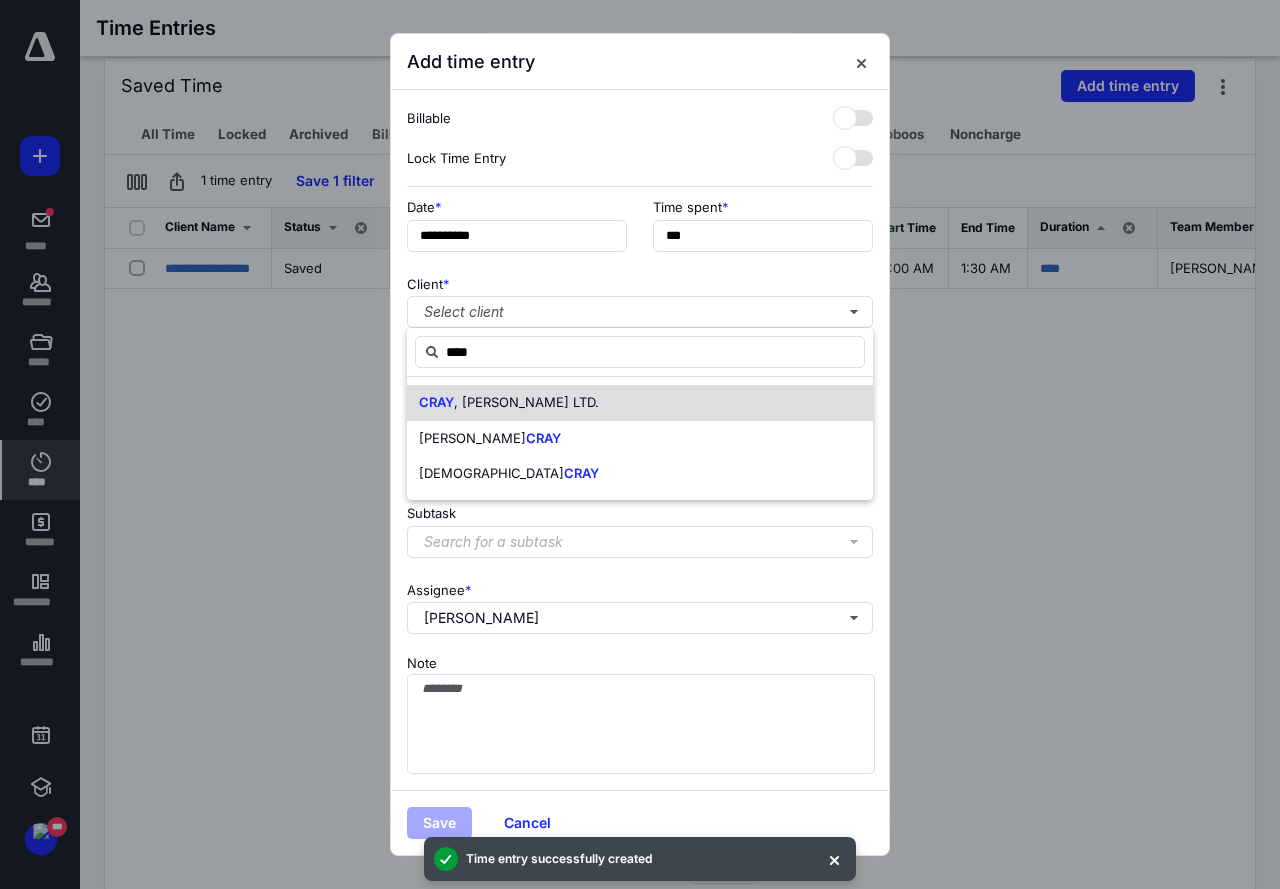 click on ", [PERSON_NAME] LTD." at bounding box center (526, 402) 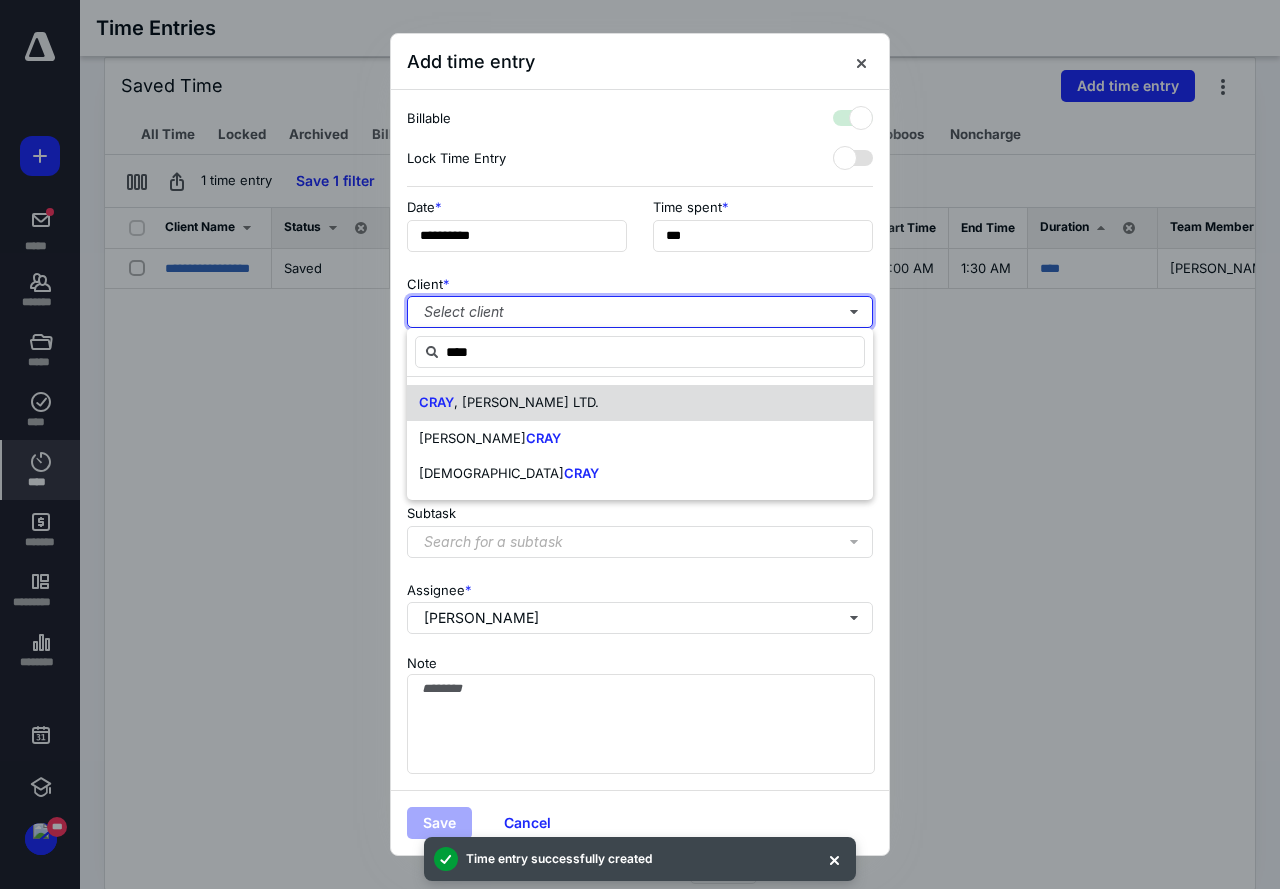 checkbox on "true" 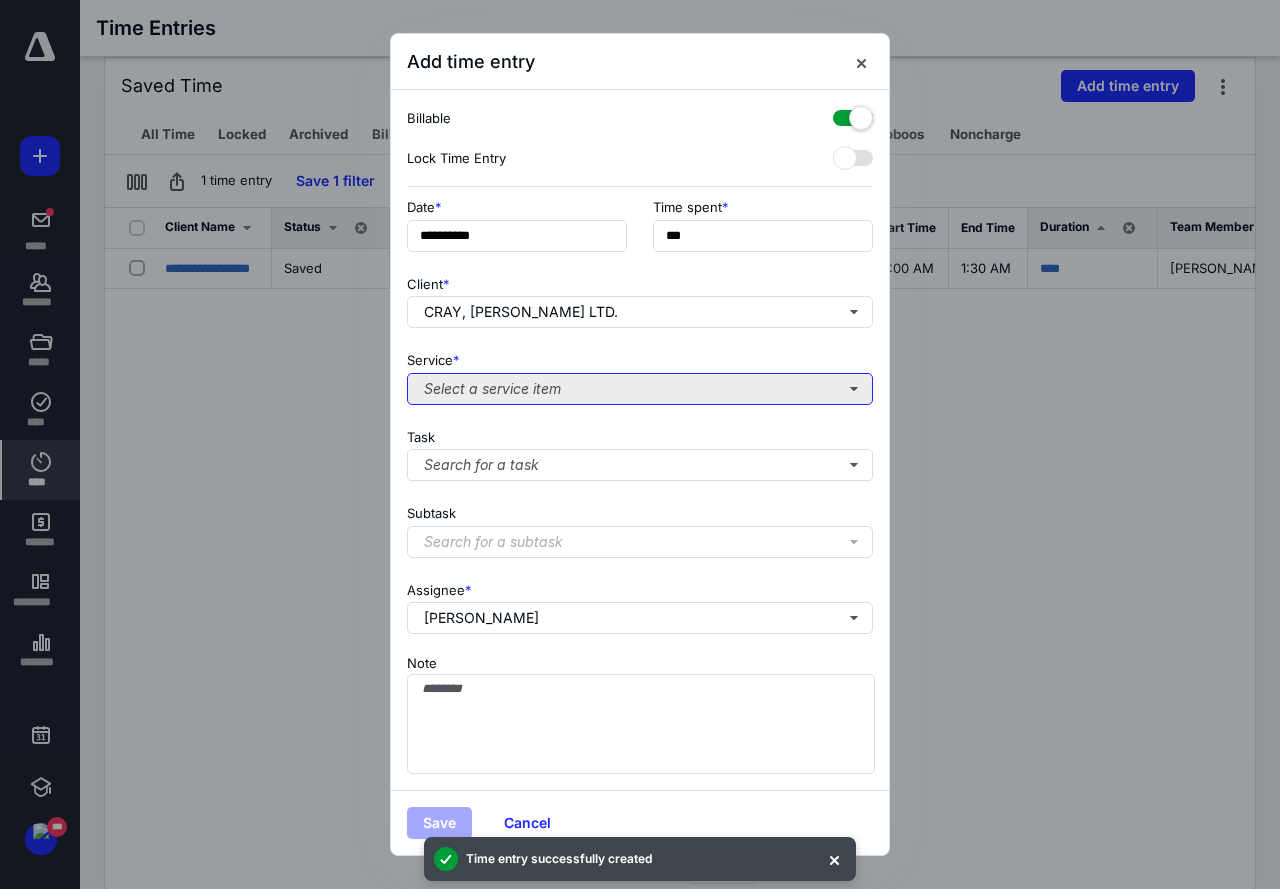 click on "Select a service item" at bounding box center (640, 389) 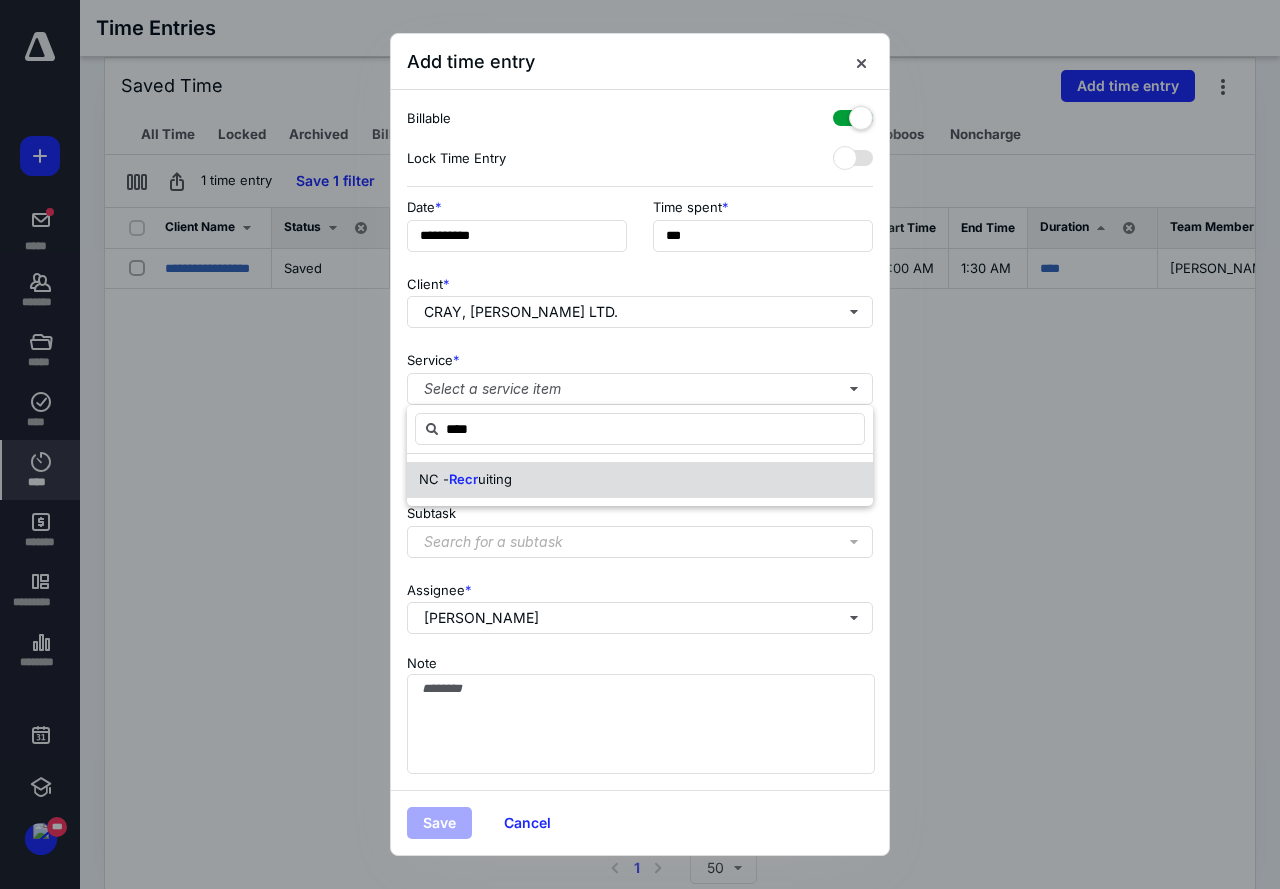 click on "Recr" at bounding box center (463, 479) 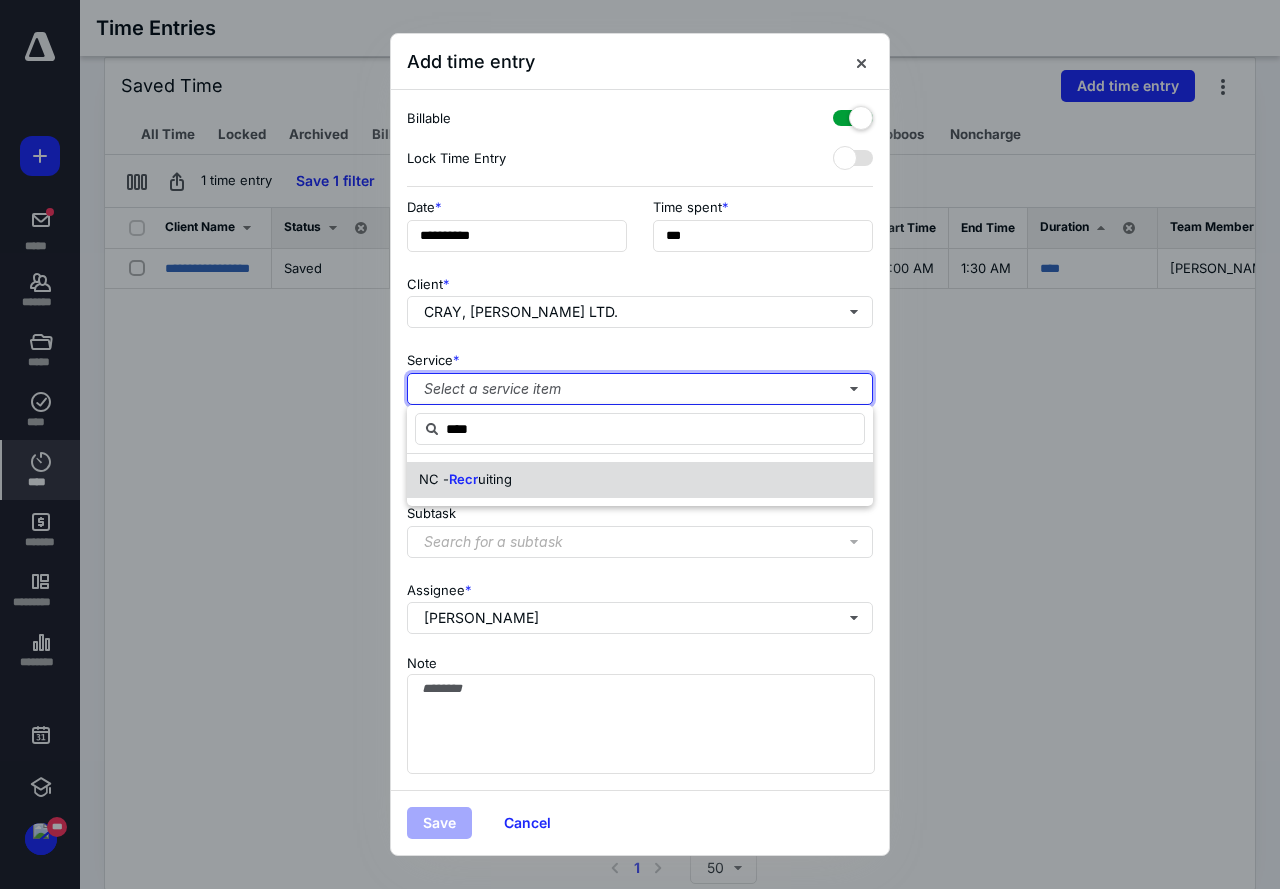 type 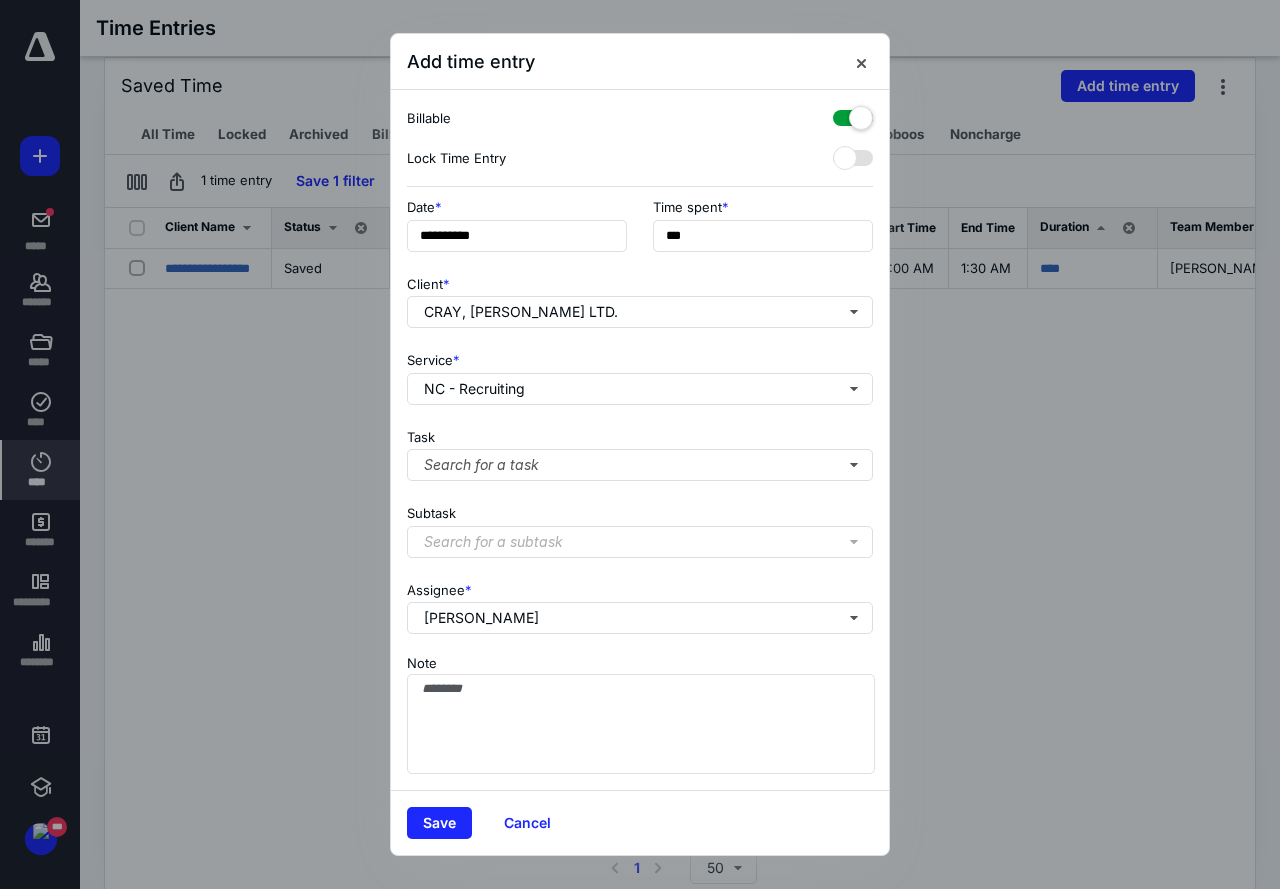click at bounding box center [853, 114] 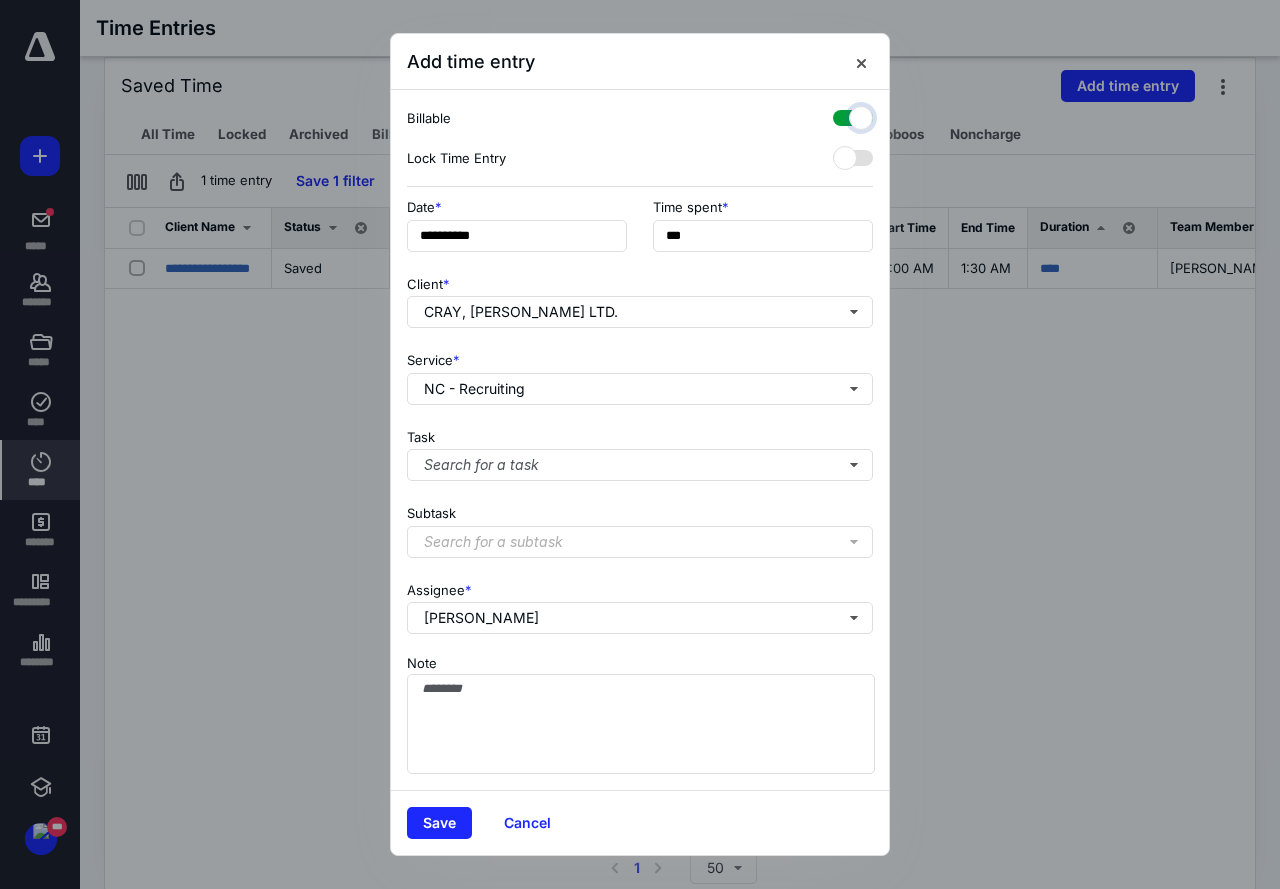 click at bounding box center (843, 115) 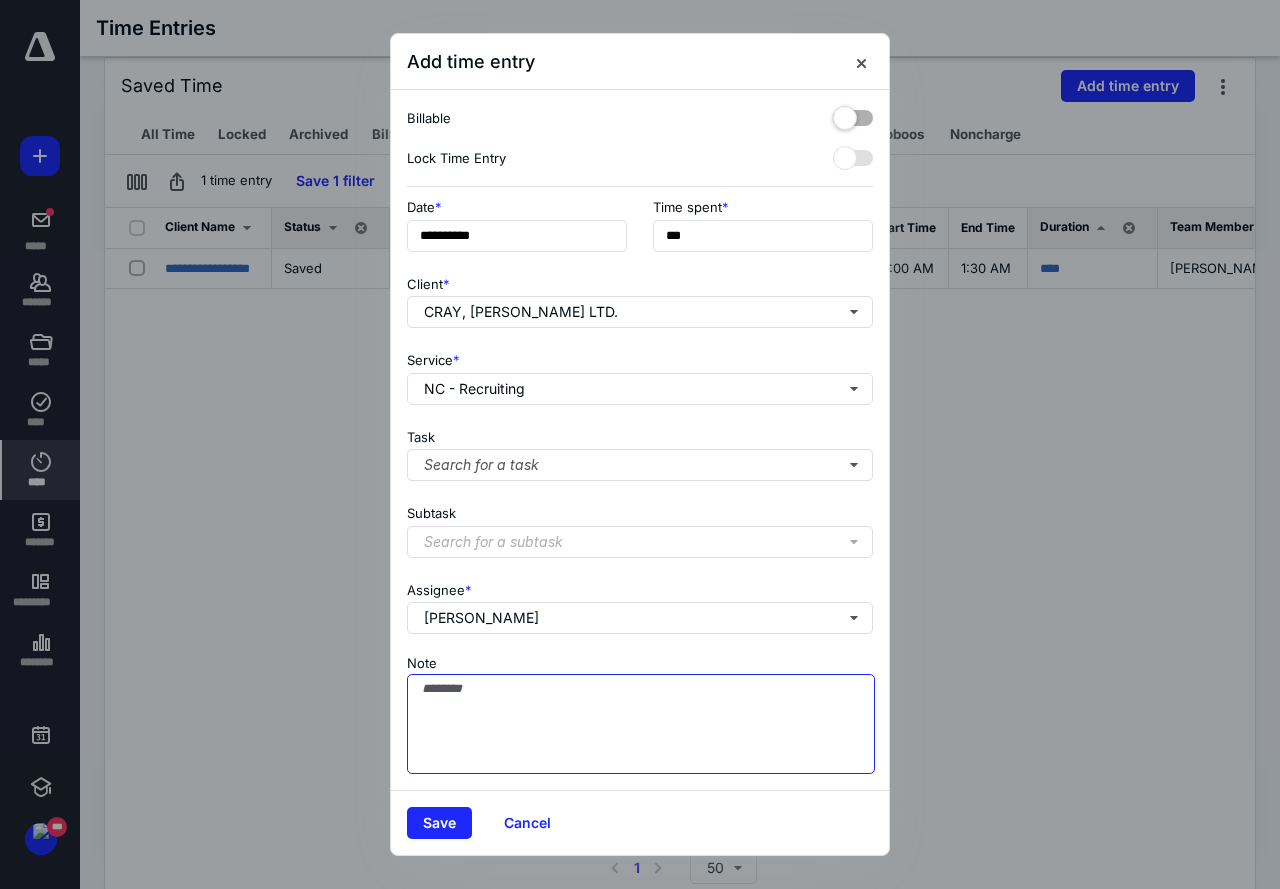 click on "Note" at bounding box center [641, 724] 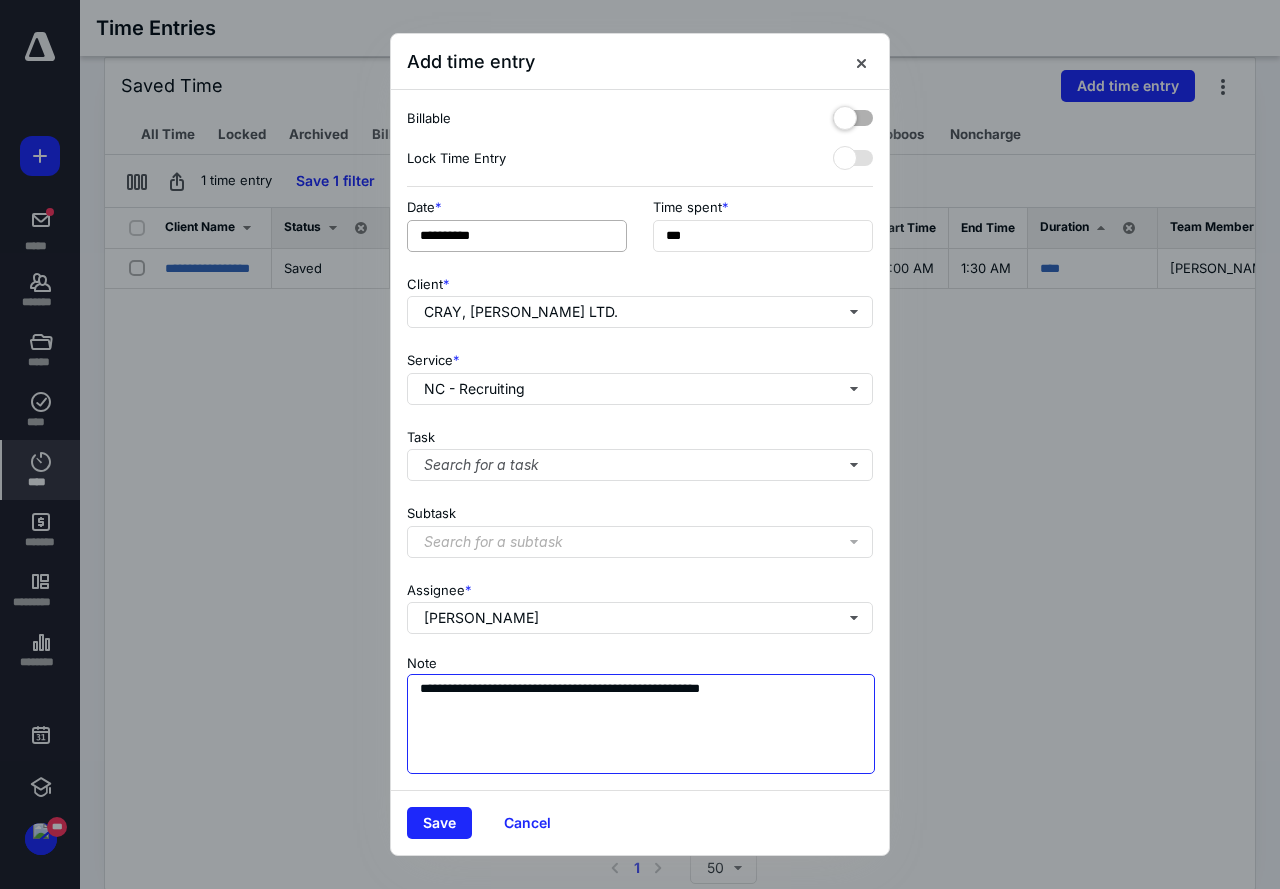 type on "**********" 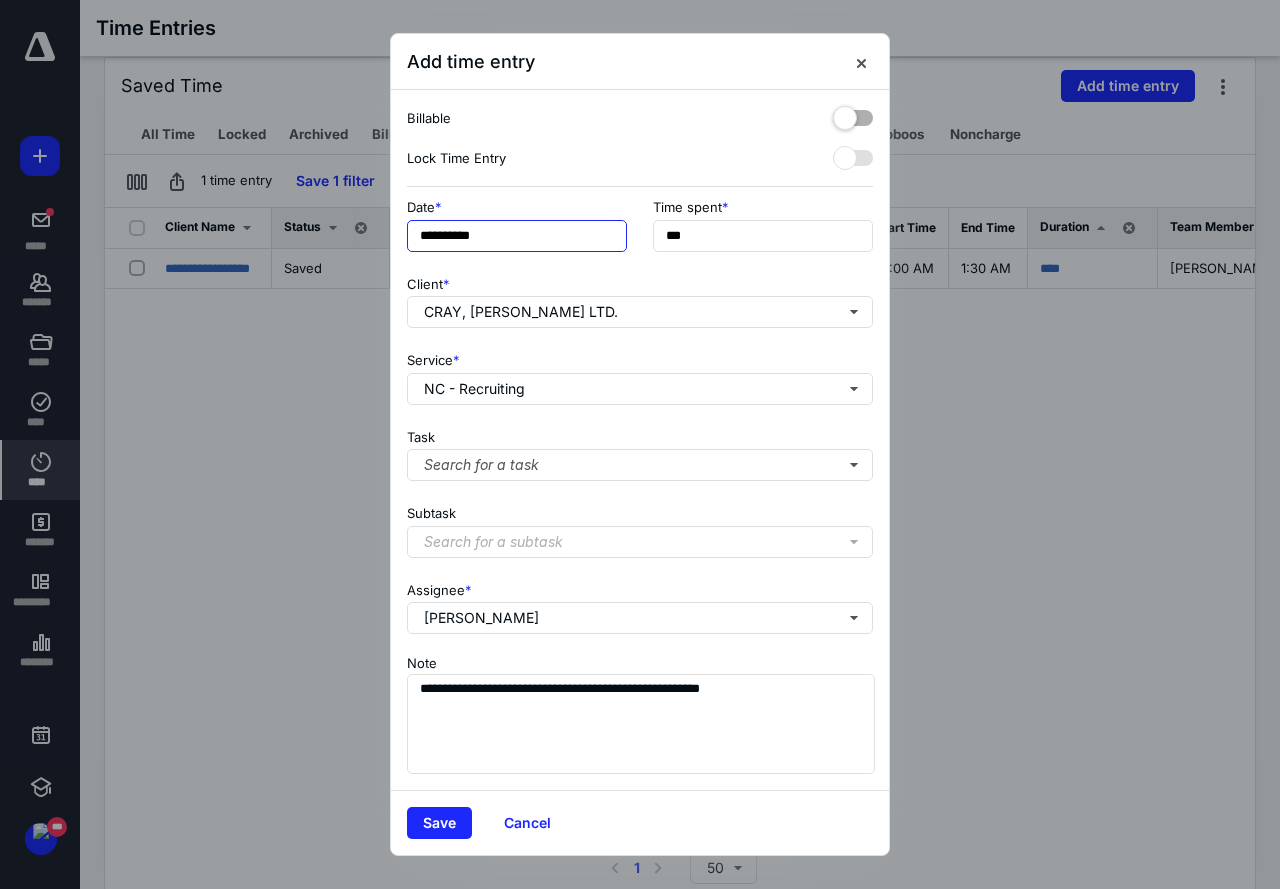 click on "**********" at bounding box center [517, 236] 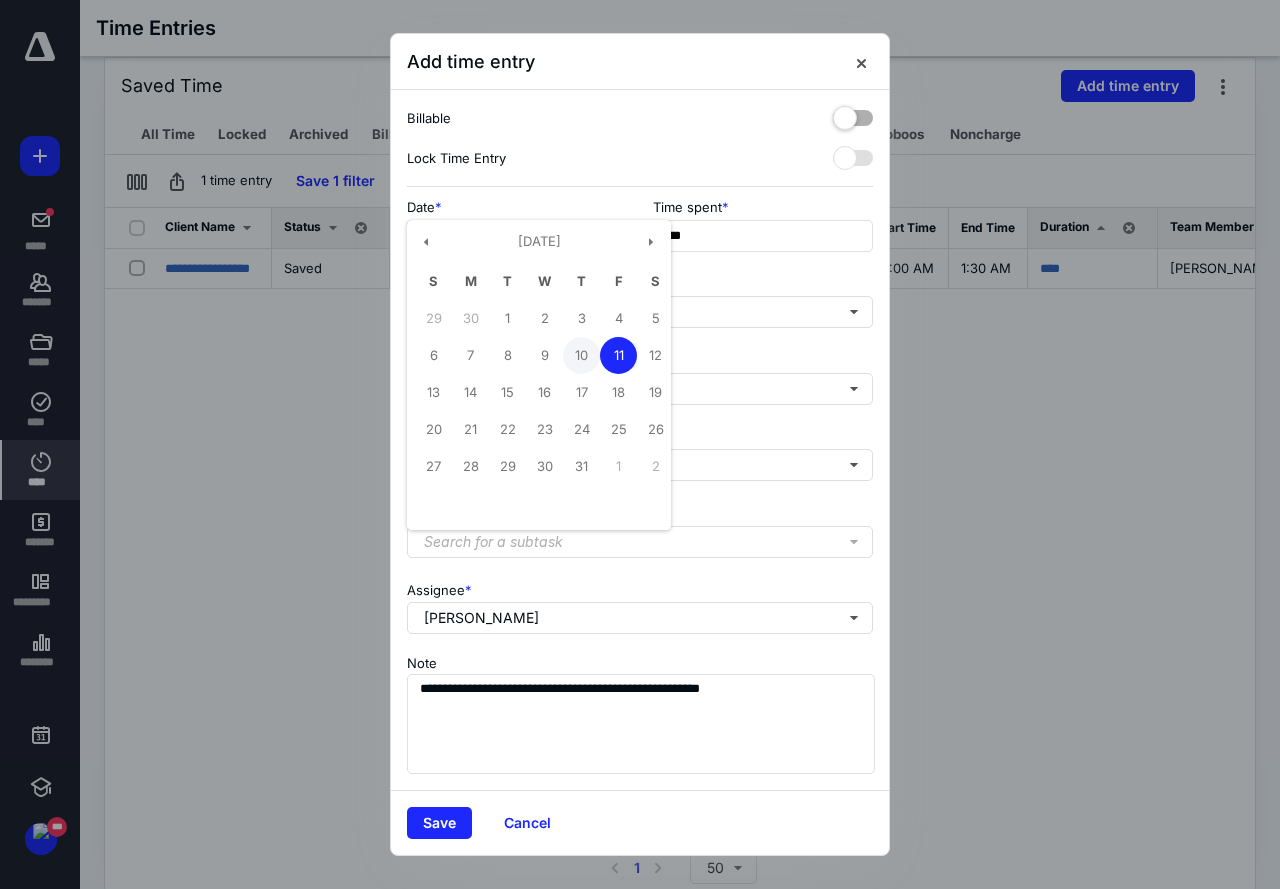 click on "10" at bounding box center (581, 355) 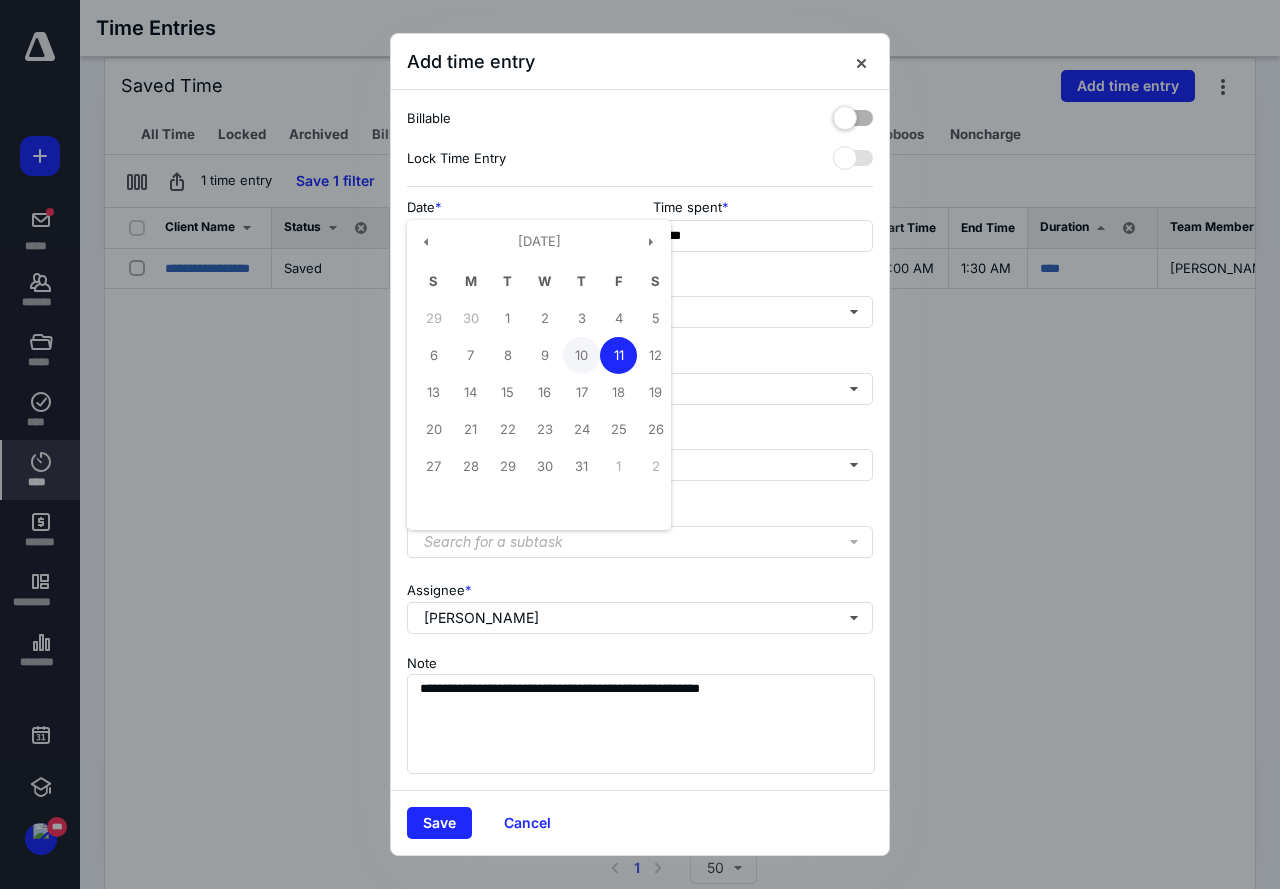 type on "**********" 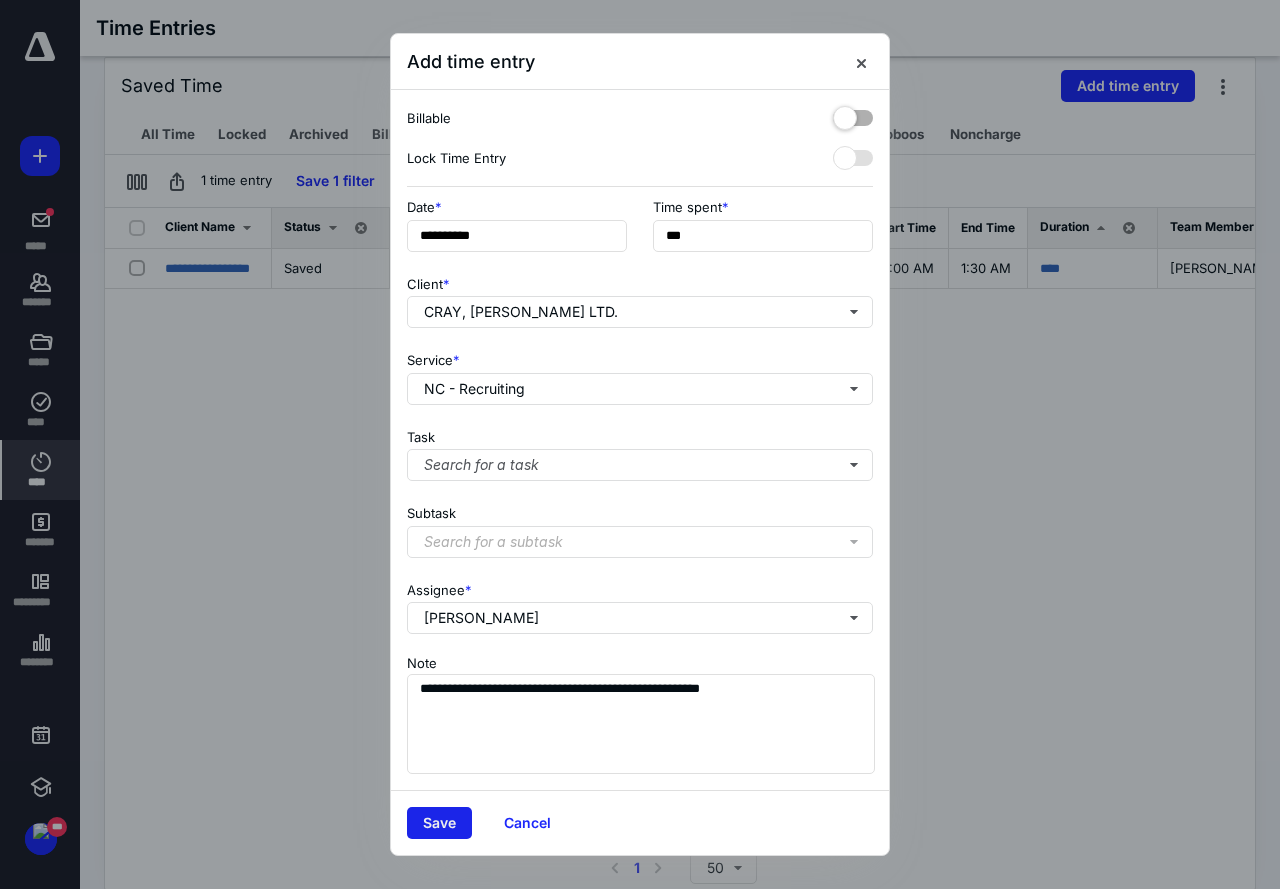 click on "Save" at bounding box center [439, 823] 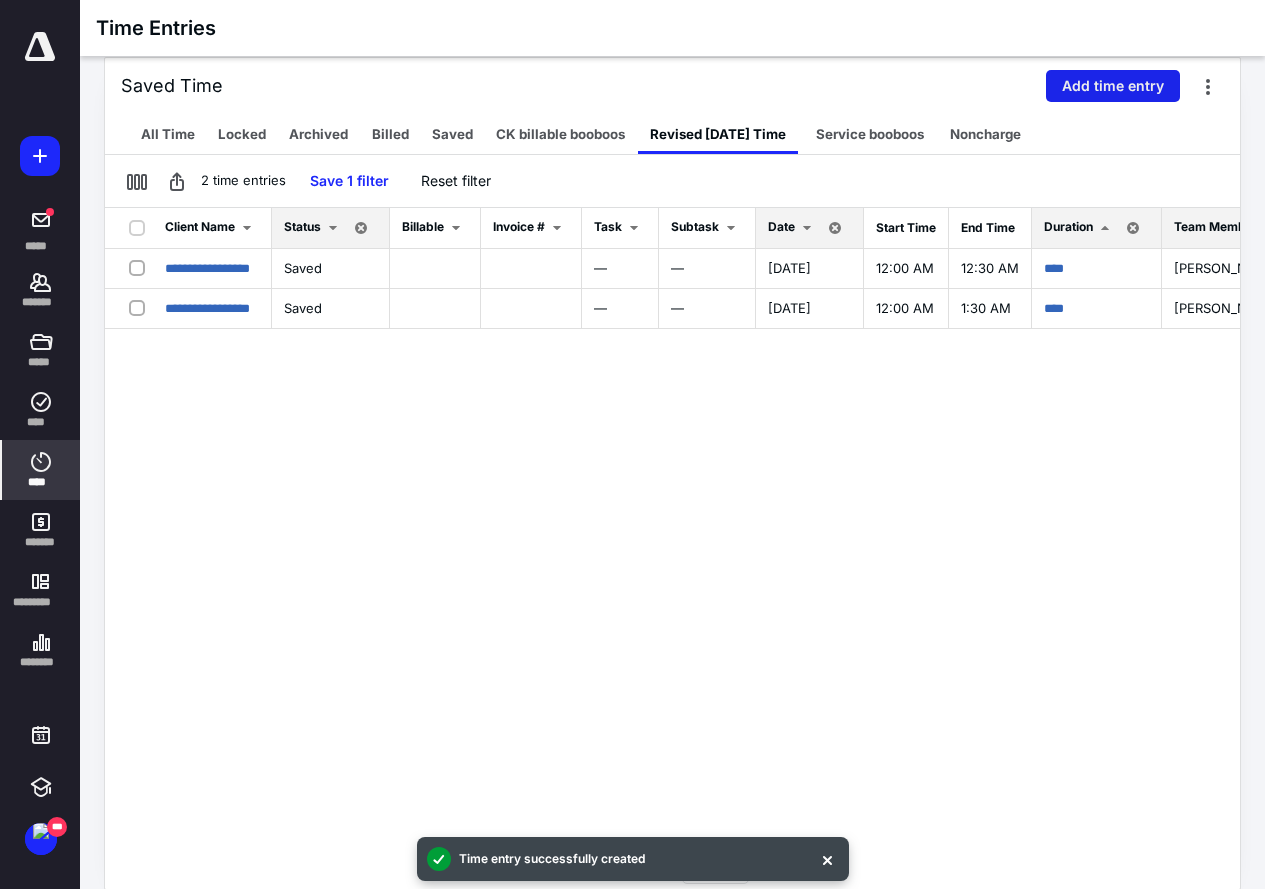click on "Add time entry" at bounding box center (1113, 86) 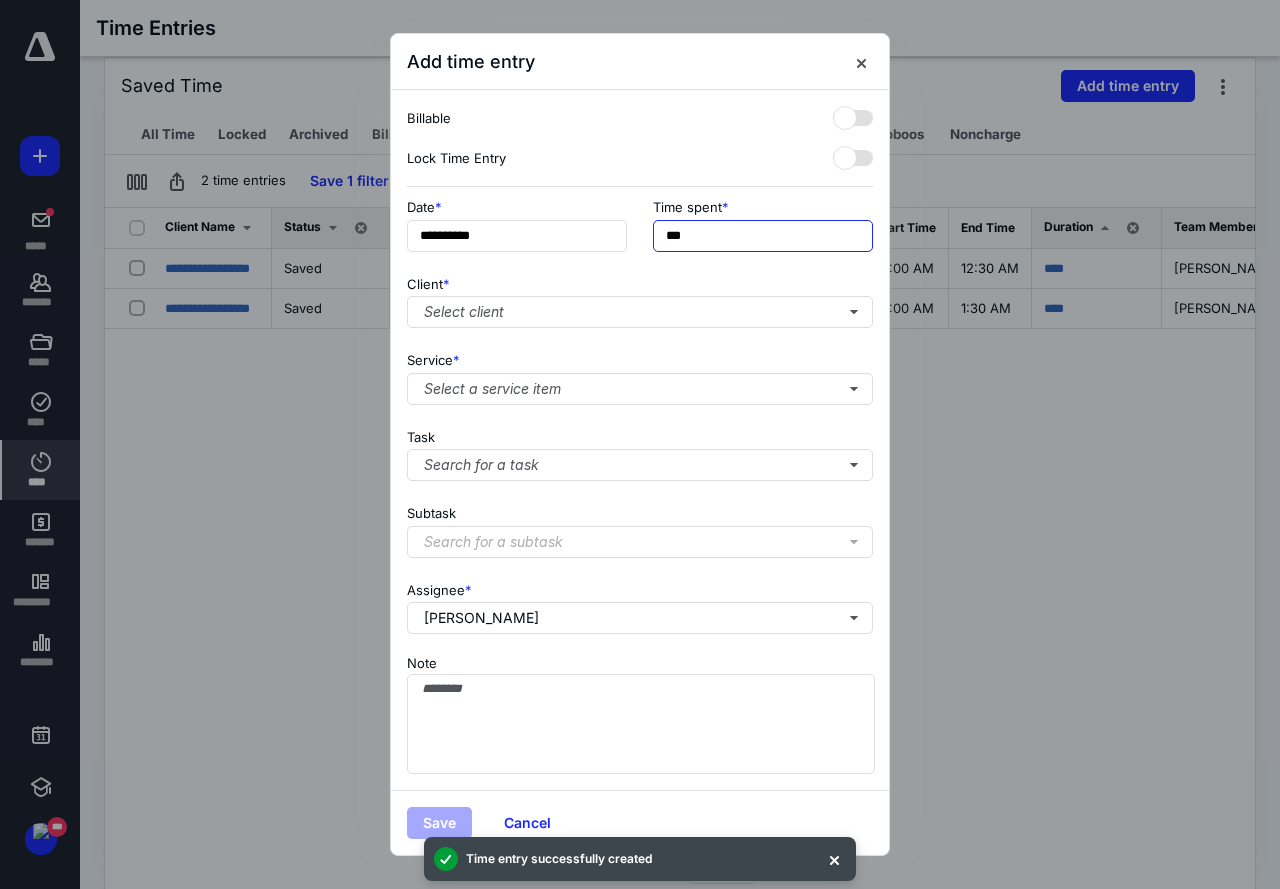 drag, startPoint x: 726, startPoint y: 245, endPoint x: 604, endPoint y: 217, distance: 125.17188 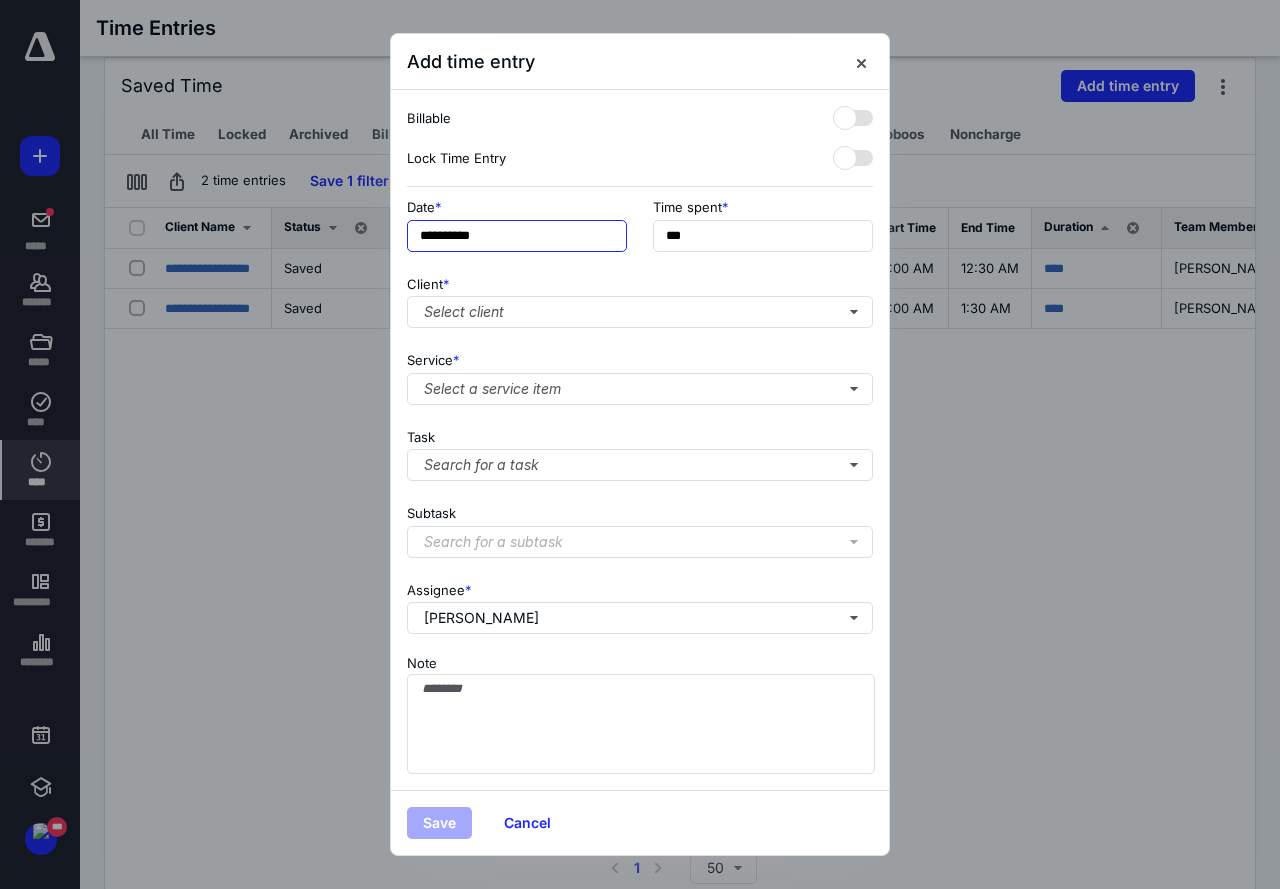 type on "******" 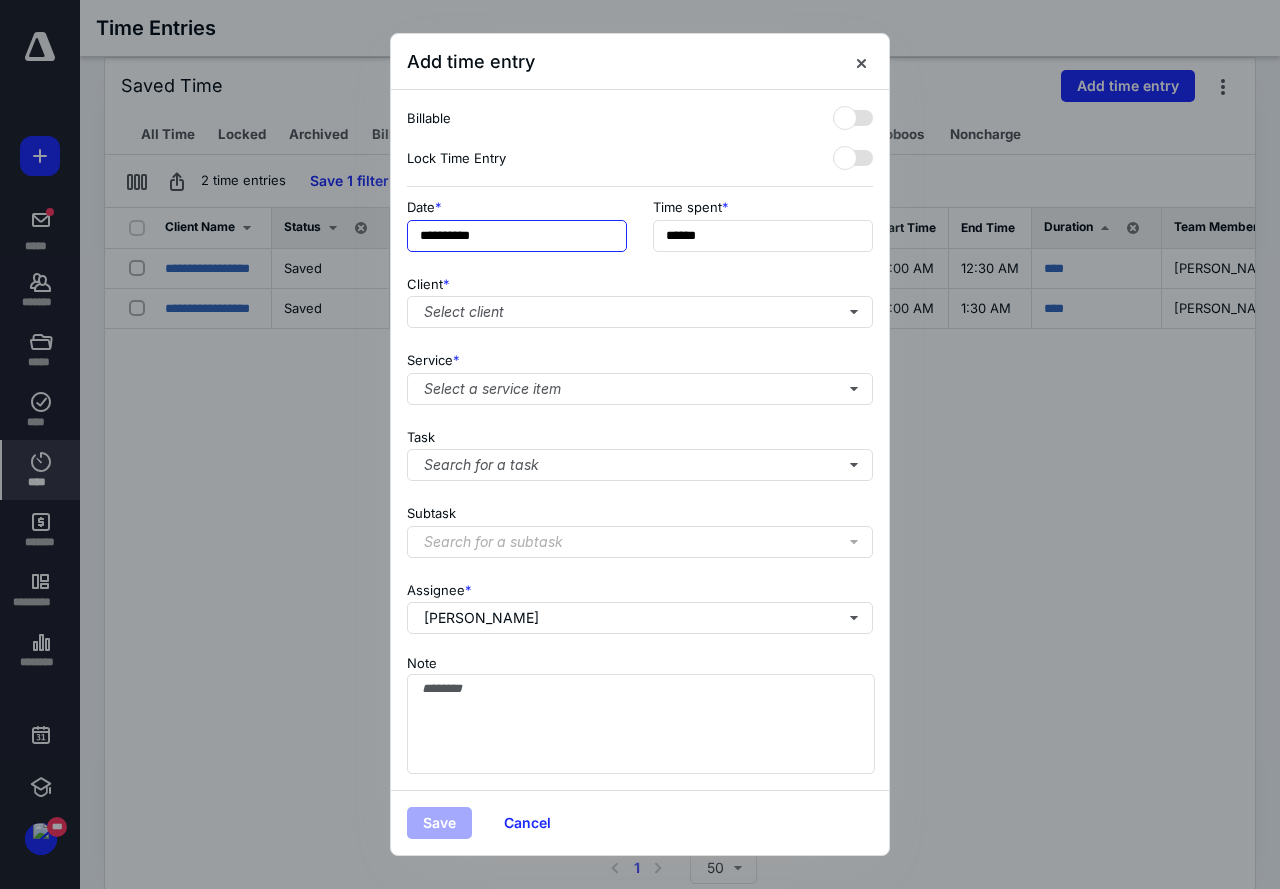 click on "**********" at bounding box center [517, 236] 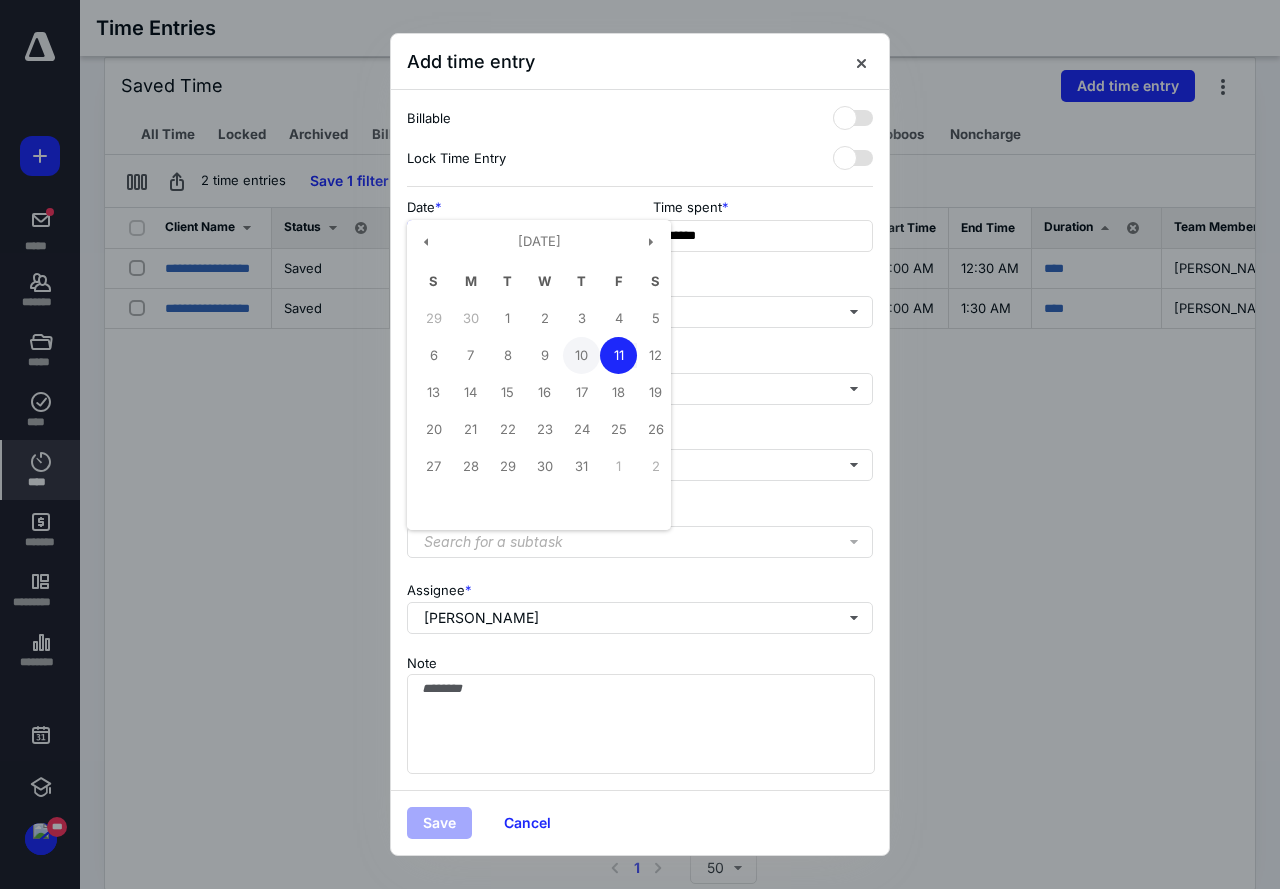 click on "10" at bounding box center (581, 355) 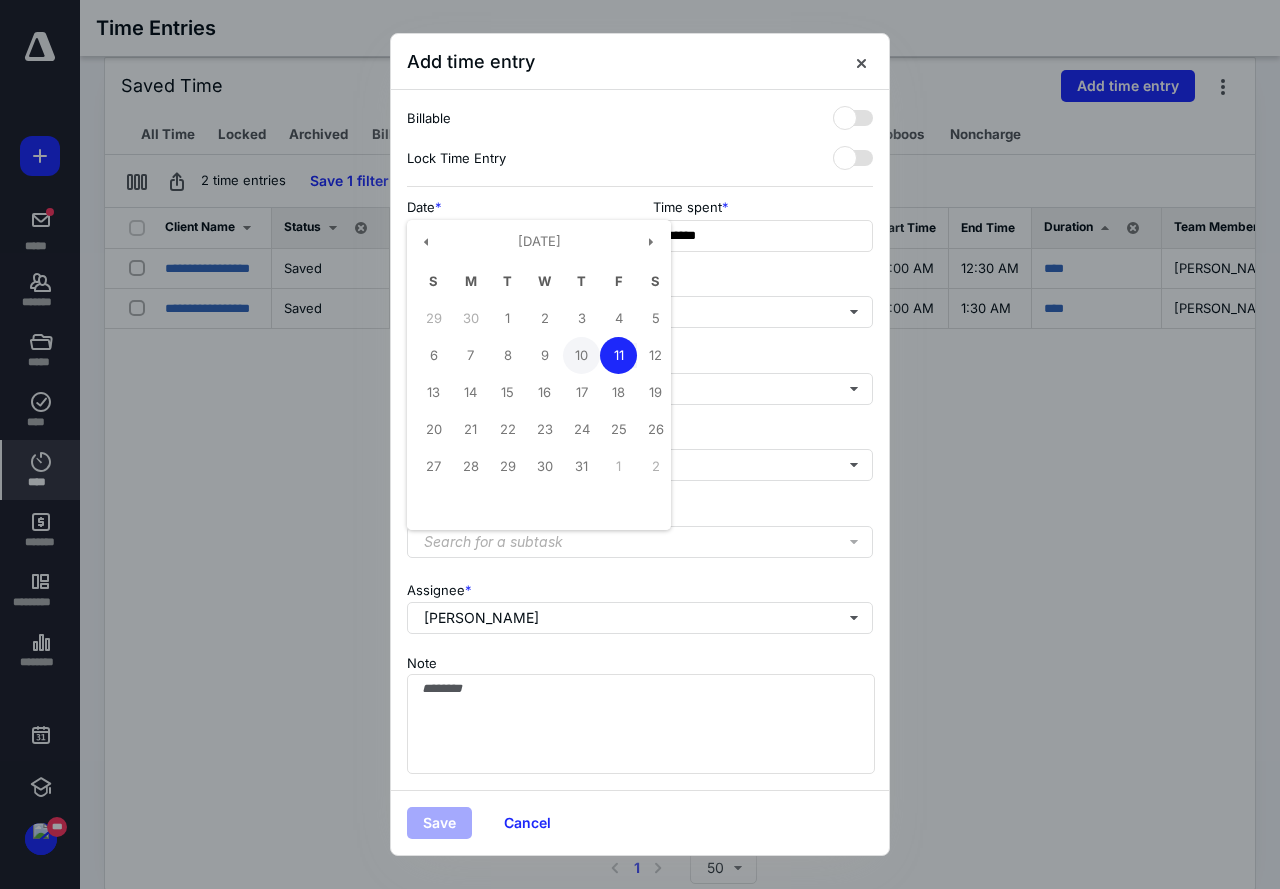 type on "**********" 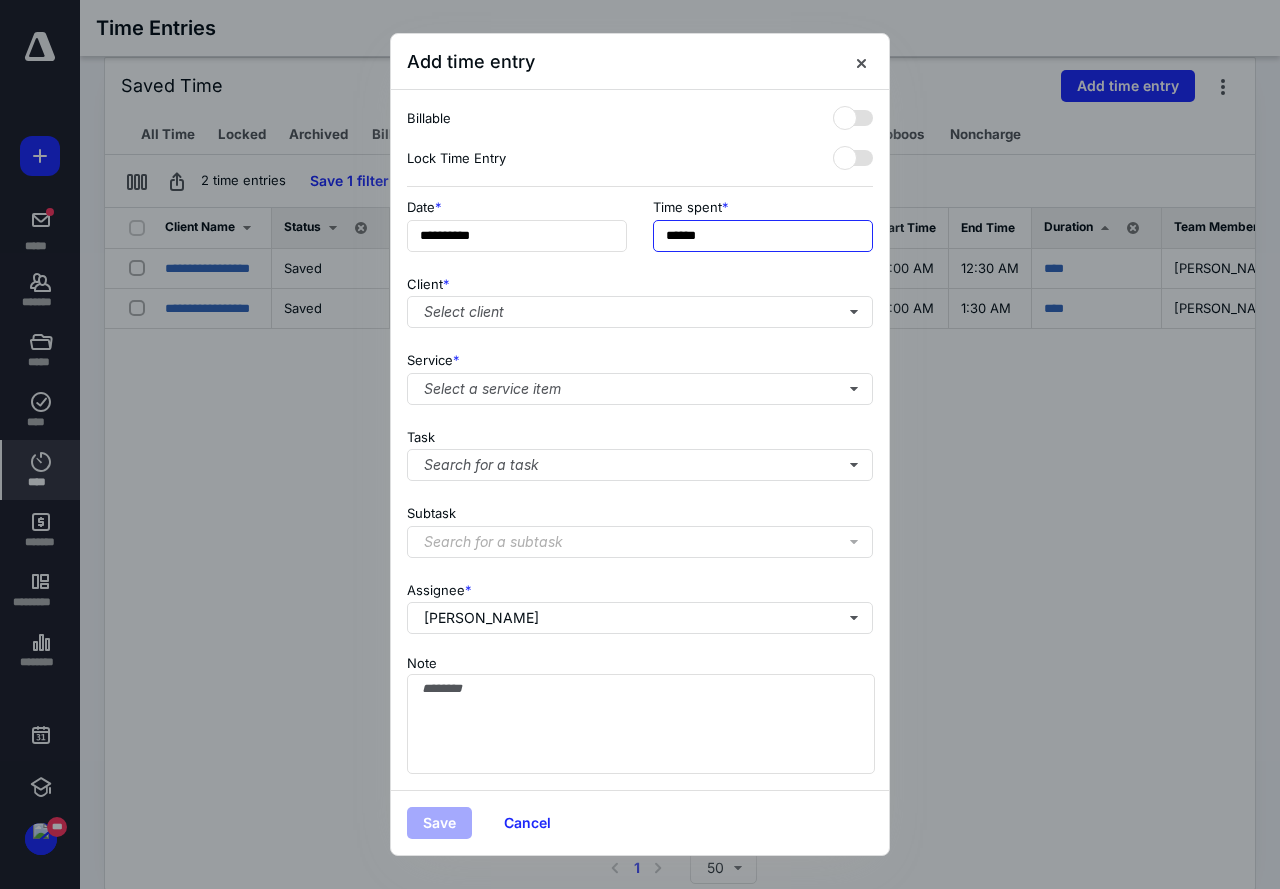 drag, startPoint x: 744, startPoint y: 232, endPoint x: 576, endPoint y: 207, distance: 169.84993 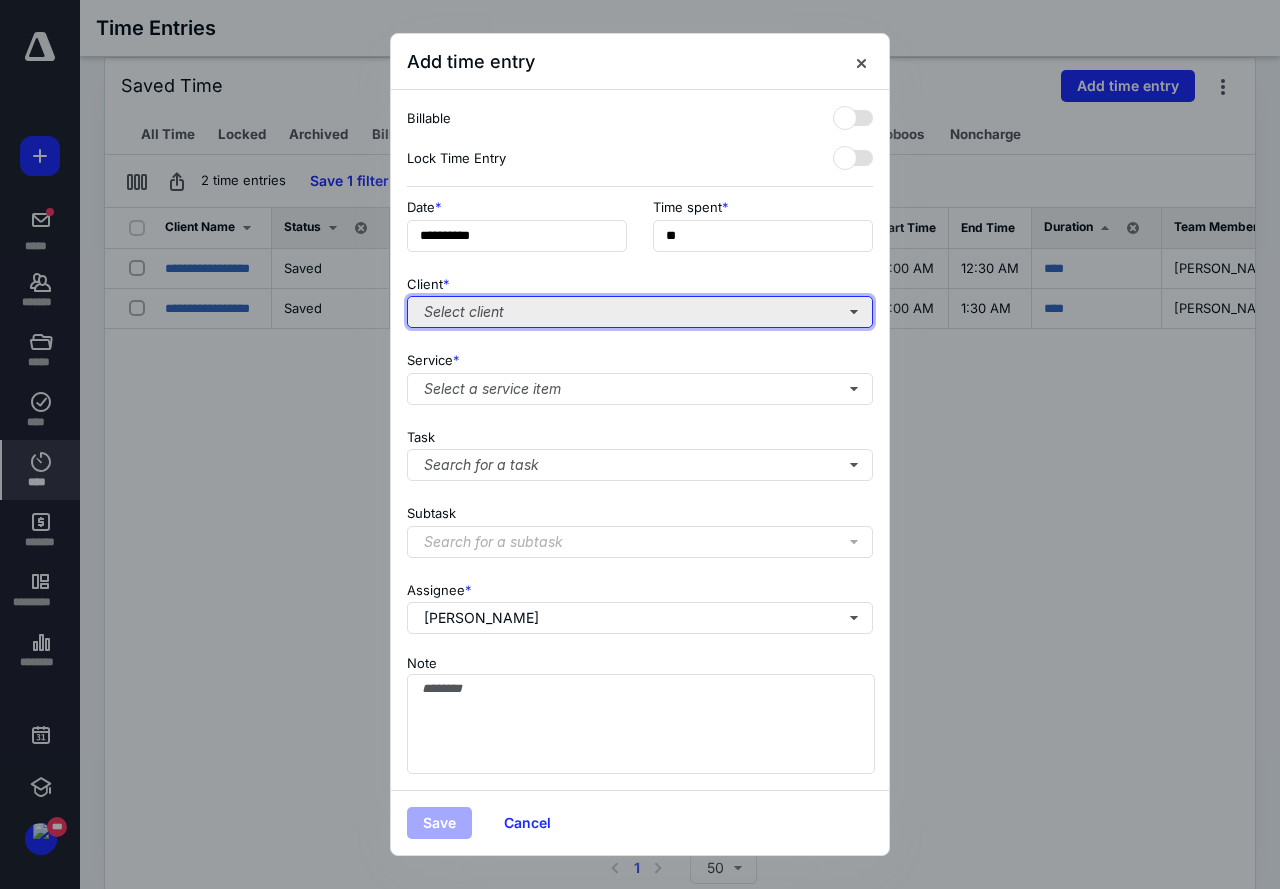 type on "***" 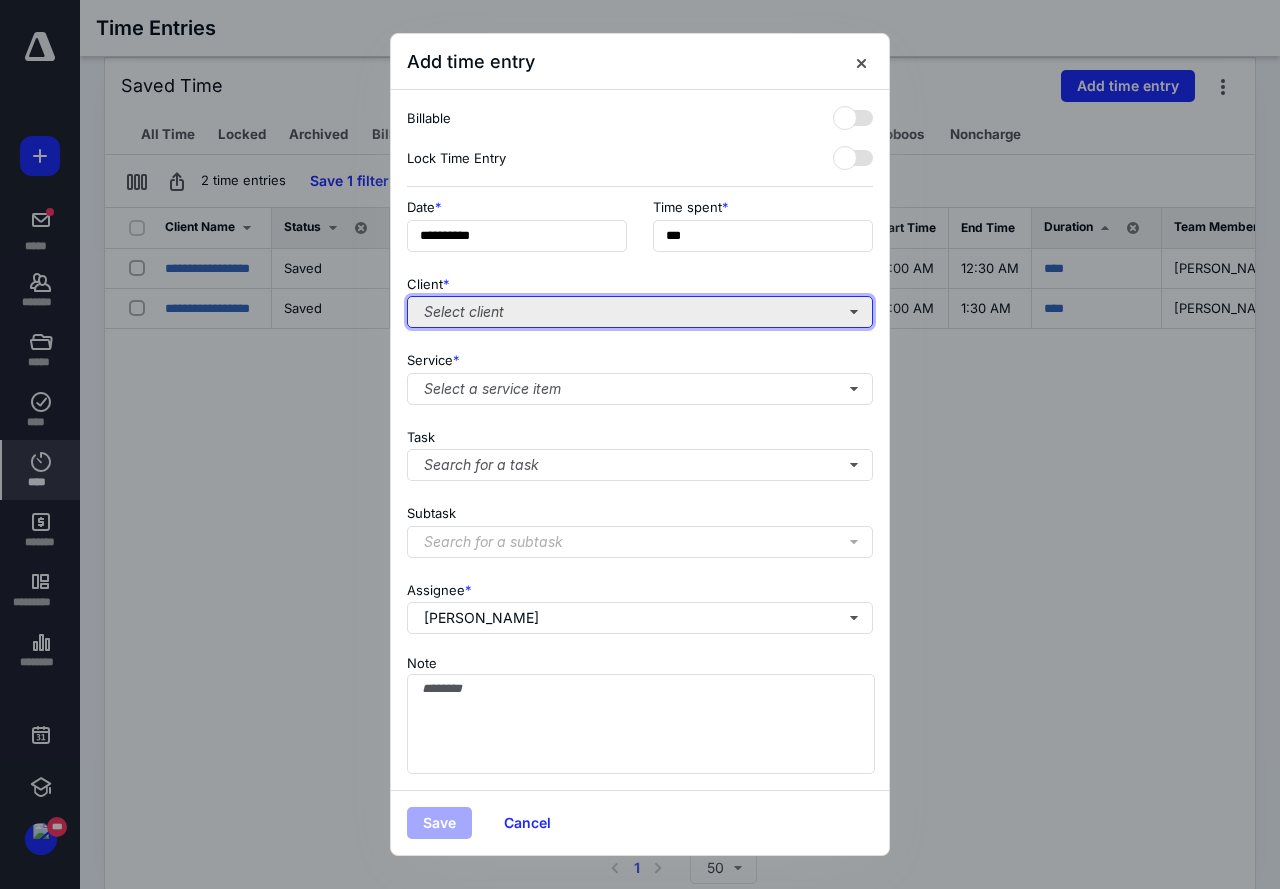 click on "Select client" at bounding box center [640, 312] 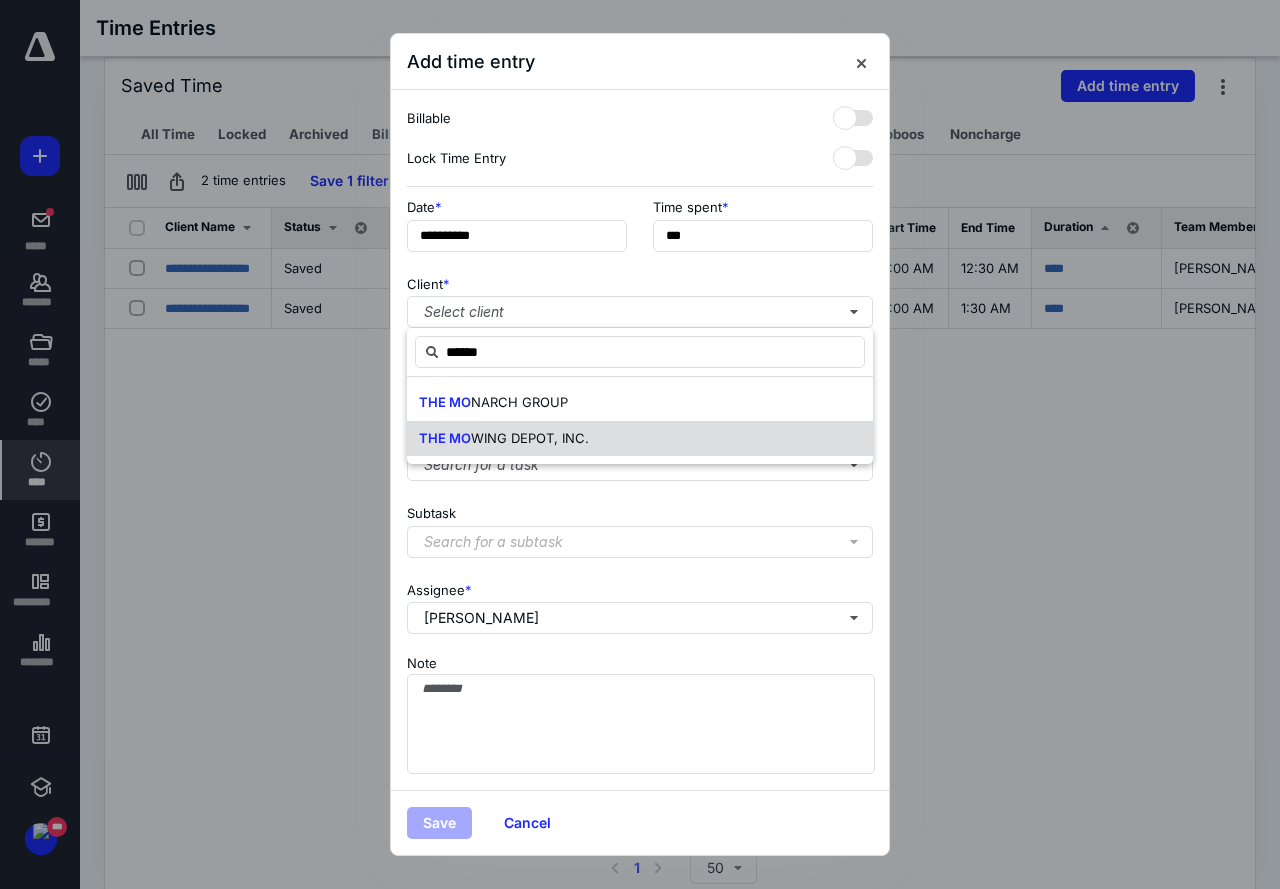 click on "WING DEPOT, INC." at bounding box center [530, 438] 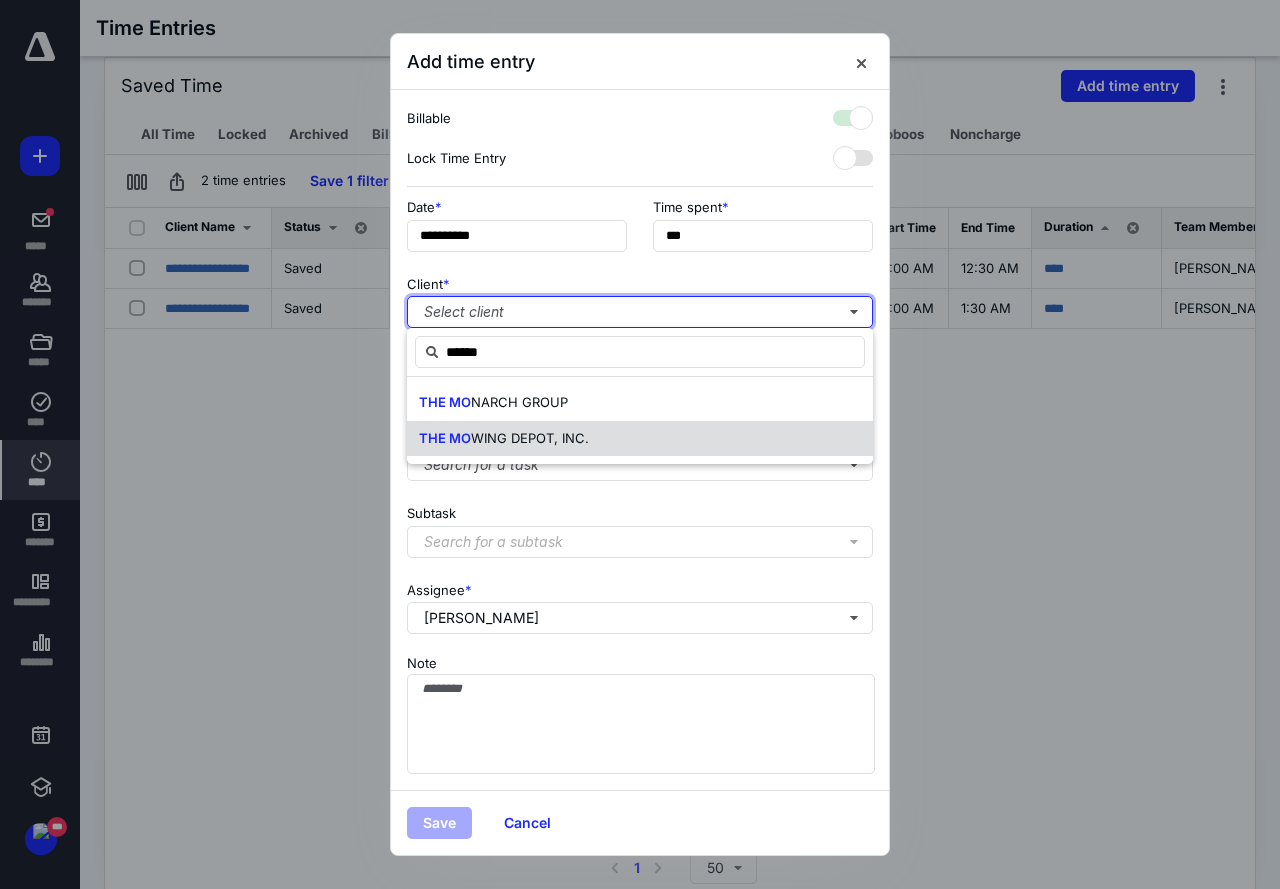 checkbox on "true" 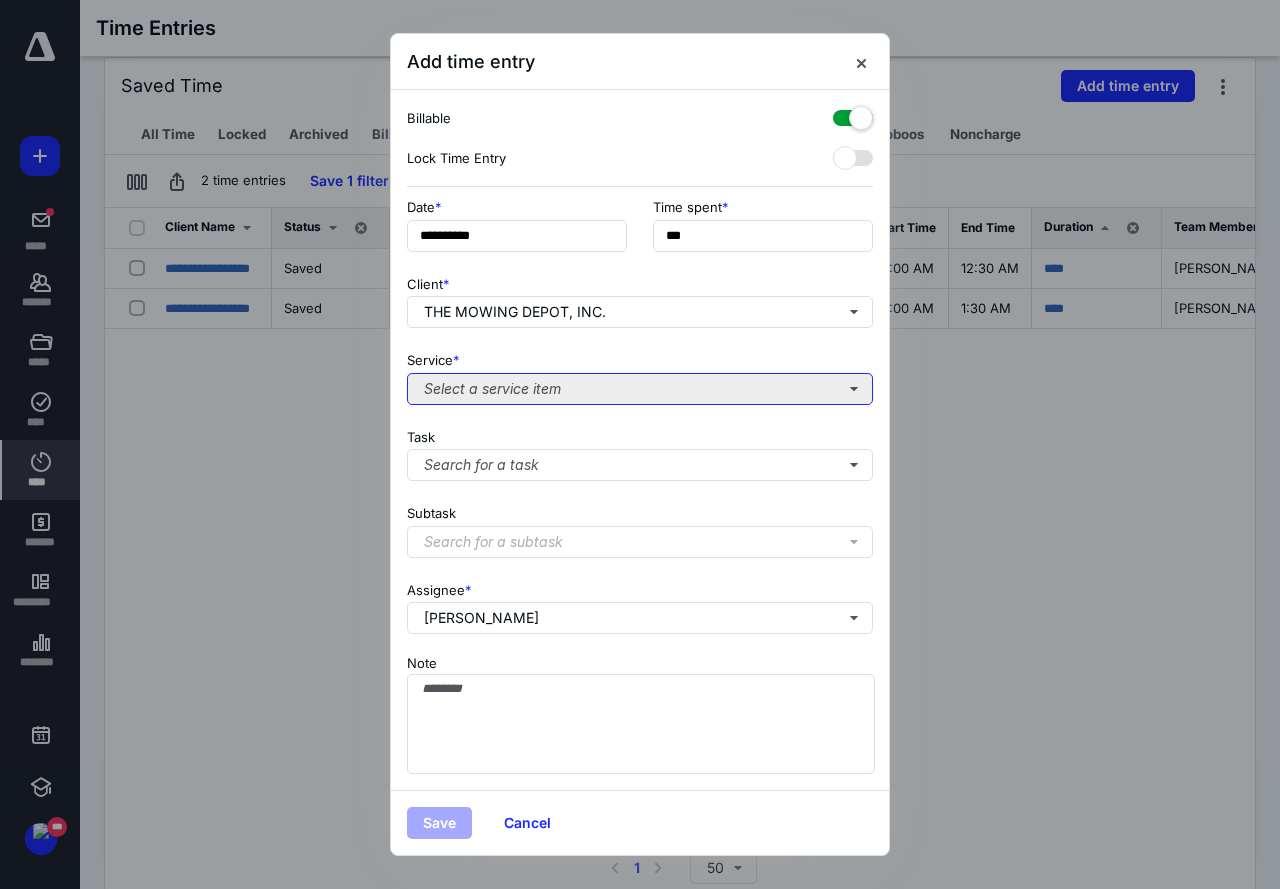 click on "Select a service item" at bounding box center (640, 389) 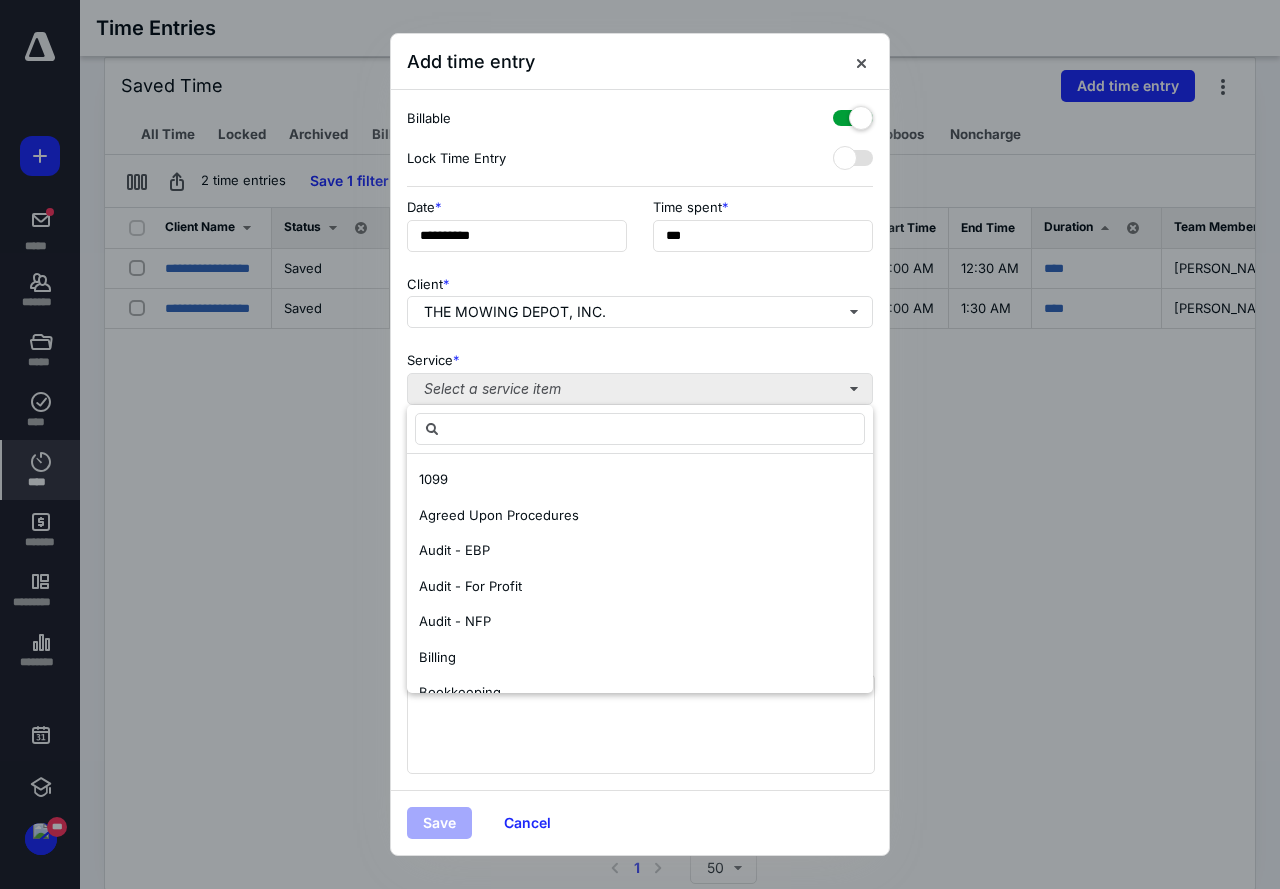 type on "*" 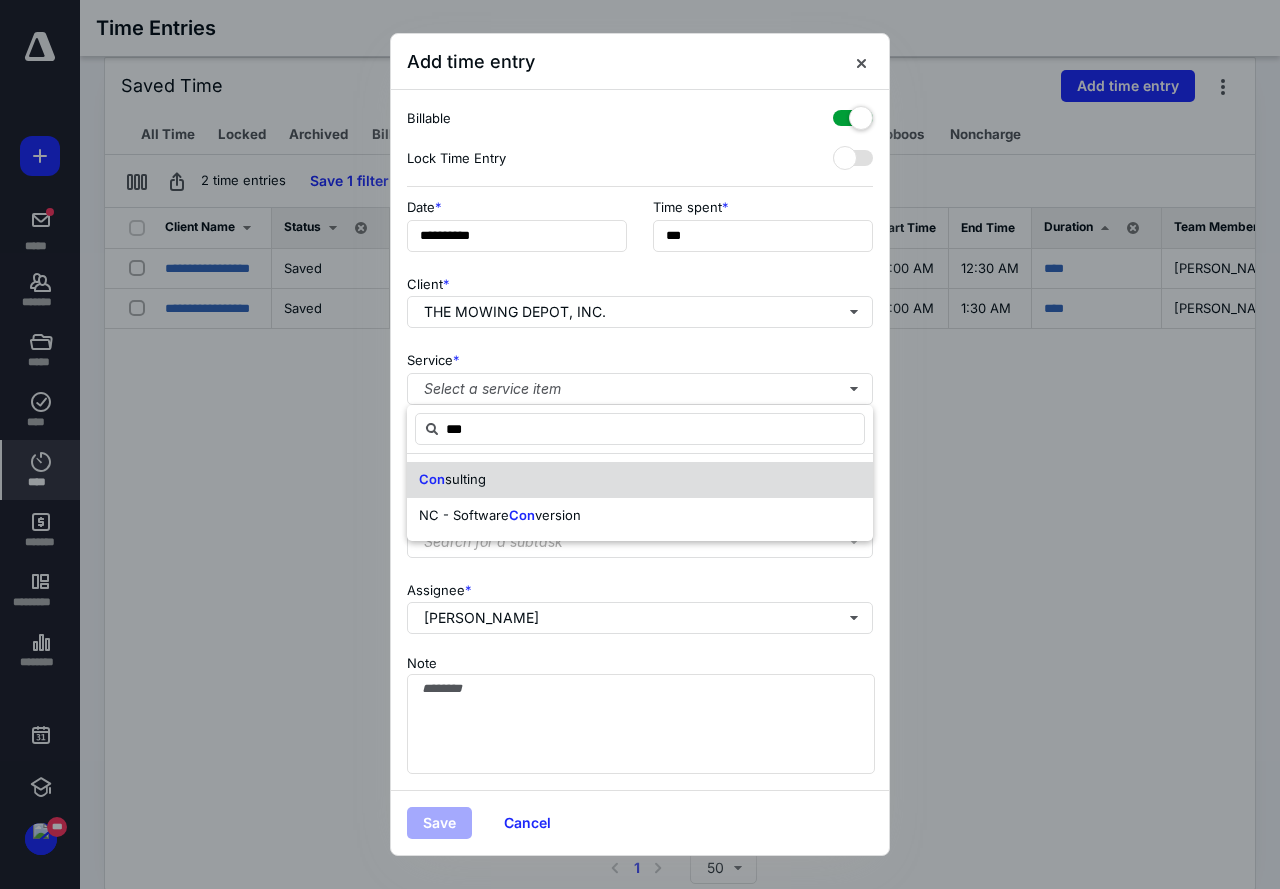 click on "sulting" at bounding box center [465, 479] 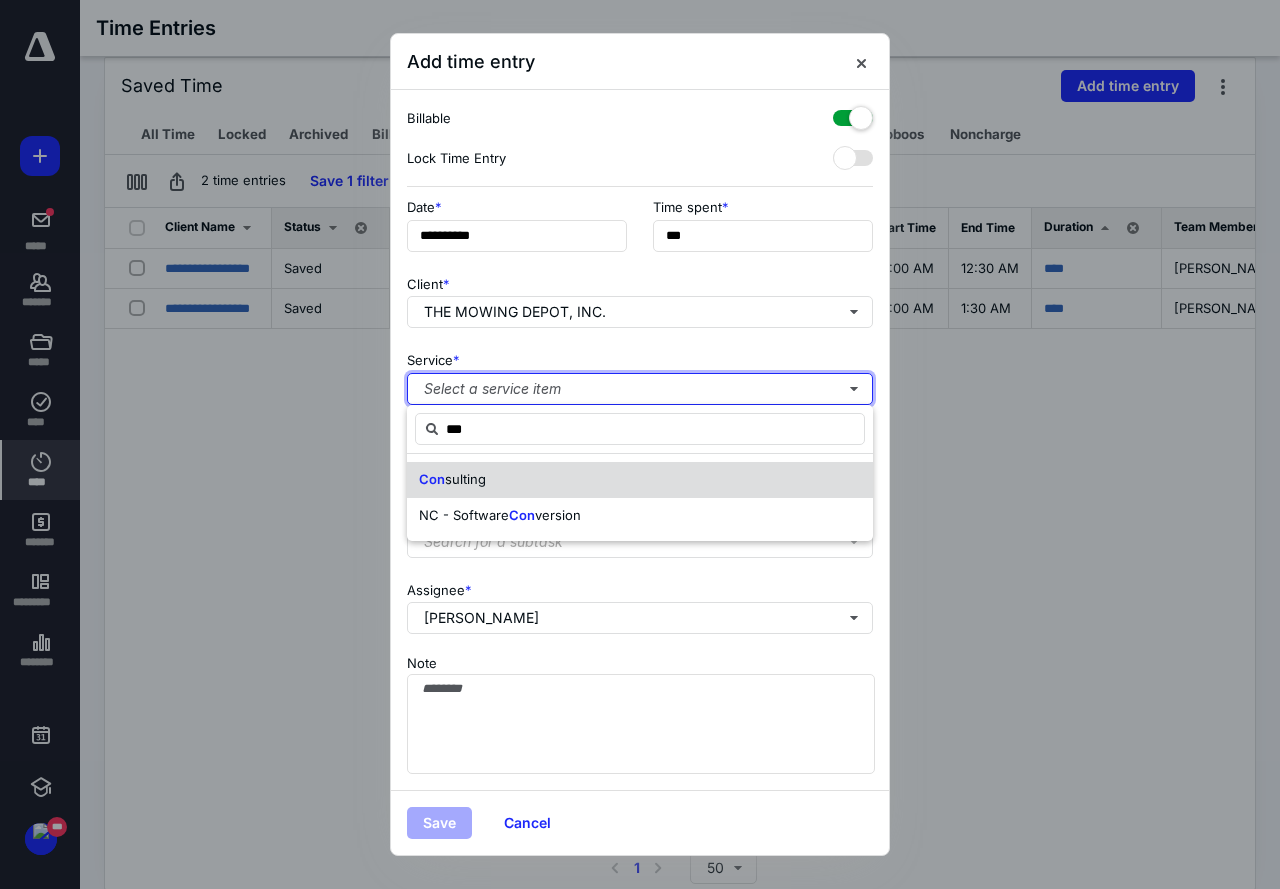 type 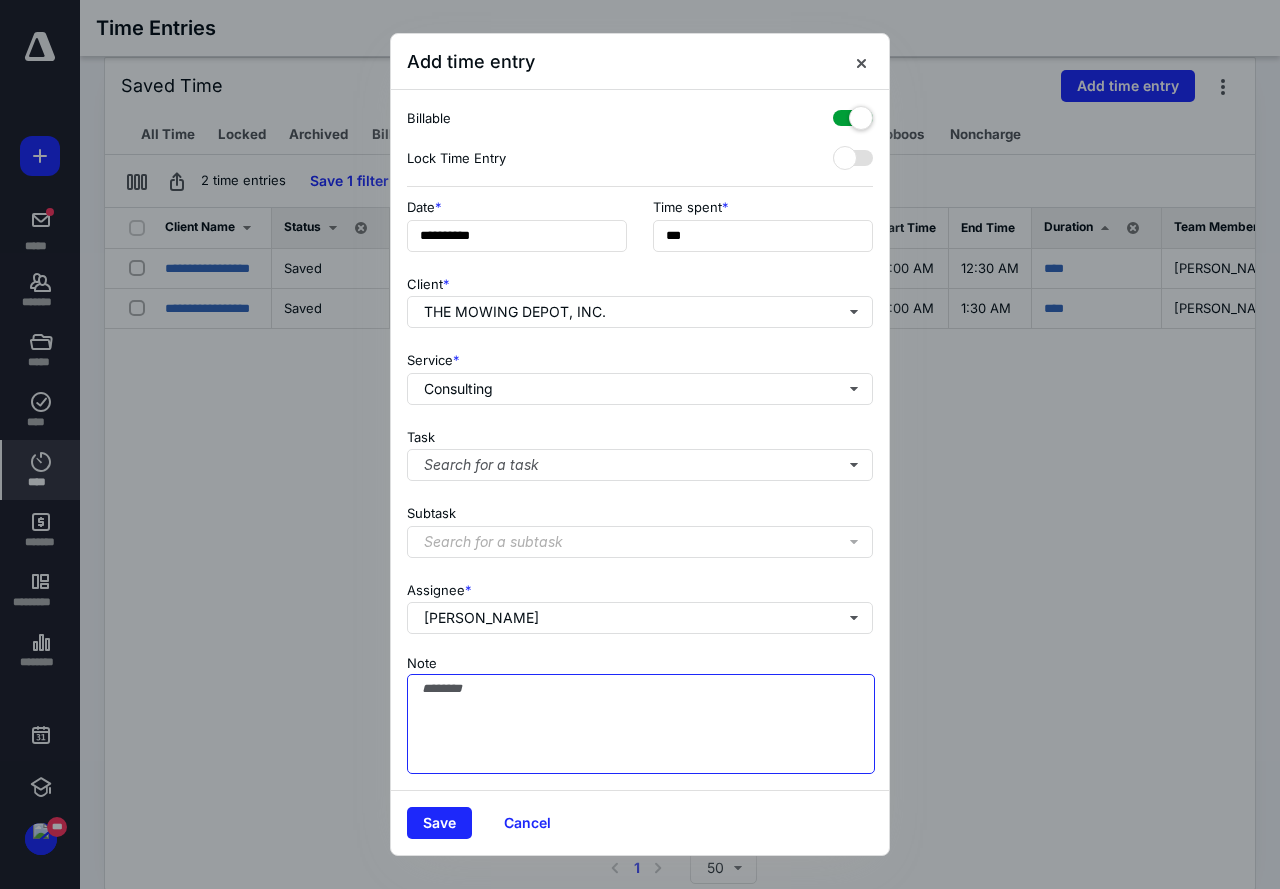 click on "Note" at bounding box center [641, 724] 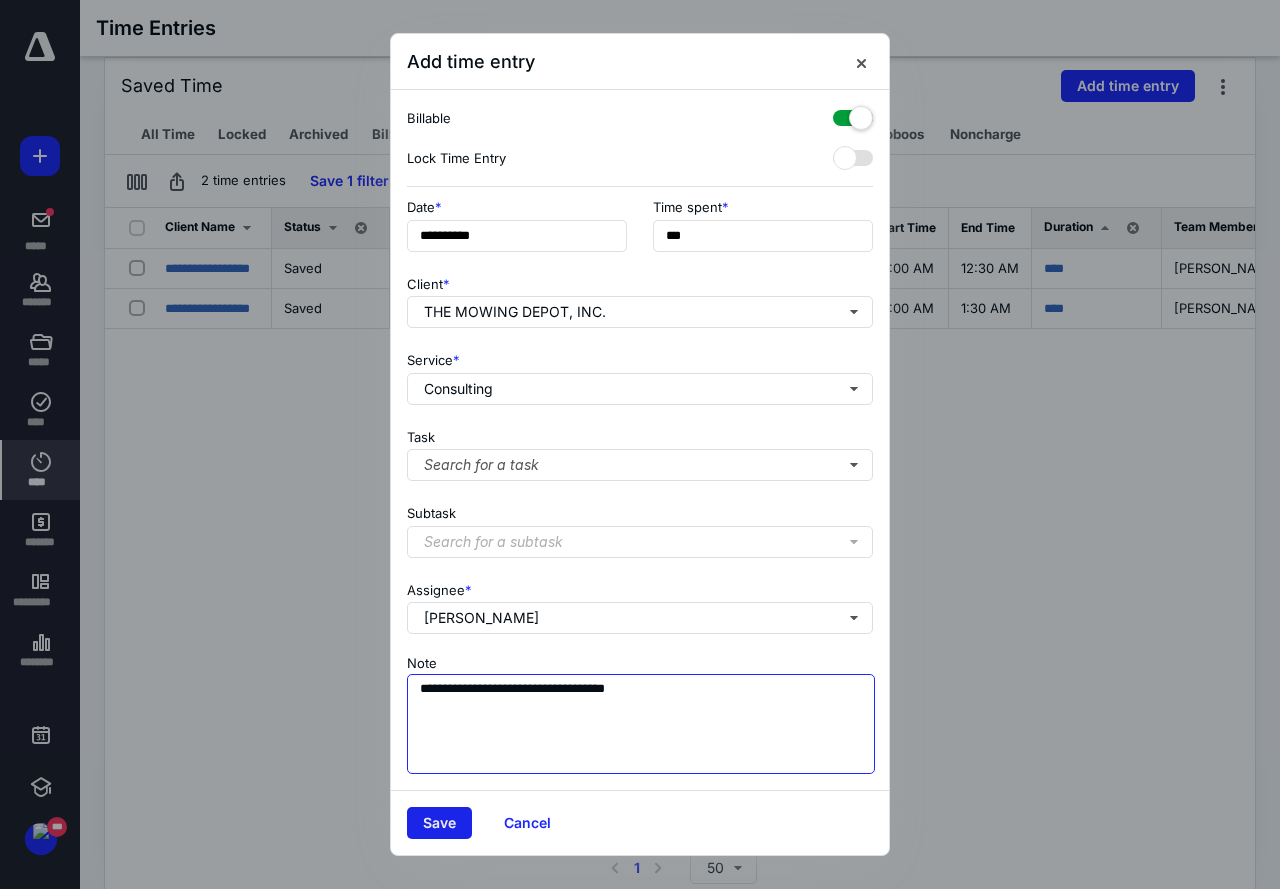 type on "**********" 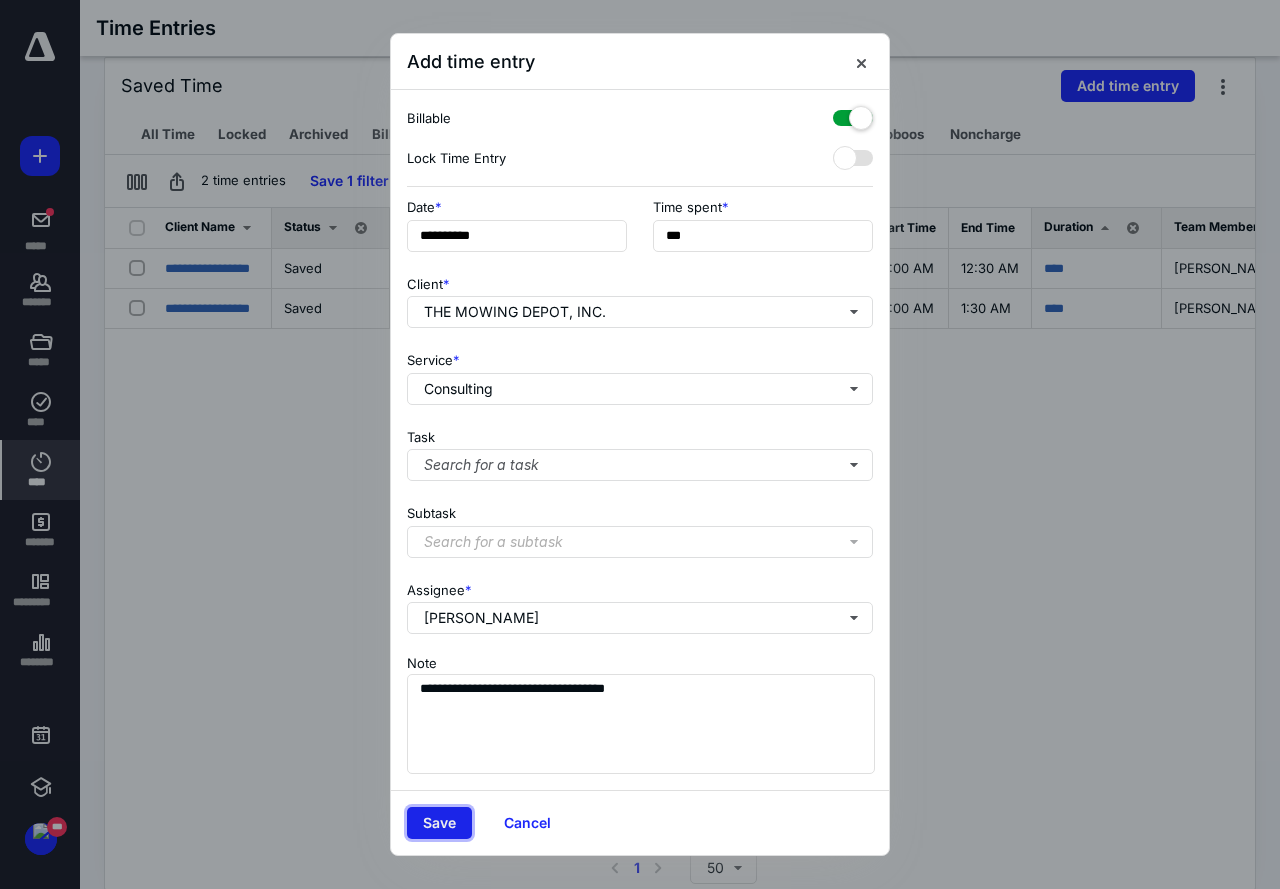 click on "Save" at bounding box center (439, 823) 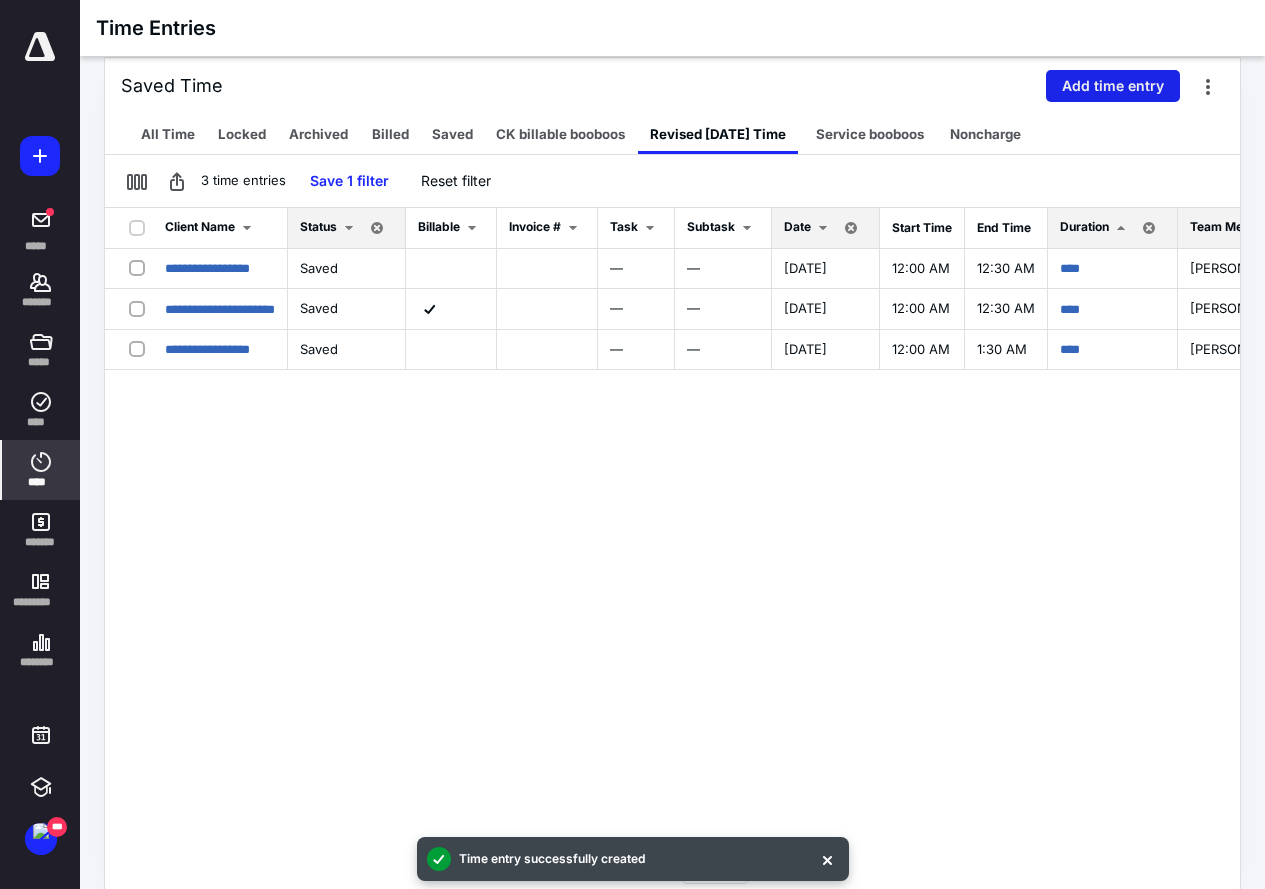 click on "Add time entry" at bounding box center [1113, 86] 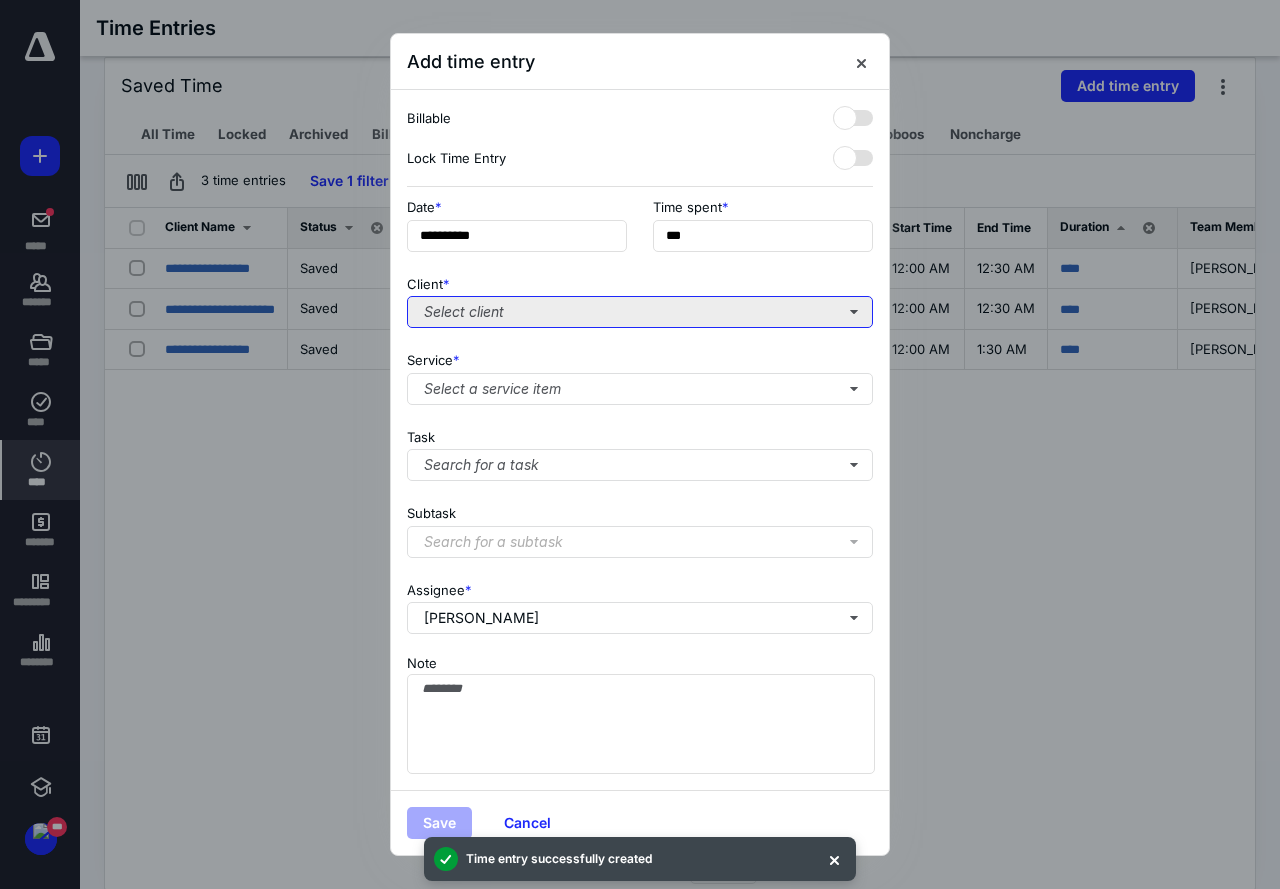 click on "Select client" at bounding box center [640, 312] 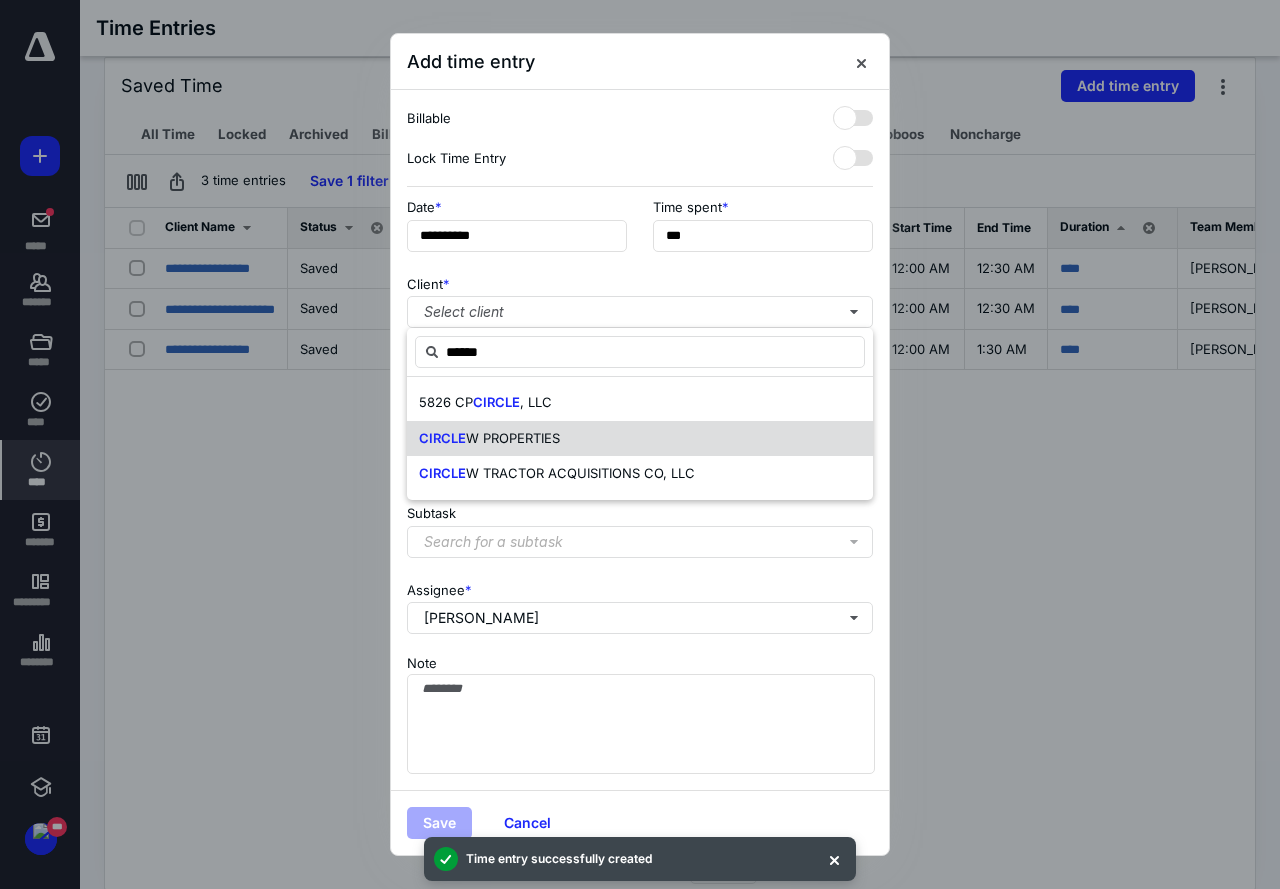 click on "W PROPERTIES" at bounding box center (513, 438) 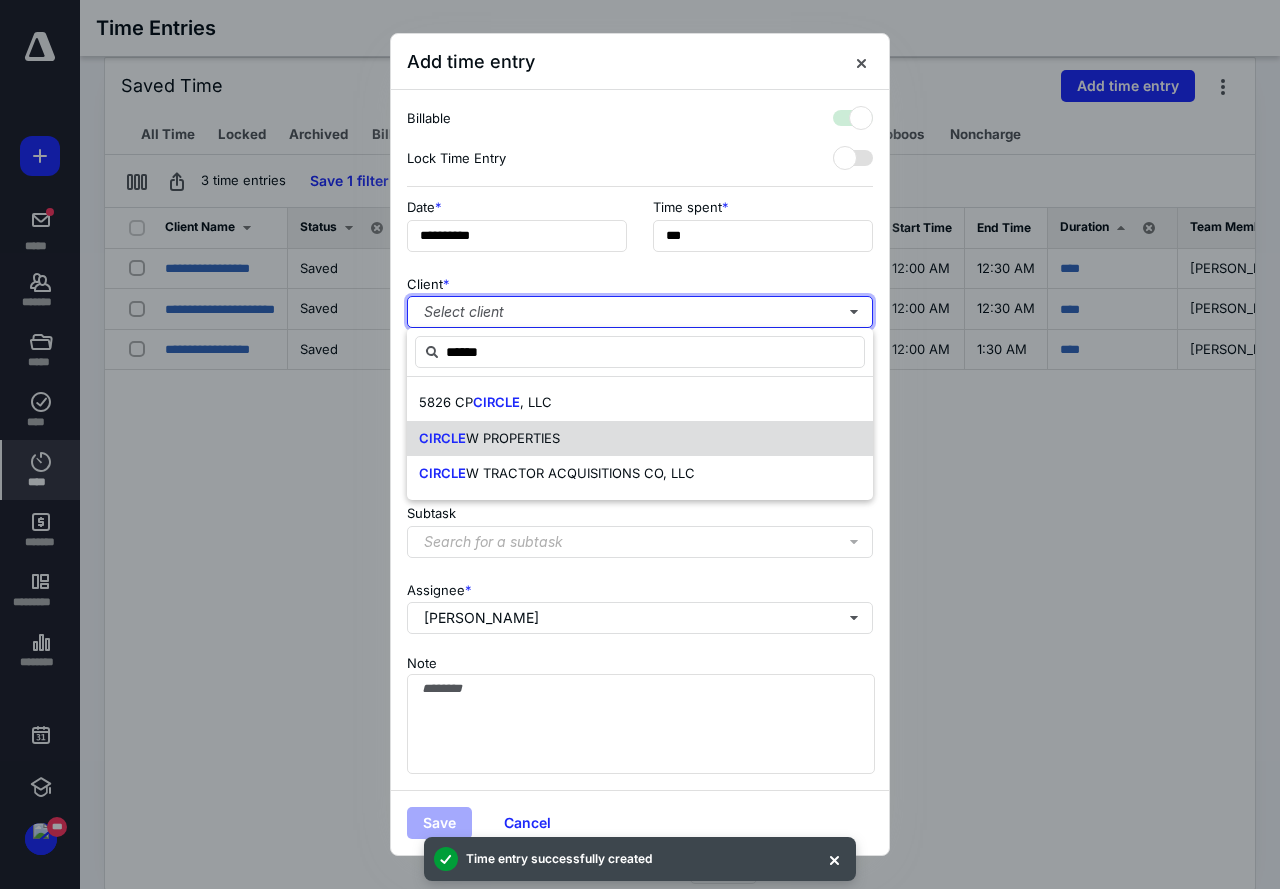 checkbox on "true" 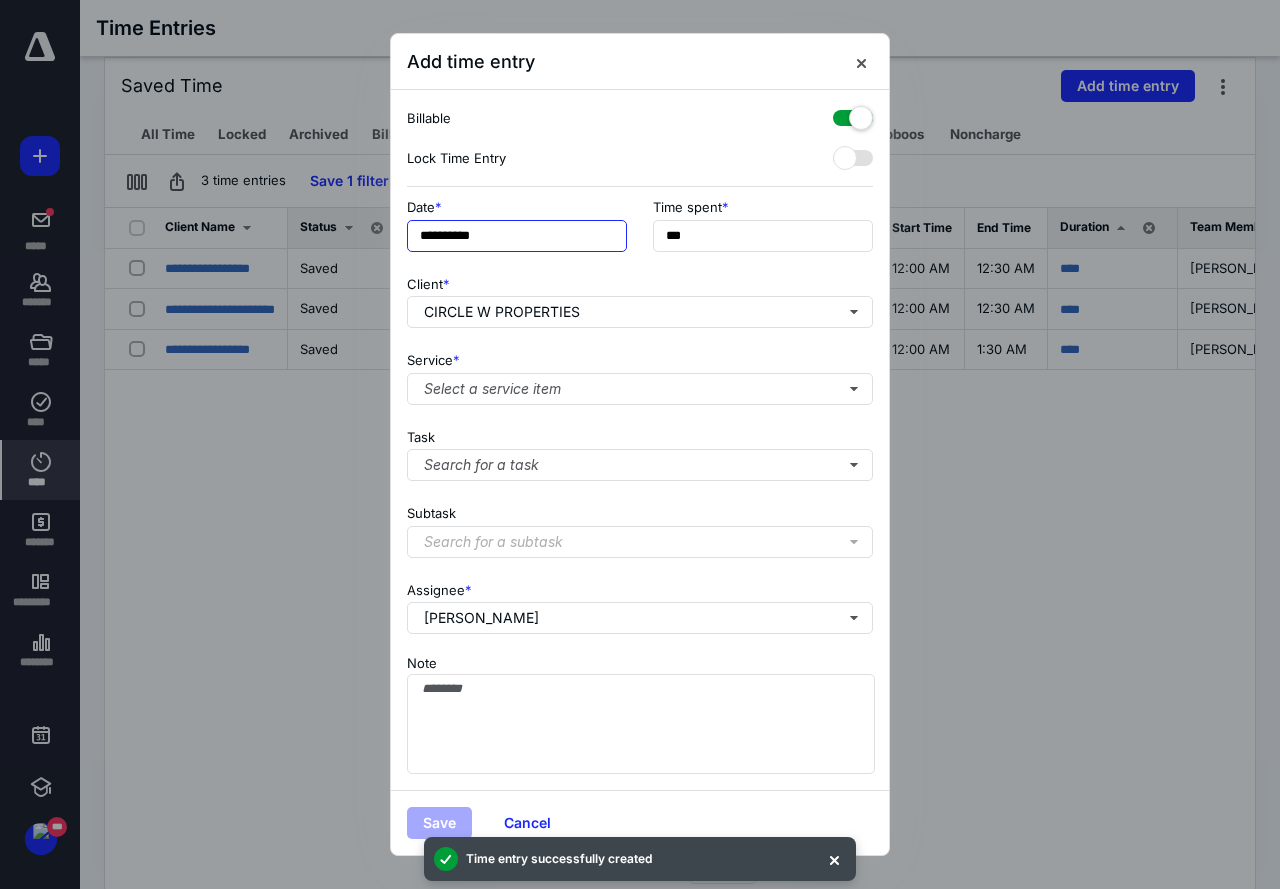 click on "**********" at bounding box center (517, 236) 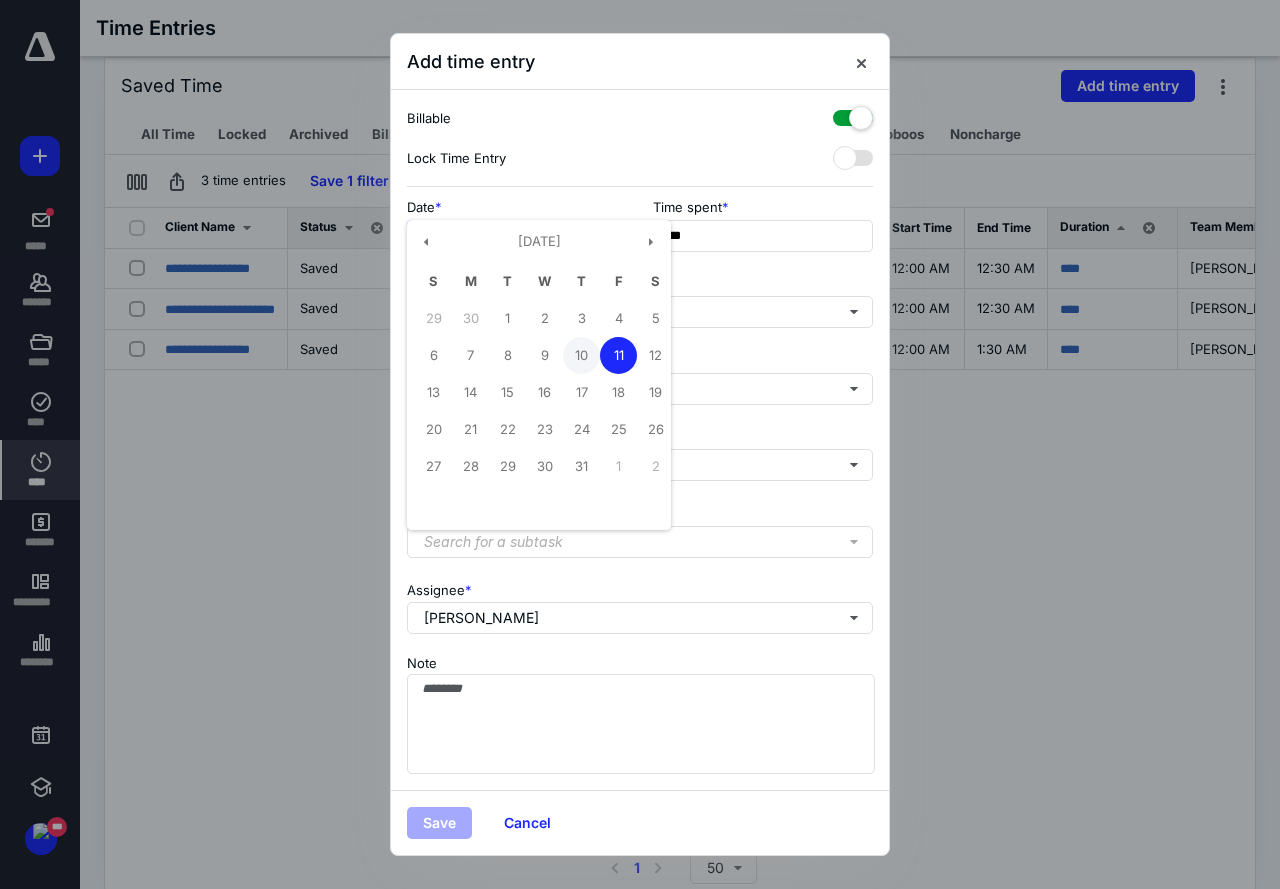 drag, startPoint x: 571, startPoint y: 348, endPoint x: 618, endPoint y: 332, distance: 49.648766 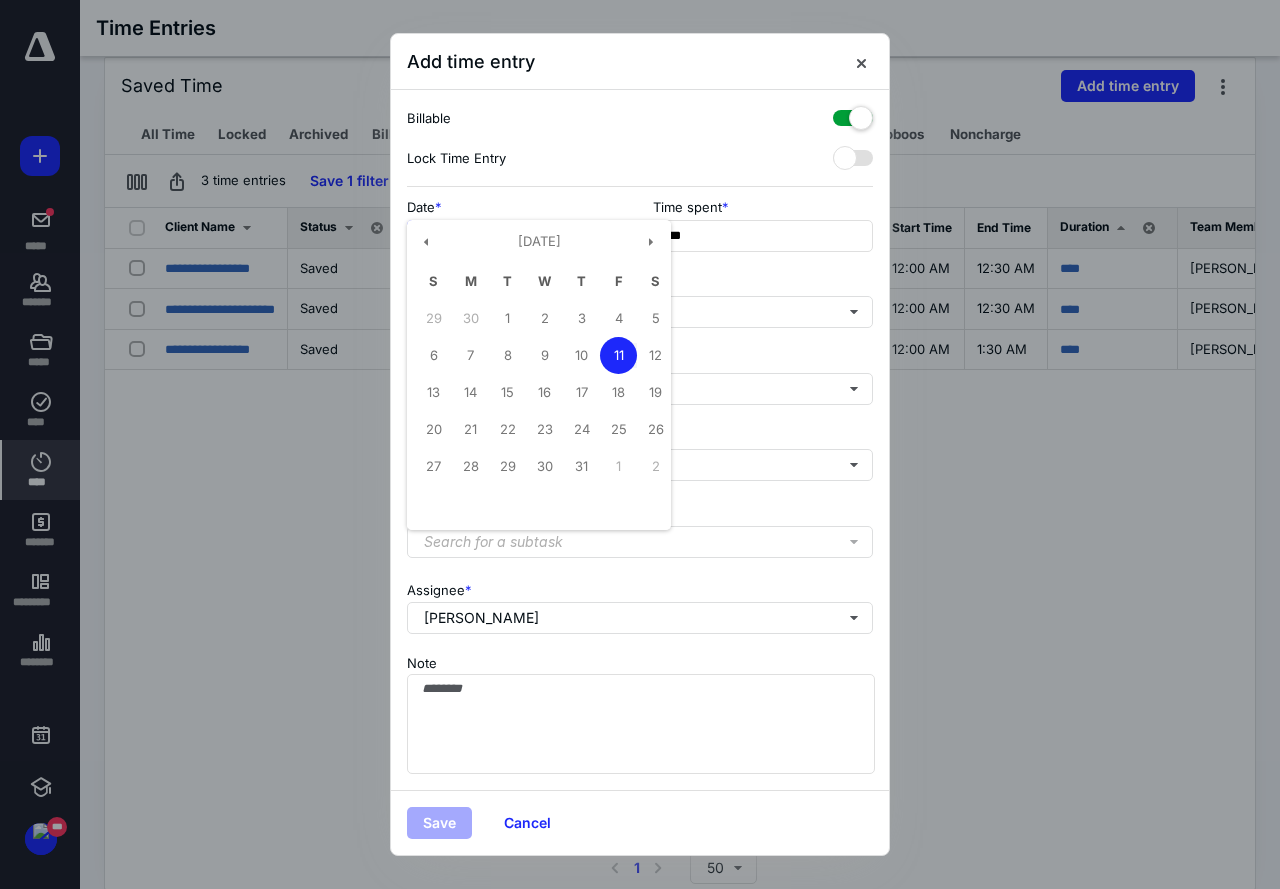 click on "10" at bounding box center (581, 355) 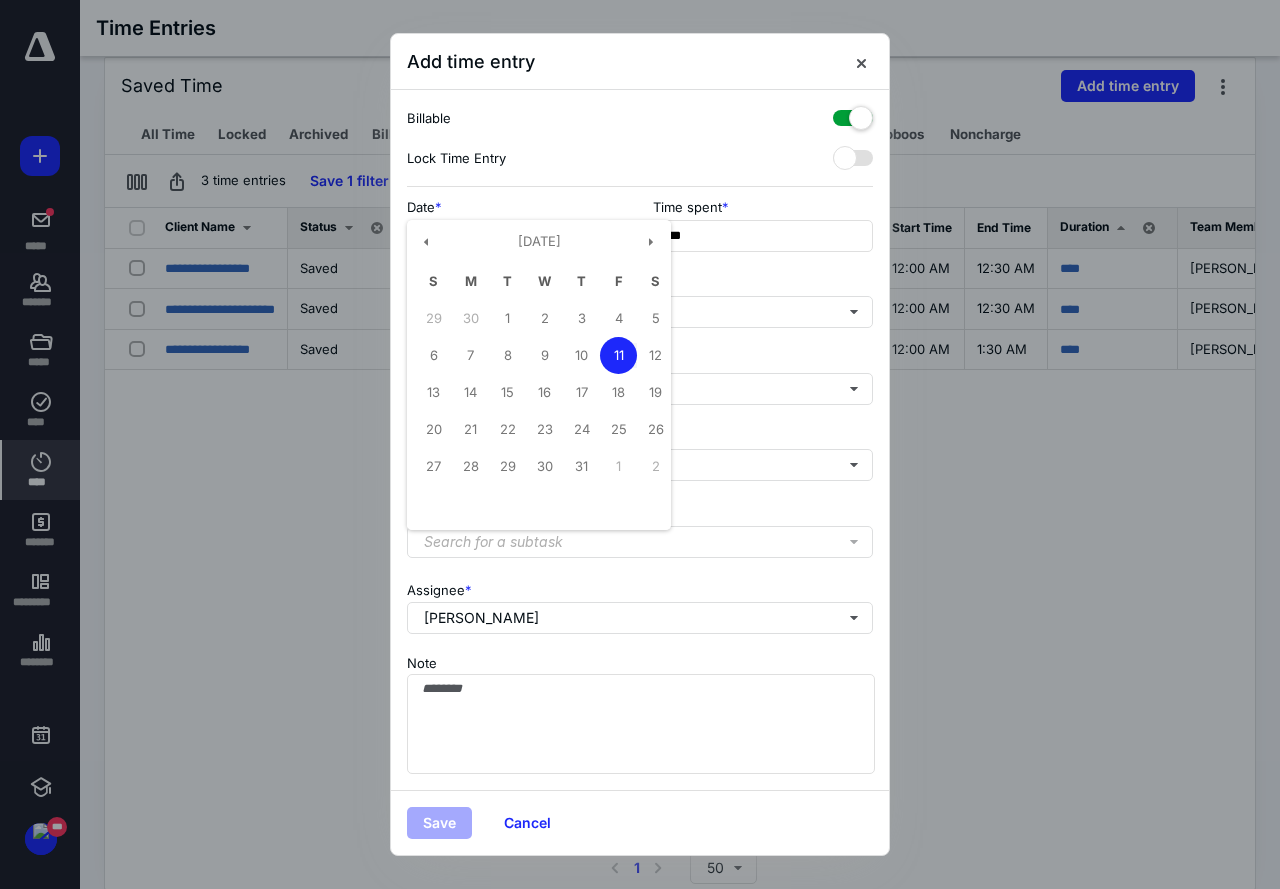 type on "**********" 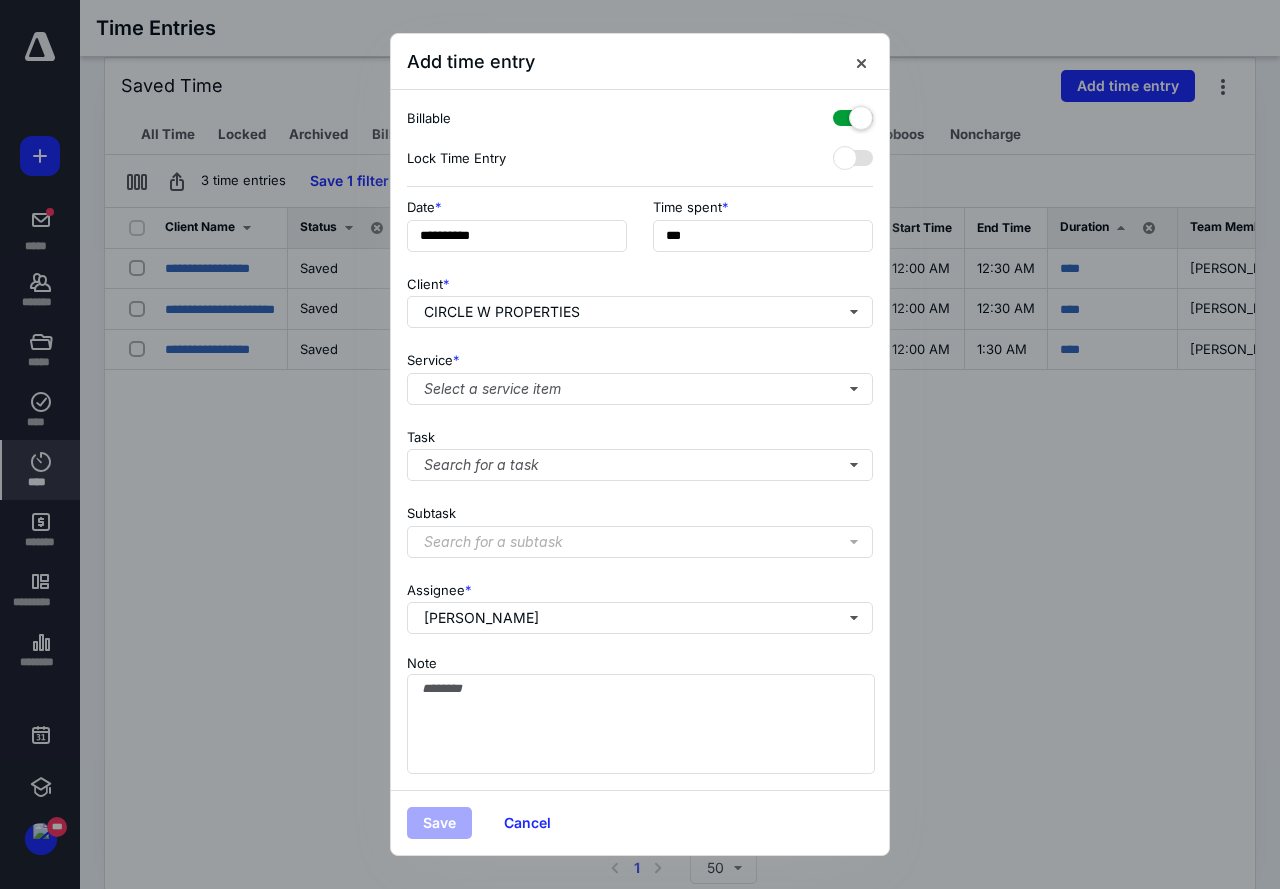 click on "Service * Select a service item" at bounding box center [640, 374] 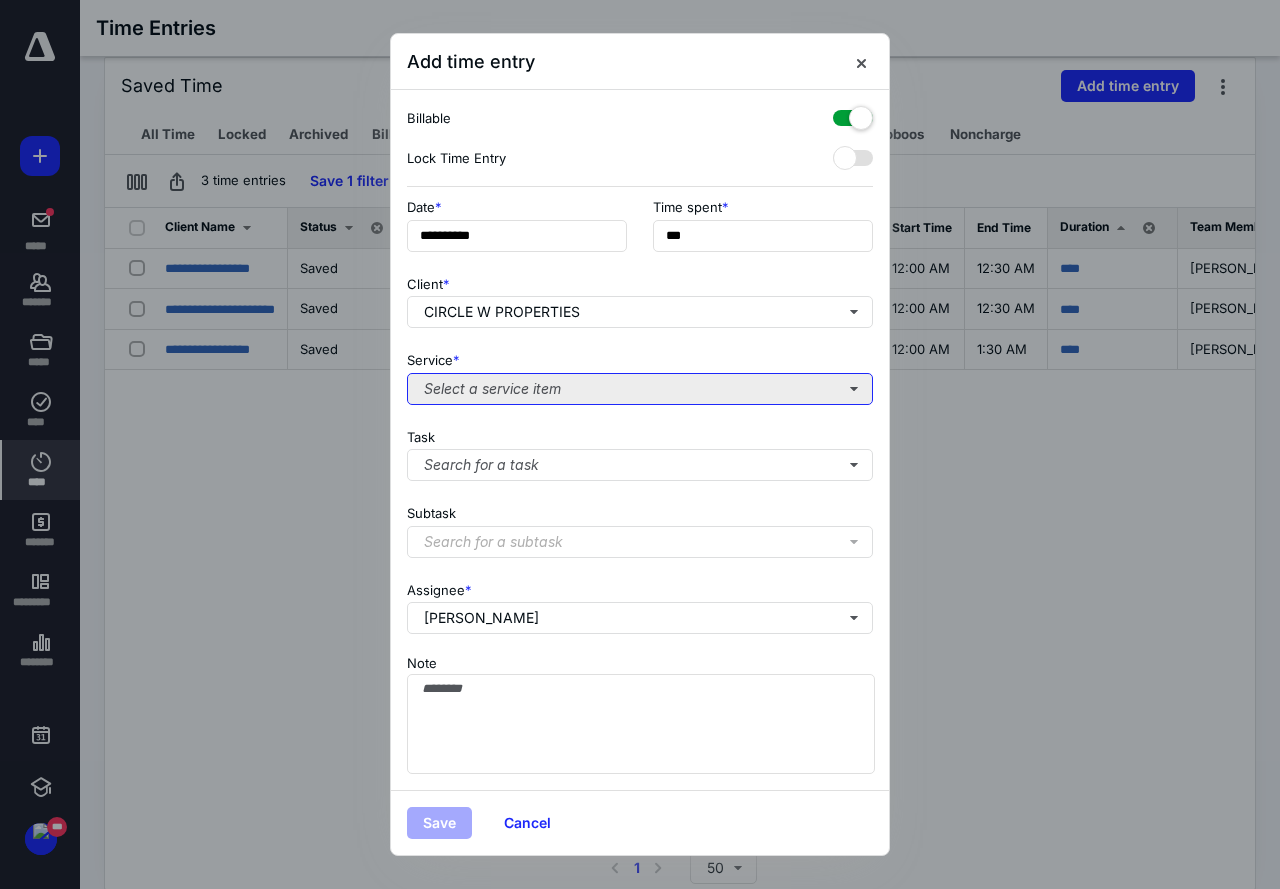 click on "Select a service item" at bounding box center (640, 389) 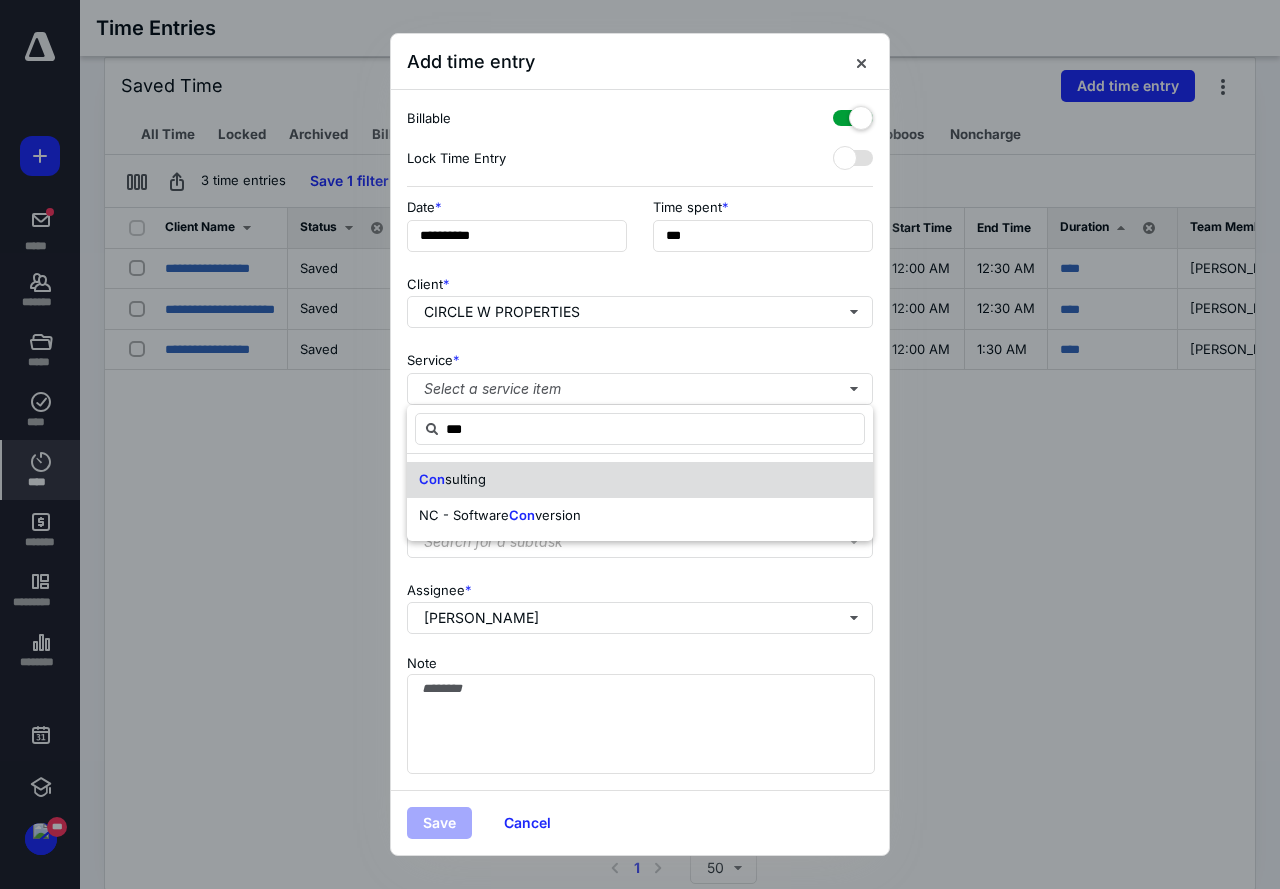 click on "sulting" at bounding box center [465, 479] 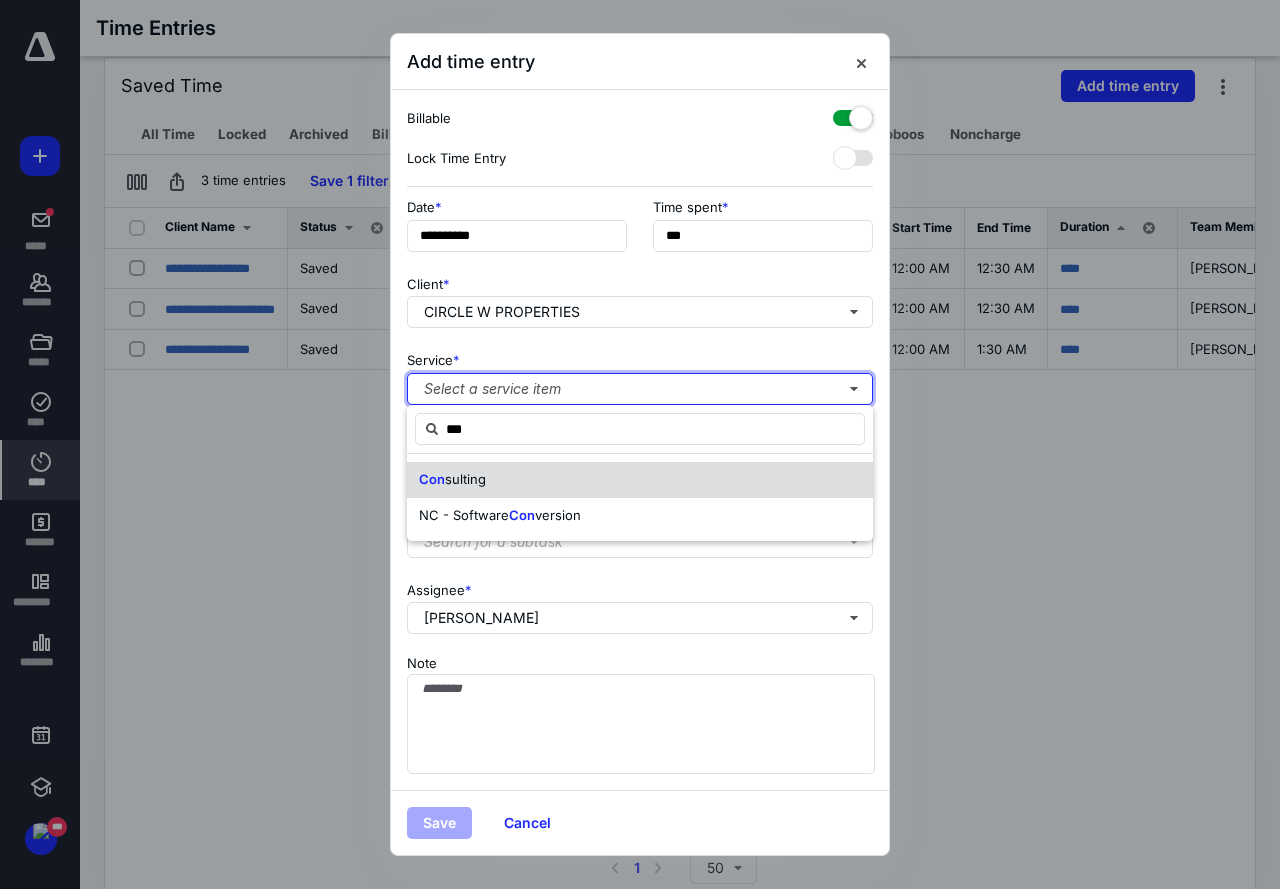 type 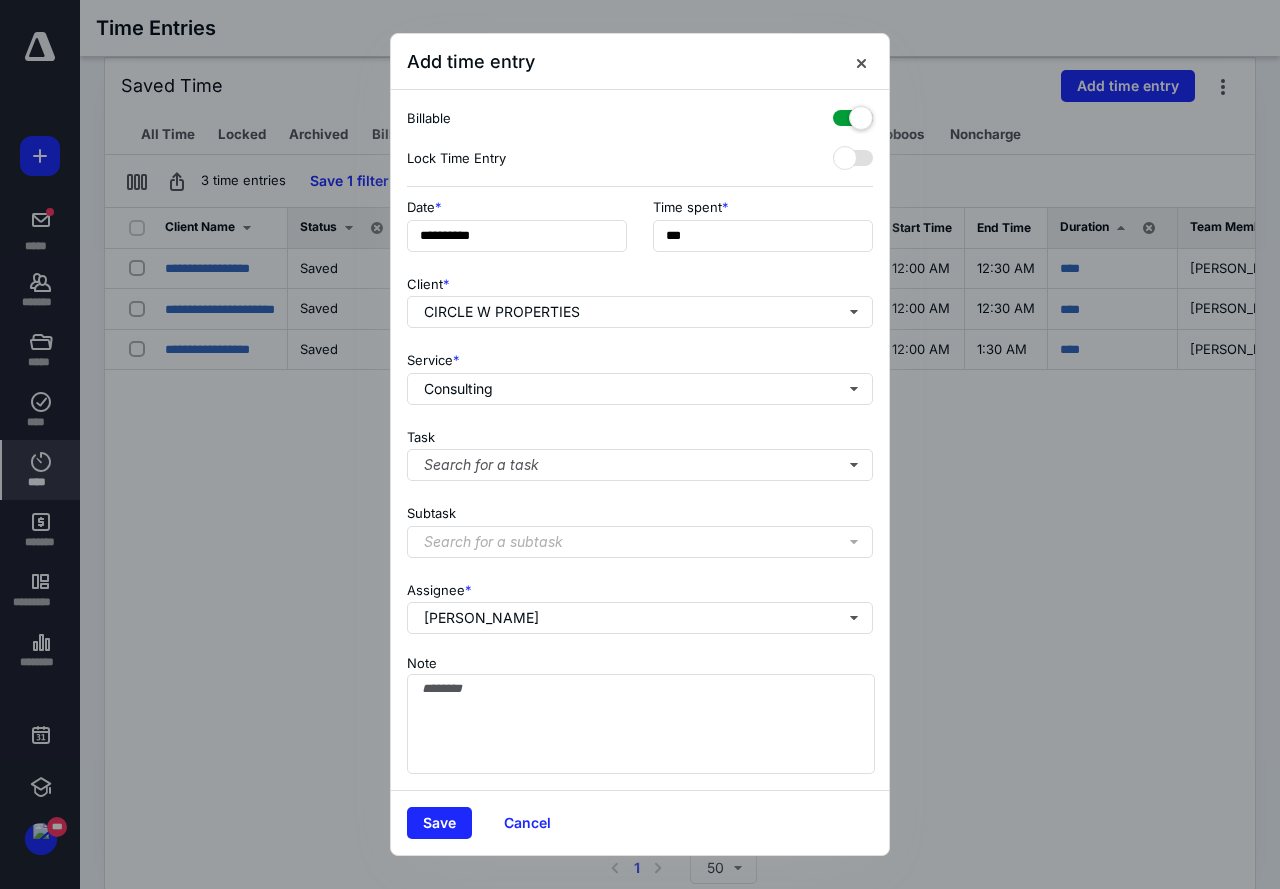 click on "Save Cancel" at bounding box center [640, 822] 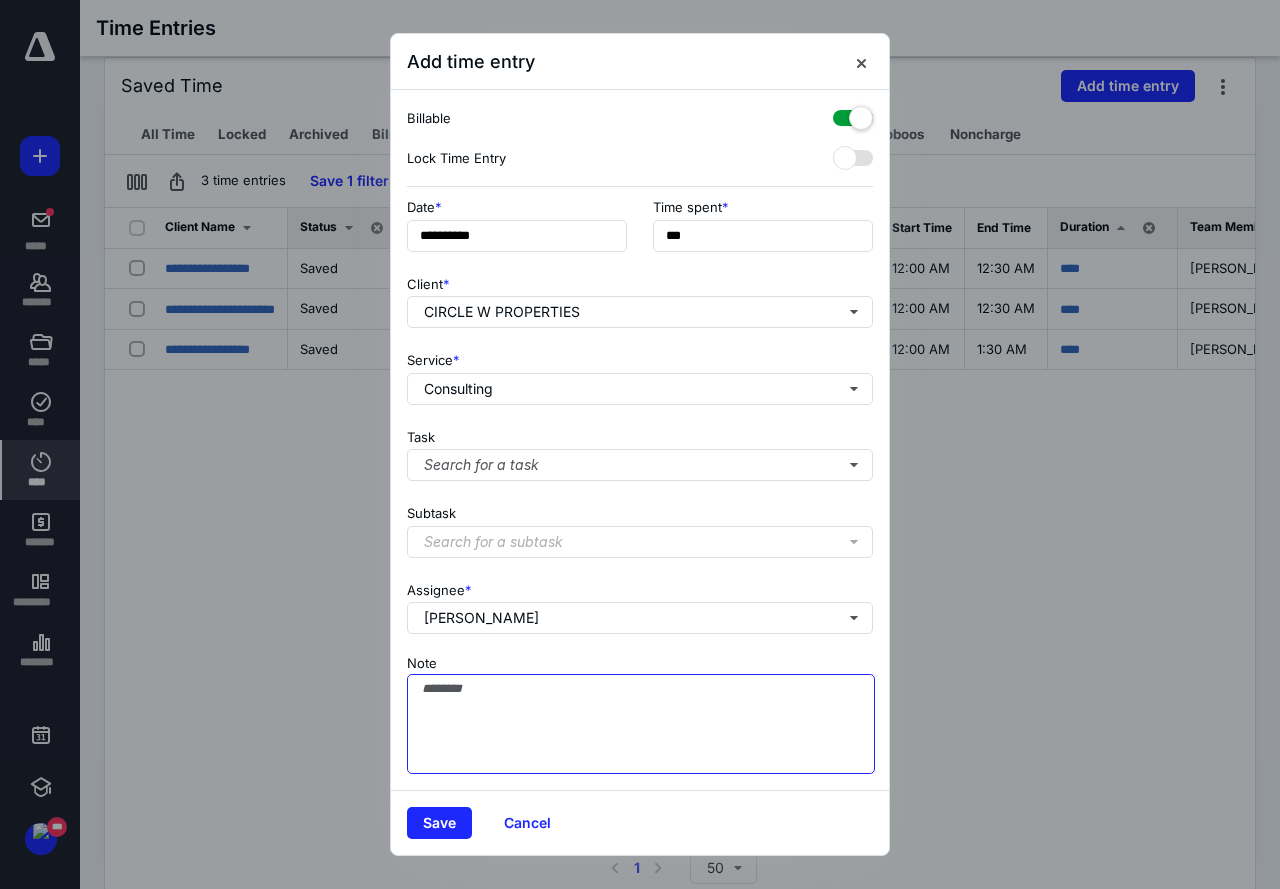 click on "Note" at bounding box center (641, 724) 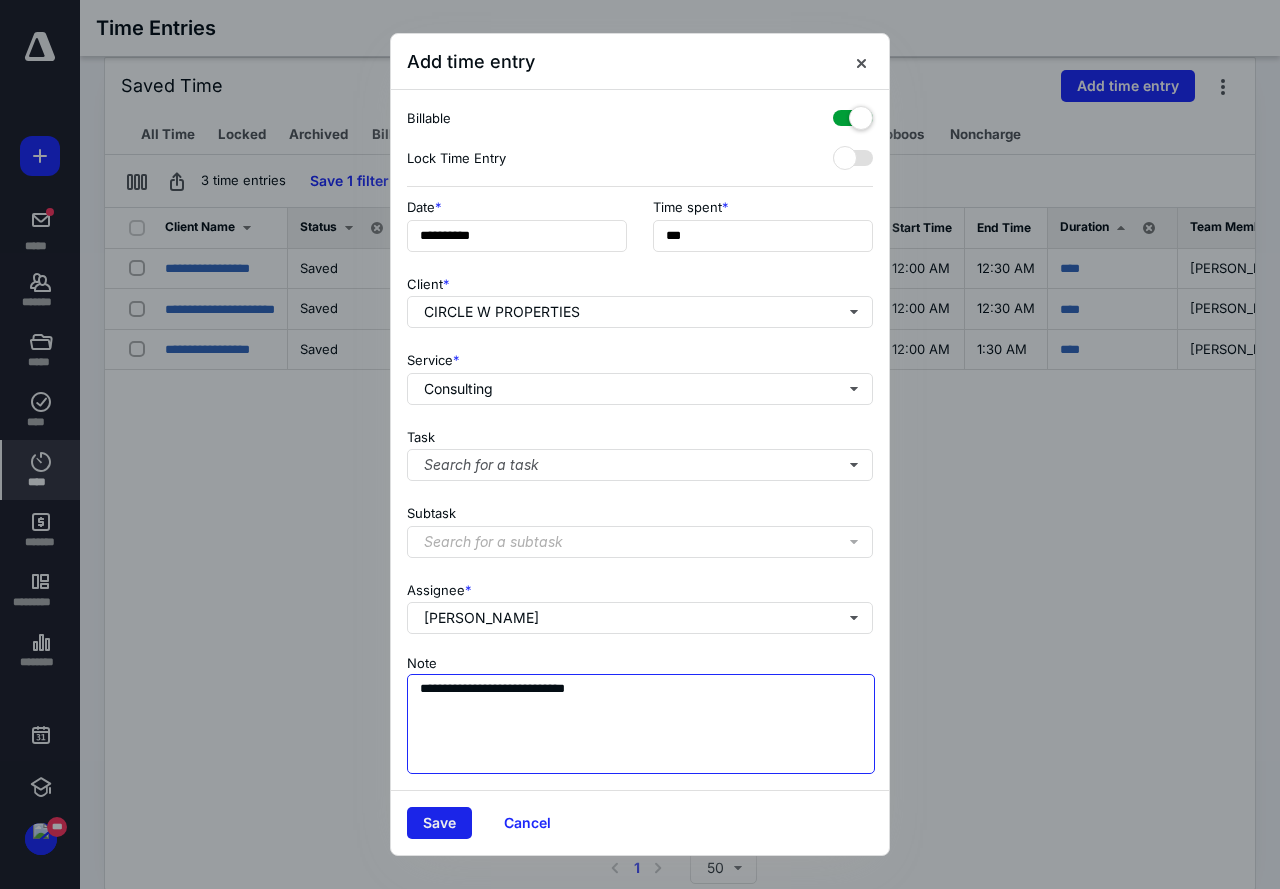 type on "**********" 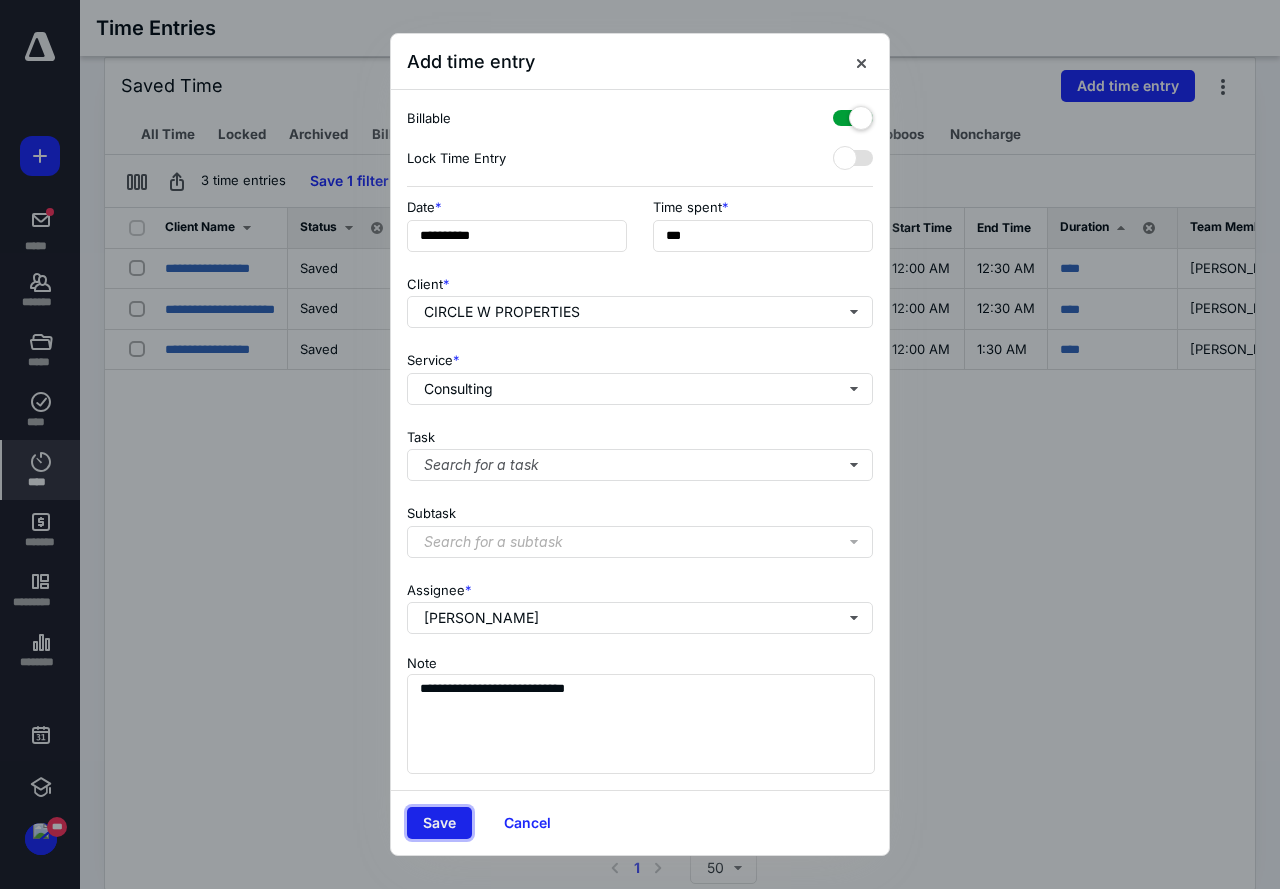 click on "Save" at bounding box center [439, 823] 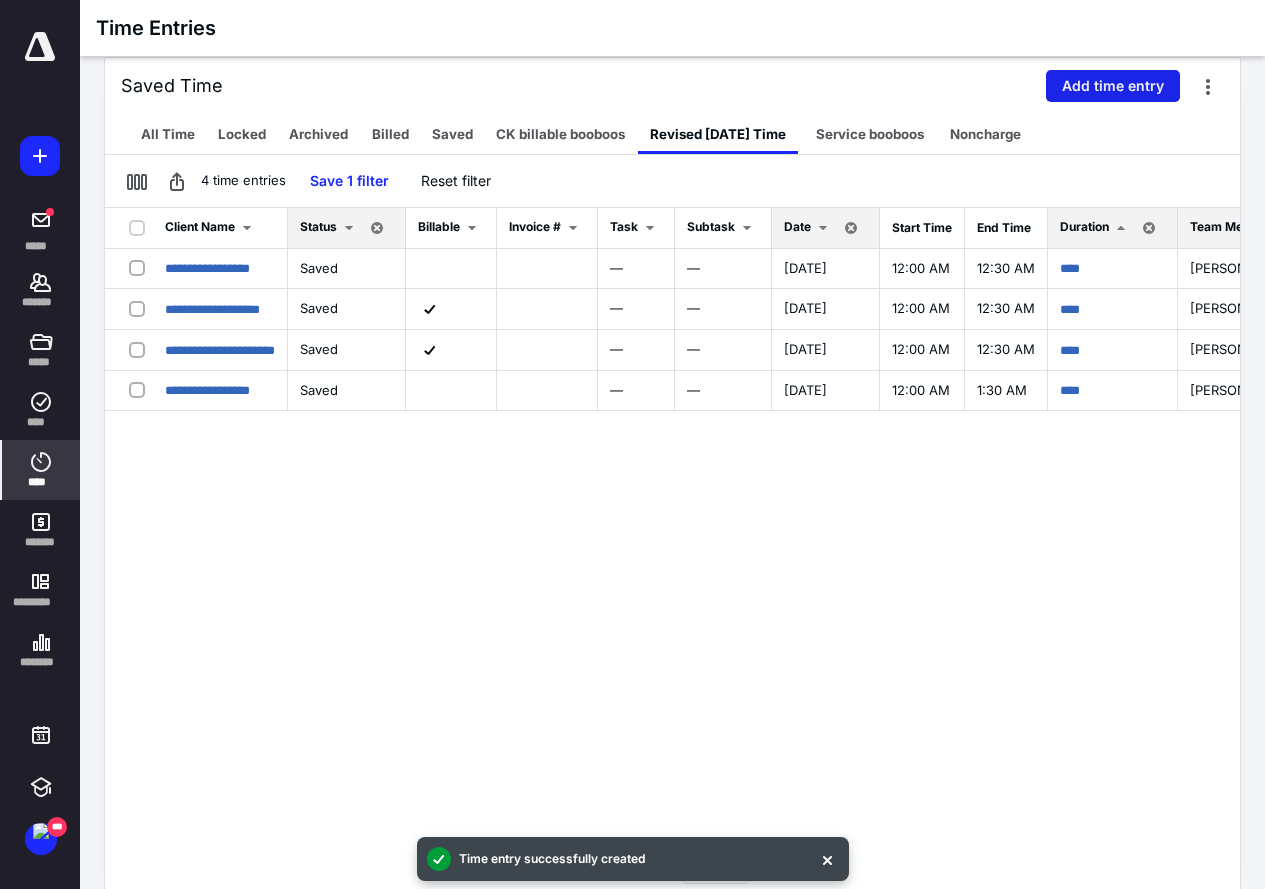 click on "Add time entry" at bounding box center (1113, 86) 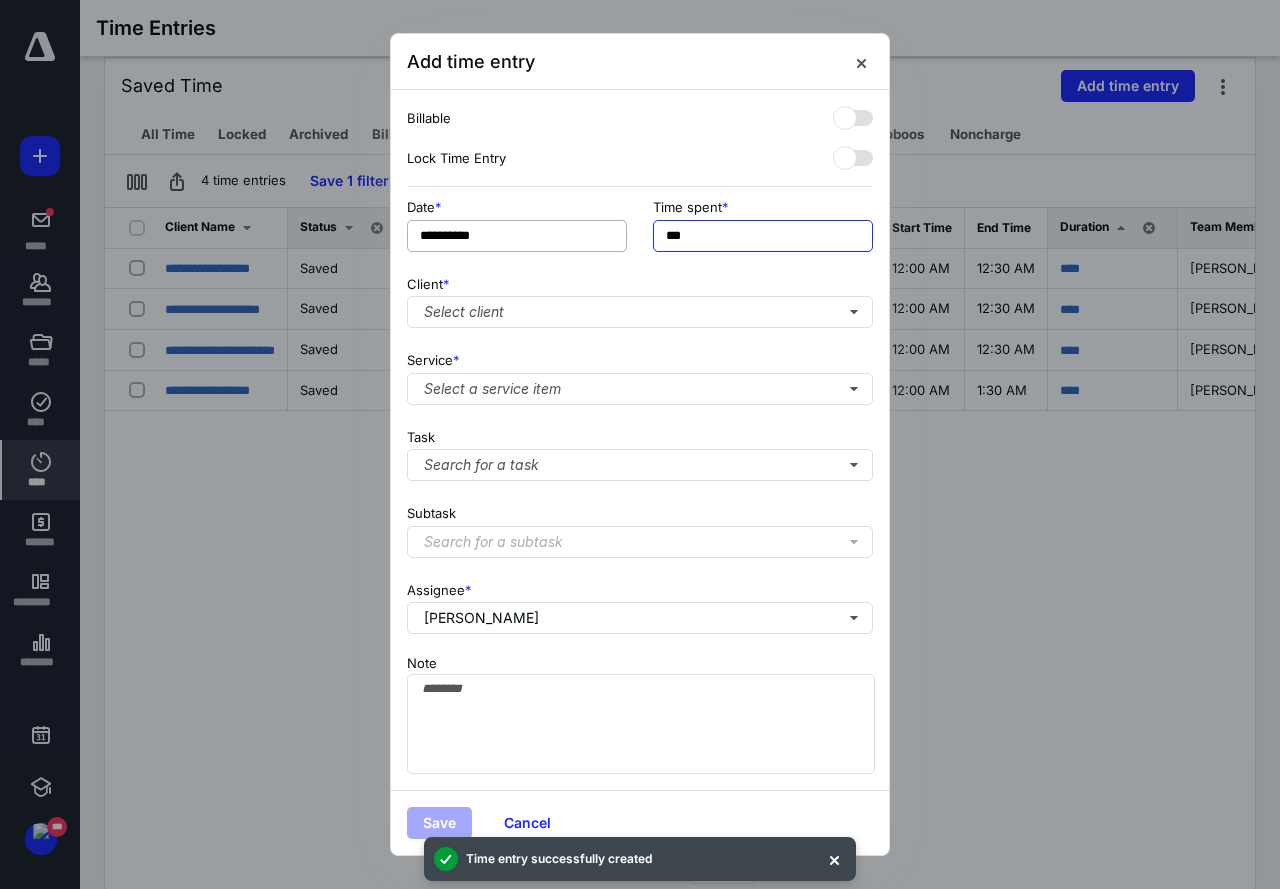 click on "**********" at bounding box center (640, 231) 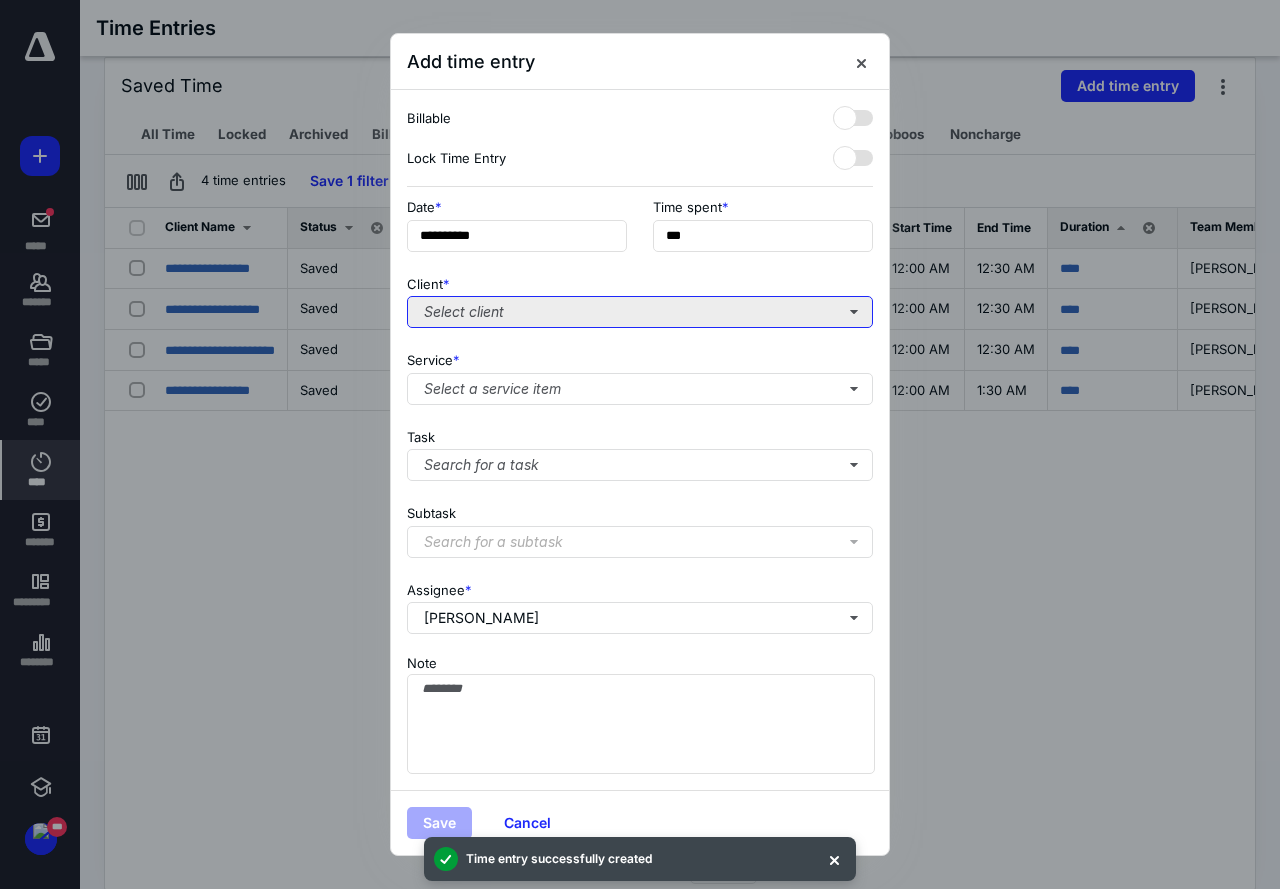 click on "Select client" at bounding box center (640, 312) 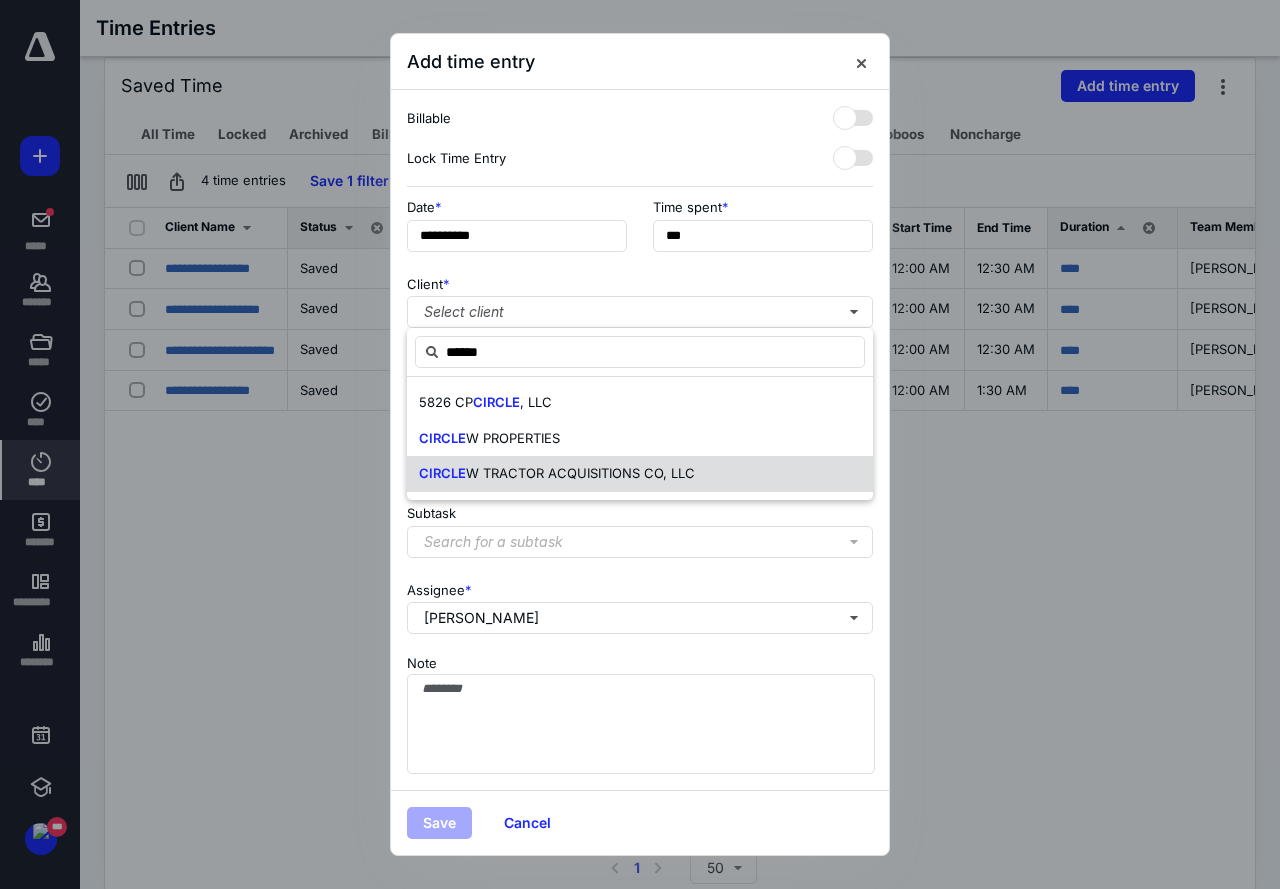 click on "W TRACTOR ACQUISITIONS CO, LLC" at bounding box center (580, 473) 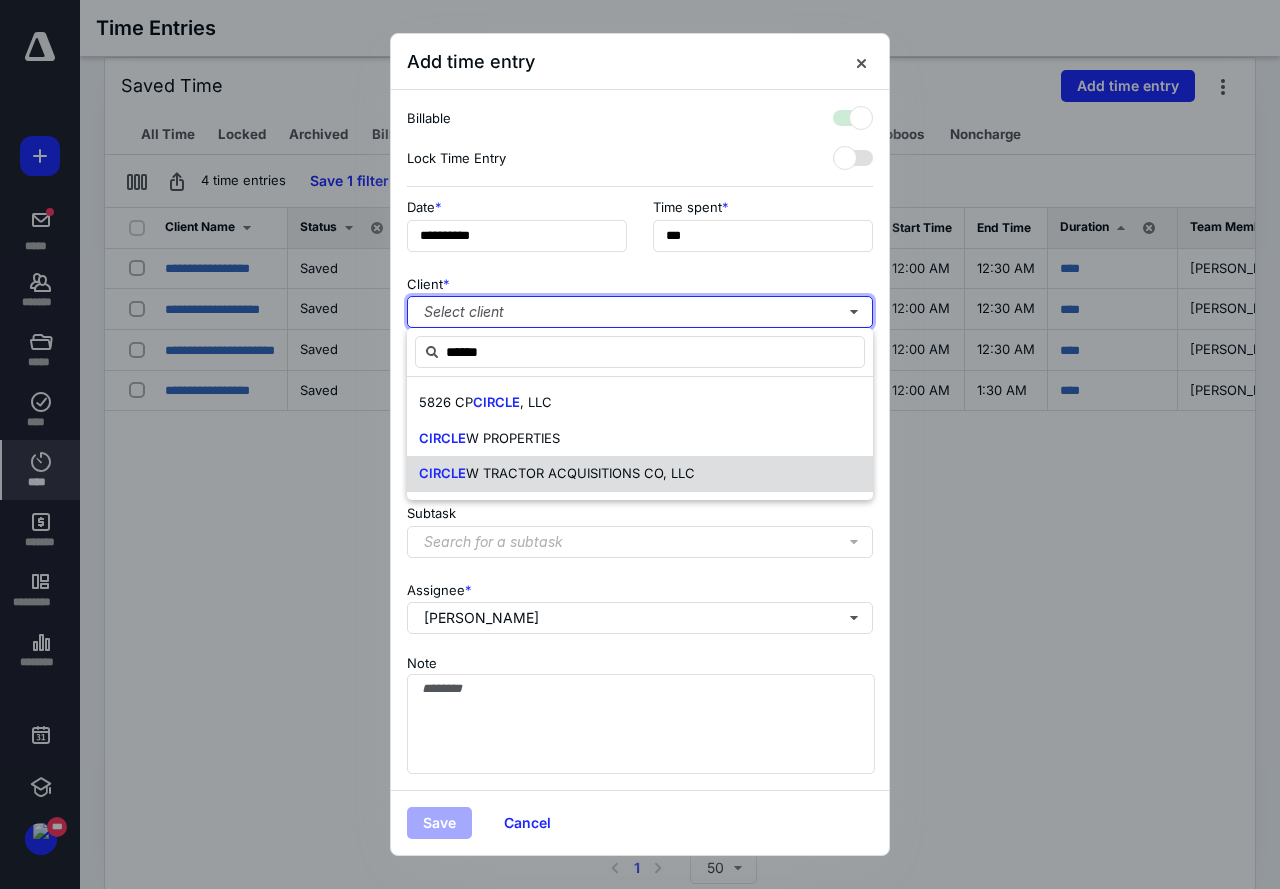 checkbox on "true" 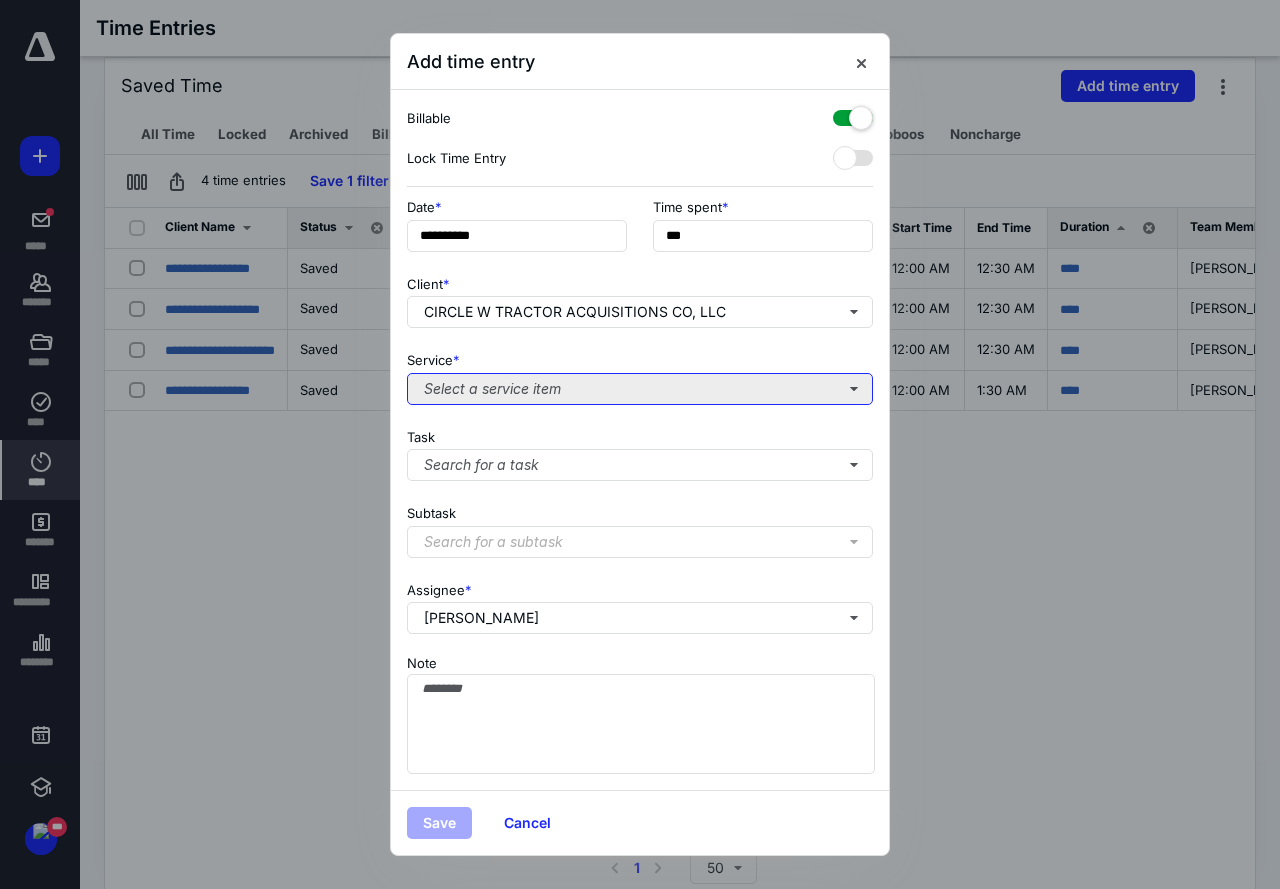 click on "Select a service item" at bounding box center (640, 389) 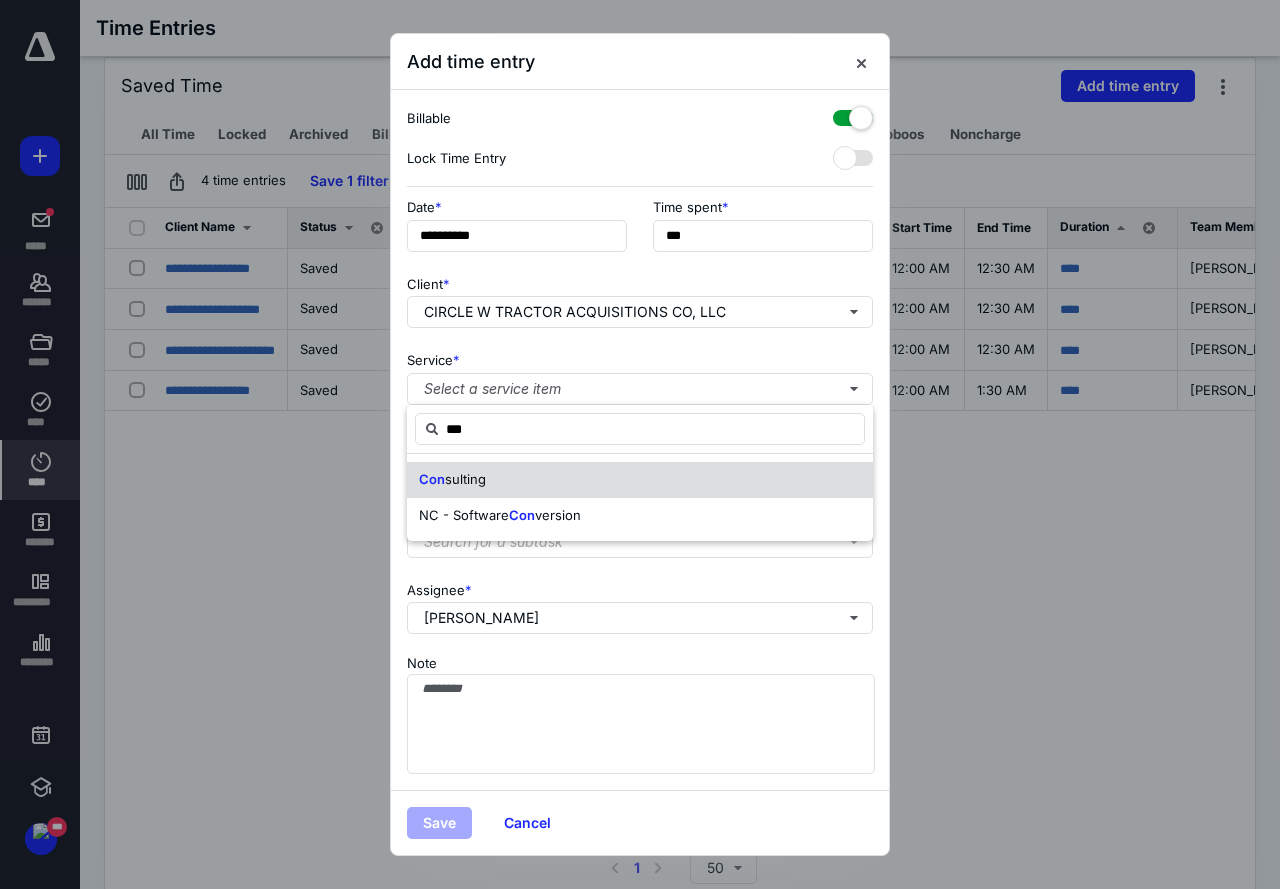 click on "Con sulting" at bounding box center [640, 480] 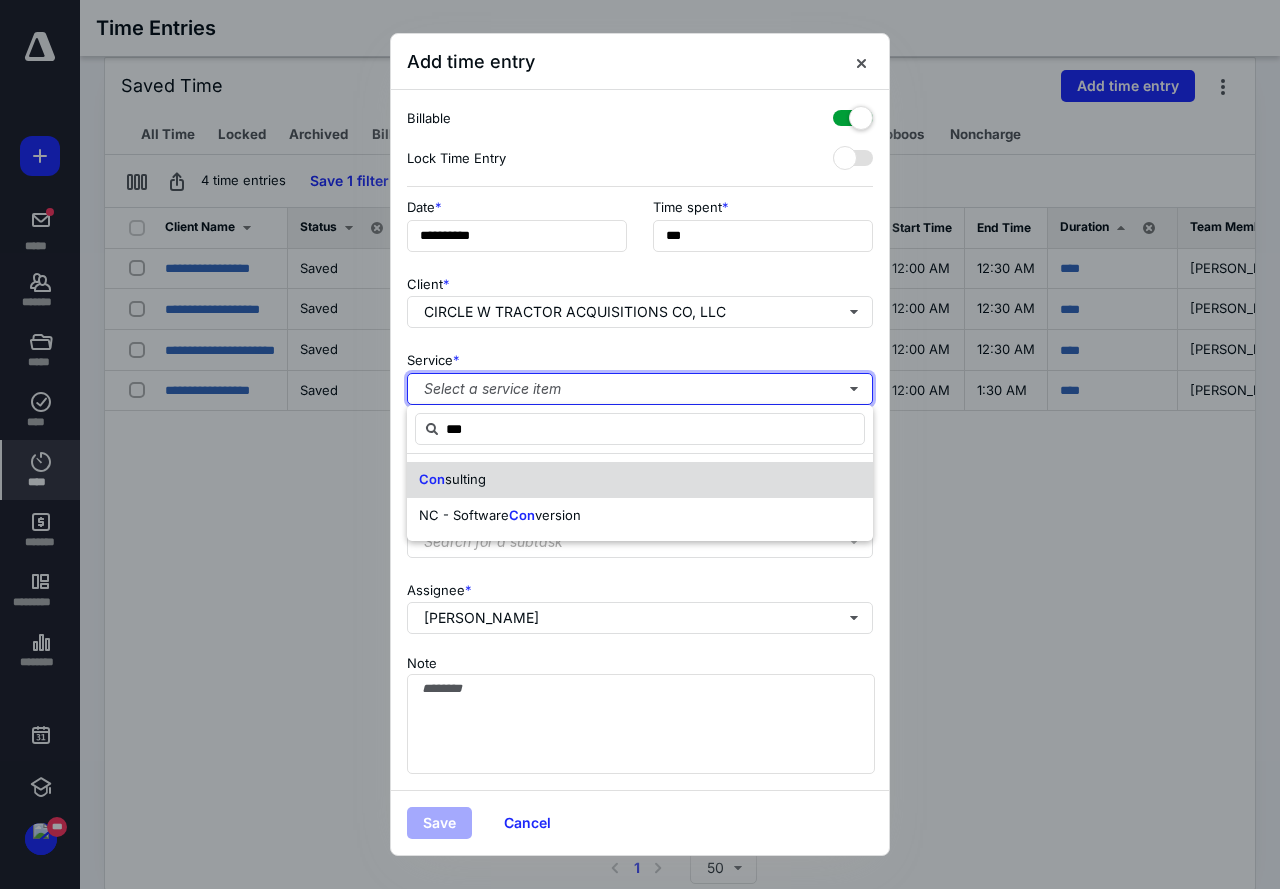 type 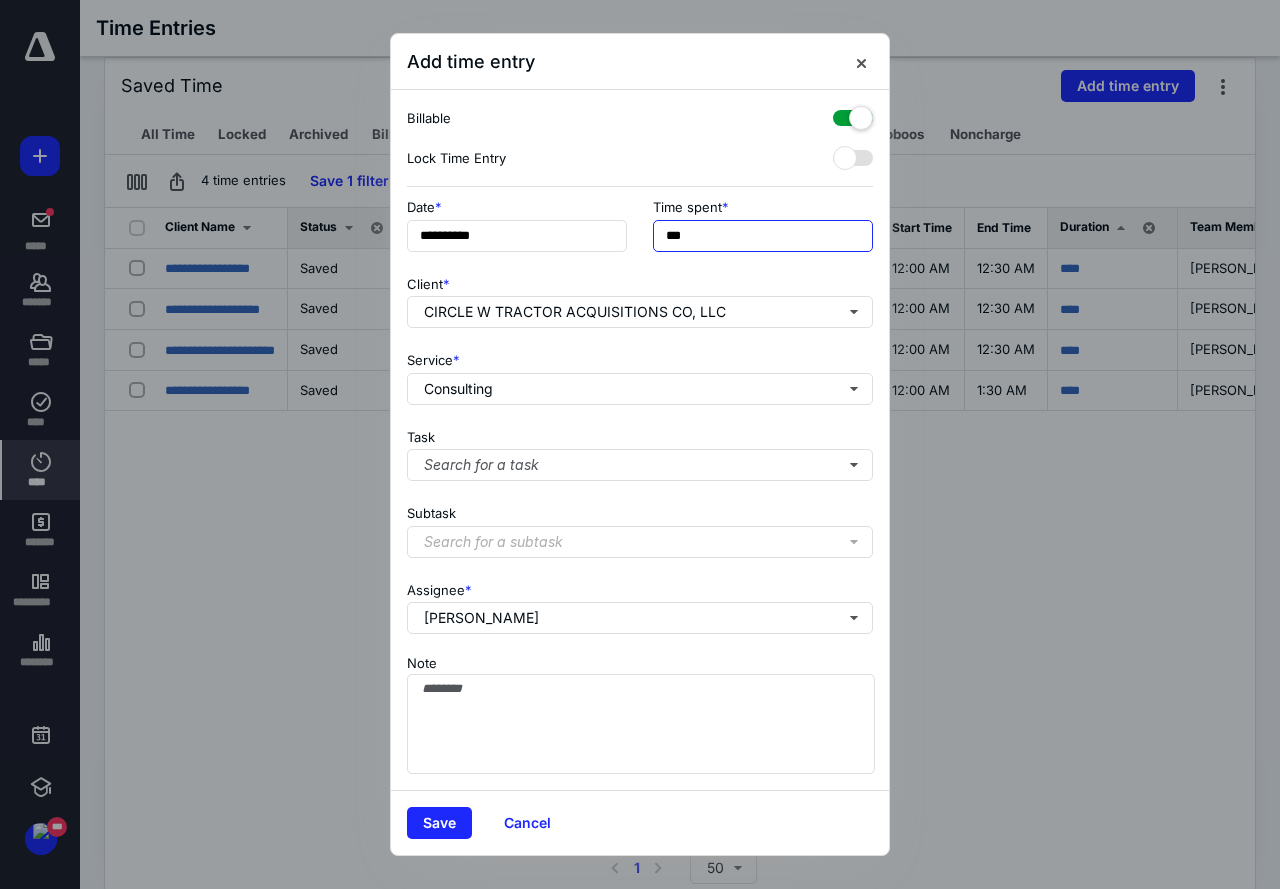 drag, startPoint x: 665, startPoint y: 231, endPoint x: 598, endPoint y: 214, distance: 69.12308 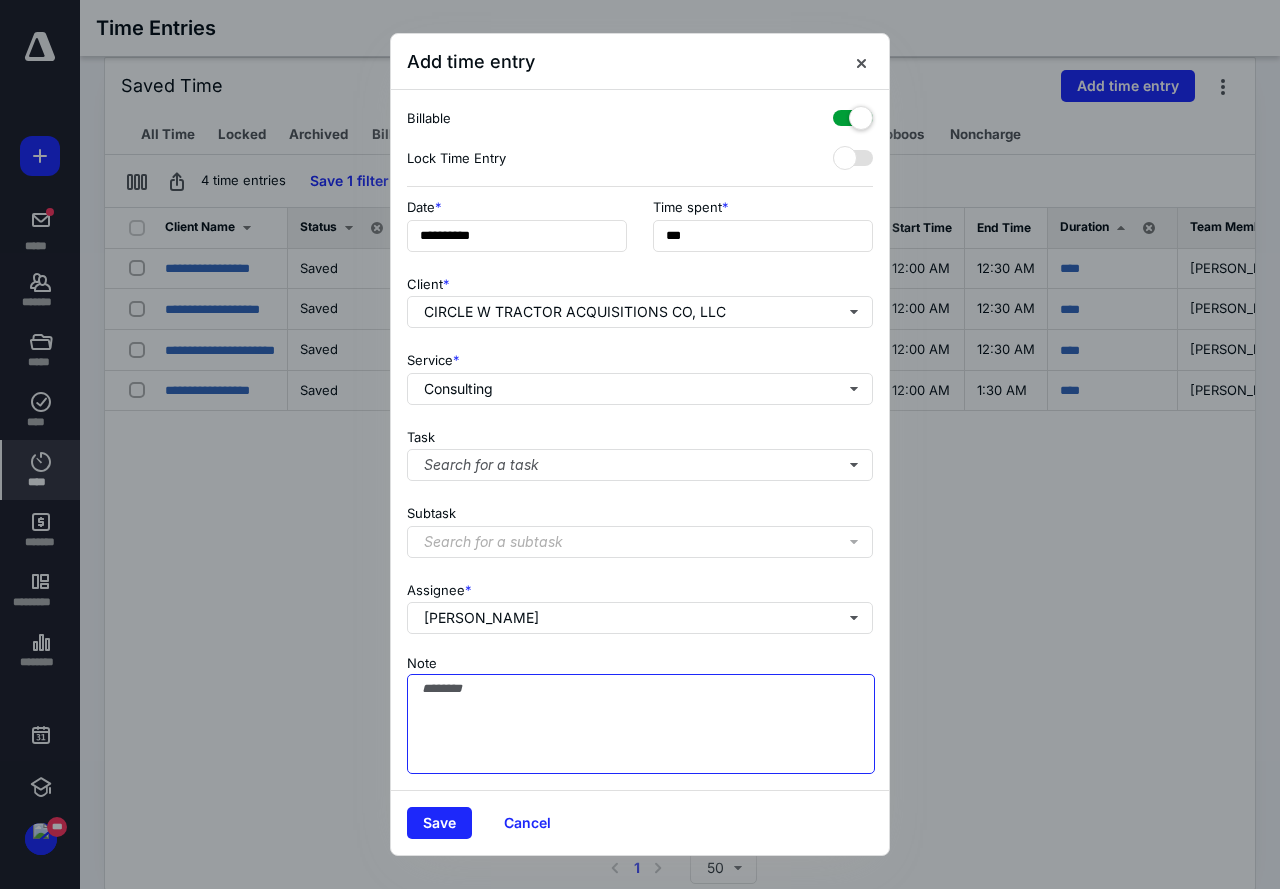 type on "***" 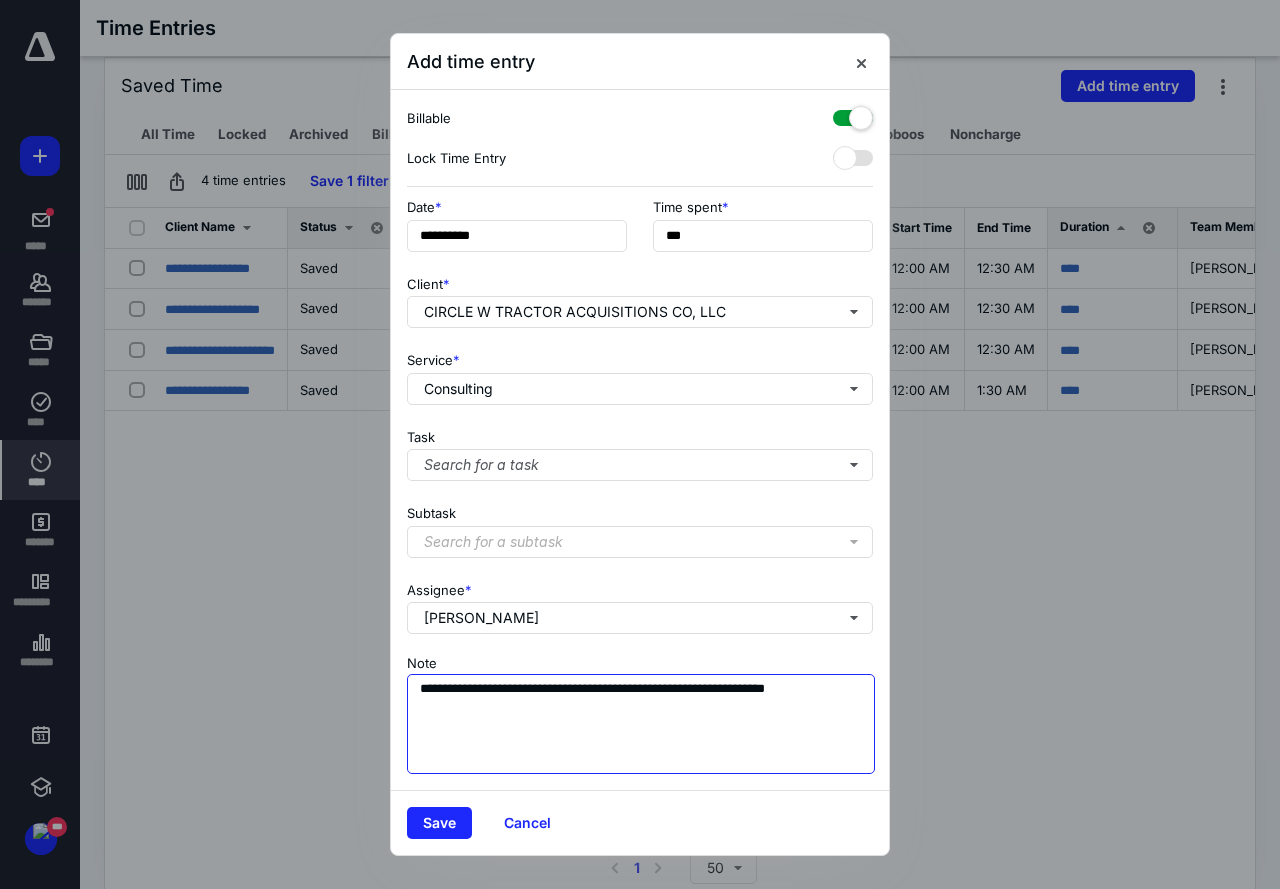 drag, startPoint x: 855, startPoint y: 689, endPoint x: 213, endPoint y: 603, distance: 647.7345 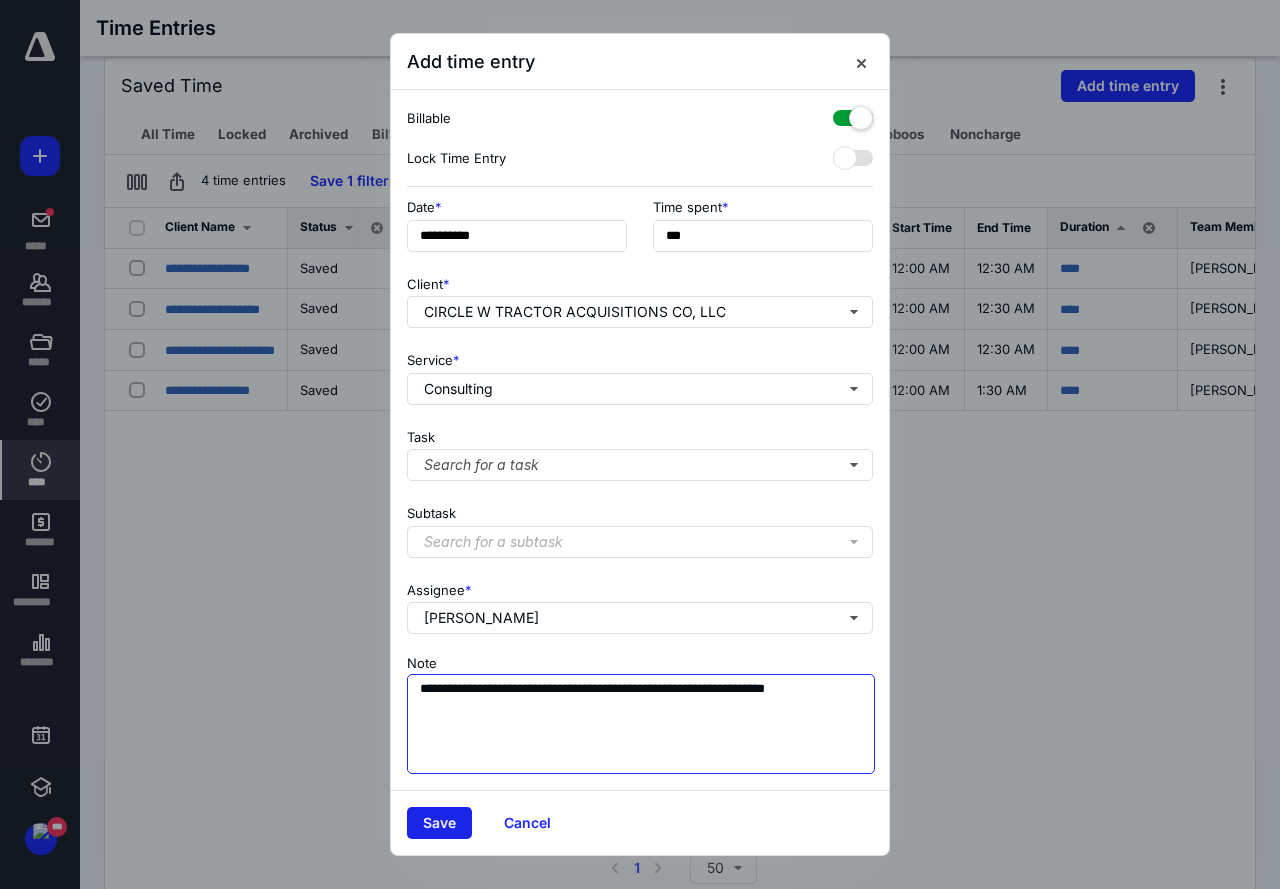 type on "**********" 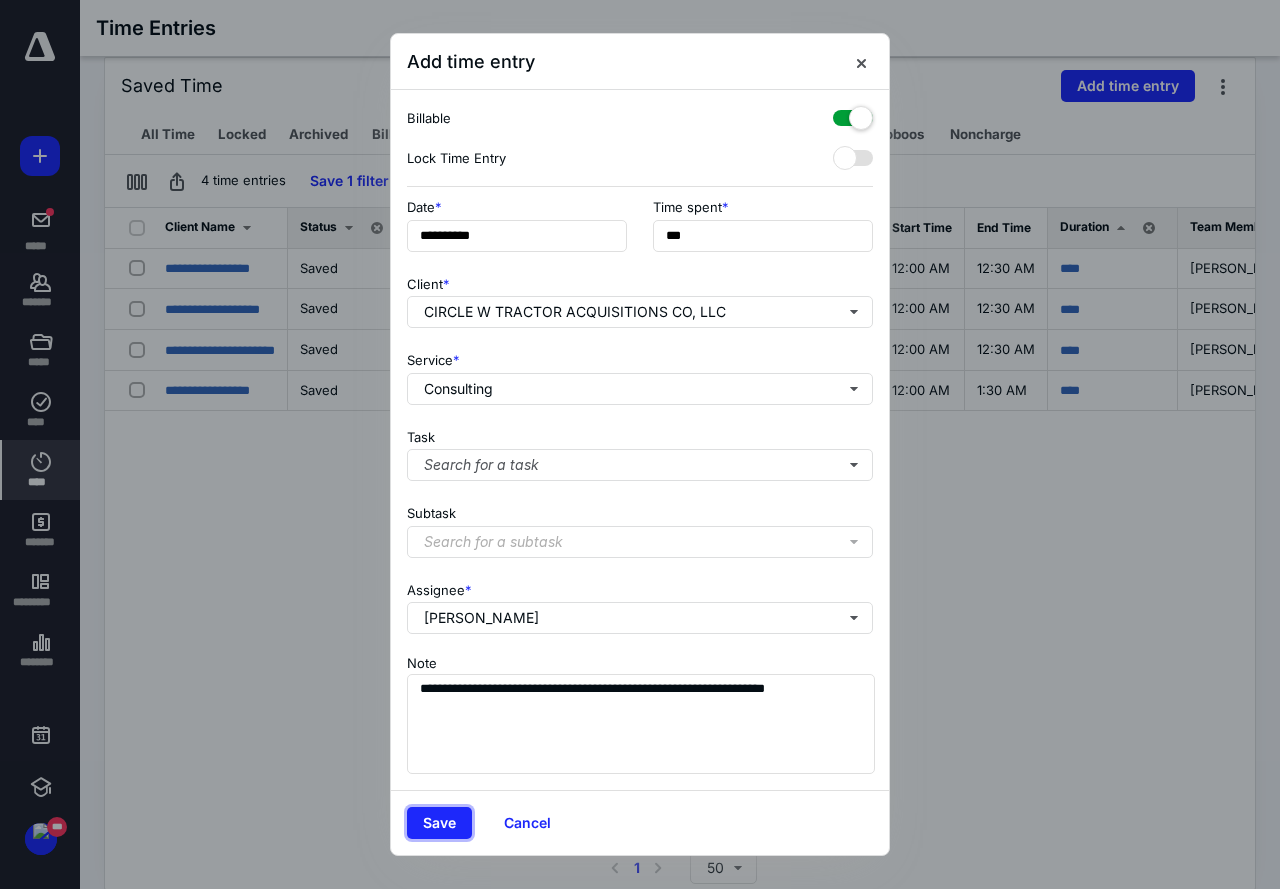 drag, startPoint x: 457, startPoint y: 824, endPoint x: 476, endPoint y: 813, distance: 21.954498 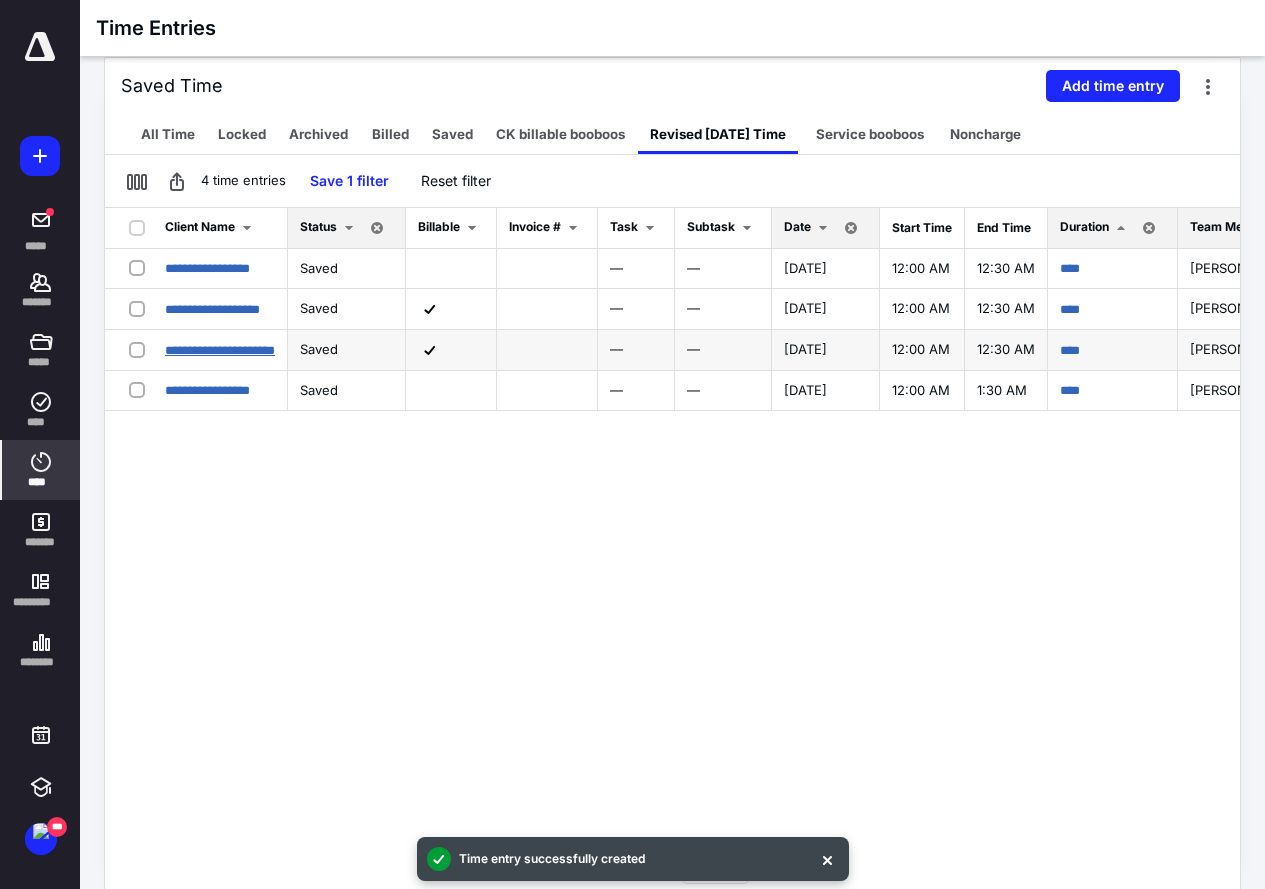 click on "**********" at bounding box center (220, 350) 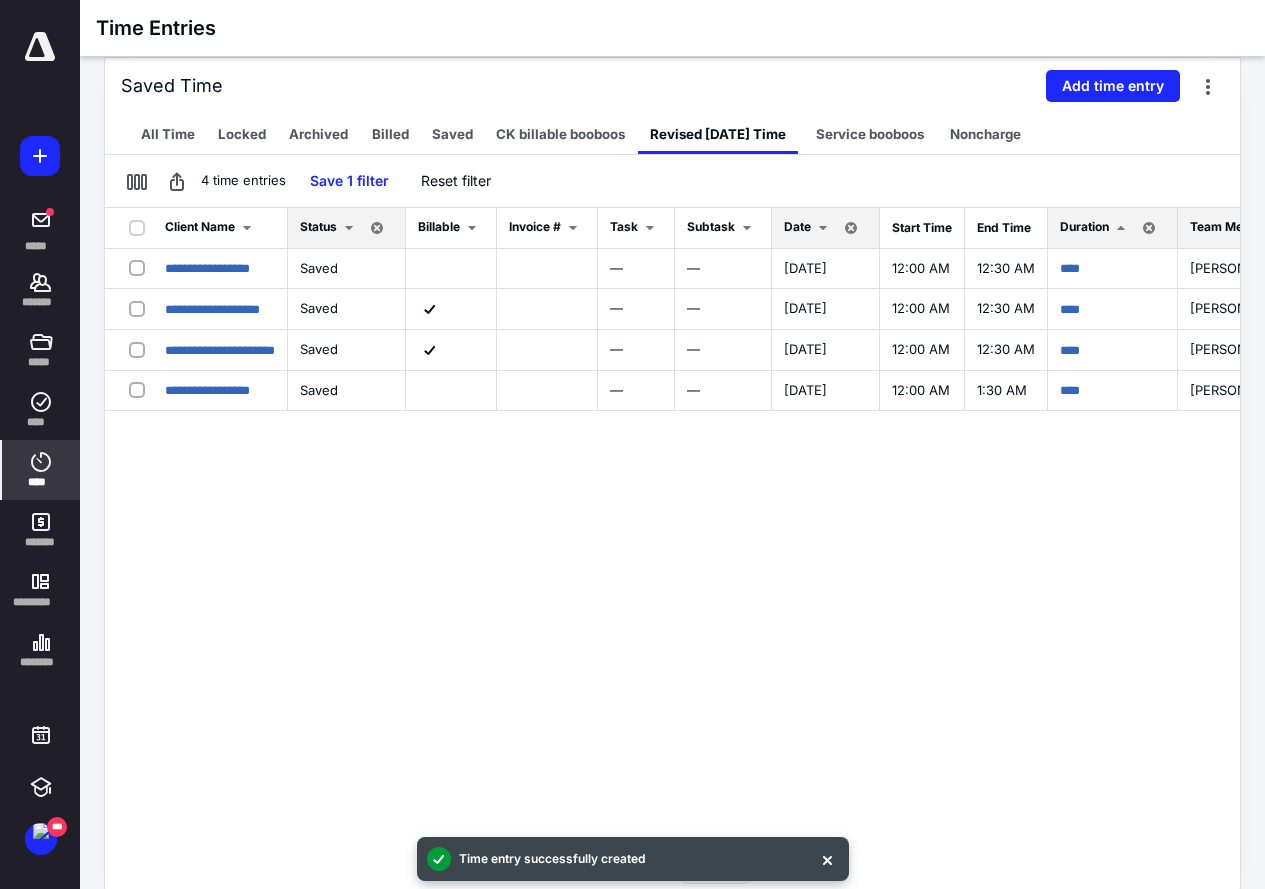 scroll, scrollTop: 232, scrollLeft: 0, axis: vertical 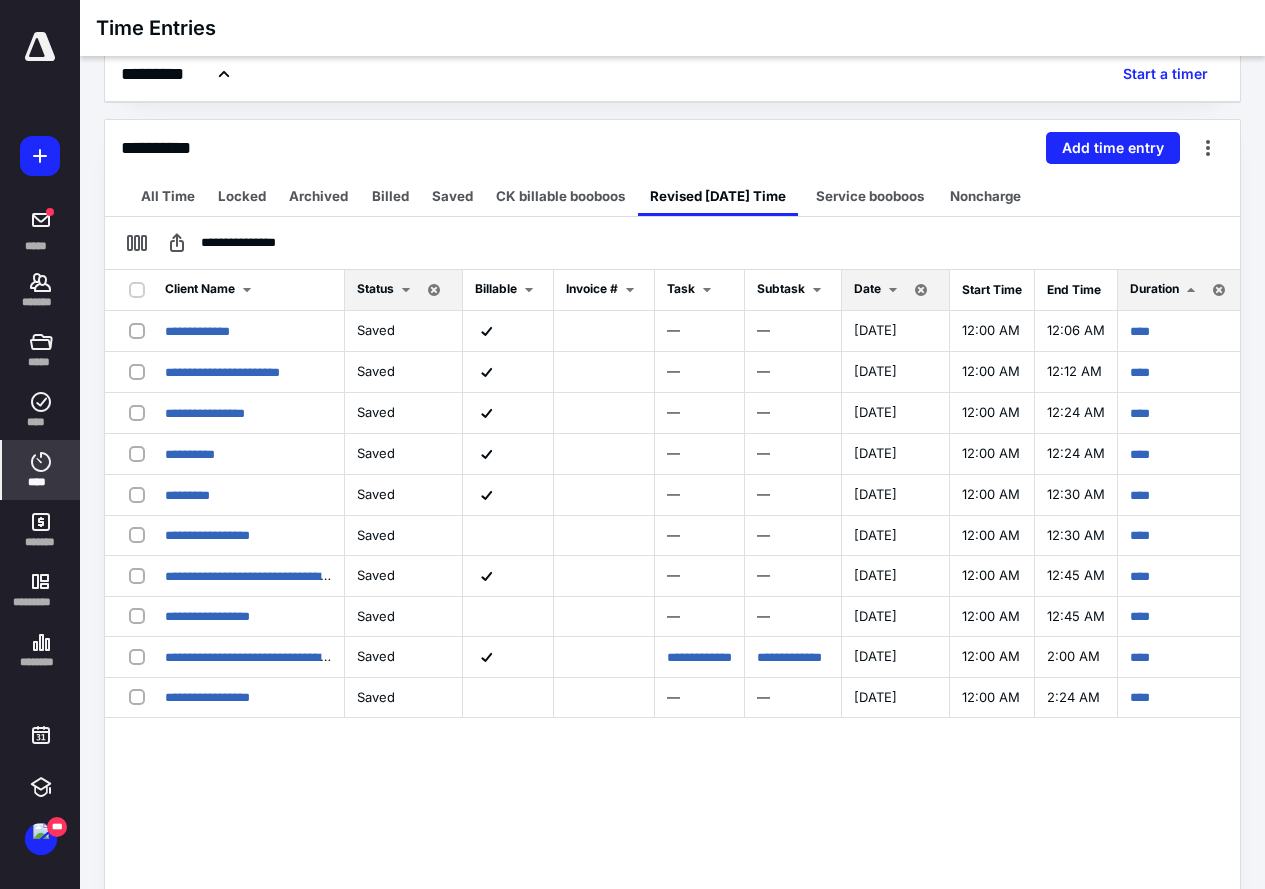 click on "Date" at bounding box center [867, 288] 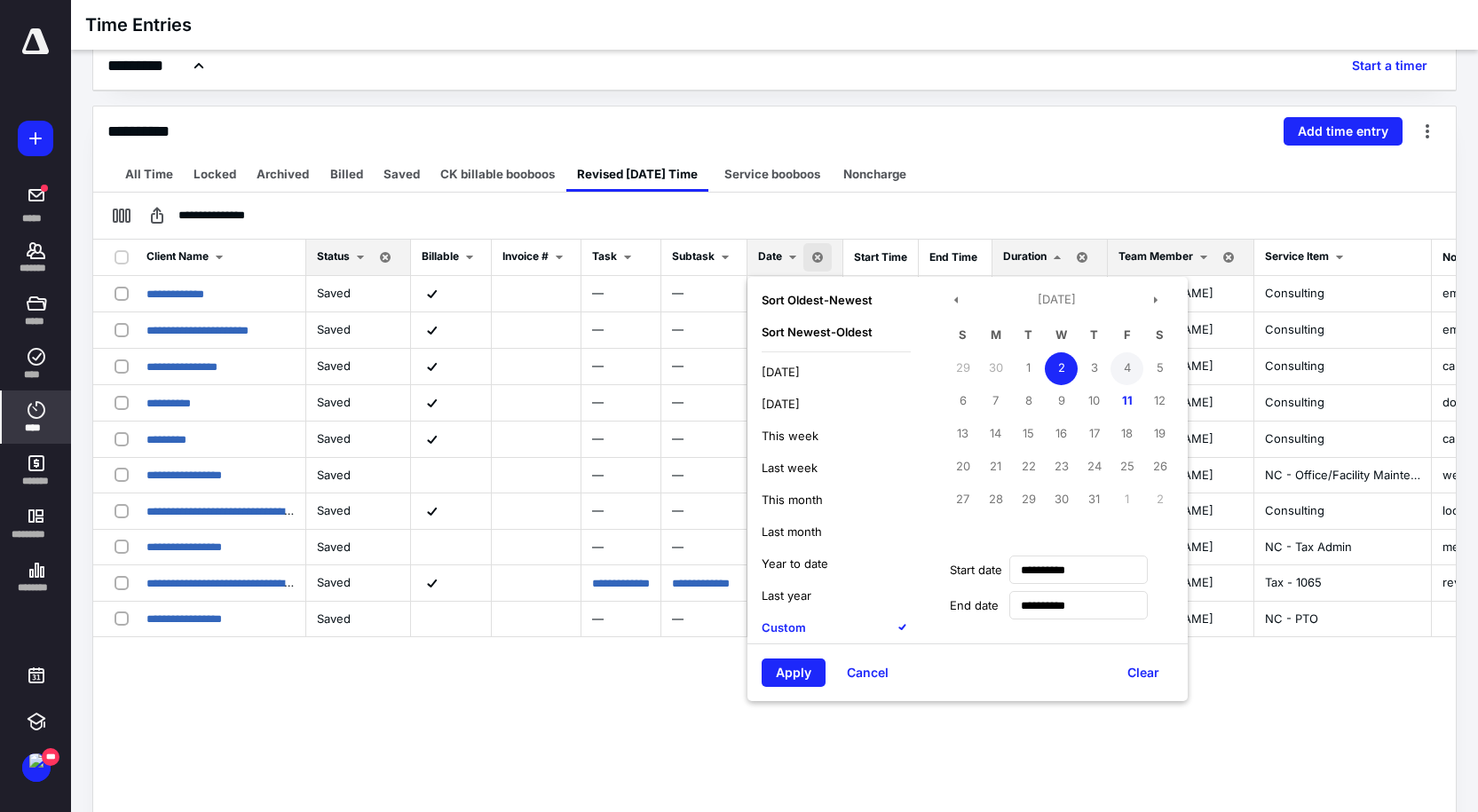 click on "4" at bounding box center [1126, 368] 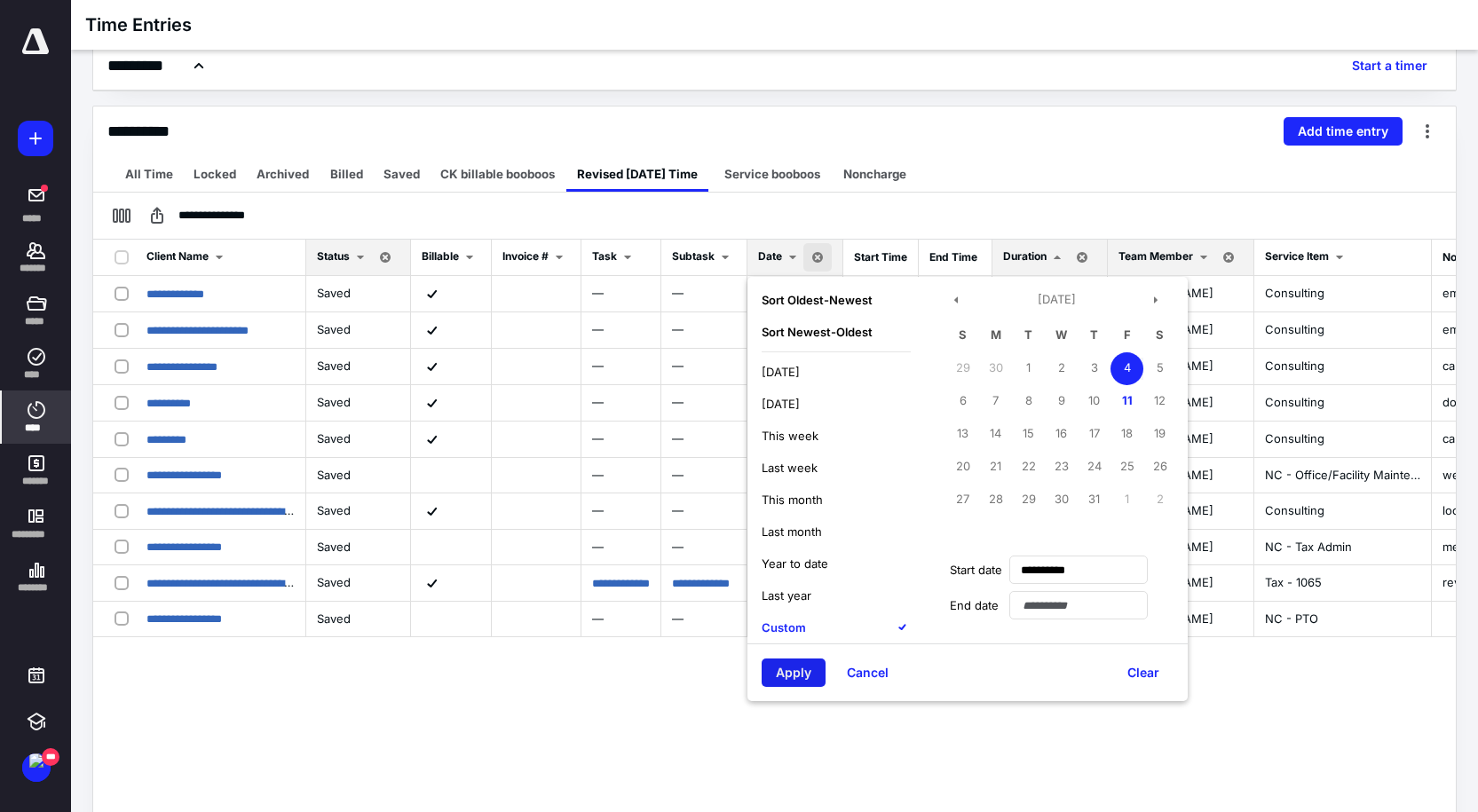 click on "Apply" at bounding box center (794, 673) 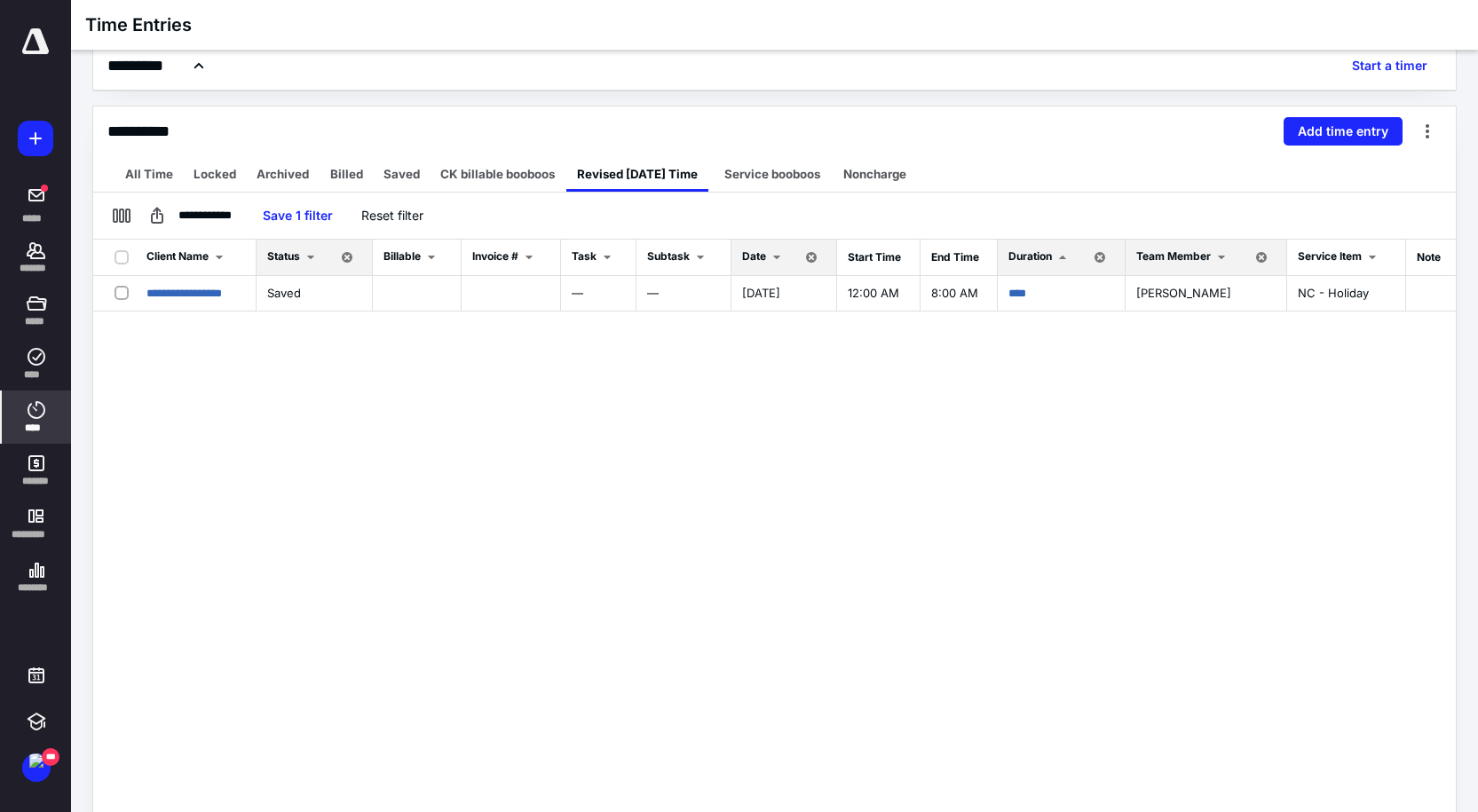 click on "Date" at bounding box center (754, 256) 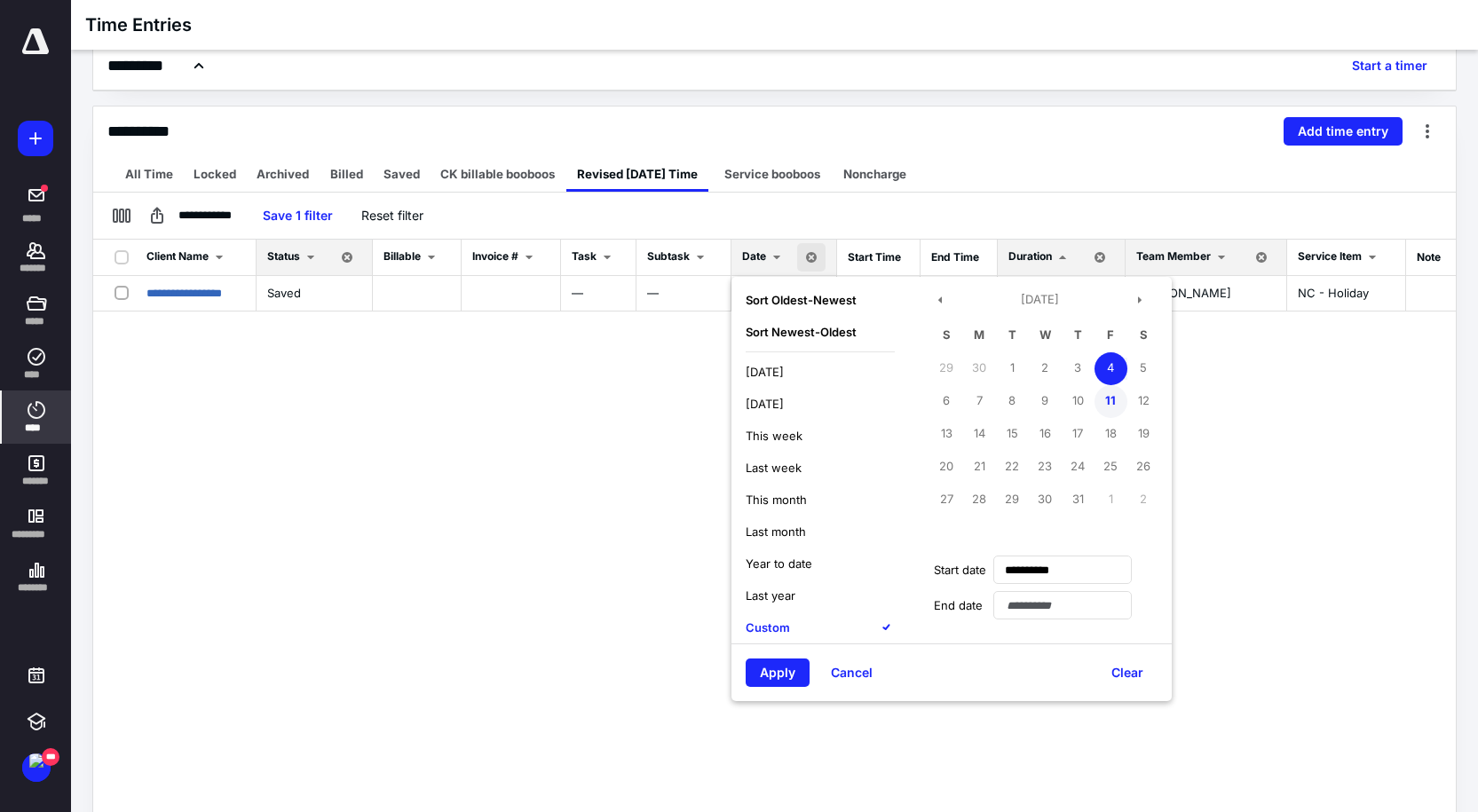 click on "11" at bounding box center (1110, 401) 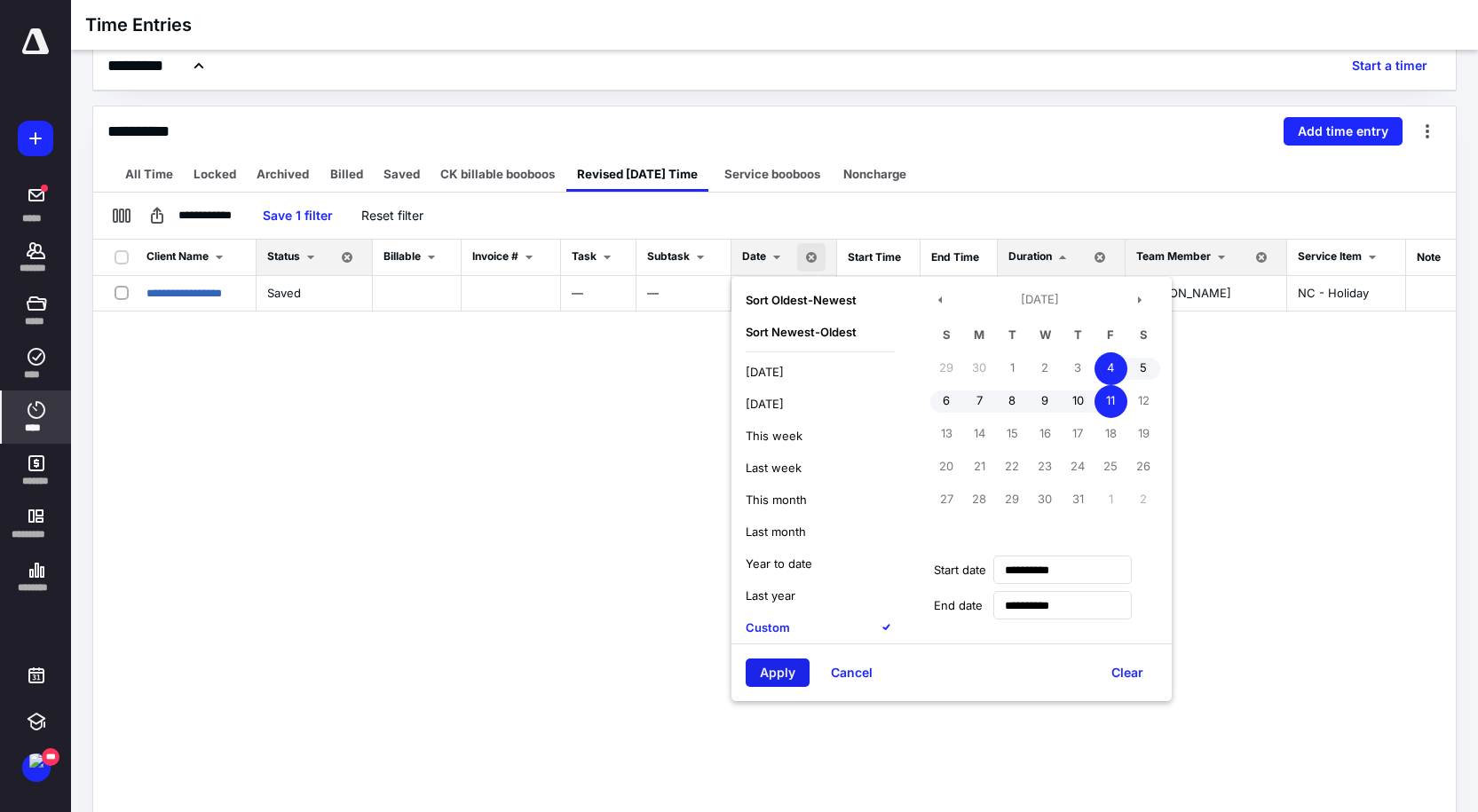 click on "Apply" at bounding box center [778, 673] 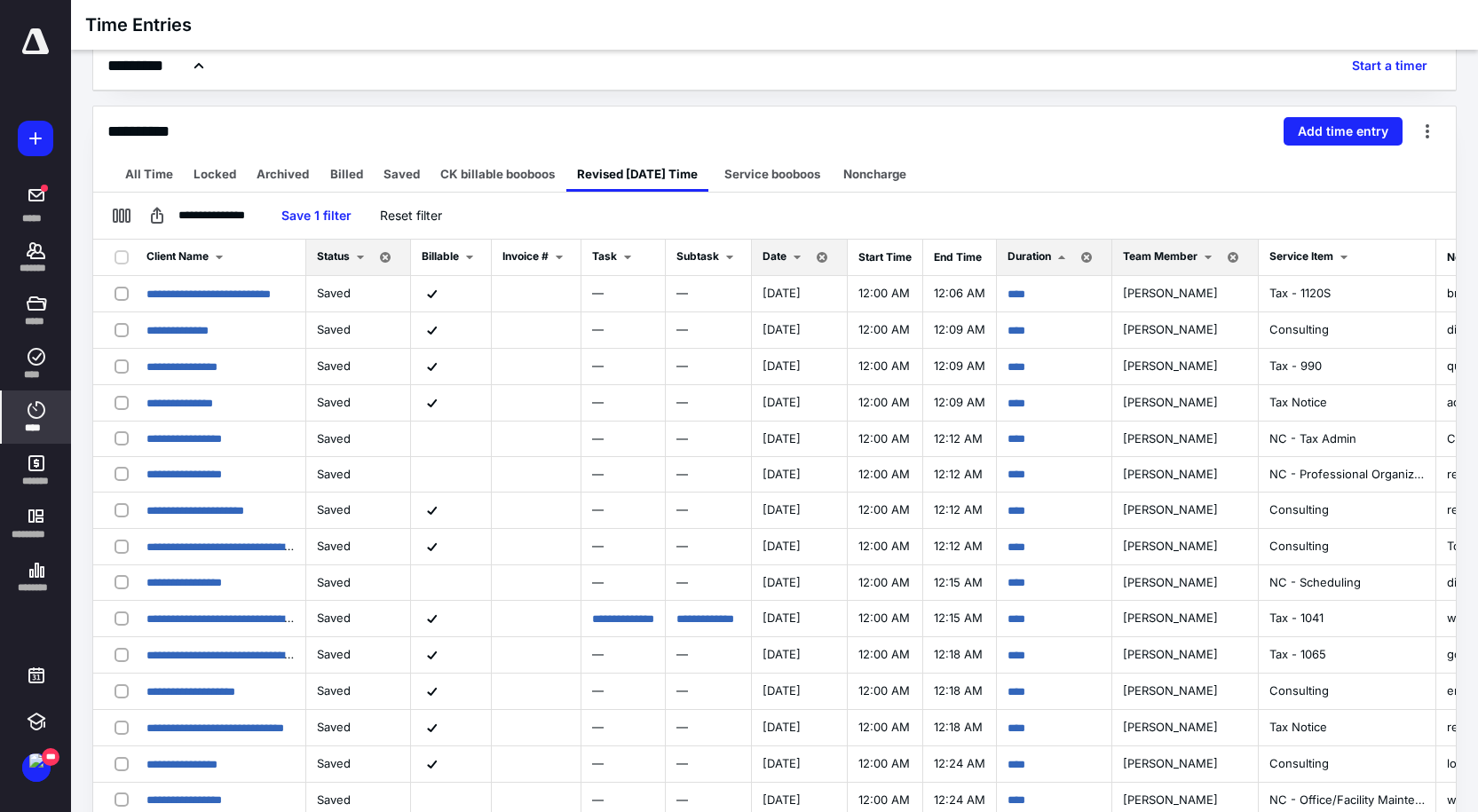 click on "Date" at bounding box center [774, 256] 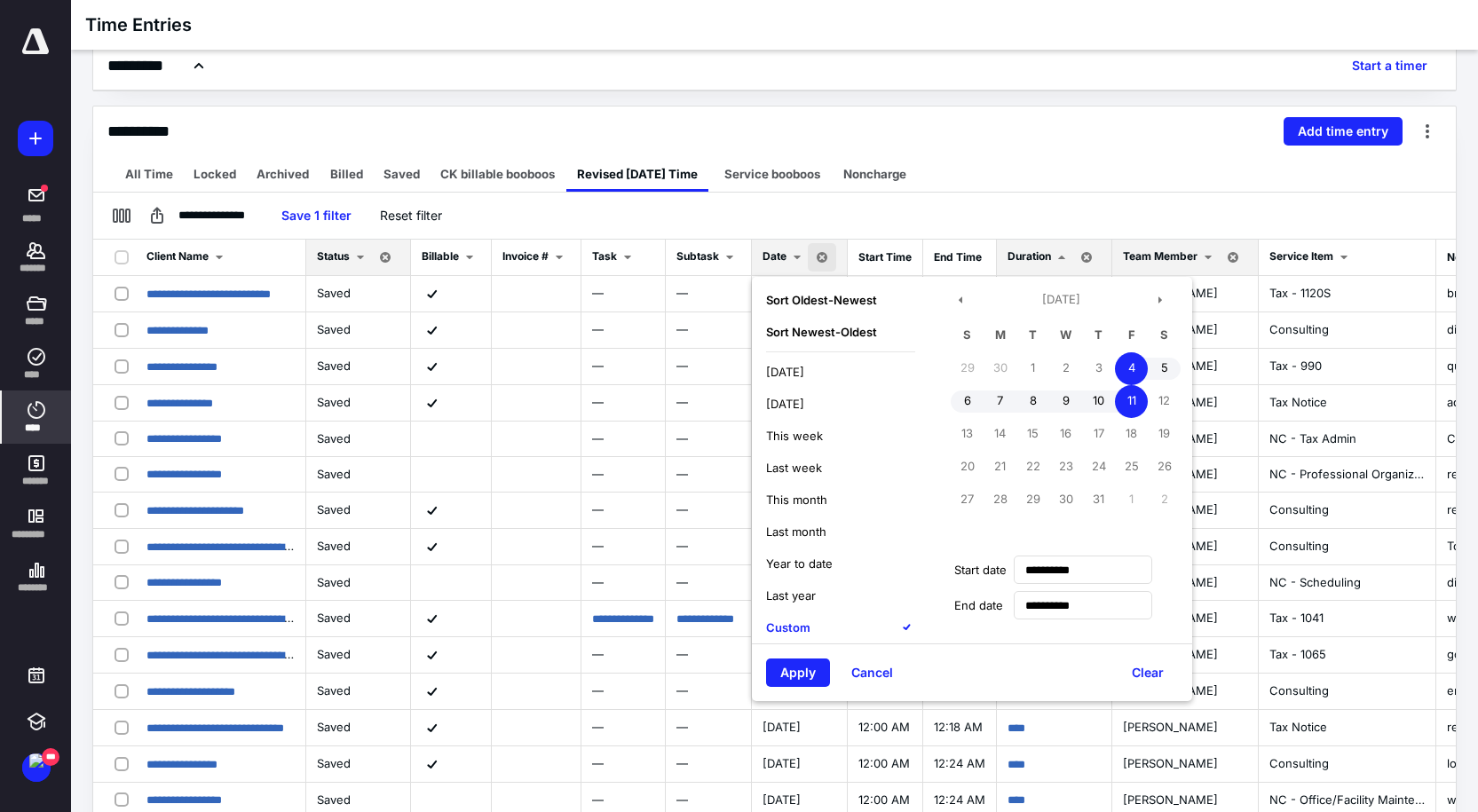 click on "11" at bounding box center (1131, 401) 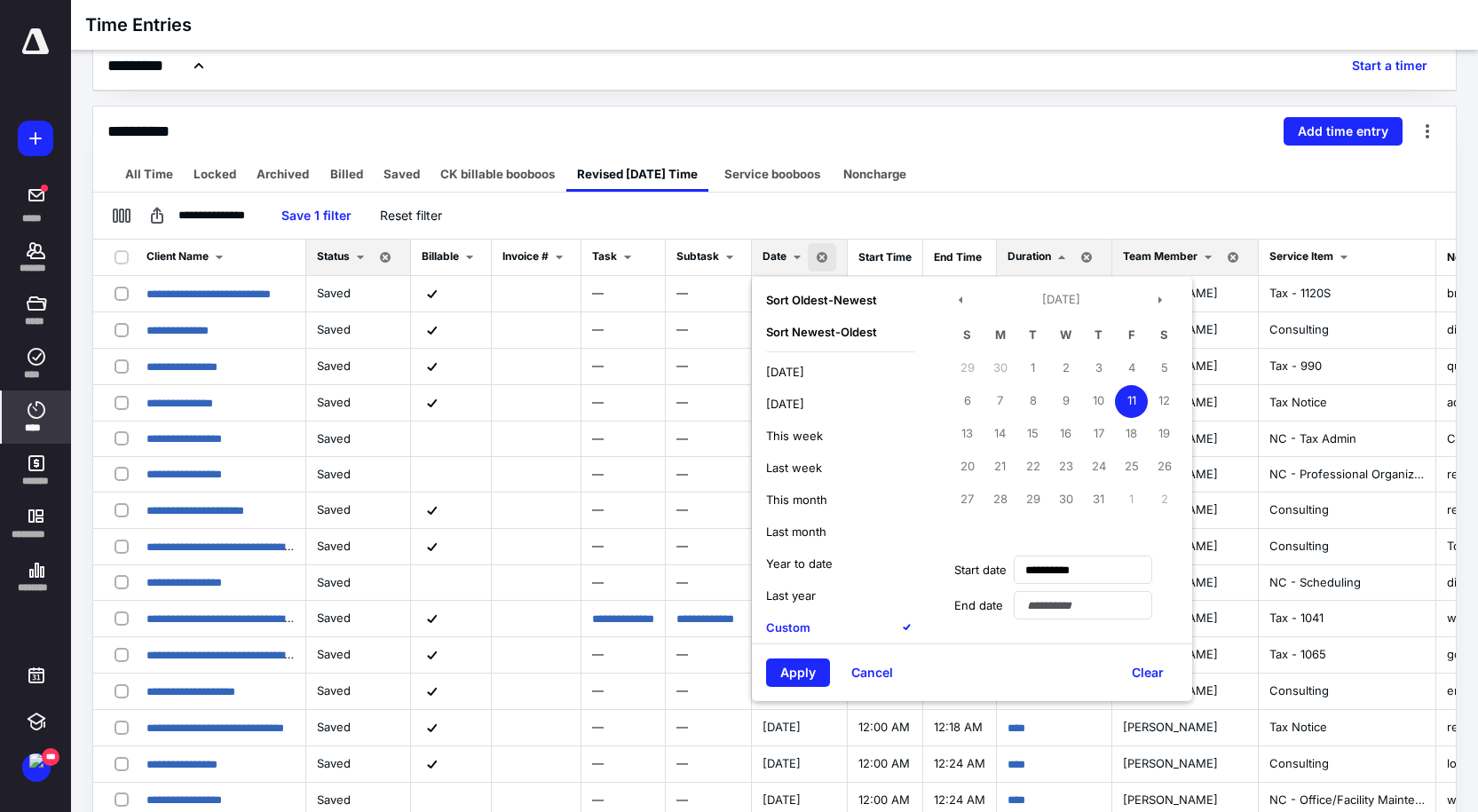 click on "11" at bounding box center [1131, 401] 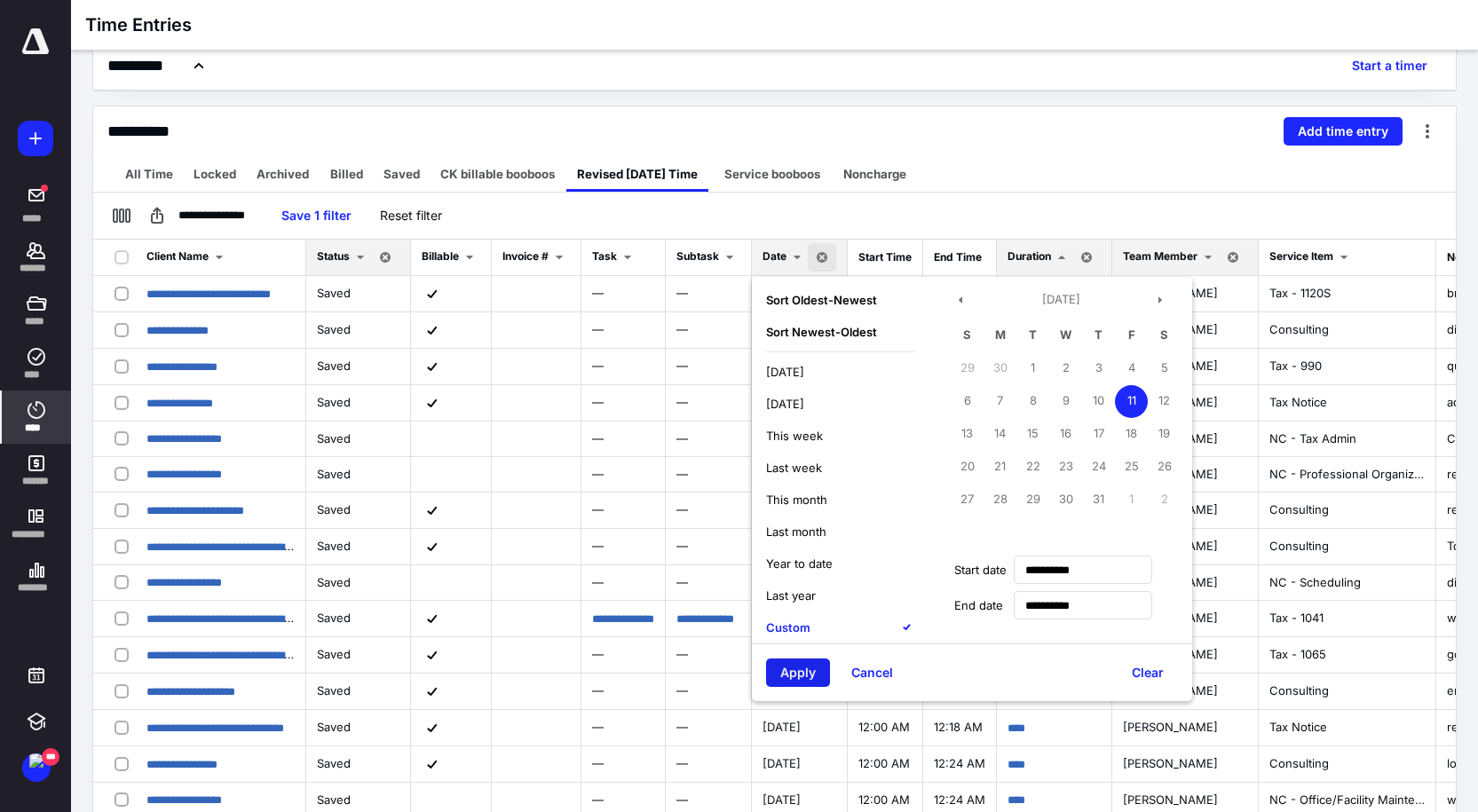 click on "Apply" at bounding box center (798, 673) 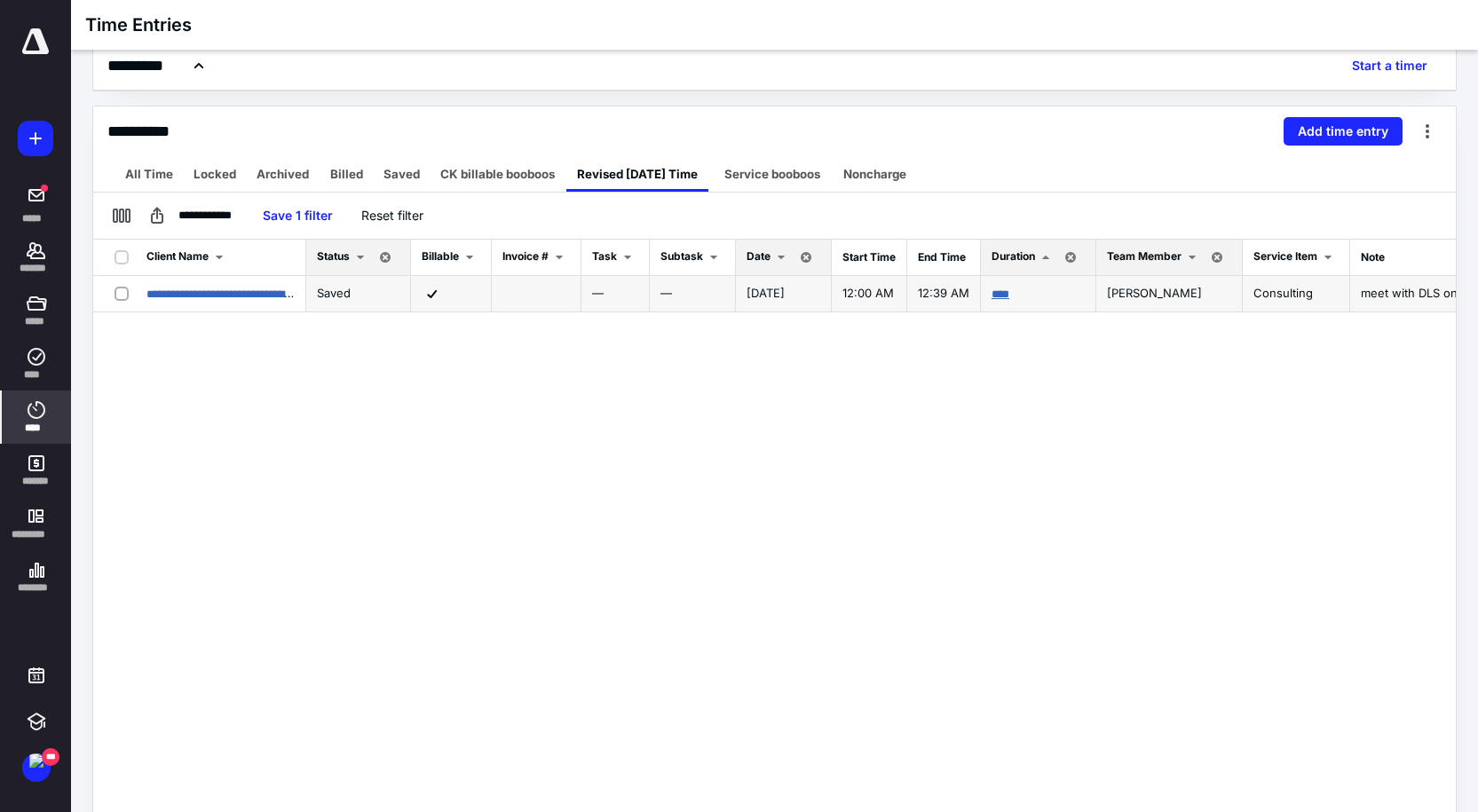 click on "****" at bounding box center (1000, 294) 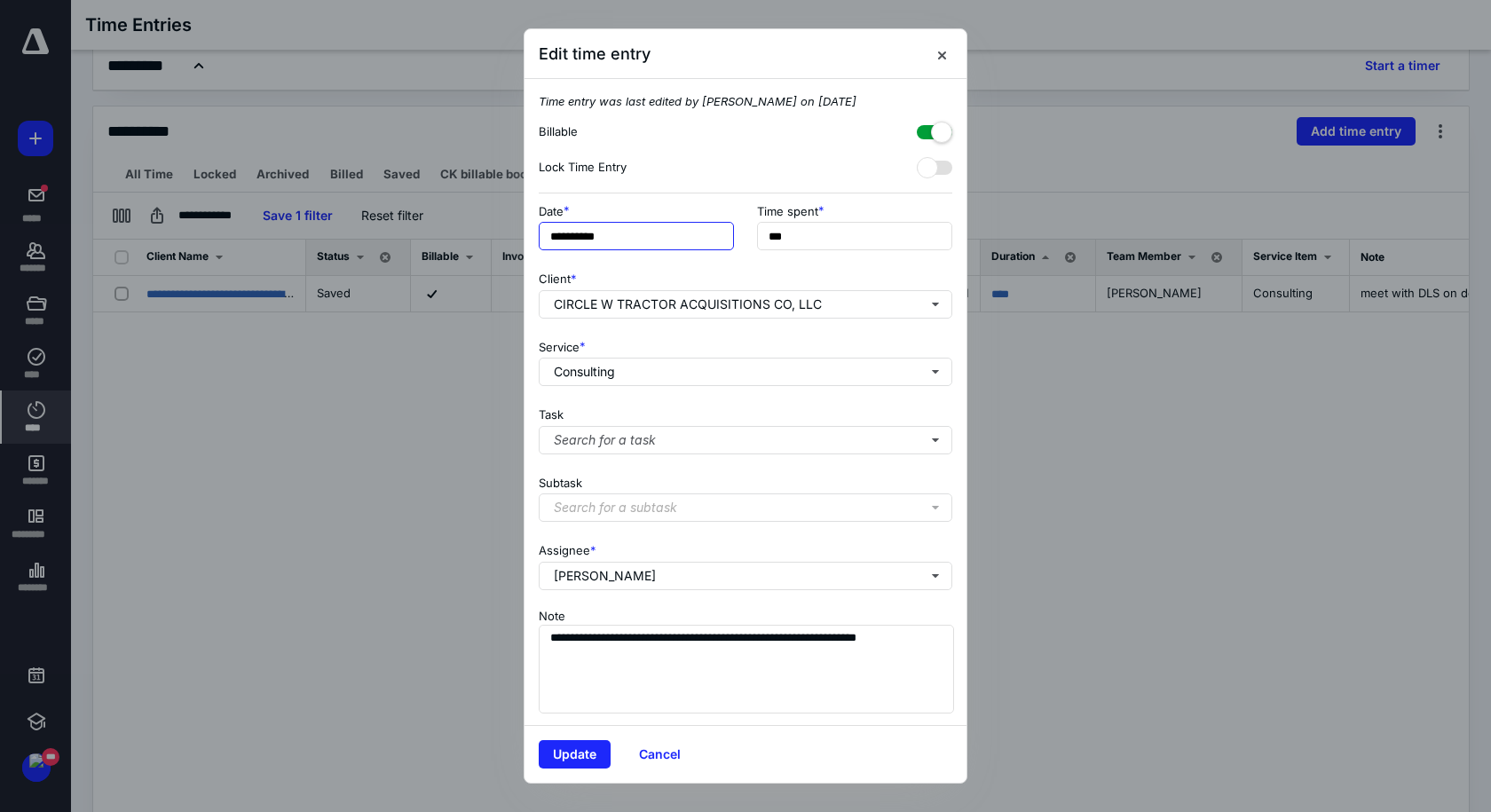 click on "**********" at bounding box center [636, 236] 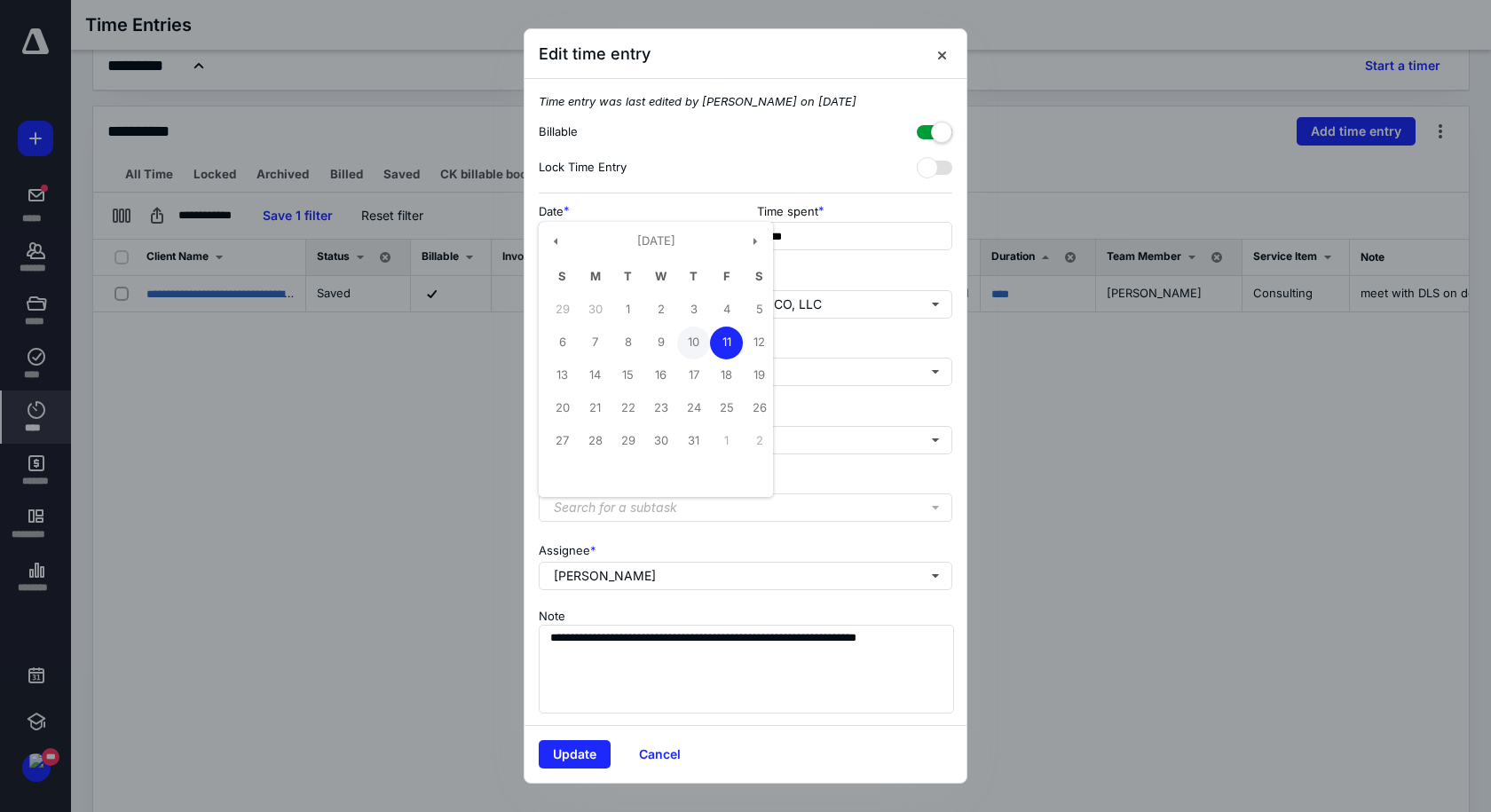 click on "10" at bounding box center [693, 343] 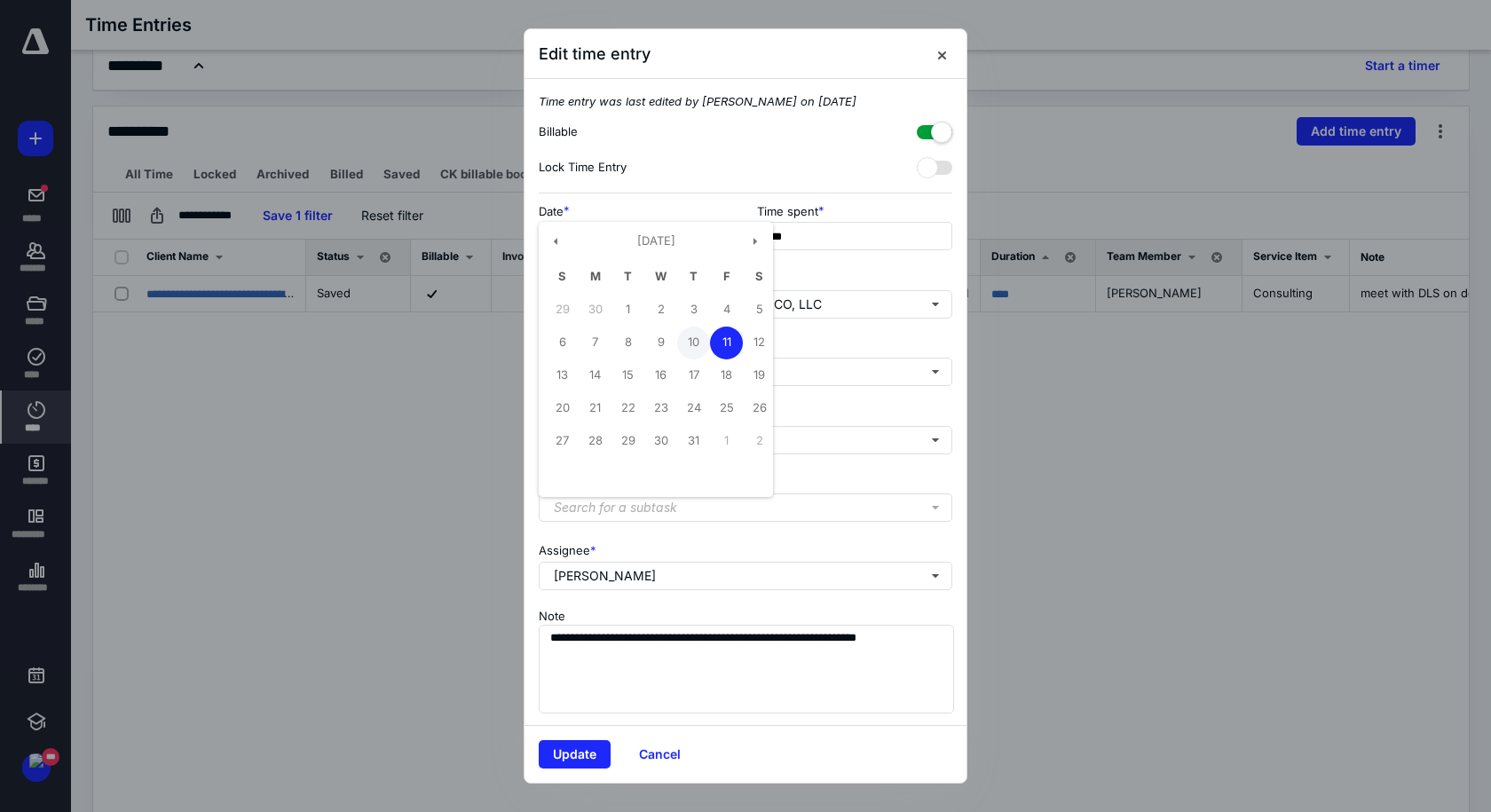 type on "**********" 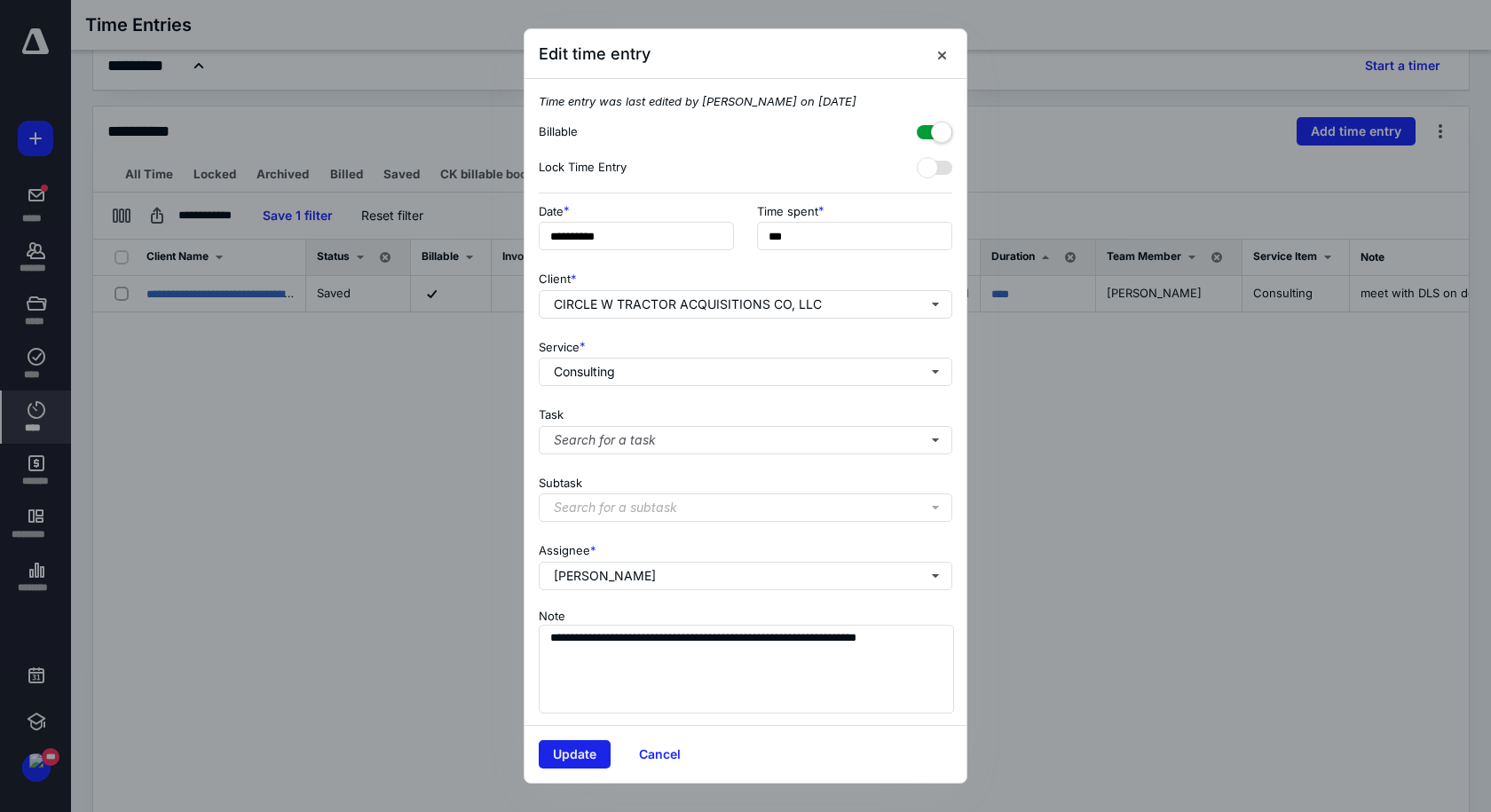 click on "Update" at bounding box center [574, 754] 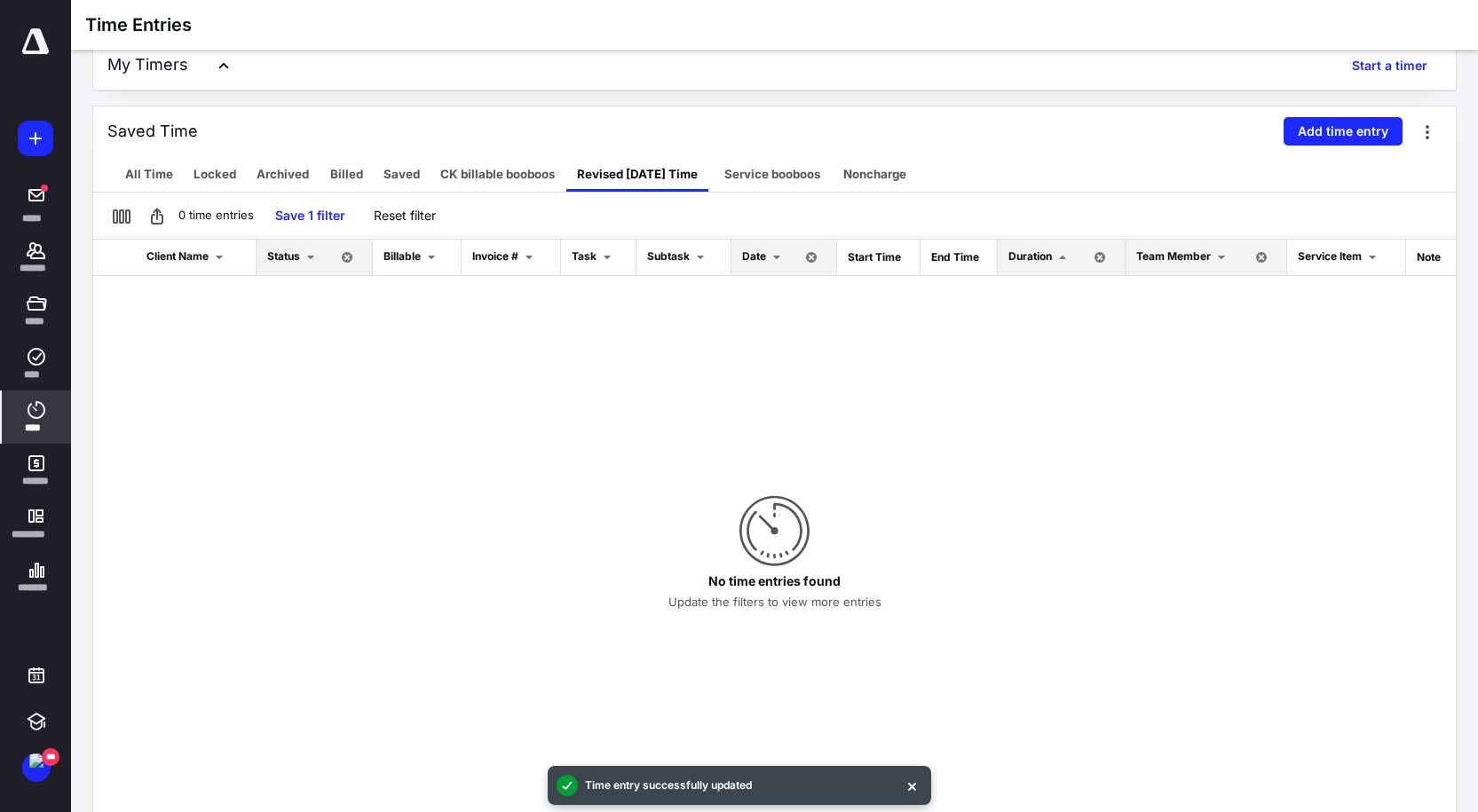 click on "Date" at bounding box center (754, 256) 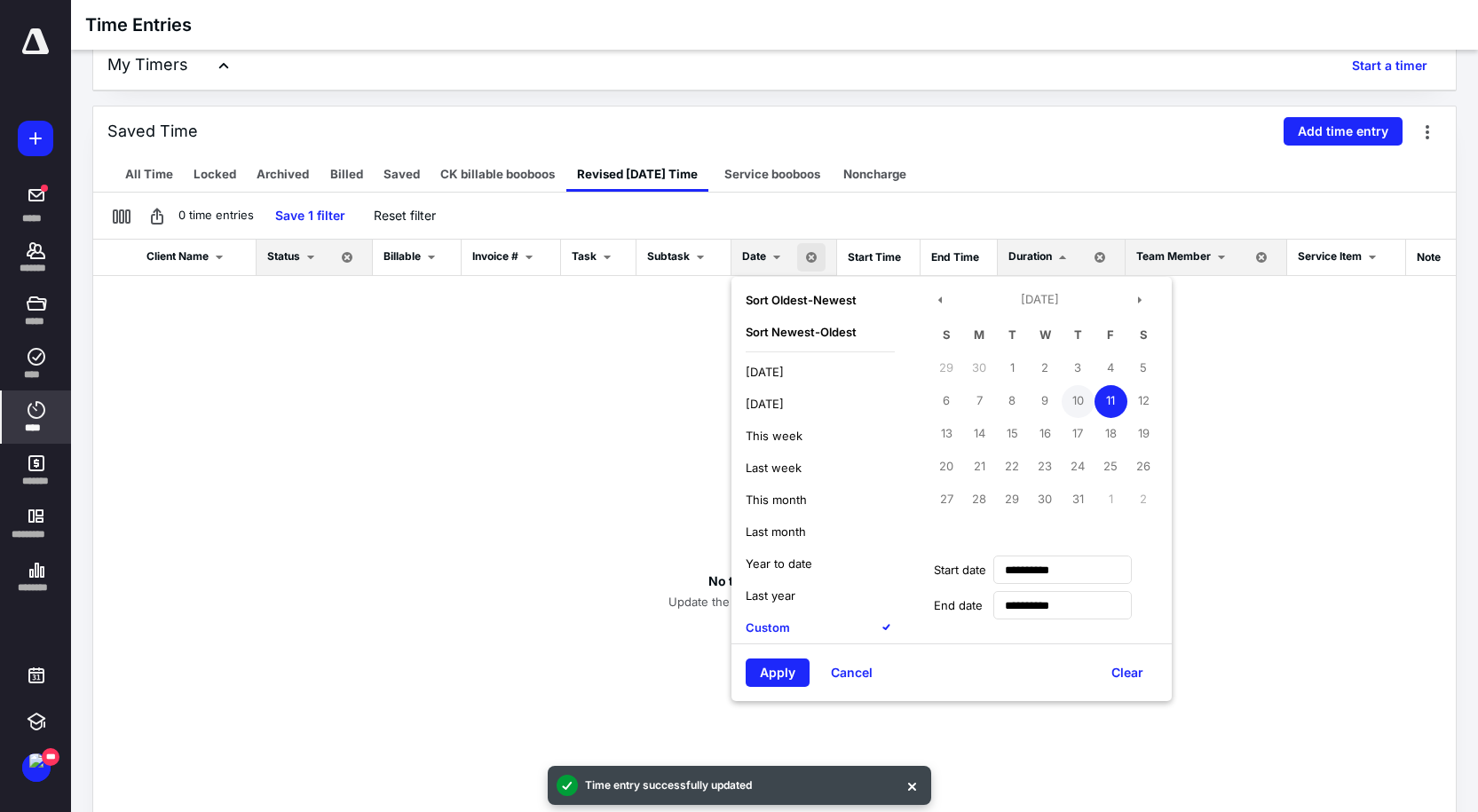 click on "10" at bounding box center [1078, 401] 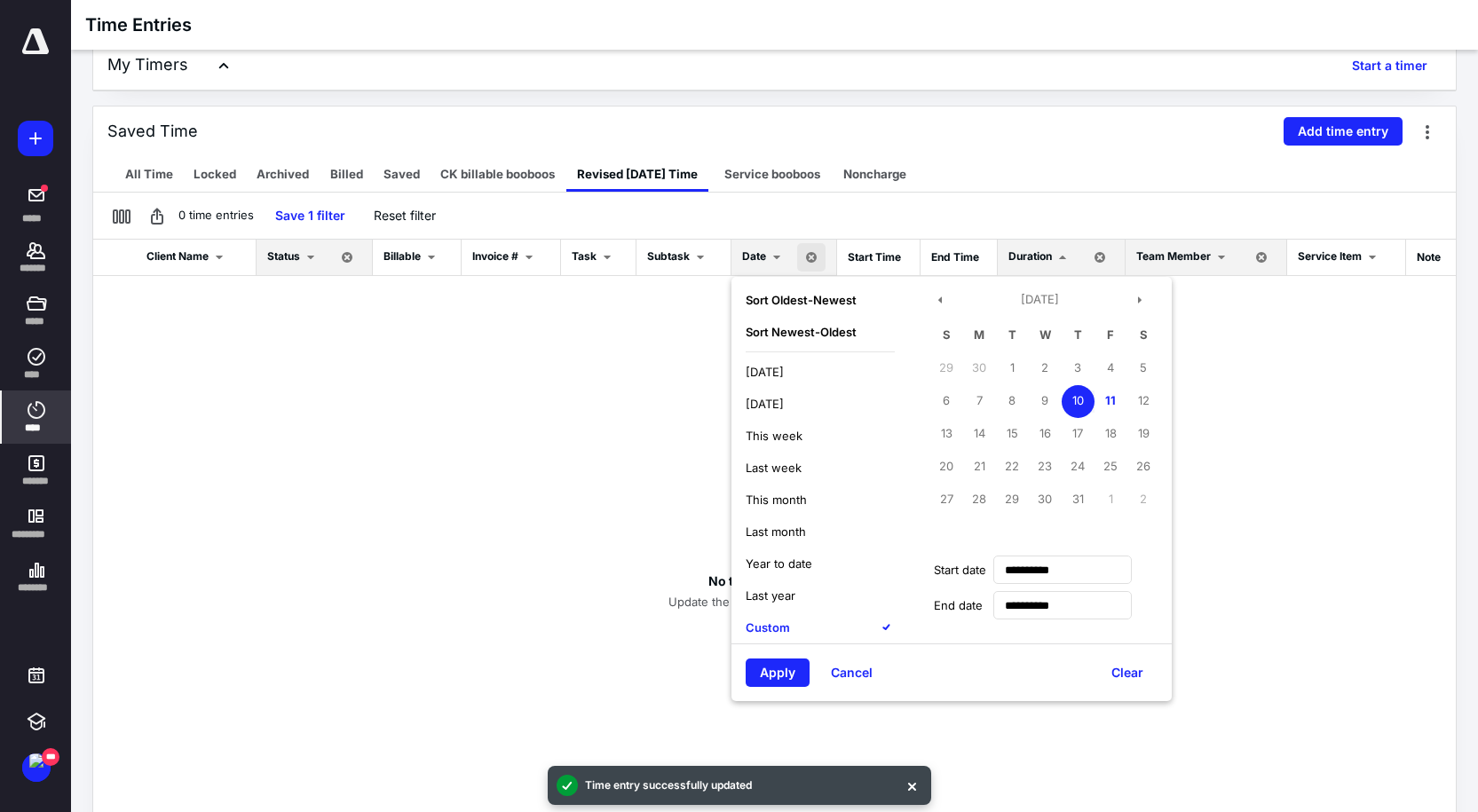 type on "**********" 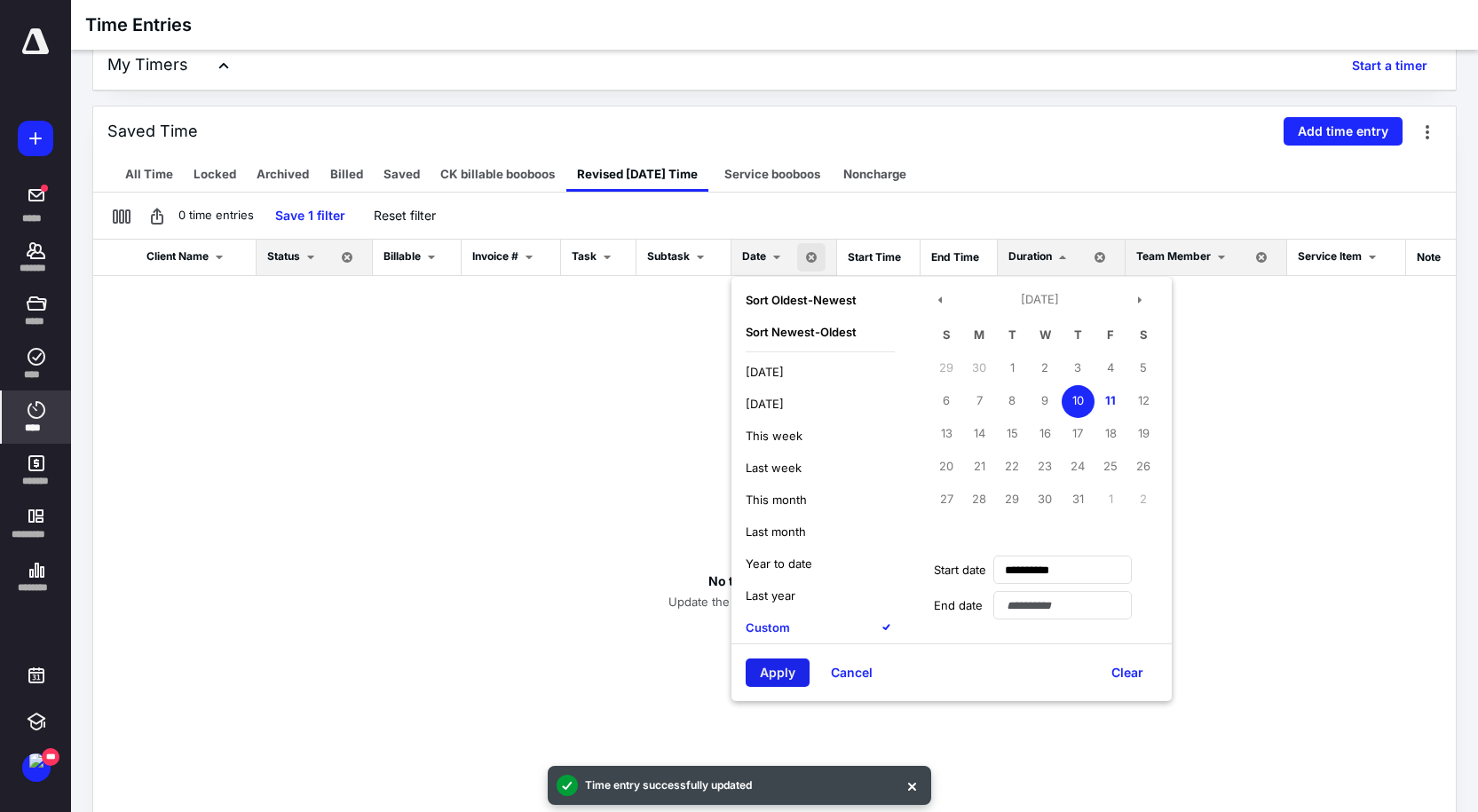 click on "Apply" at bounding box center [778, 673] 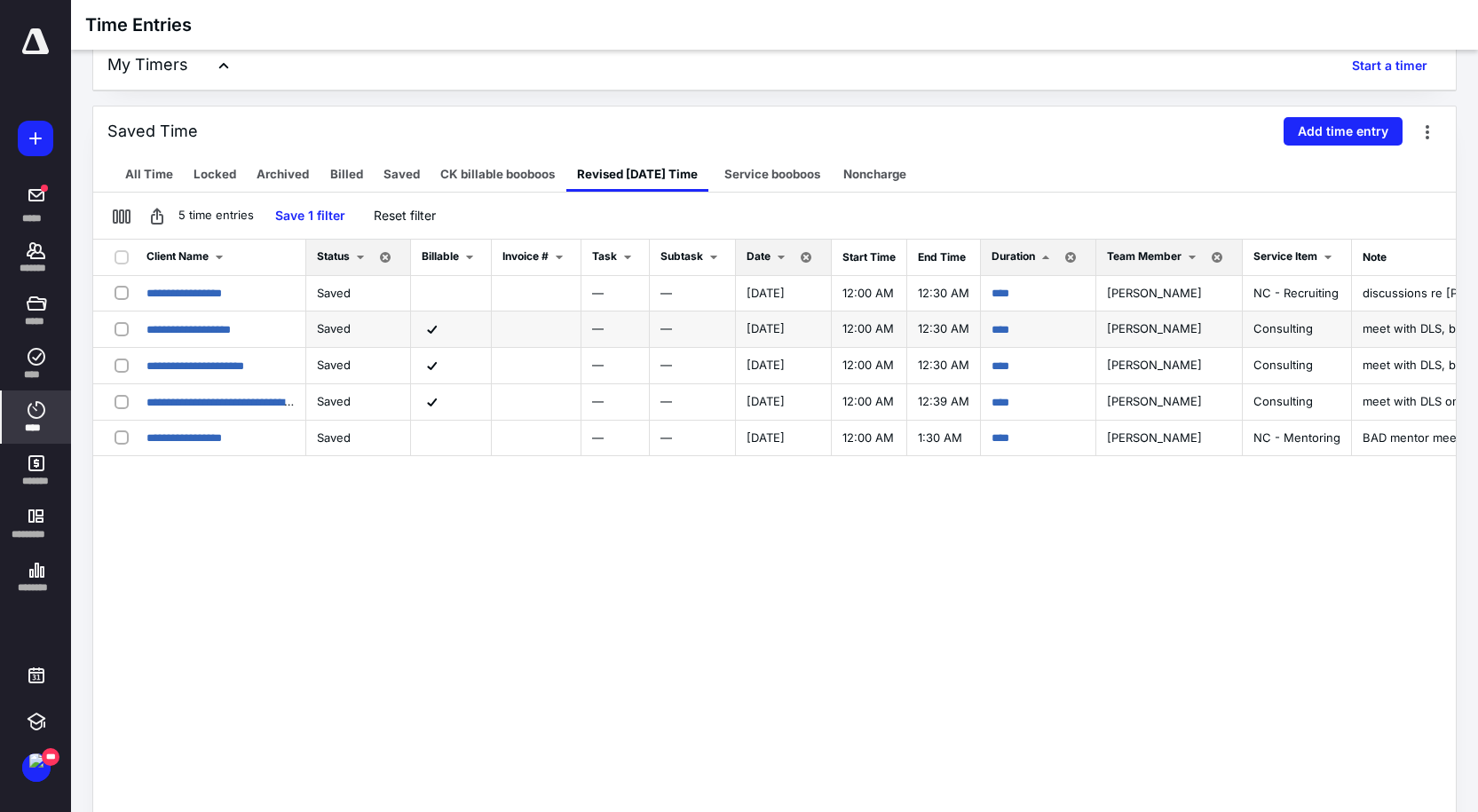 click on "****" at bounding box center [1039, 329] 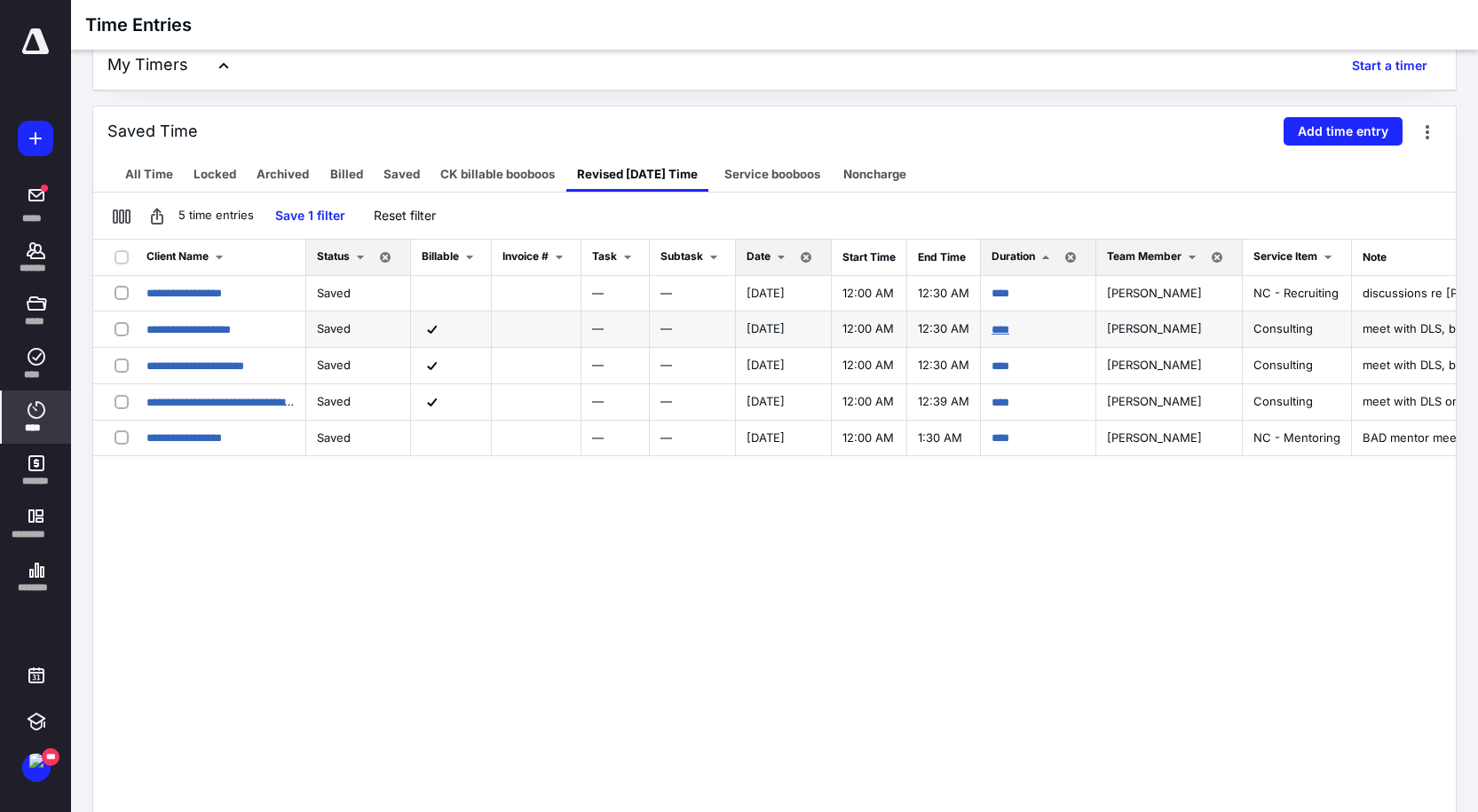click on "****" at bounding box center (1000, 329) 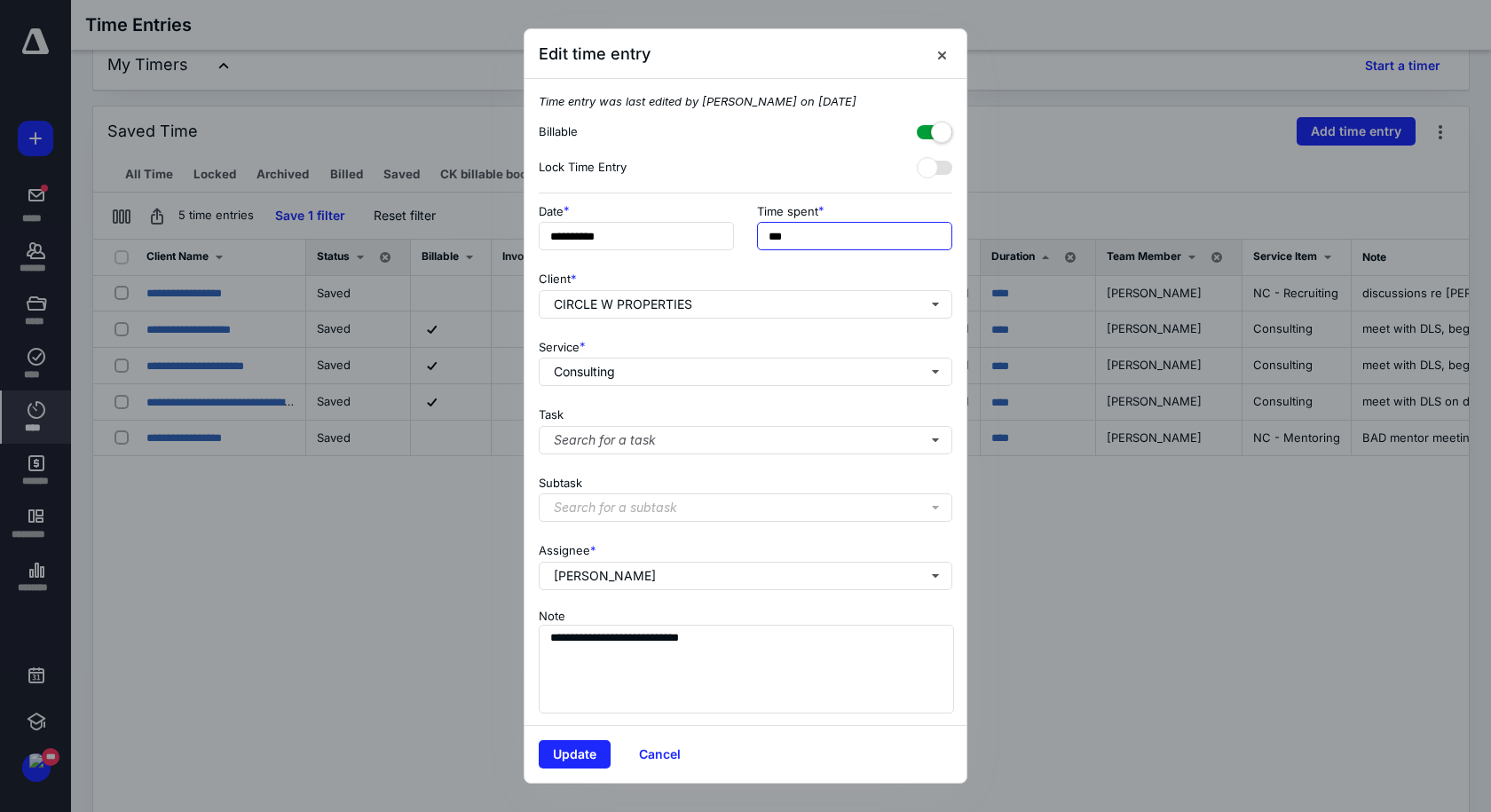 drag, startPoint x: 848, startPoint y: 241, endPoint x: 642, endPoint y: 213, distance: 207.8942 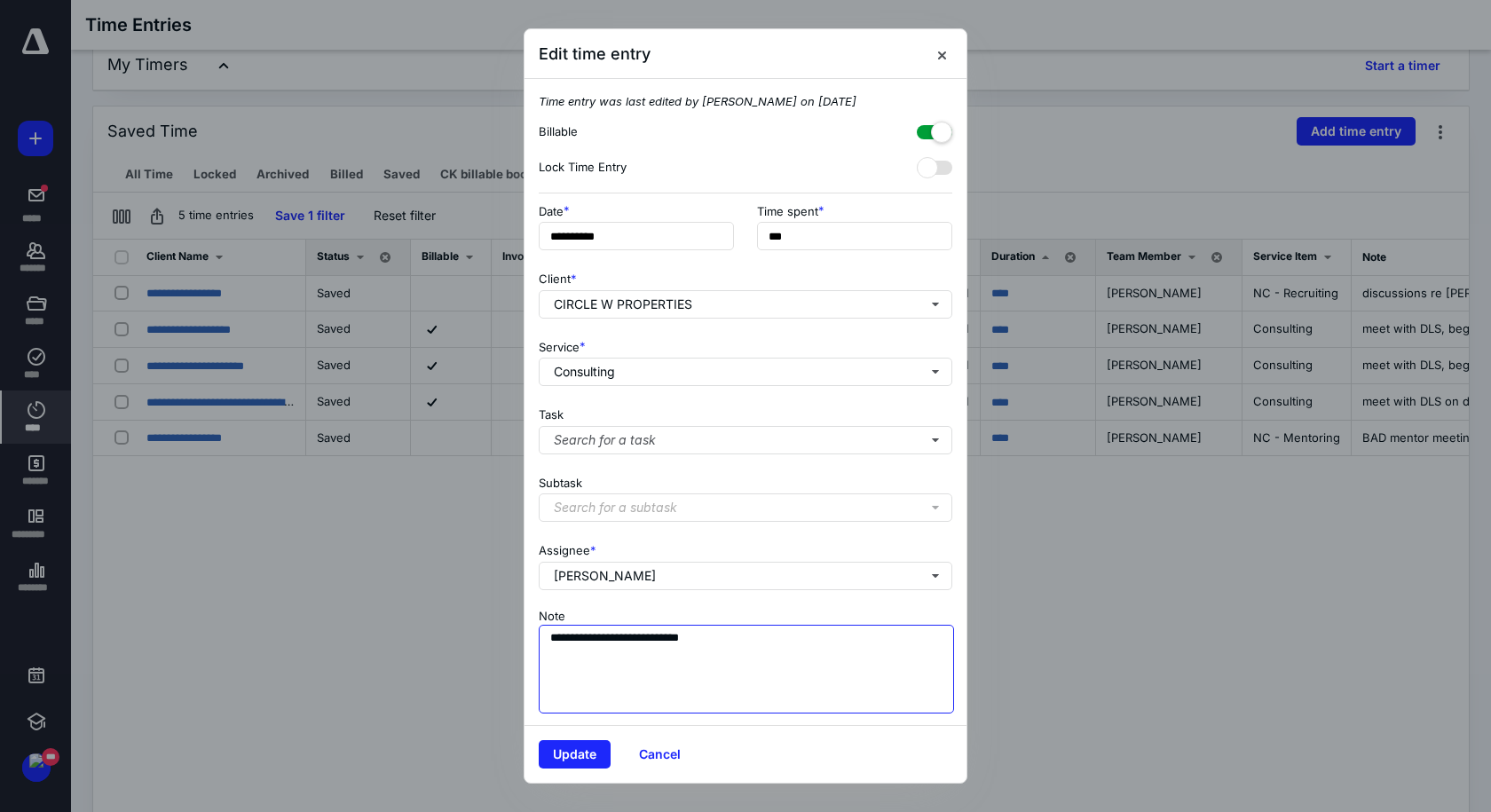 type on "***" 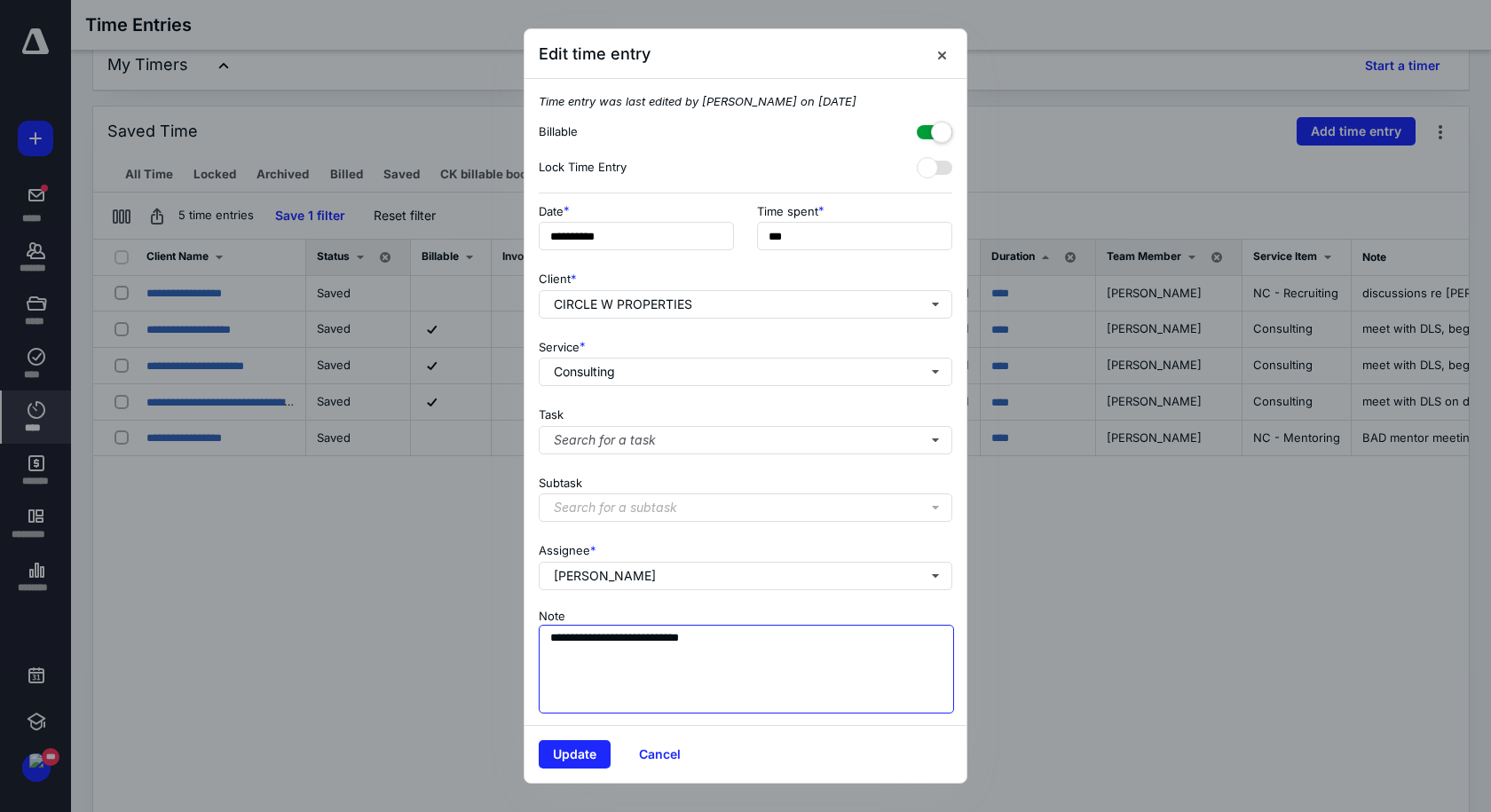 paste on "**********" 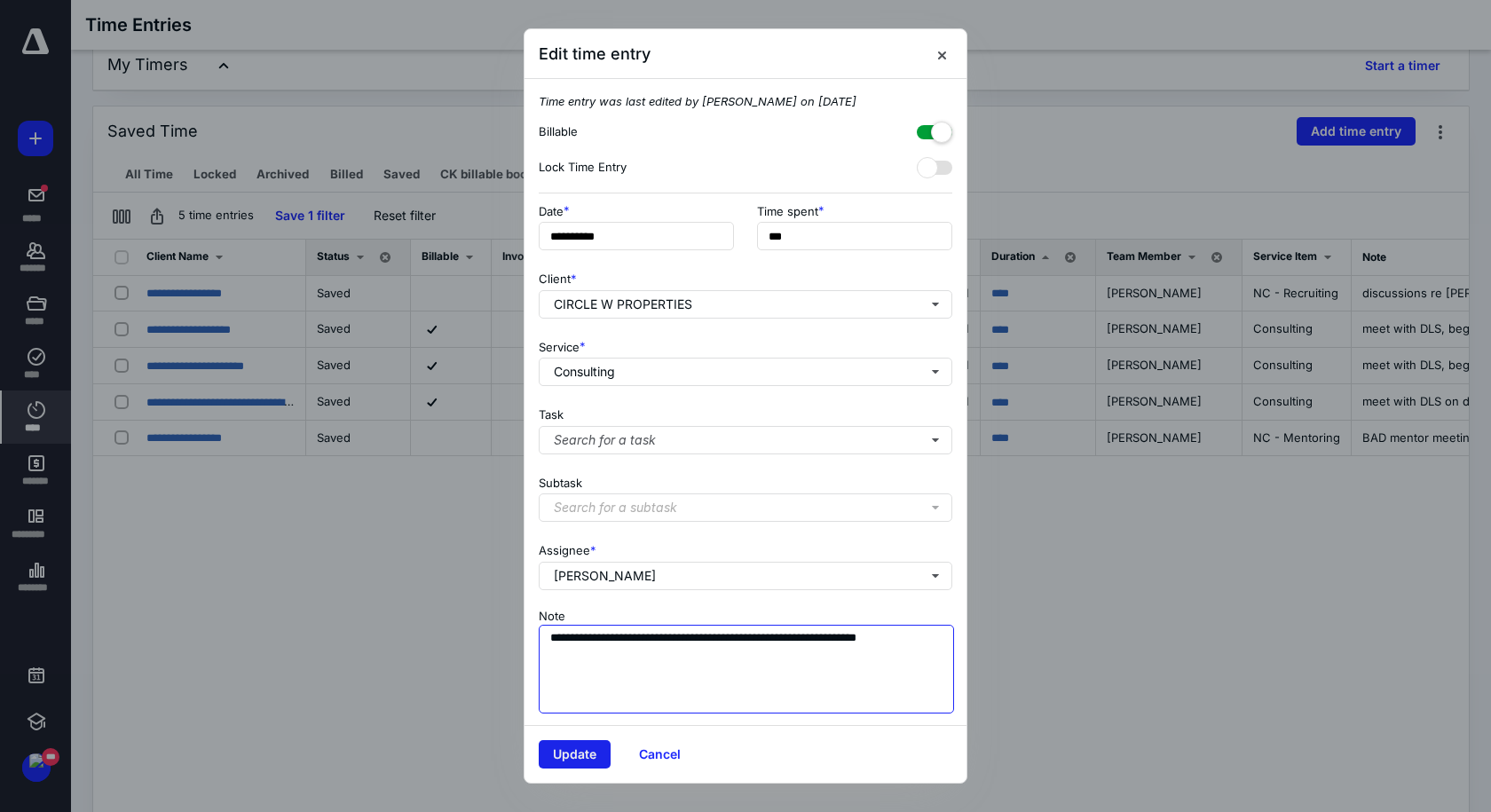 type on "**********" 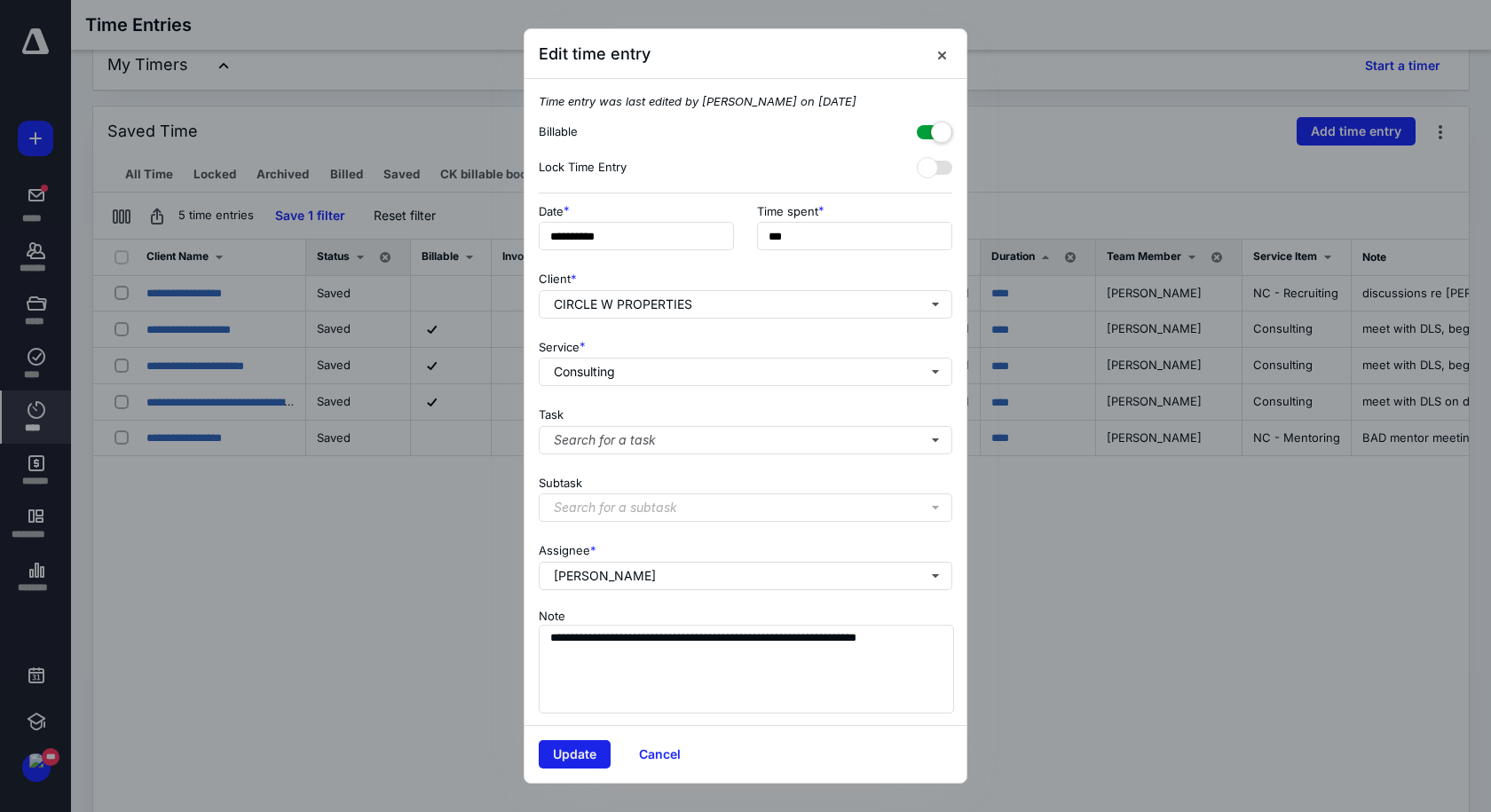 click on "Update" at bounding box center (574, 754) 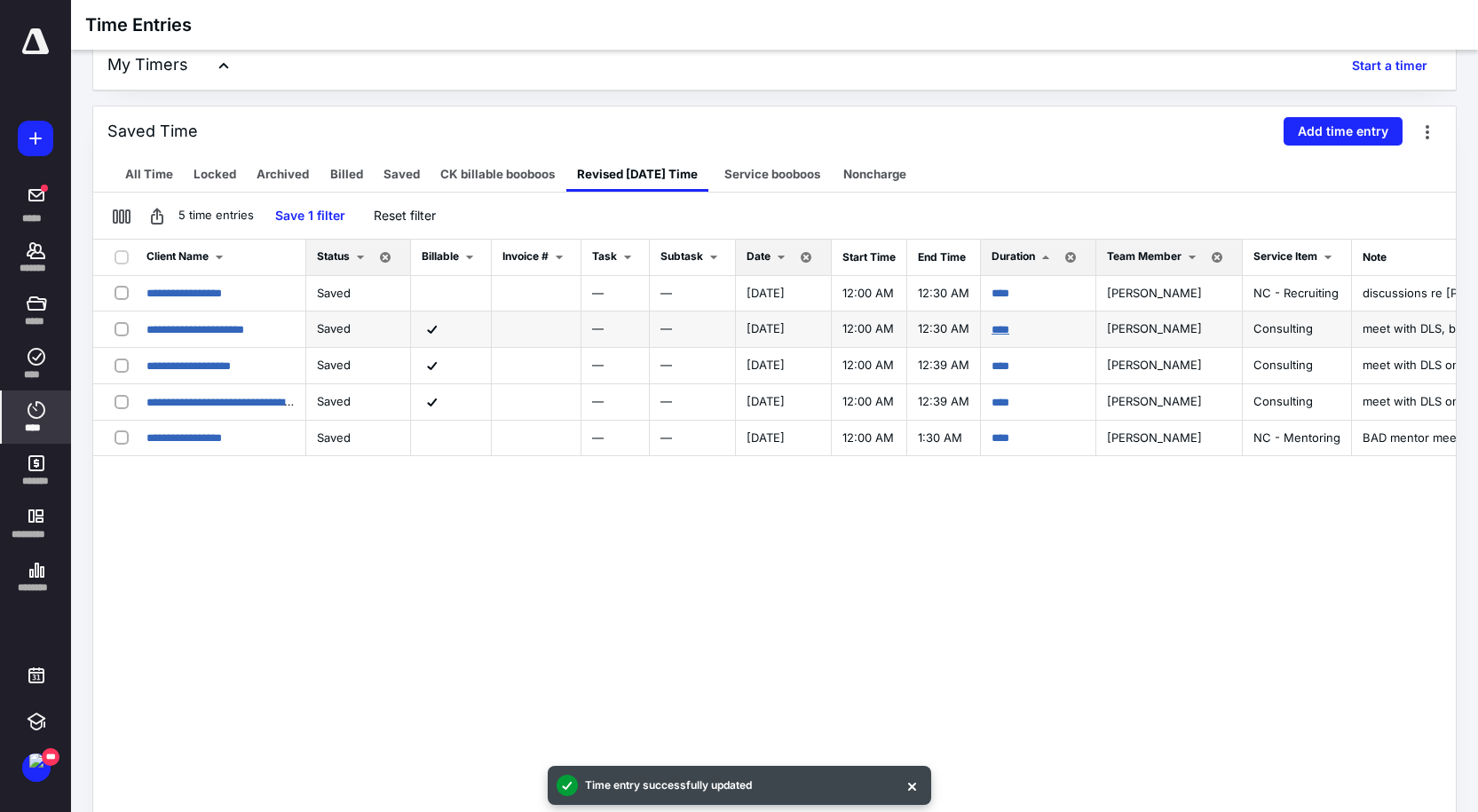click on "****" at bounding box center [1000, 329] 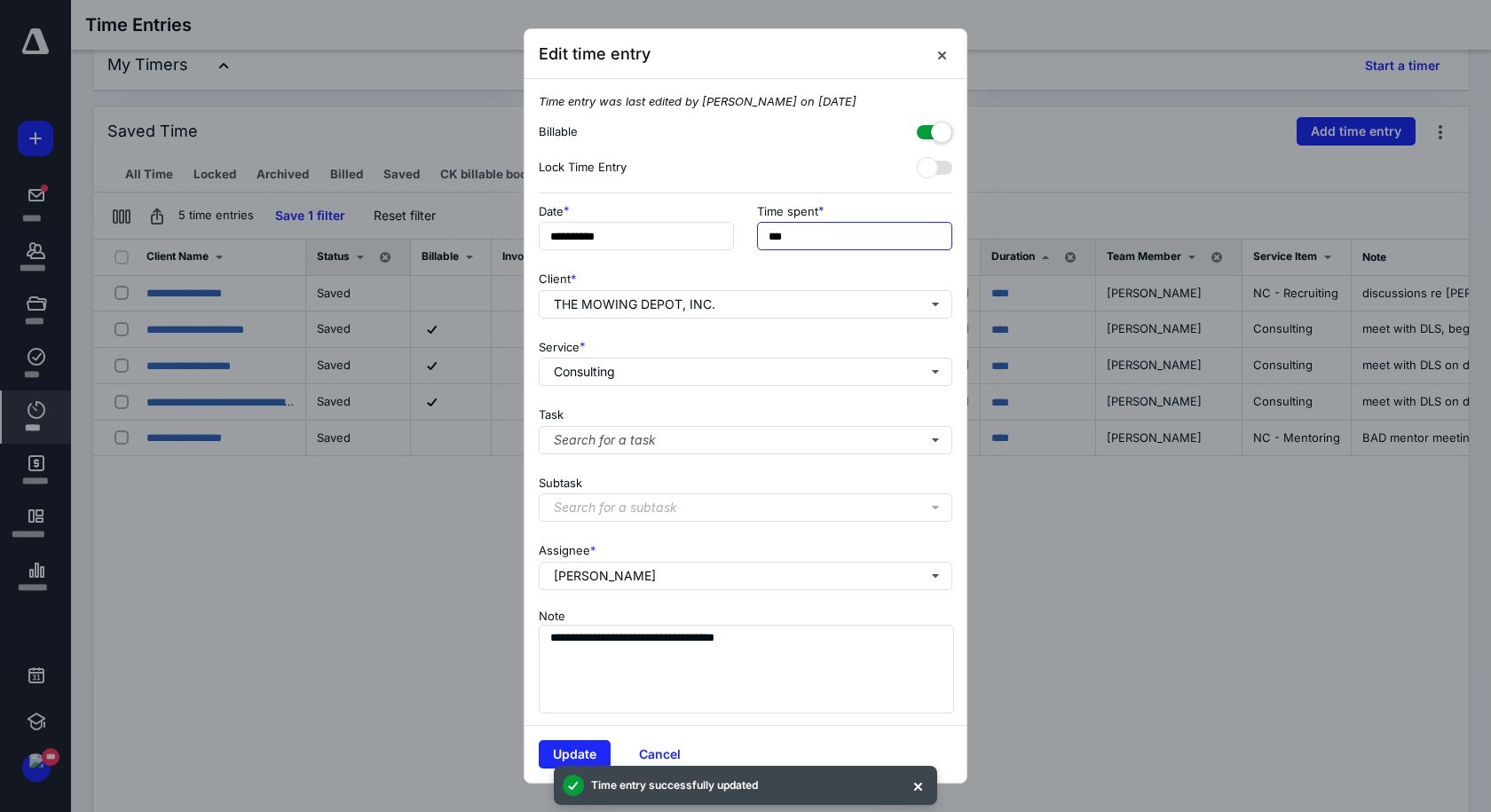 drag, startPoint x: 820, startPoint y: 225, endPoint x: 686, endPoint y: 211, distance: 134.72936 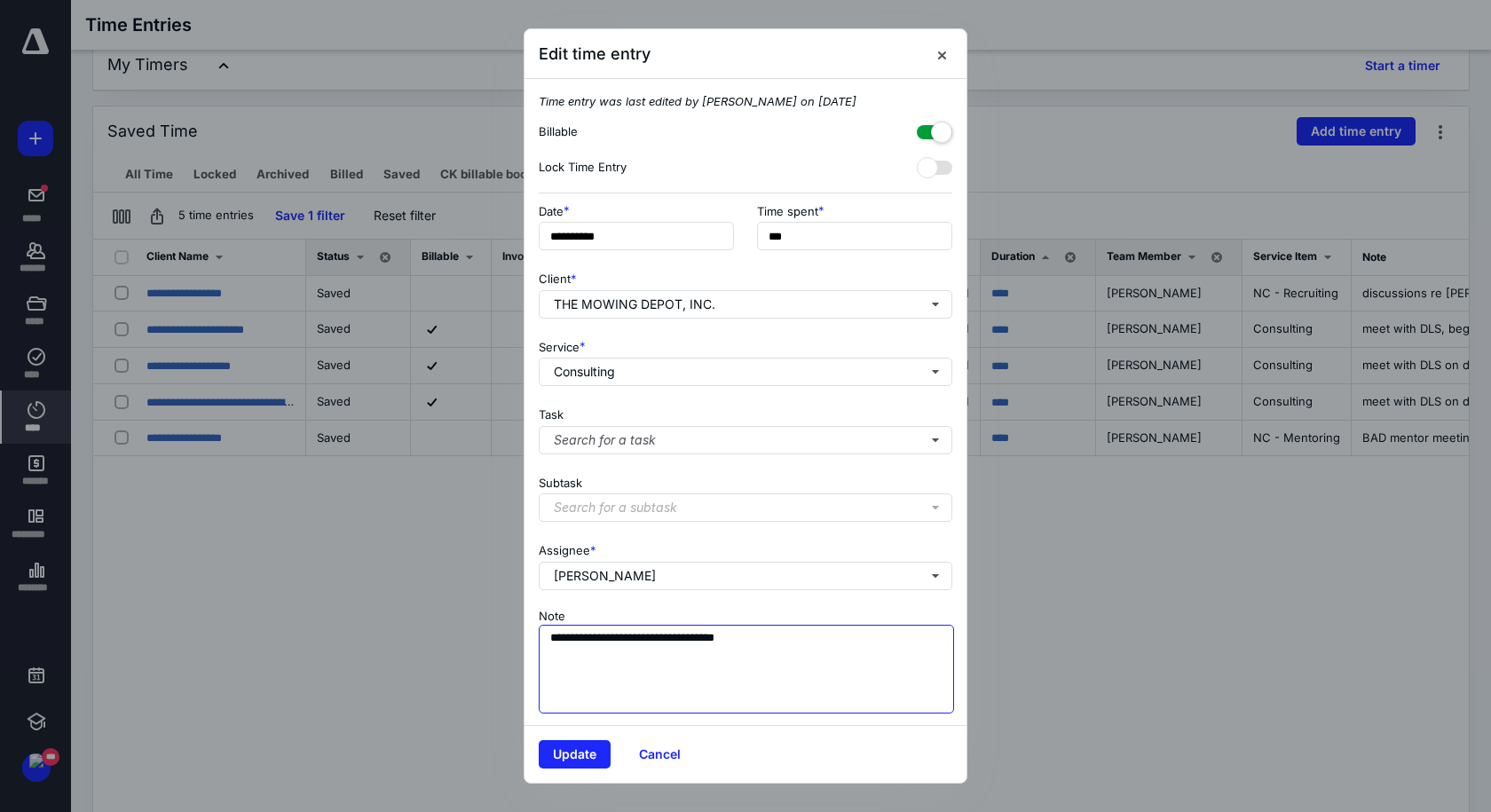 type on "***" 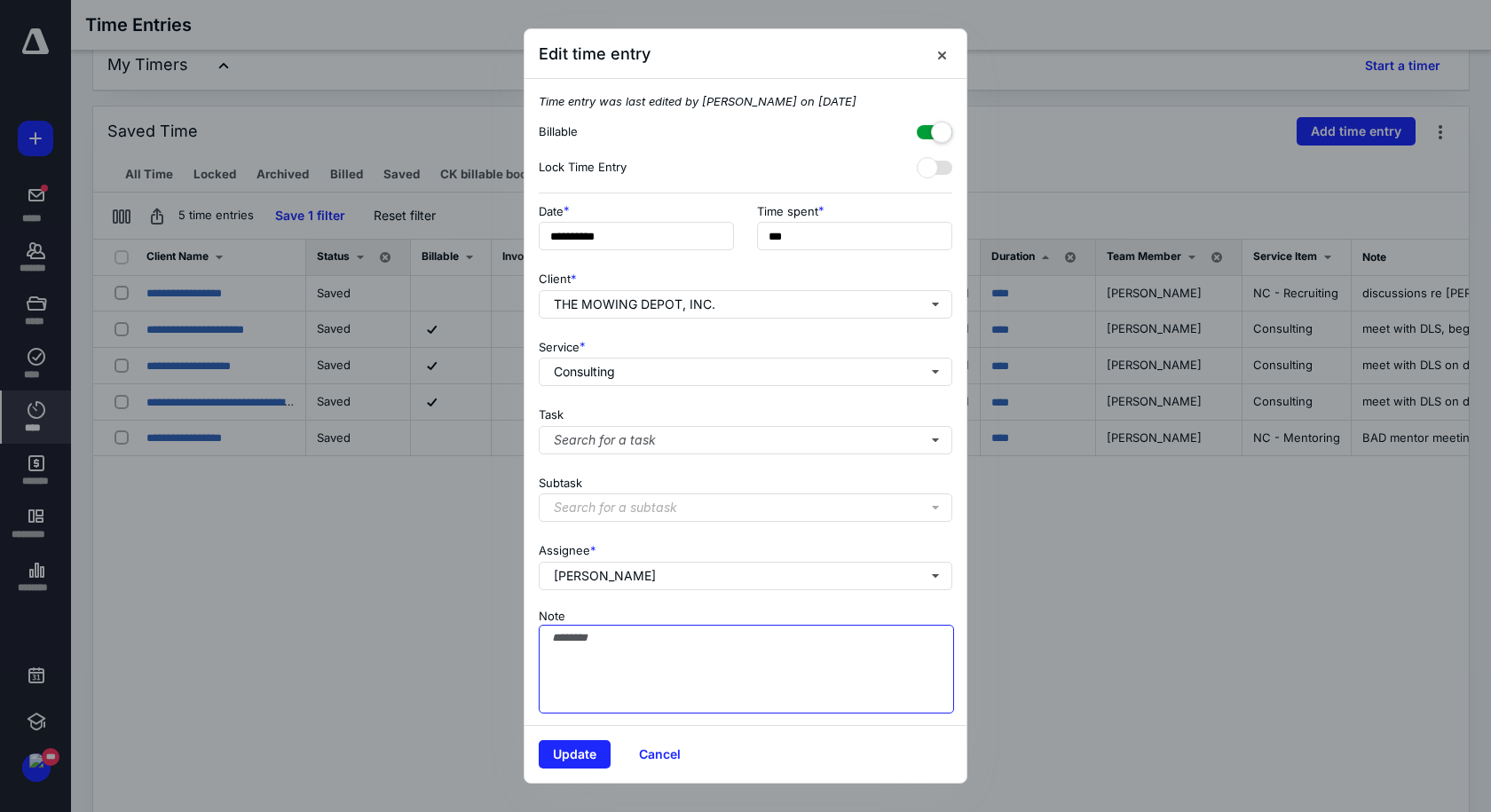 paste on "**********" 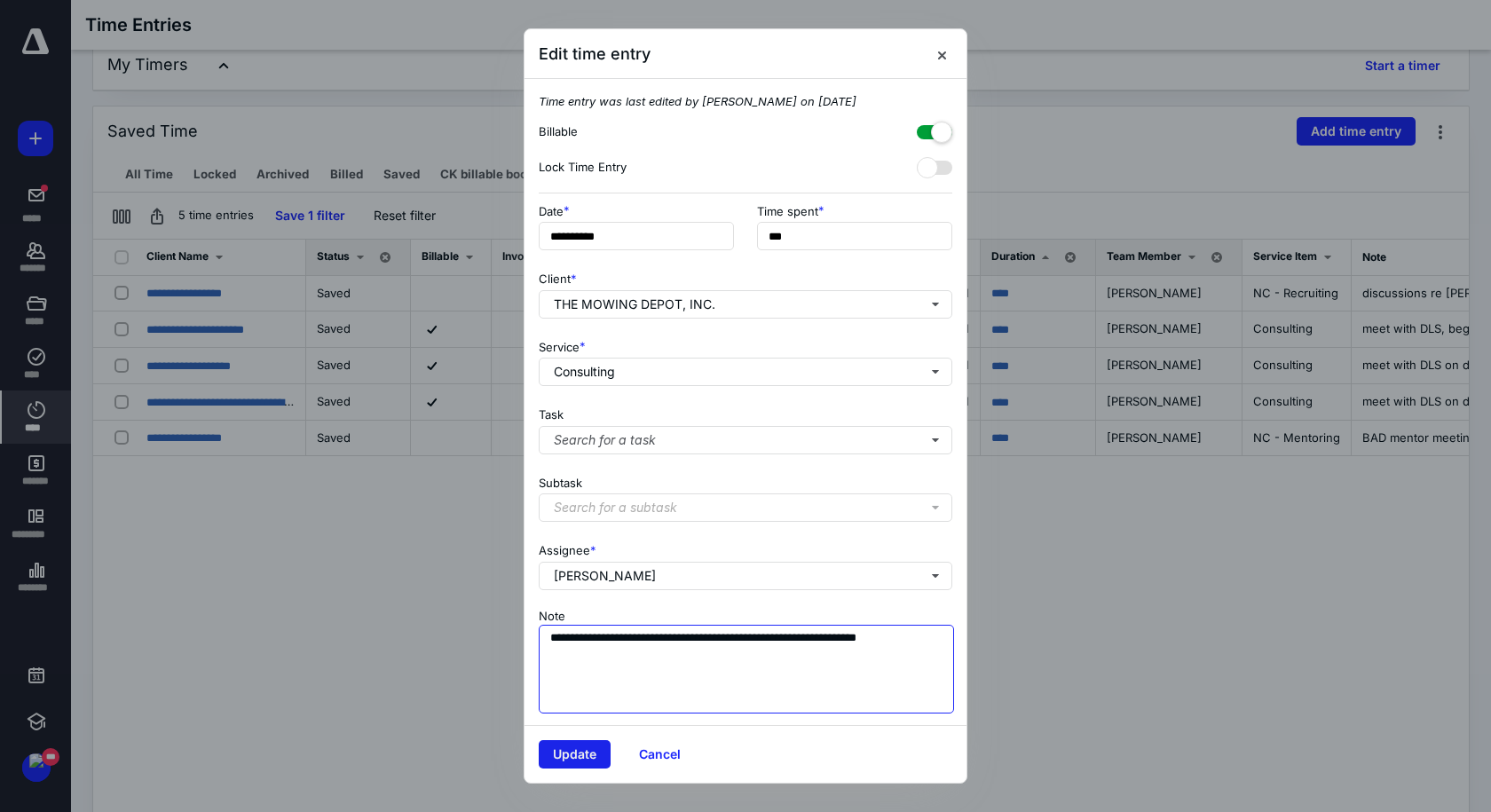 type on "**********" 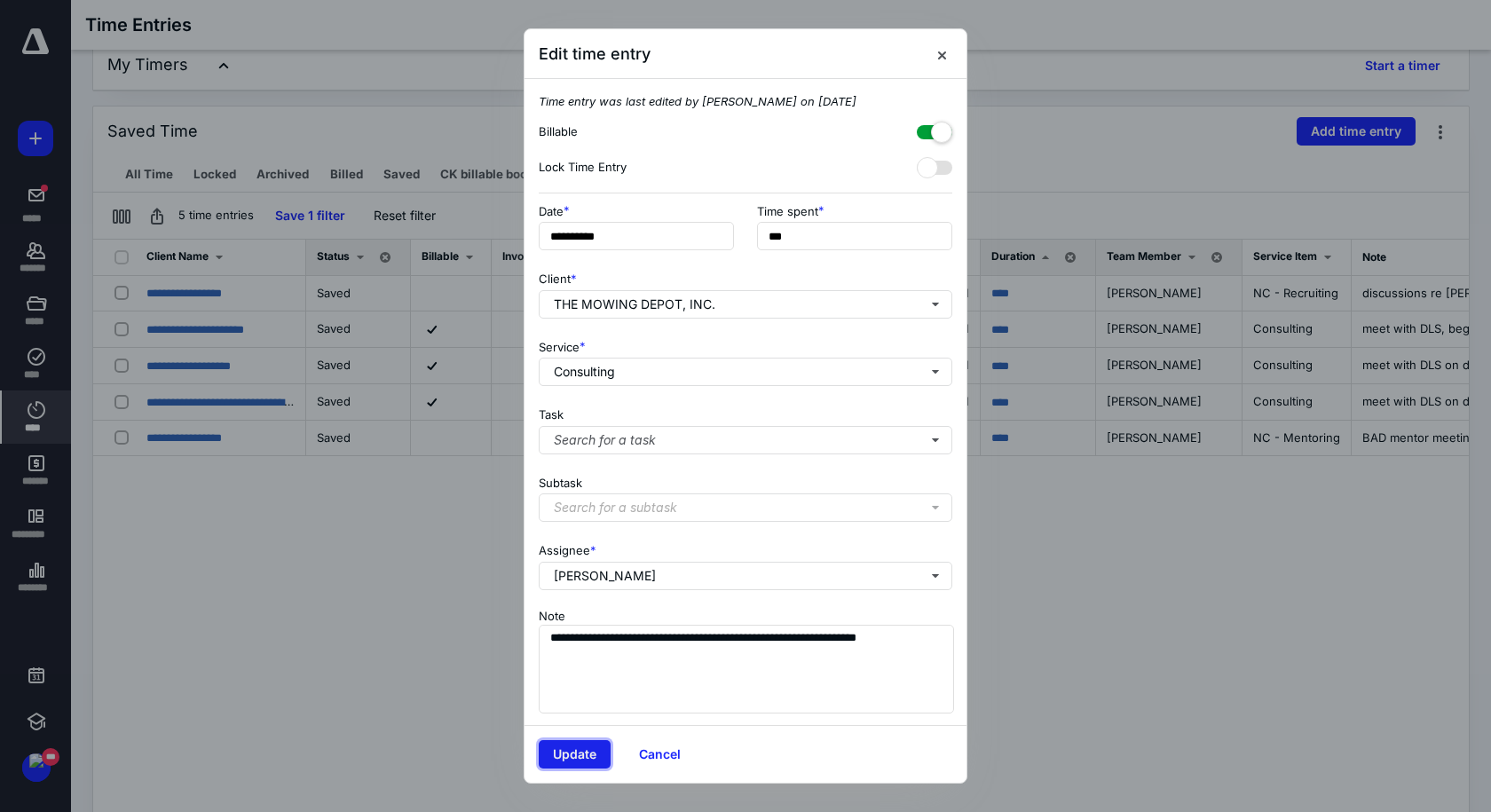 click on "Update" at bounding box center (574, 754) 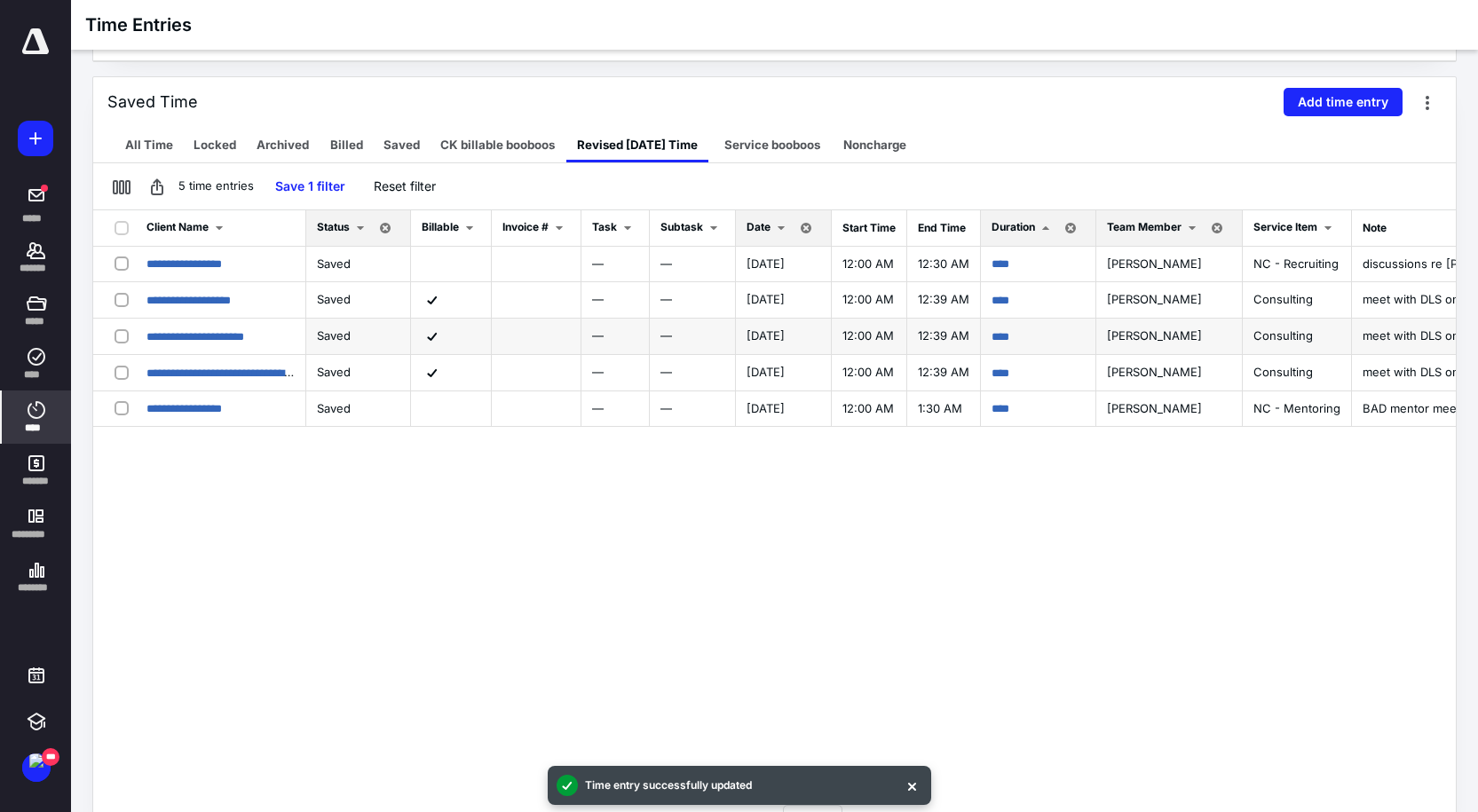 scroll, scrollTop: 0, scrollLeft: 0, axis: both 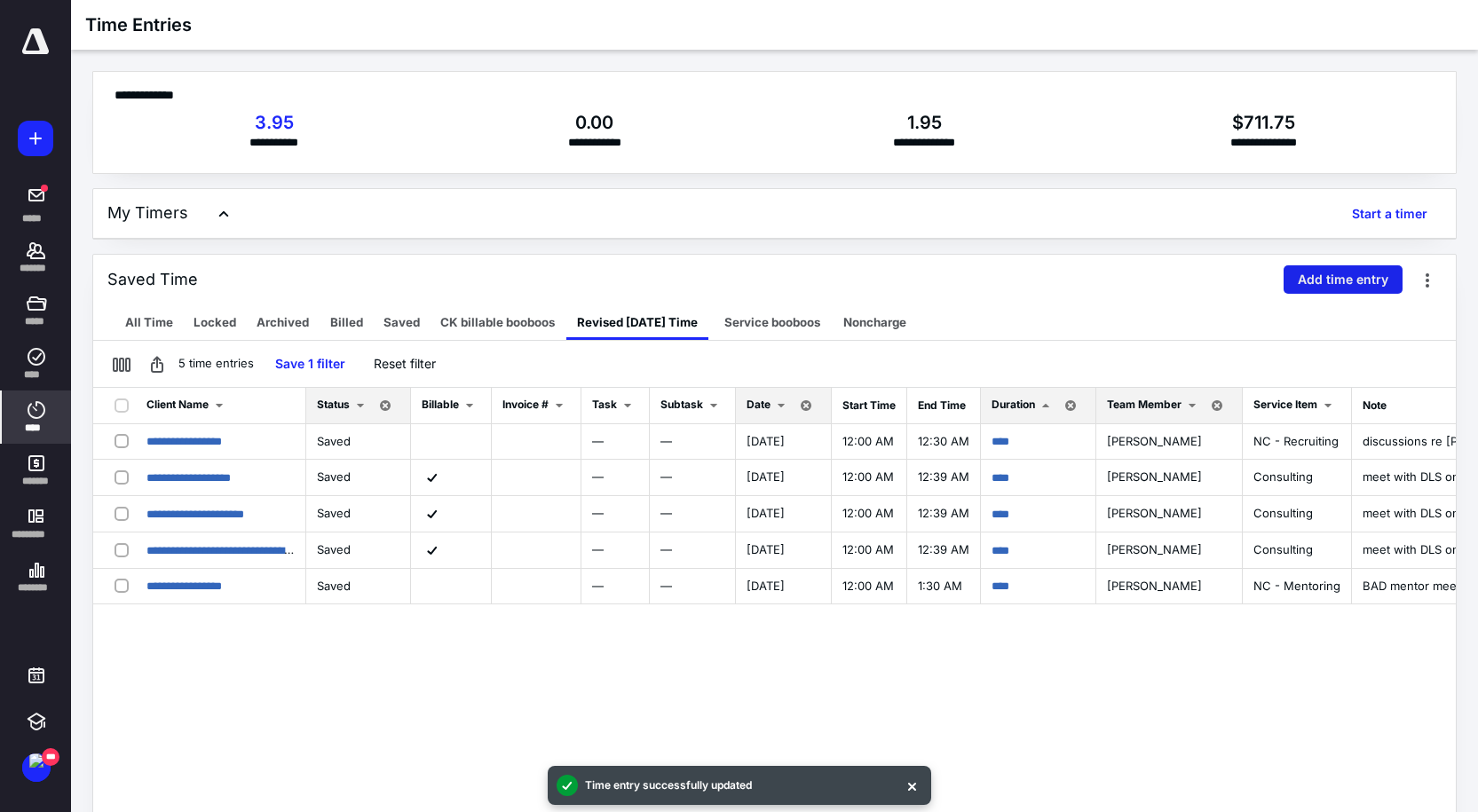 click on "Add time entry" at bounding box center (1343, 280) 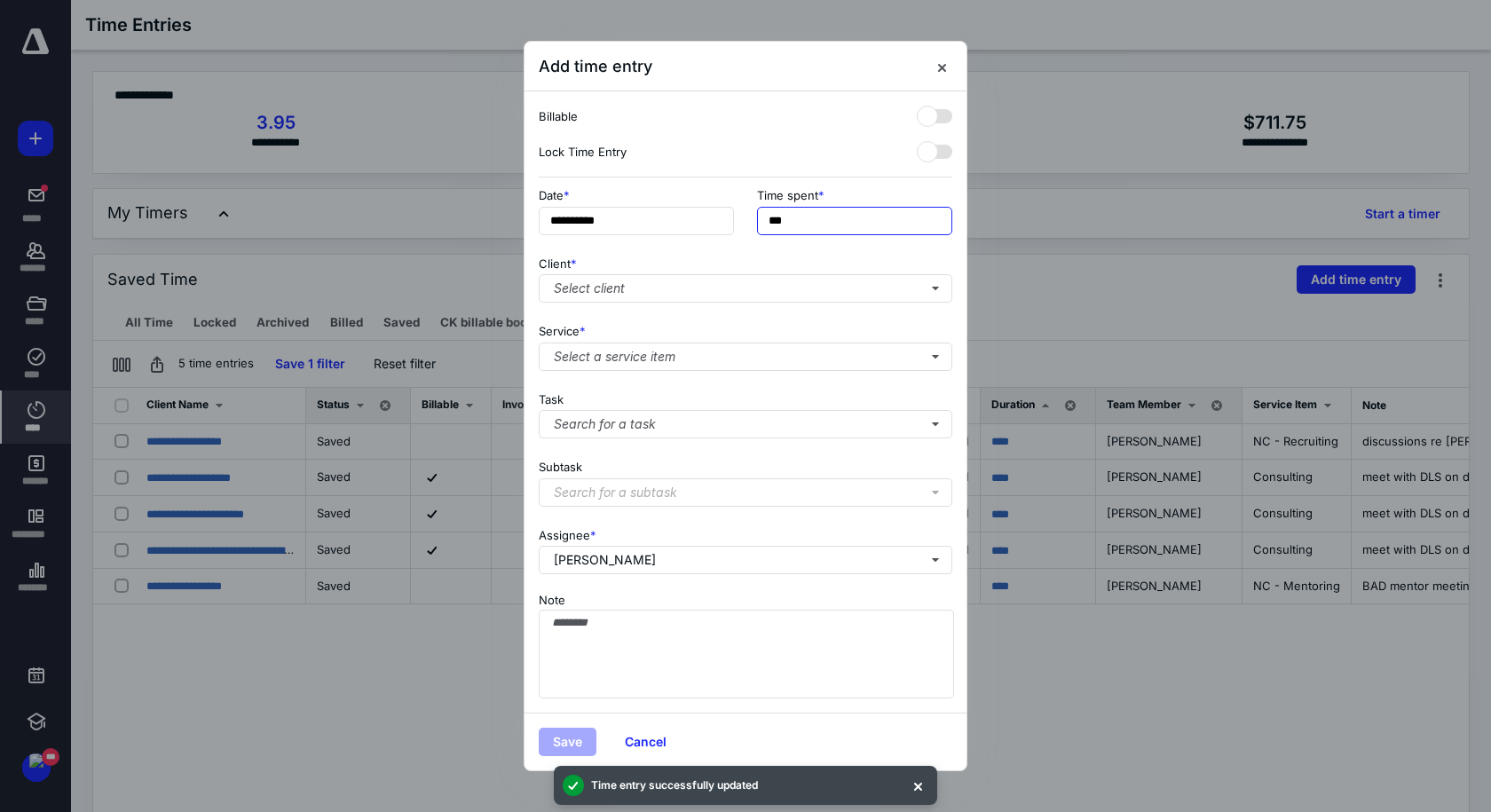 drag, startPoint x: 814, startPoint y: 221, endPoint x: 552, endPoint y: 128, distance: 278.01619 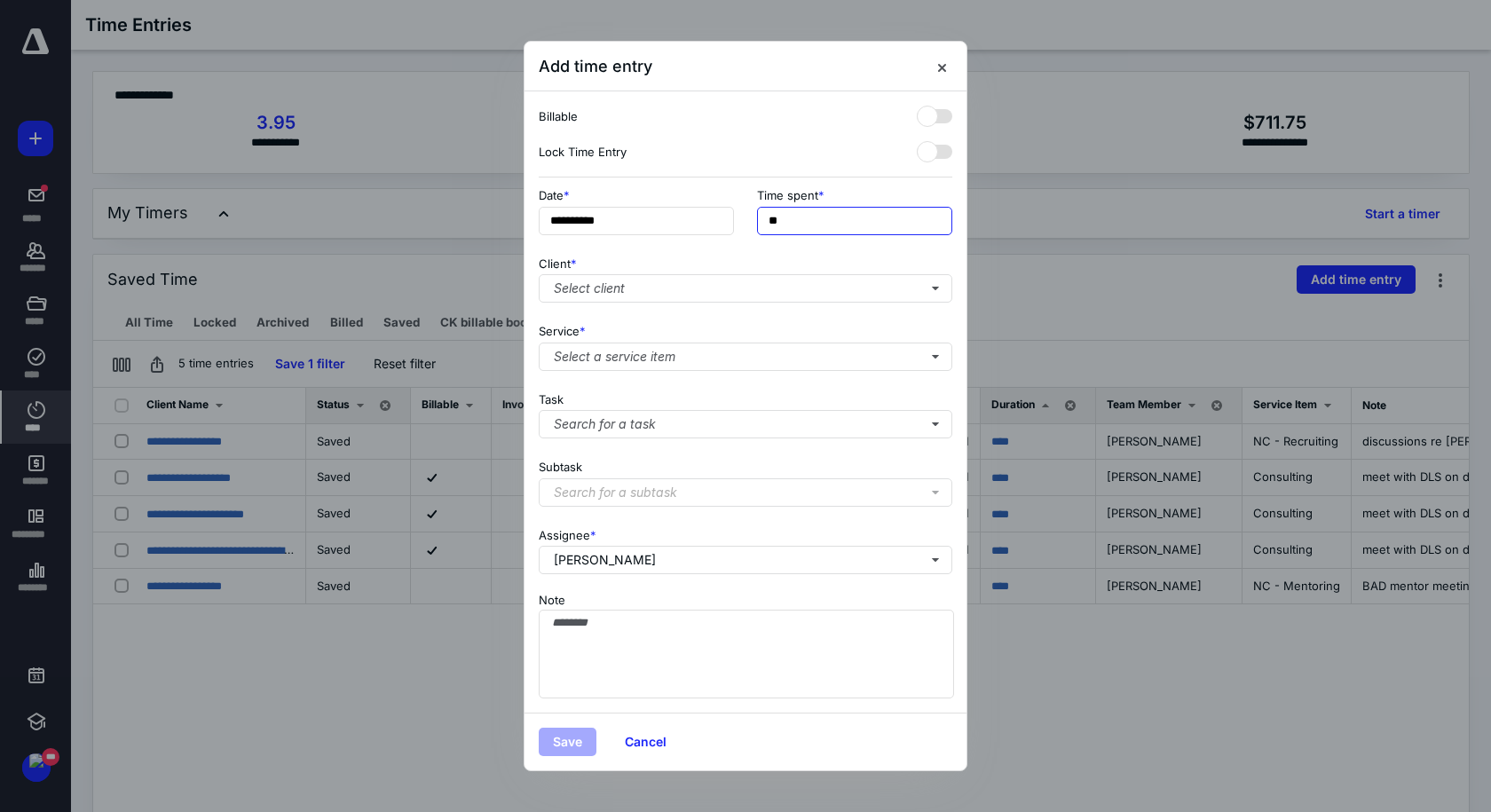 type on "**" 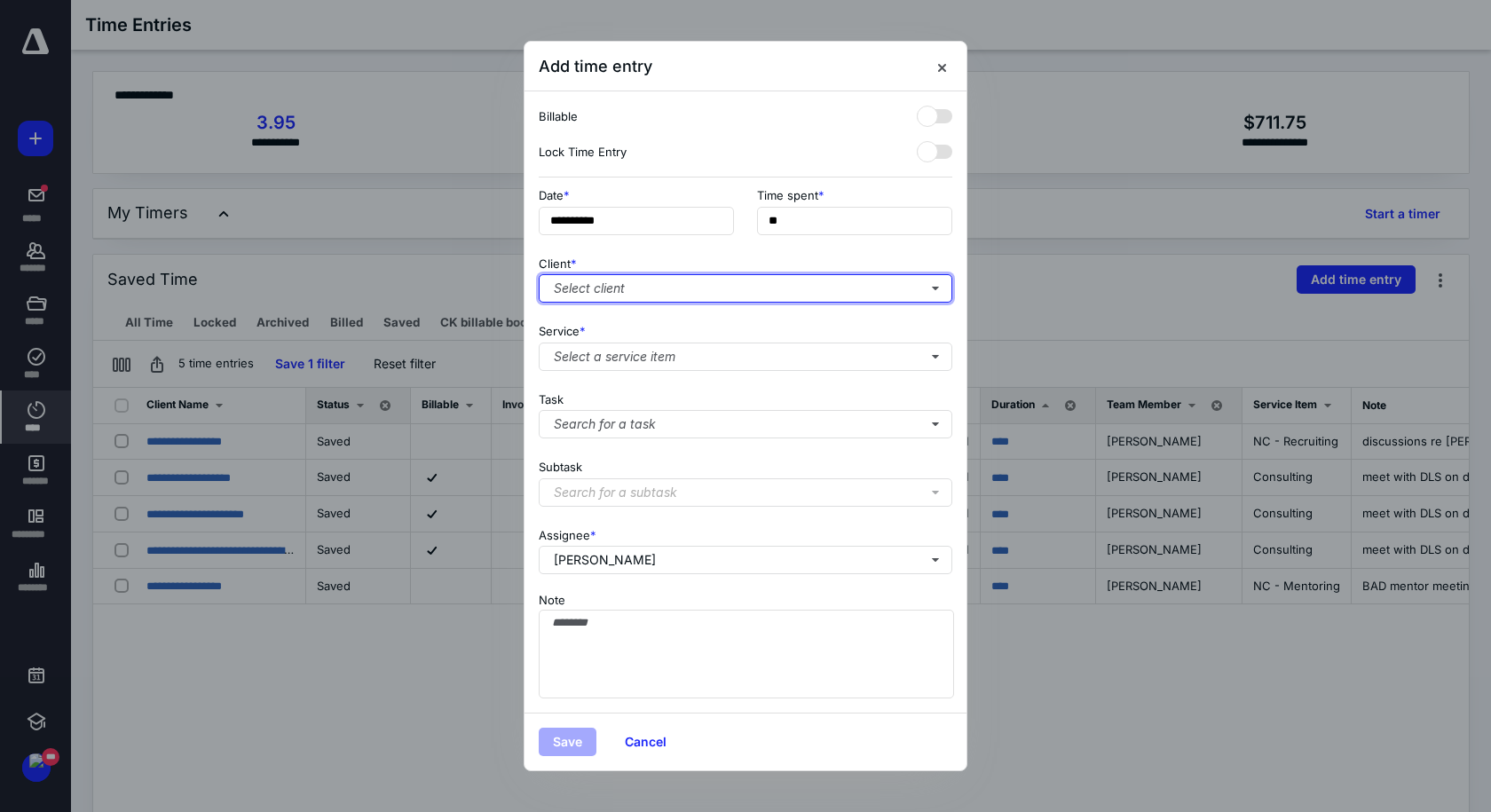 type 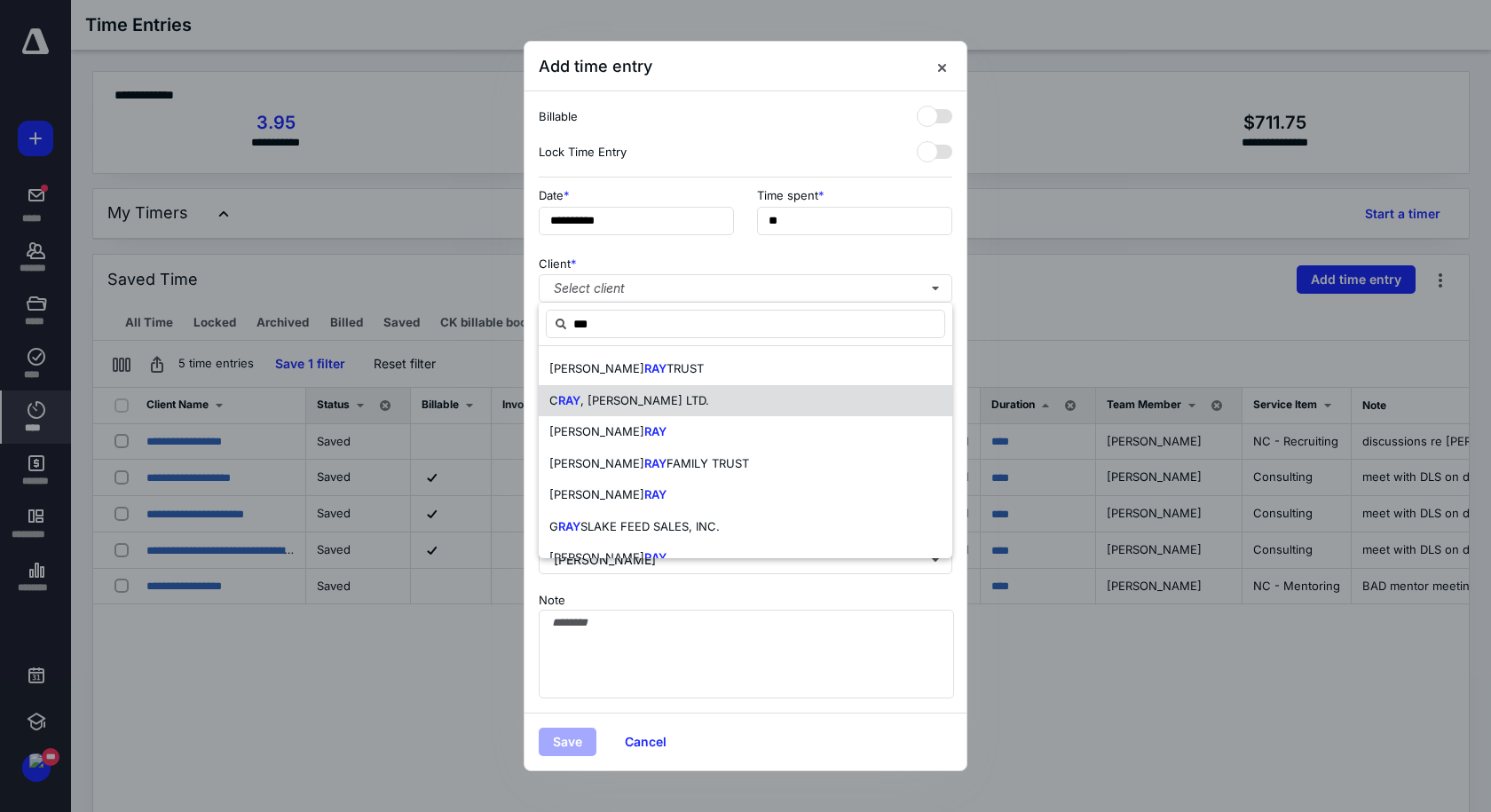 click on "C RAY , [PERSON_NAME] LTD." at bounding box center [746, 401] 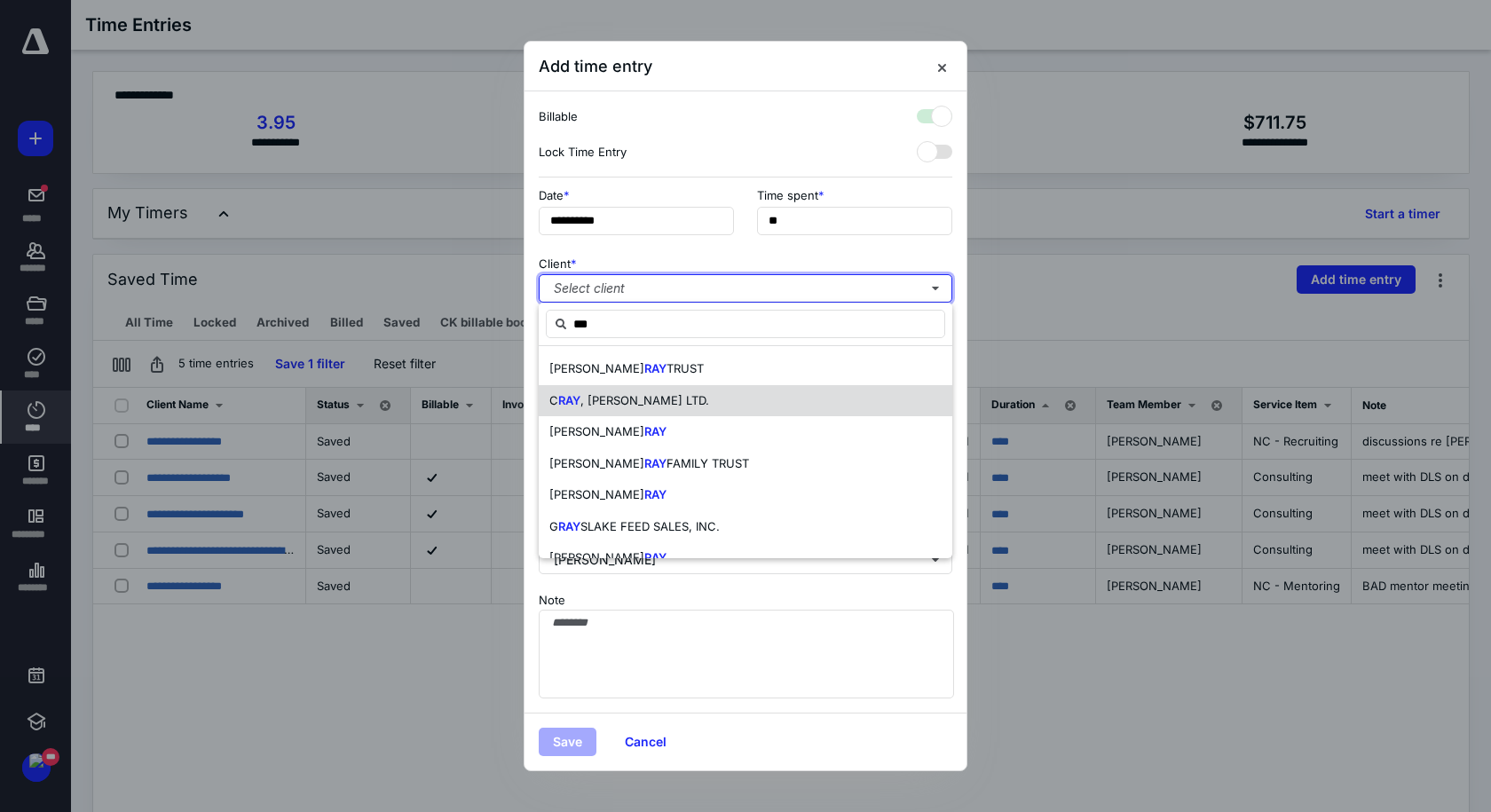checkbox on "true" 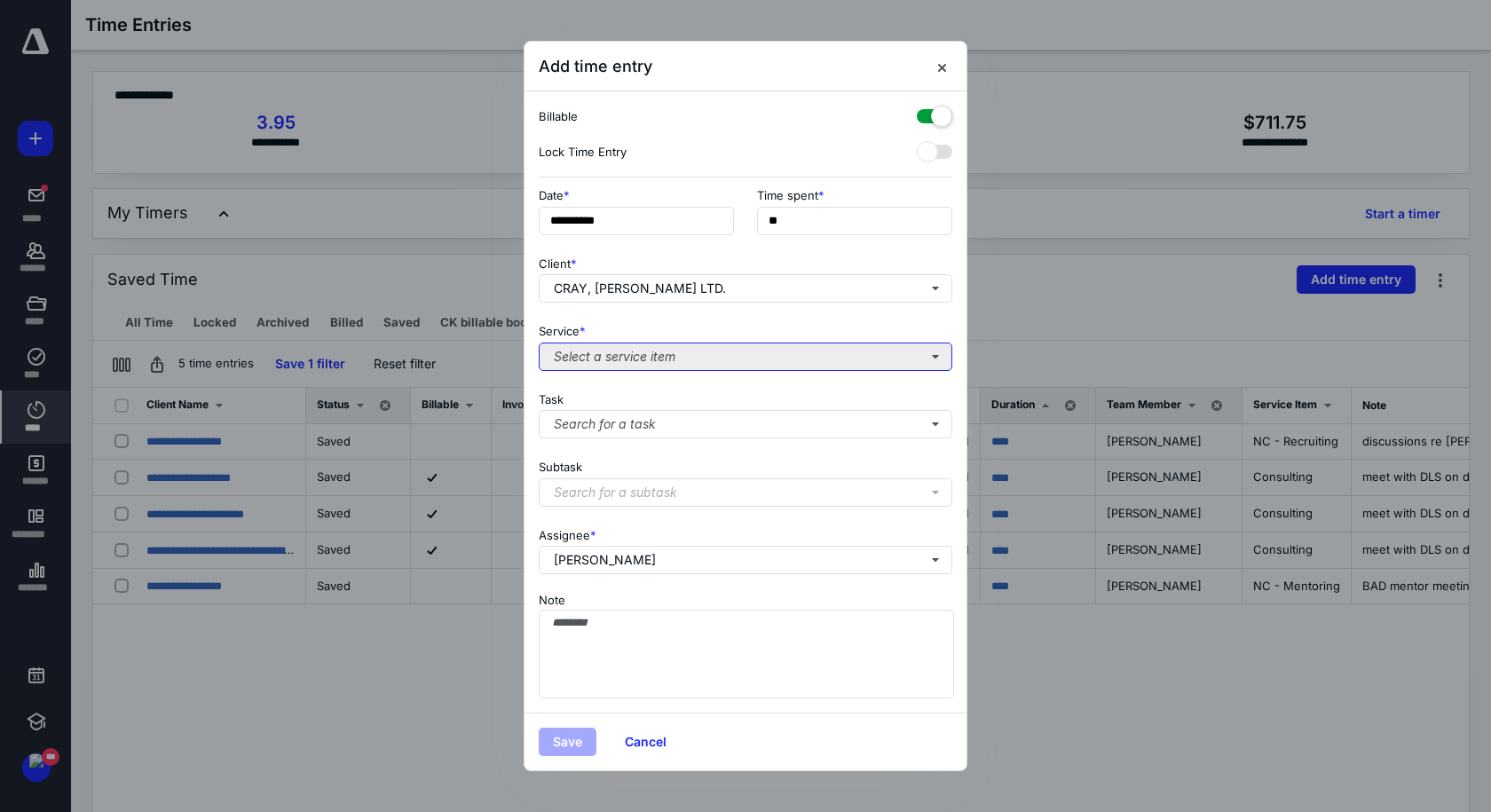 click on "Select a service item" at bounding box center [746, 357] 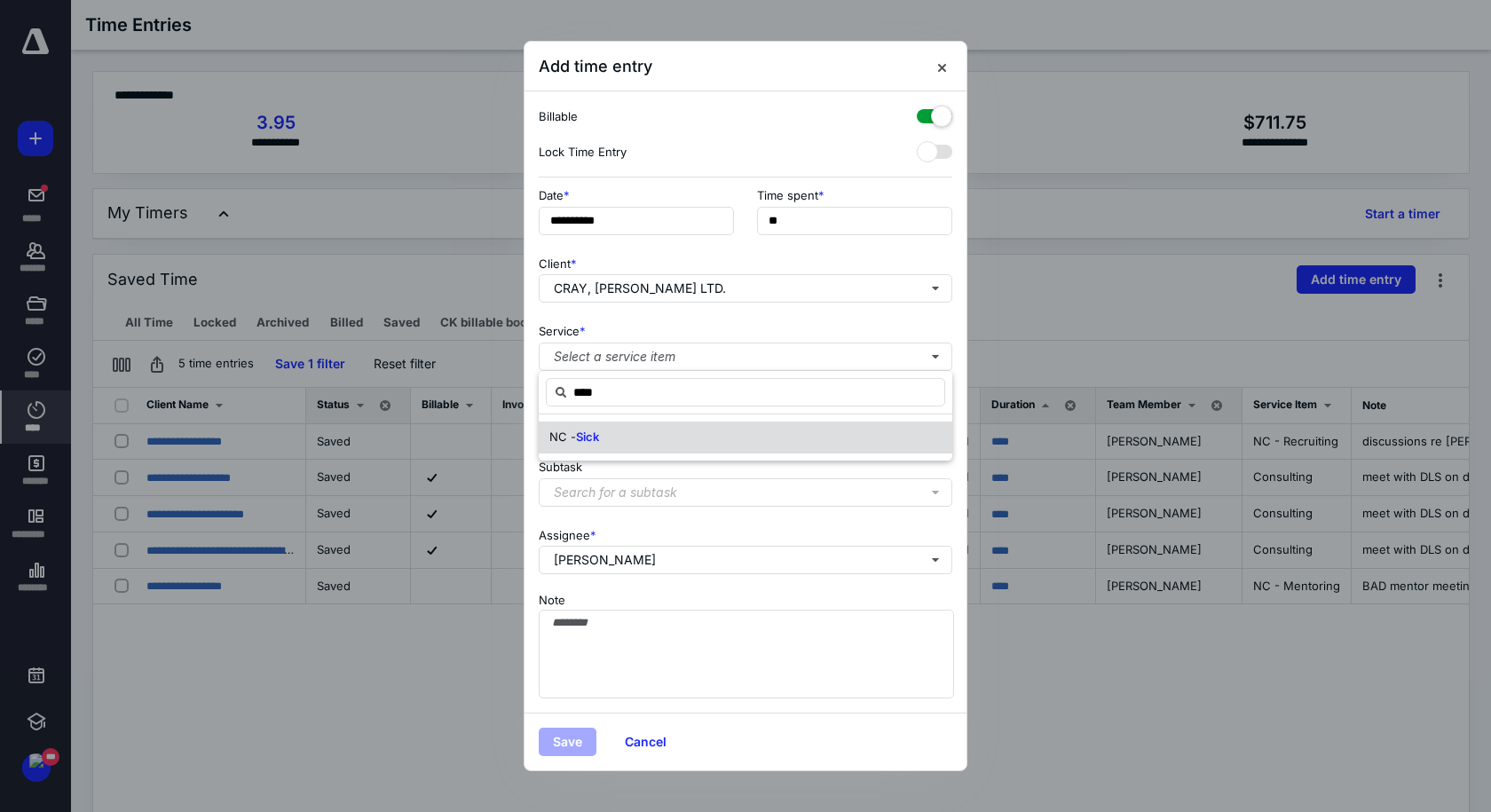 click on "NC -  Sick" at bounding box center [746, 438] 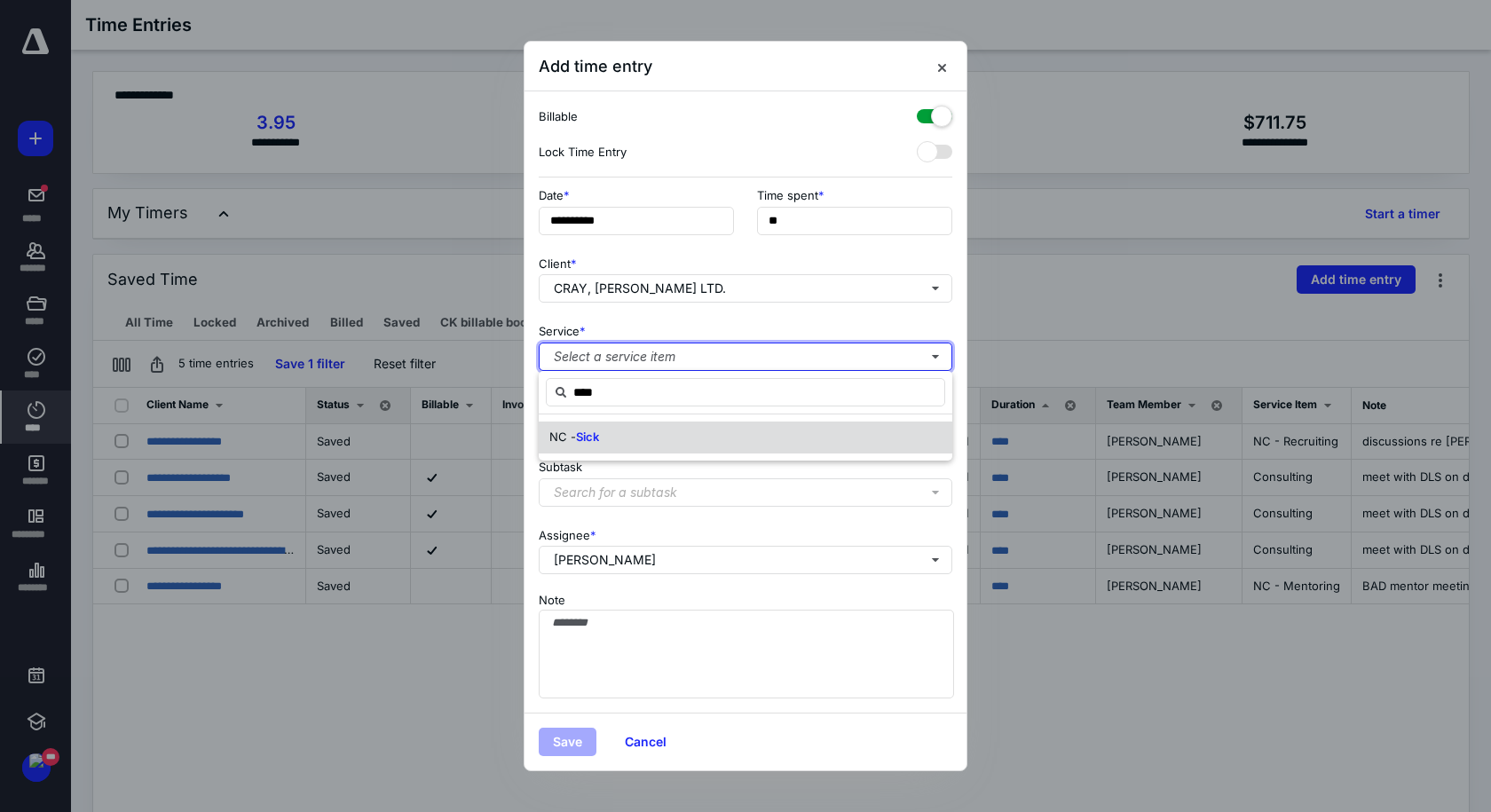type 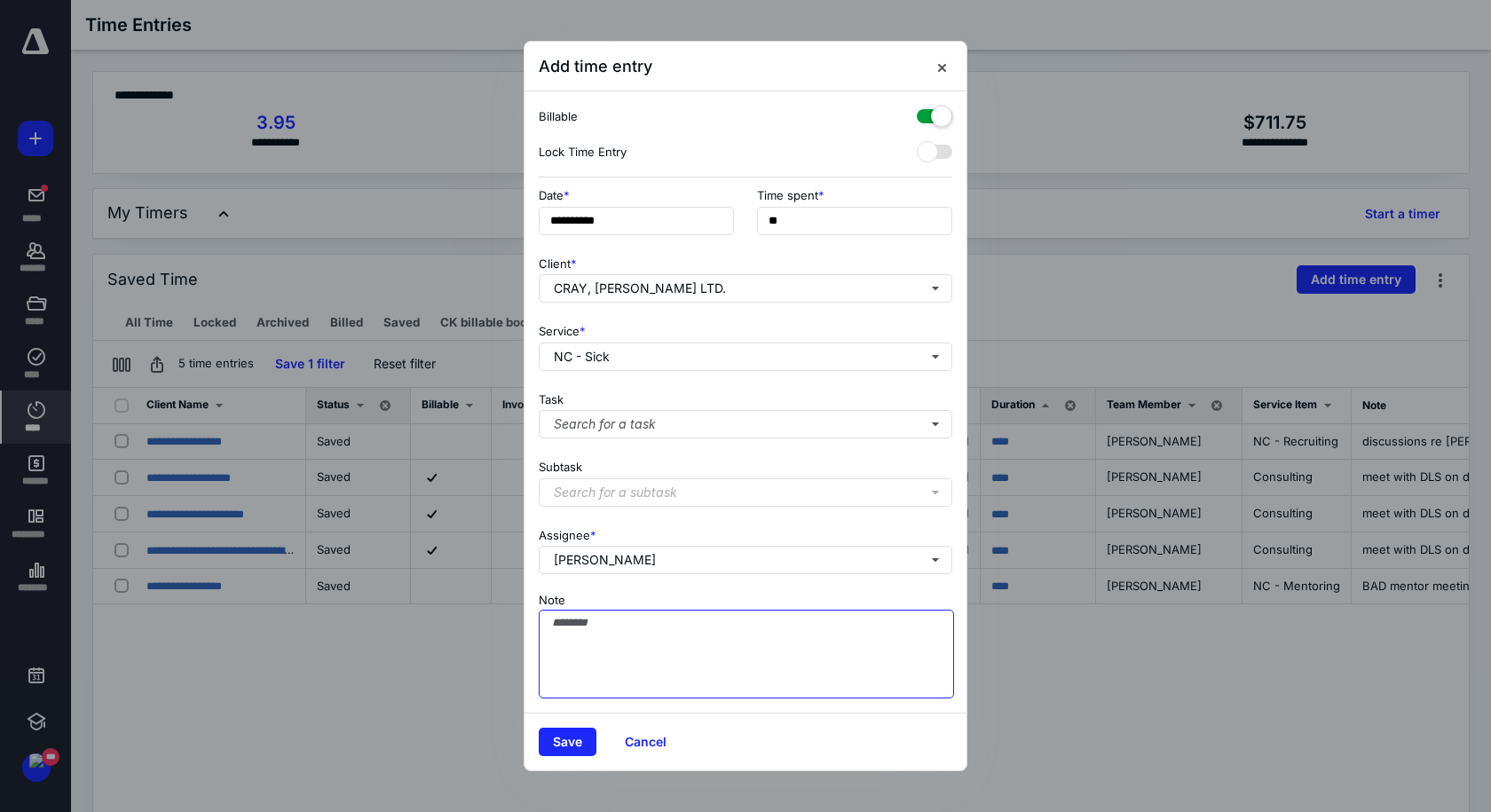 click on "Note" at bounding box center (746, 654) 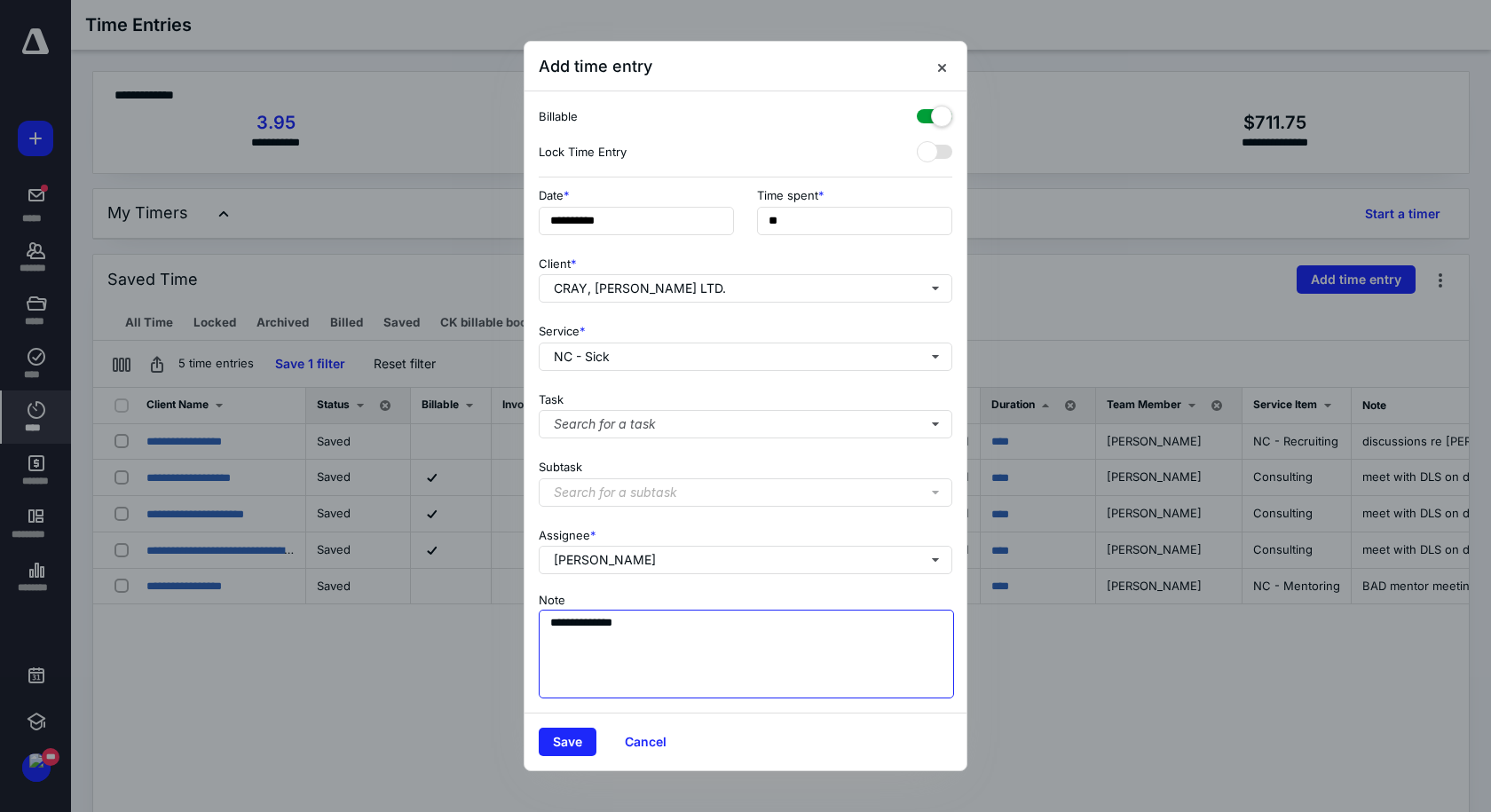type on "**********" 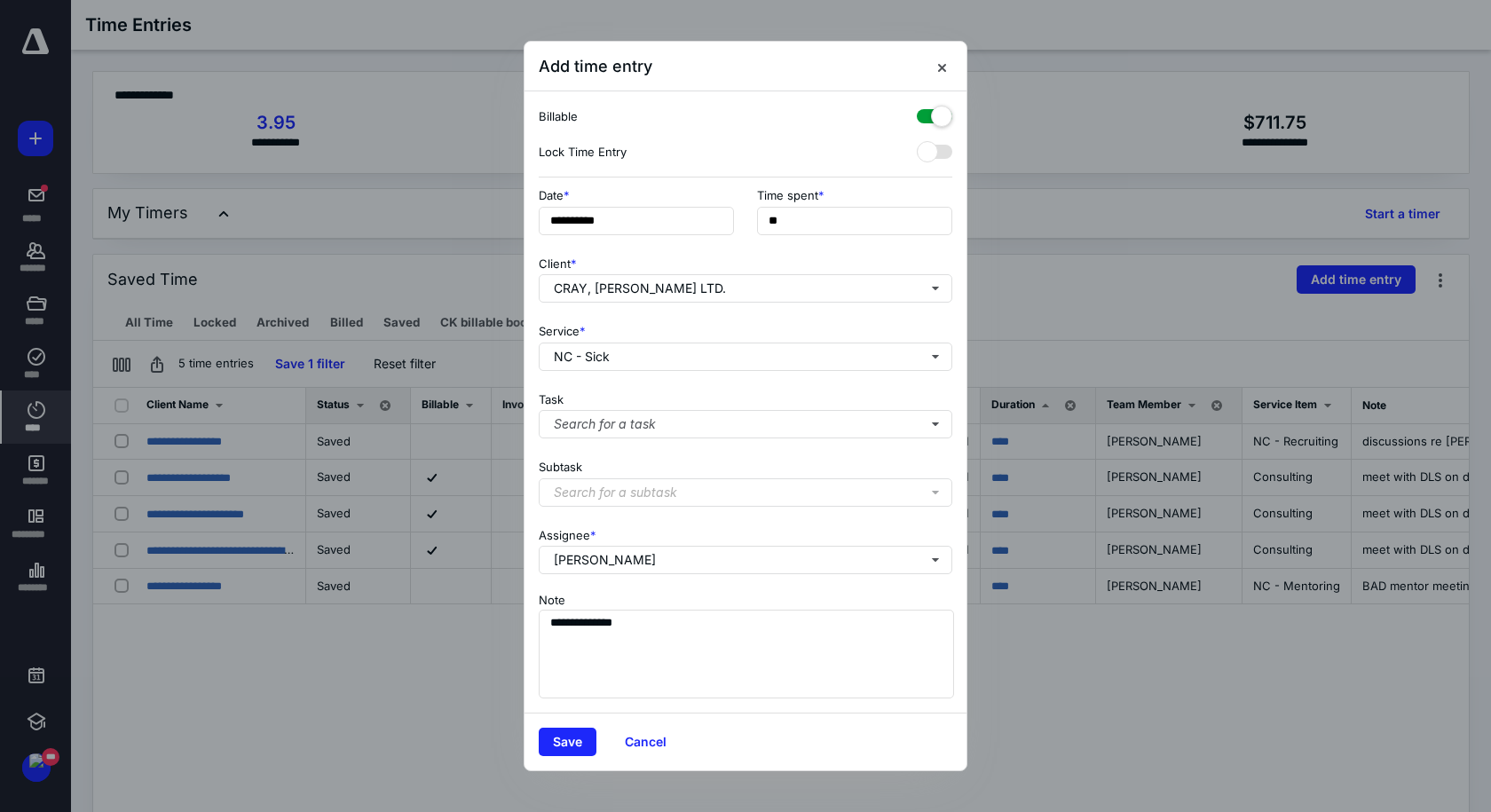 click at bounding box center [935, 113] 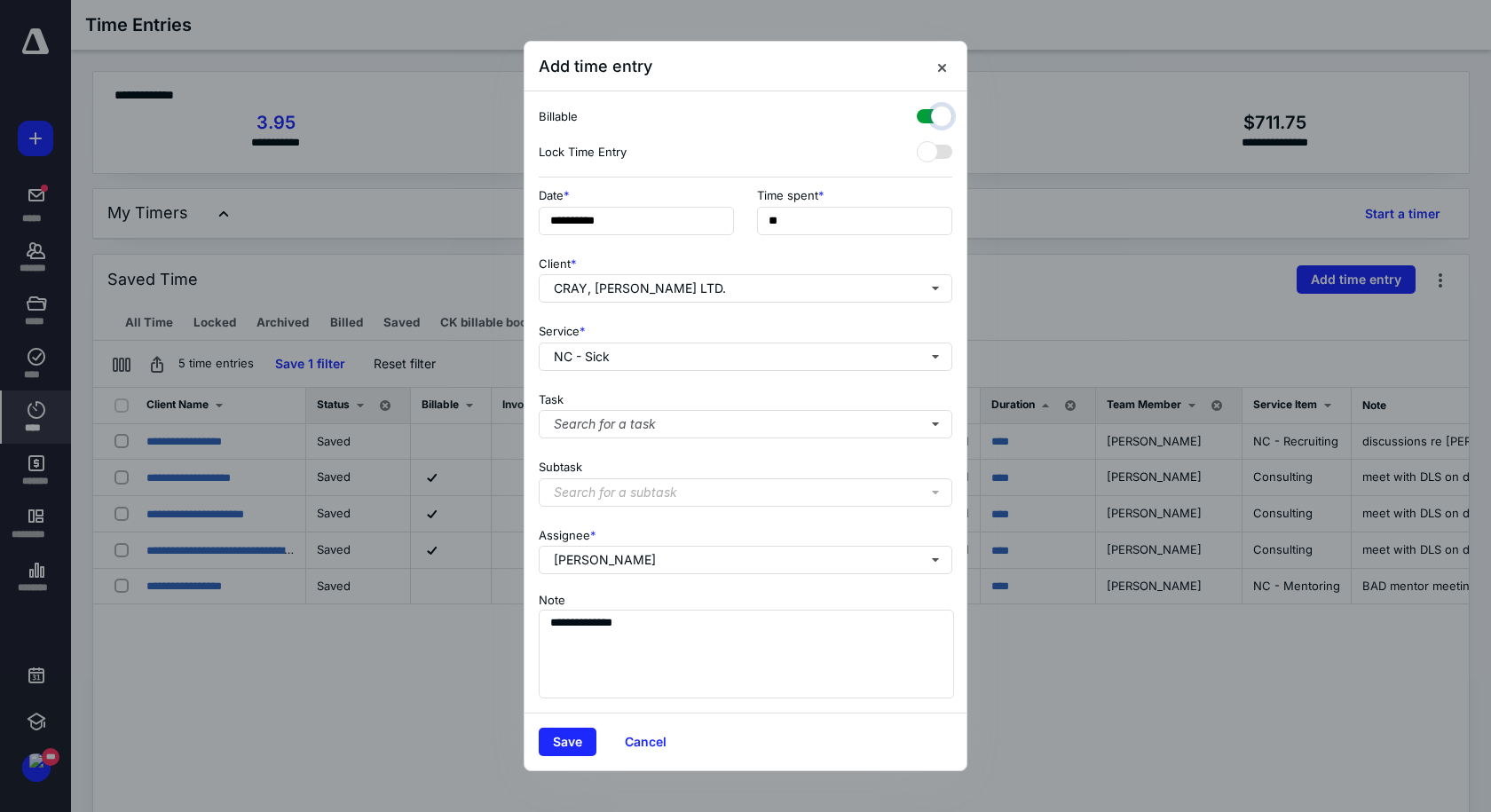 click at bounding box center (926, 114) 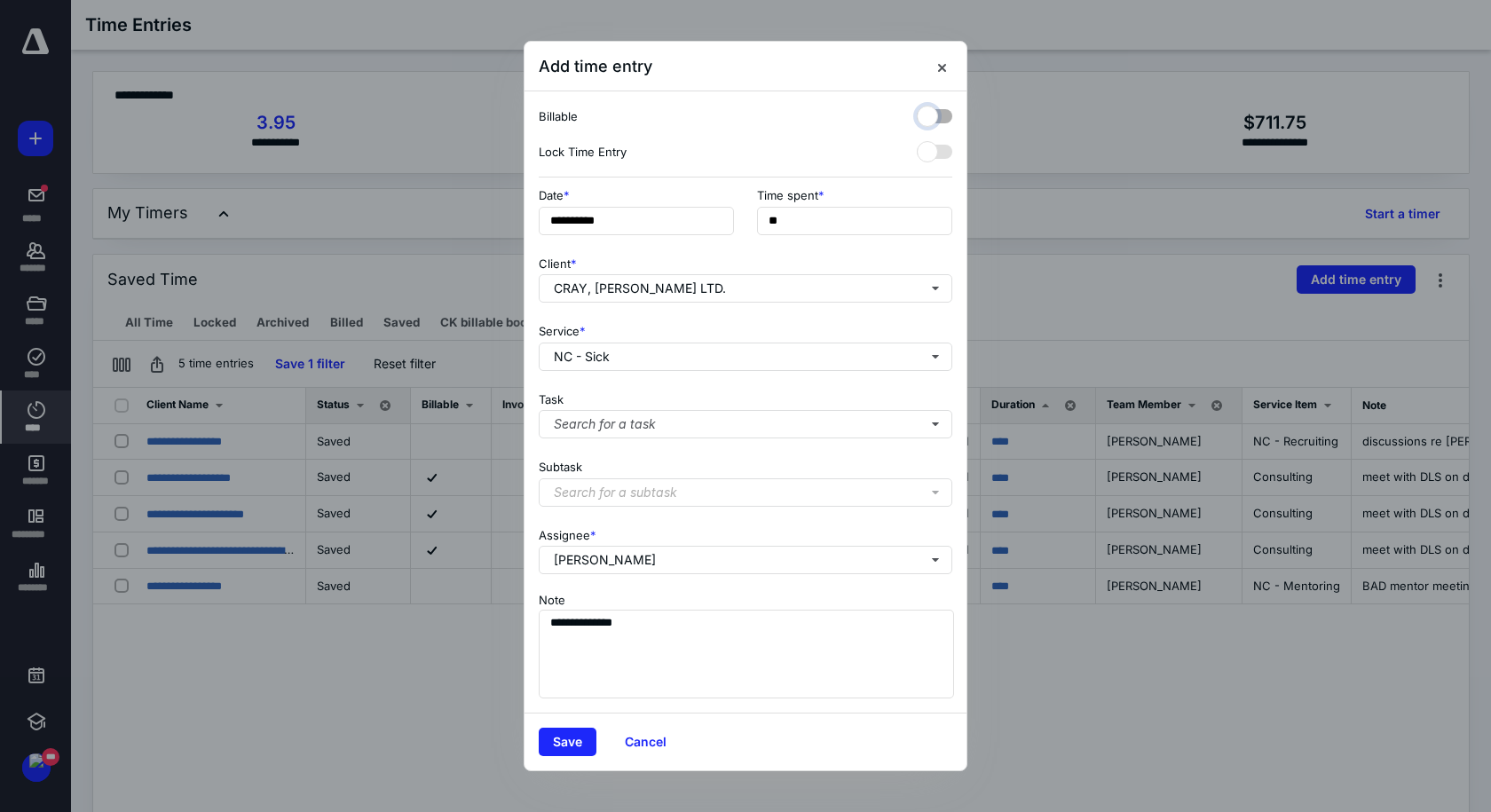 checkbox on "false" 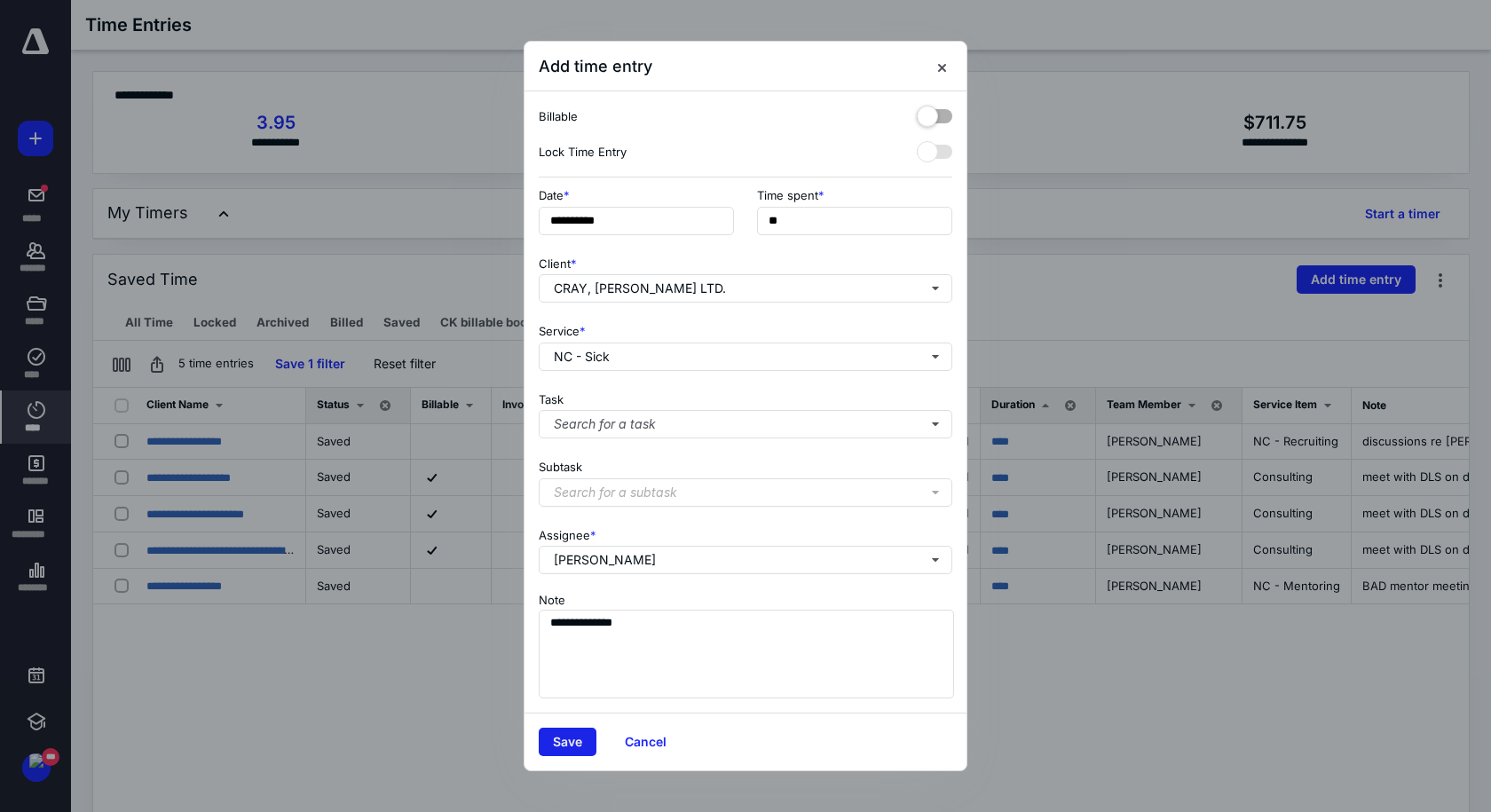 click on "Save" at bounding box center (567, 742) 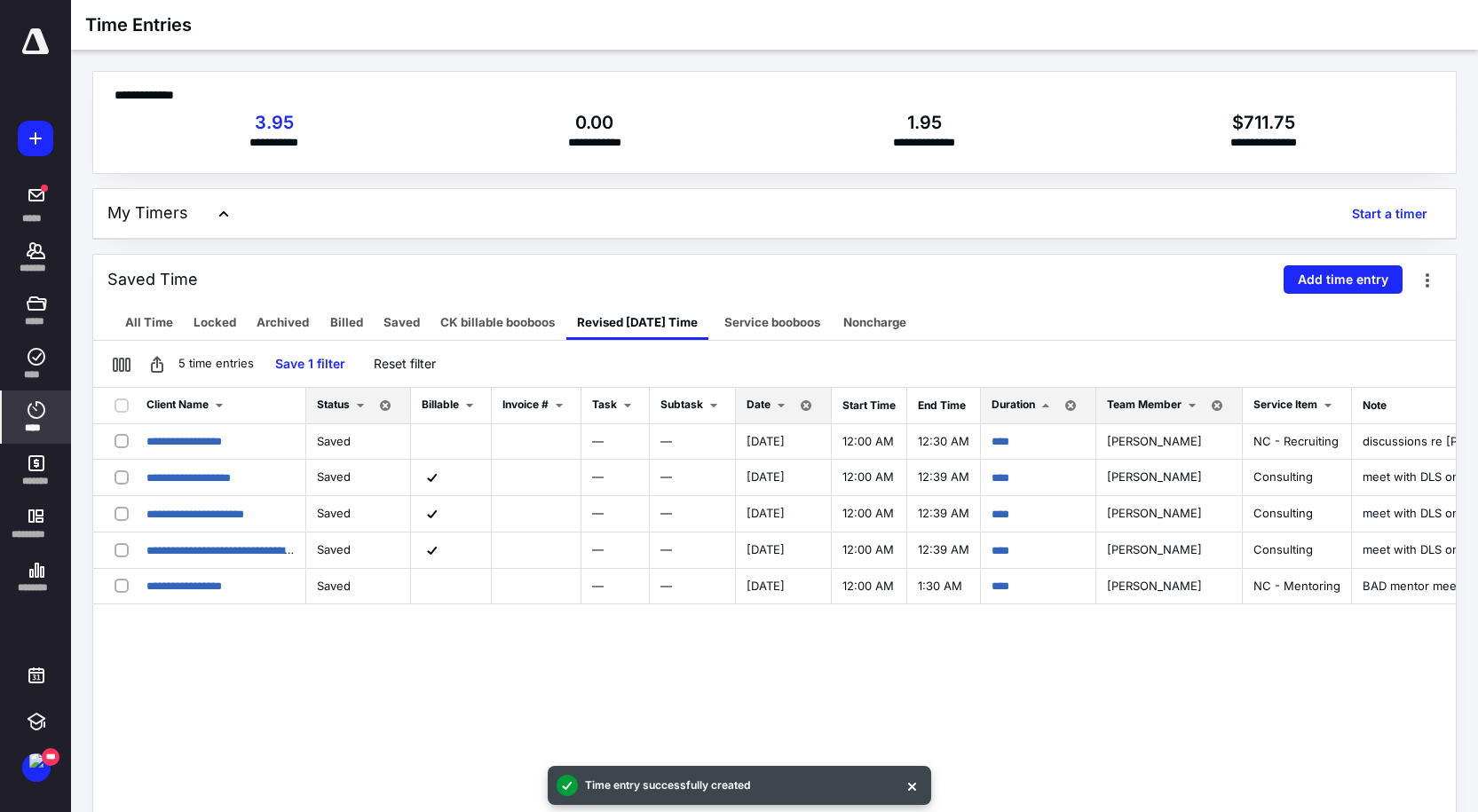 click on "Date" at bounding box center [758, 404] 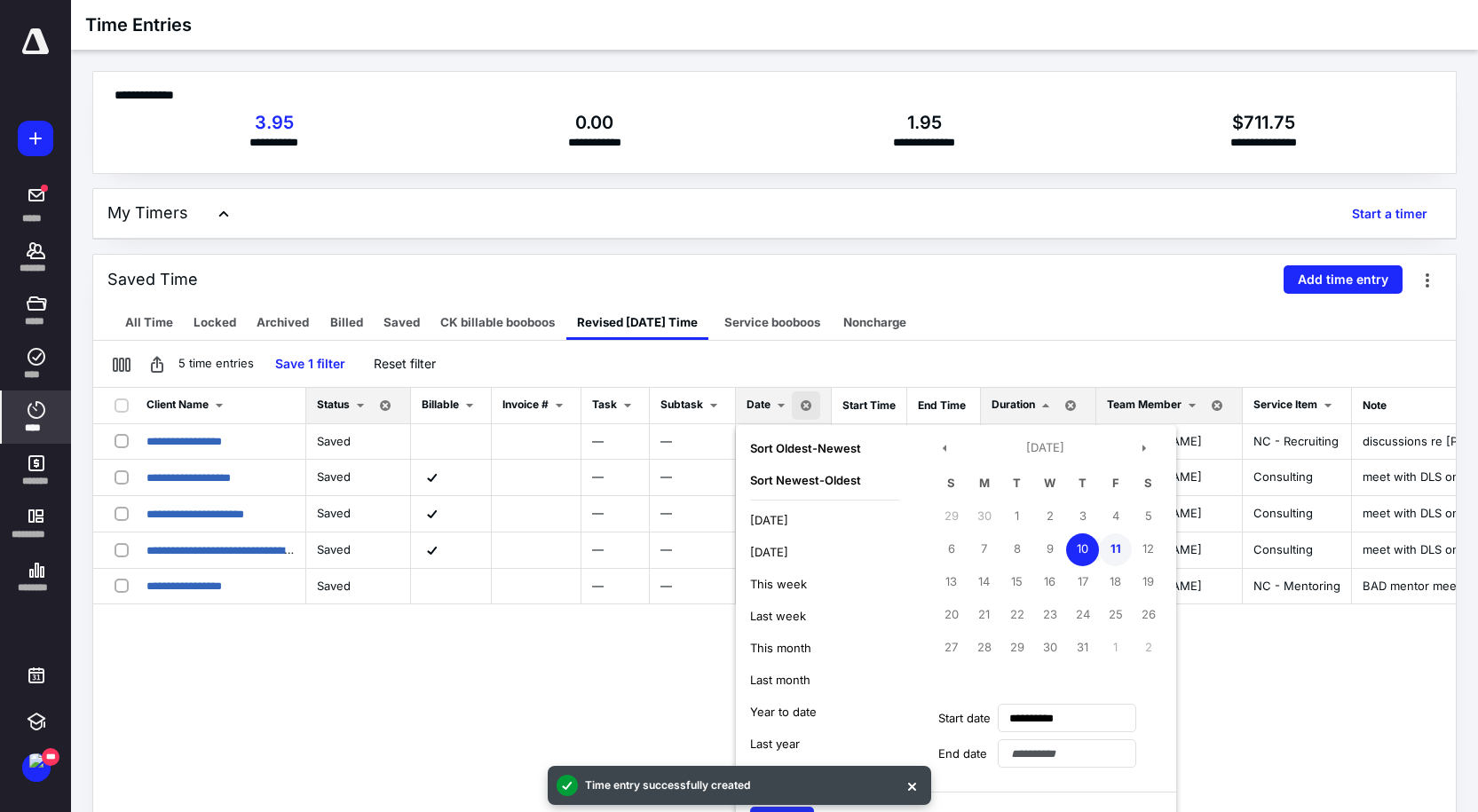 click on "11" at bounding box center [1115, 549] 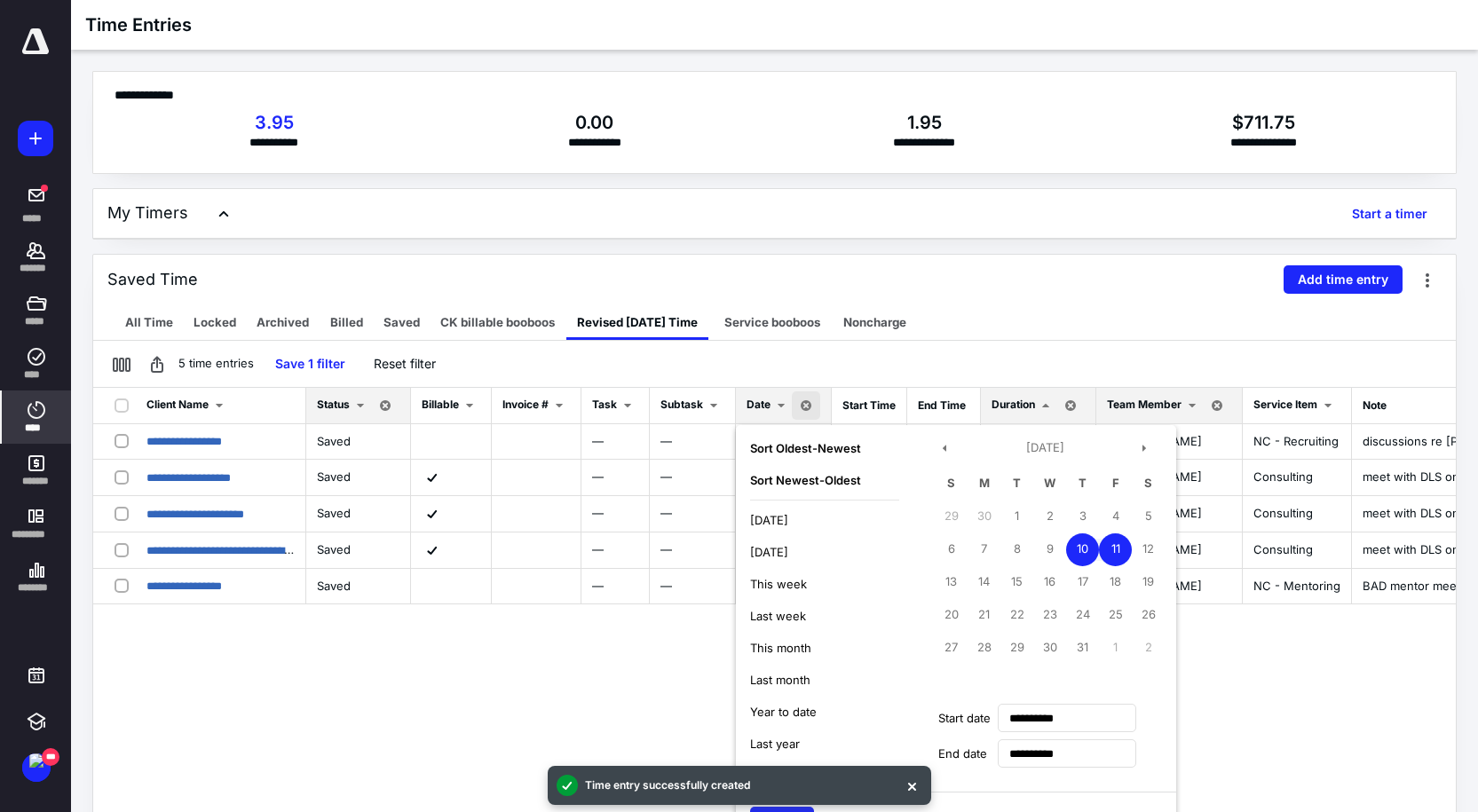 click on "11" at bounding box center [1115, 549] 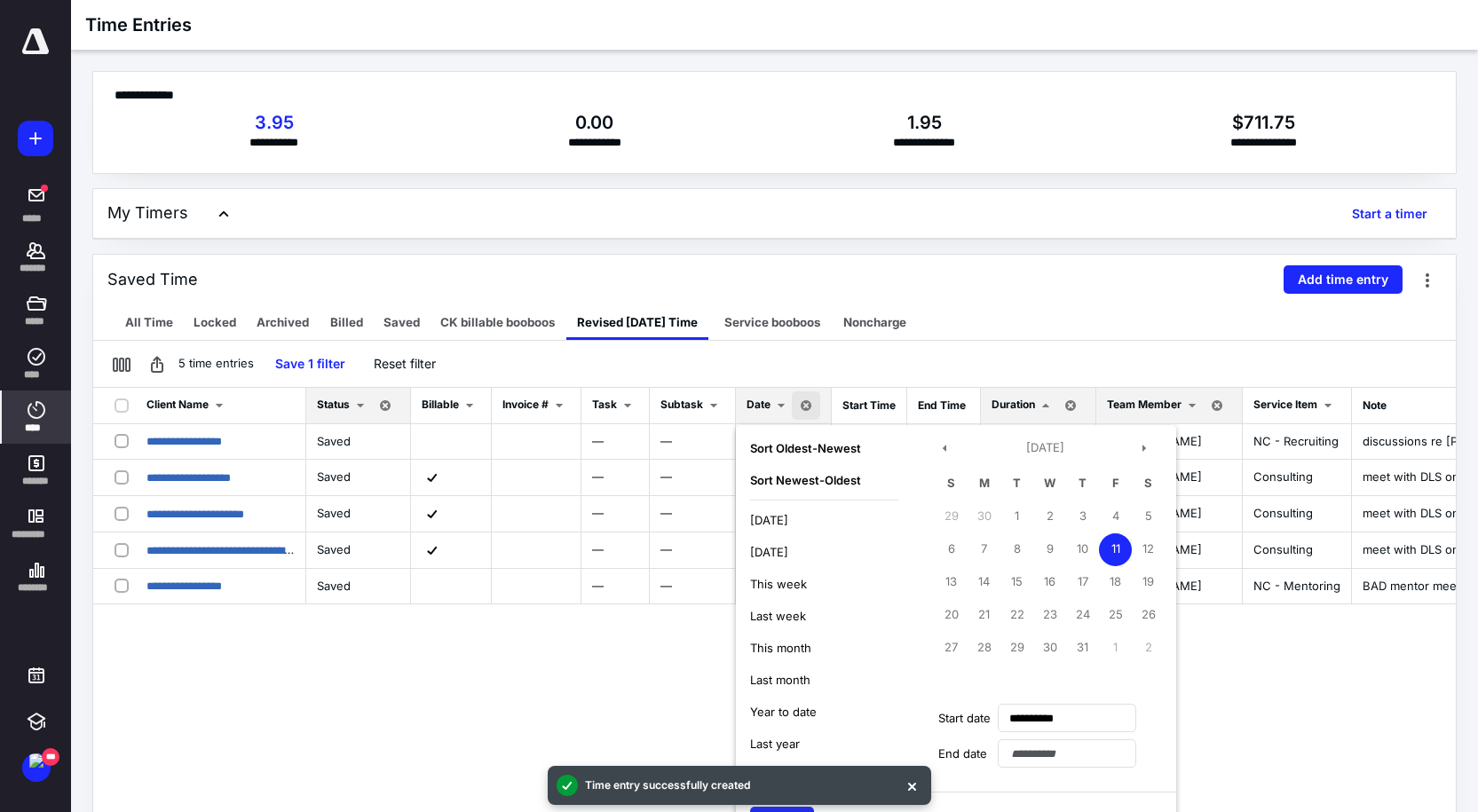 click on "11" at bounding box center (1115, 549) 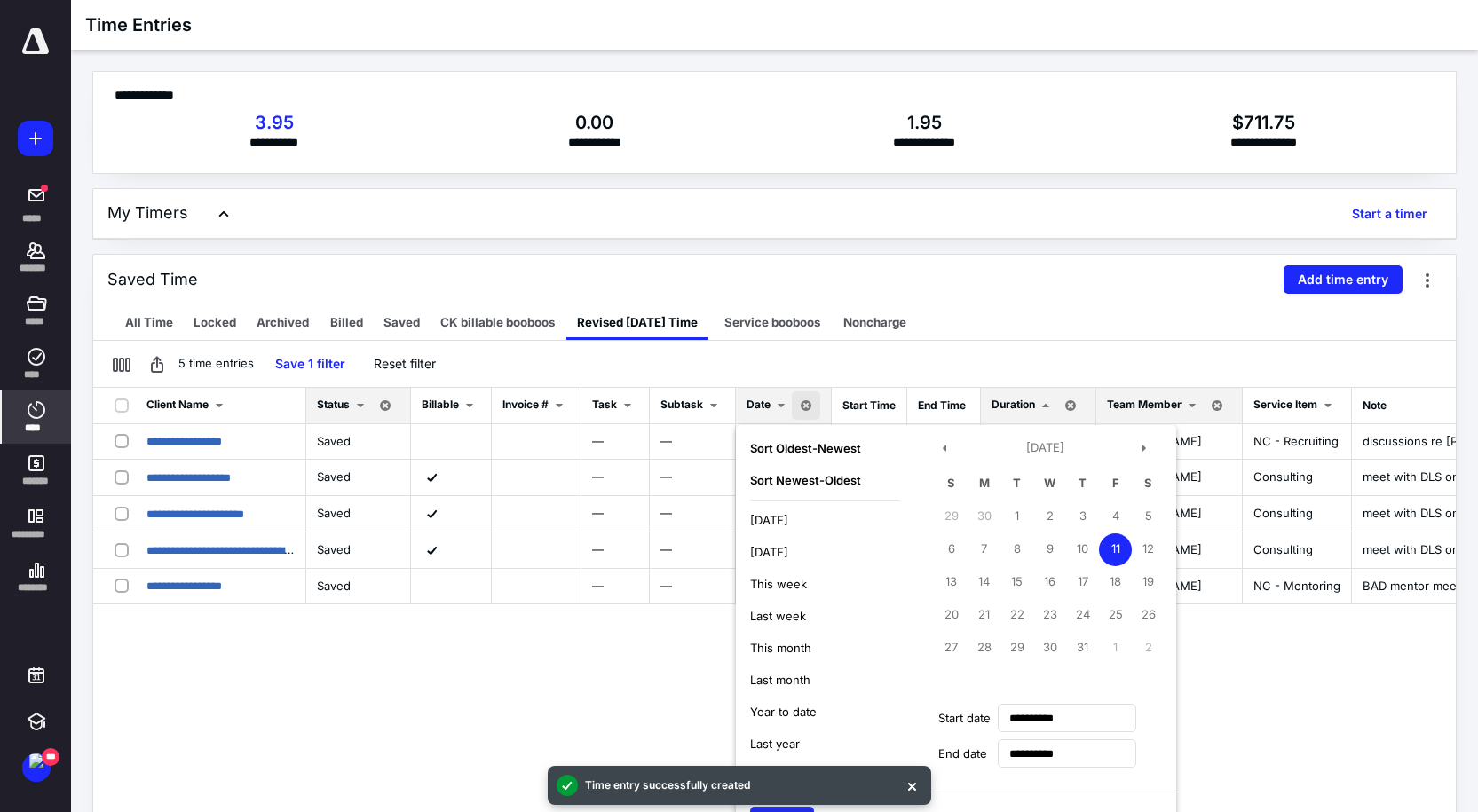 scroll, scrollTop: 204, scrollLeft: 0, axis: vertical 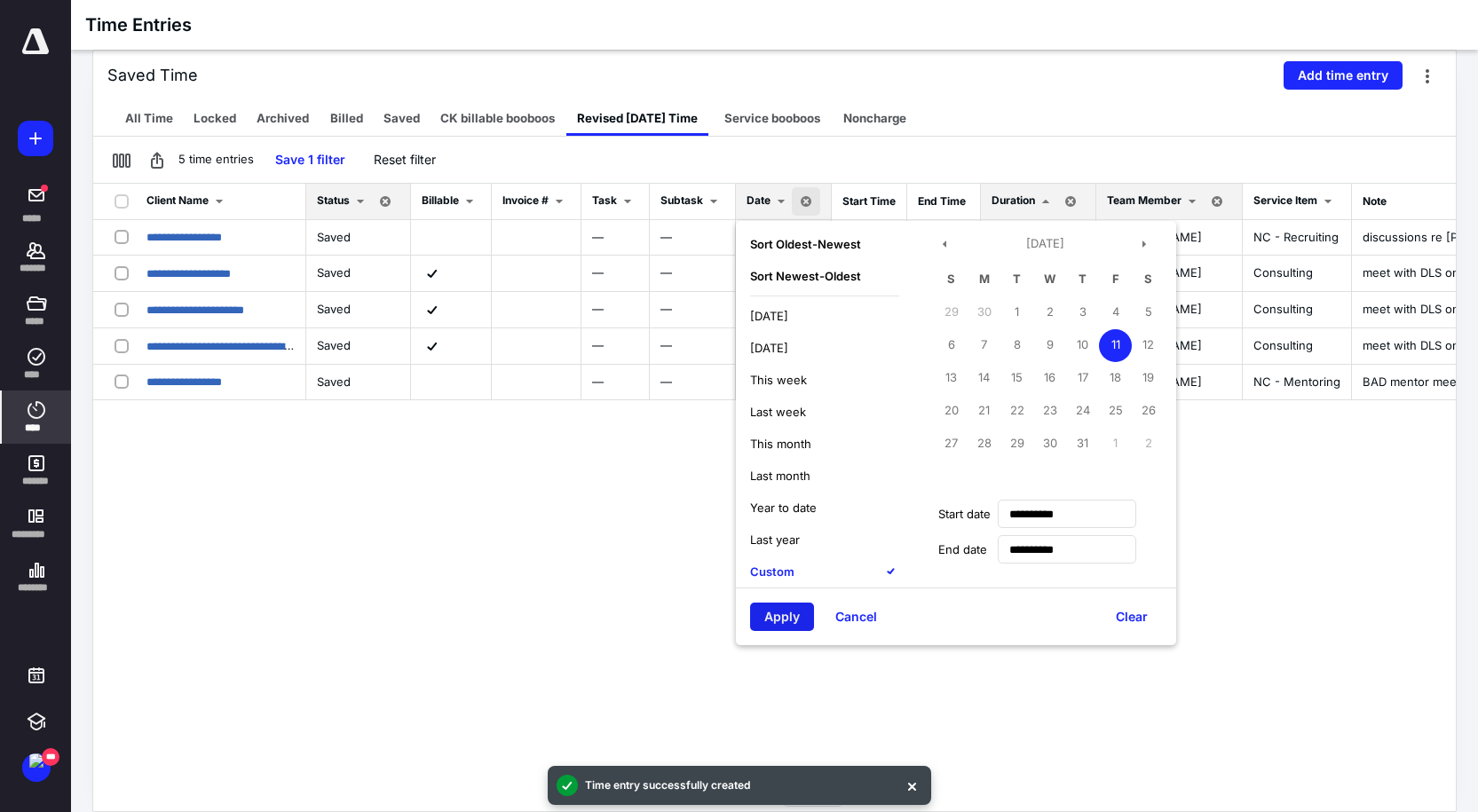click on "Apply" at bounding box center [782, 617] 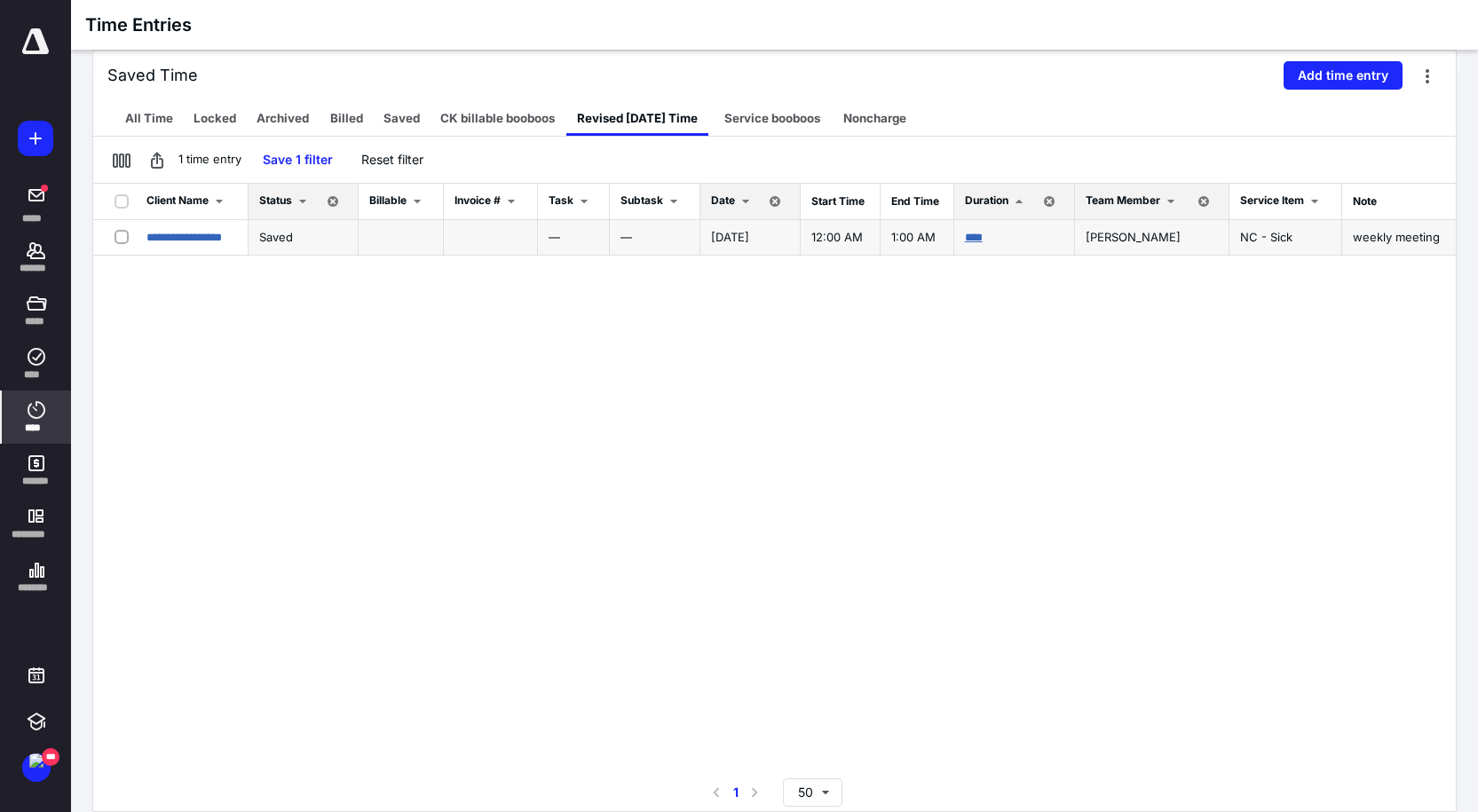 click on "****" at bounding box center (974, 237) 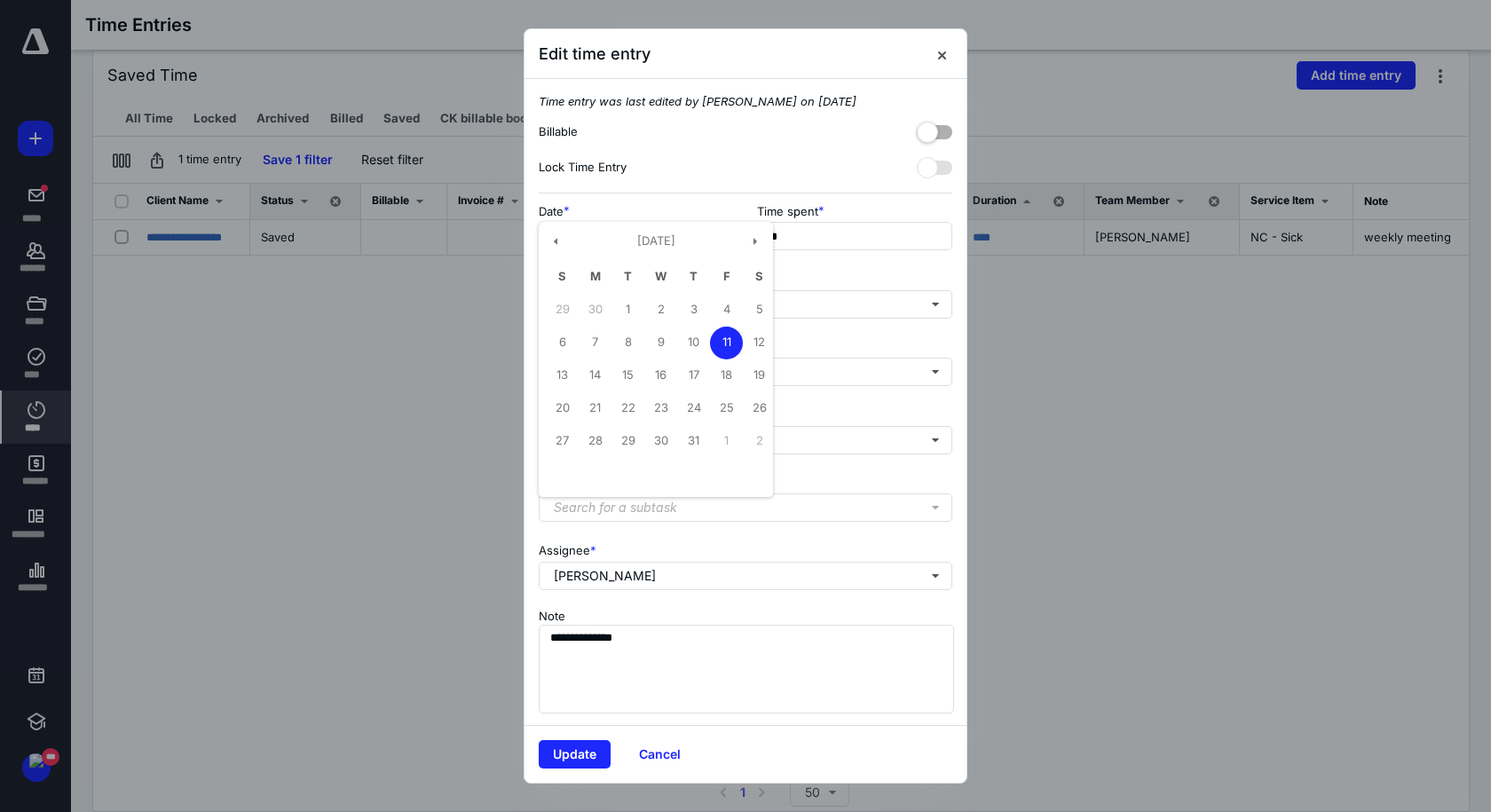 click on "**********" at bounding box center [636, 236] 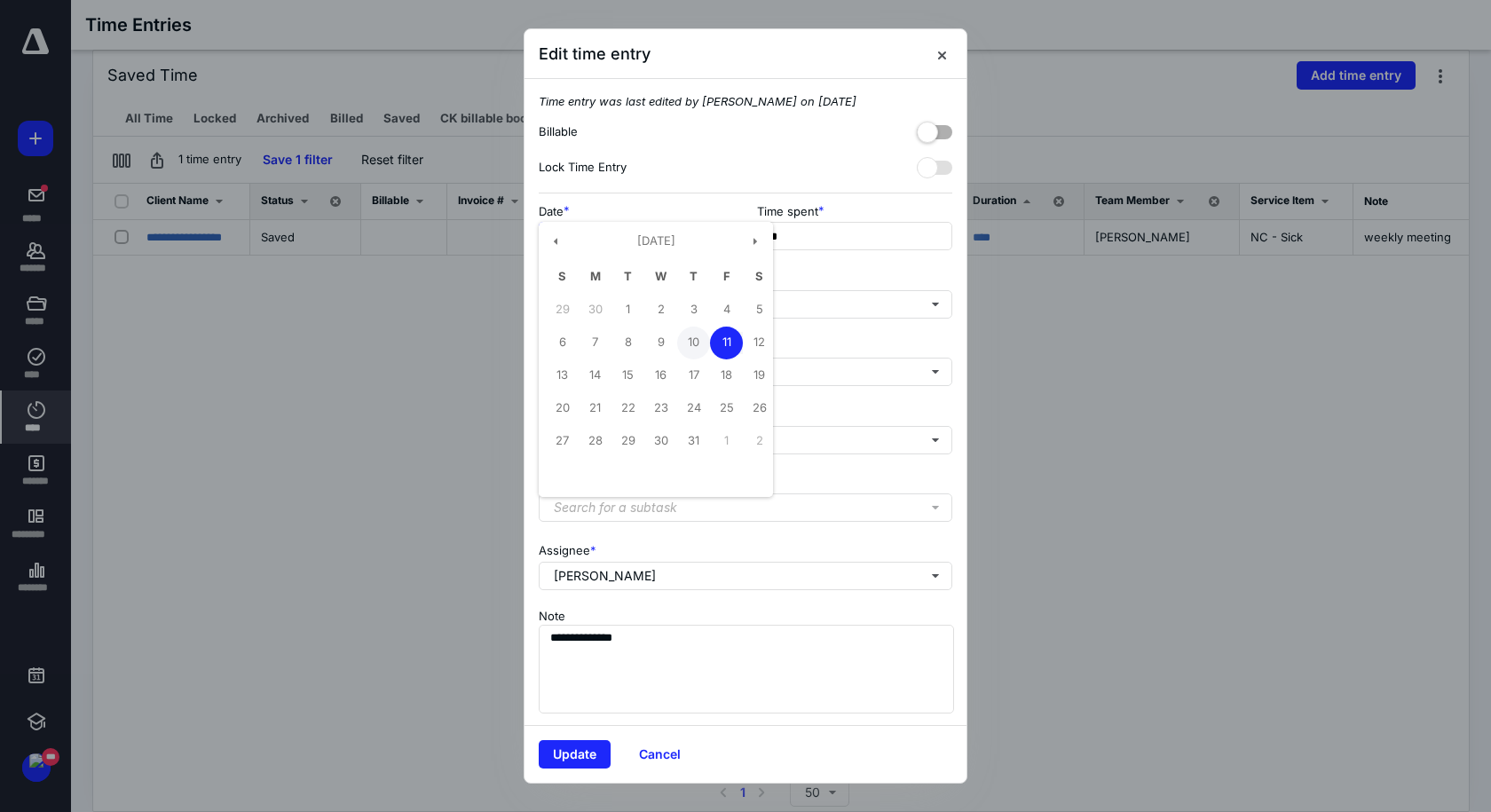 click on "10" at bounding box center (693, 343) 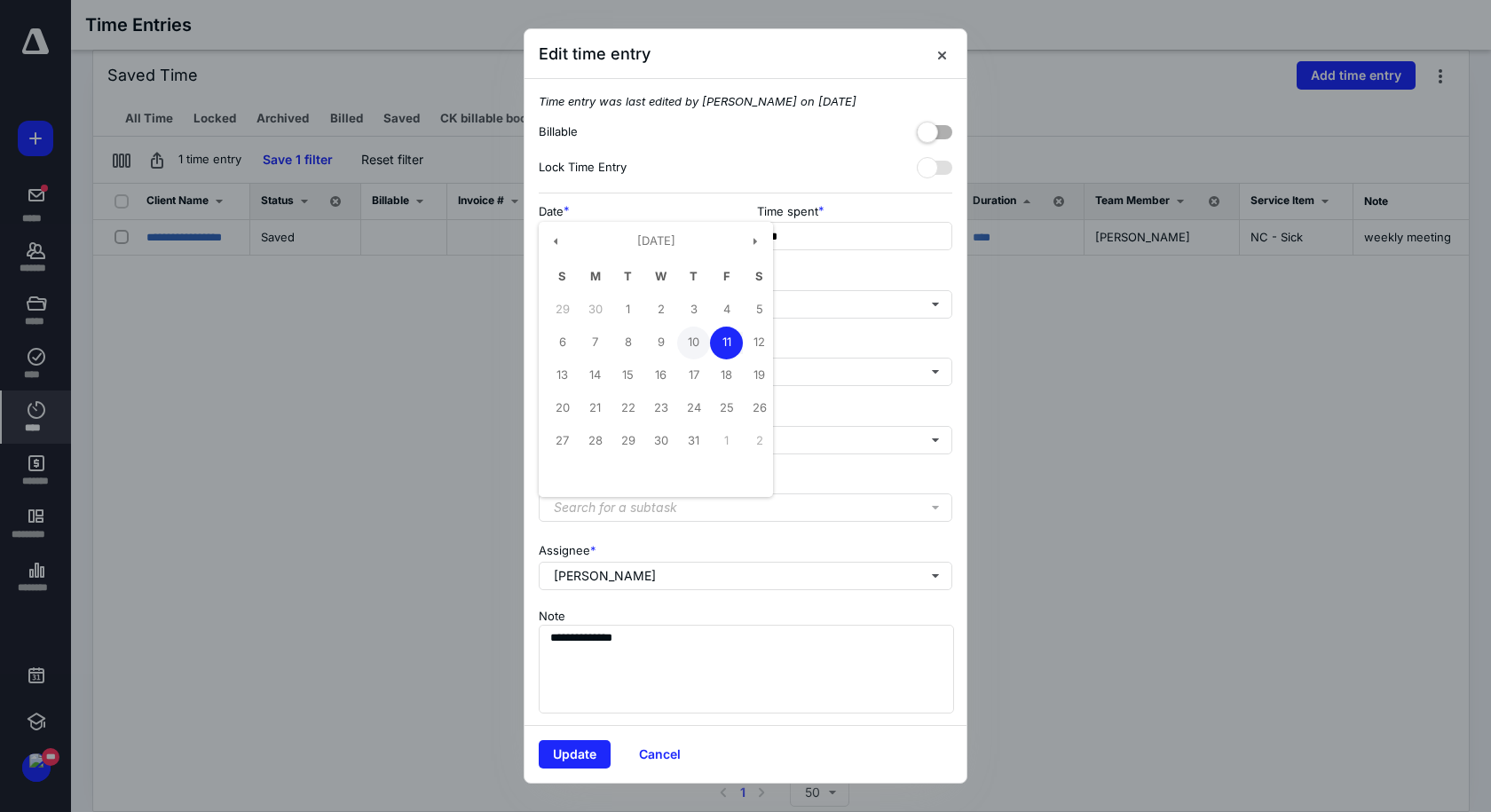 type on "**********" 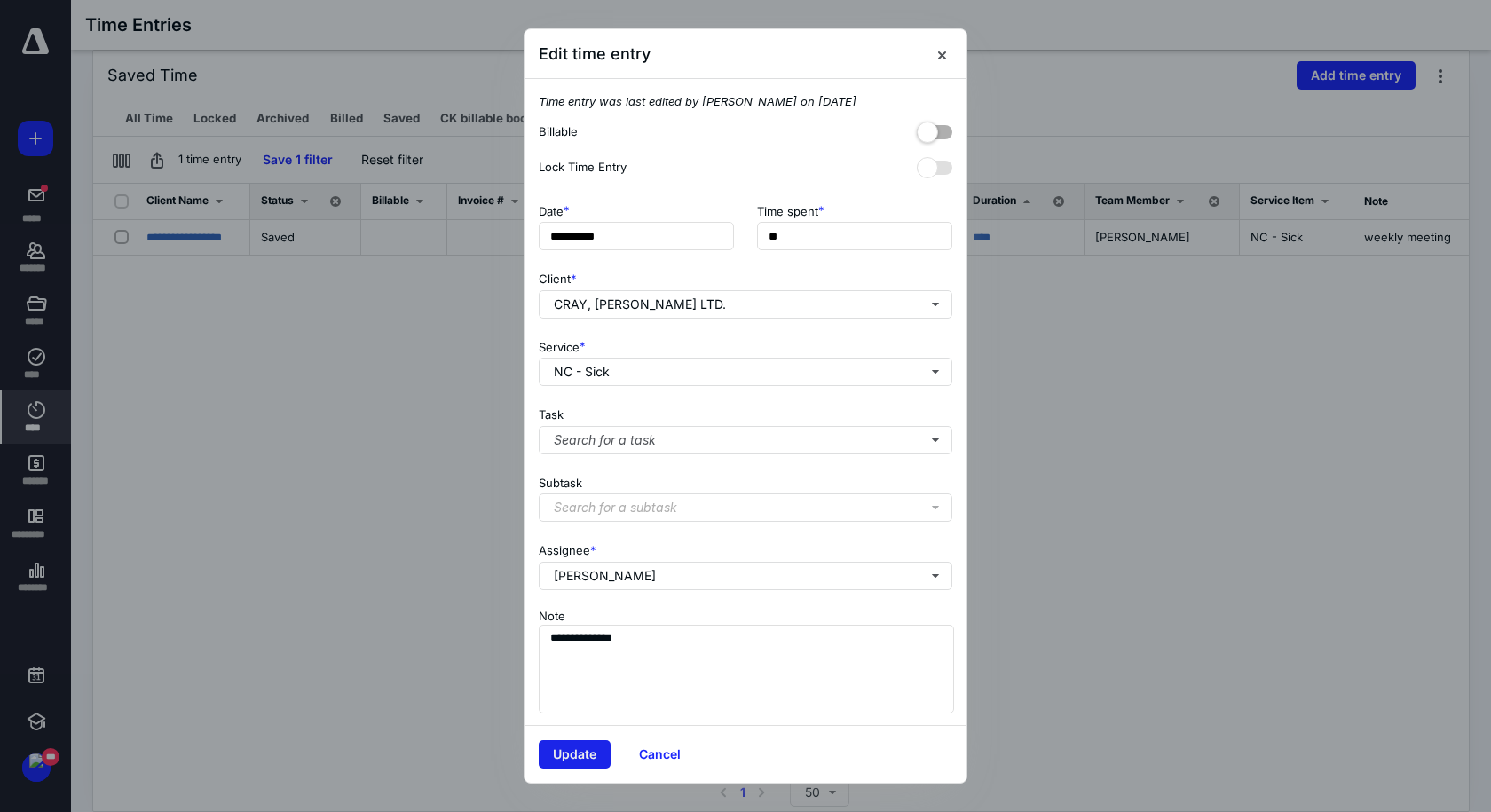 click on "Update" at bounding box center [574, 754] 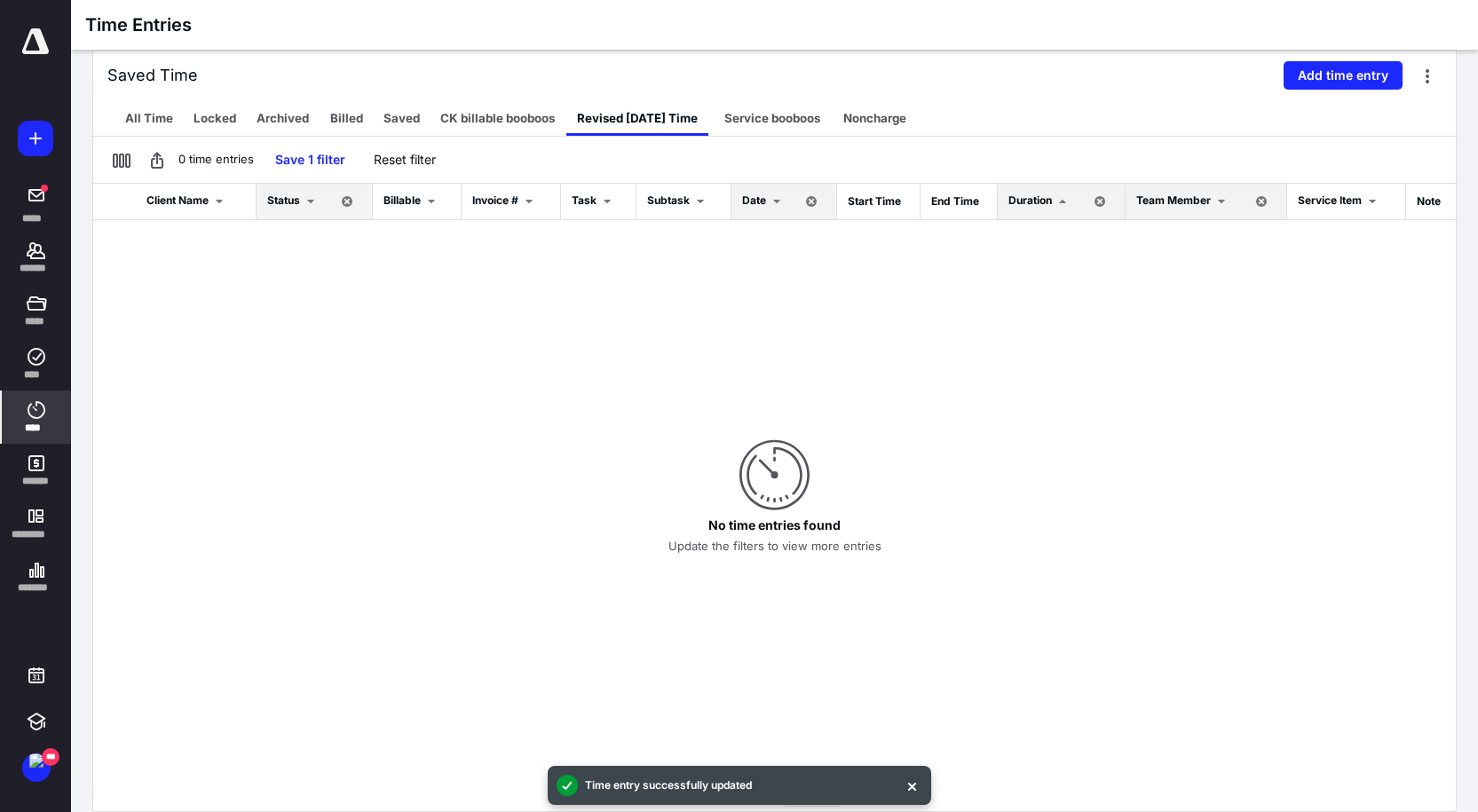 click on "Date" at bounding box center (754, 200) 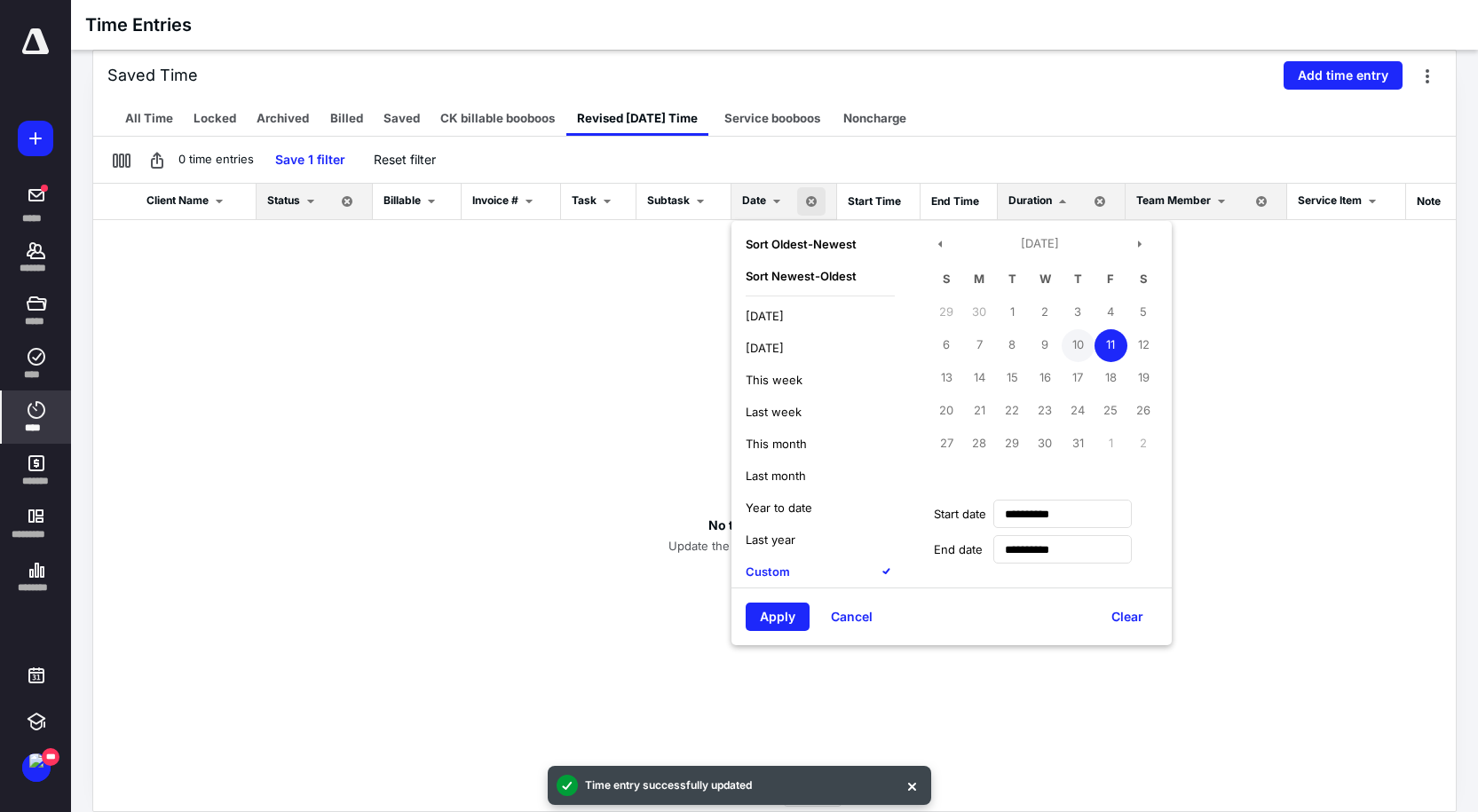 click on "10" at bounding box center [1078, 345] 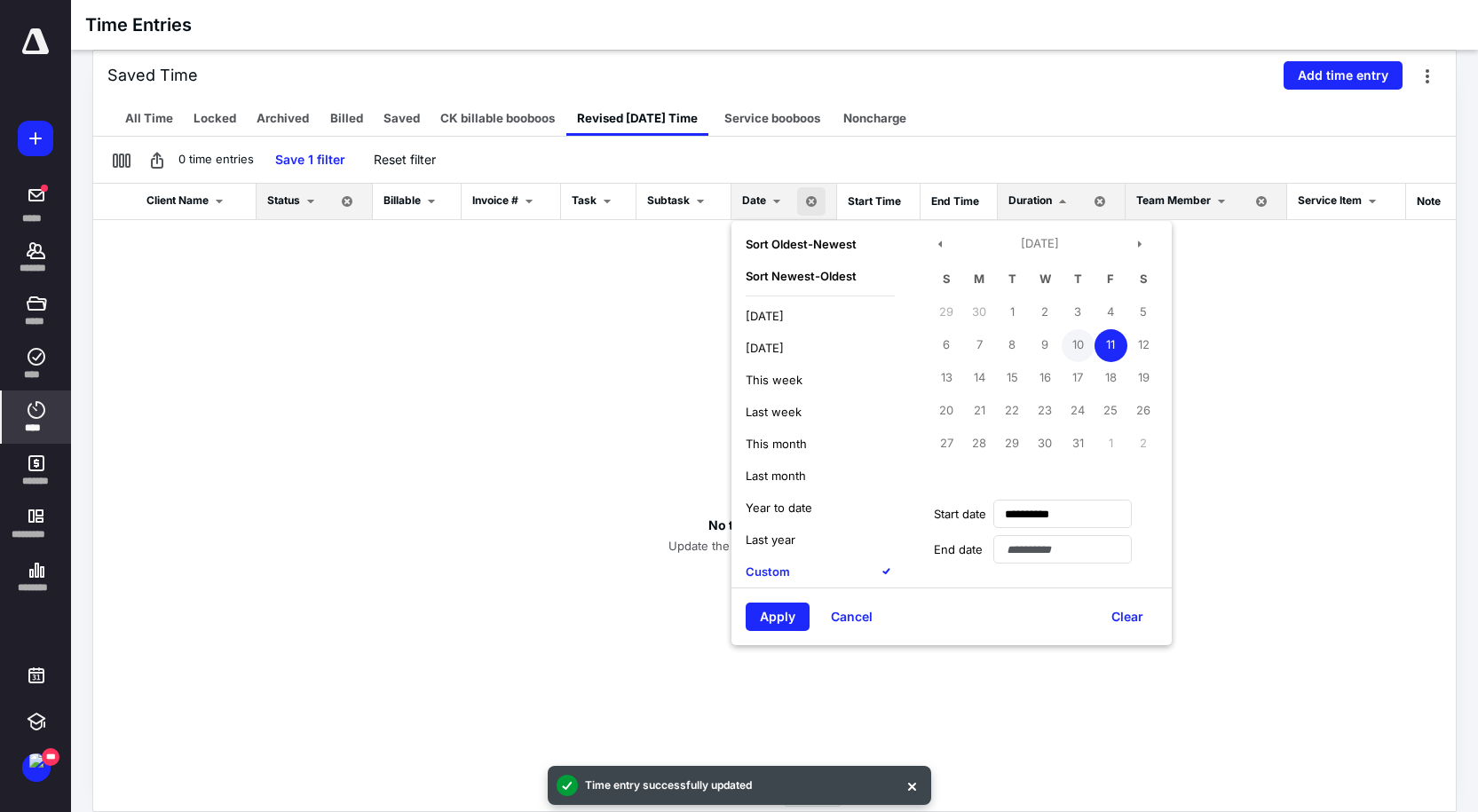 click on "10" at bounding box center (1078, 345) 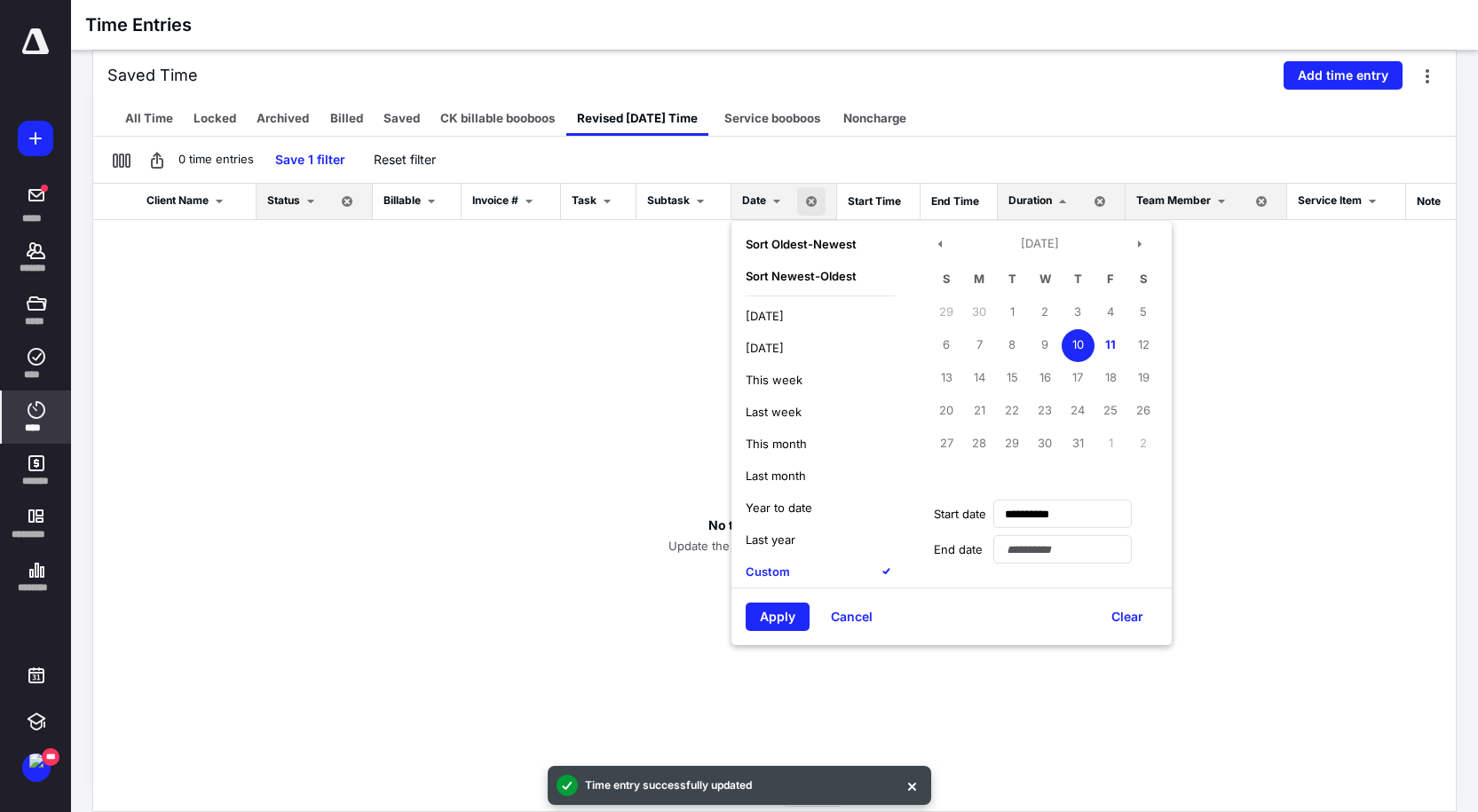 type on "**********" 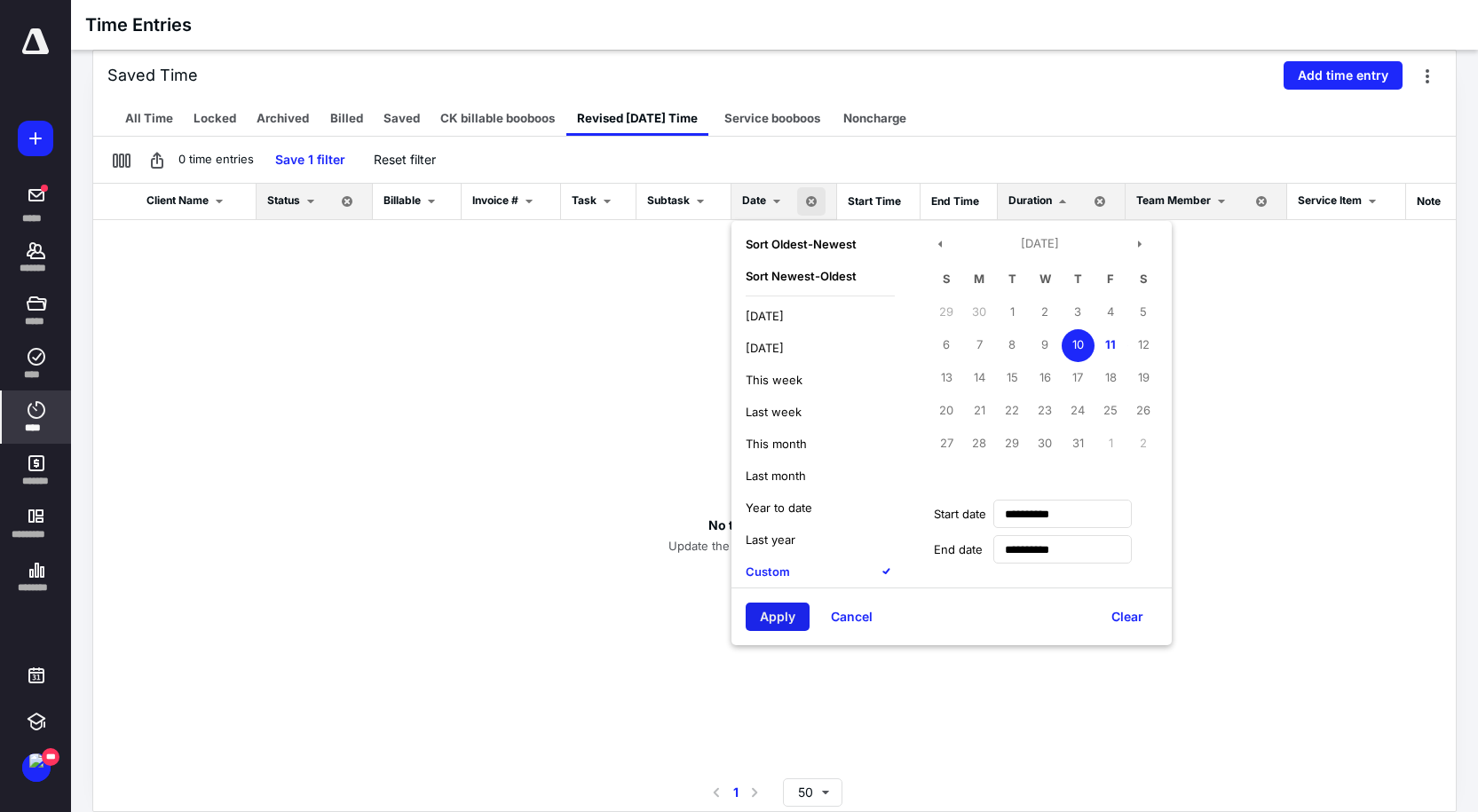 click on "Apply" at bounding box center [778, 617] 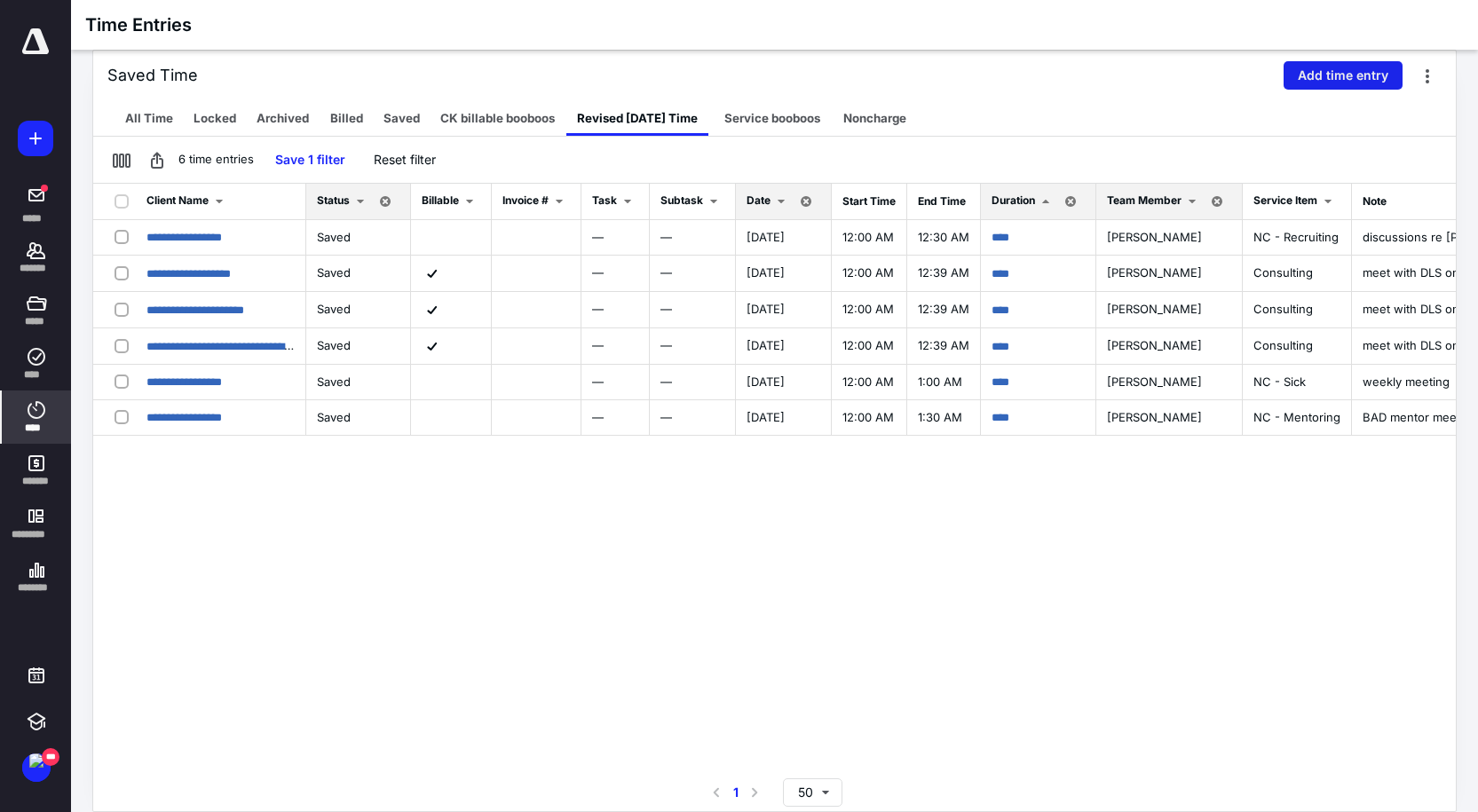 click on "Add time entry" at bounding box center [1343, 75] 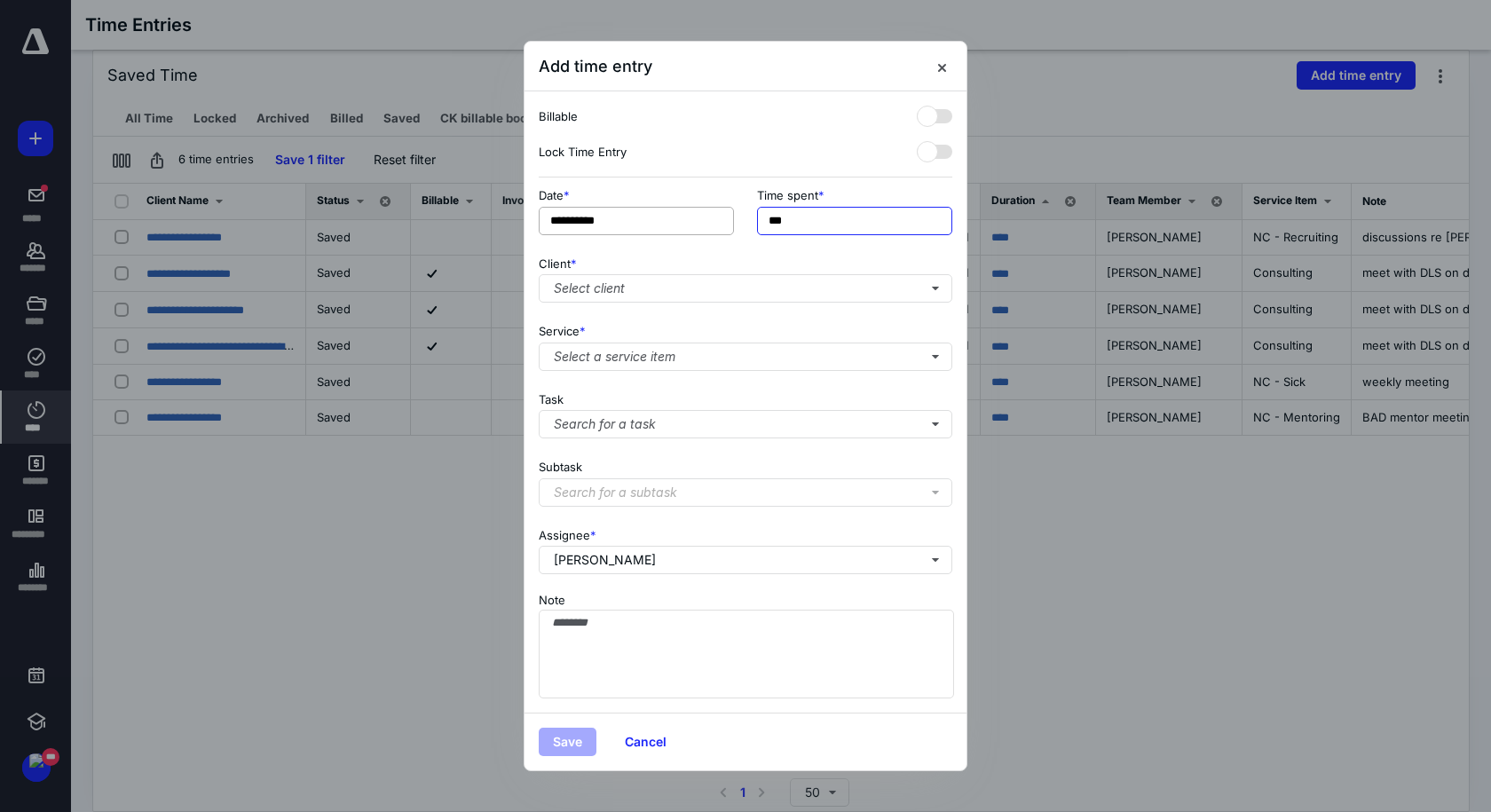 drag, startPoint x: 775, startPoint y: 213, endPoint x: 727, endPoint y: 209, distance: 48.166378 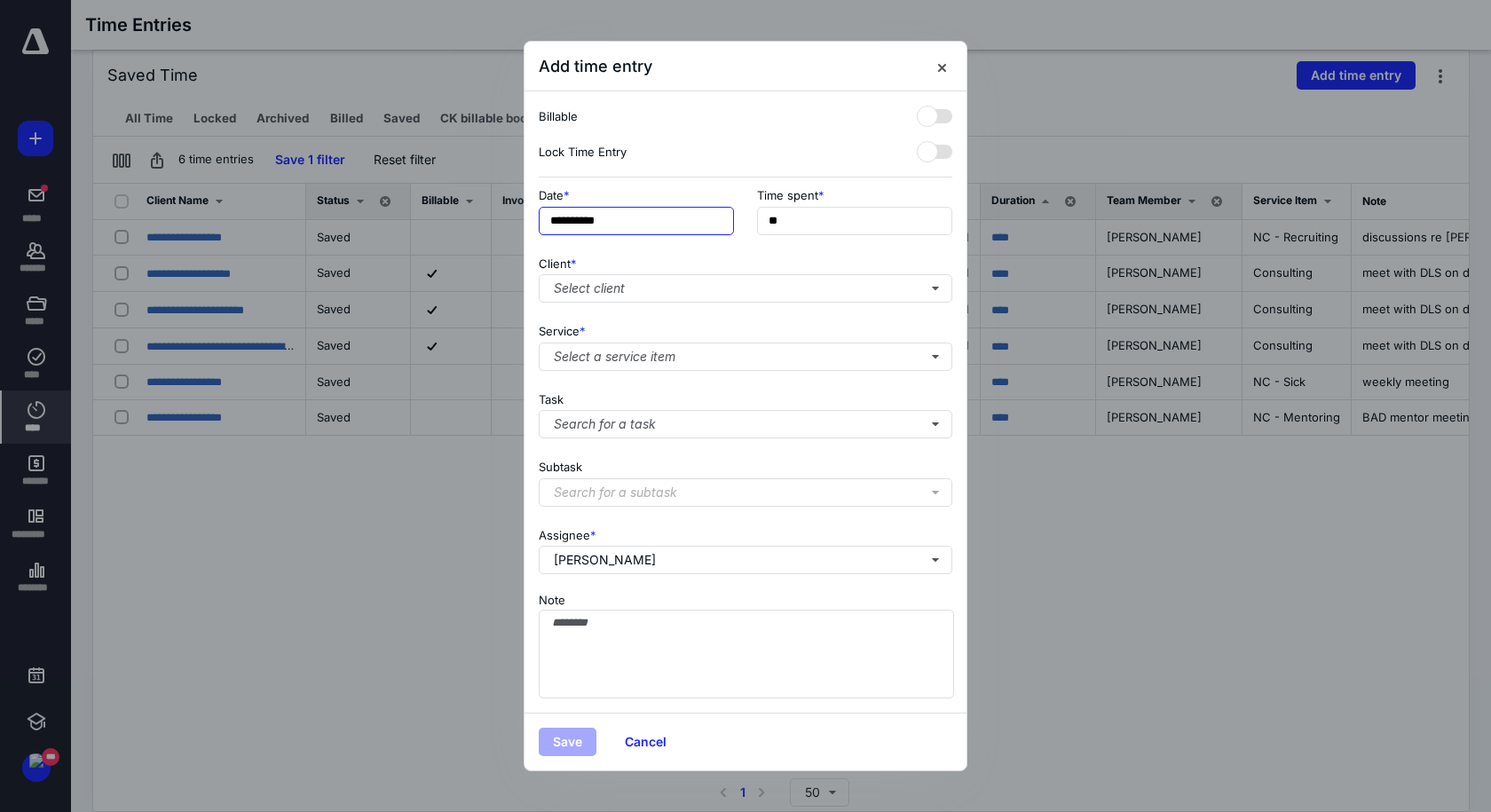 type on "***" 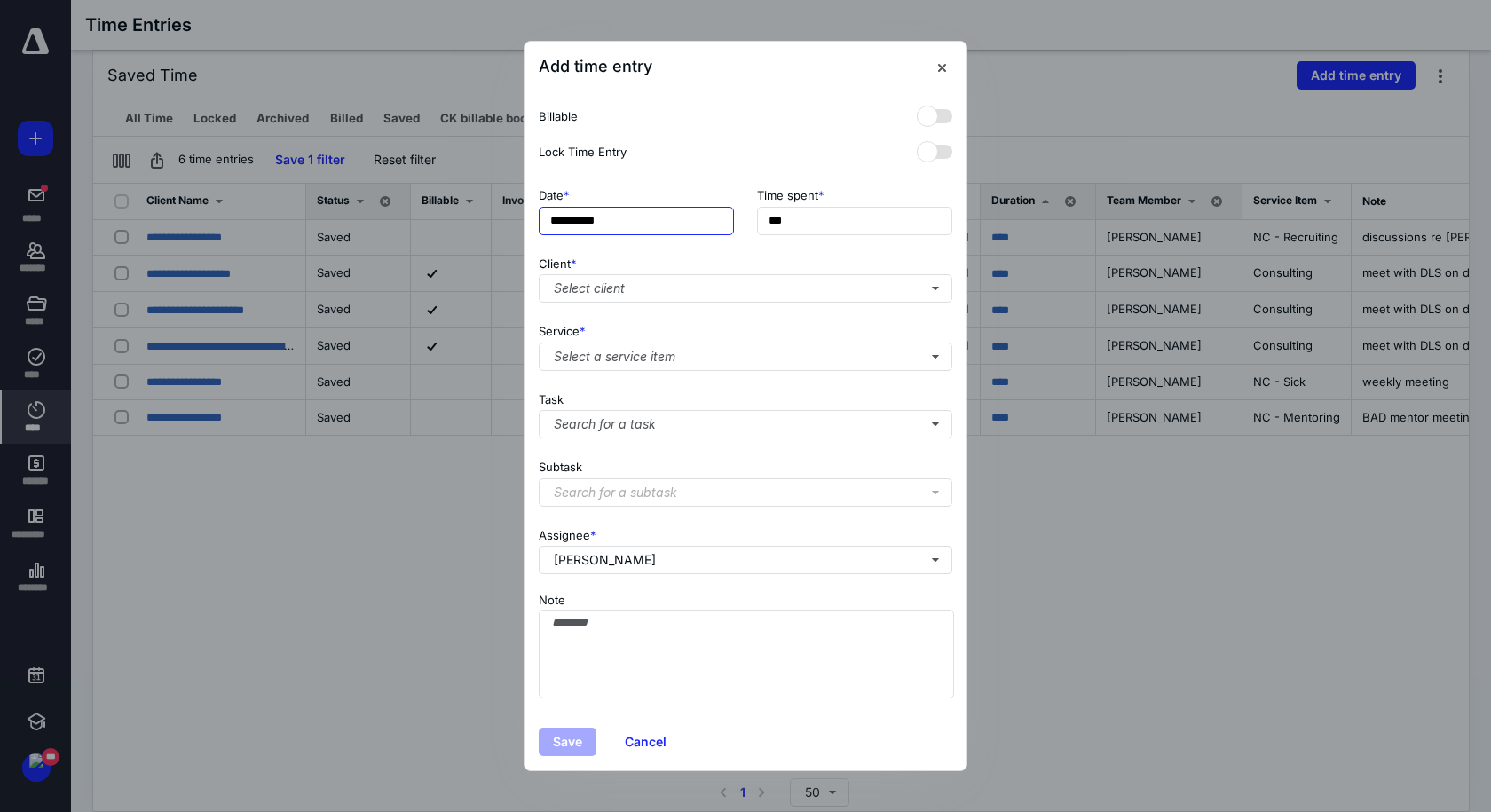 click on "**********" at bounding box center (636, 221) 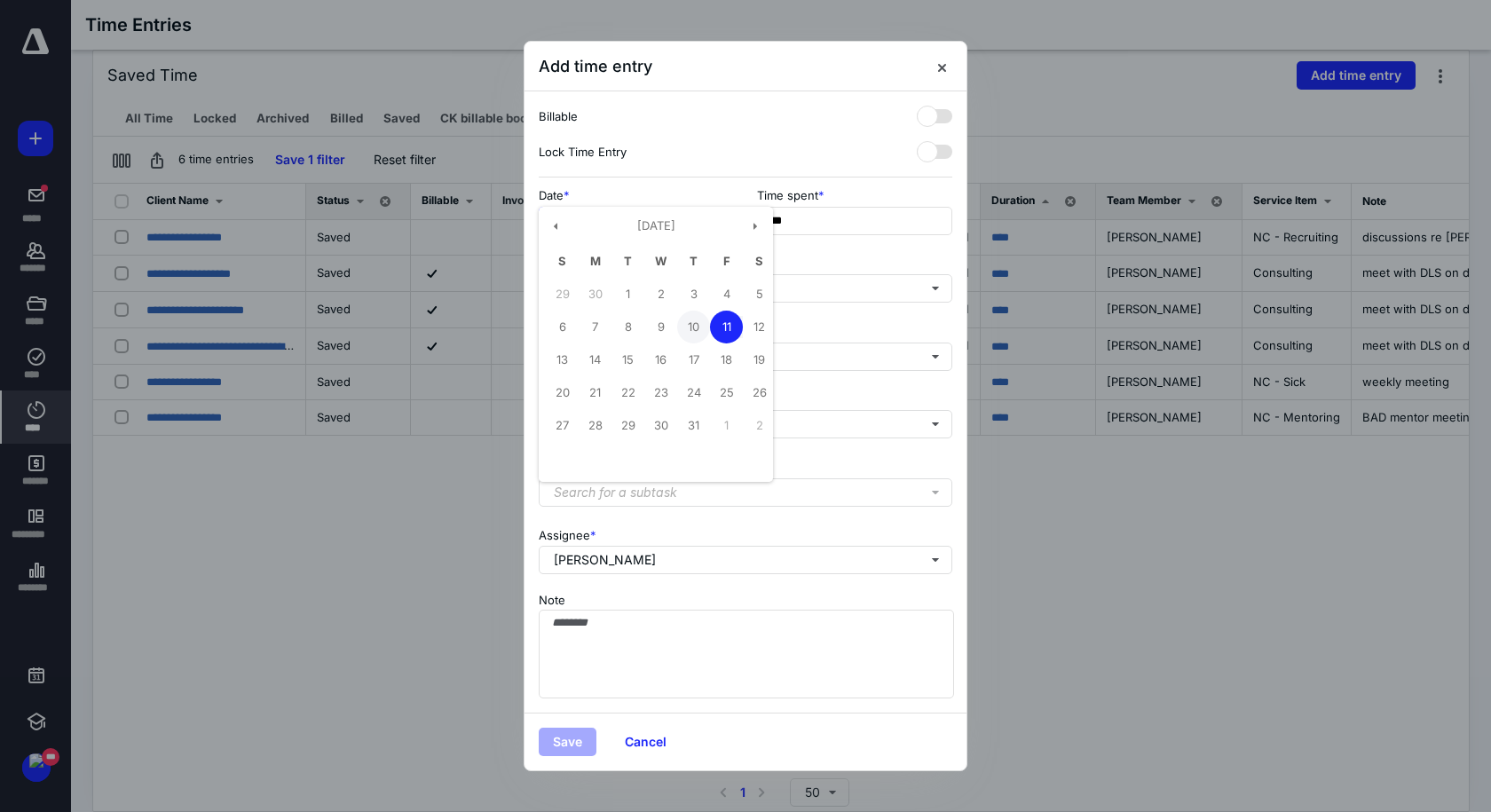 click on "10" at bounding box center [693, 327] 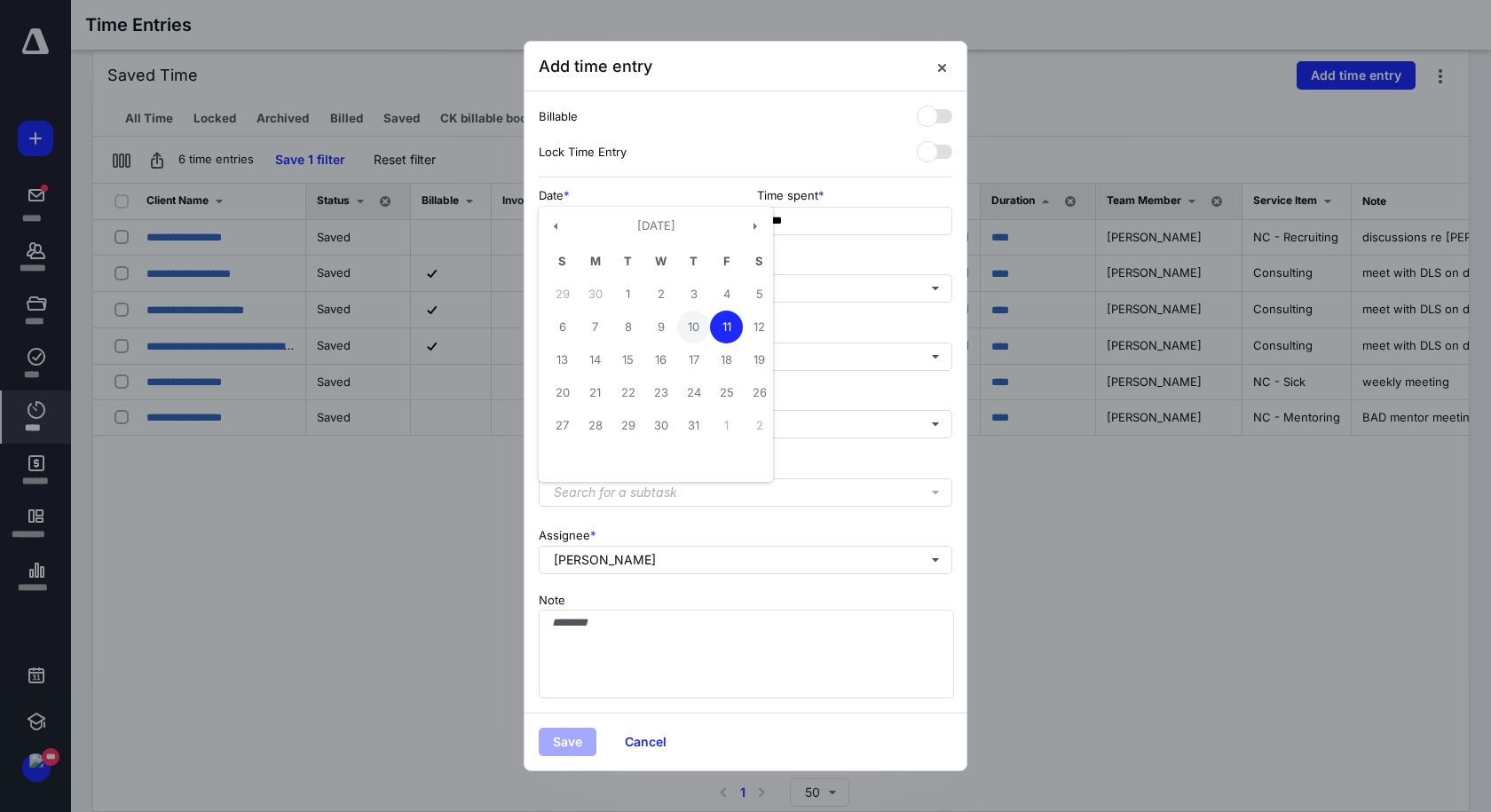 type on "**********" 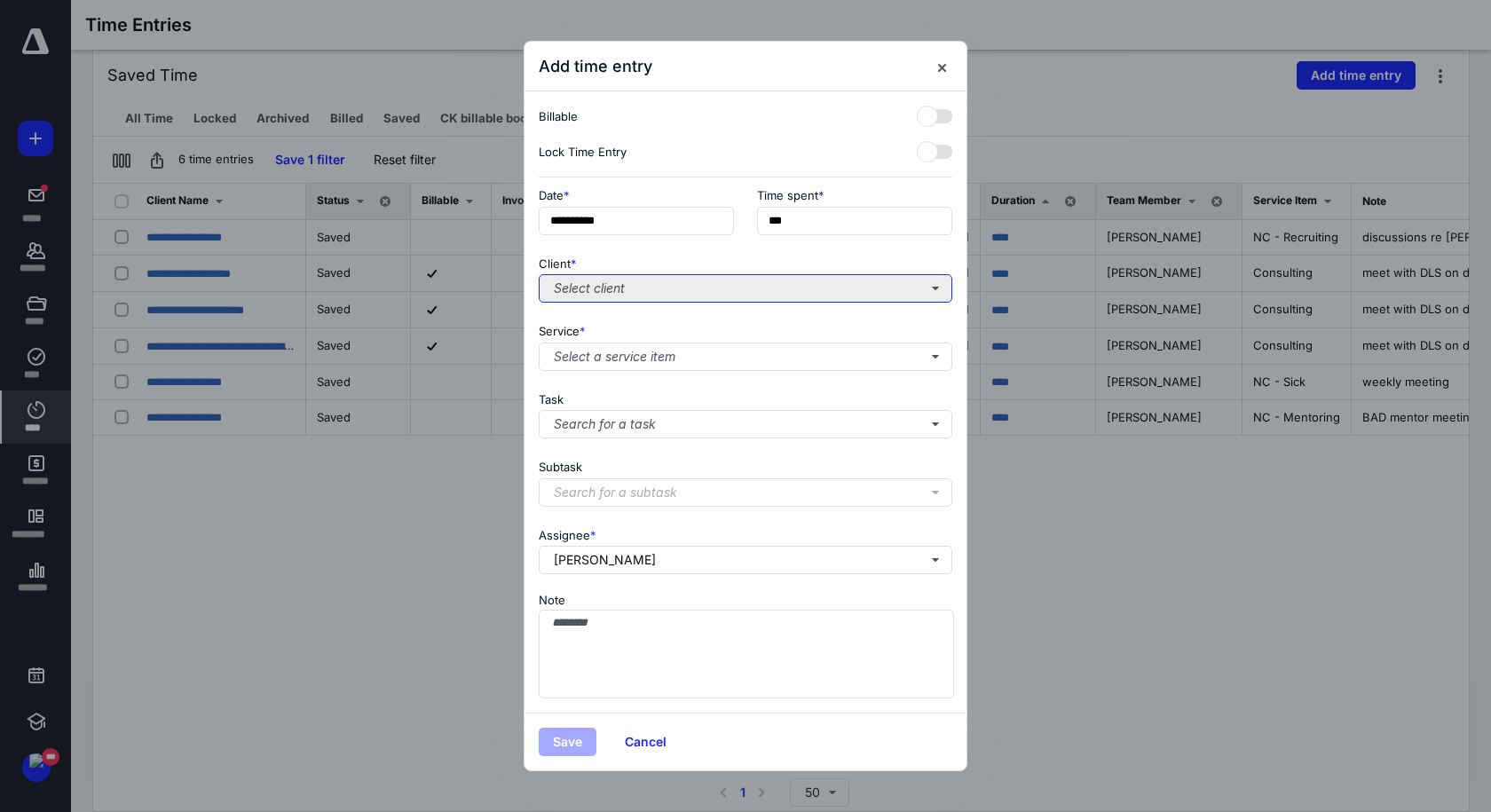 click on "Select client" at bounding box center [746, 288] 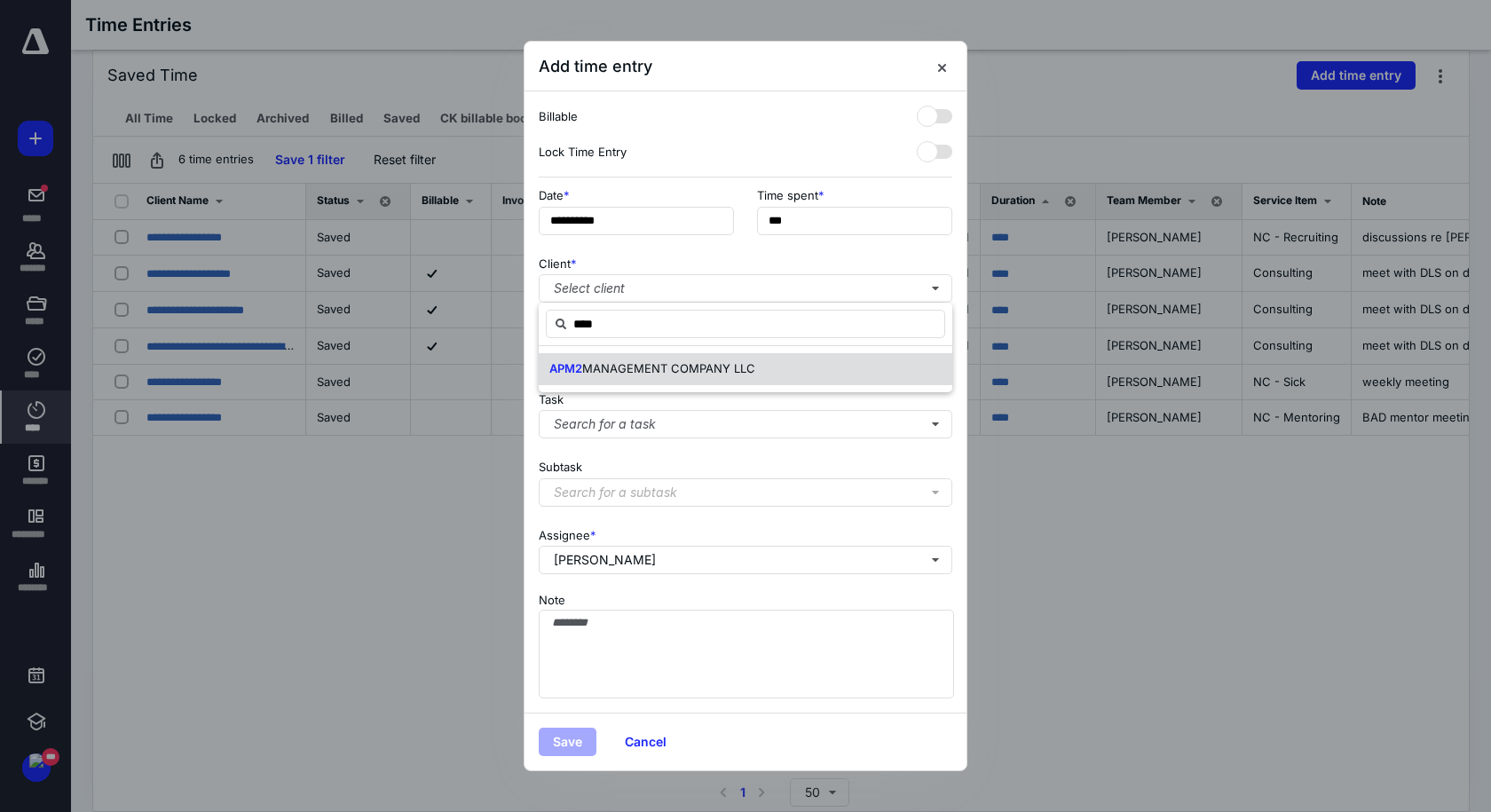 click on "APM2" at bounding box center (565, 368) 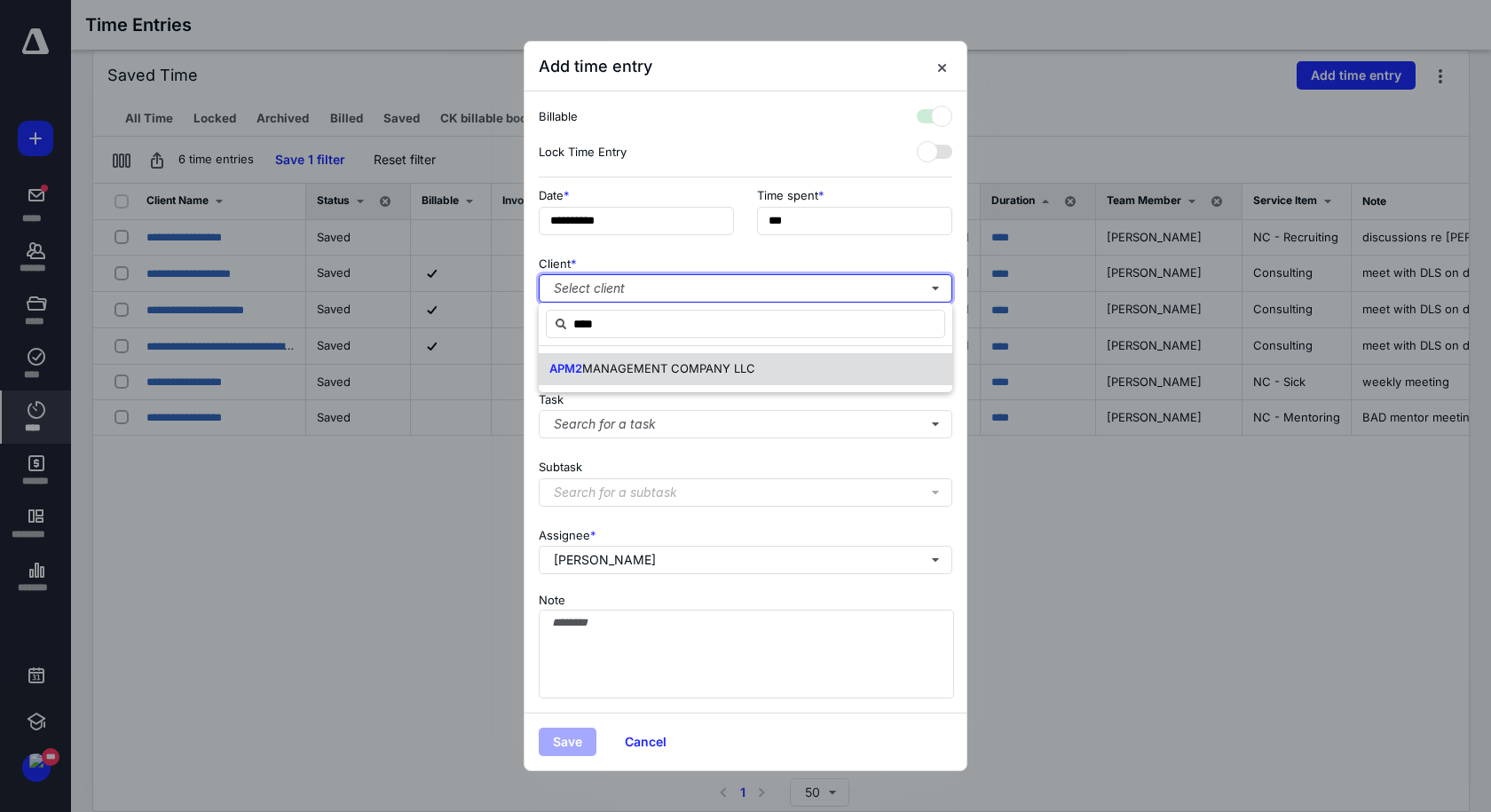 checkbox on "true" 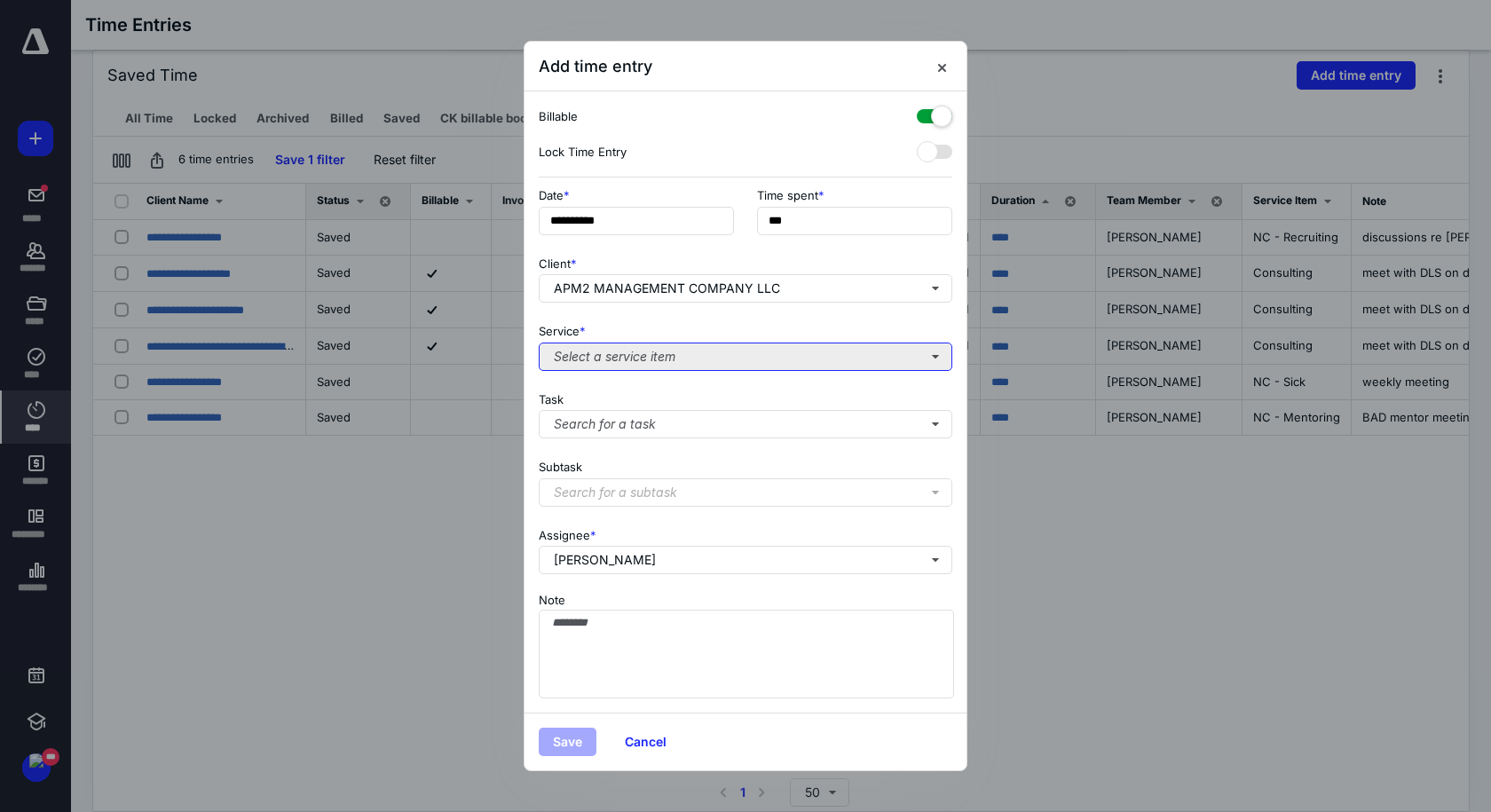 click on "Select a service item" at bounding box center [746, 357] 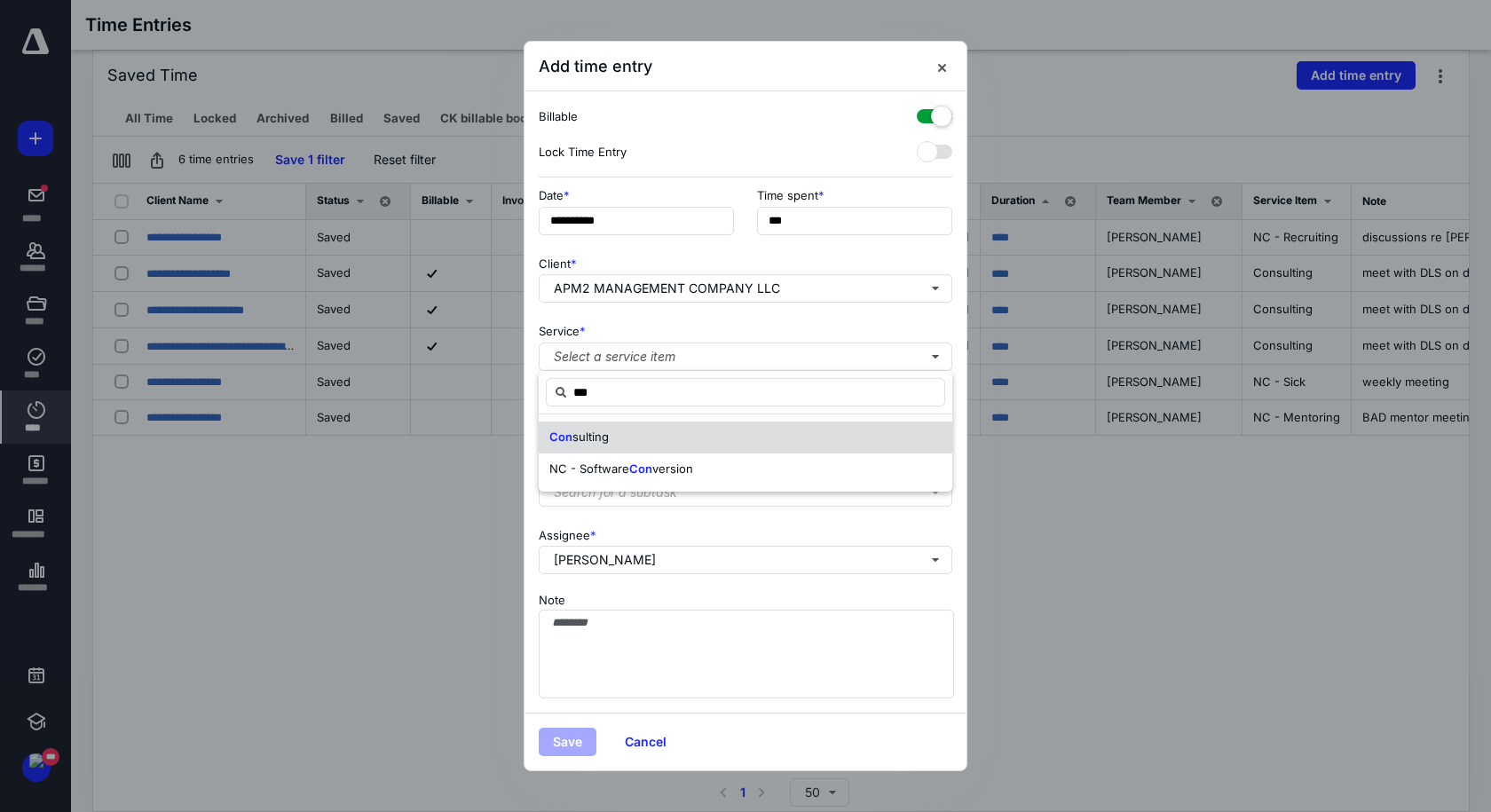click on "Con sulting" at bounding box center (746, 438) 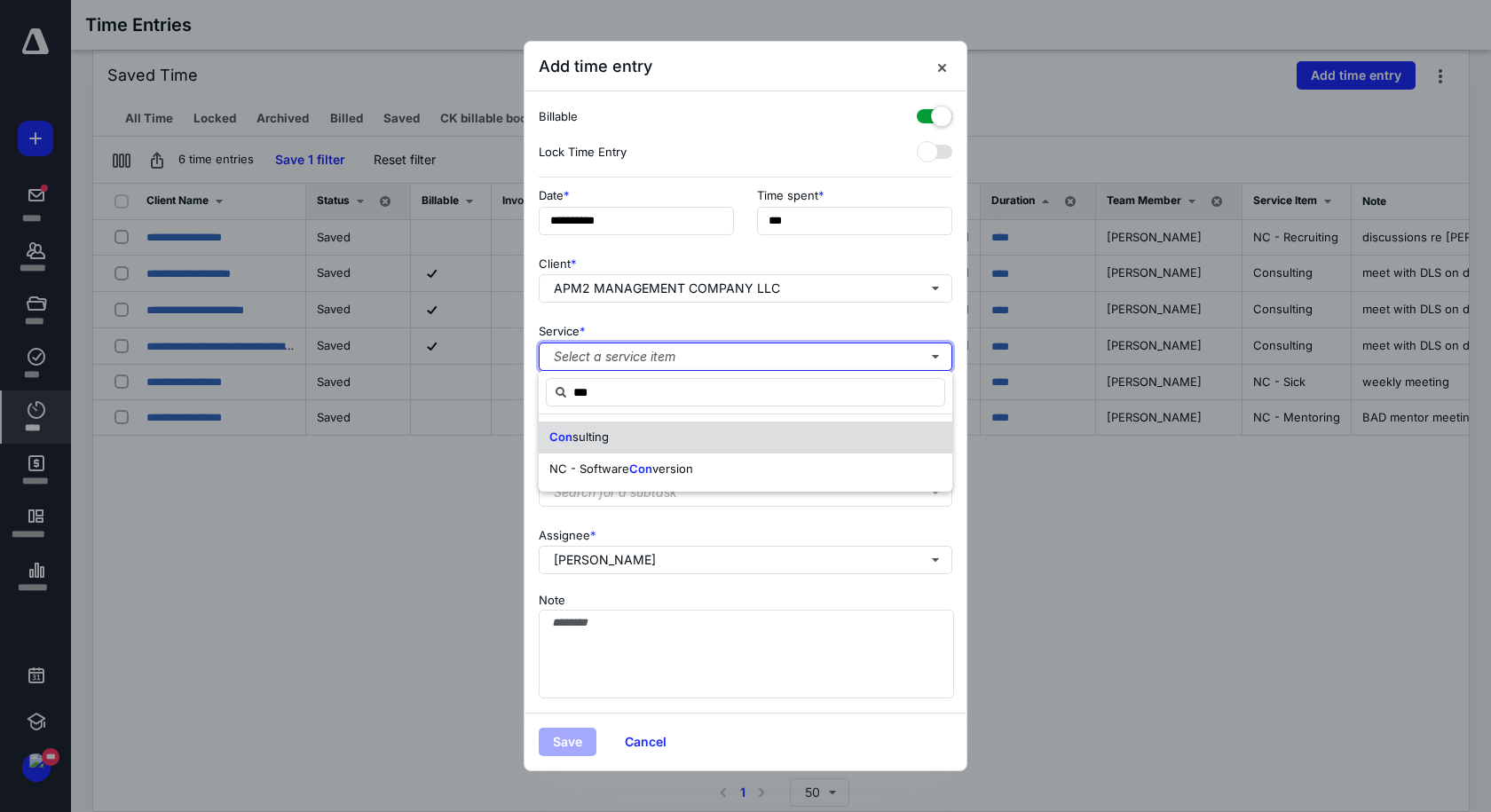 type 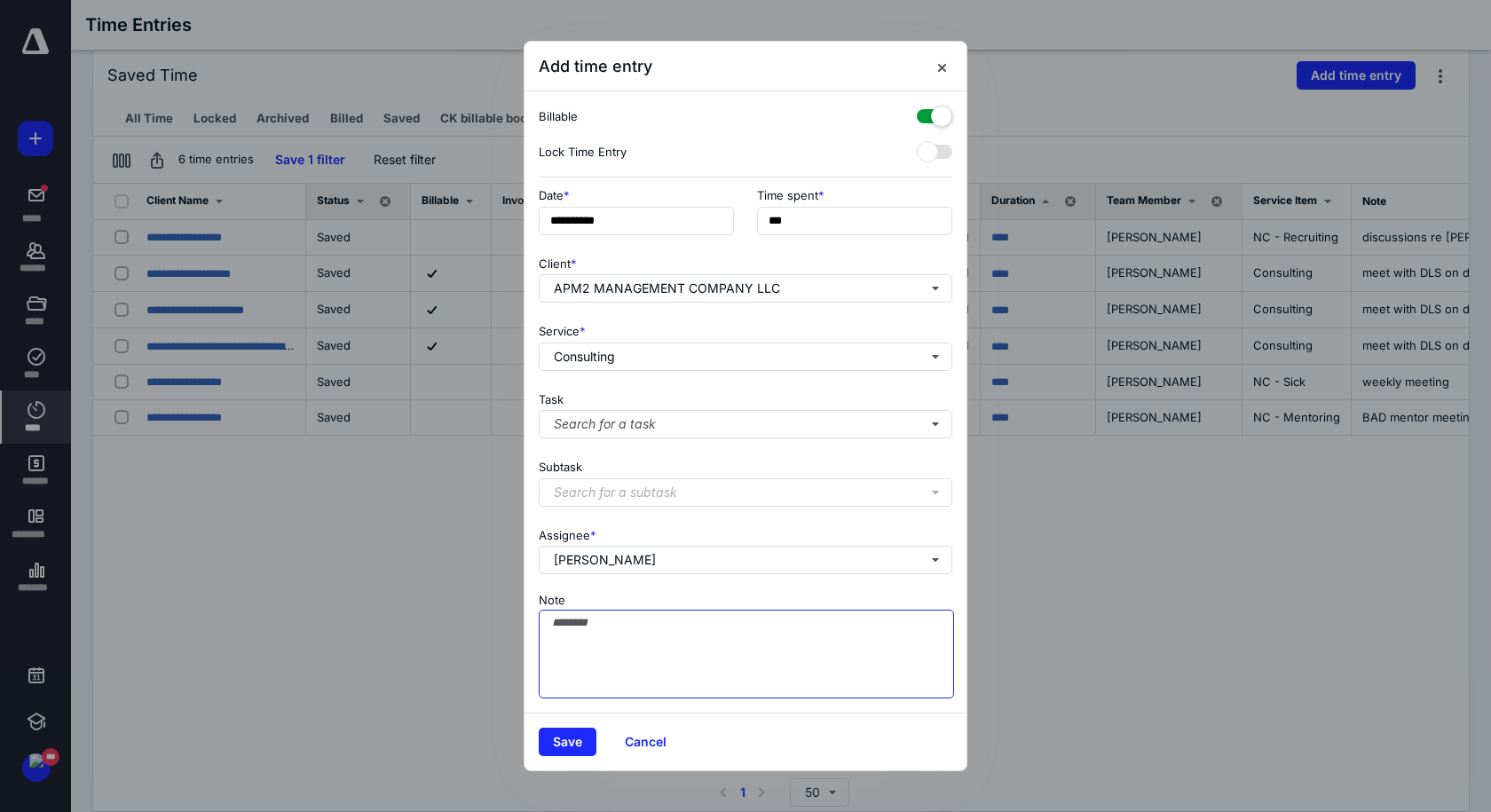 click on "Note" at bounding box center (746, 654) 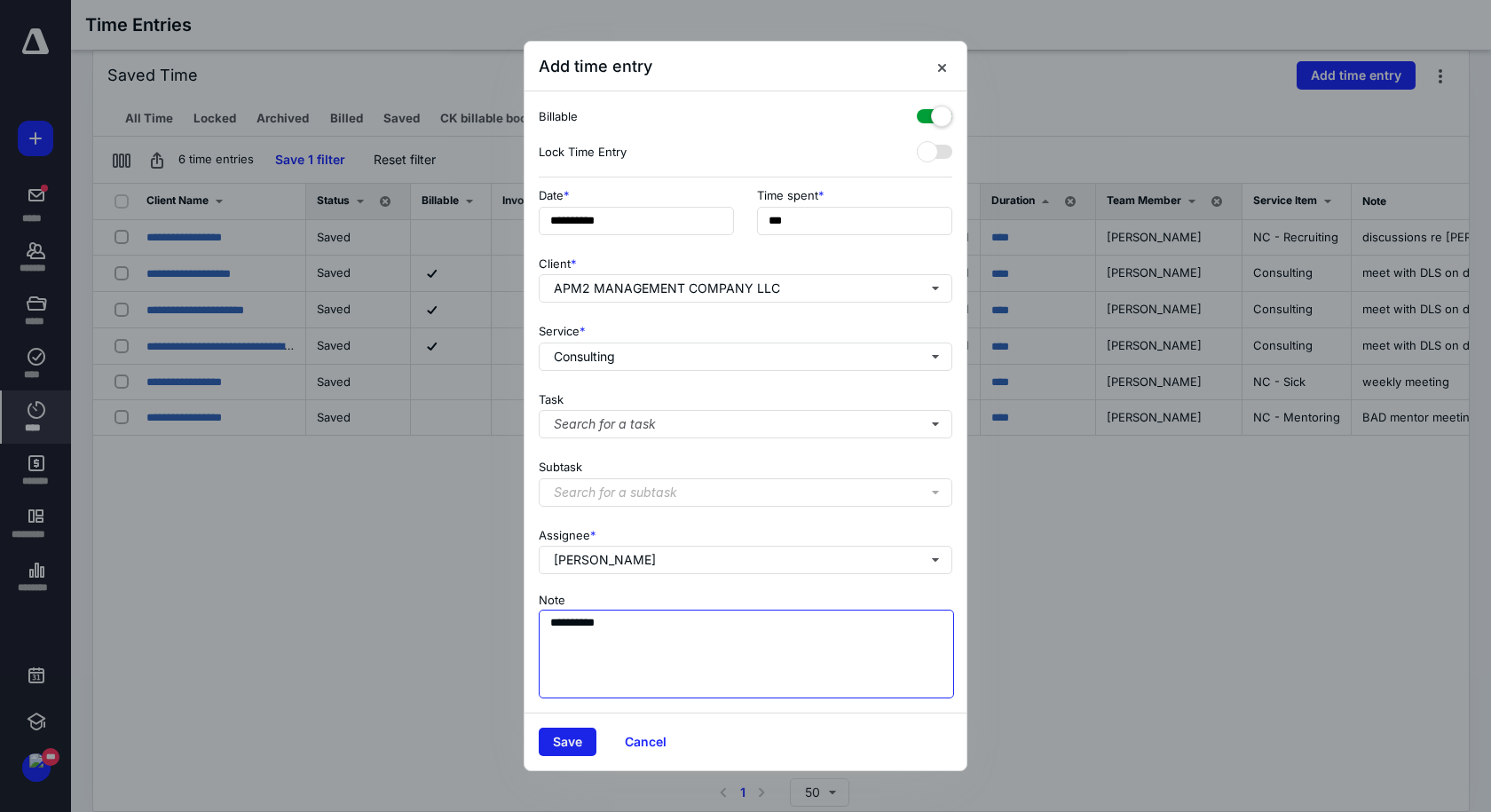 type on "*********" 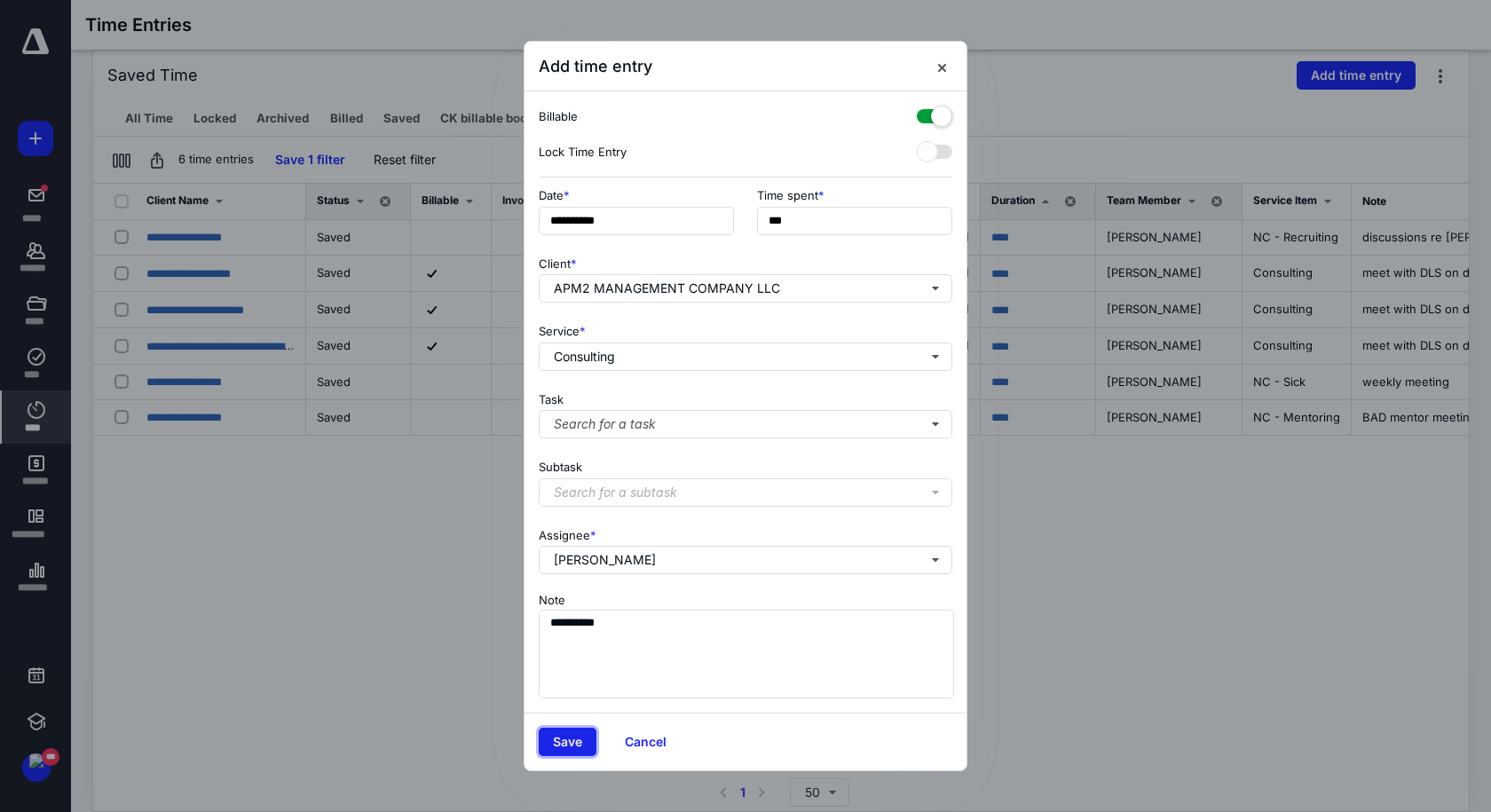 click on "Save" at bounding box center [567, 742] 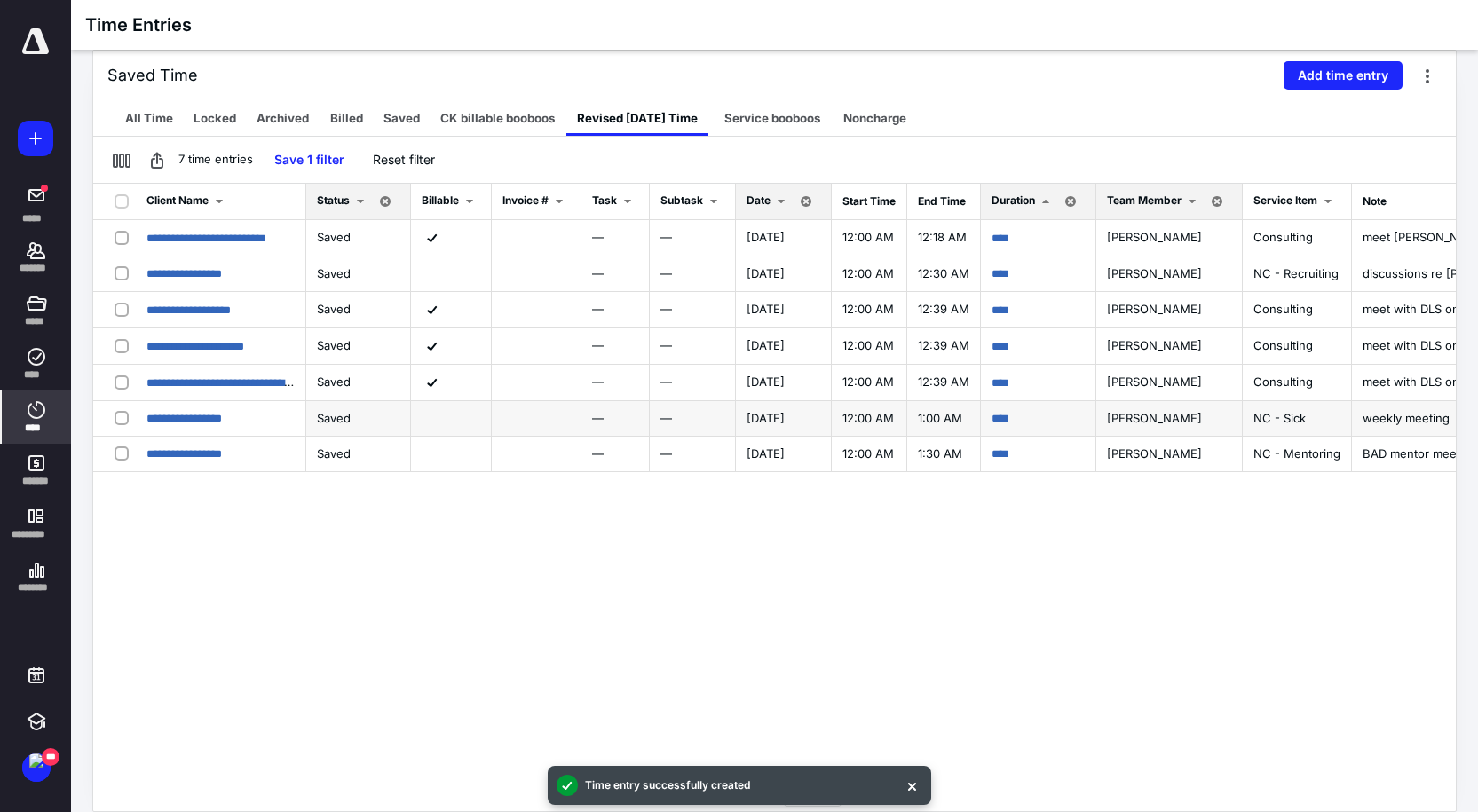 scroll, scrollTop: 27, scrollLeft: 0, axis: vertical 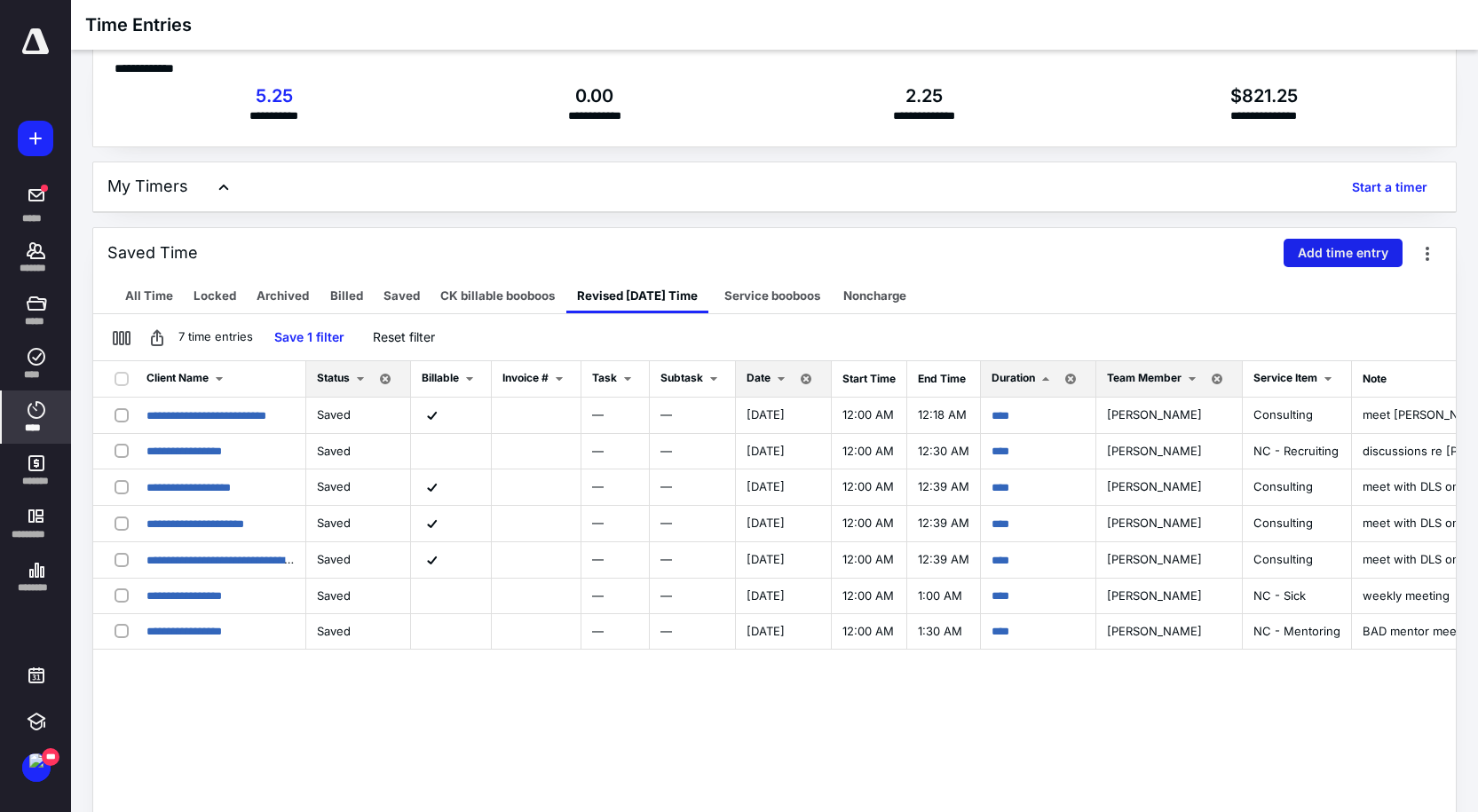 click on "Add time entry" at bounding box center (1343, 253) 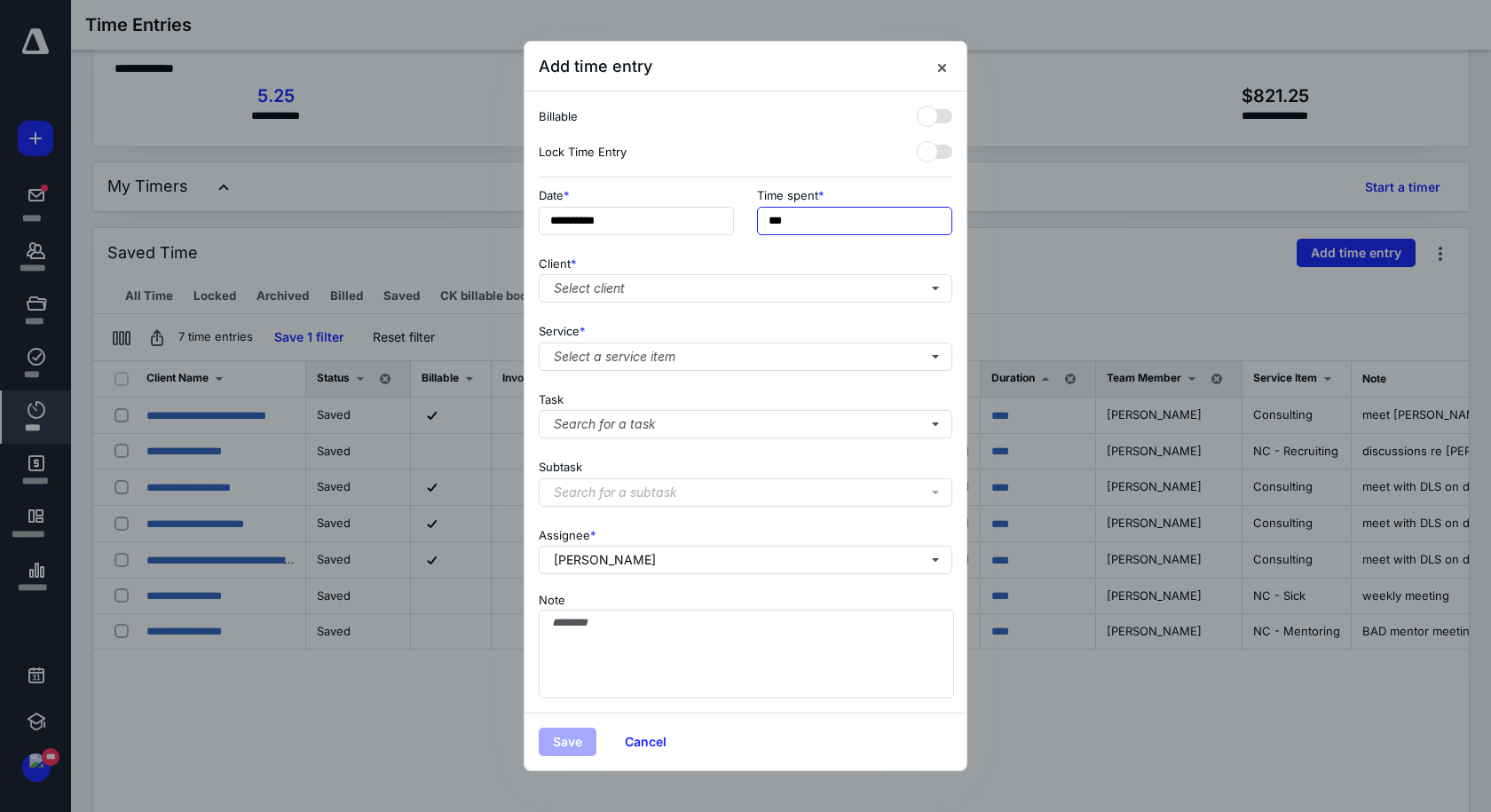 drag, startPoint x: 801, startPoint y: 222, endPoint x: 746, endPoint y: 215, distance: 55.443665 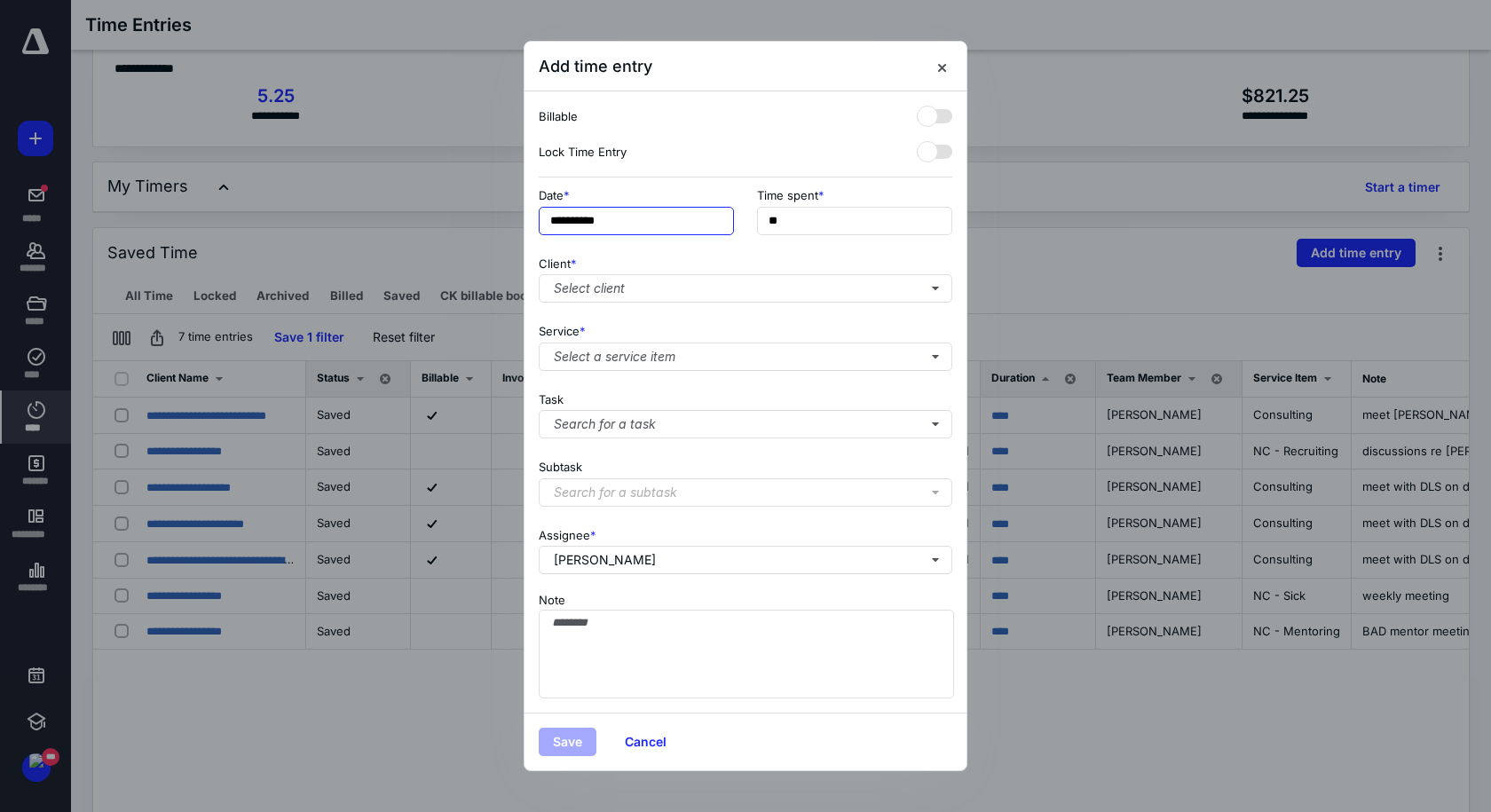 type on "***" 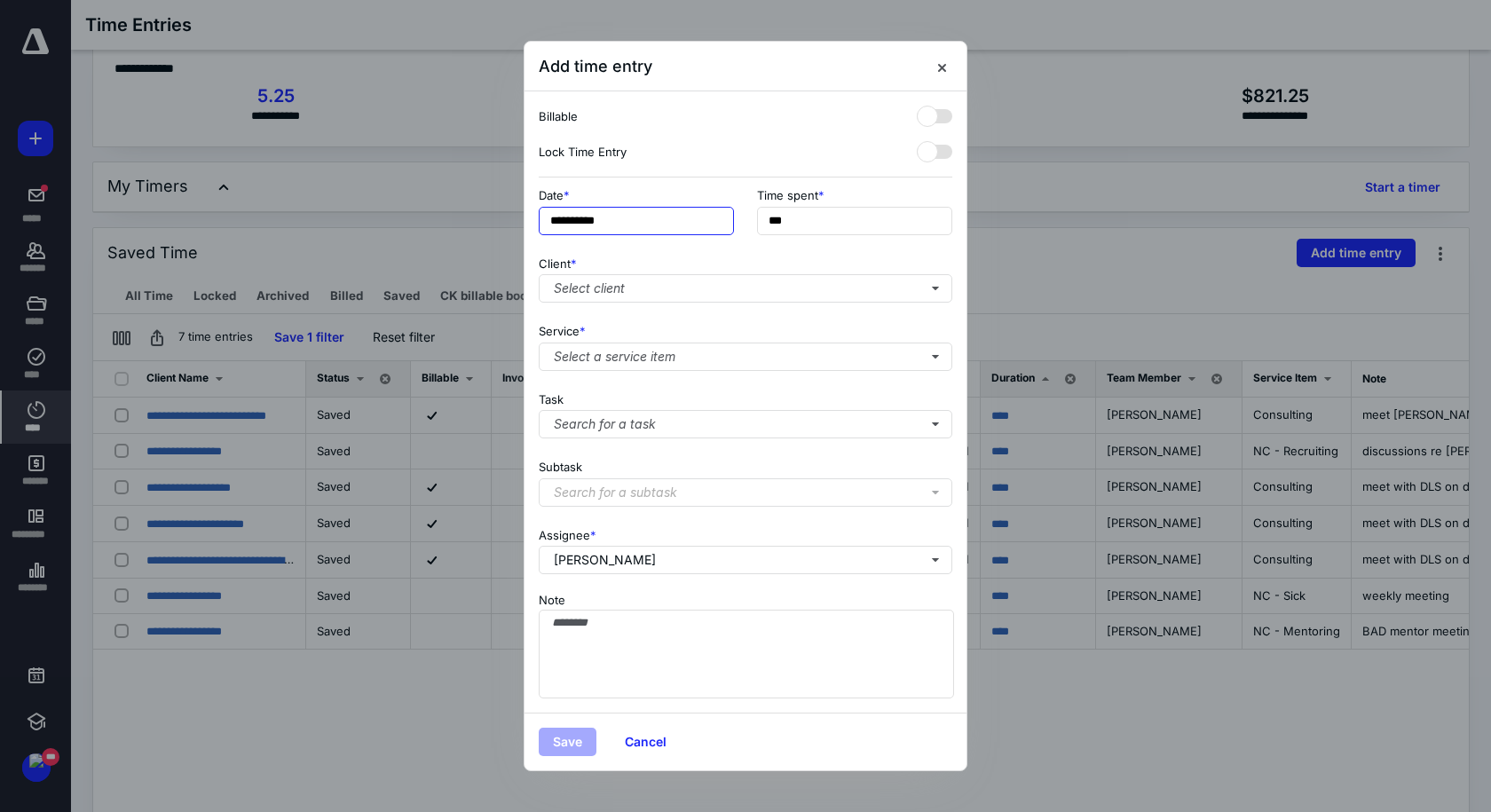 click on "**********" at bounding box center (636, 221) 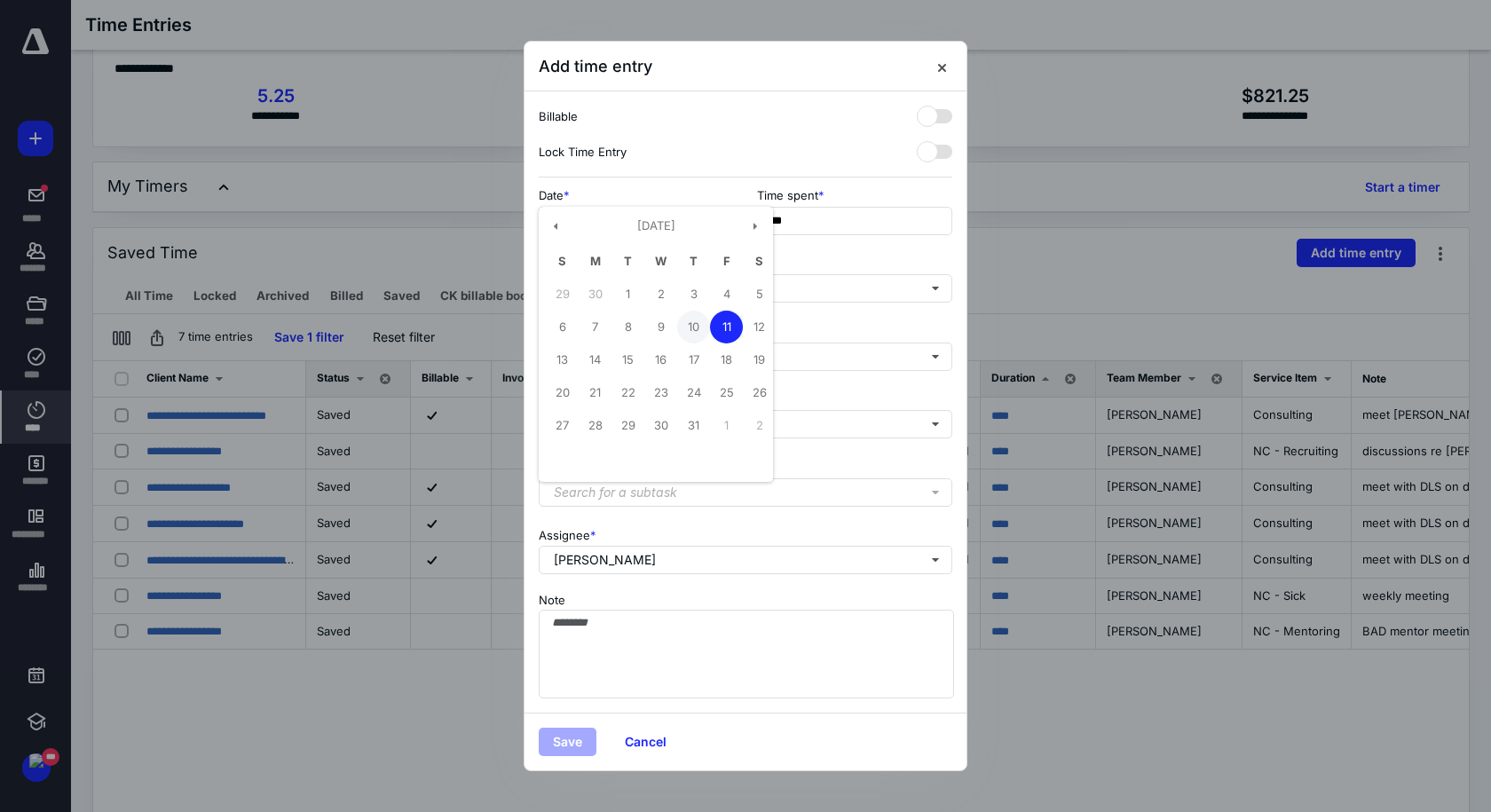 click on "10" at bounding box center [693, 327] 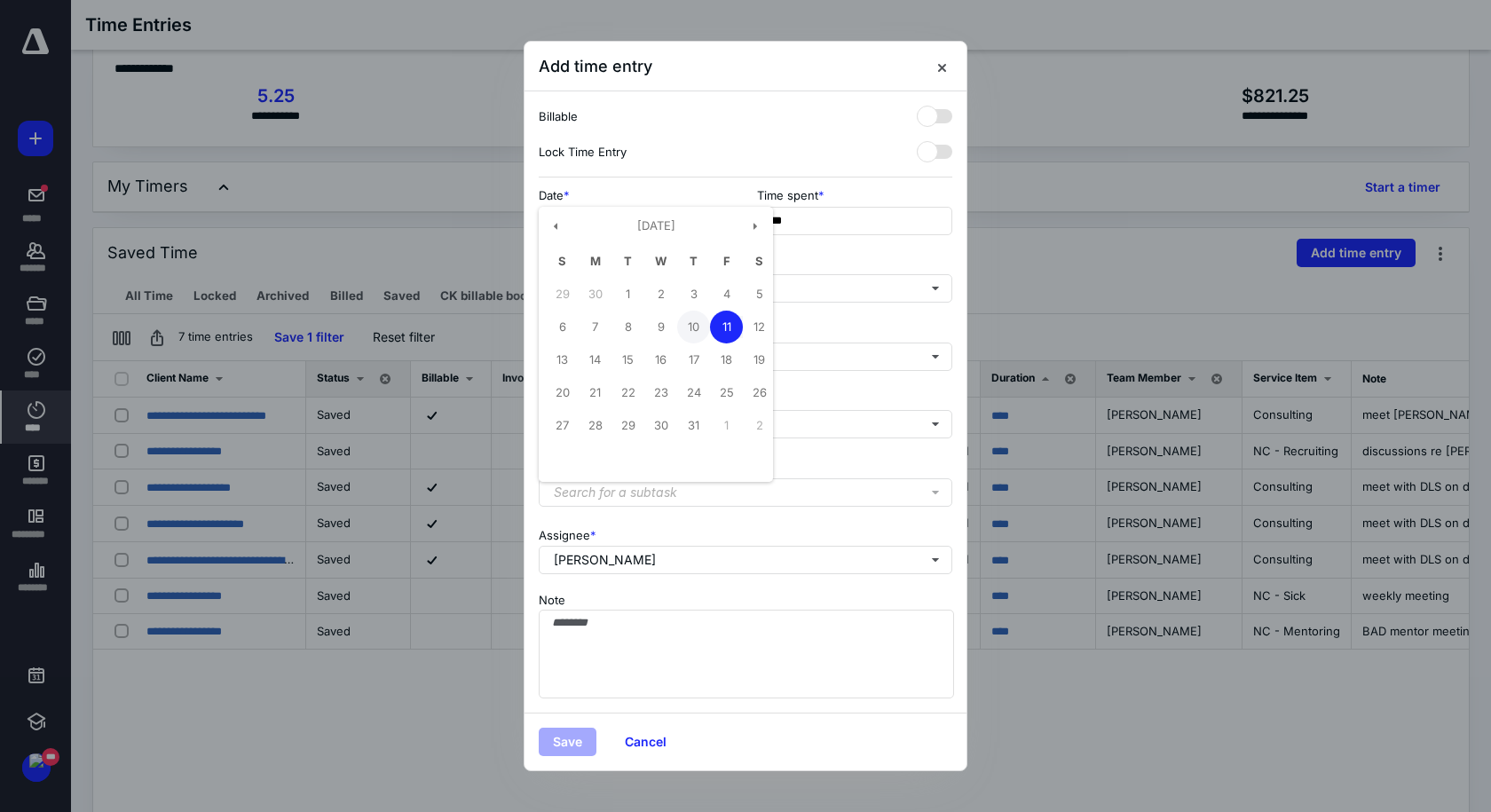 type on "**********" 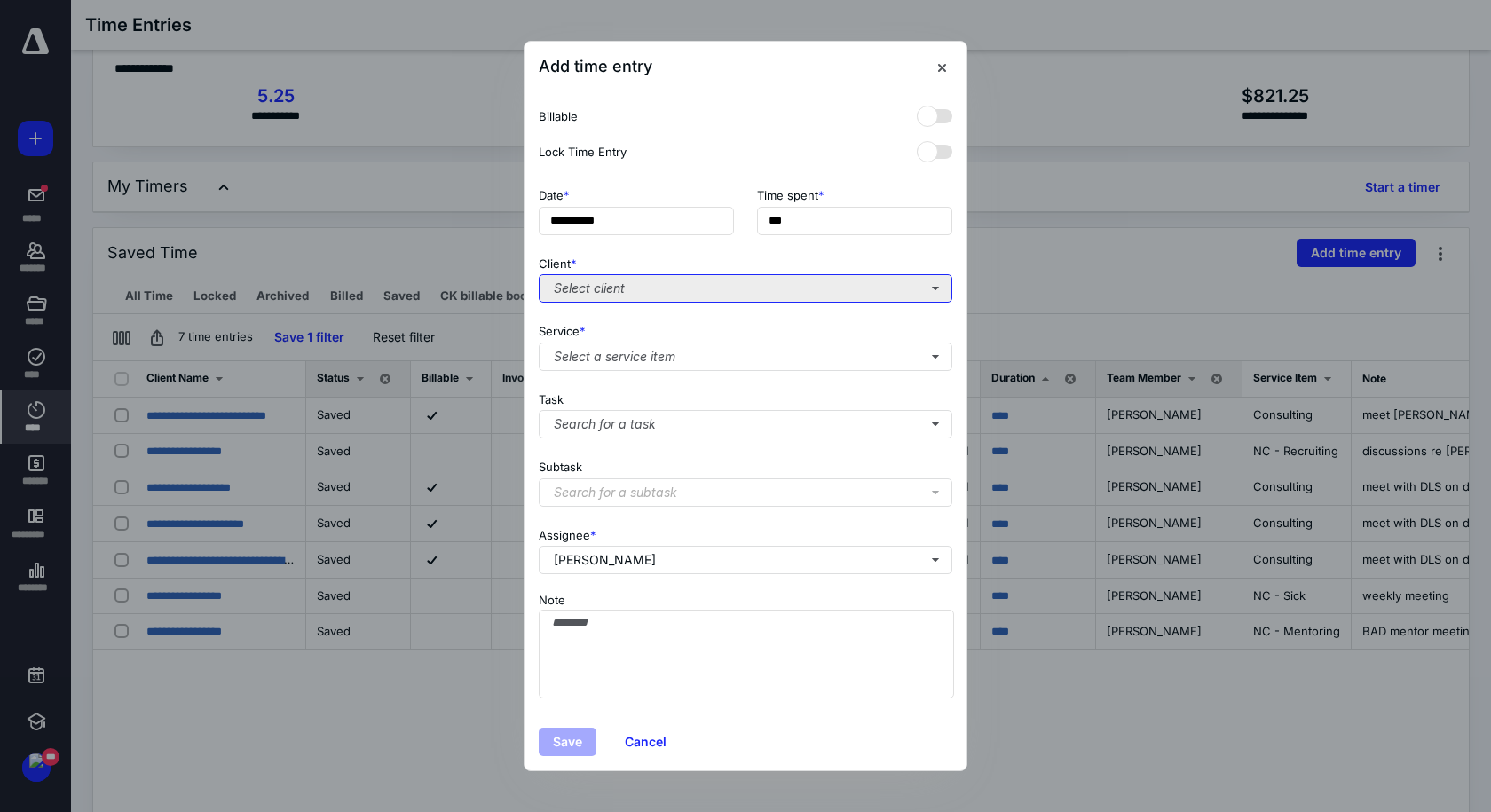 click on "Select client" at bounding box center [746, 288] 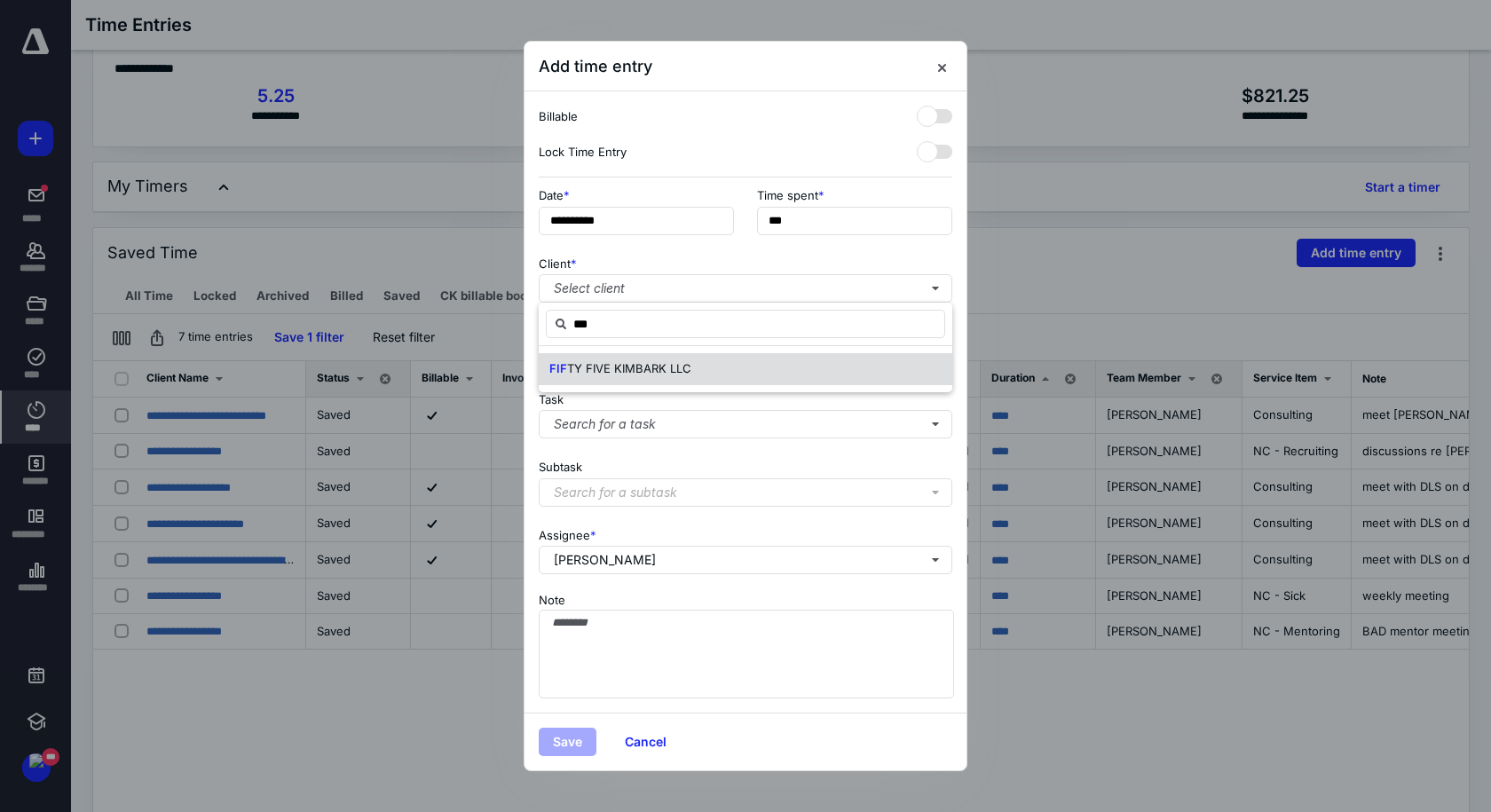 click on "TY FIVE KIMBARK LLC" at bounding box center [629, 368] 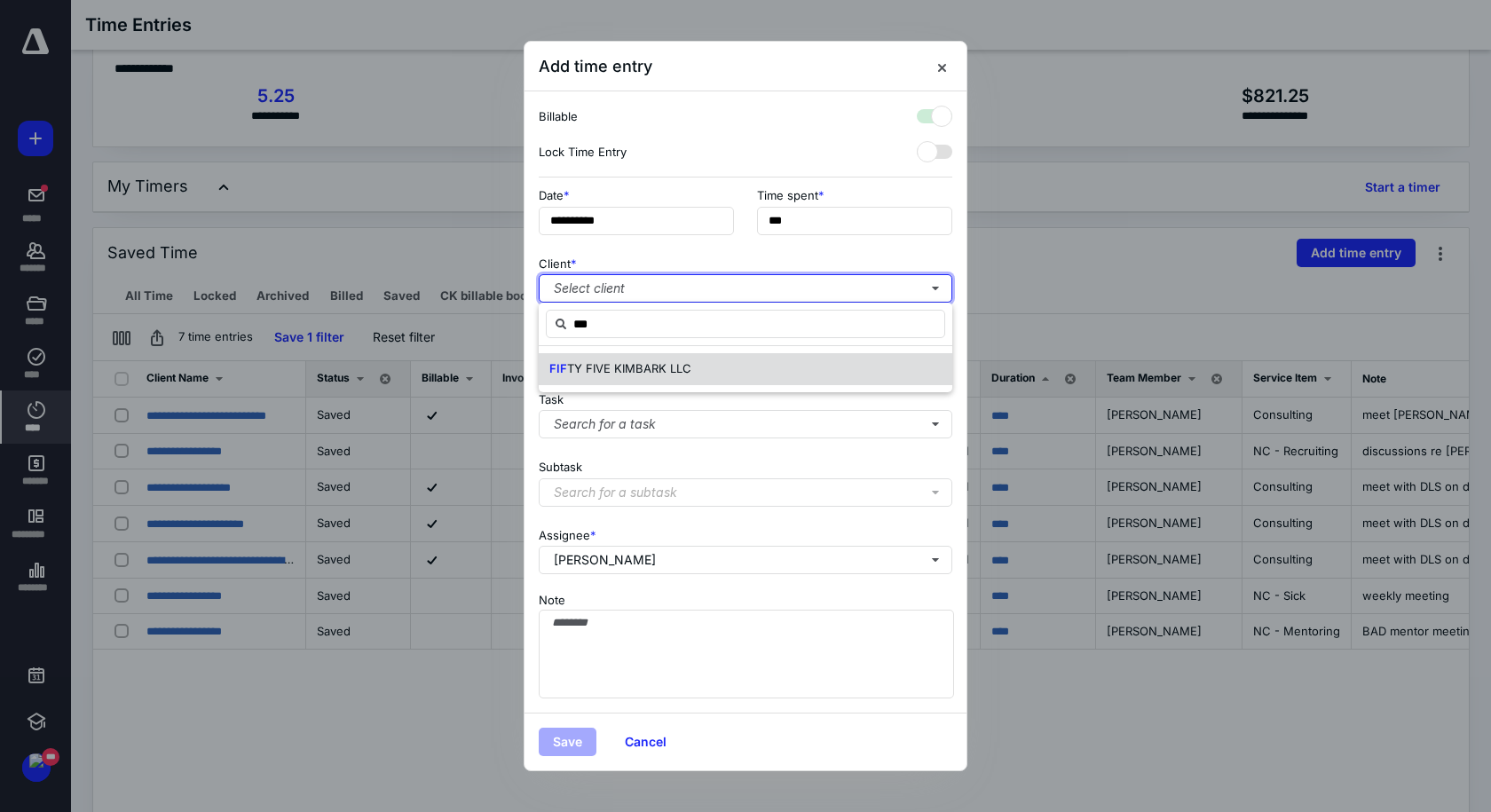 checkbox on "true" 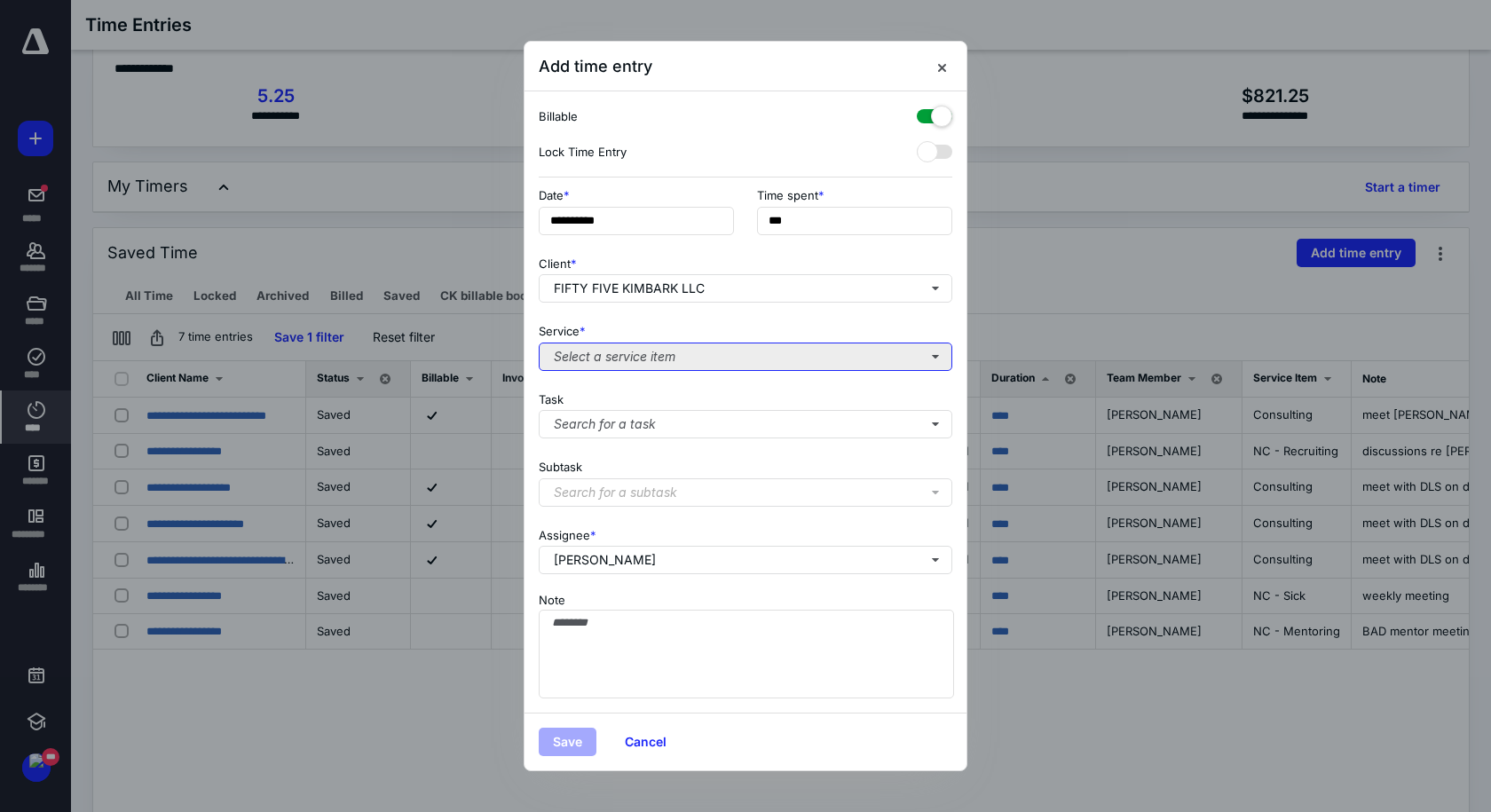 click on "Select a service item" at bounding box center [746, 357] 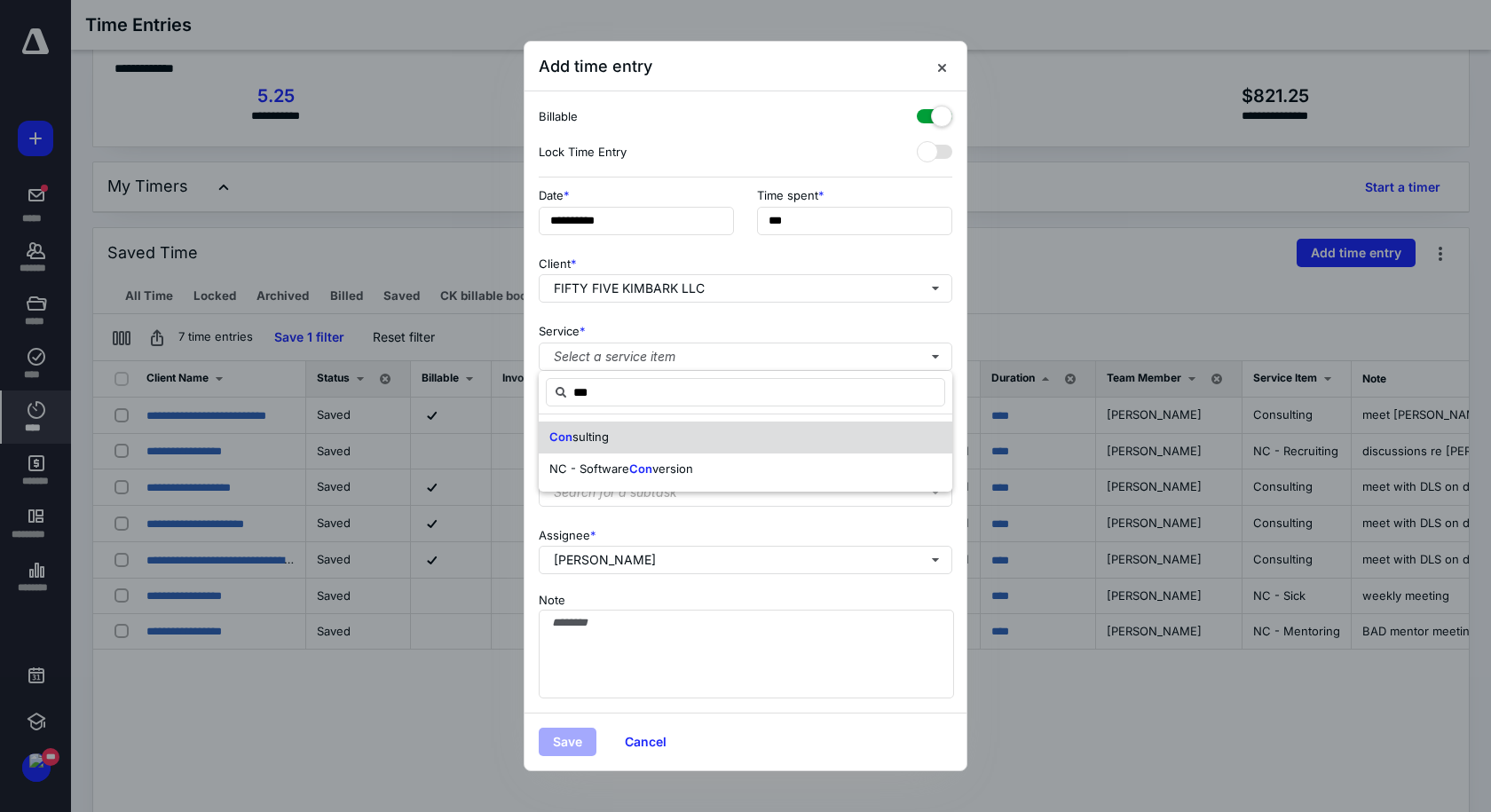 click on "Con sulting" at bounding box center [746, 438] 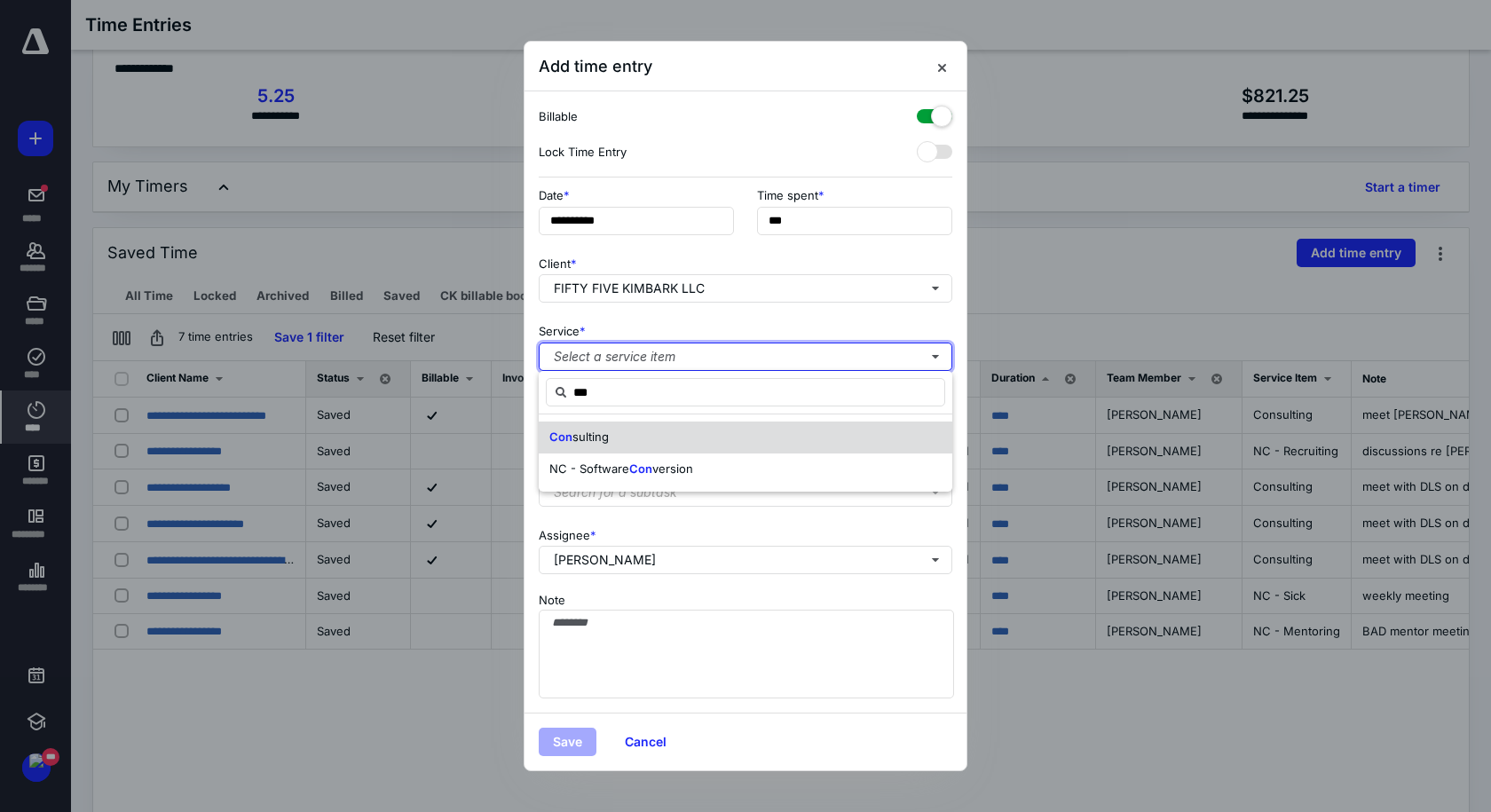 type 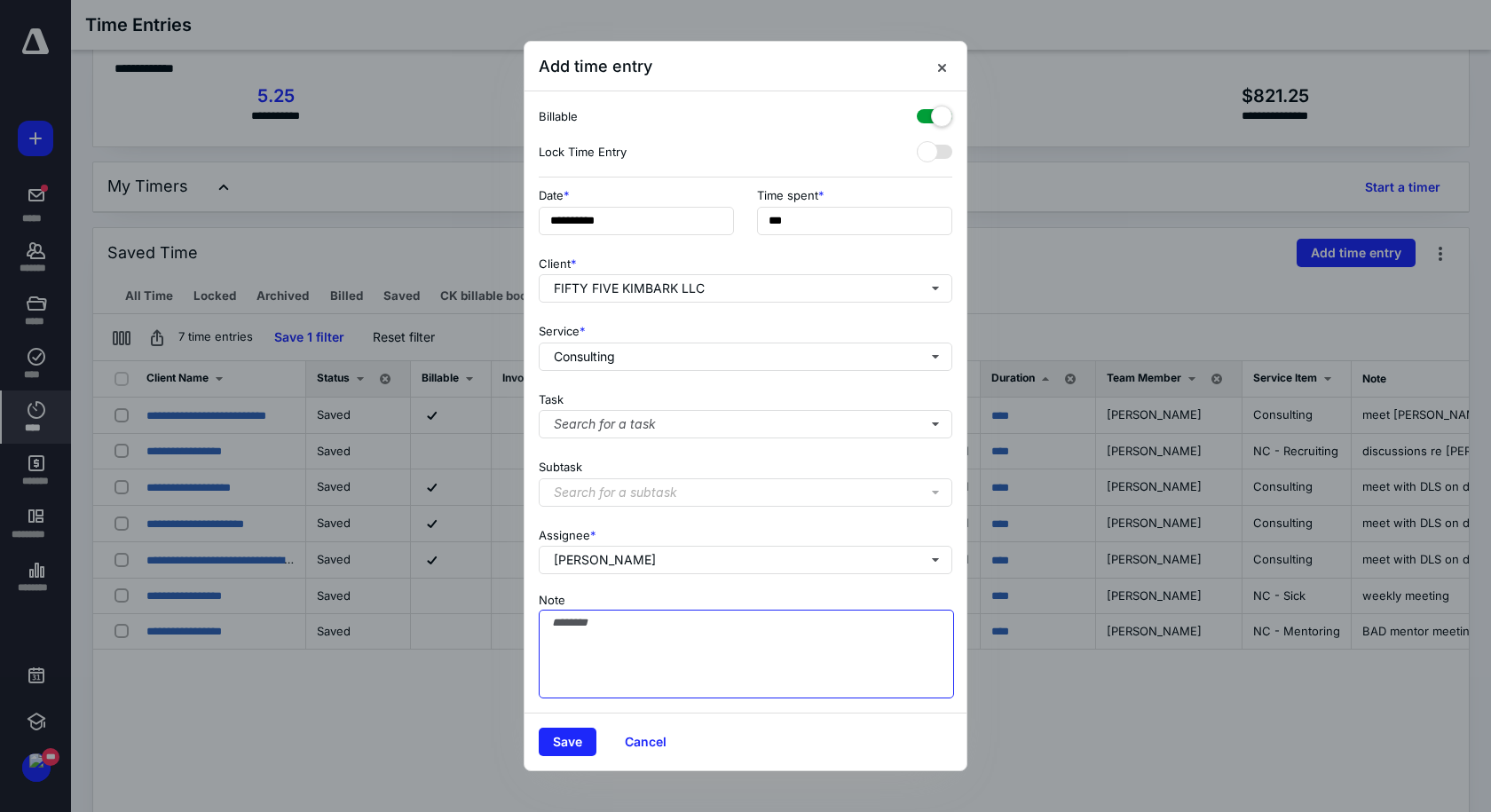 click on "Note" at bounding box center [746, 654] 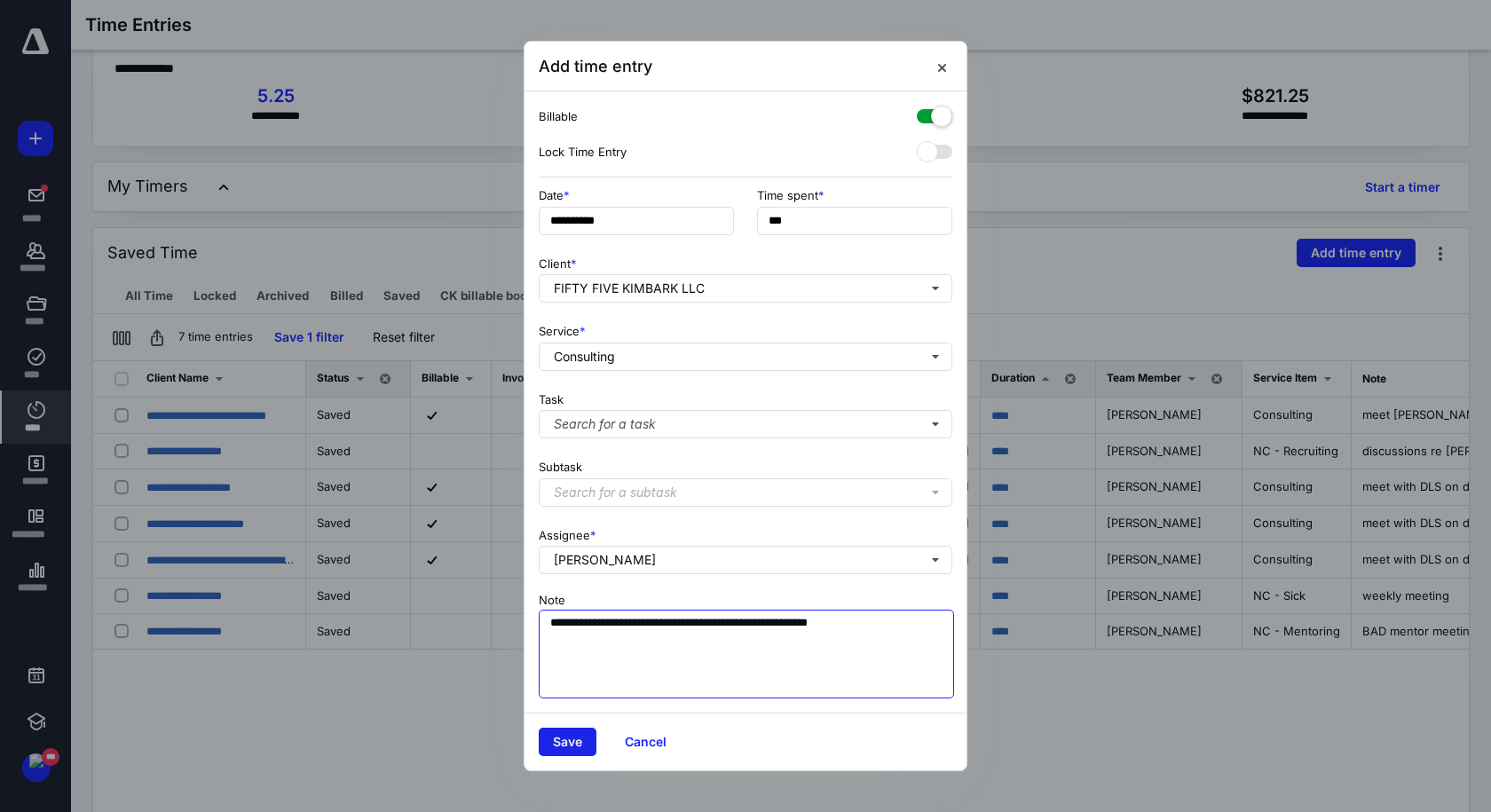 type on "**********" 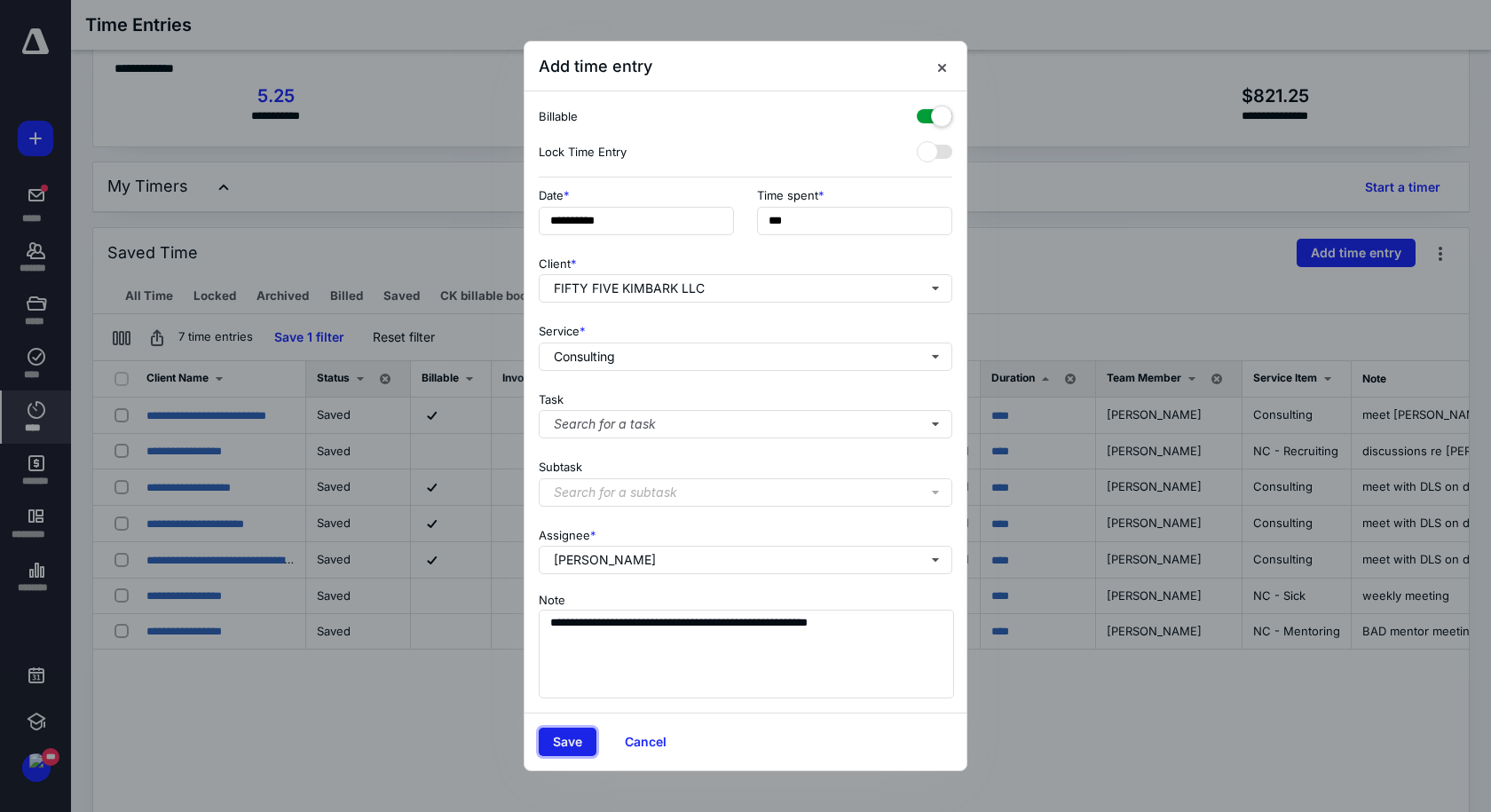 click on "Save" at bounding box center [567, 742] 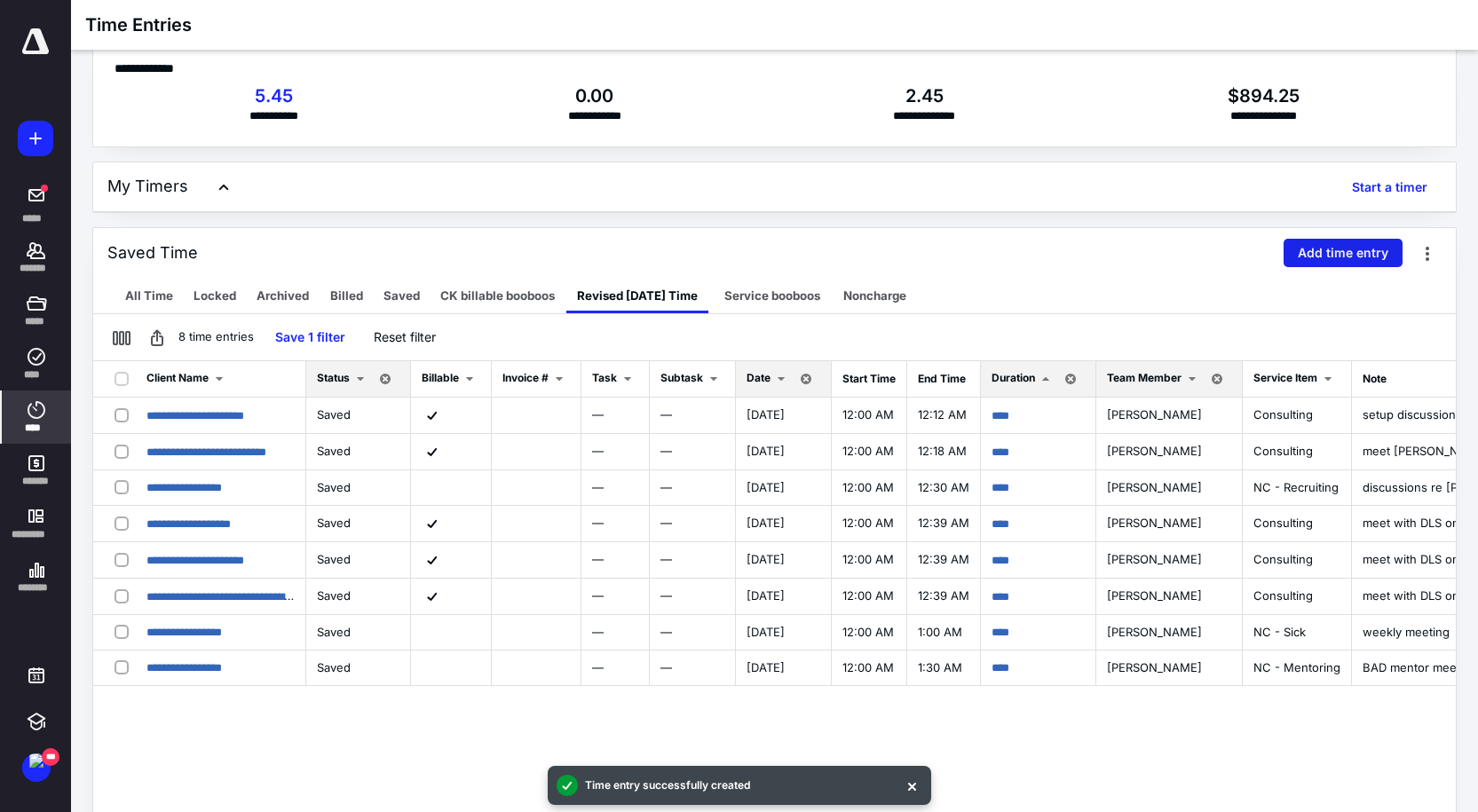 click on "Add time entry" at bounding box center [1343, 253] 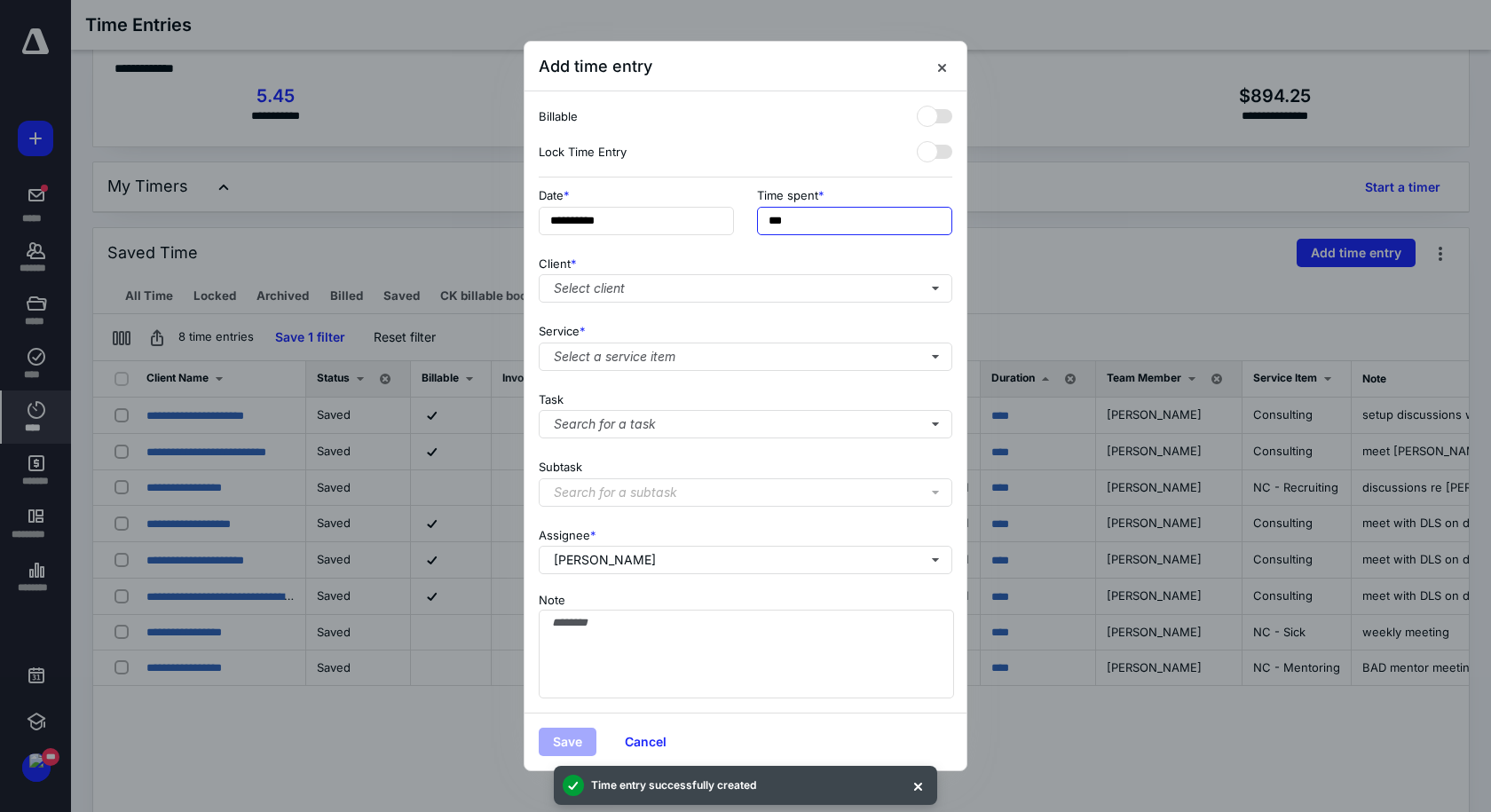 drag, startPoint x: 815, startPoint y: 229, endPoint x: 676, endPoint y: 187, distance: 145.20675 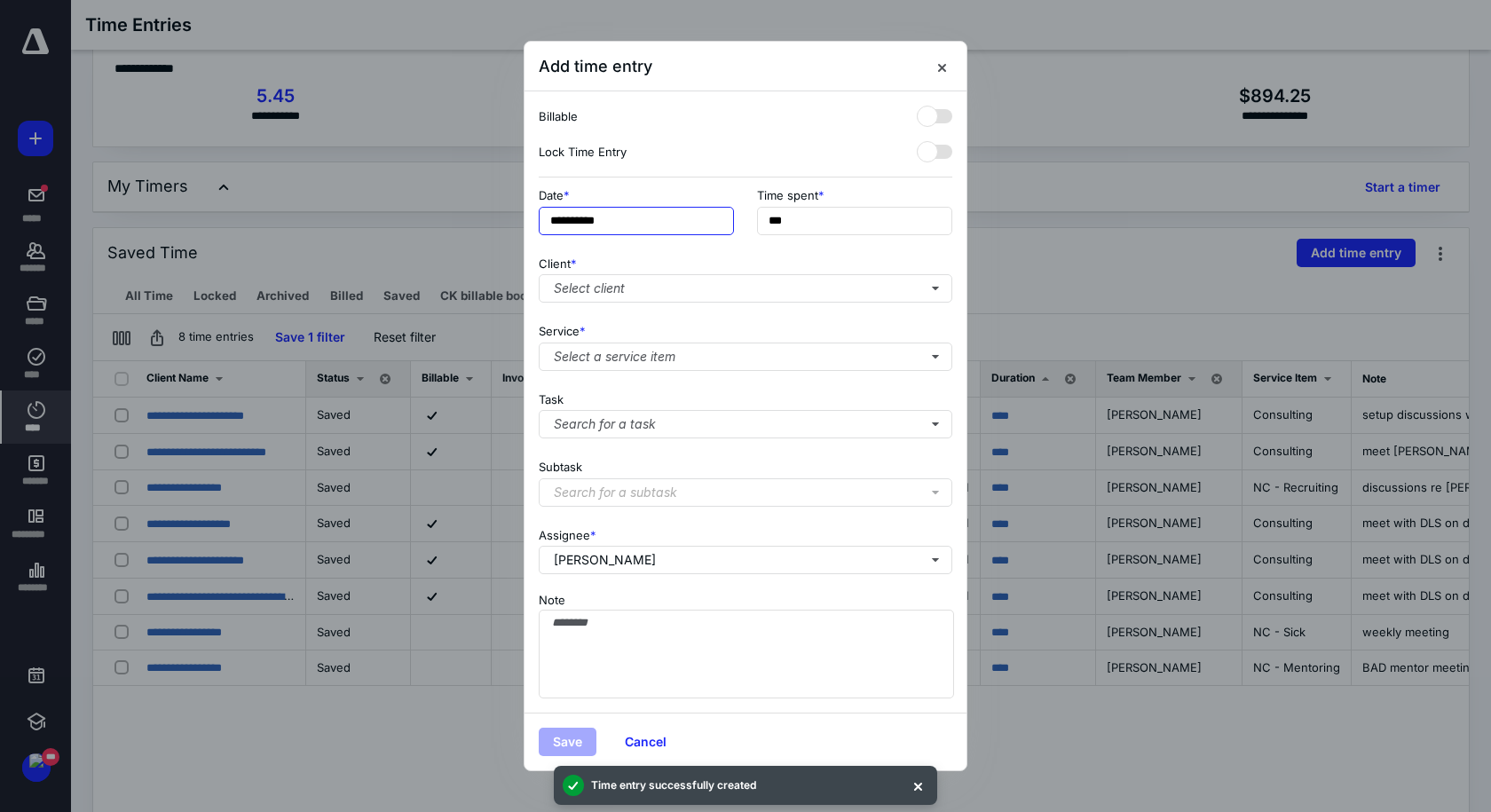 type on "**" 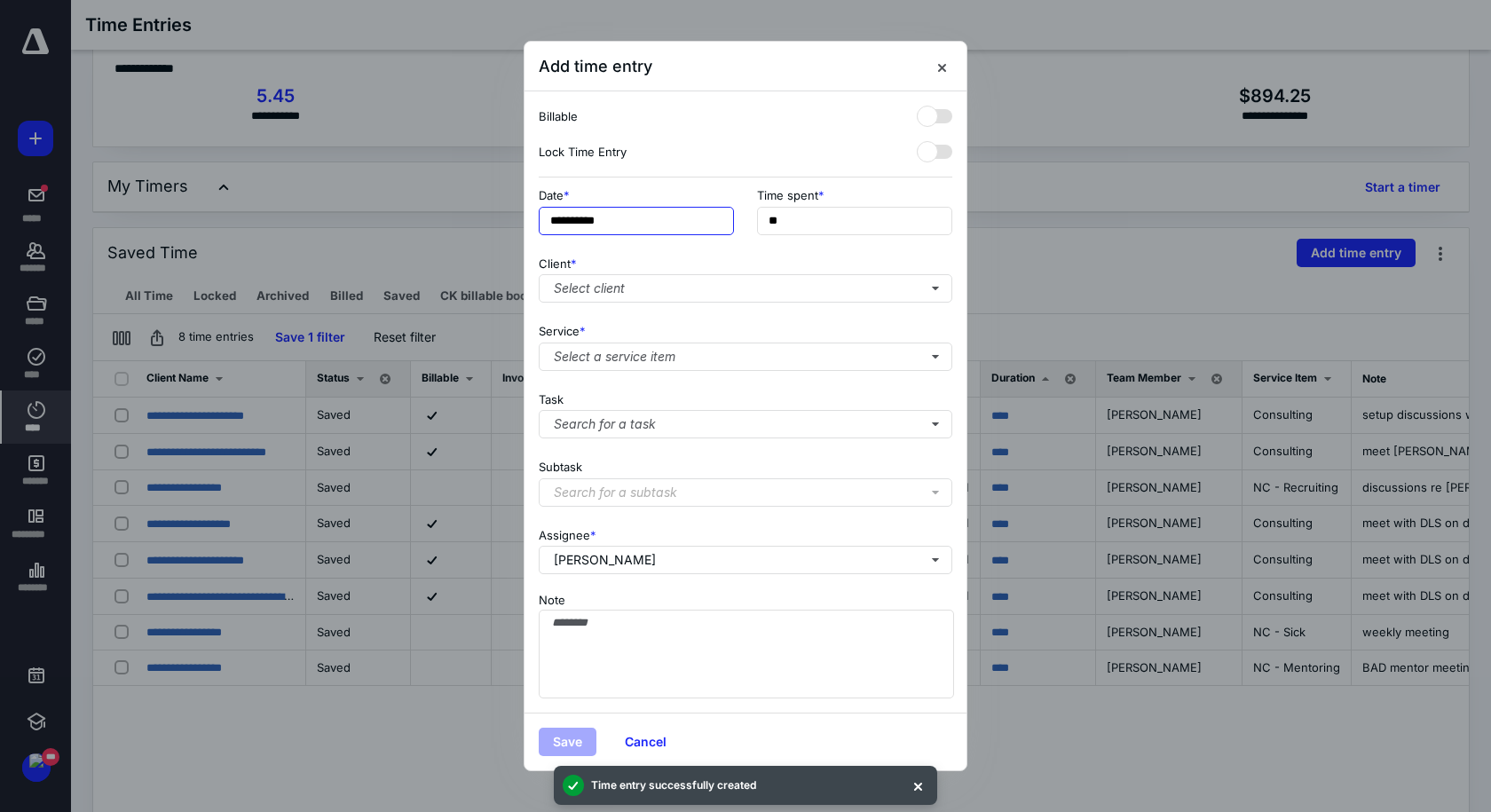 click on "**********" at bounding box center (636, 221) 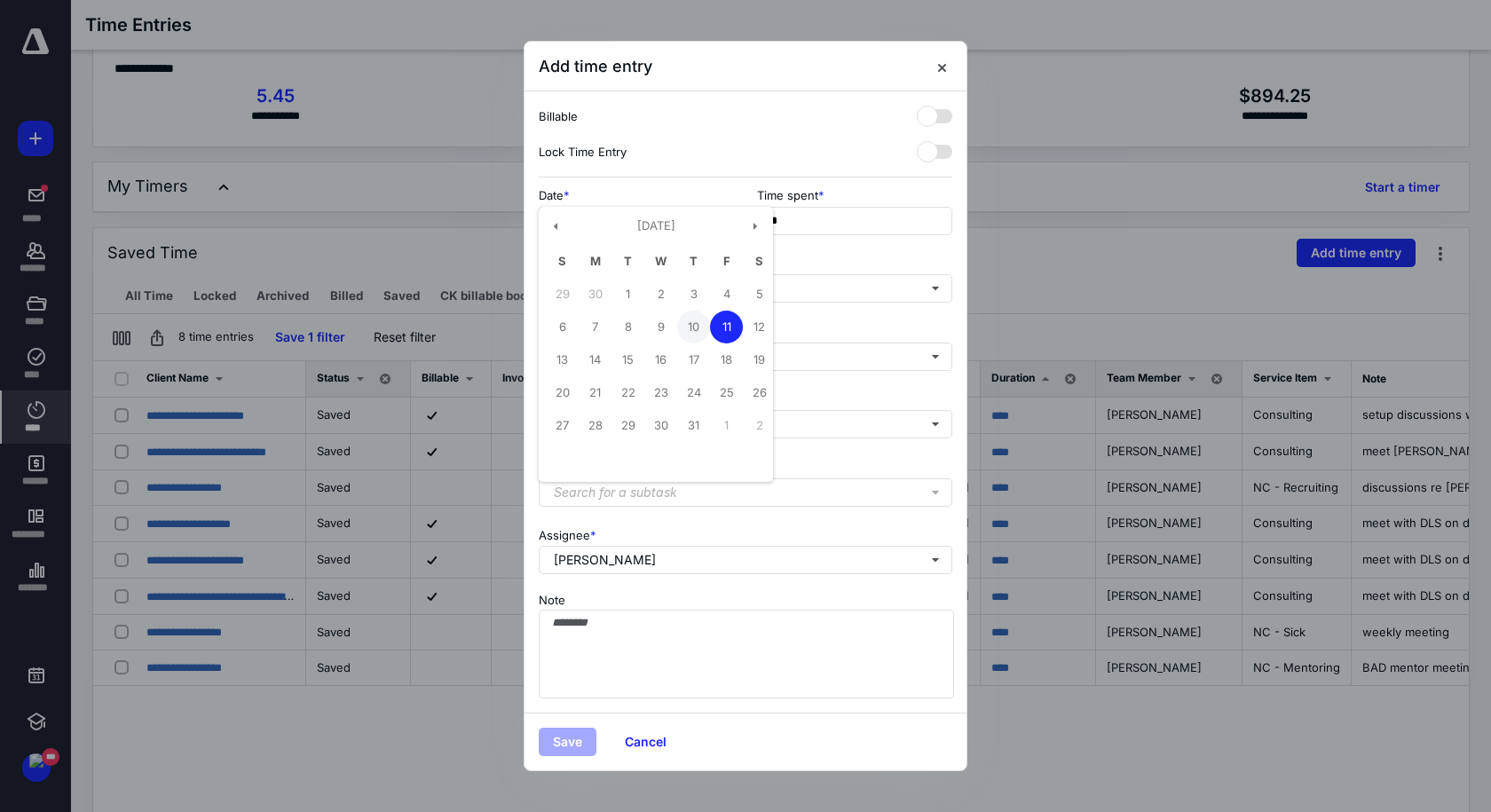 click on "10" at bounding box center (693, 327) 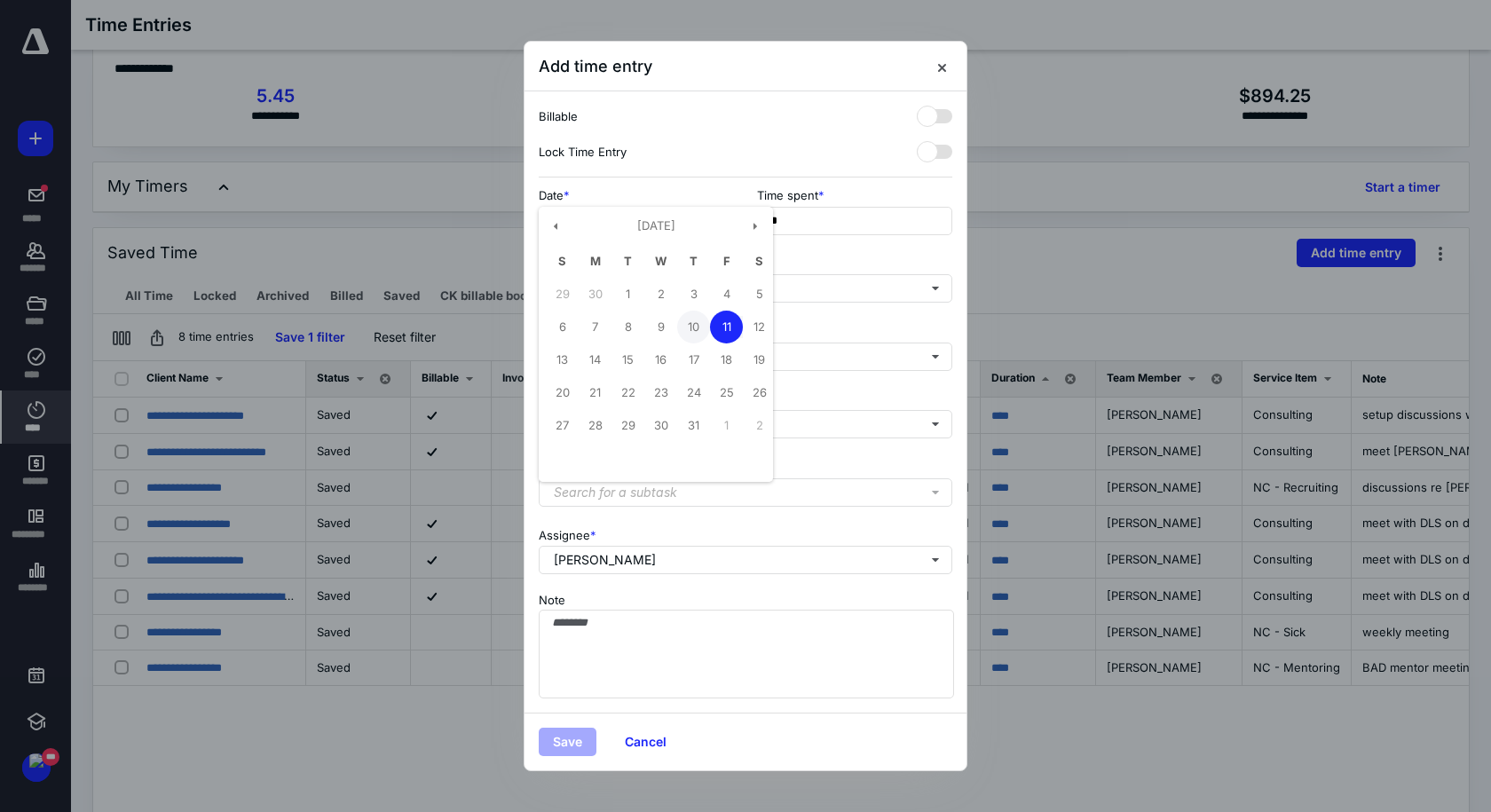 type on "**********" 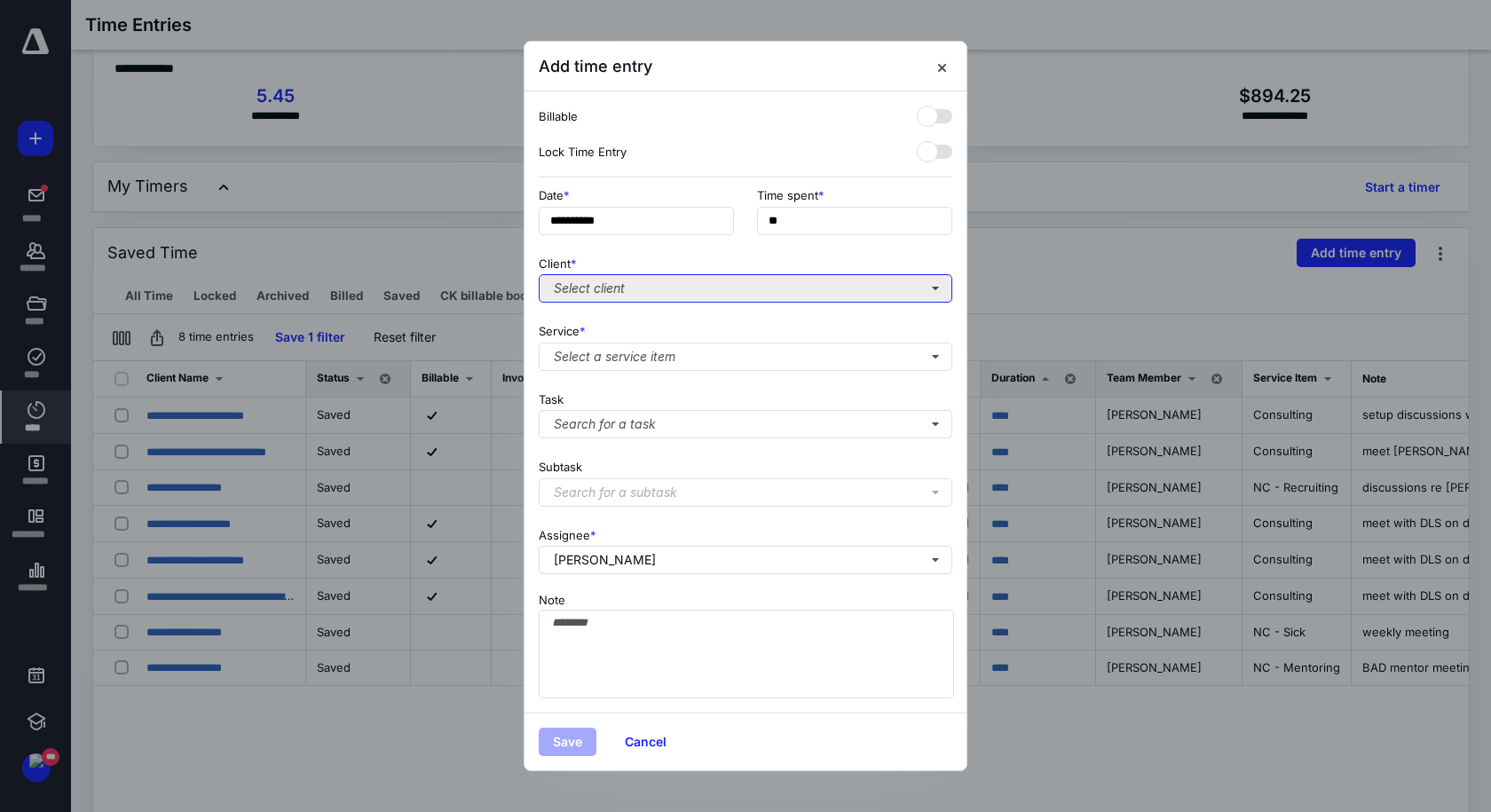 click on "Select client" at bounding box center [746, 288] 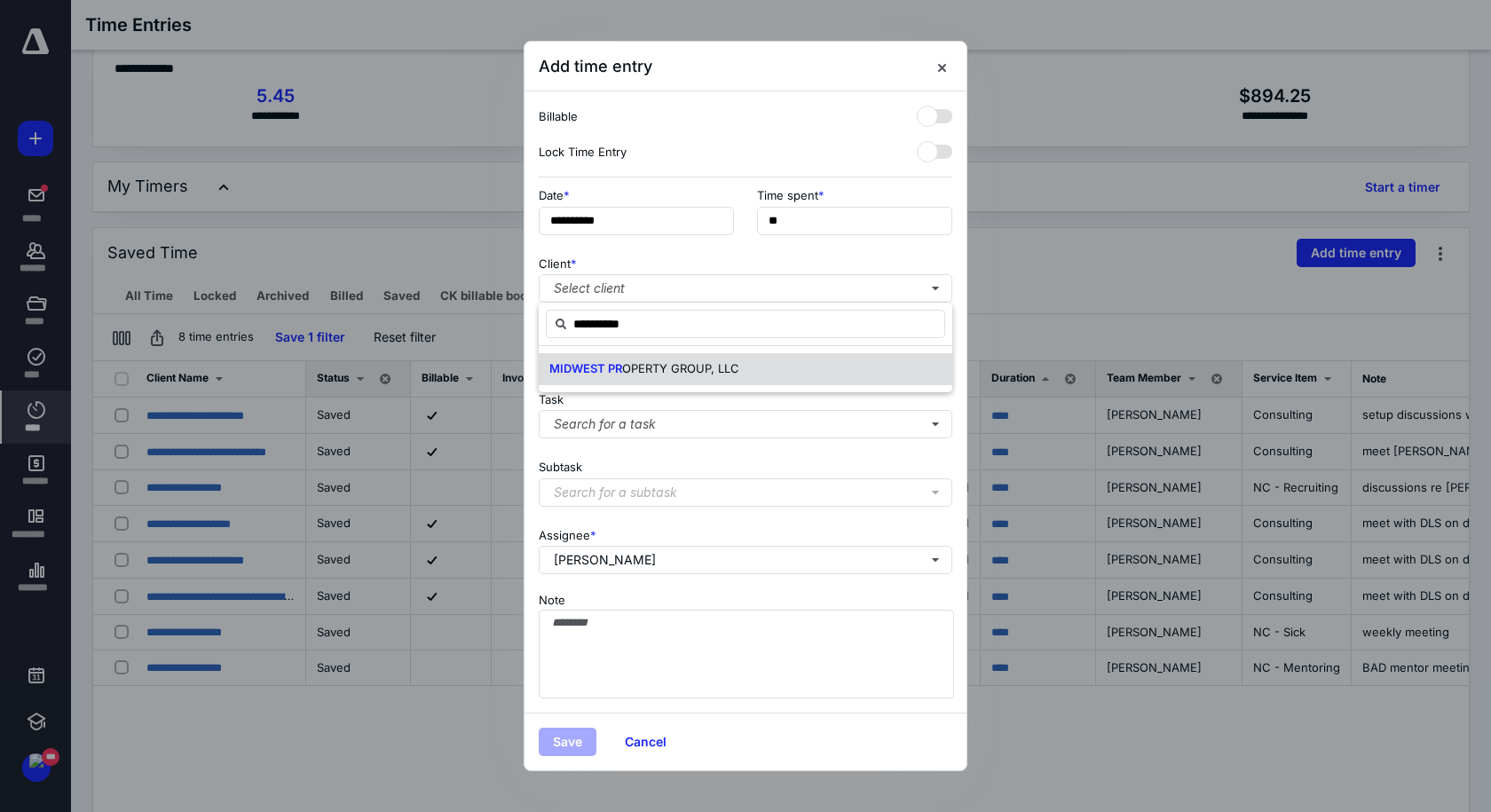 click on "OPERTY GROUP, LLC" at bounding box center [681, 368] 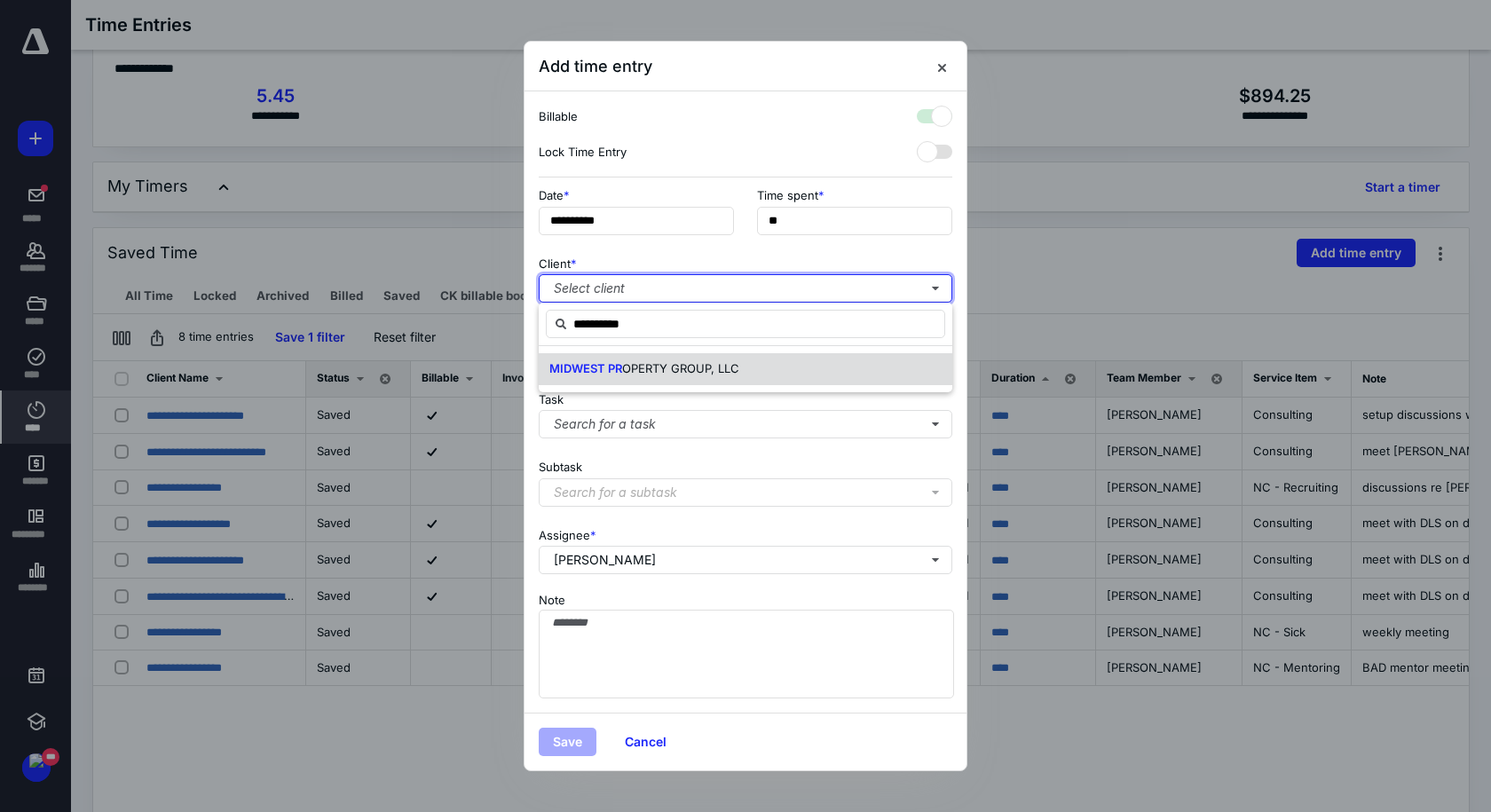 checkbox on "true" 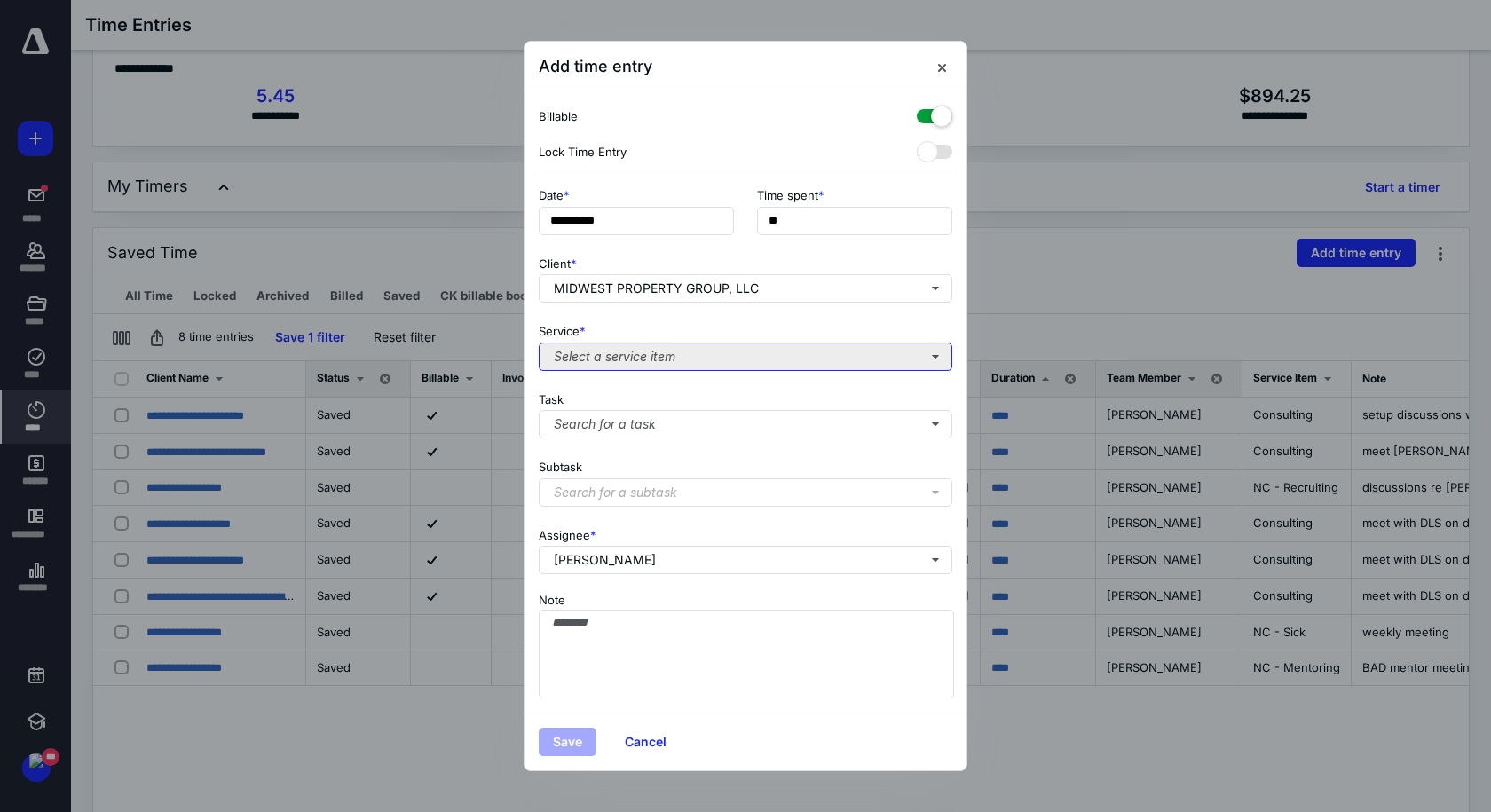 click on "Select a service item" at bounding box center (746, 357) 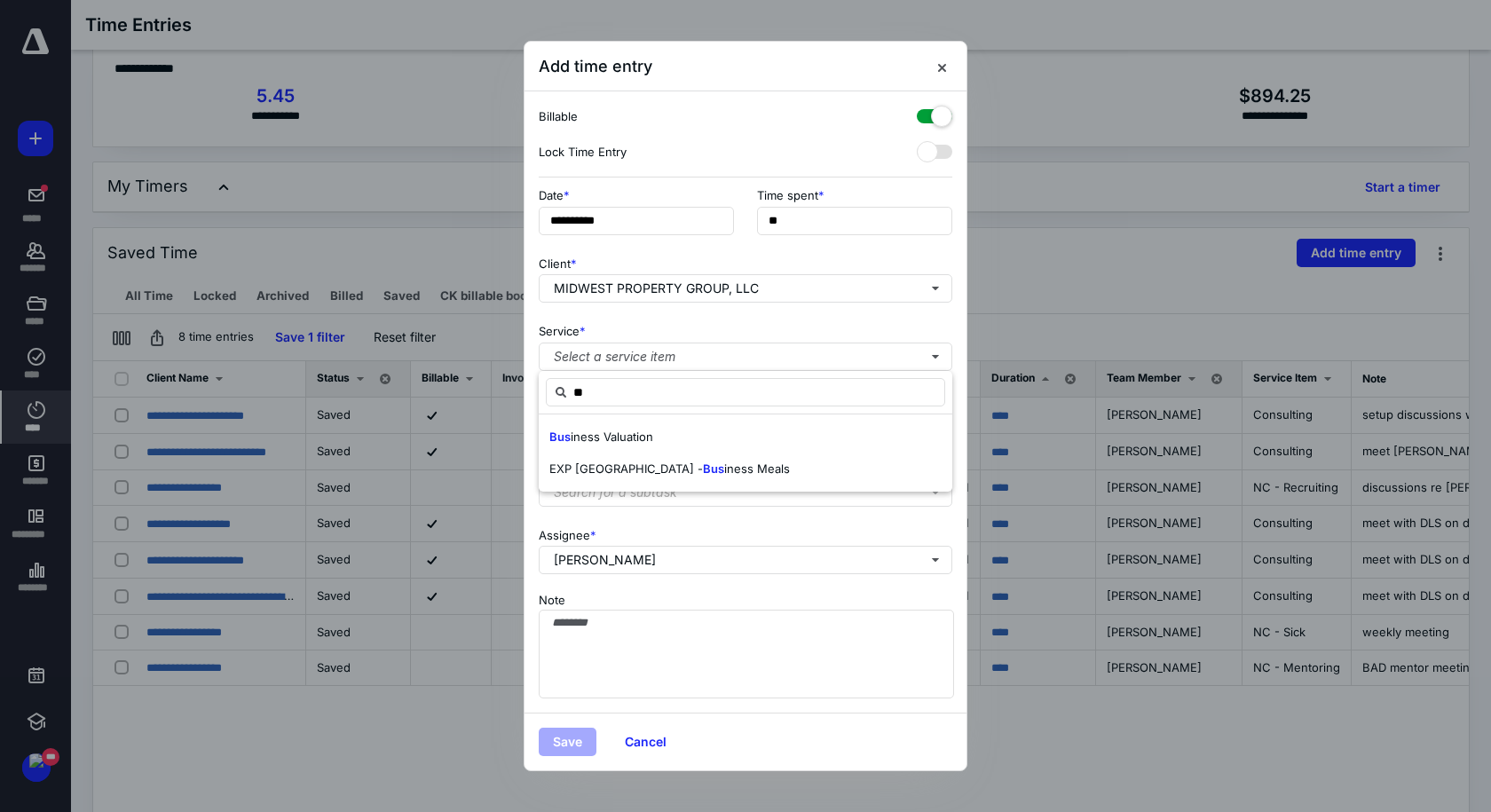 type on "*" 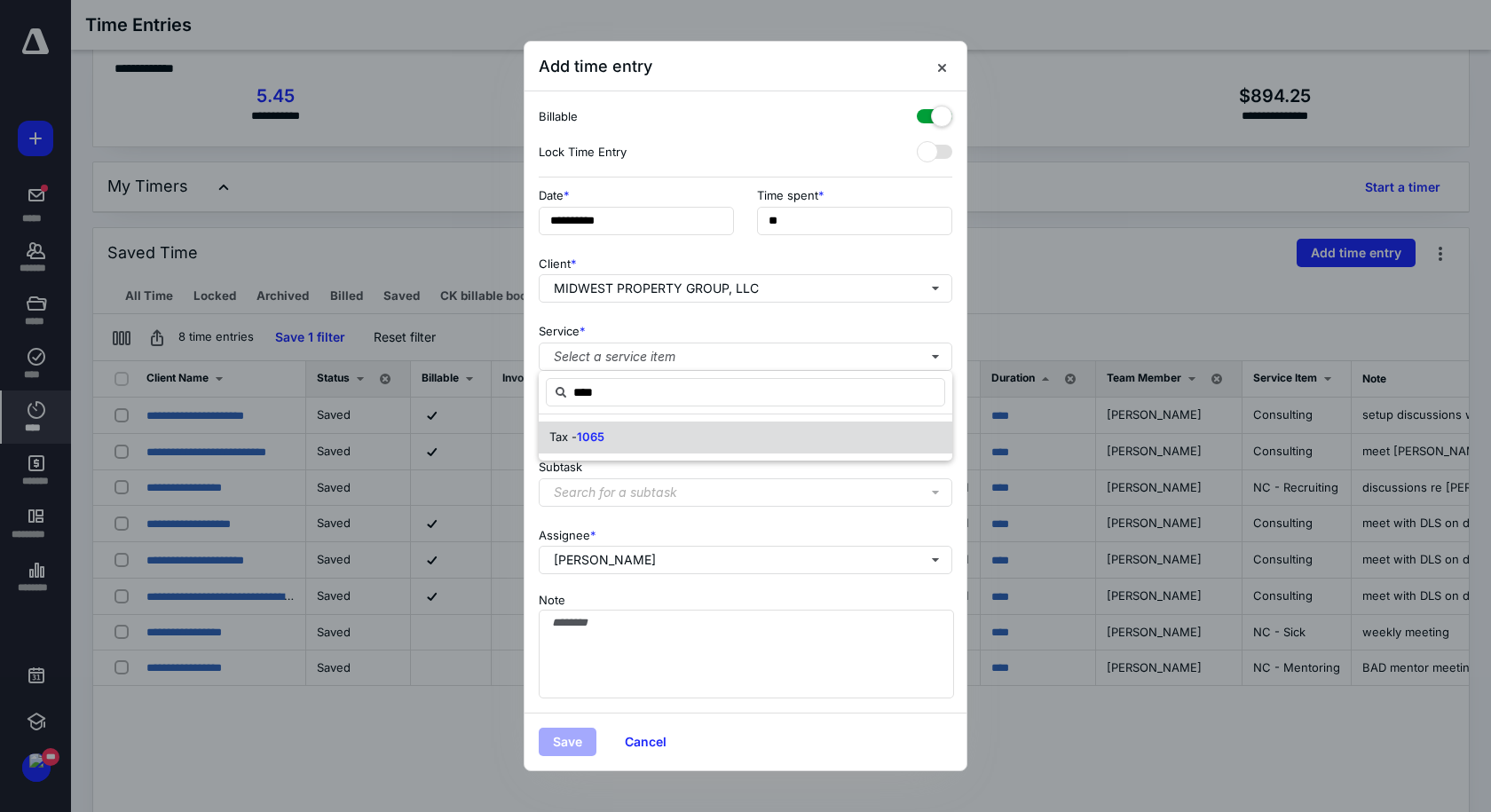 click on "Tax -  1065" at bounding box center (746, 438) 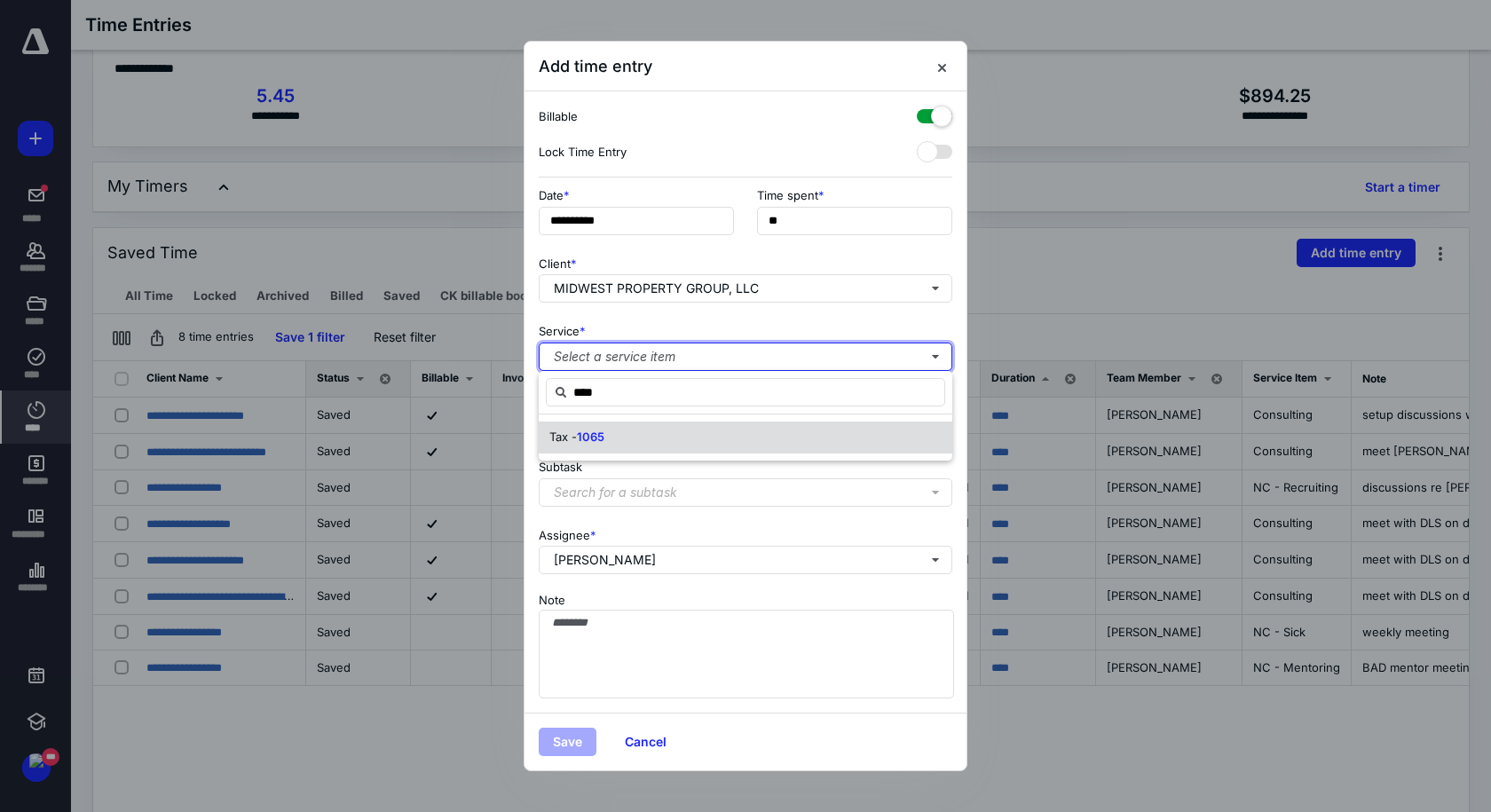 type 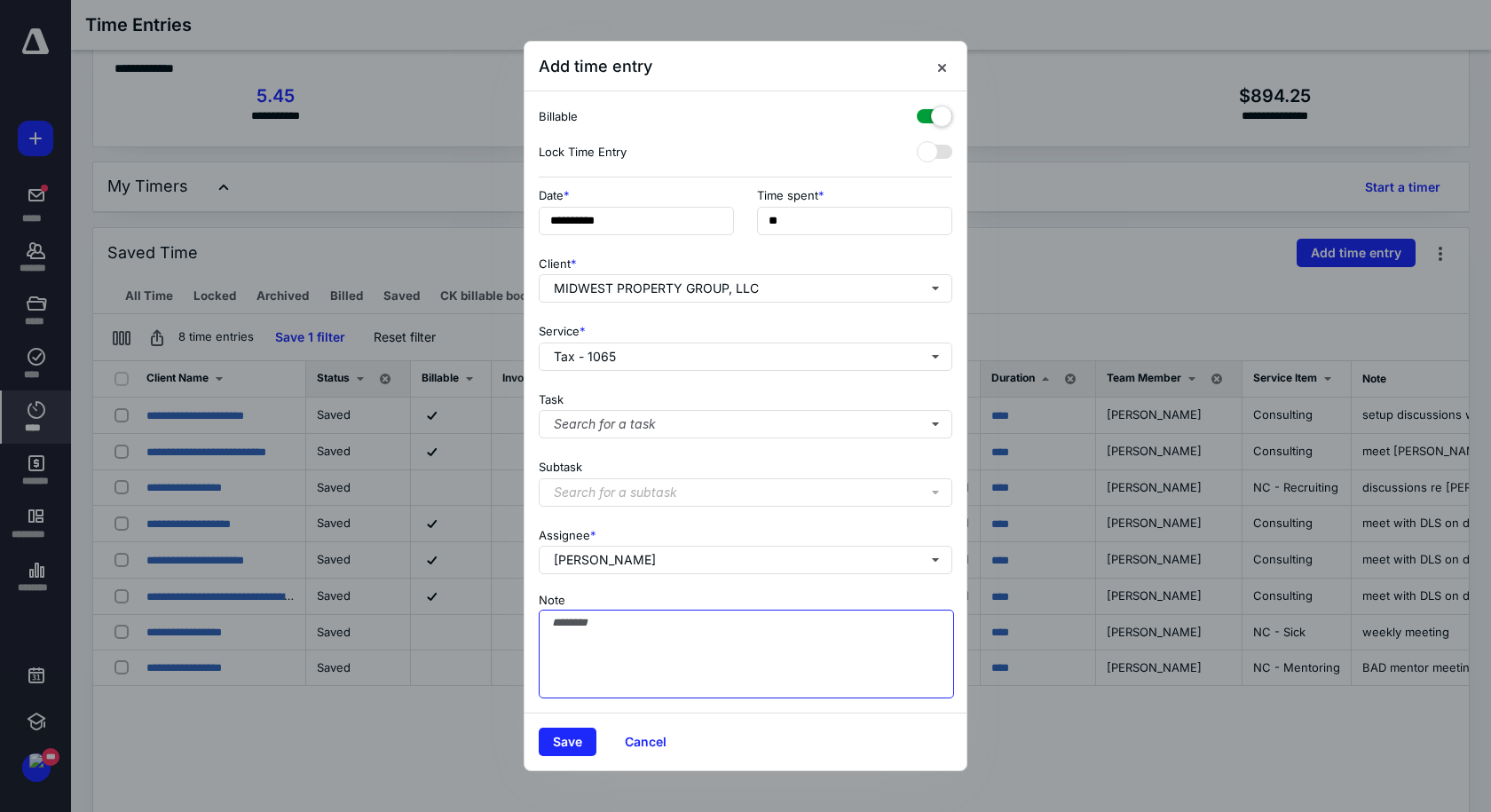 click on "Note" at bounding box center [746, 654] 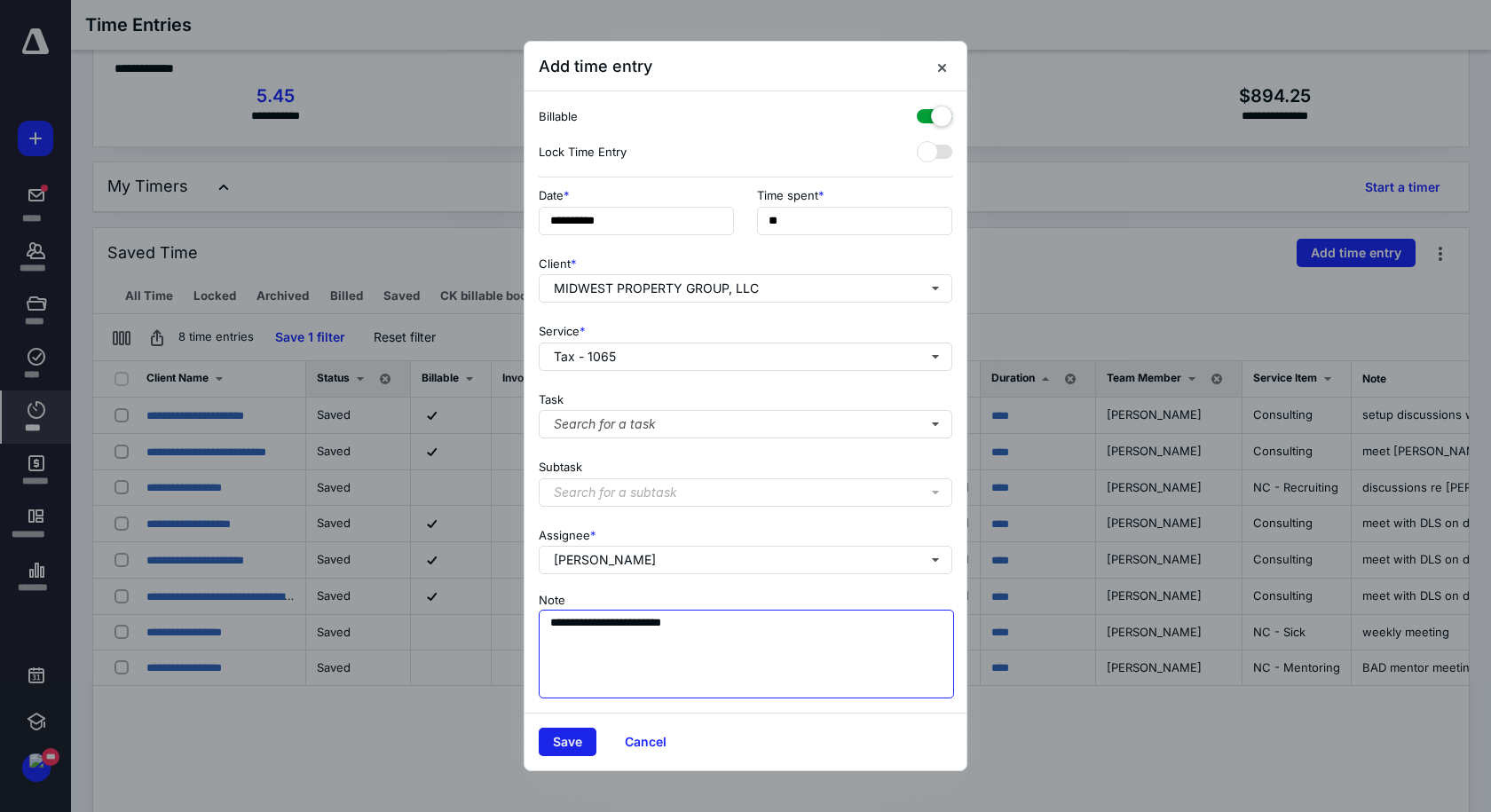 type on "**********" 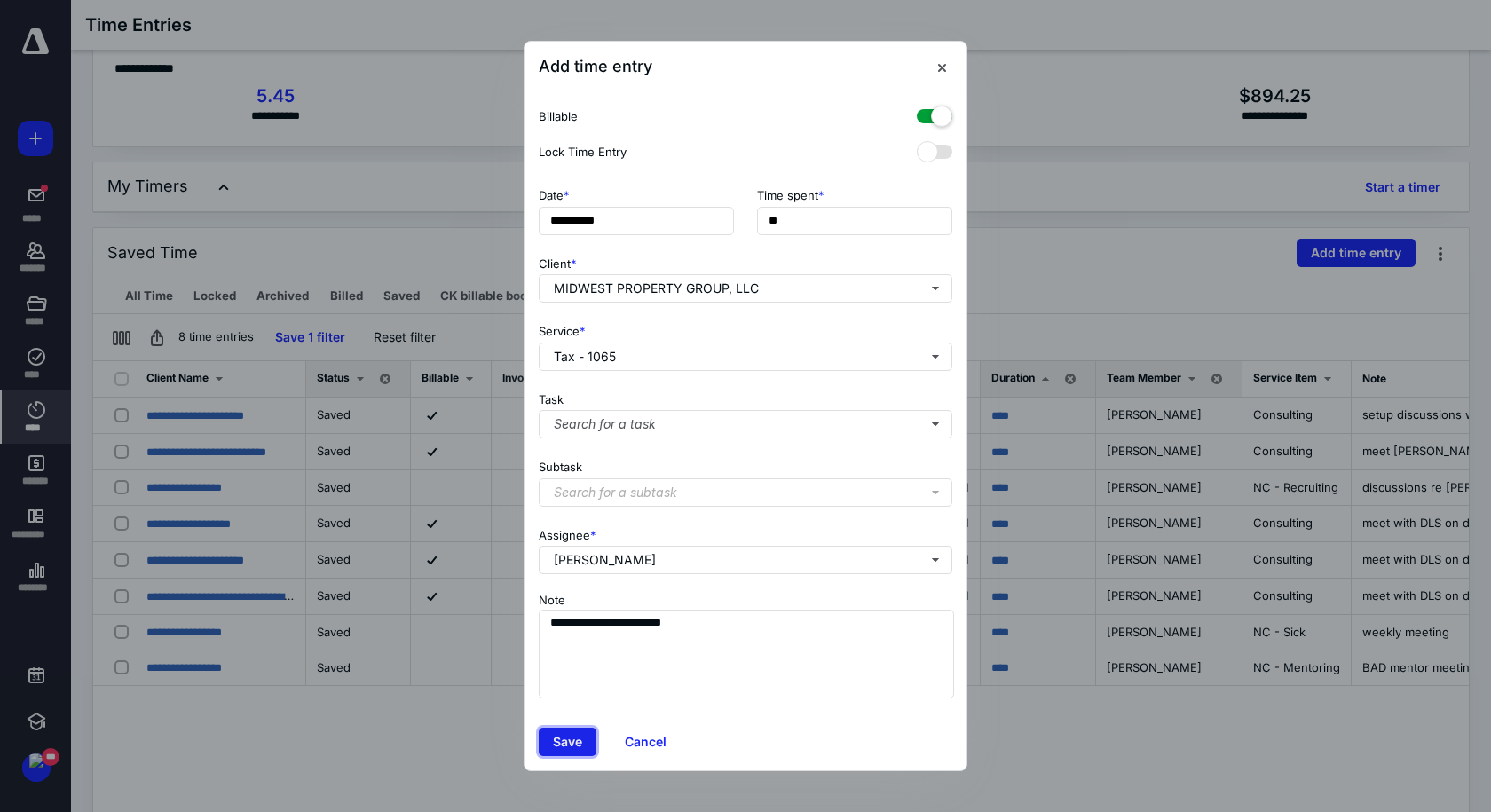 click on "Save" at bounding box center (567, 742) 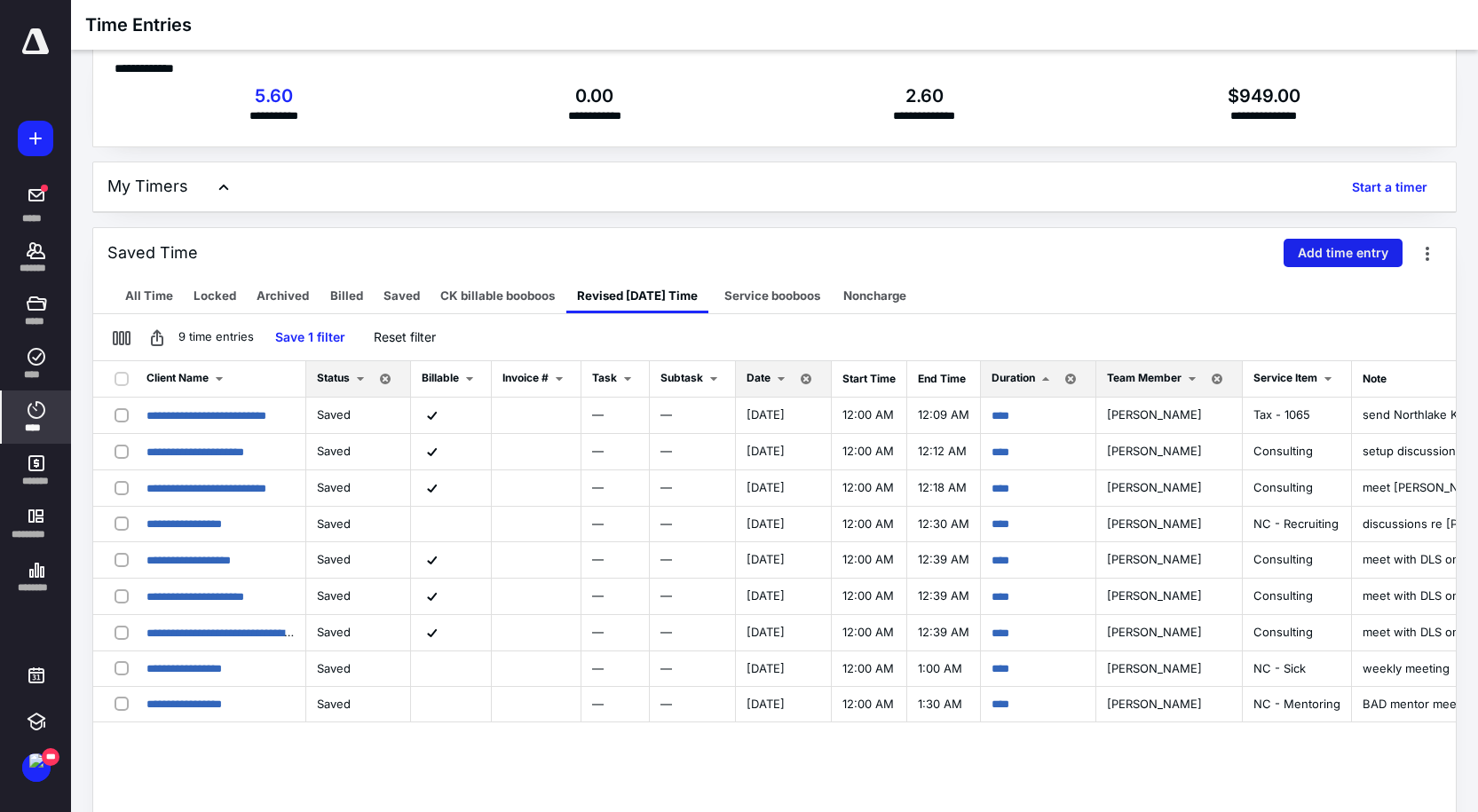 click on "Add time entry" at bounding box center (1343, 253) 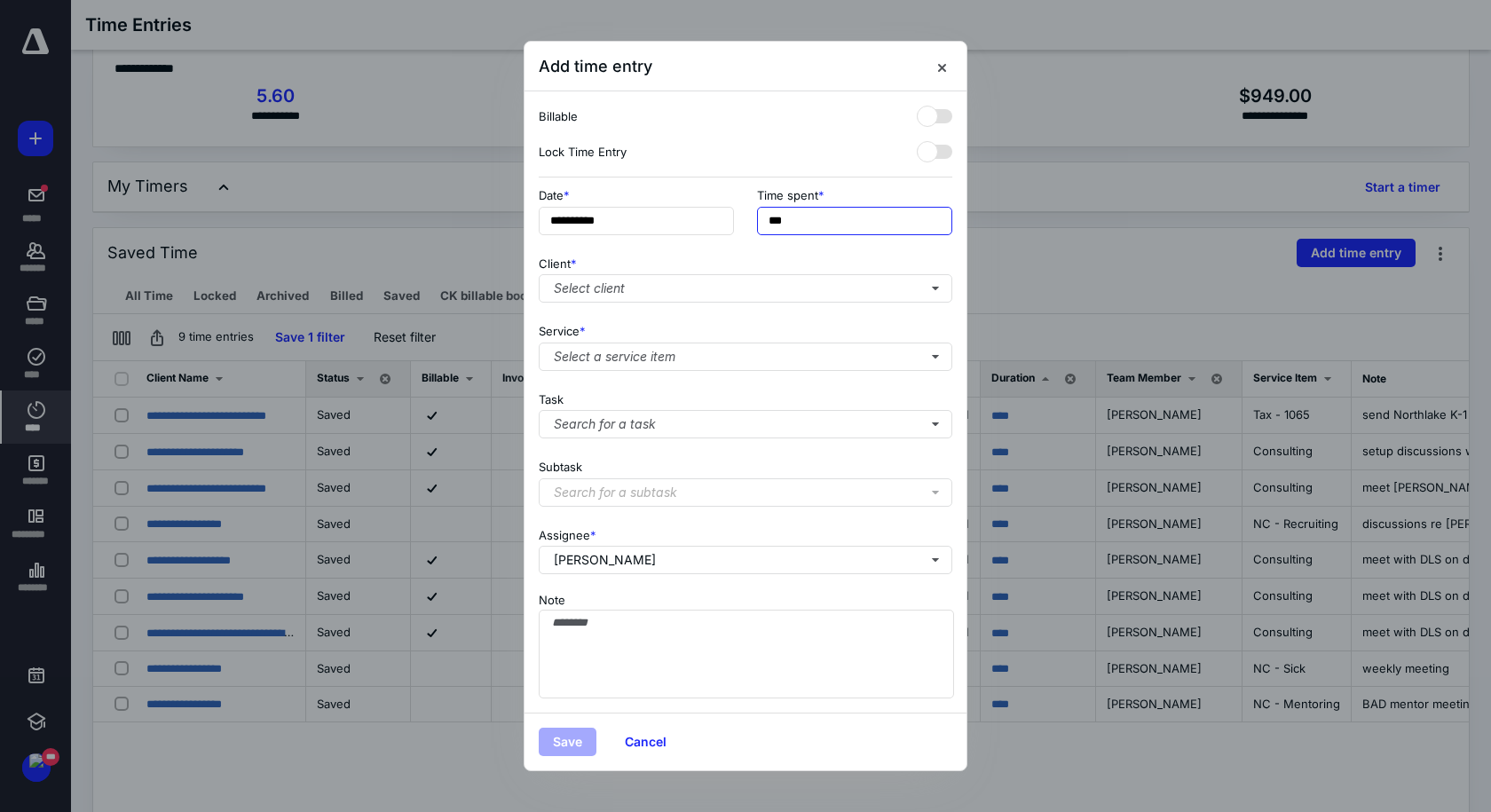 drag, startPoint x: 845, startPoint y: 223, endPoint x: 591, endPoint y: 154, distance: 263.20524 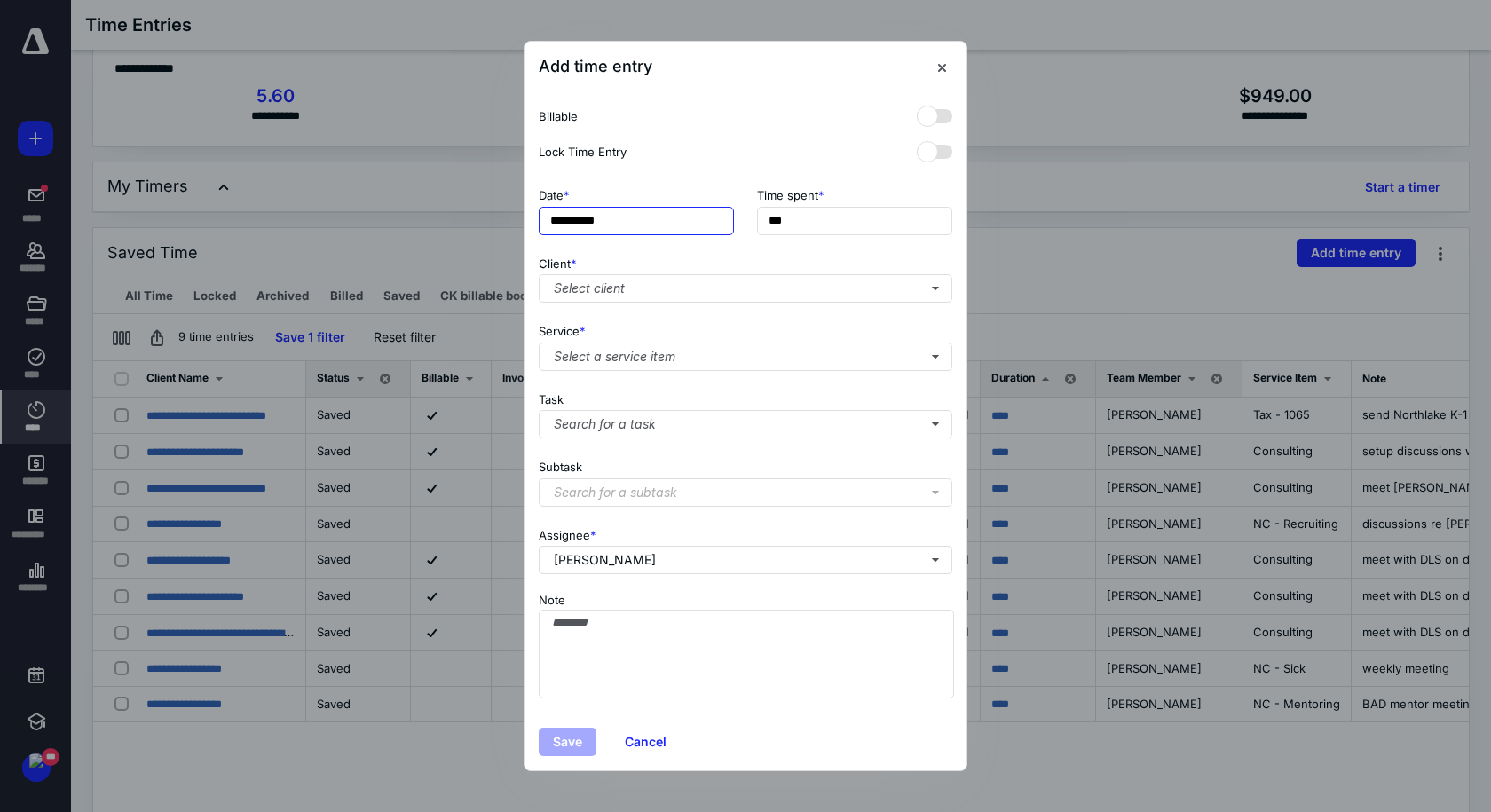 type on "***" 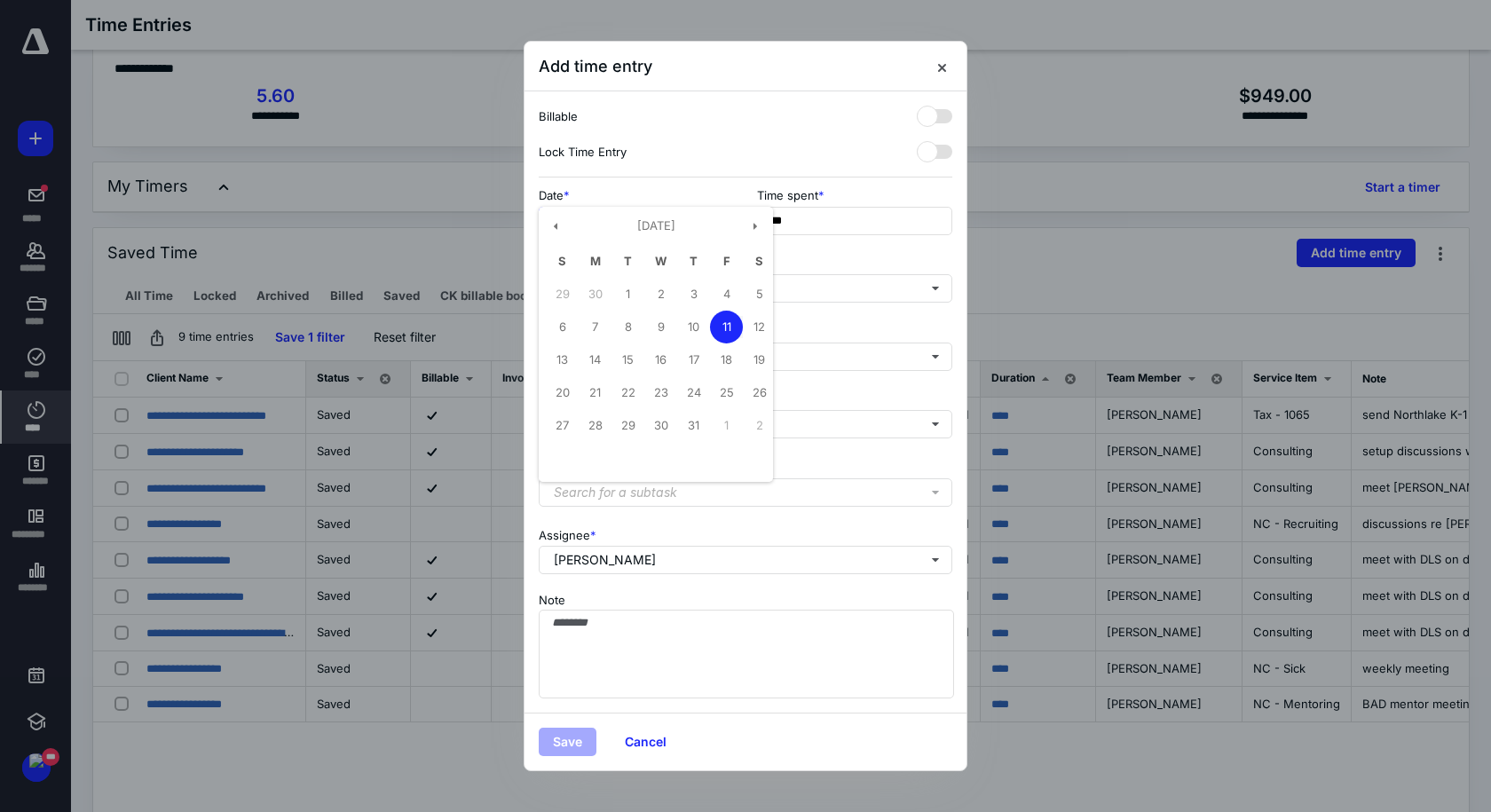 click on "10" at bounding box center [693, 327] 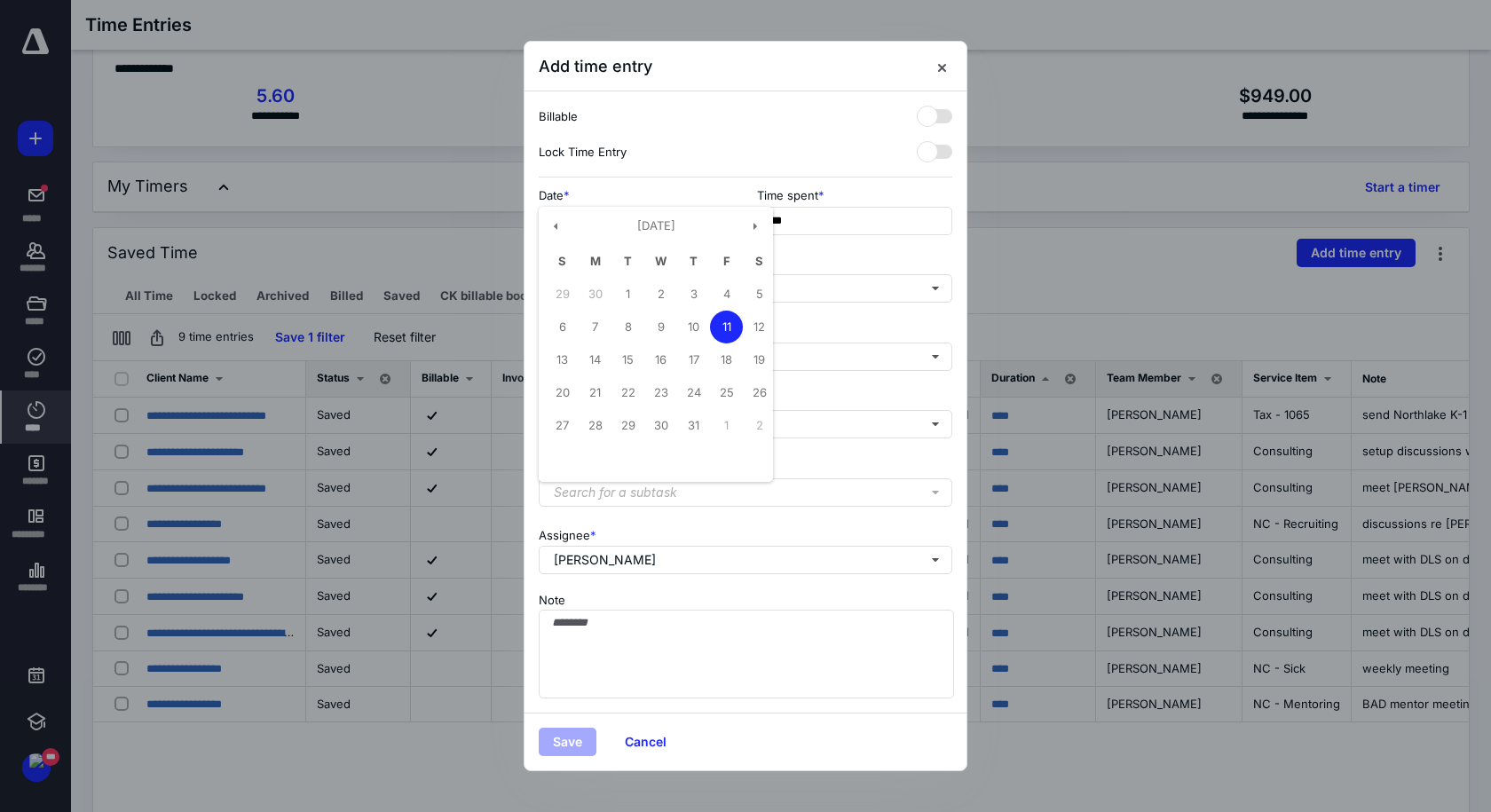 type on "**********" 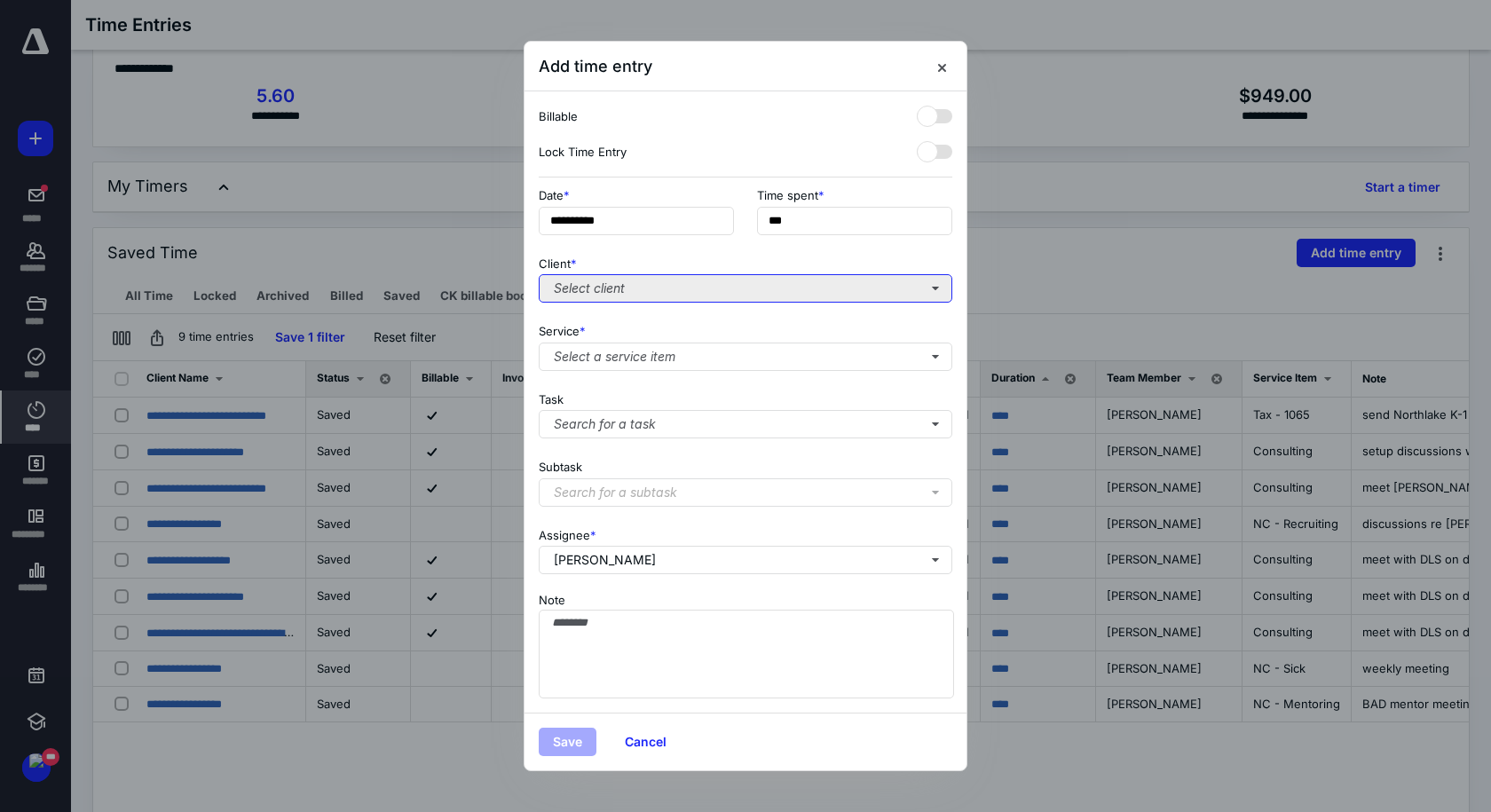 click on "Select client" at bounding box center [746, 288] 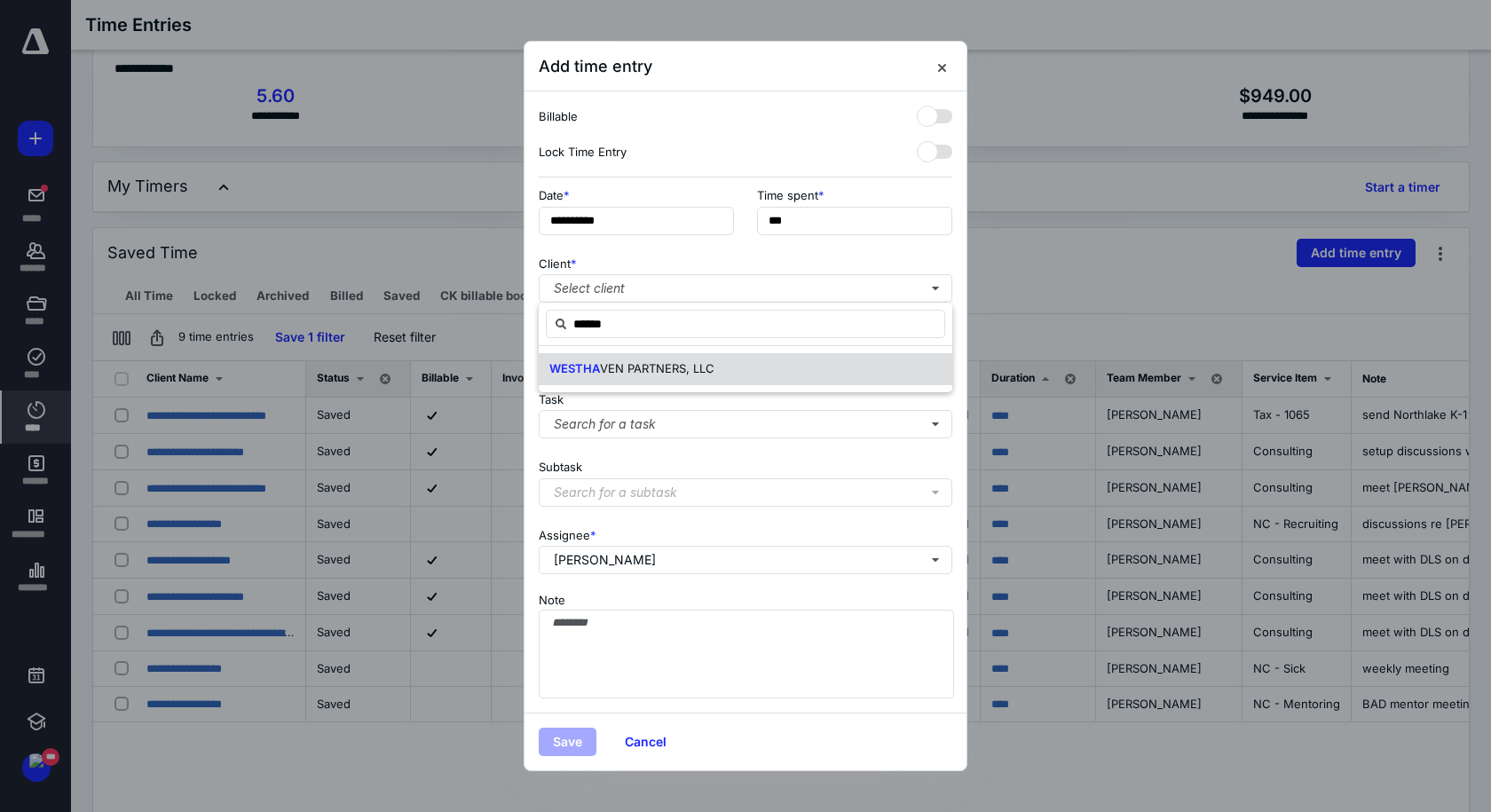 click on "VEN PARTNERS, LLC" at bounding box center (657, 368) 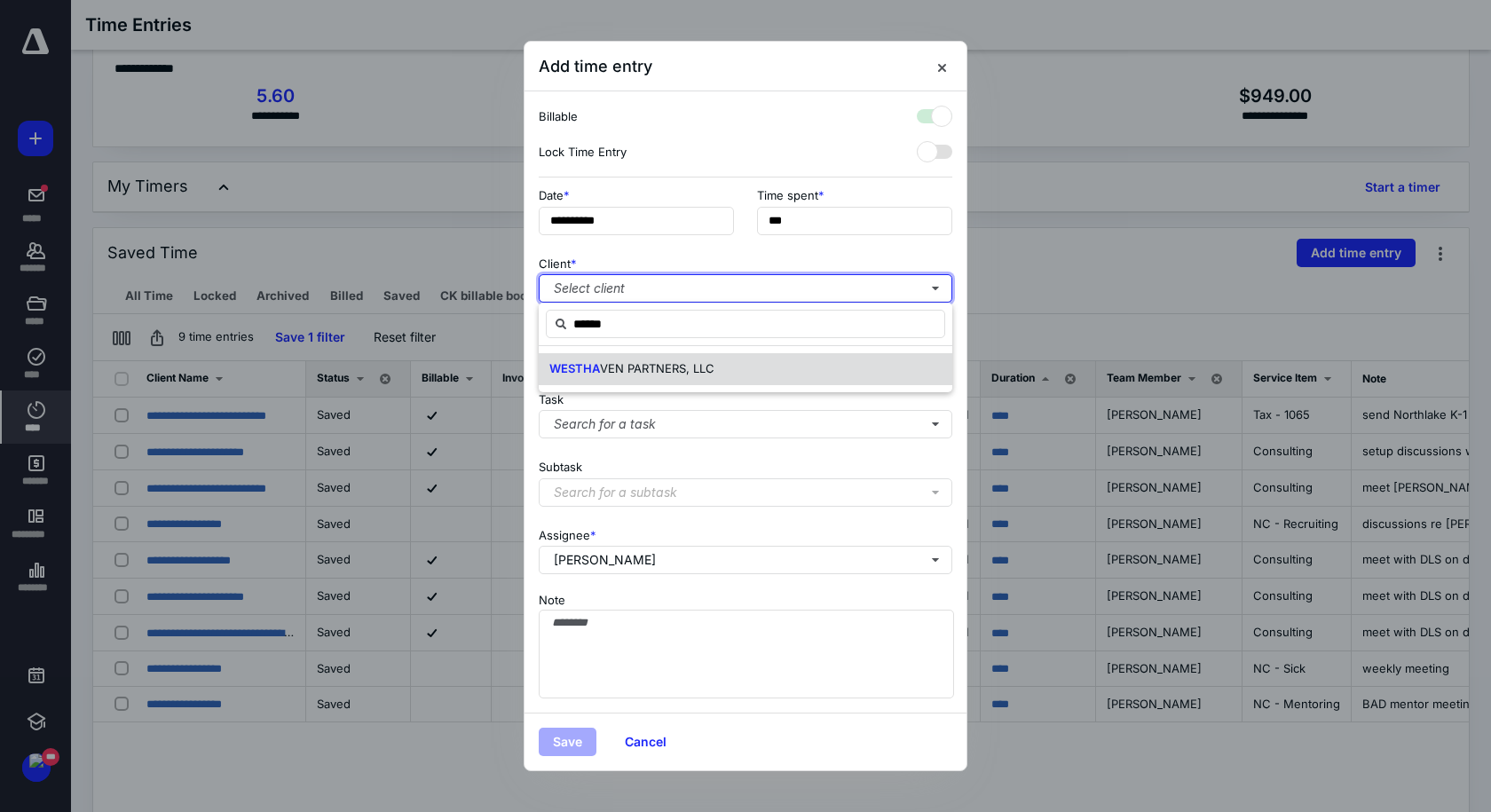 checkbox on "true" 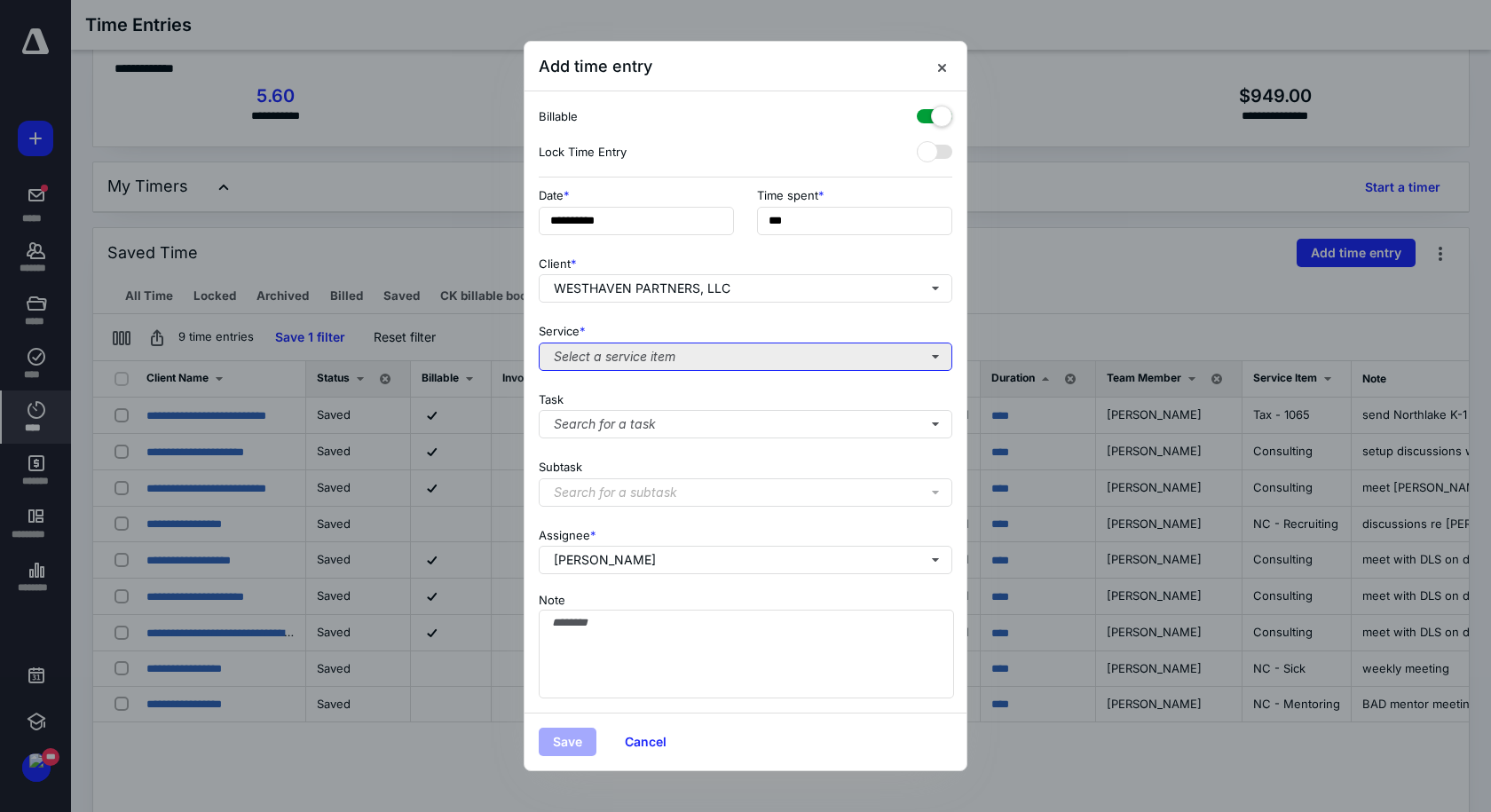 click on "Select a service item" at bounding box center (746, 357) 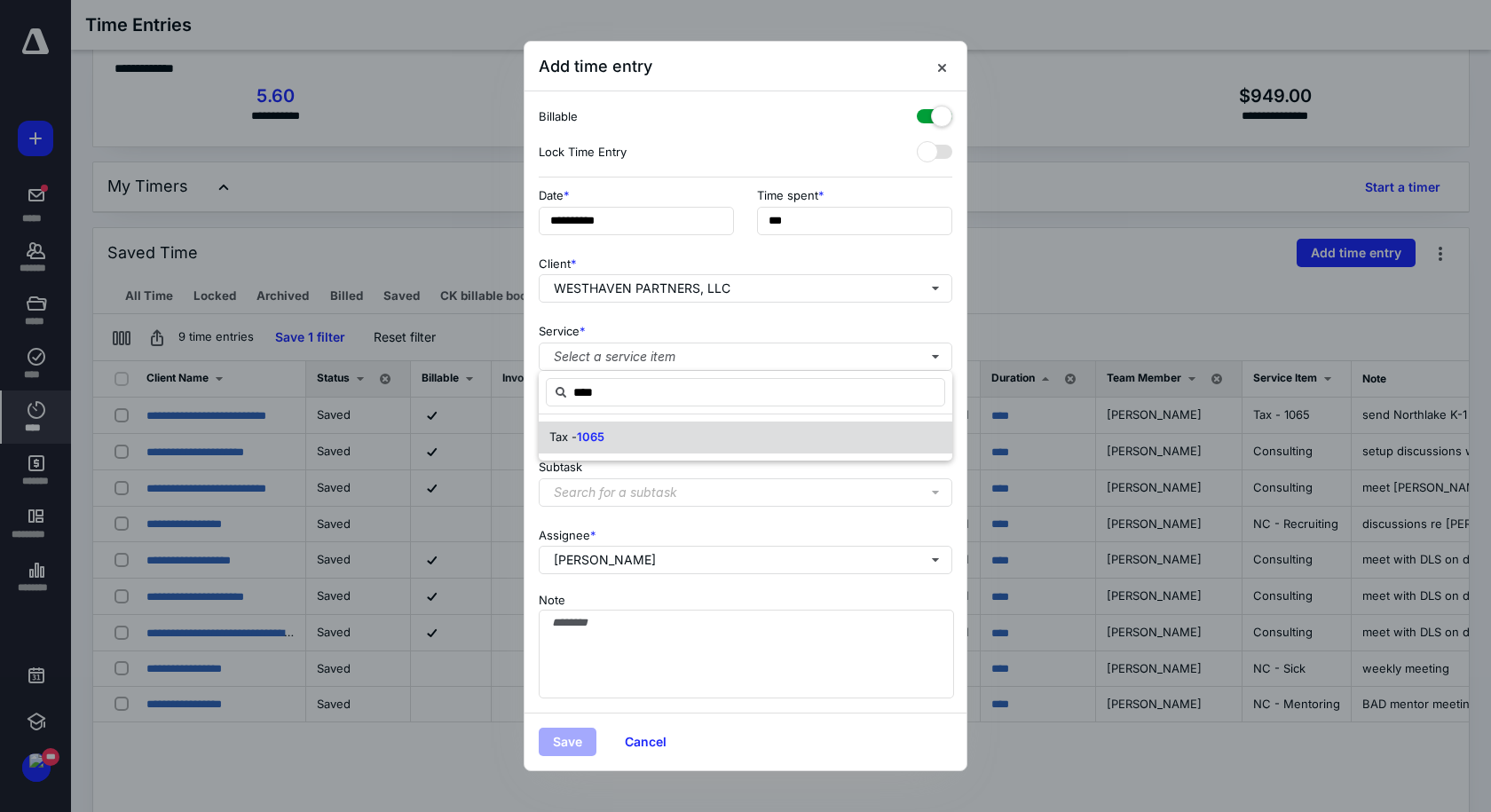 click on "Tax -" at bounding box center (563, 437) 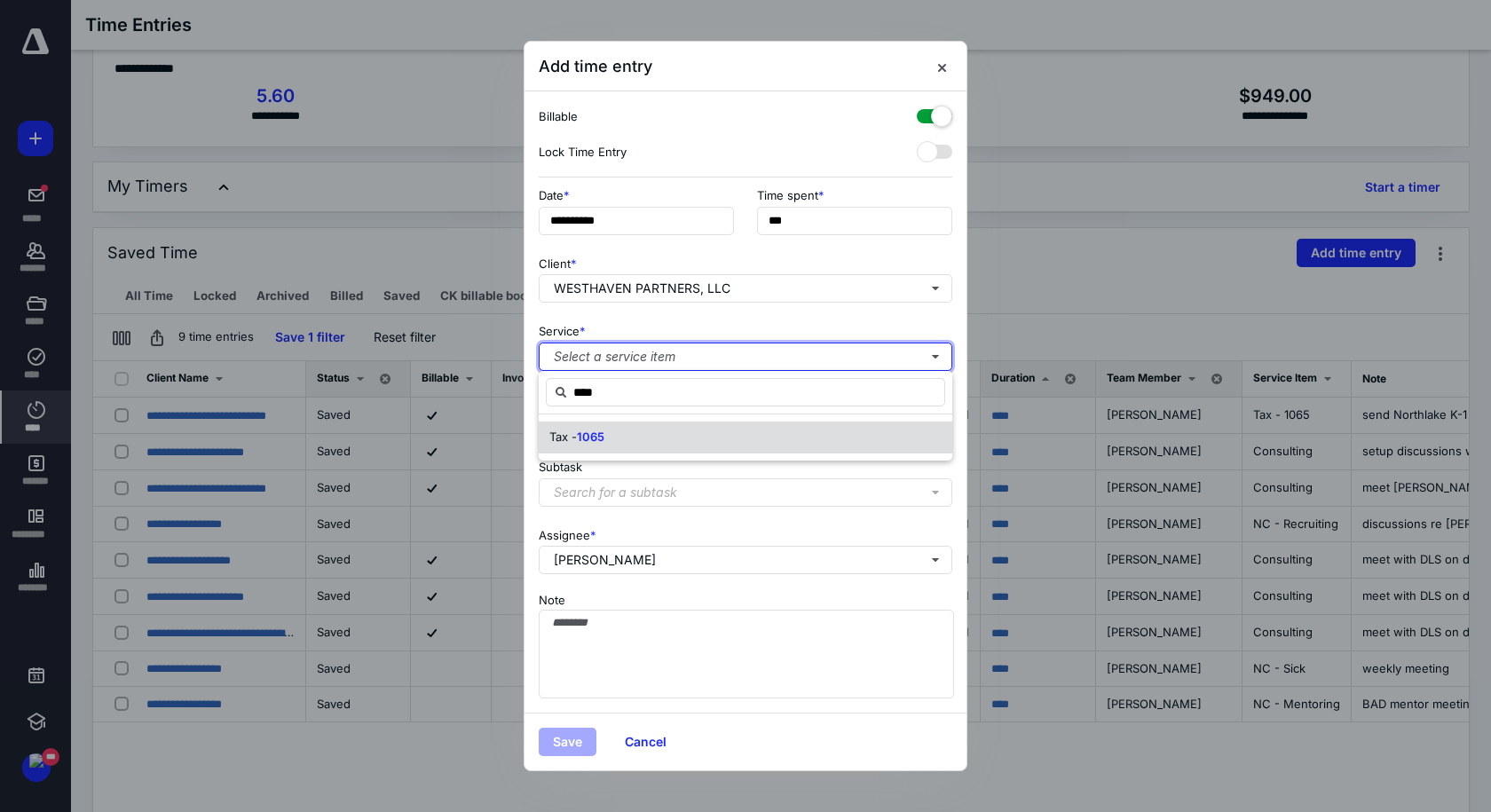 type 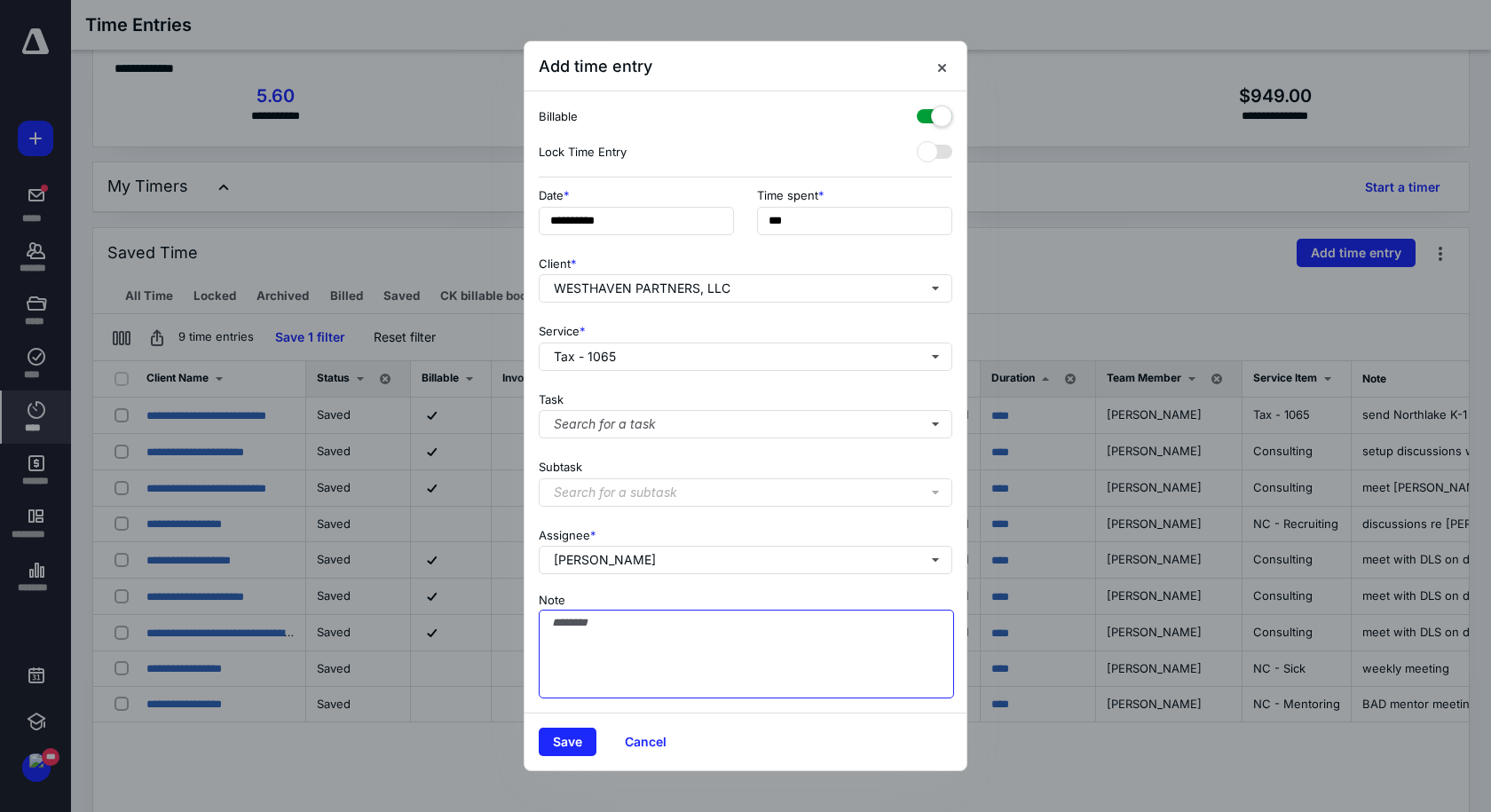click on "Note" at bounding box center [746, 654] 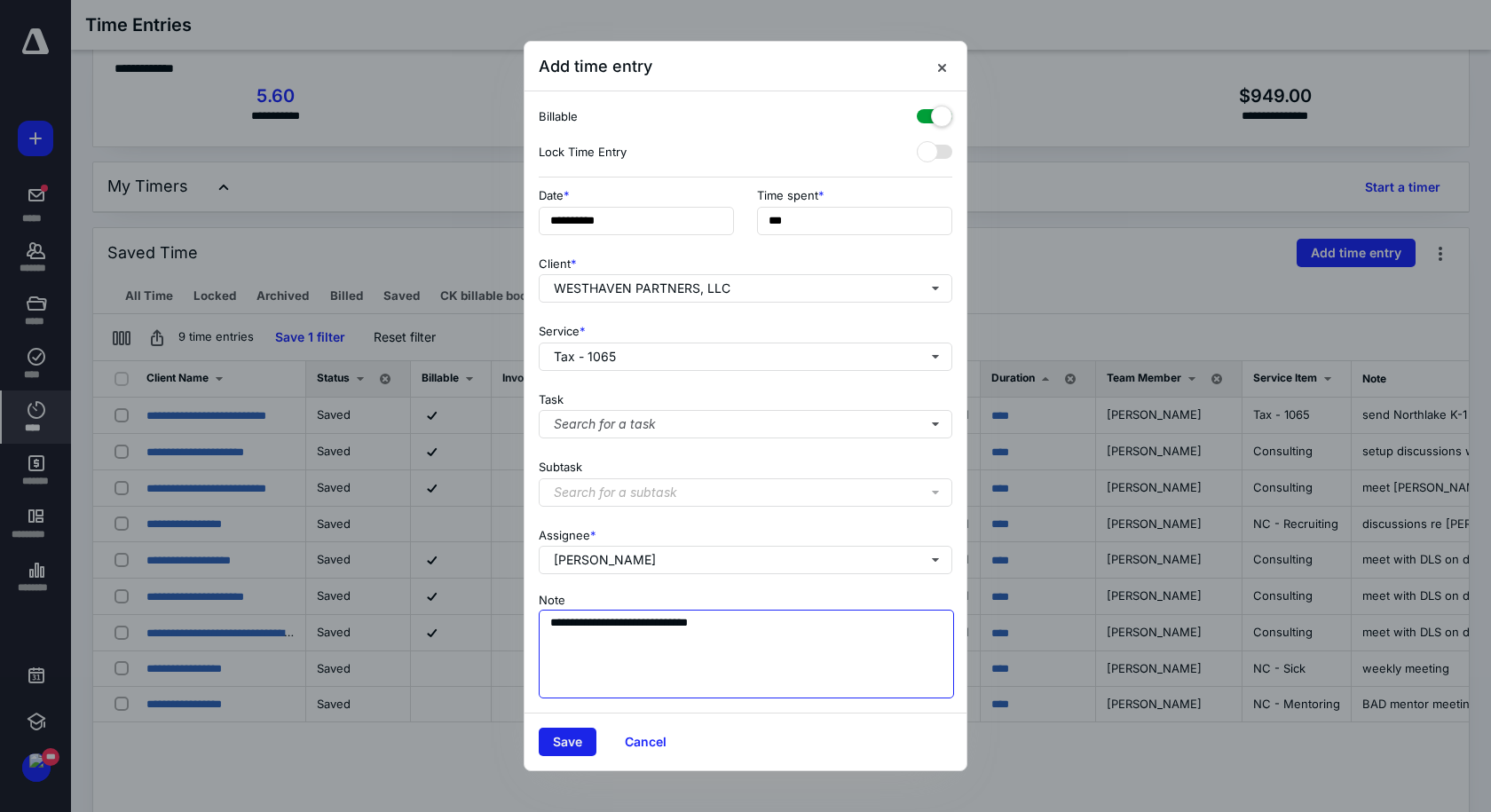 type on "**********" 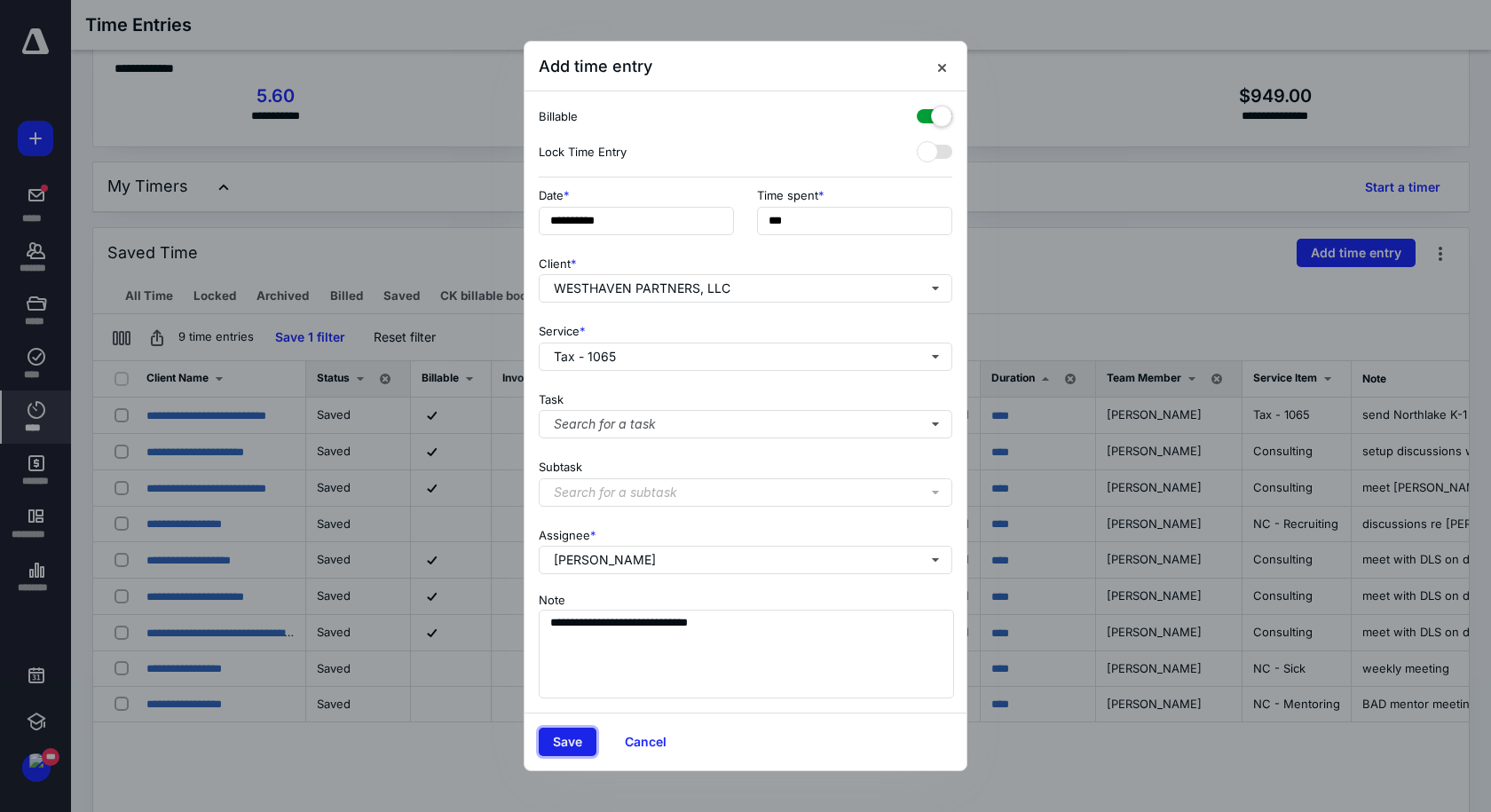 click on "Save" at bounding box center [567, 742] 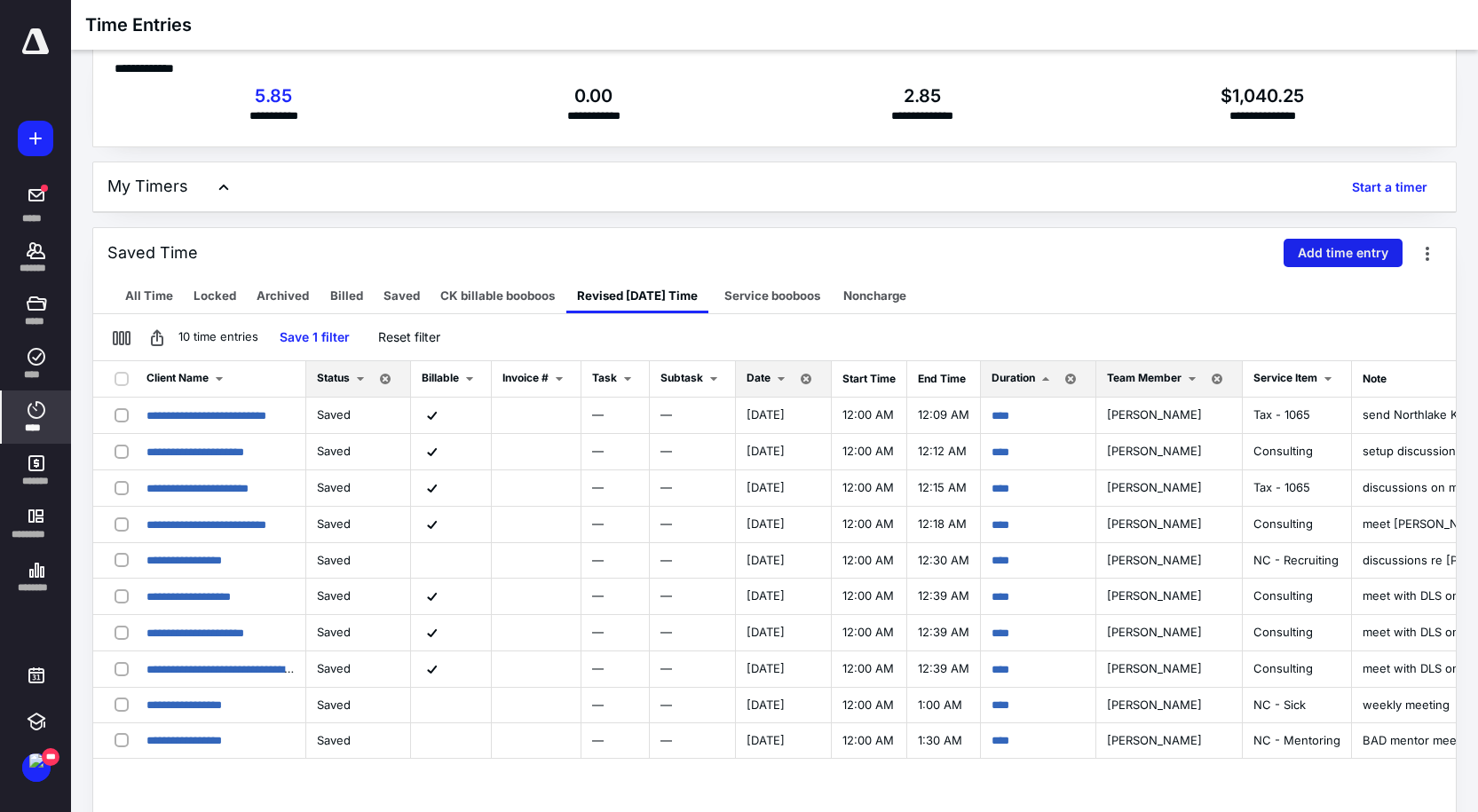 click on "Add time entry" at bounding box center [1343, 253] 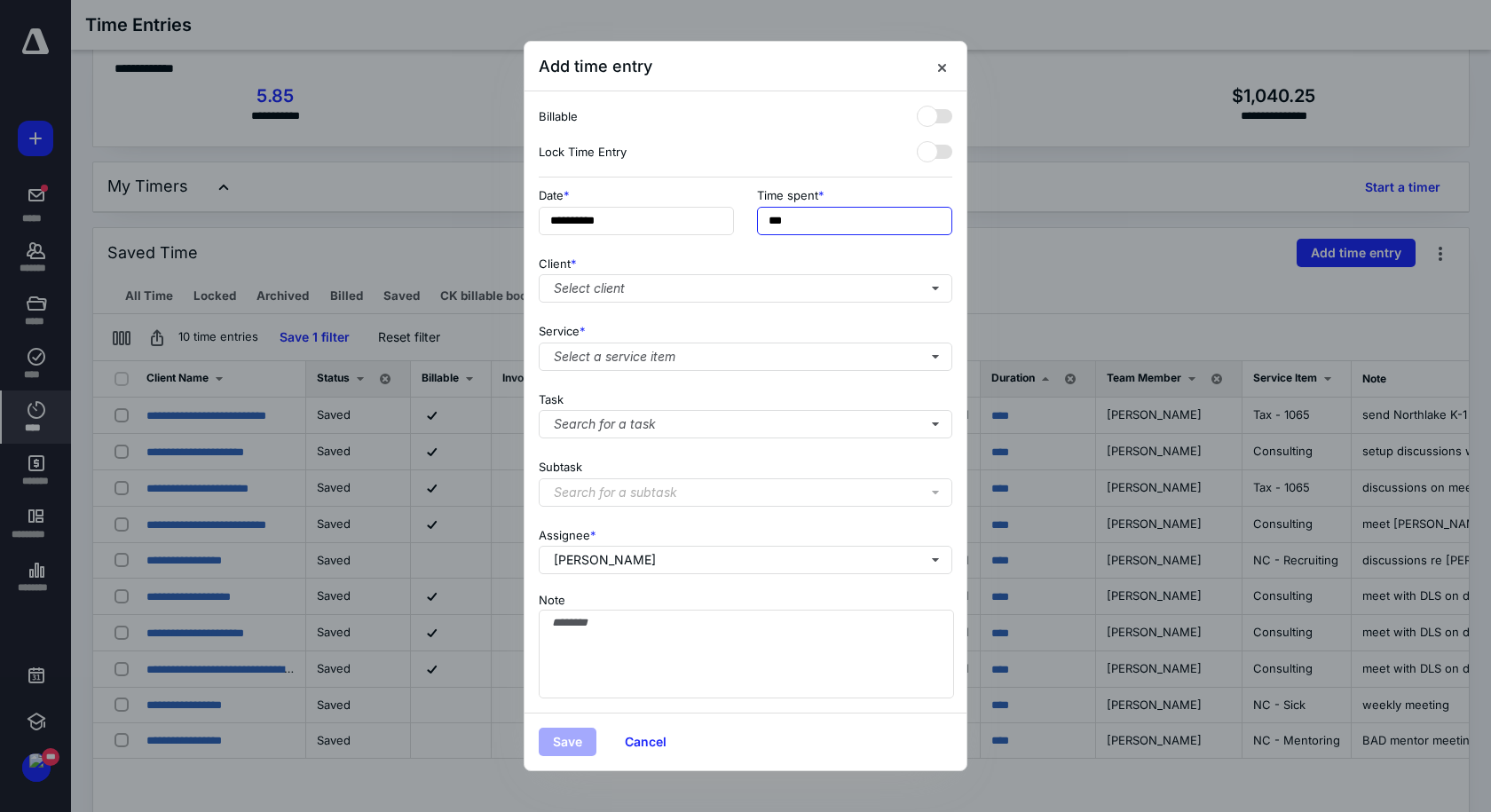 drag, startPoint x: 690, startPoint y: 209, endPoint x: 450, endPoint y: 170, distance: 243.1481 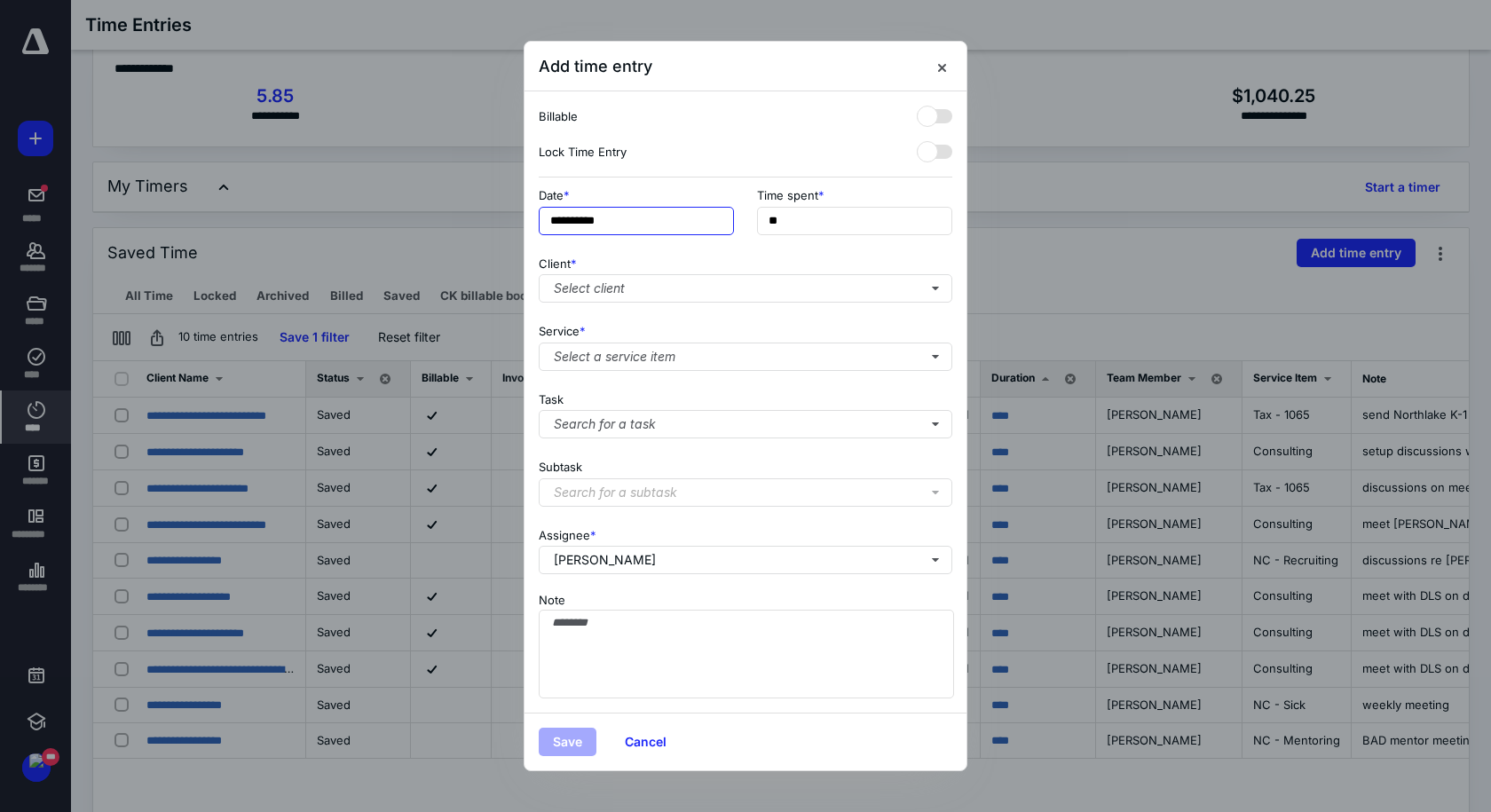 type on "***" 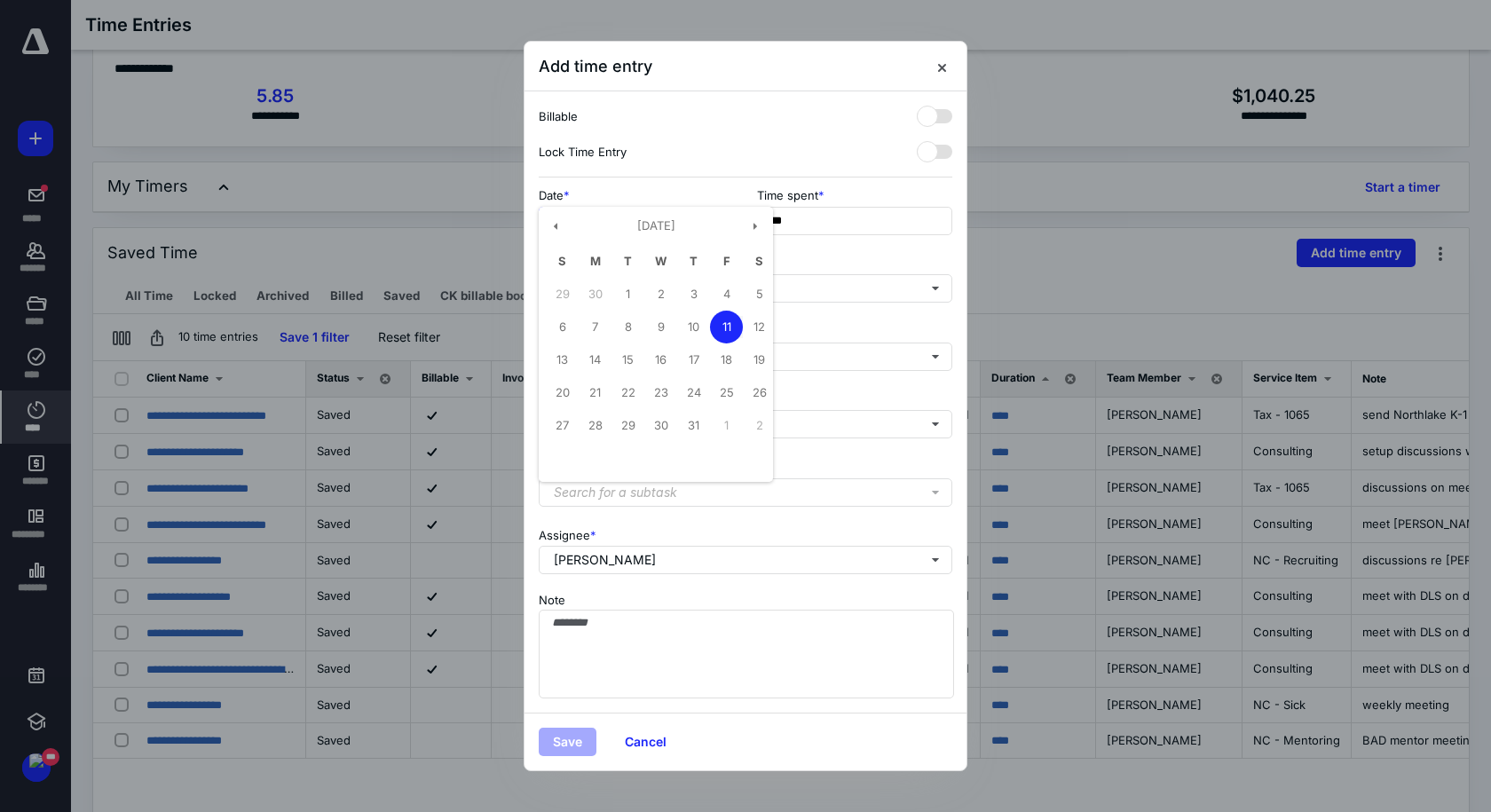 drag, startPoint x: 615, startPoint y: 225, endPoint x: 621, endPoint y: 235, distance: 11.661904 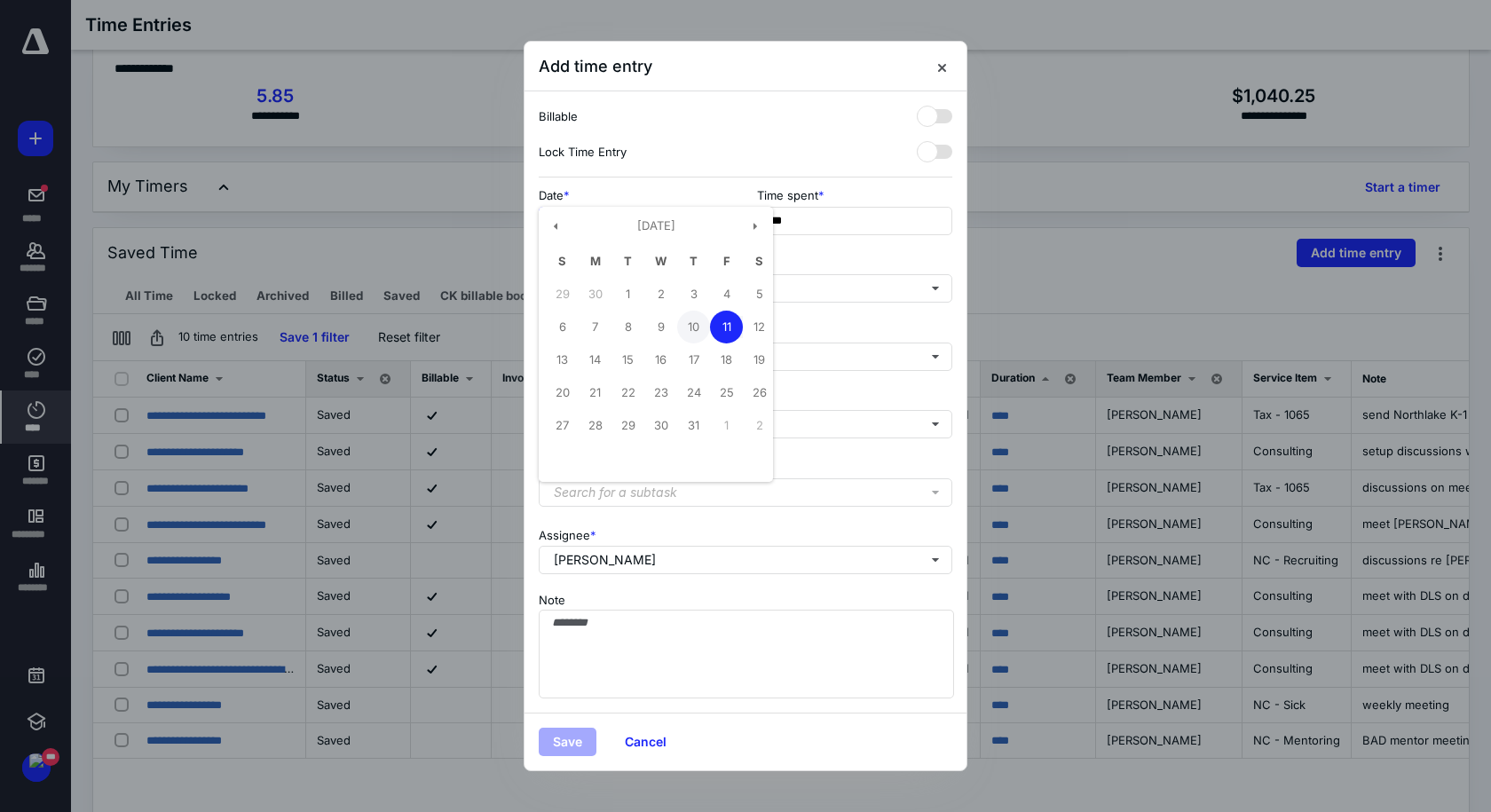 click on "10" at bounding box center (693, 327) 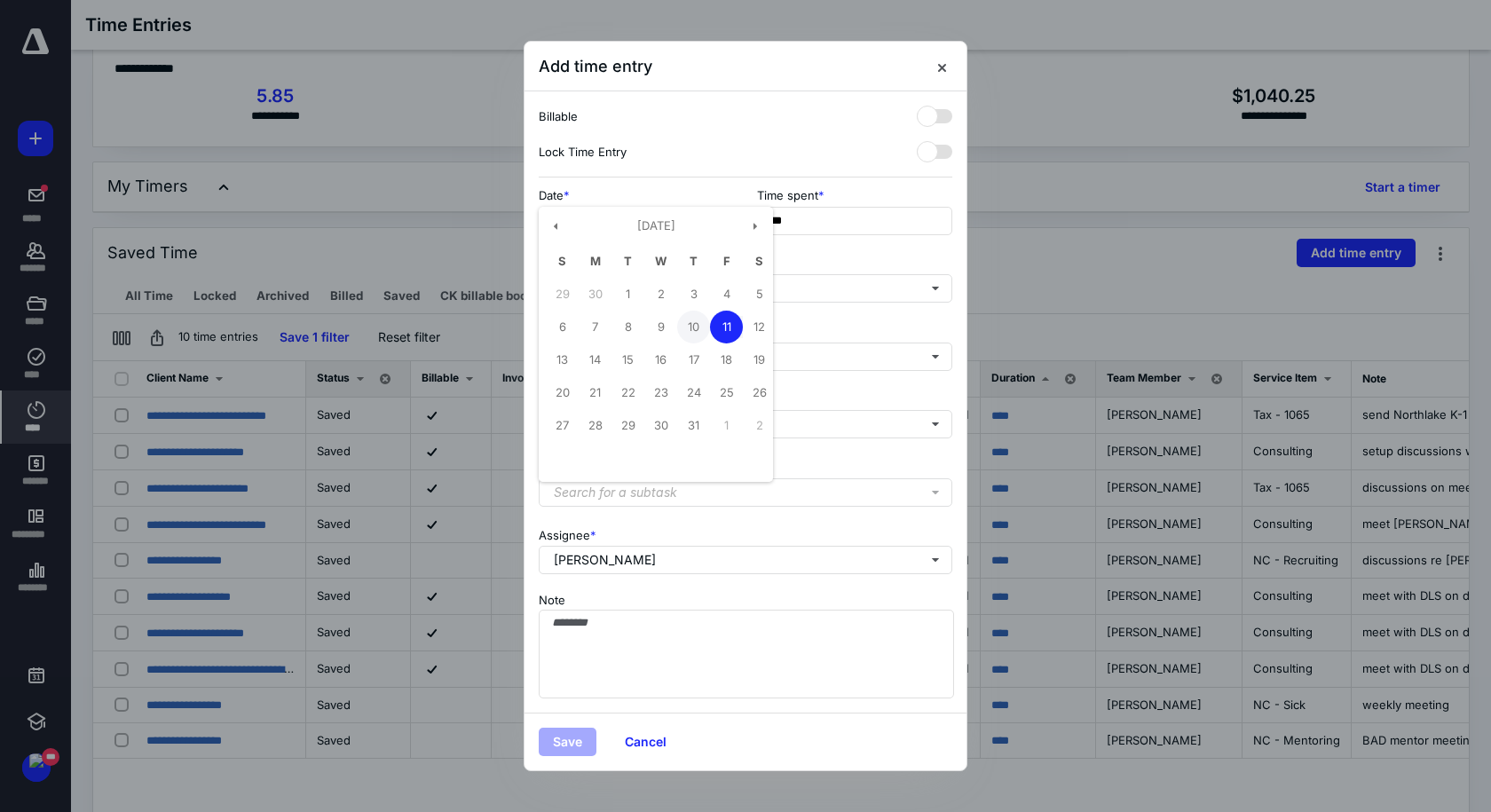 type on "**********" 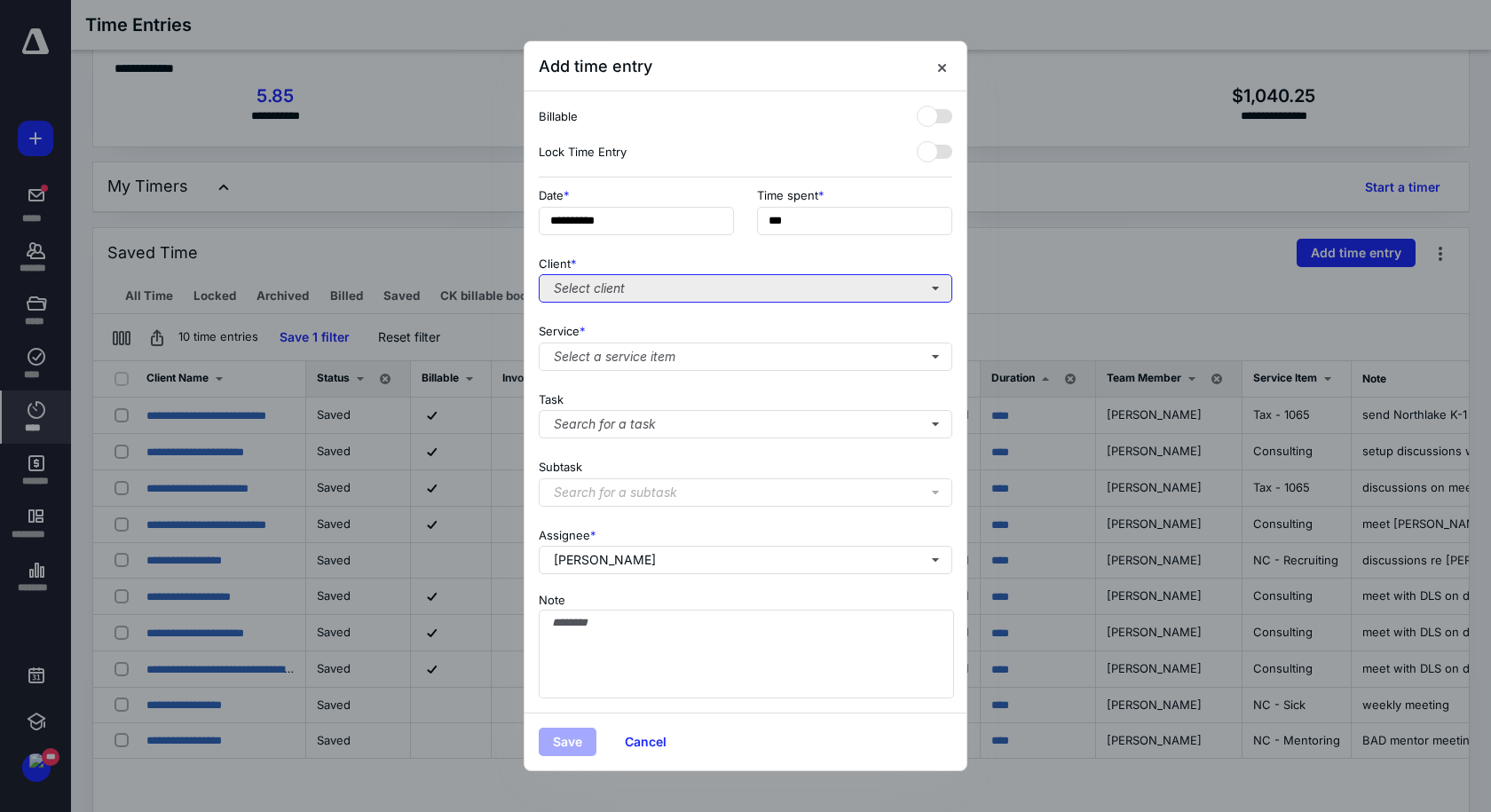 click on "Select client" at bounding box center (746, 288) 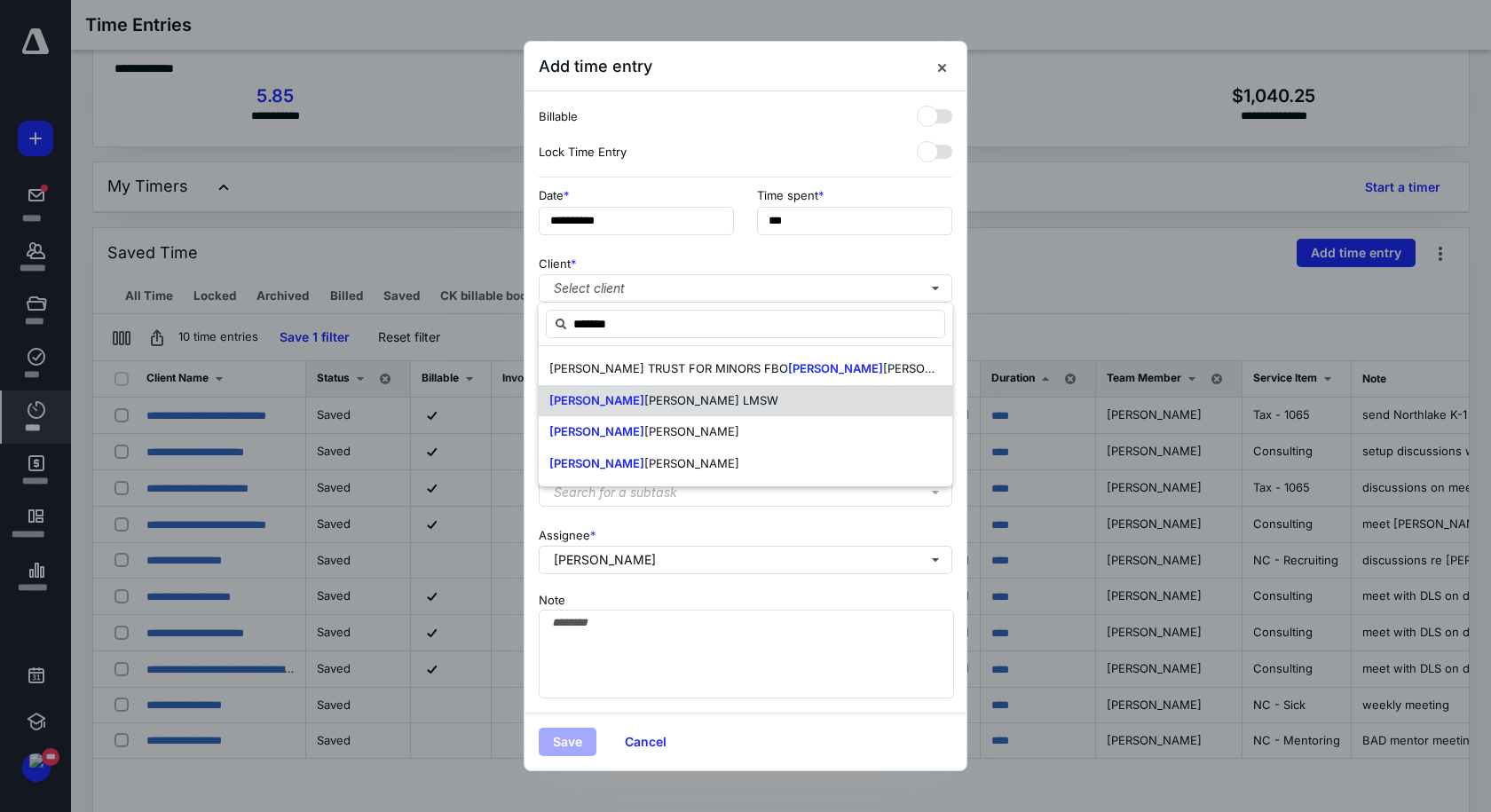 click on "[PERSON_NAME] LMSW" at bounding box center [711, 400] 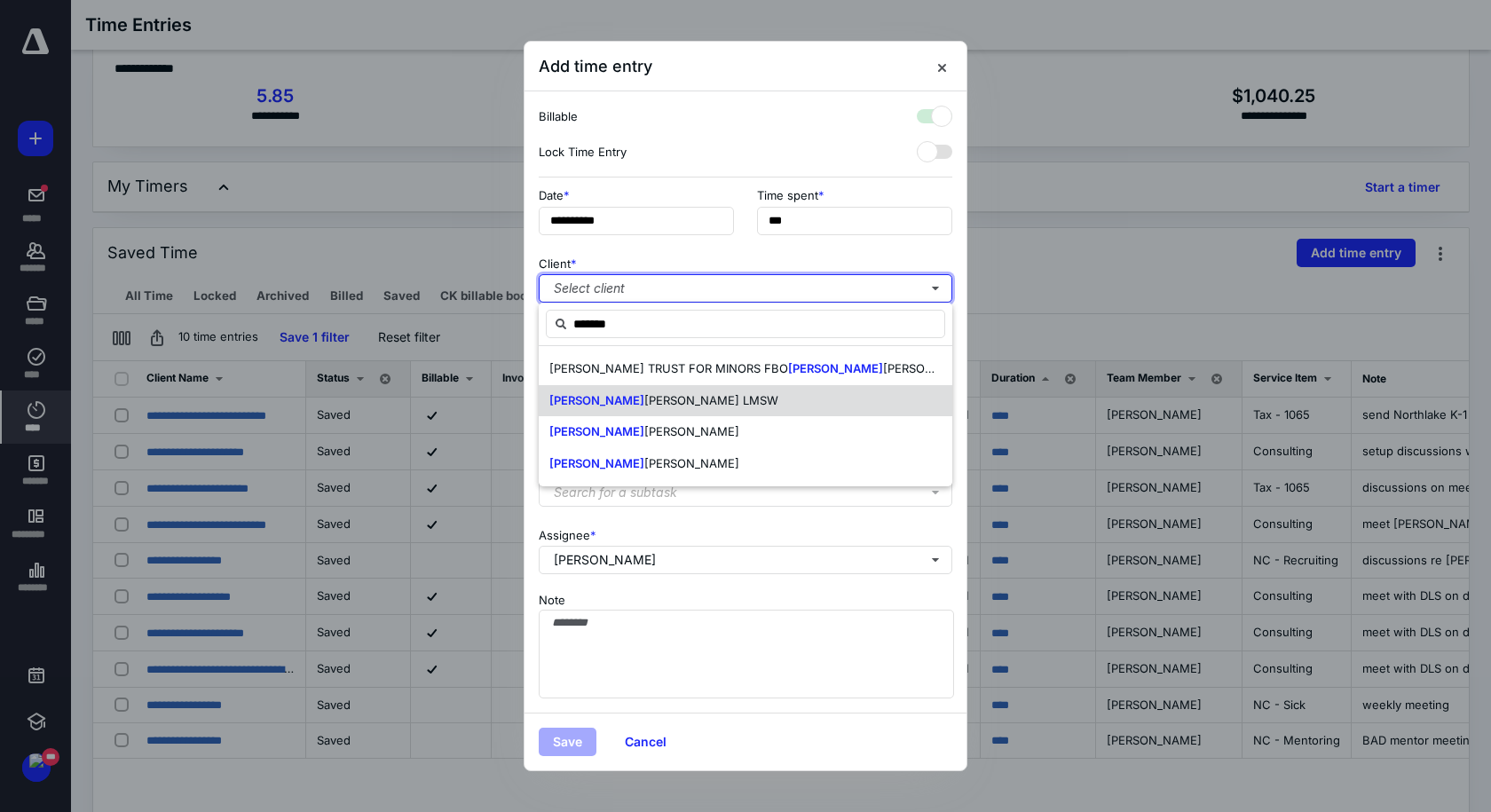checkbox on "true" 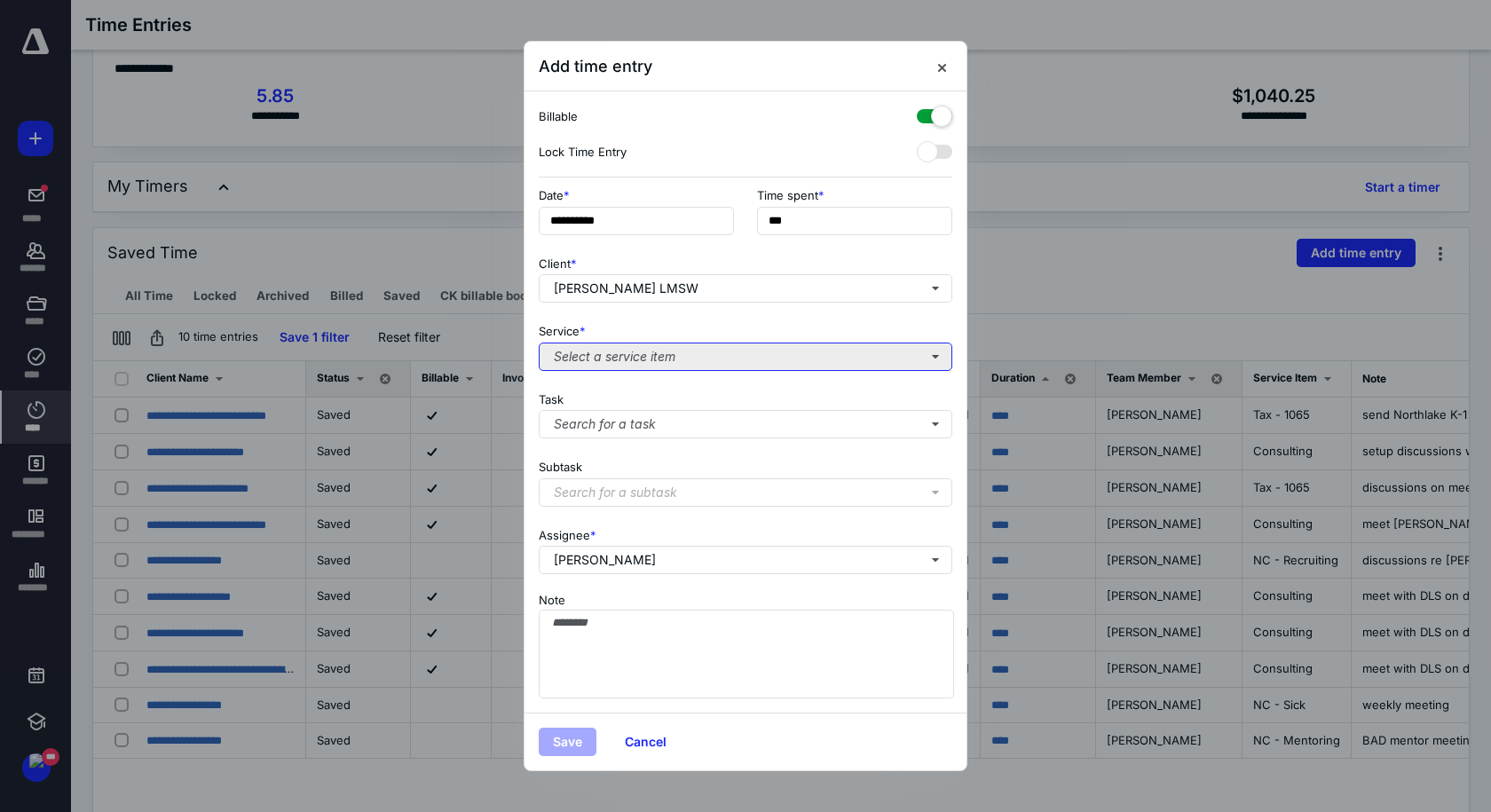 click on "Select a service item" at bounding box center (746, 357) 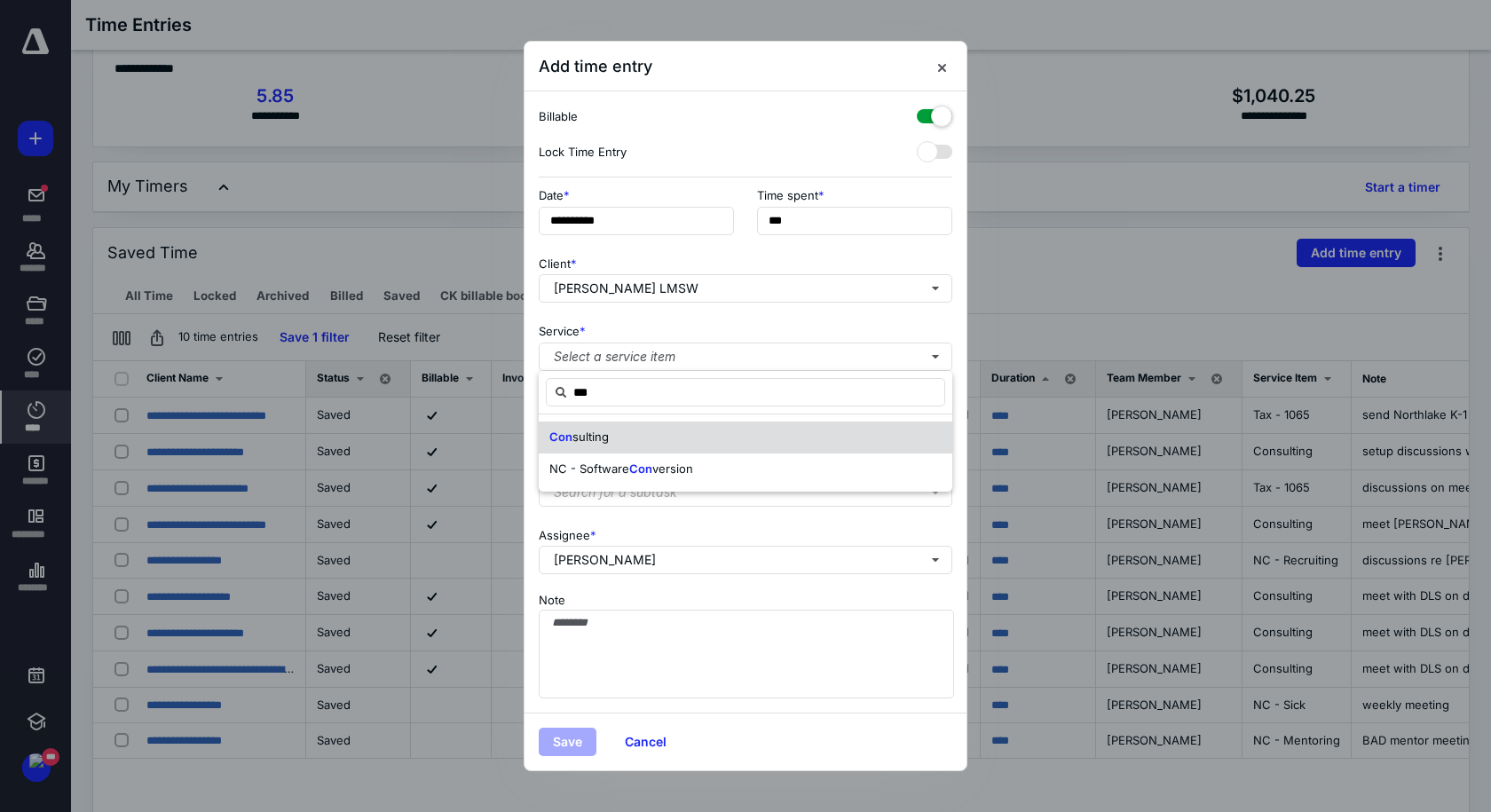 click on "sulting" at bounding box center (590, 437) 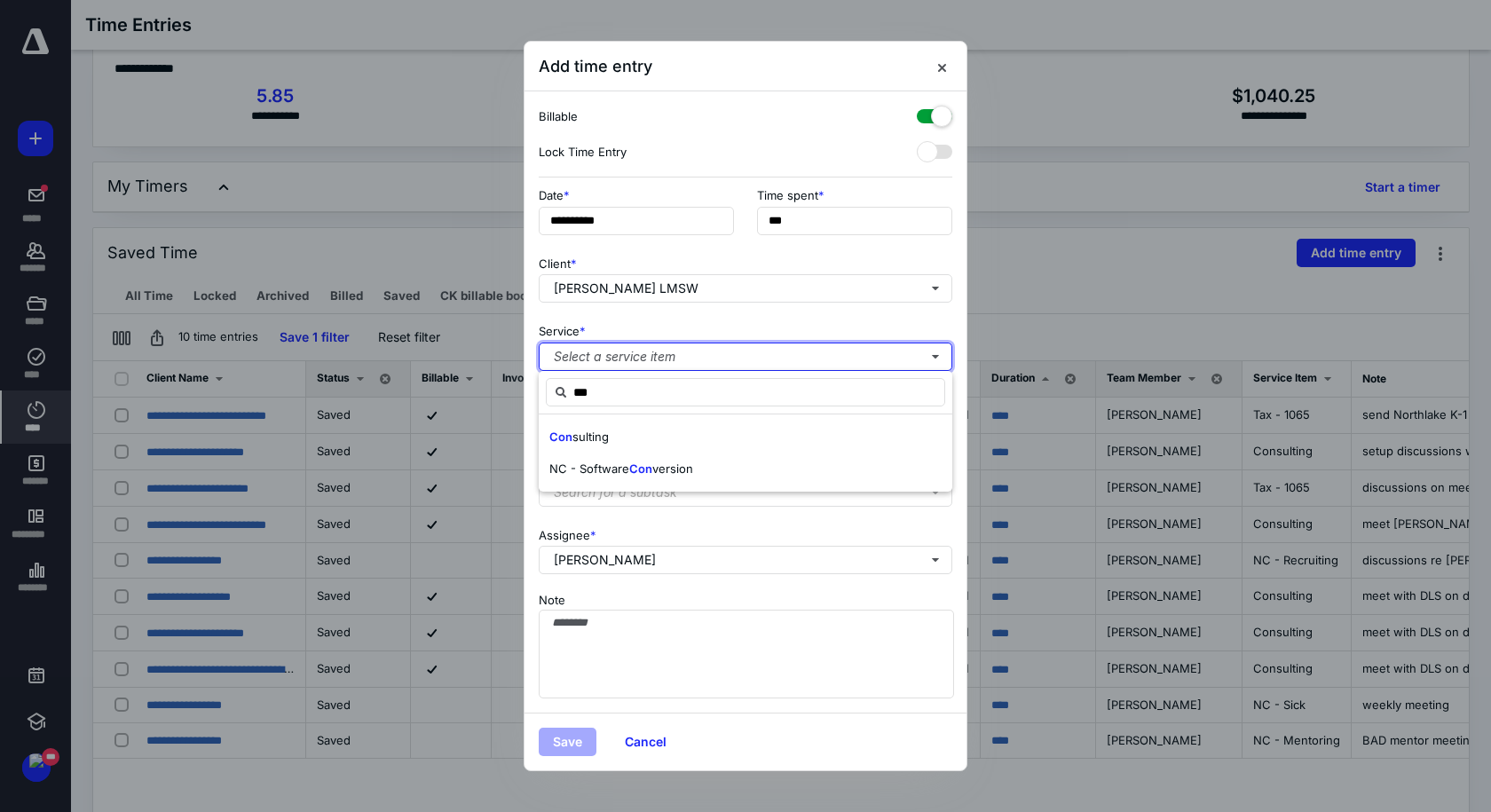 type 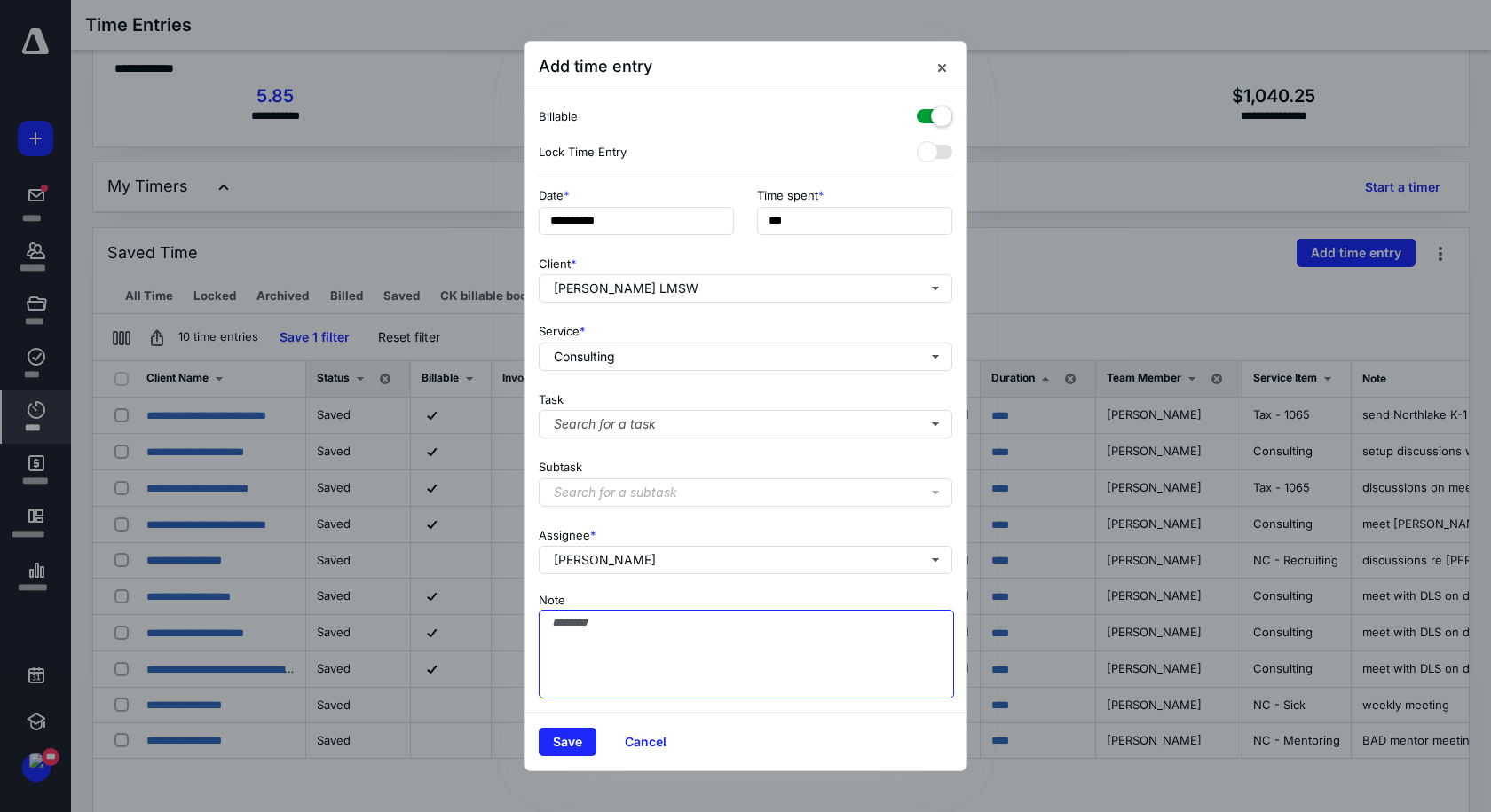 click on "Note" at bounding box center (746, 654) 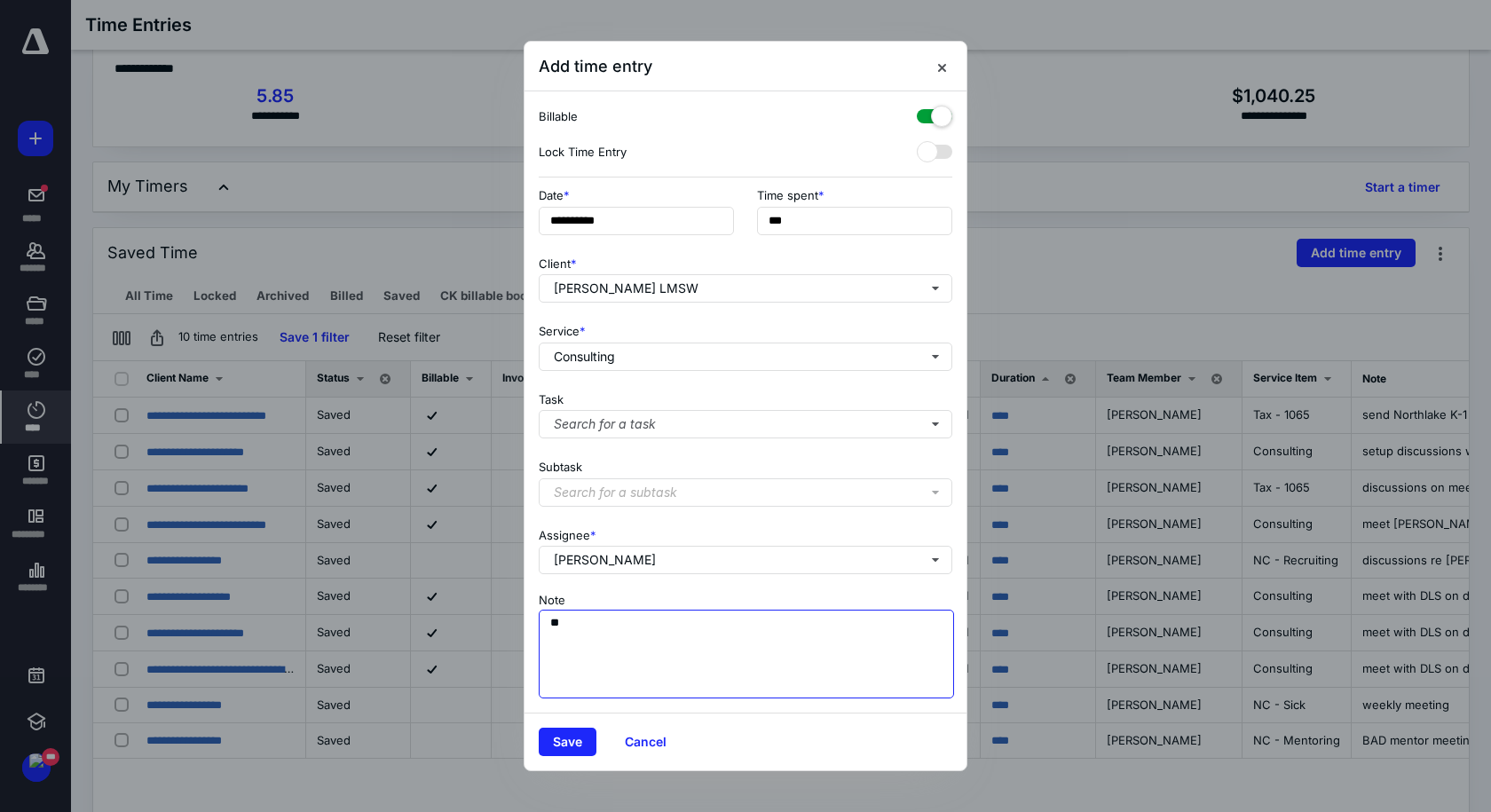 type on "*" 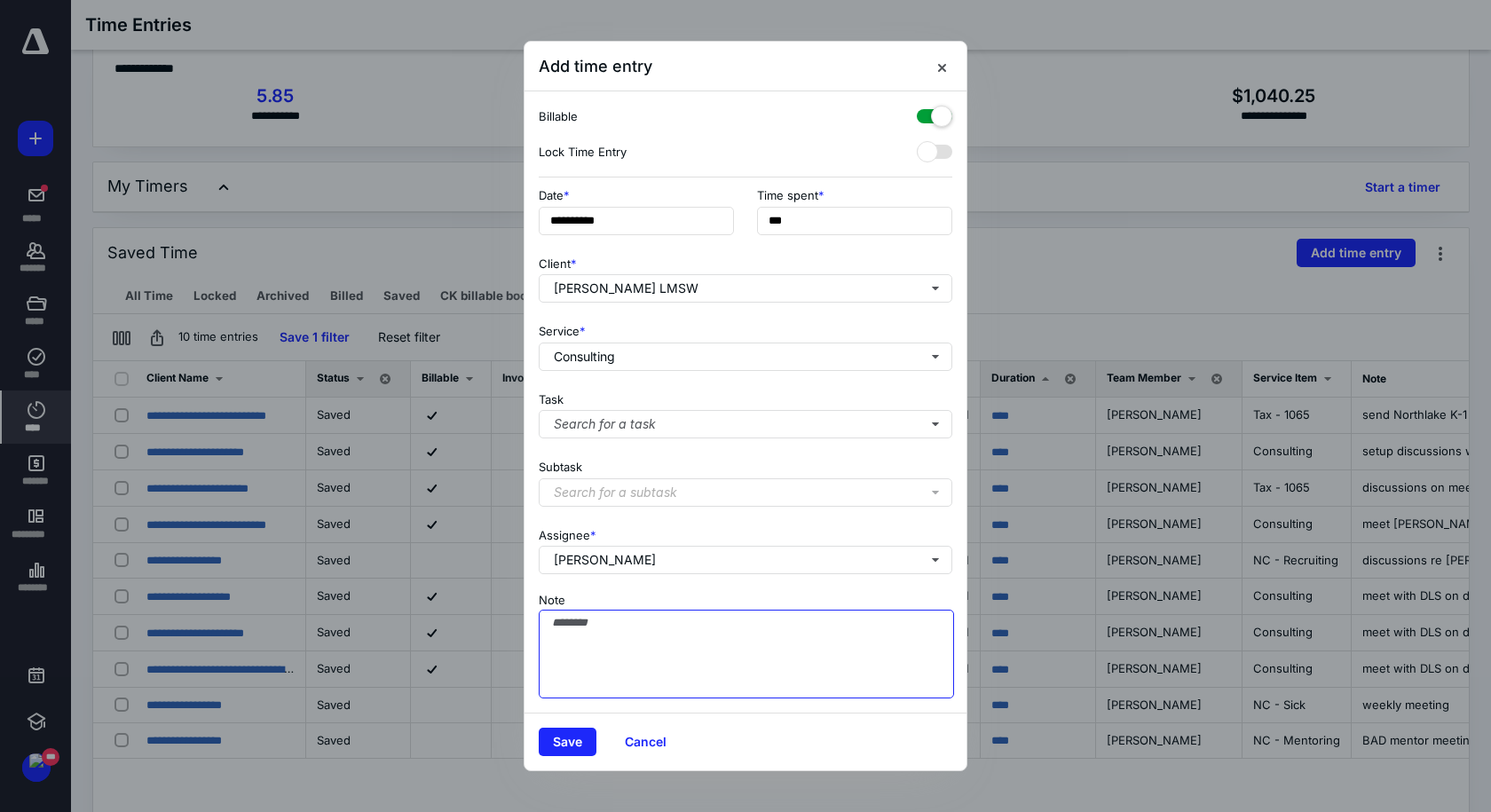 click on "Note" at bounding box center [746, 654] 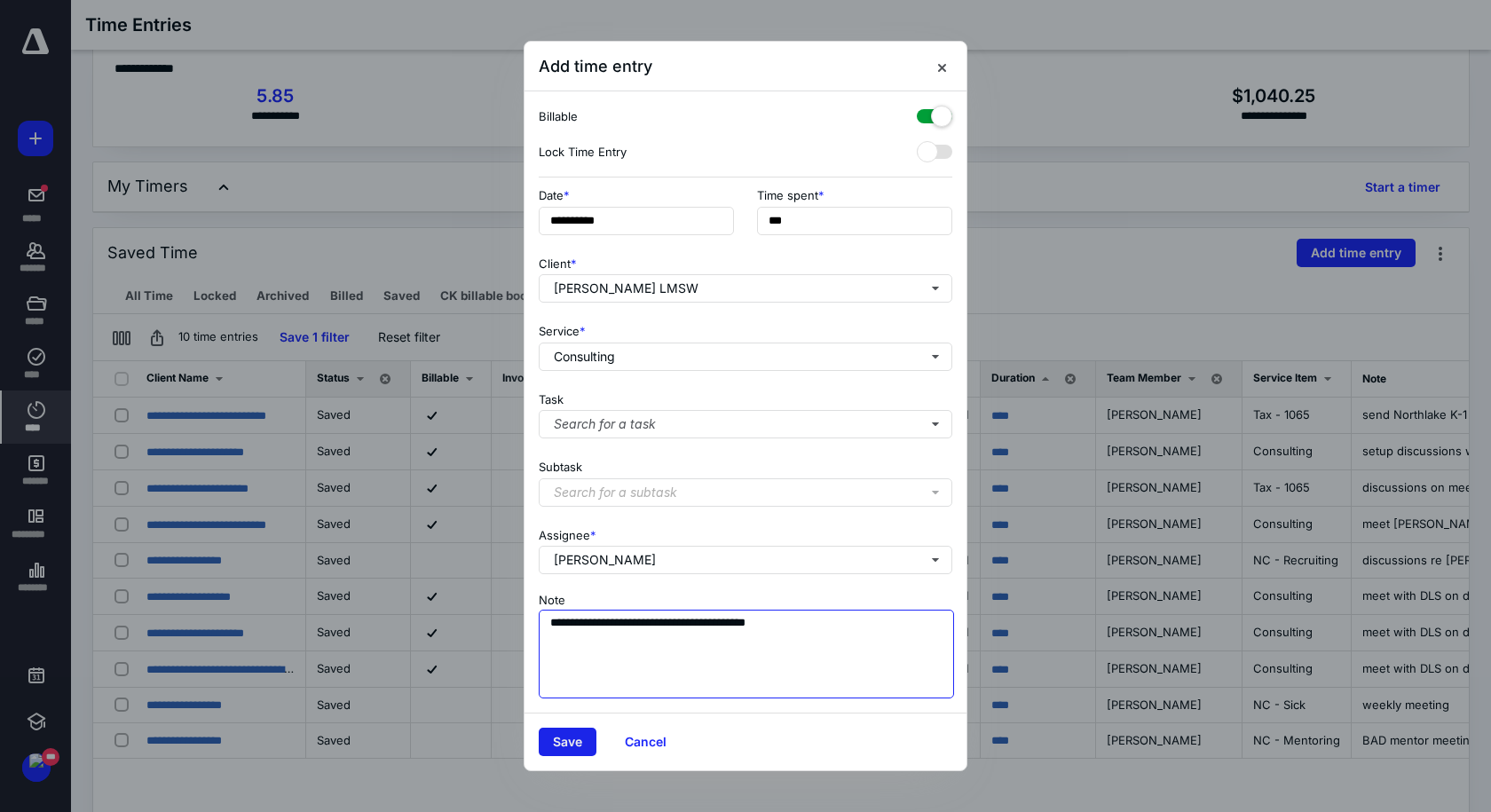 type on "**********" 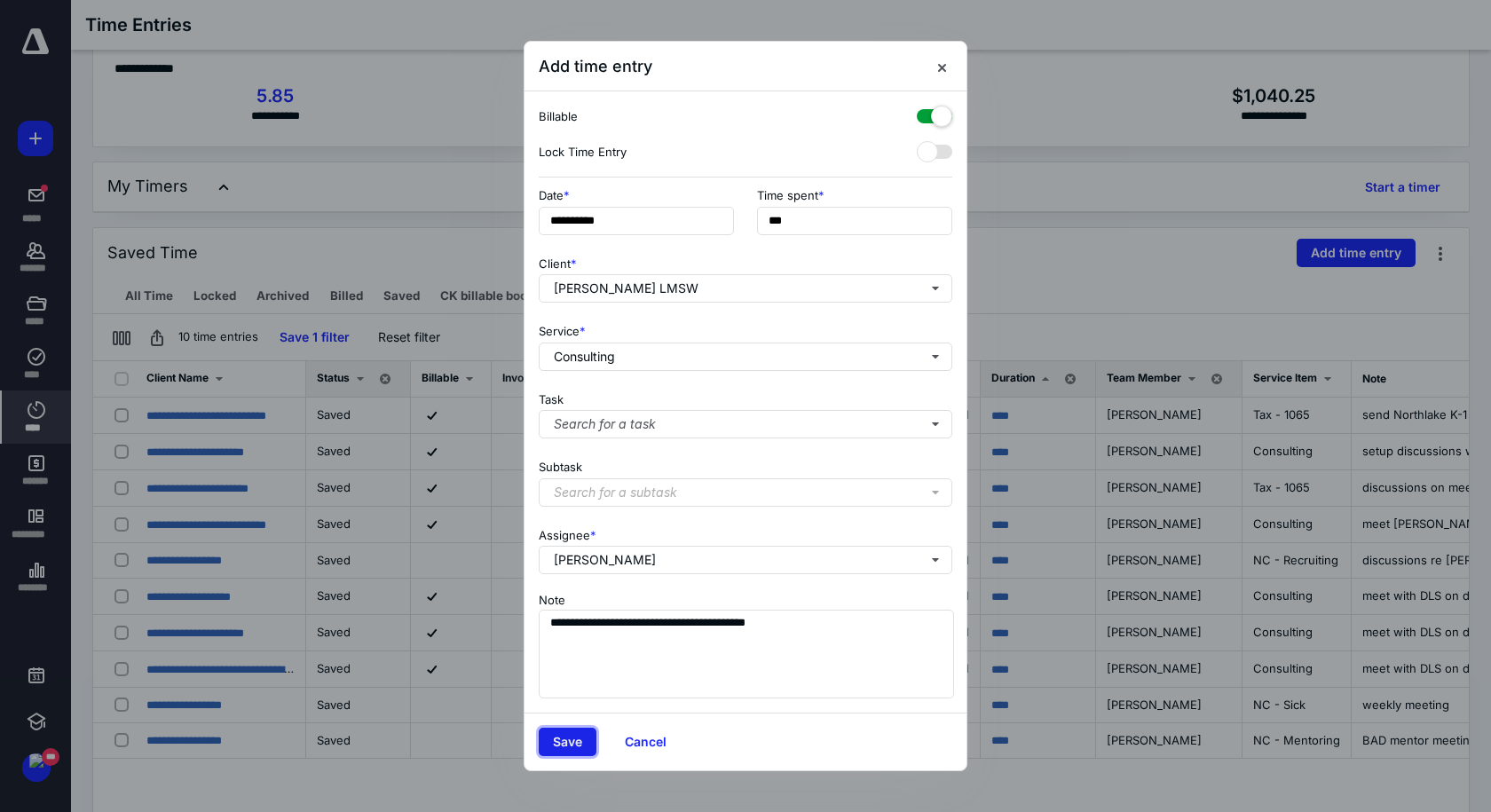 click on "Save" at bounding box center (567, 742) 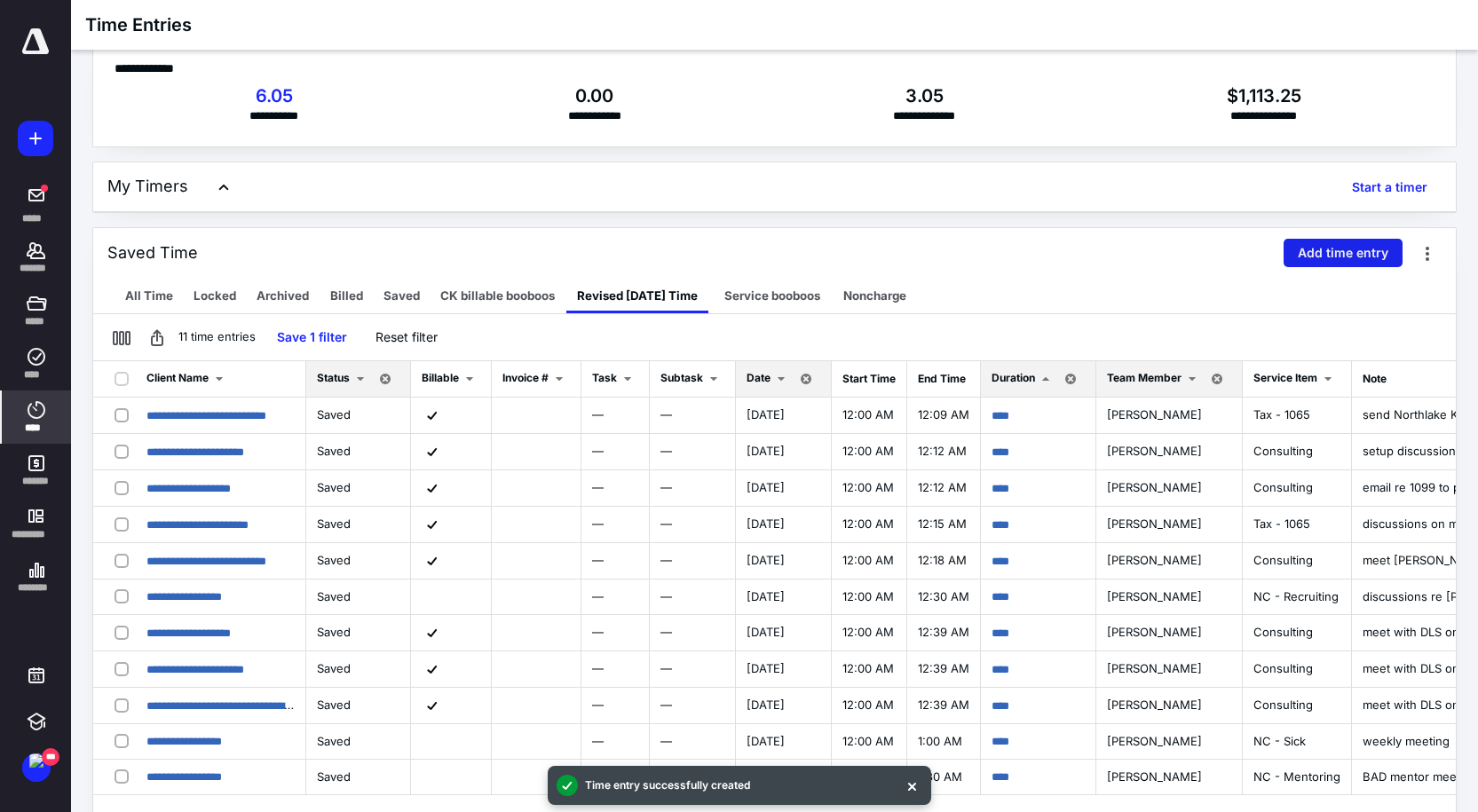 click on "Add time entry" at bounding box center (1343, 253) 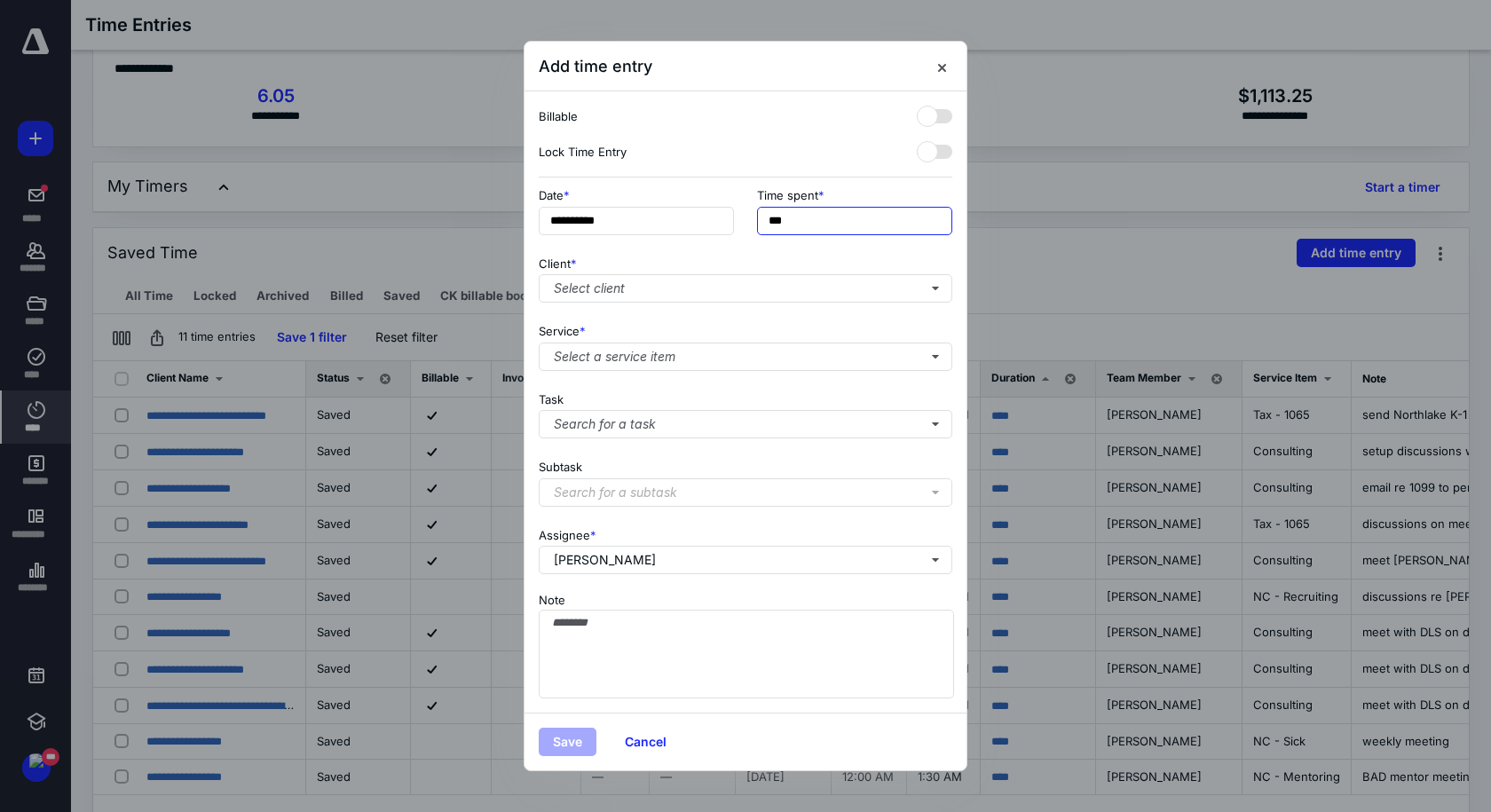 drag, startPoint x: 804, startPoint y: 215, endPoint x: 692, endPoint y: 196, distance: 113.600176 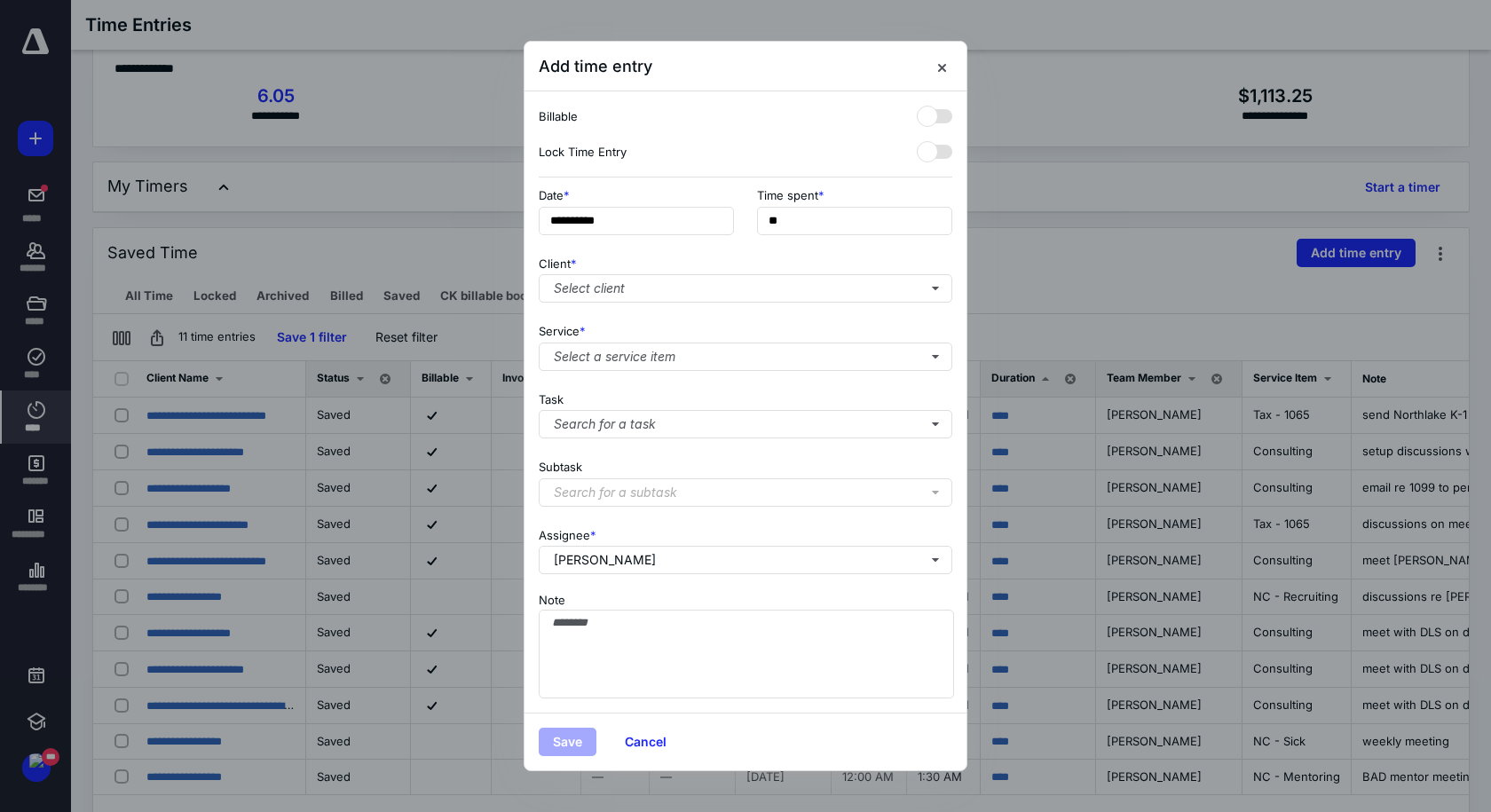type on "***" 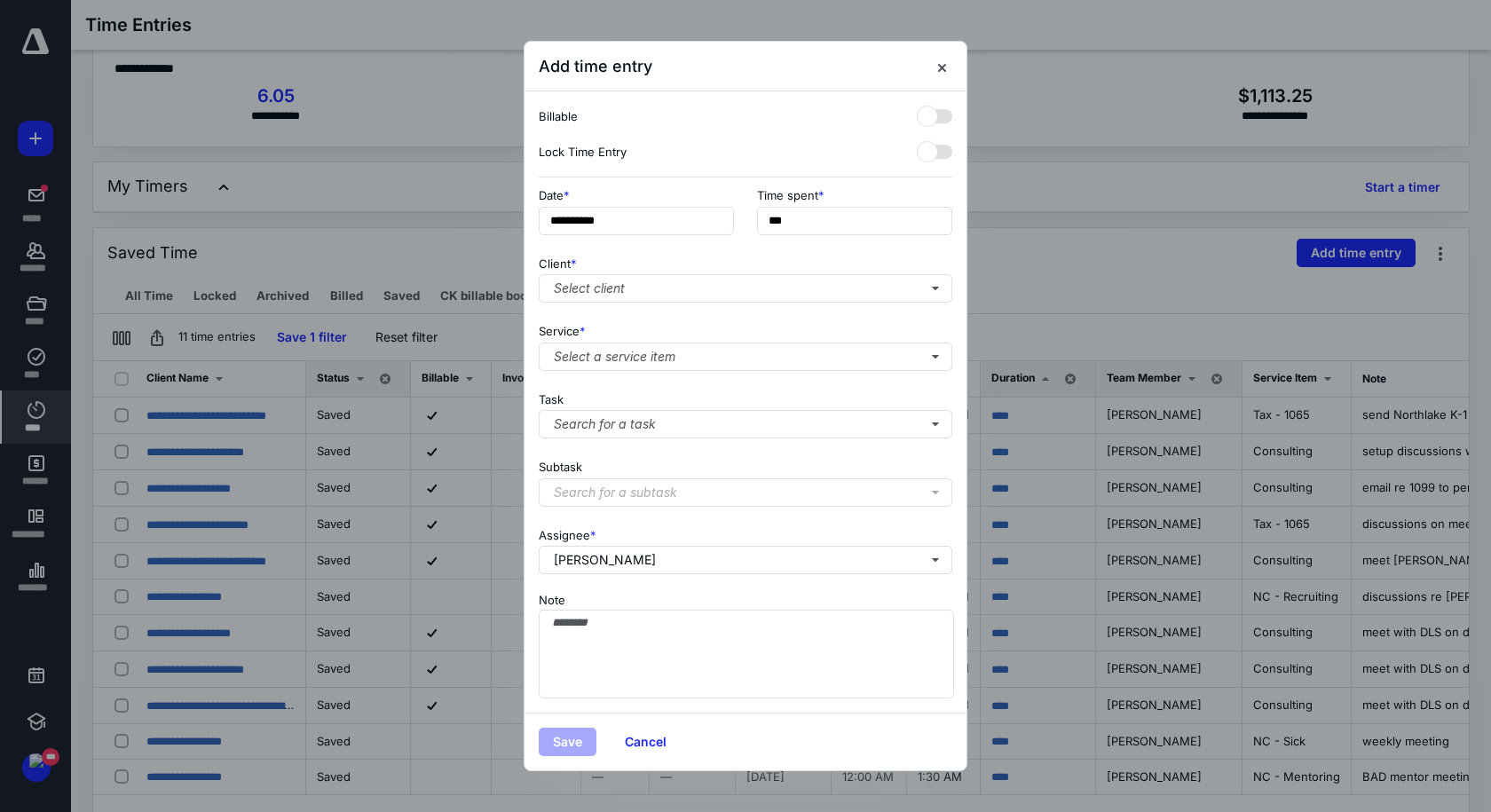 click on "Date *" at bounding box center [636, 195] 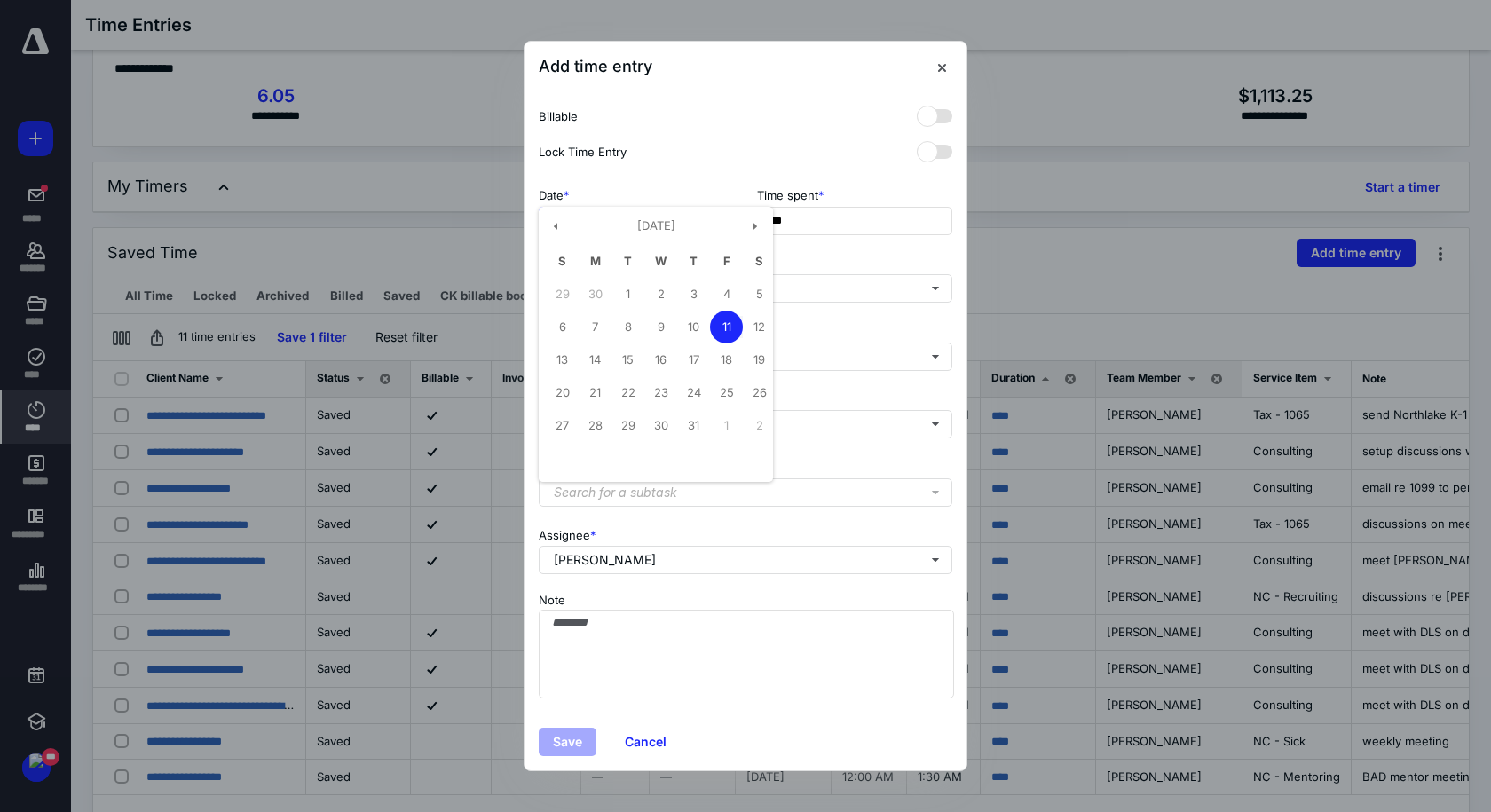 click on "**********" at bounding box center [636, 221] 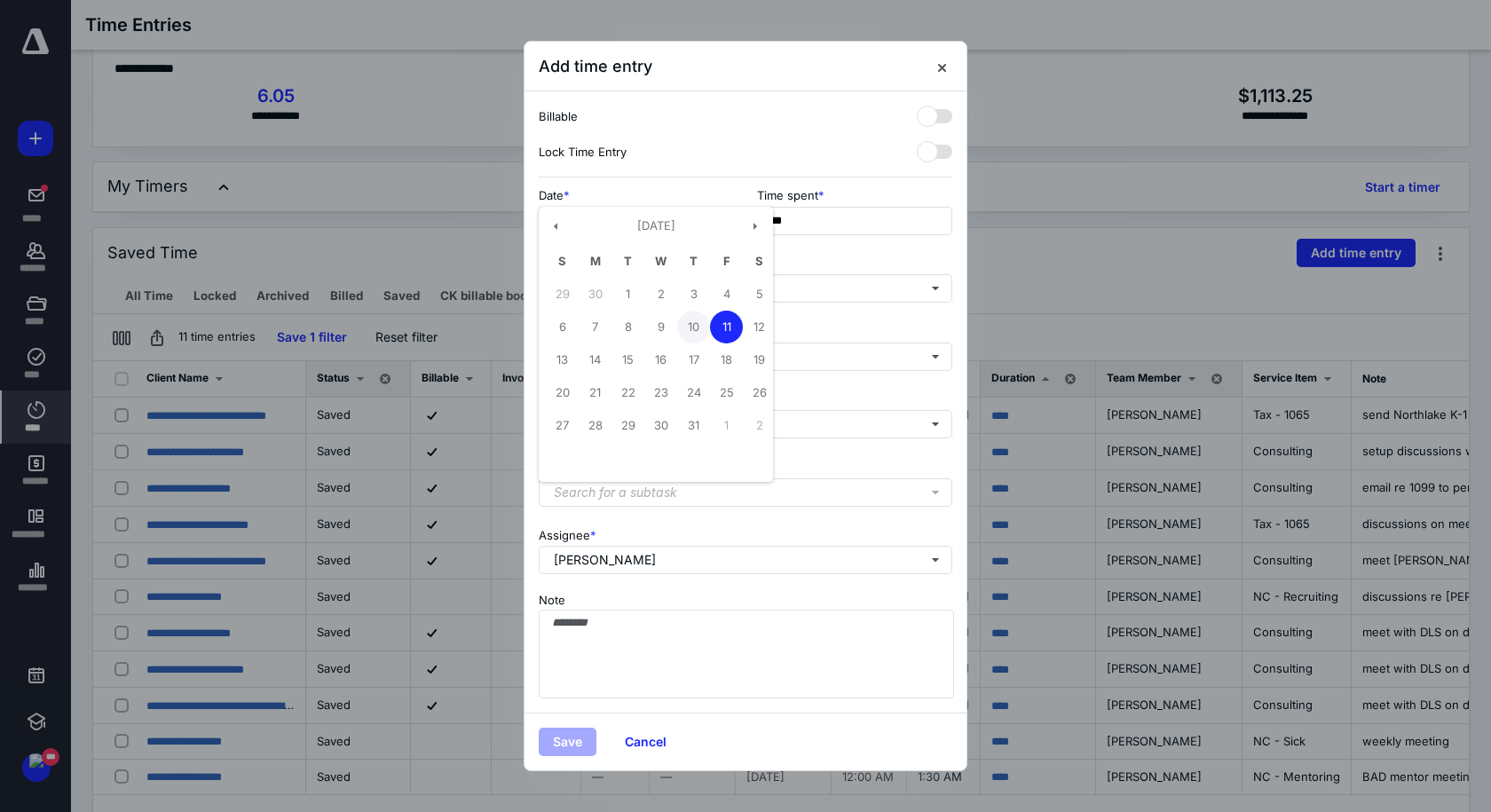 click on "10" at bounding box center (693, 327) 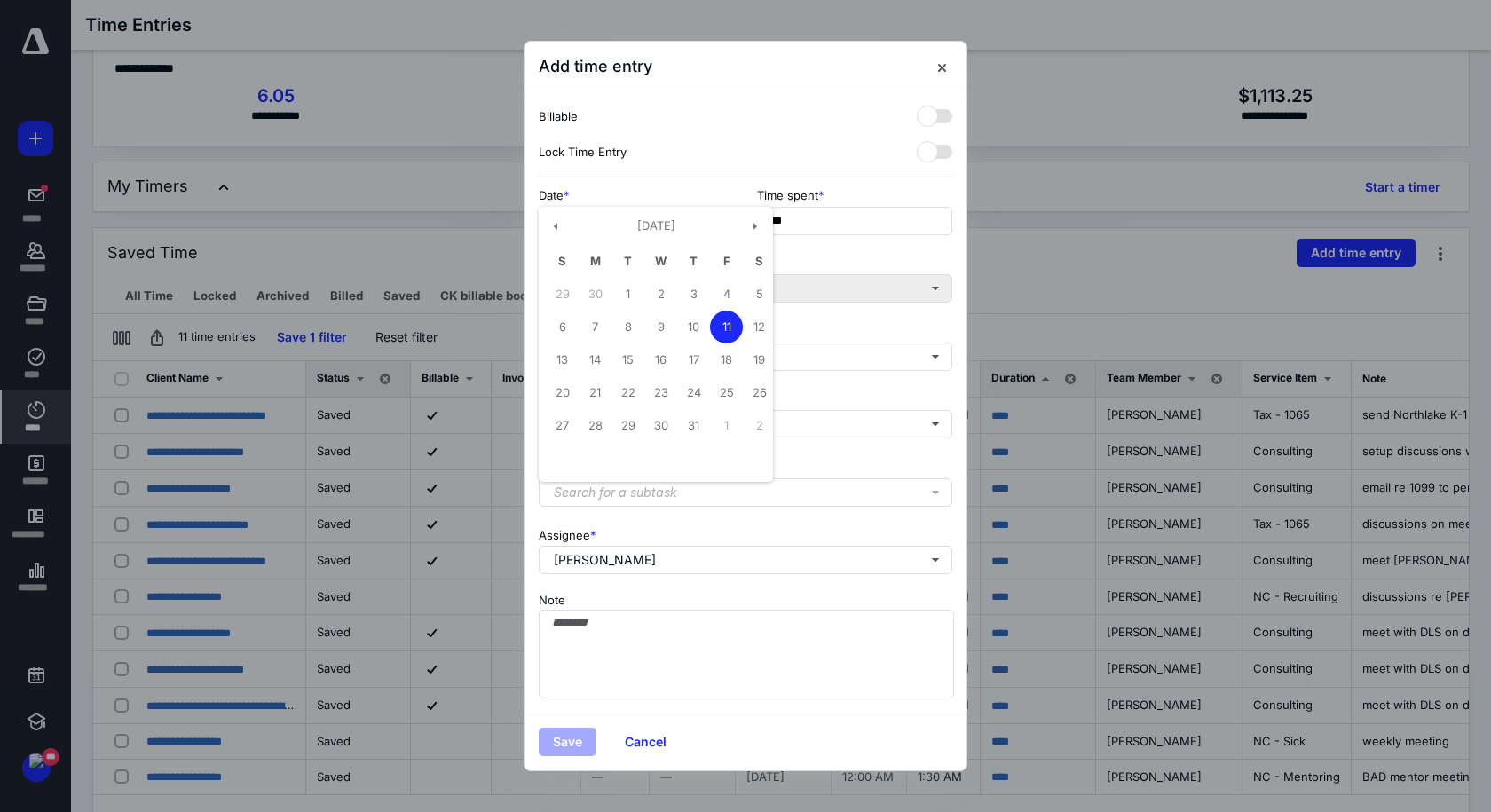 type on "**********" 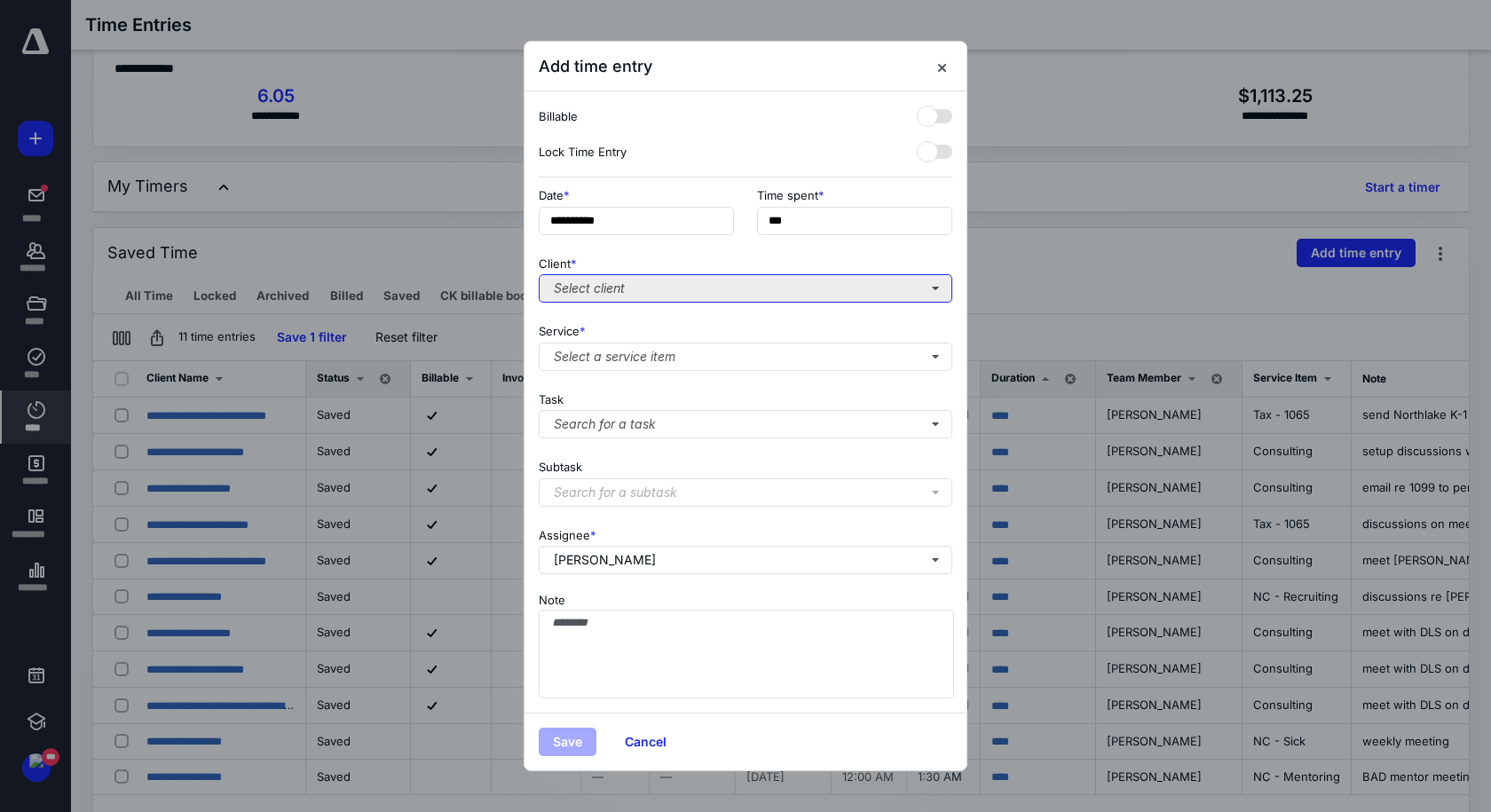 click on "Select client" at bounding box center (746, 288) 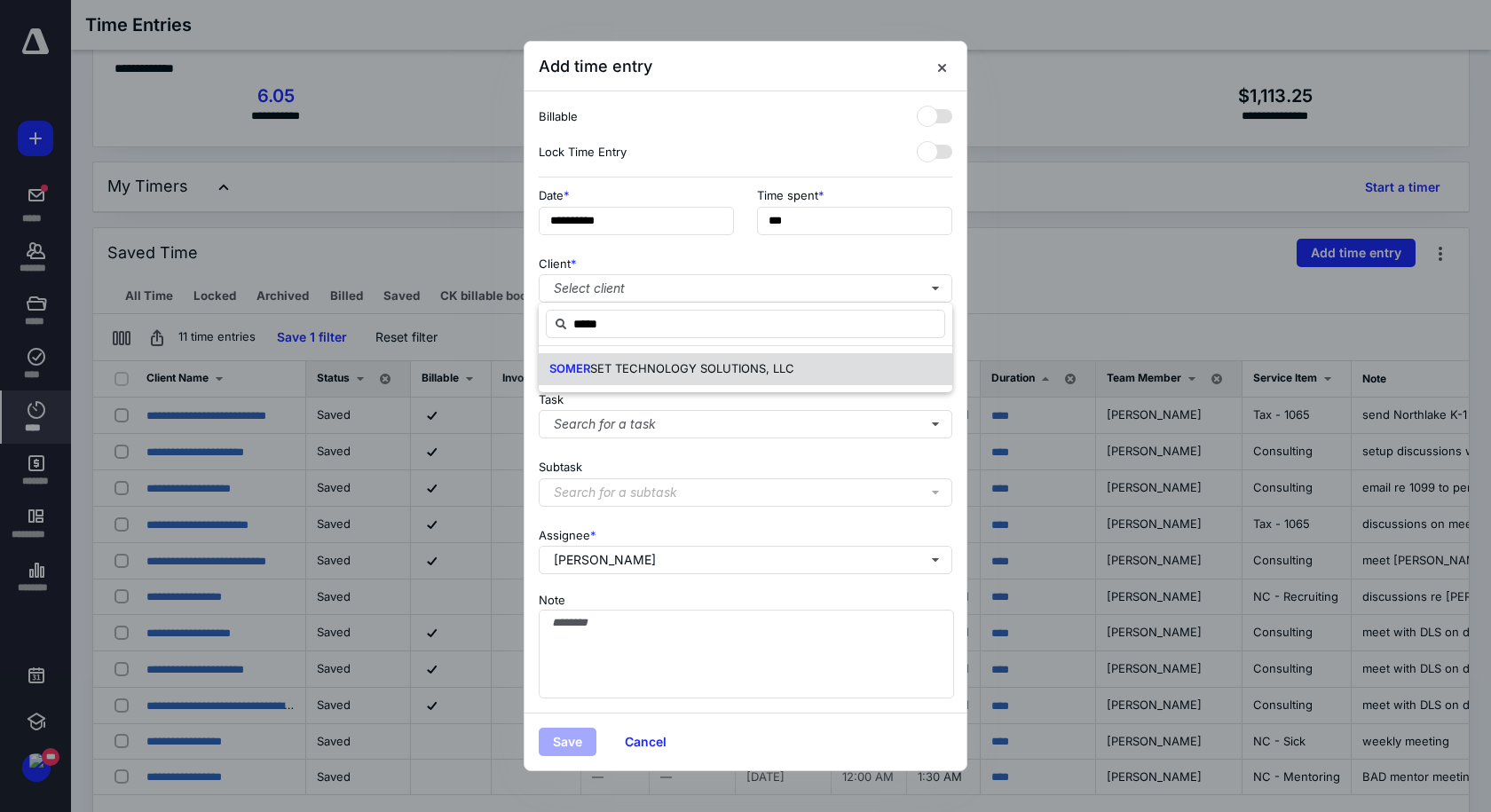 click on "SET TECHNOLOGY SOLUTIONS, LLC" at bounding box center [692, 368] 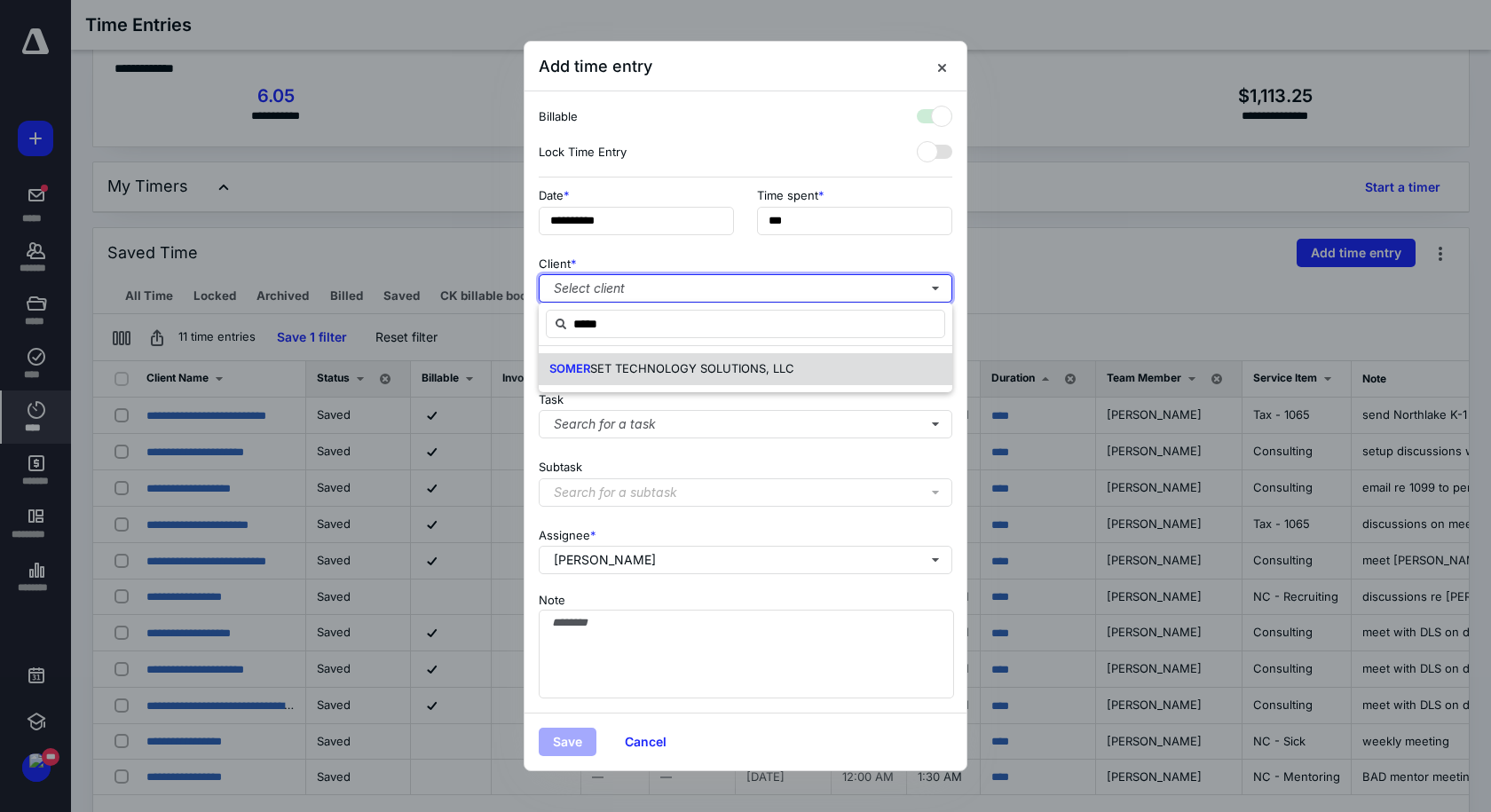checkbox on "true" 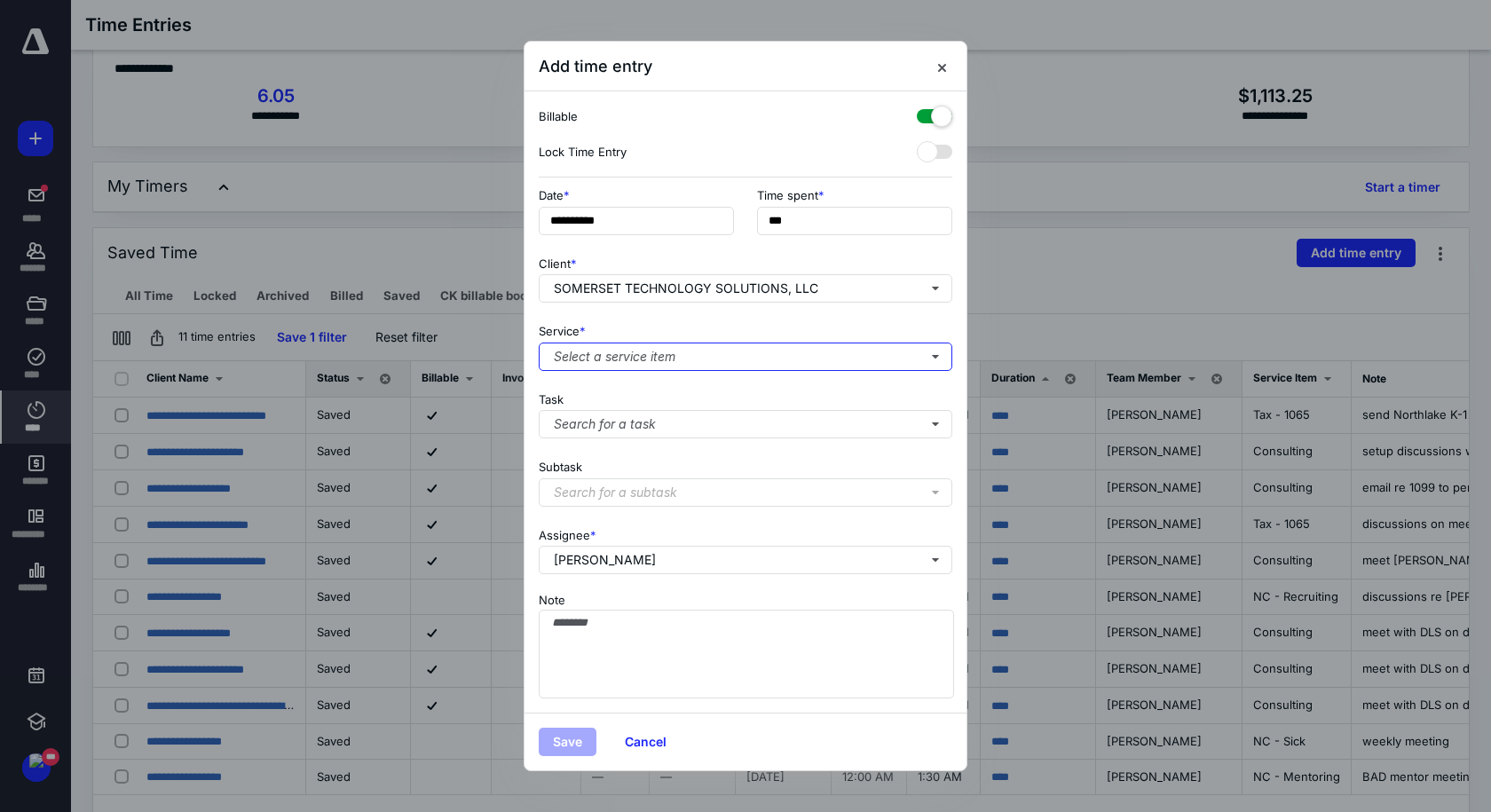 click on "Select a service item" at bounding box center (746, 357) 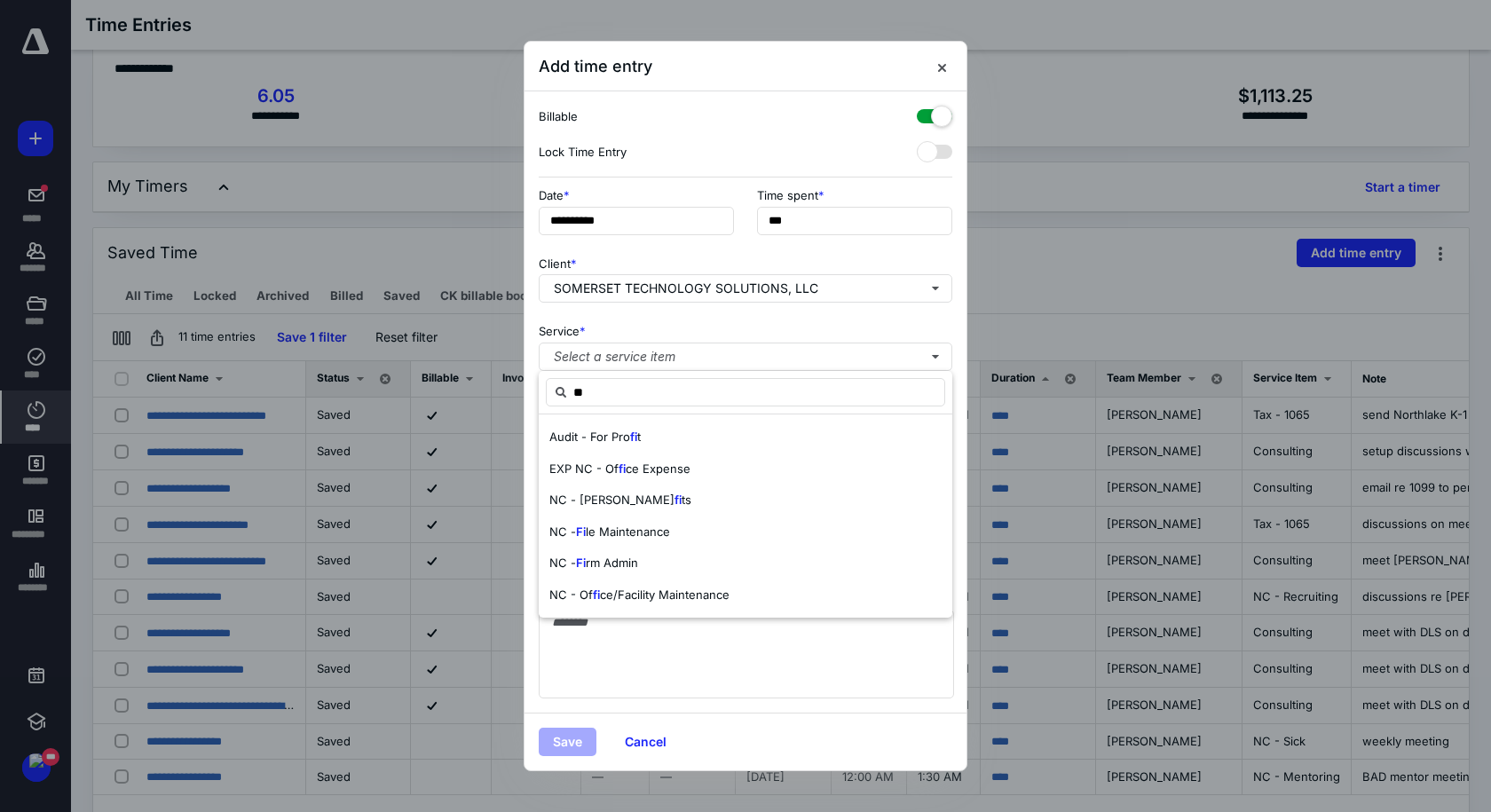 type on "*" 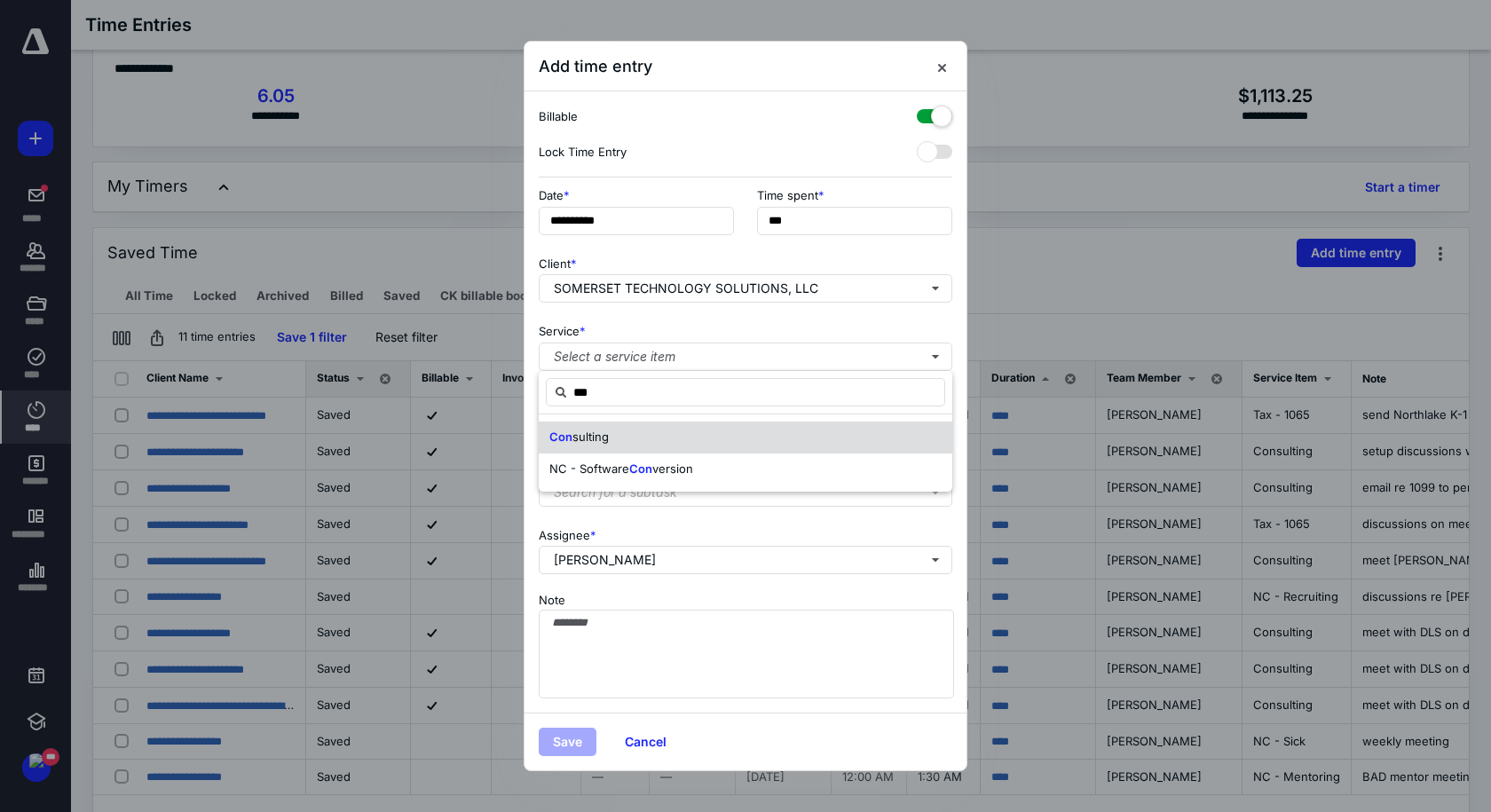 click on "sulting" at bounding box center [590, 437] 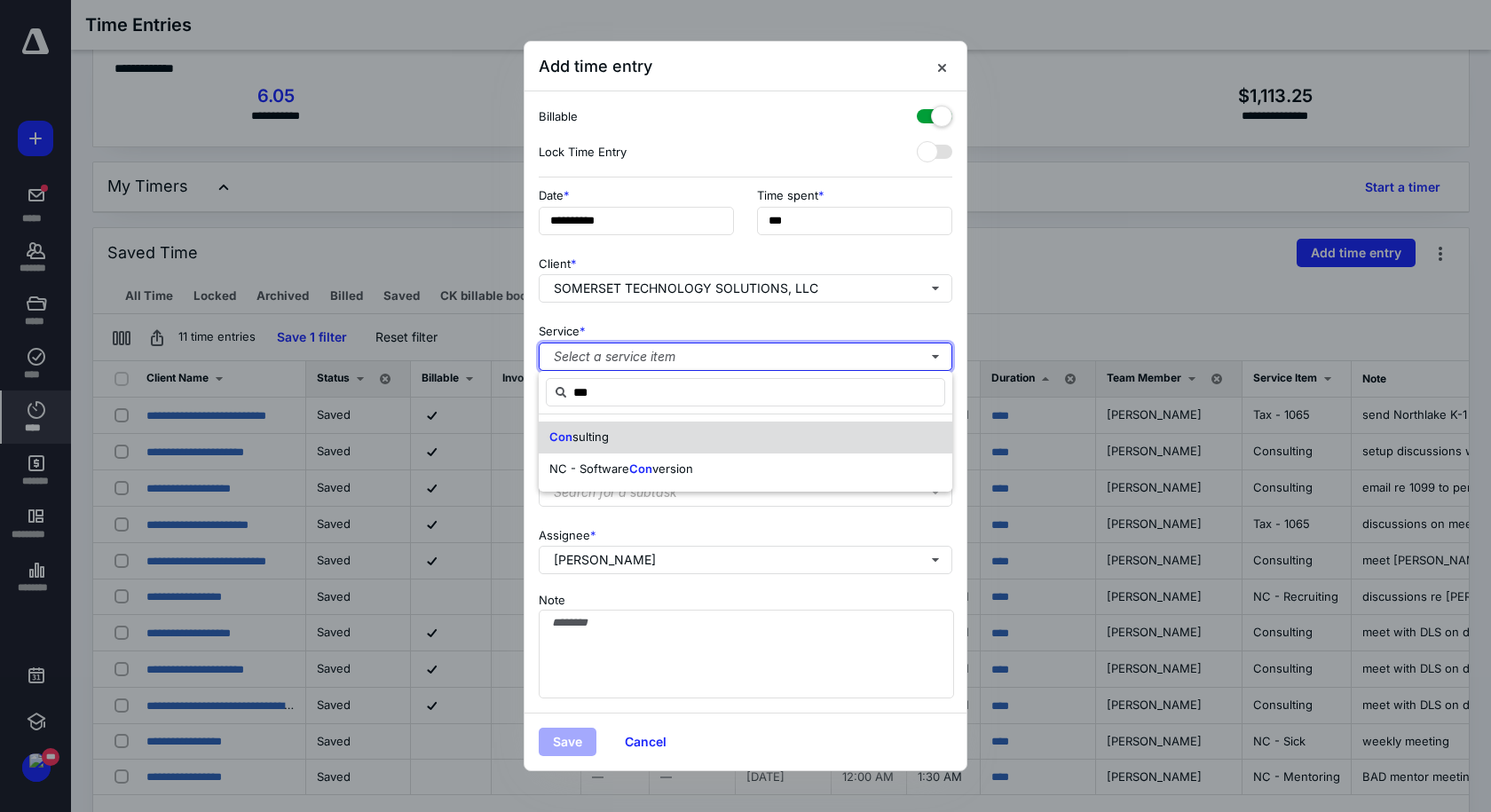 type 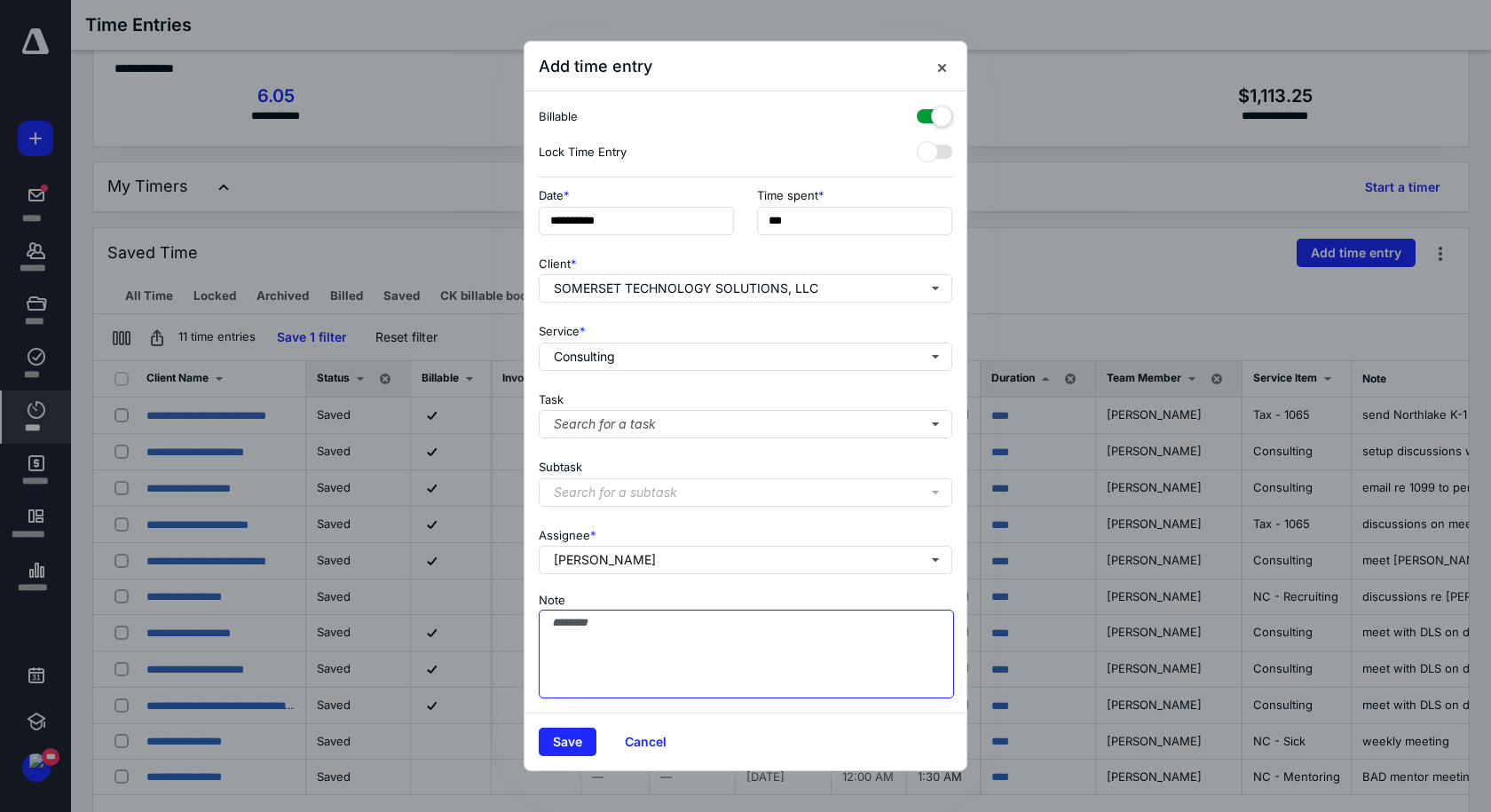 click on "Note" at bounding box center (746, 654) 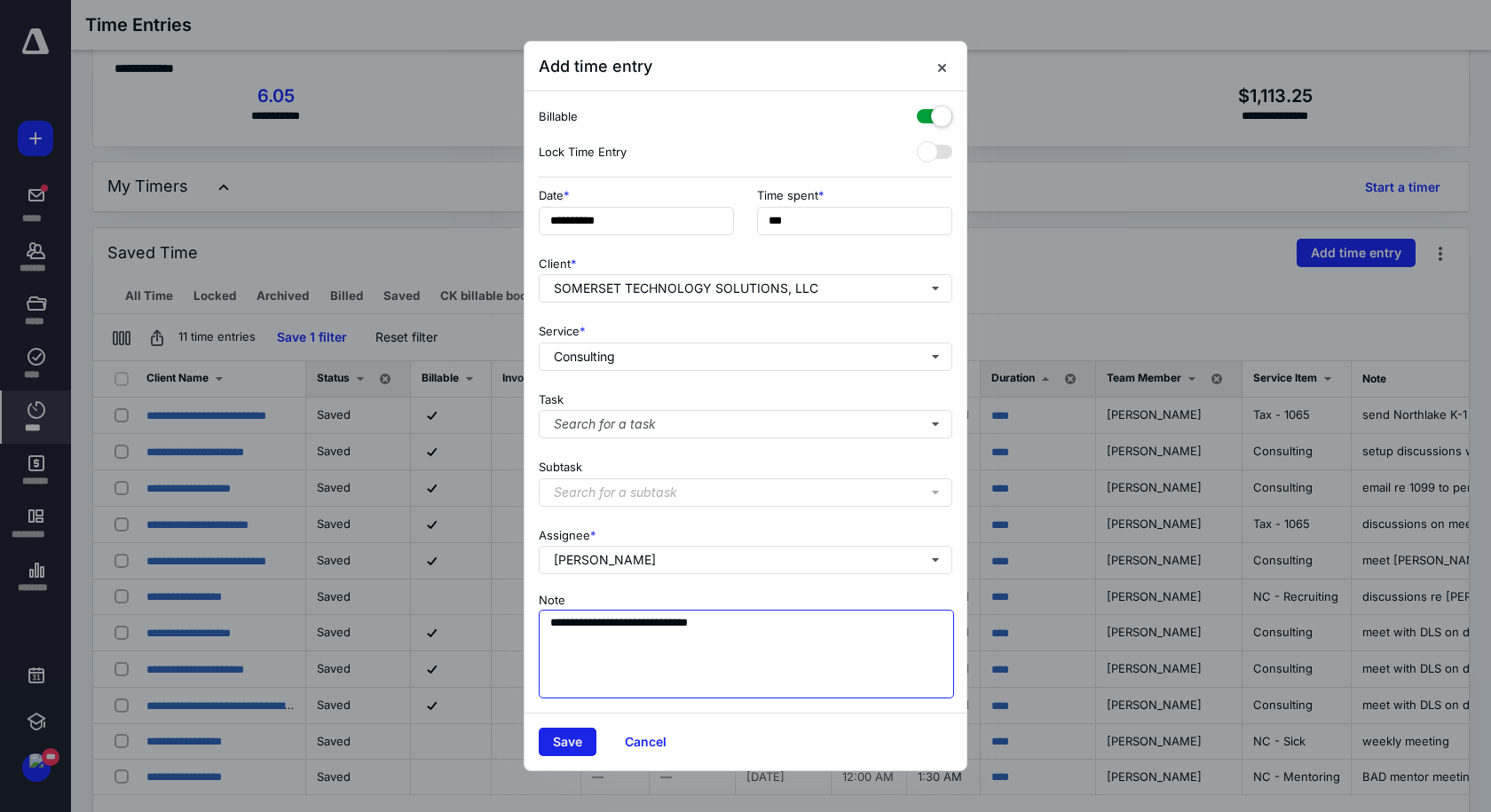 type on "**********" 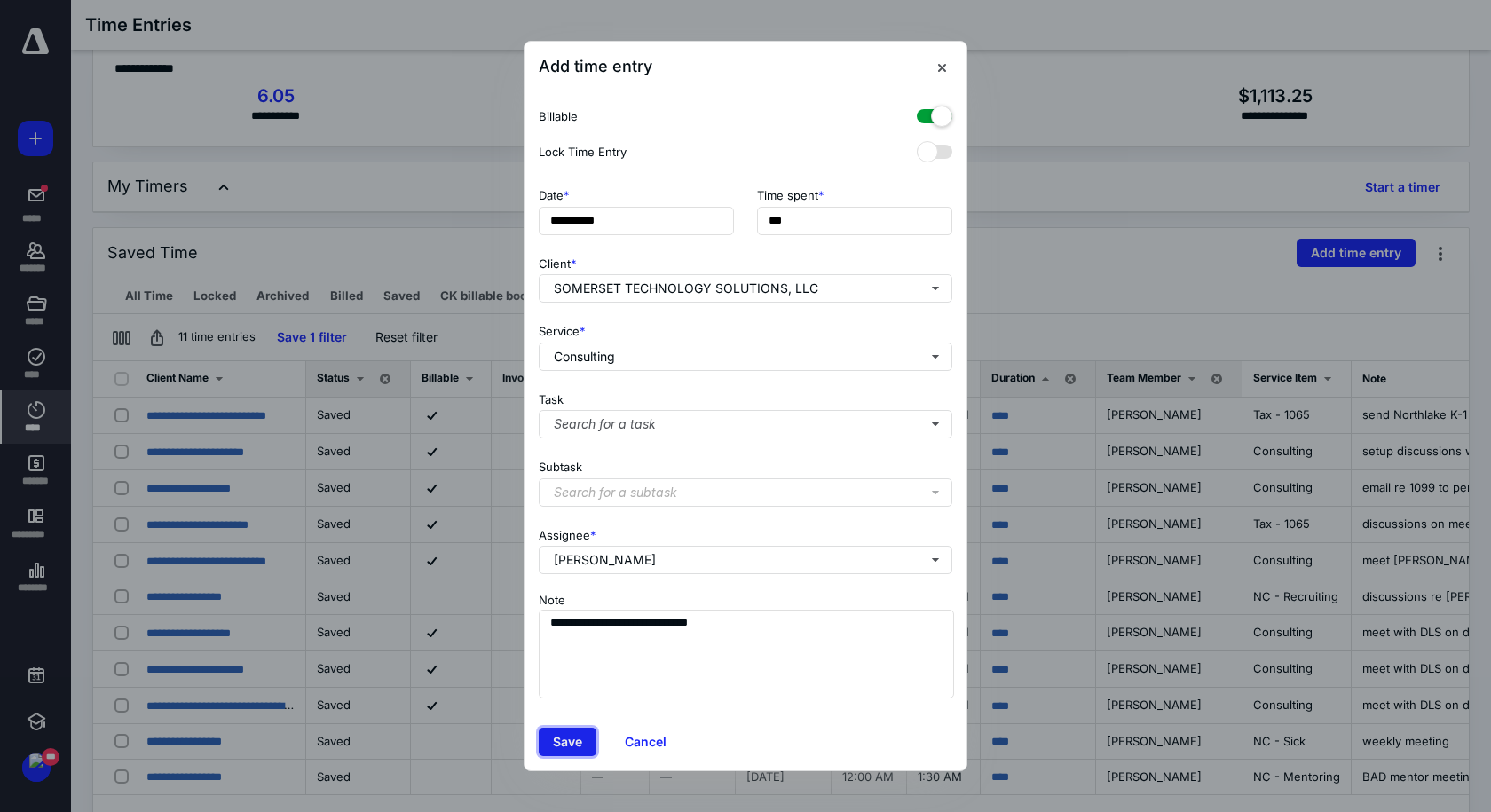 click on "Save" at bounding box center [567, 742] 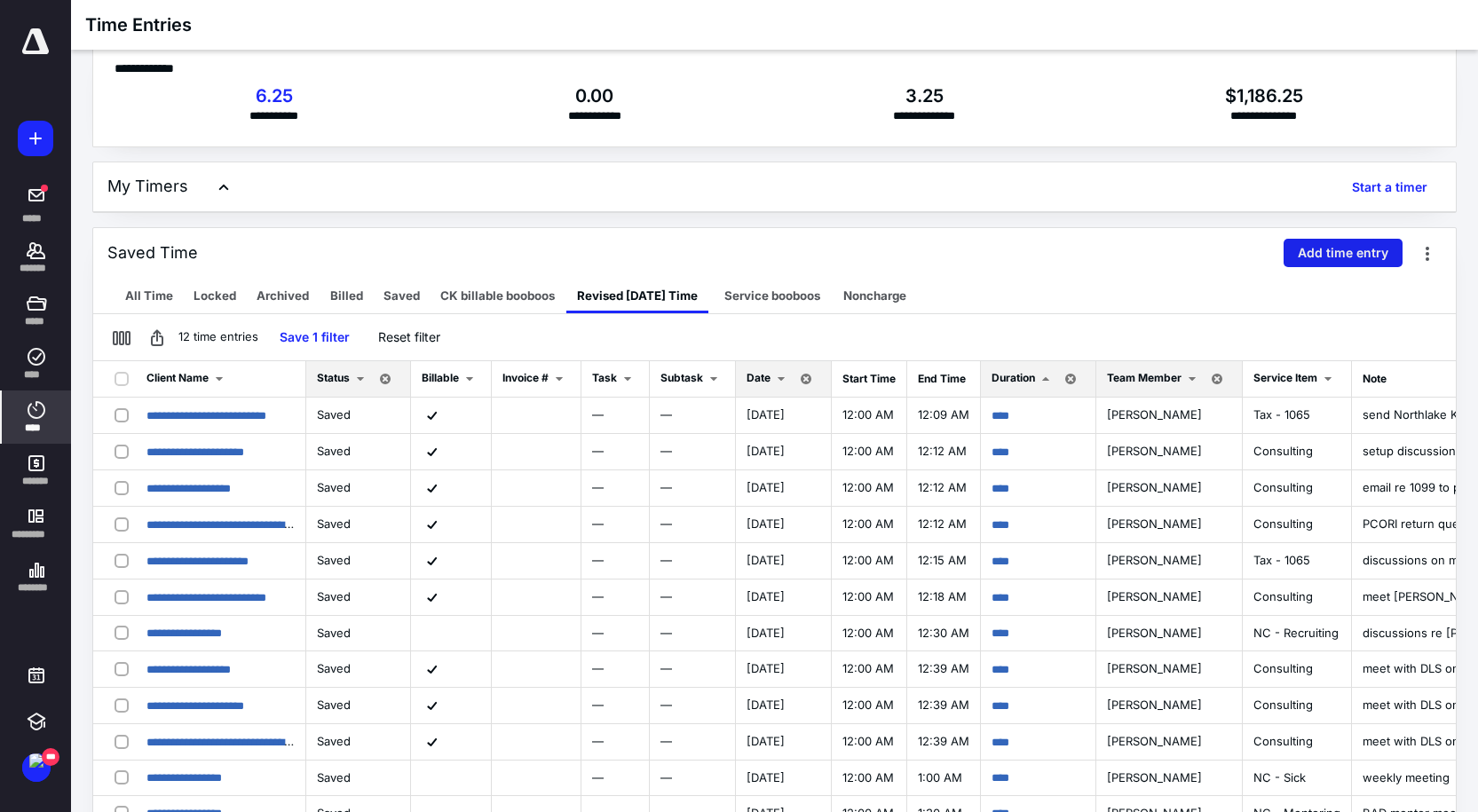 click on "Add time entry" at bounding box center (1343, 253) 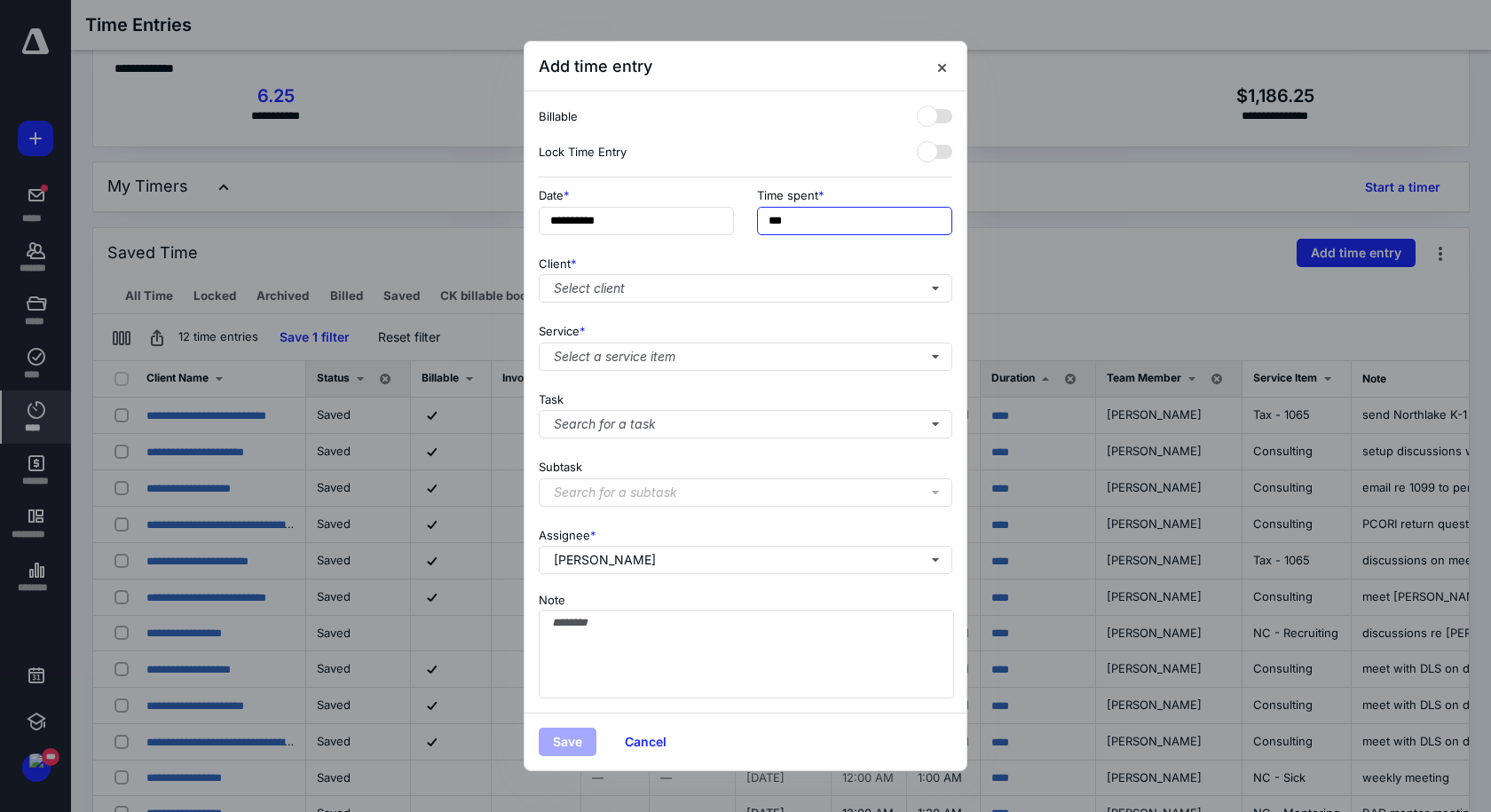 drag, startPoint x: 826, startPoint y: 209, endPoint x: 645, endPoint y: 180, distance: 183.30848 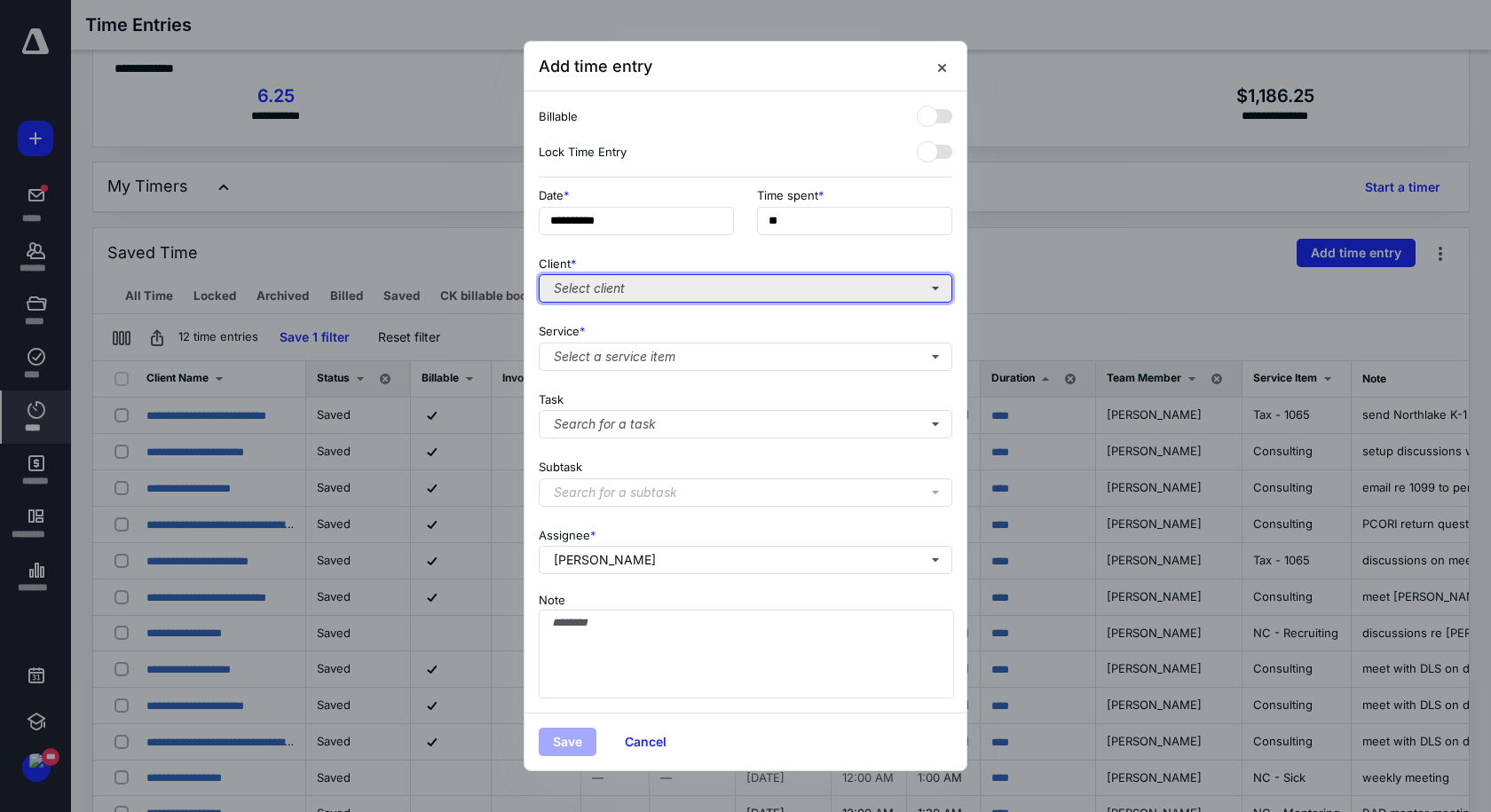 type on "***" 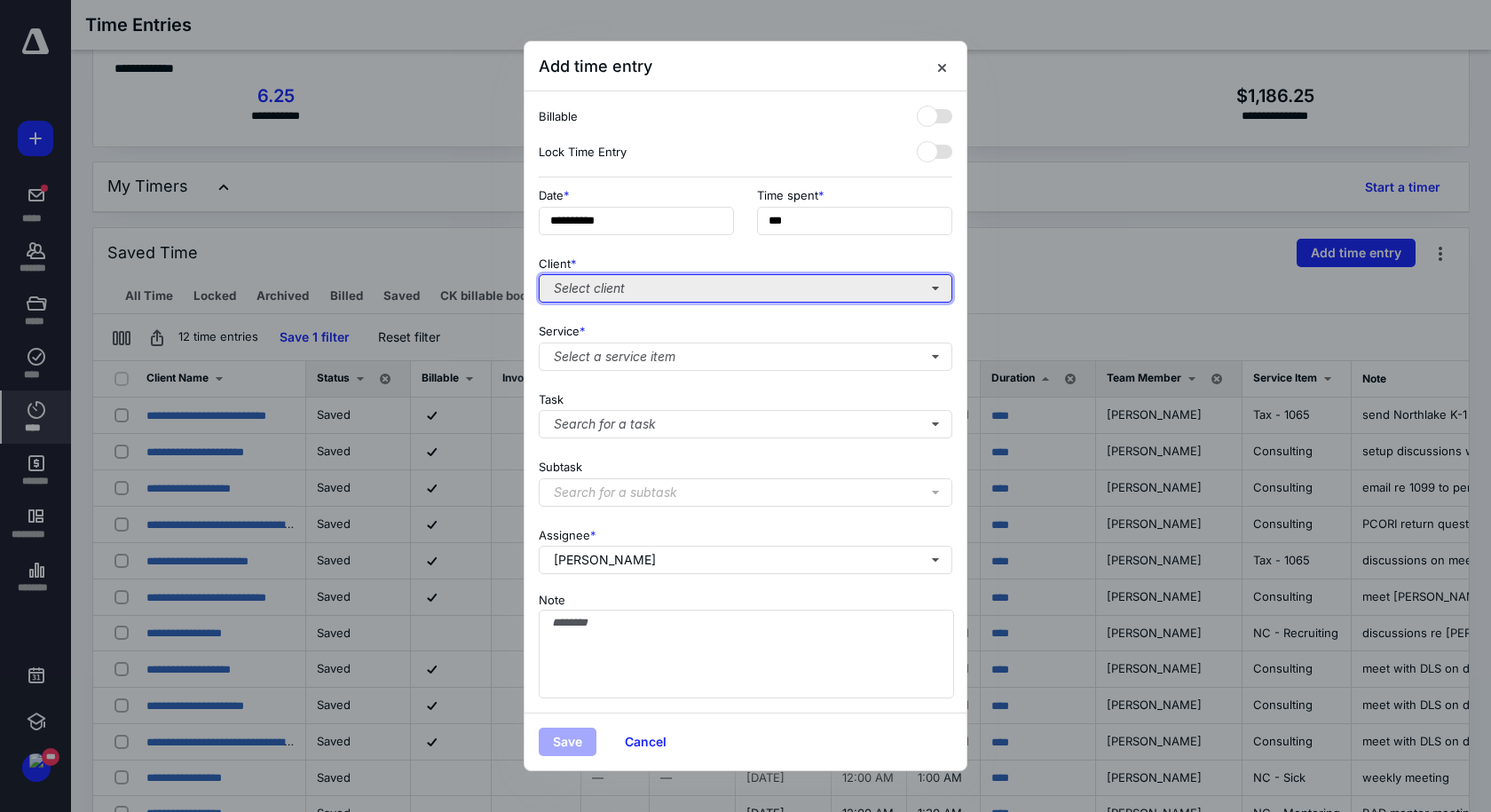 click on "Select client" at bounding box center [746, 288] 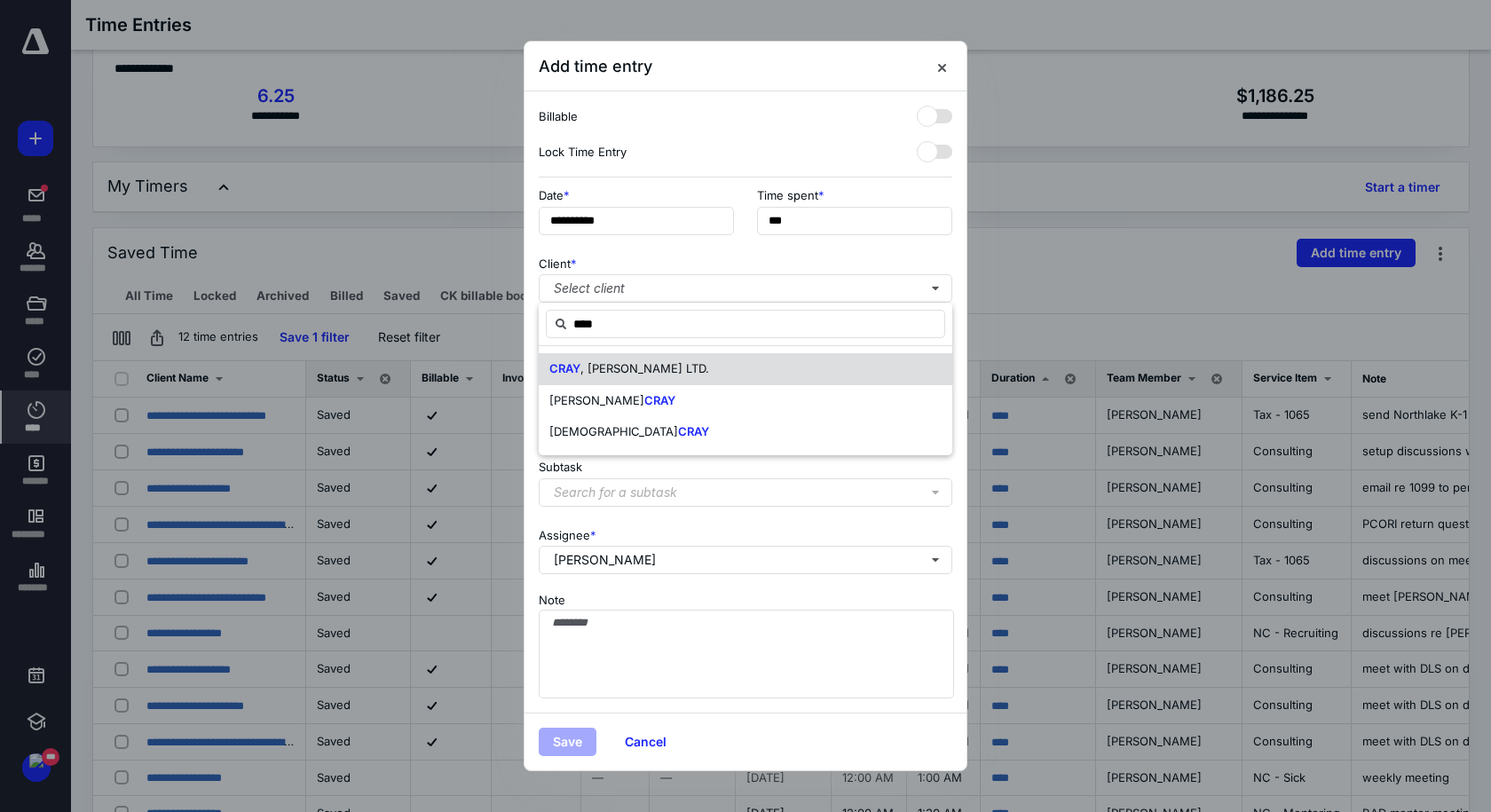 click on ", [PERSON_NAME] LTD." at bounding box center (644, 368) 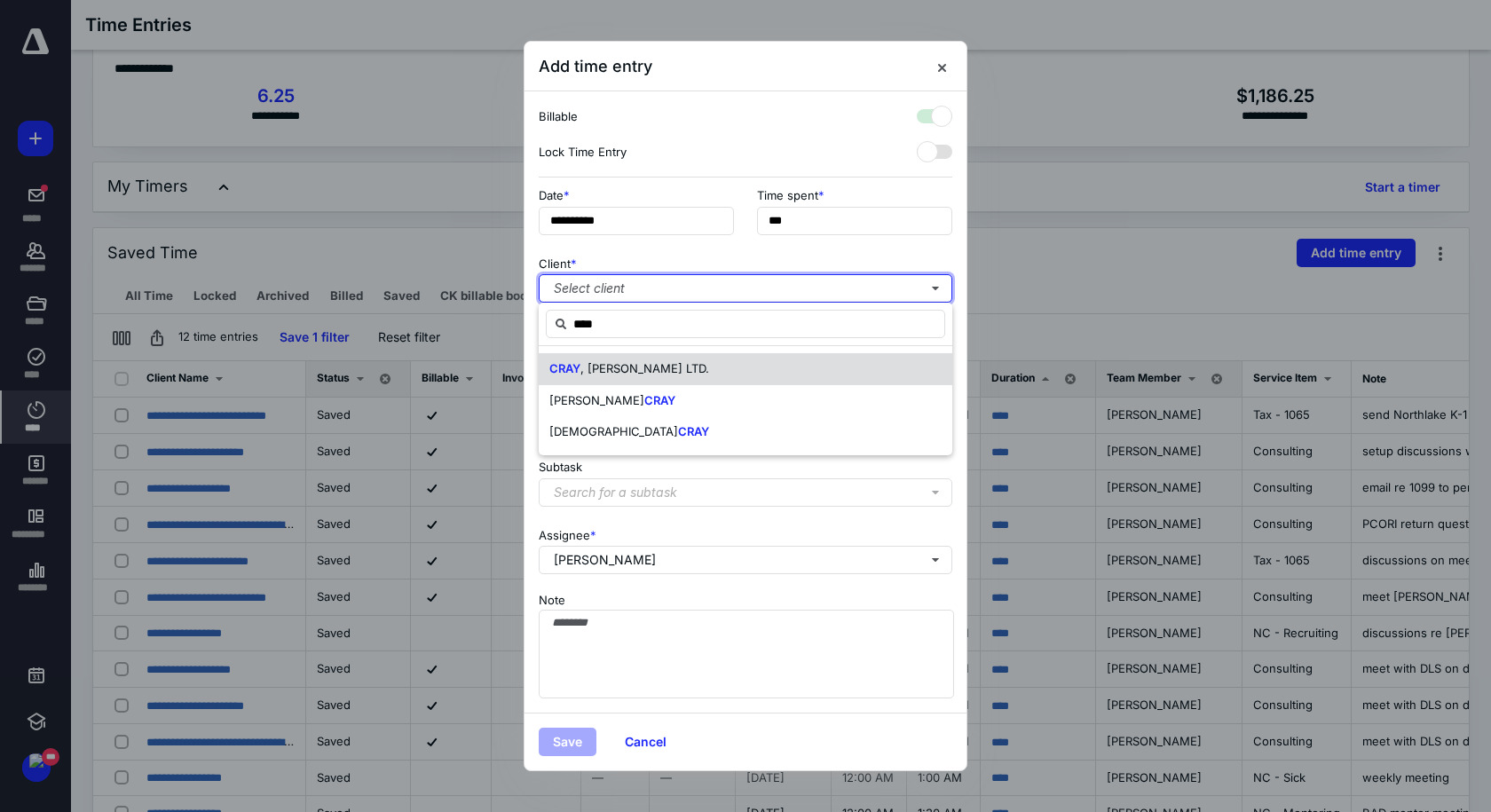 checkbox on "true" 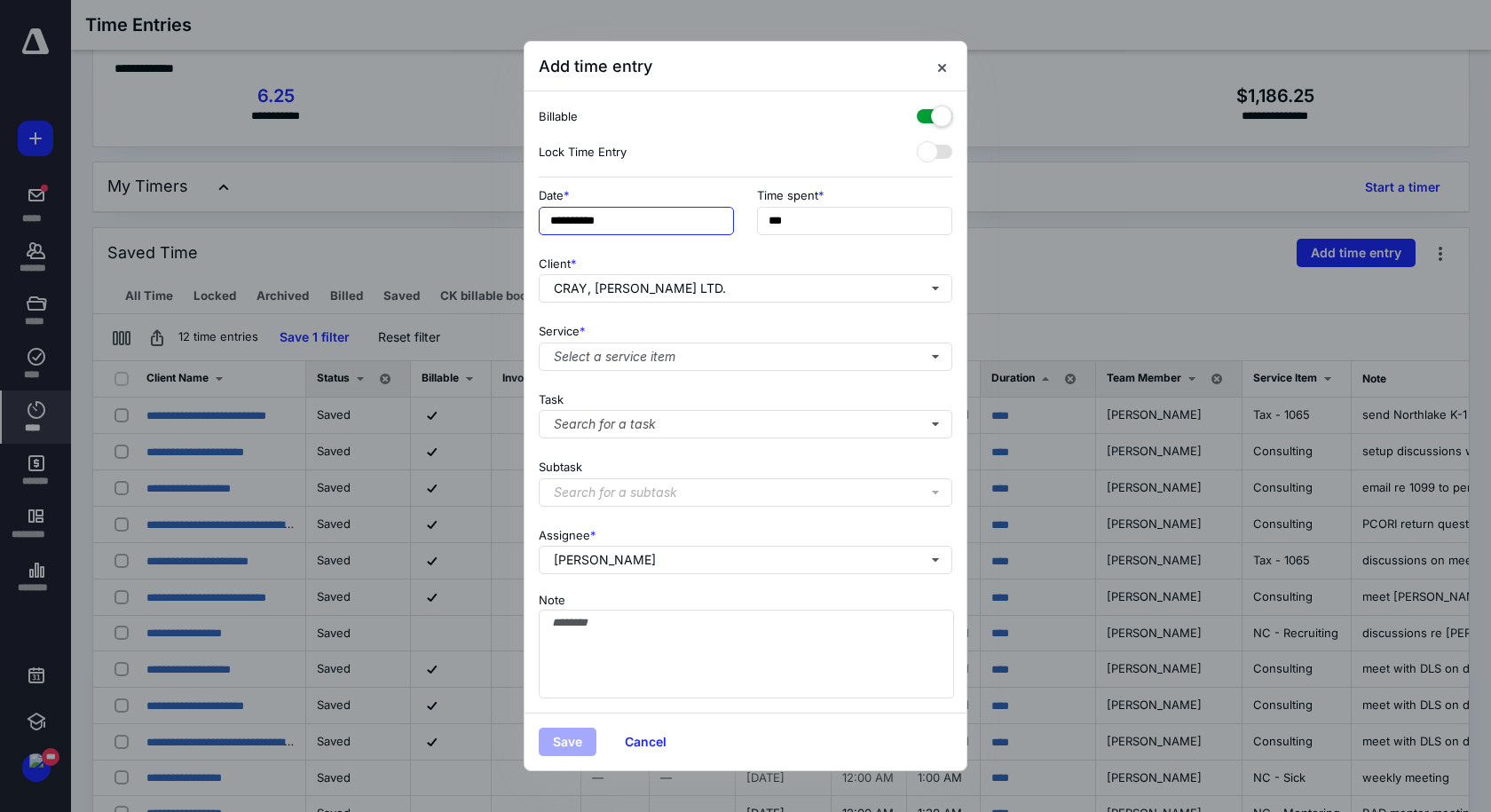 click on "**********" at bounding box center [636, 221] 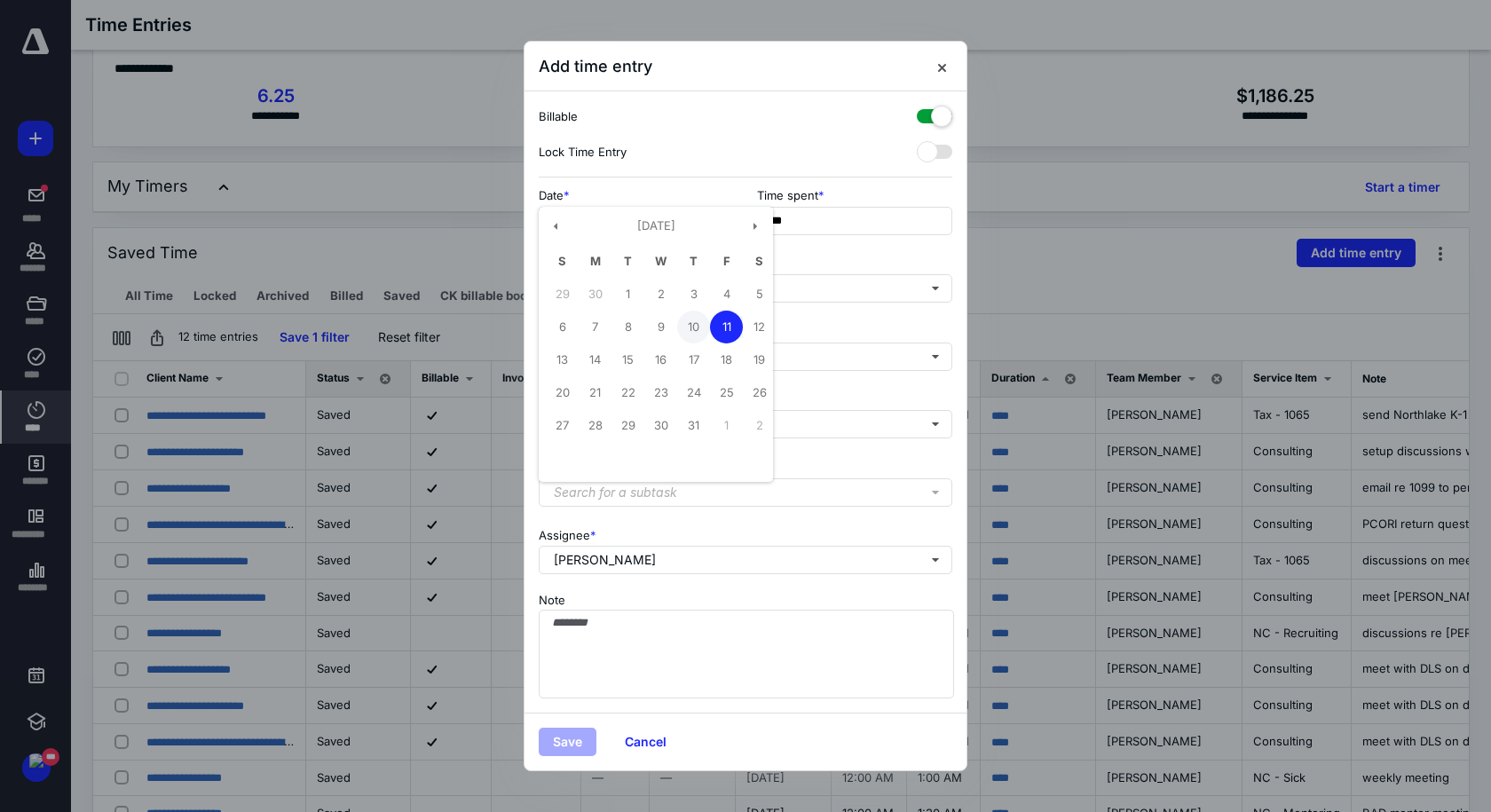 click on "10" at bounding box center [693, 327] 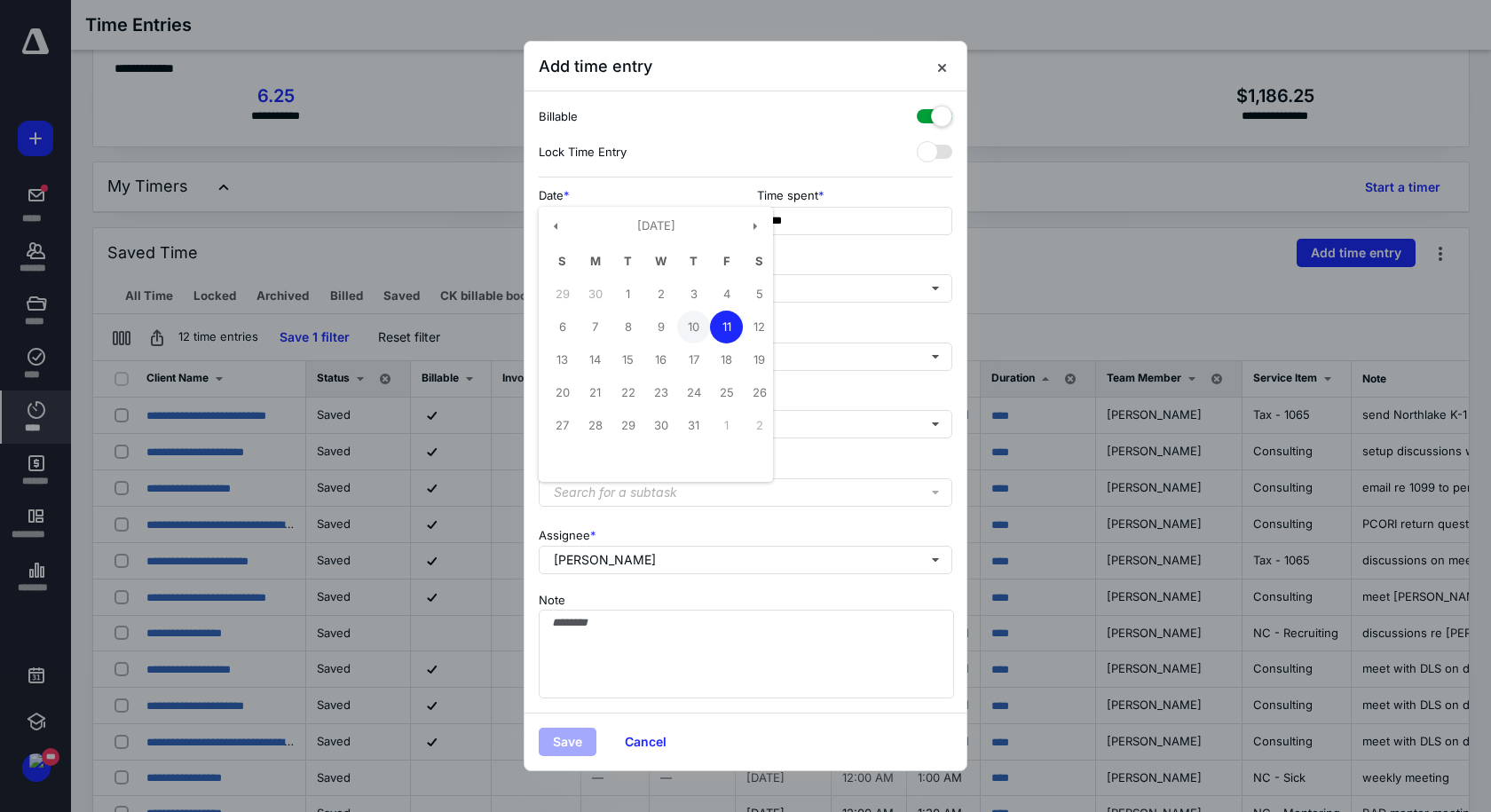 type on "**********" 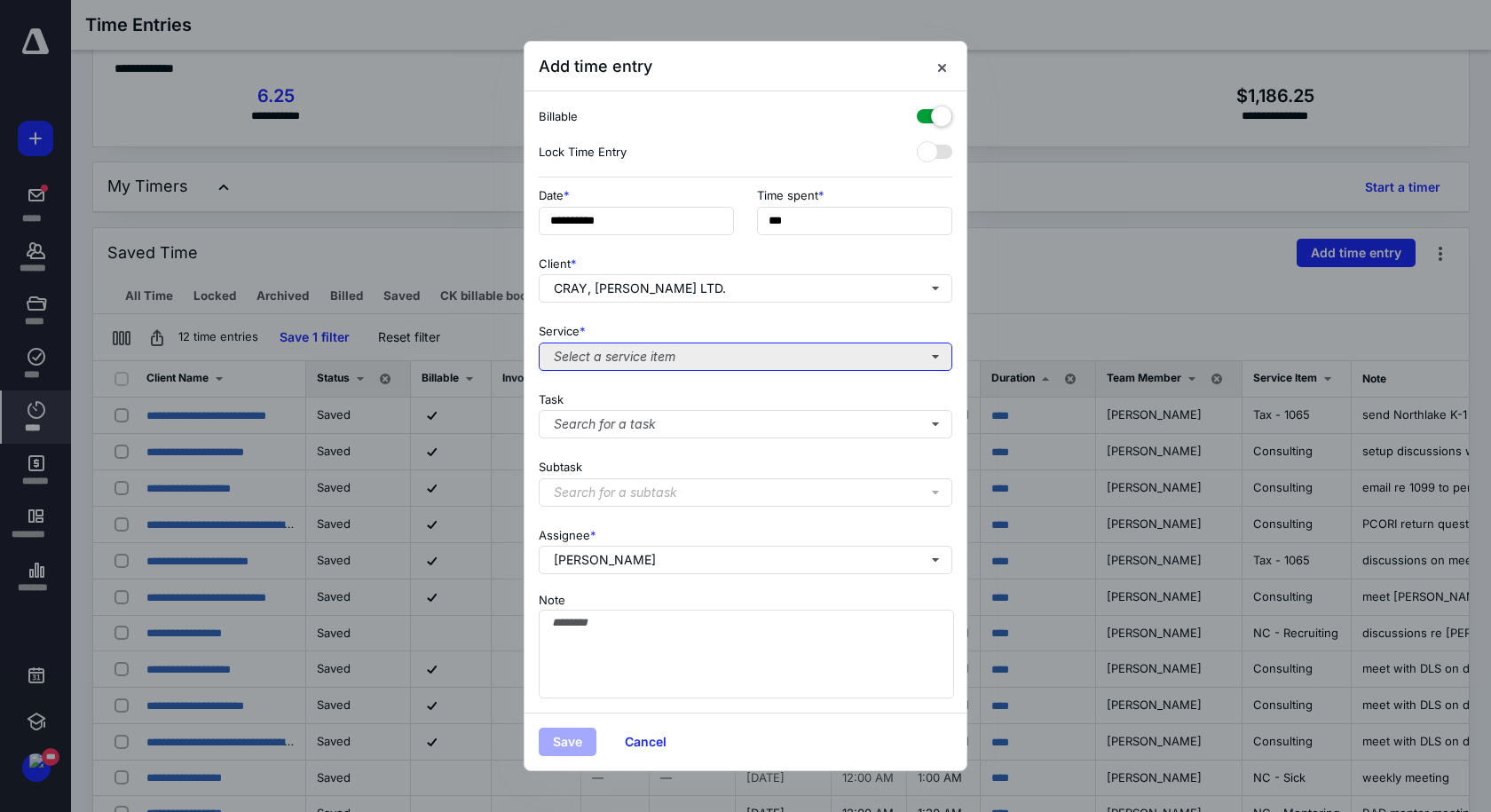 click on "Select a service item" at bounding box center (746, 357) 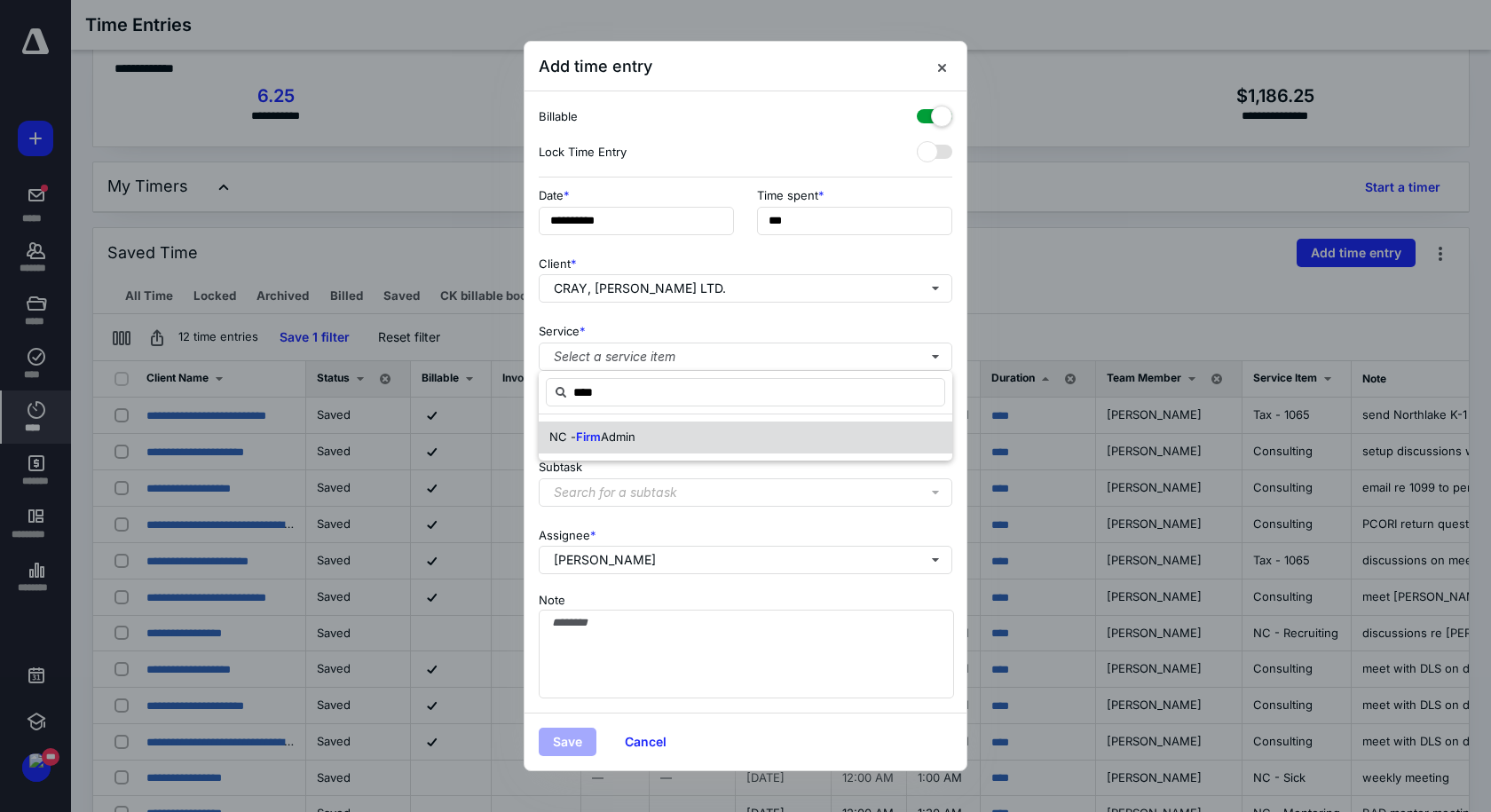 click on "NC -  Firm  Admin" at bounding box center [746, 438] 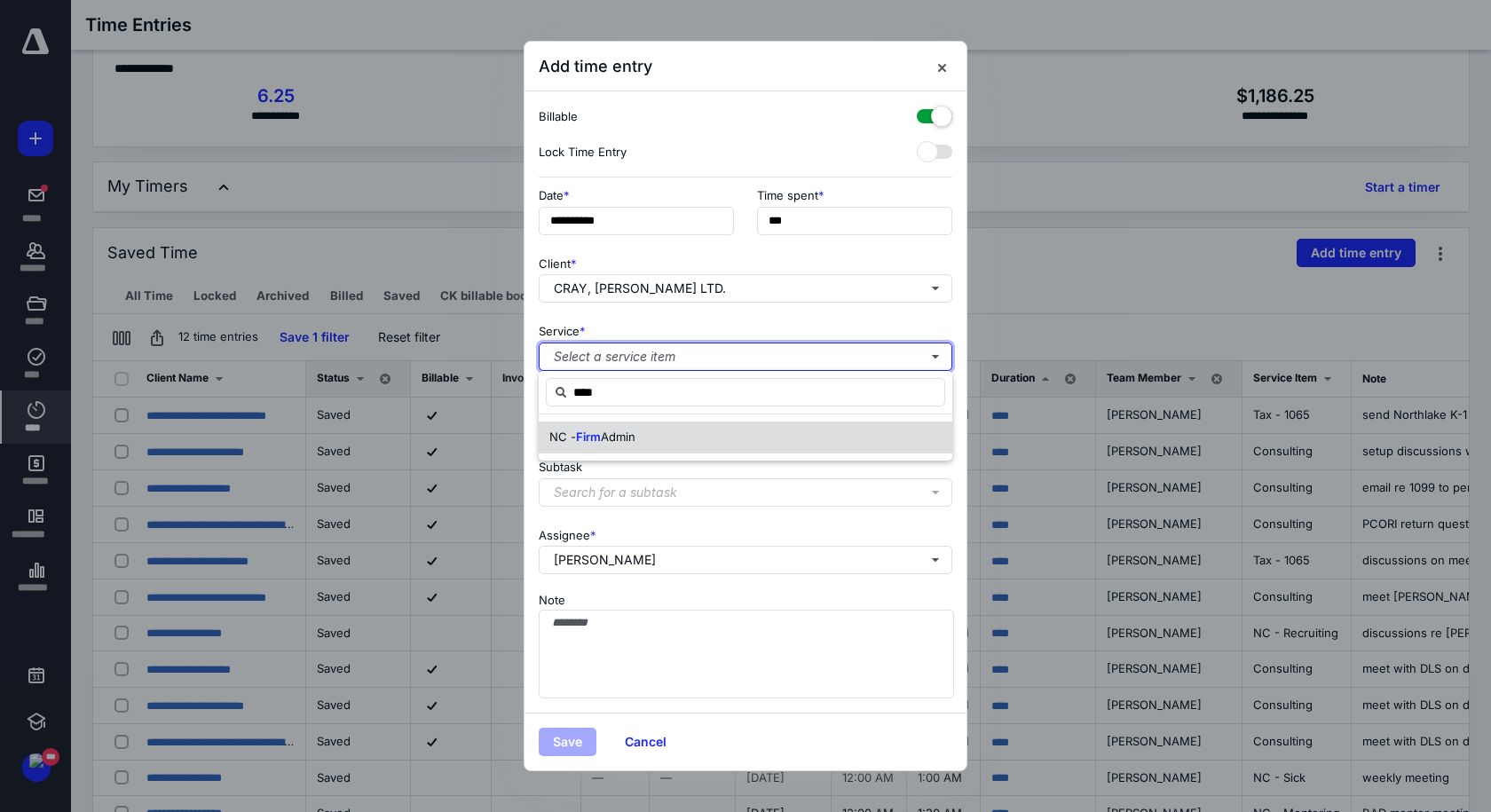 type 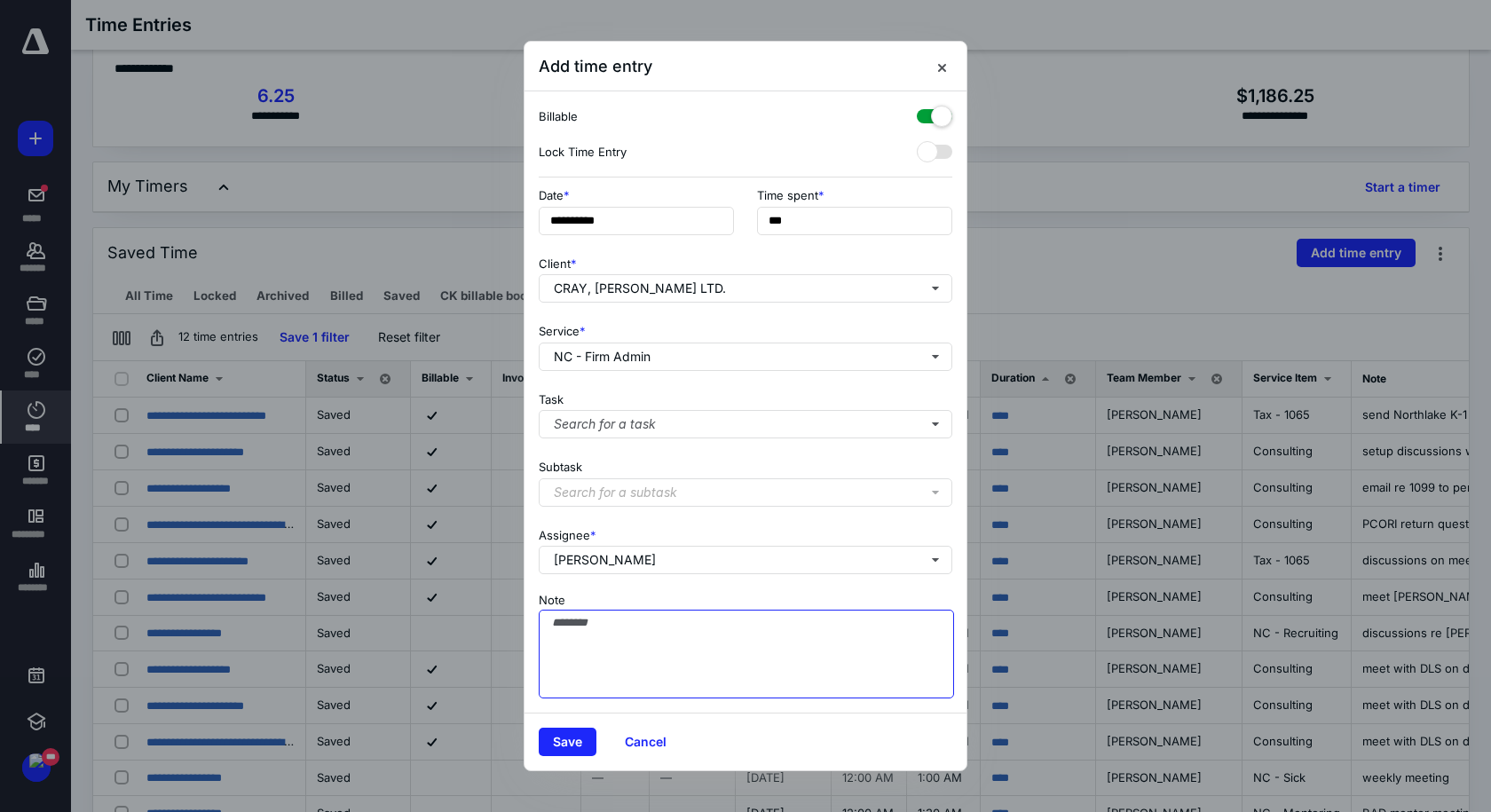click on "Note" at bounding box center [746, 654] 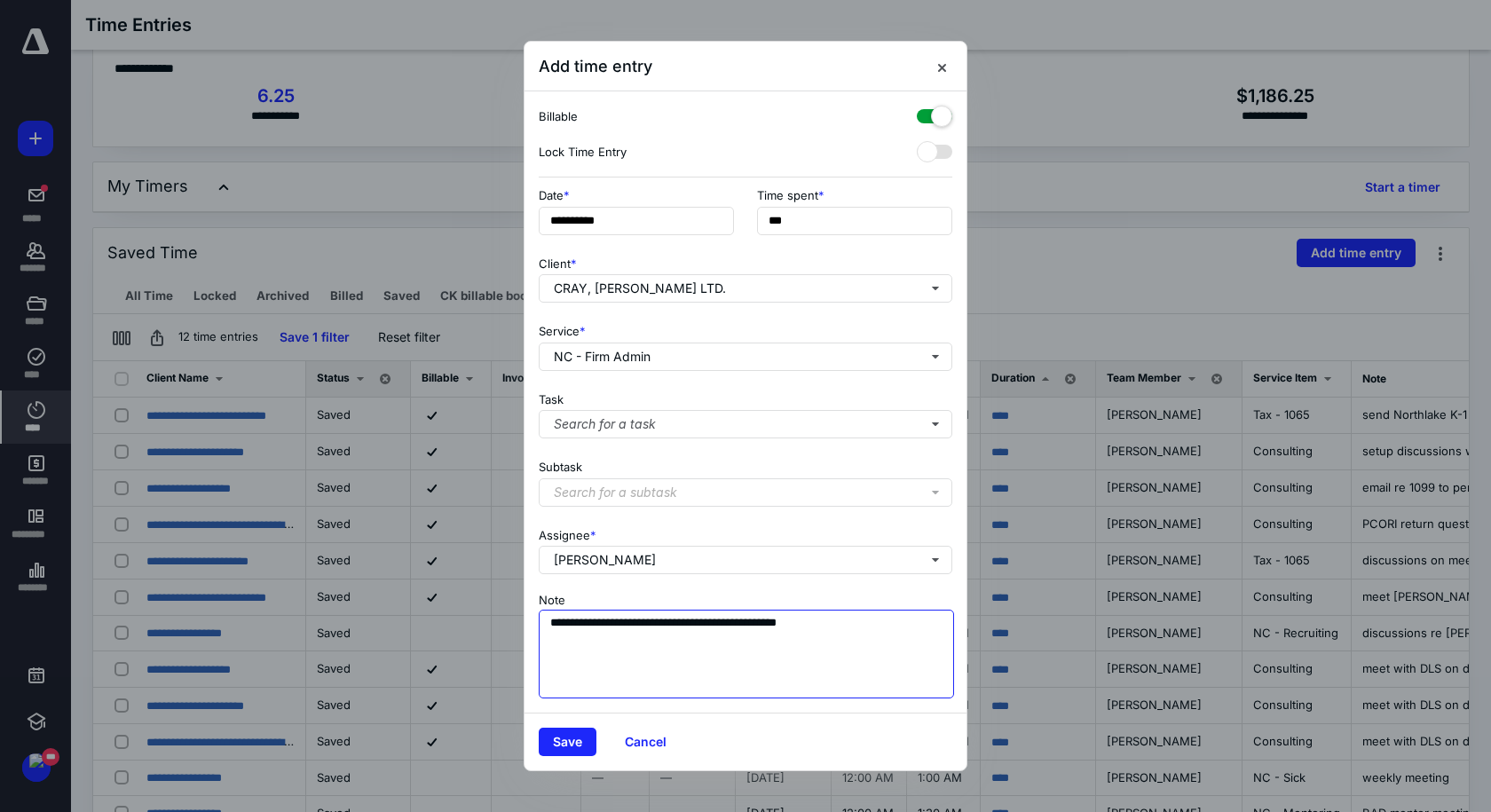 type on "**********" 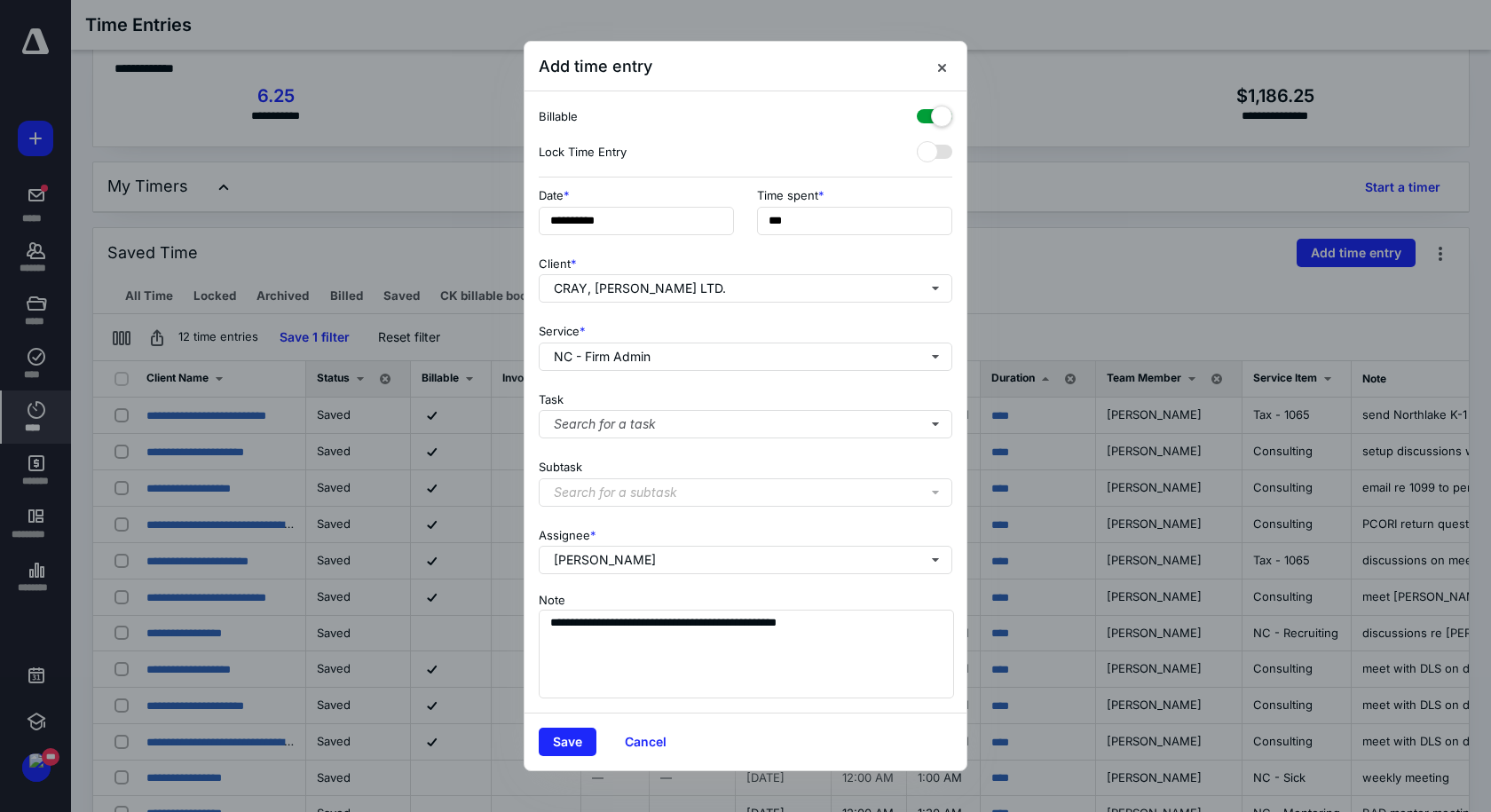 click at bounding box center [935, 113] 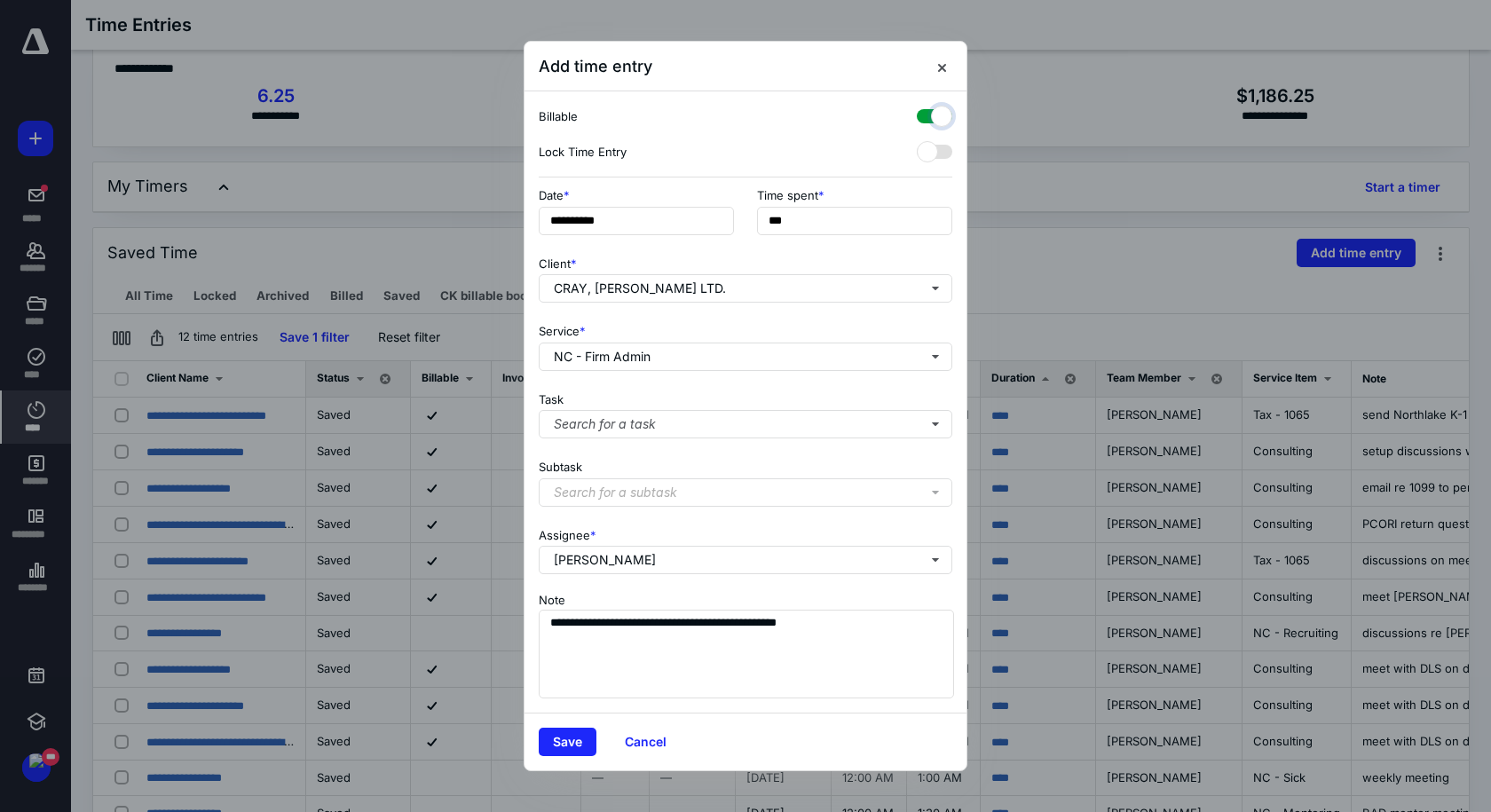 click at bounding box center [926, 114] 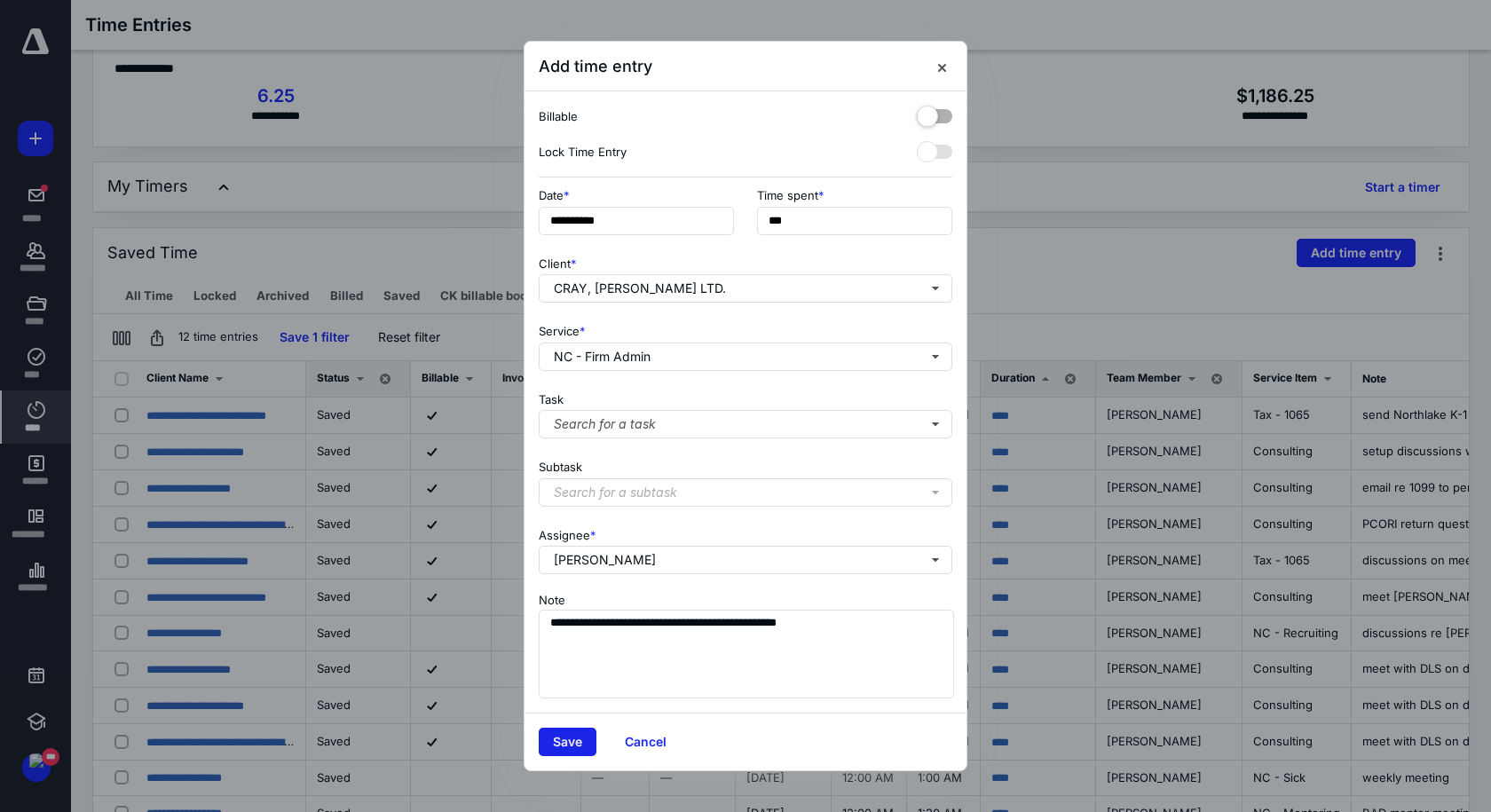 click on "Save" at bounding box center [567, 742] 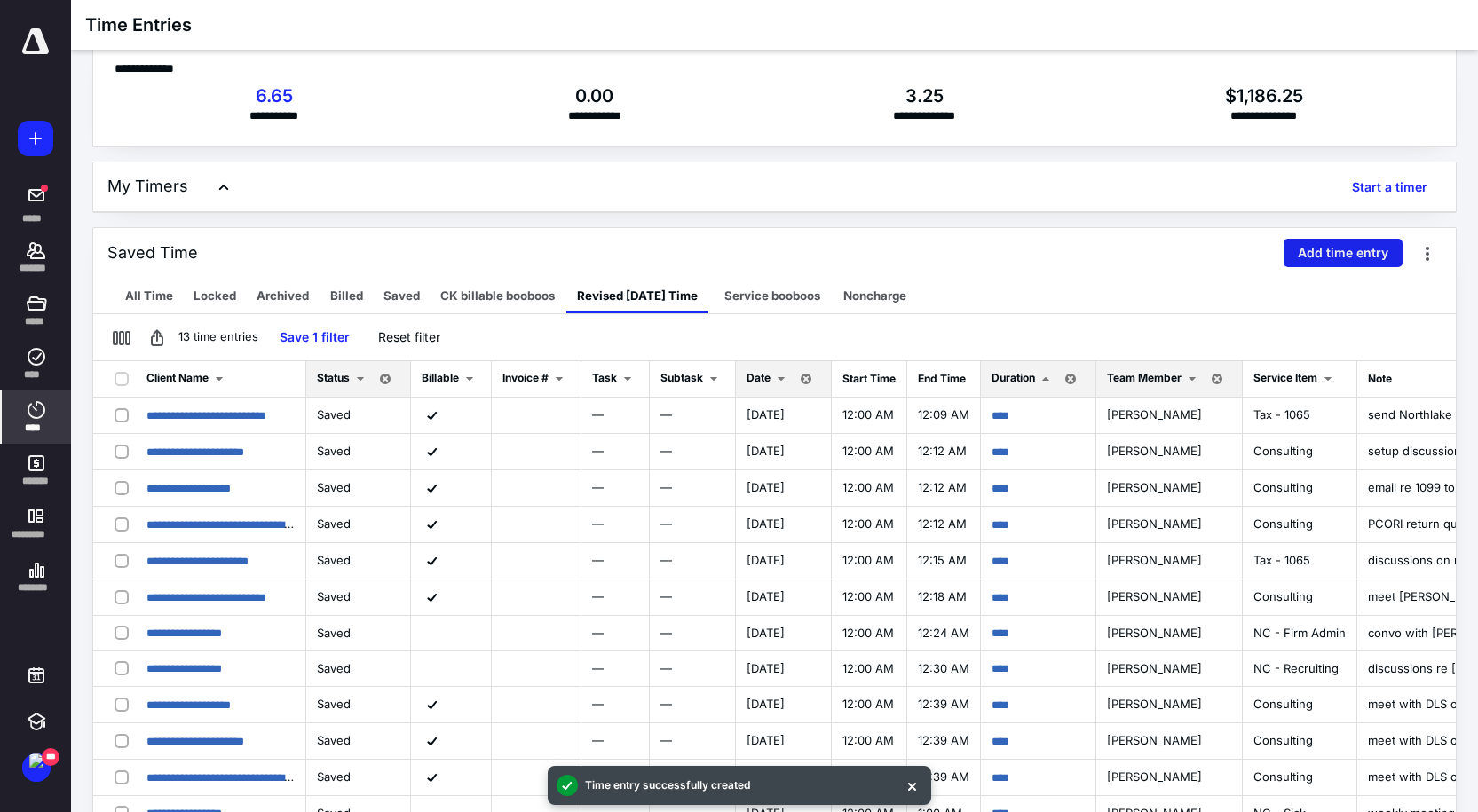 click on "Add time entry" at bounding box center [1343, 253] 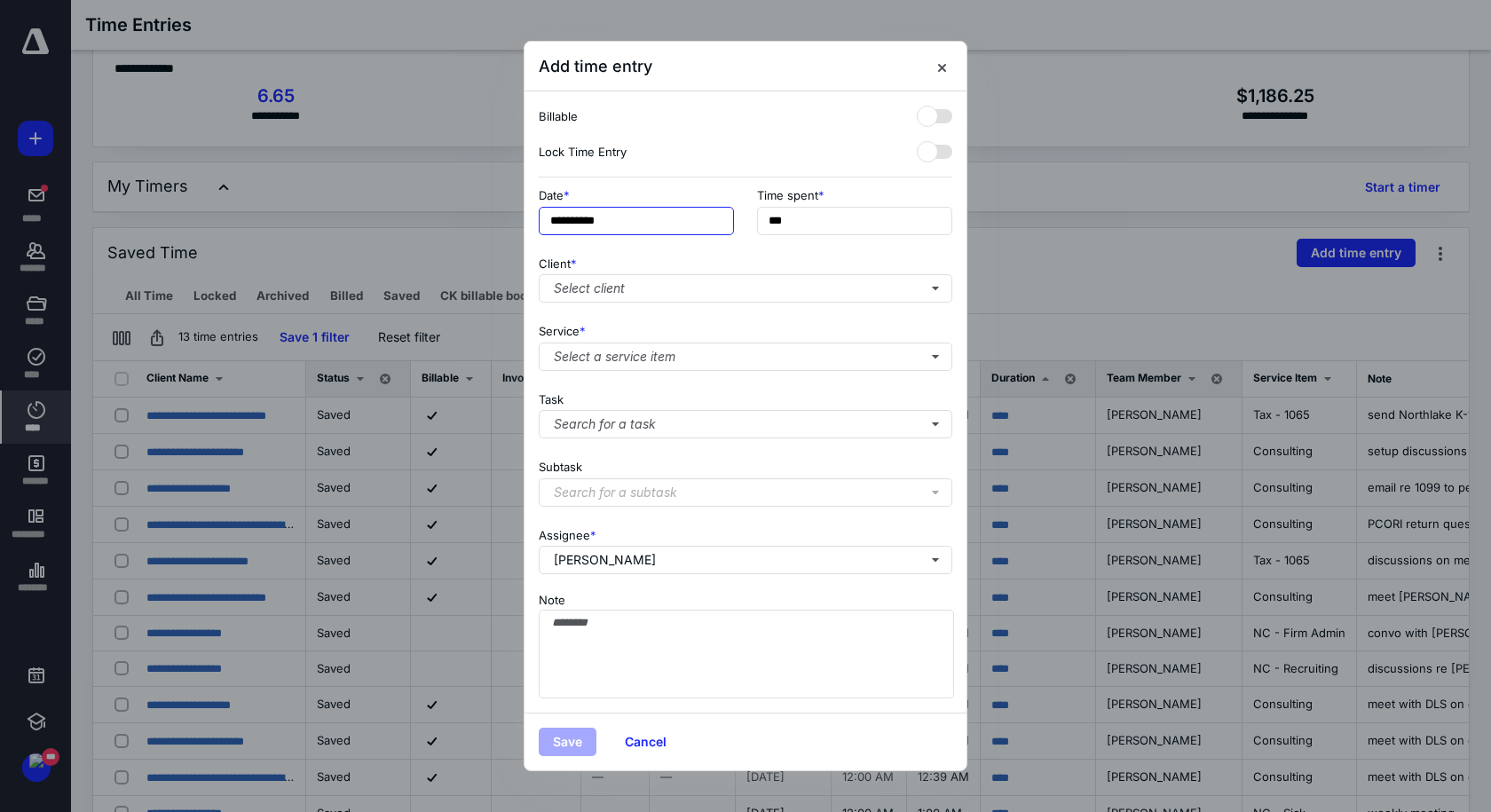 click on "**********" at bounding box center (636, 221) 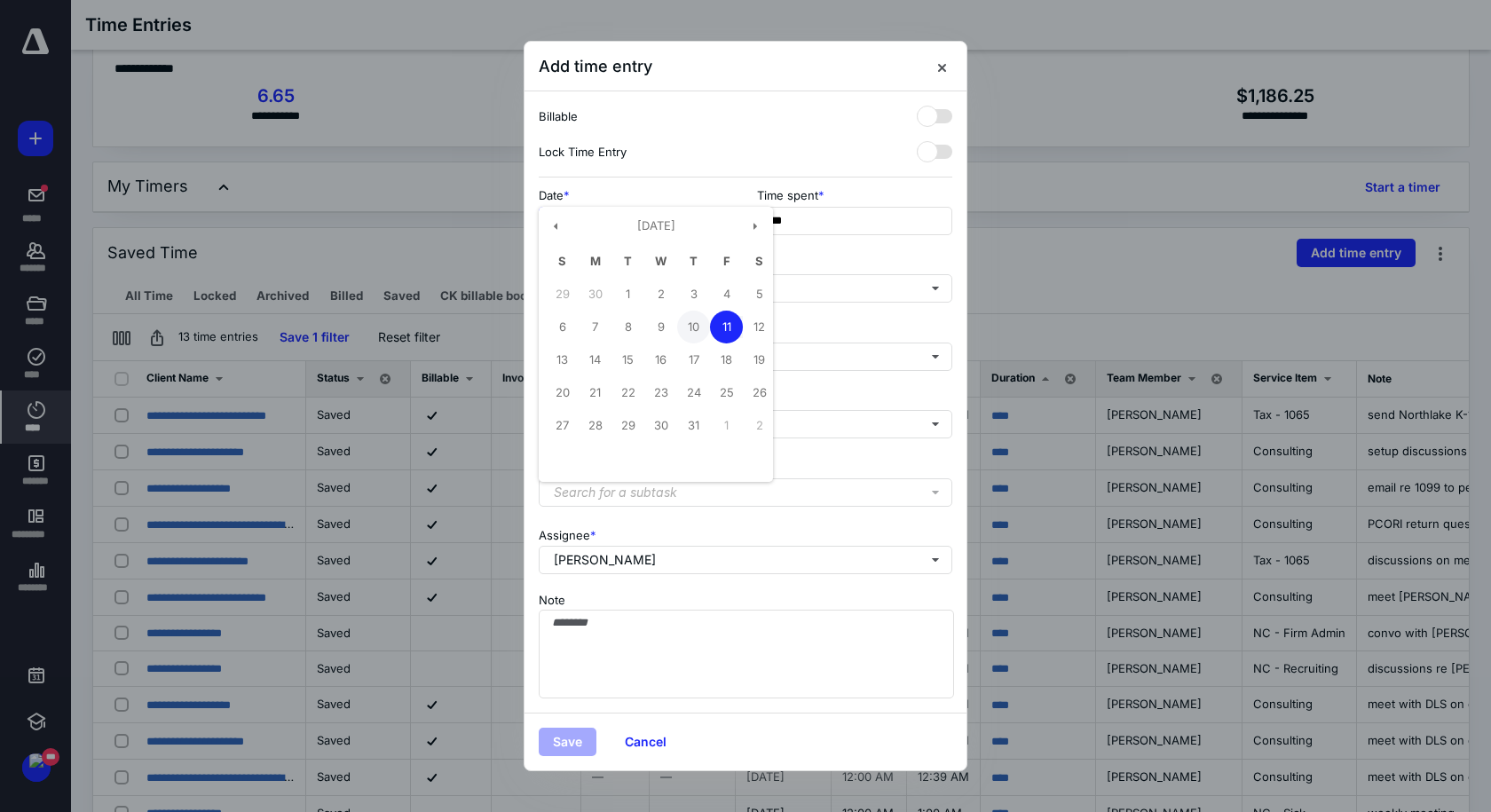 click on "10" at bounding box center [693, 327] 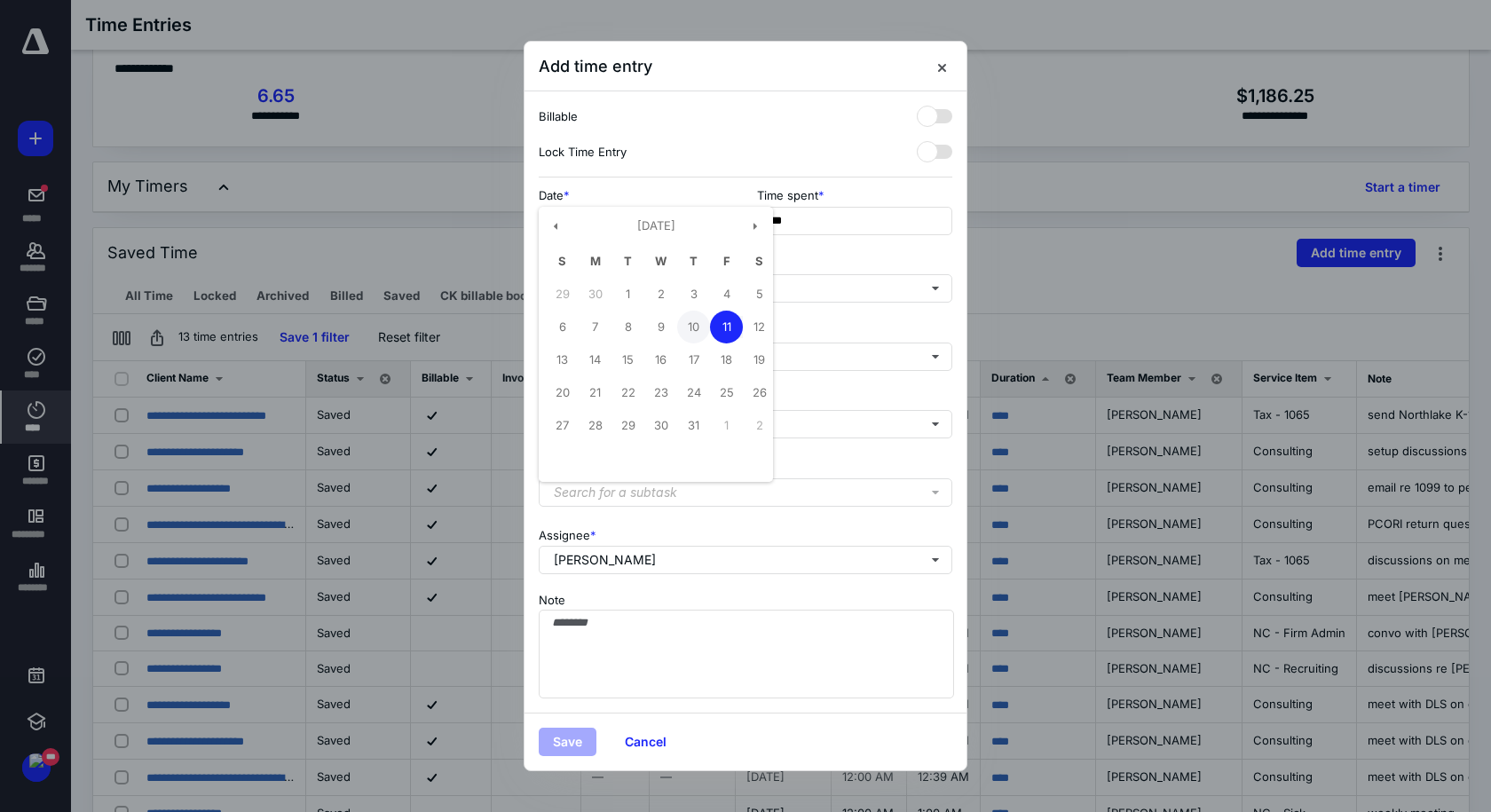 type on "**********" 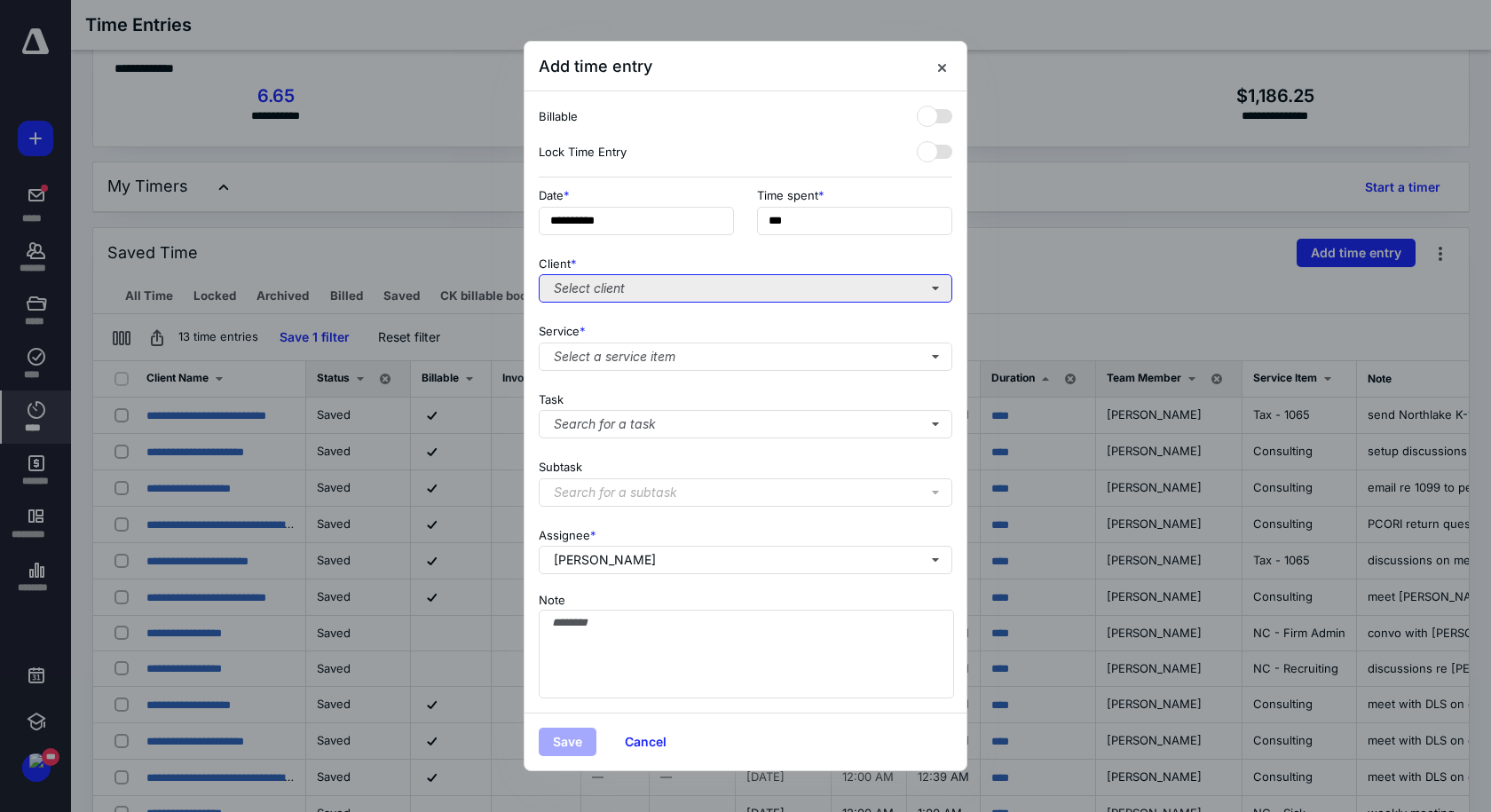 click on "Select client" at bounding box center (746, 288) 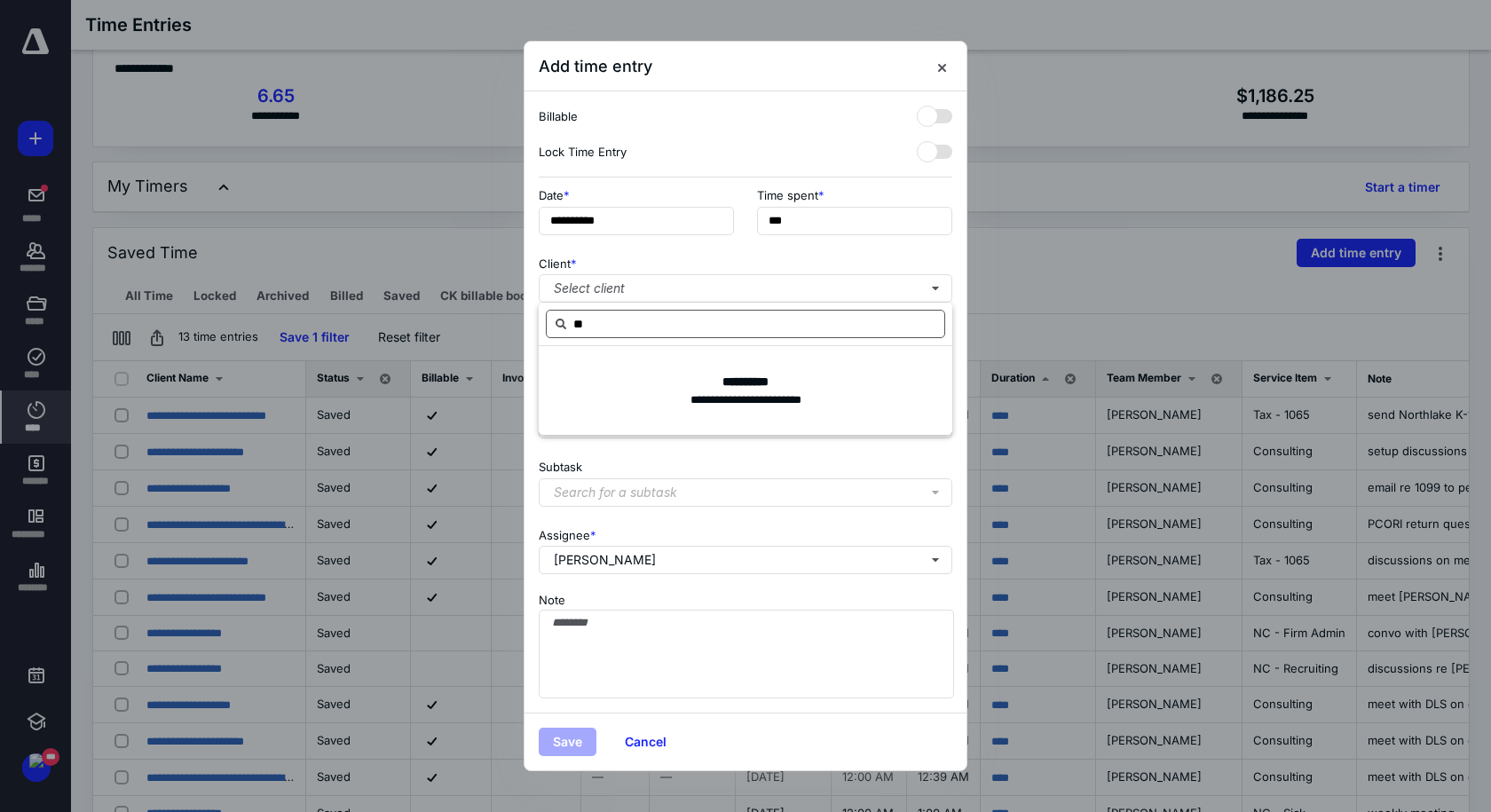type on "*" 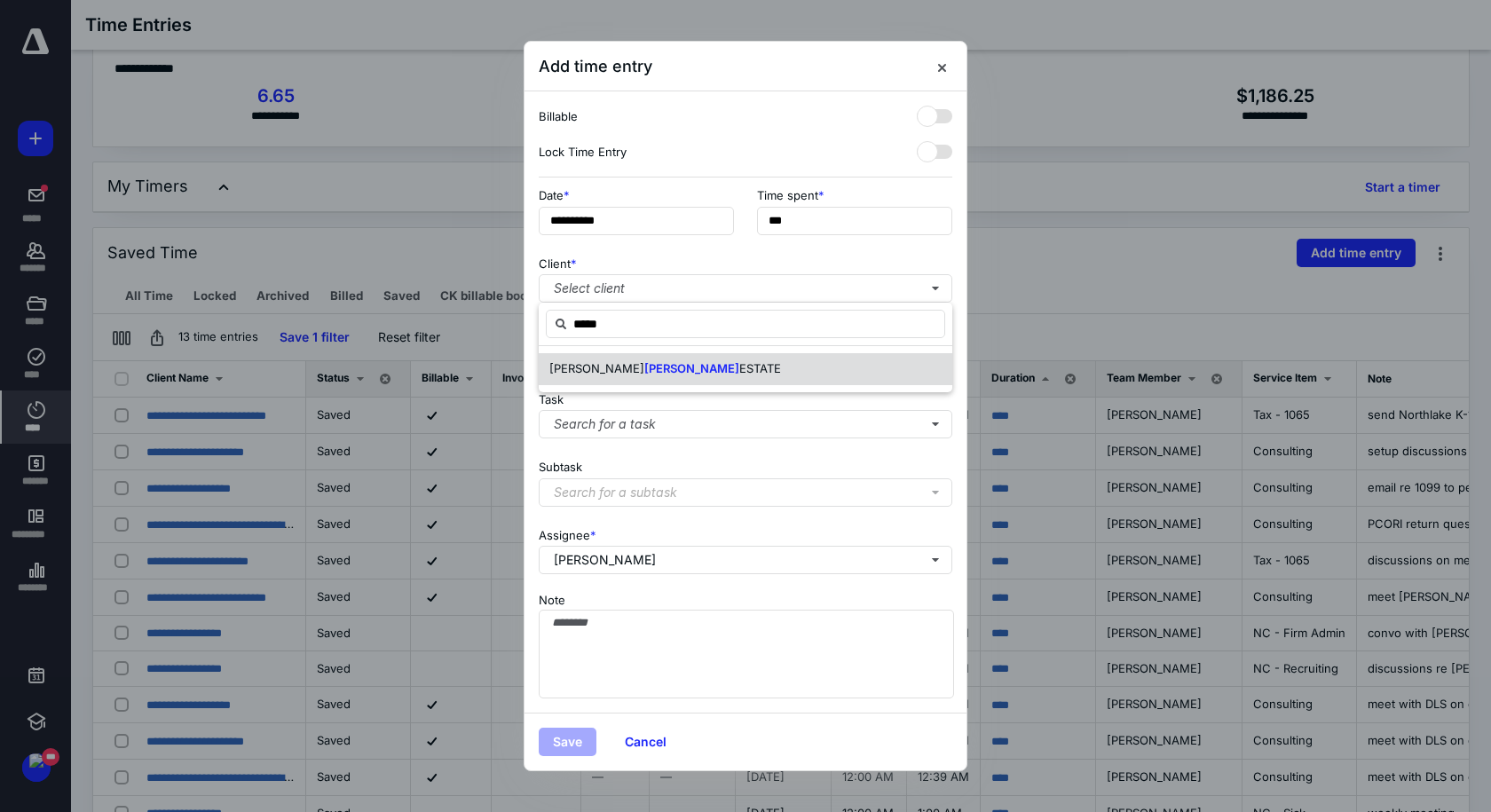 click on "ESTATE" at bounding box center (760, 368) 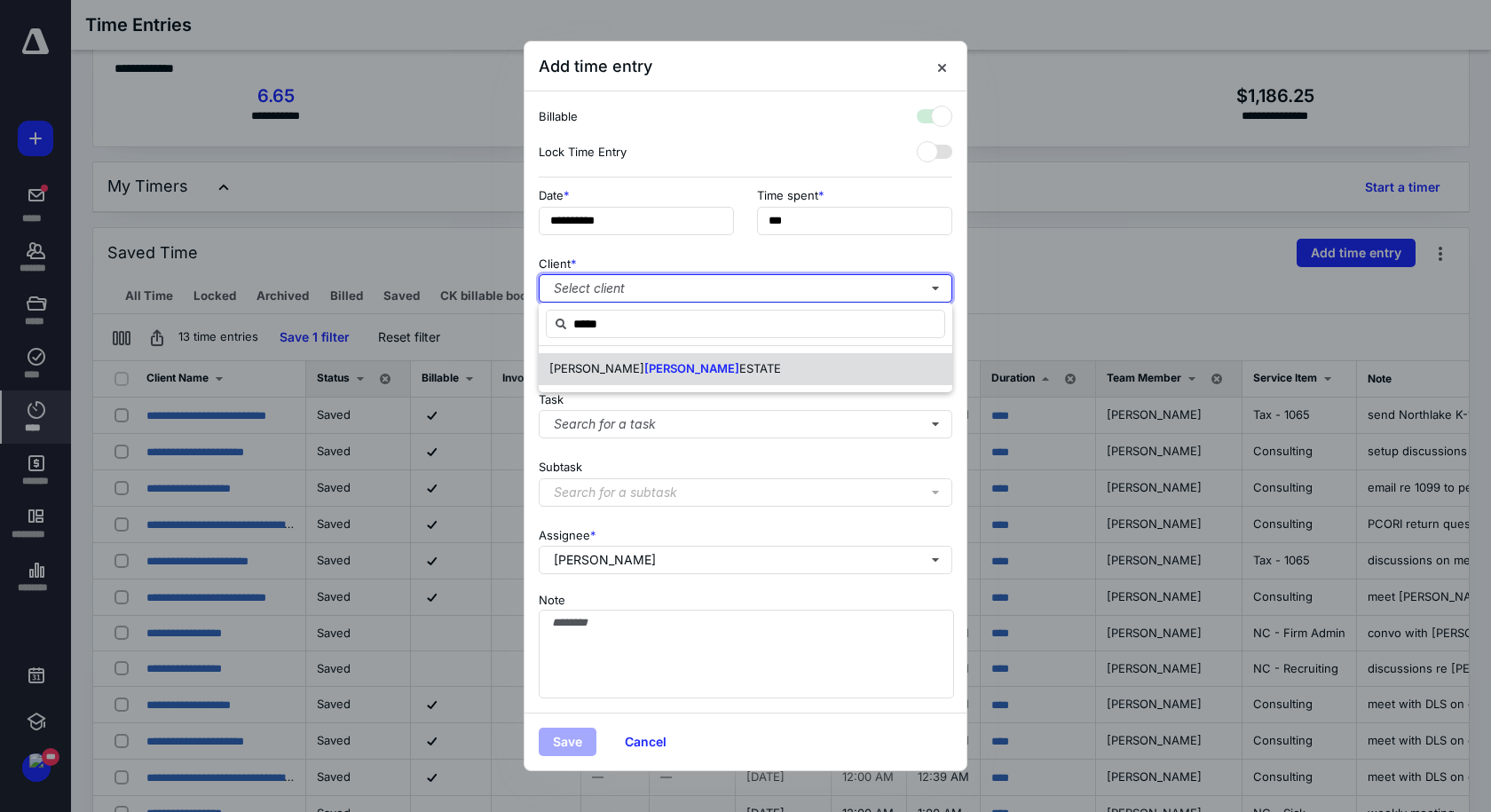 checkbox on "true" 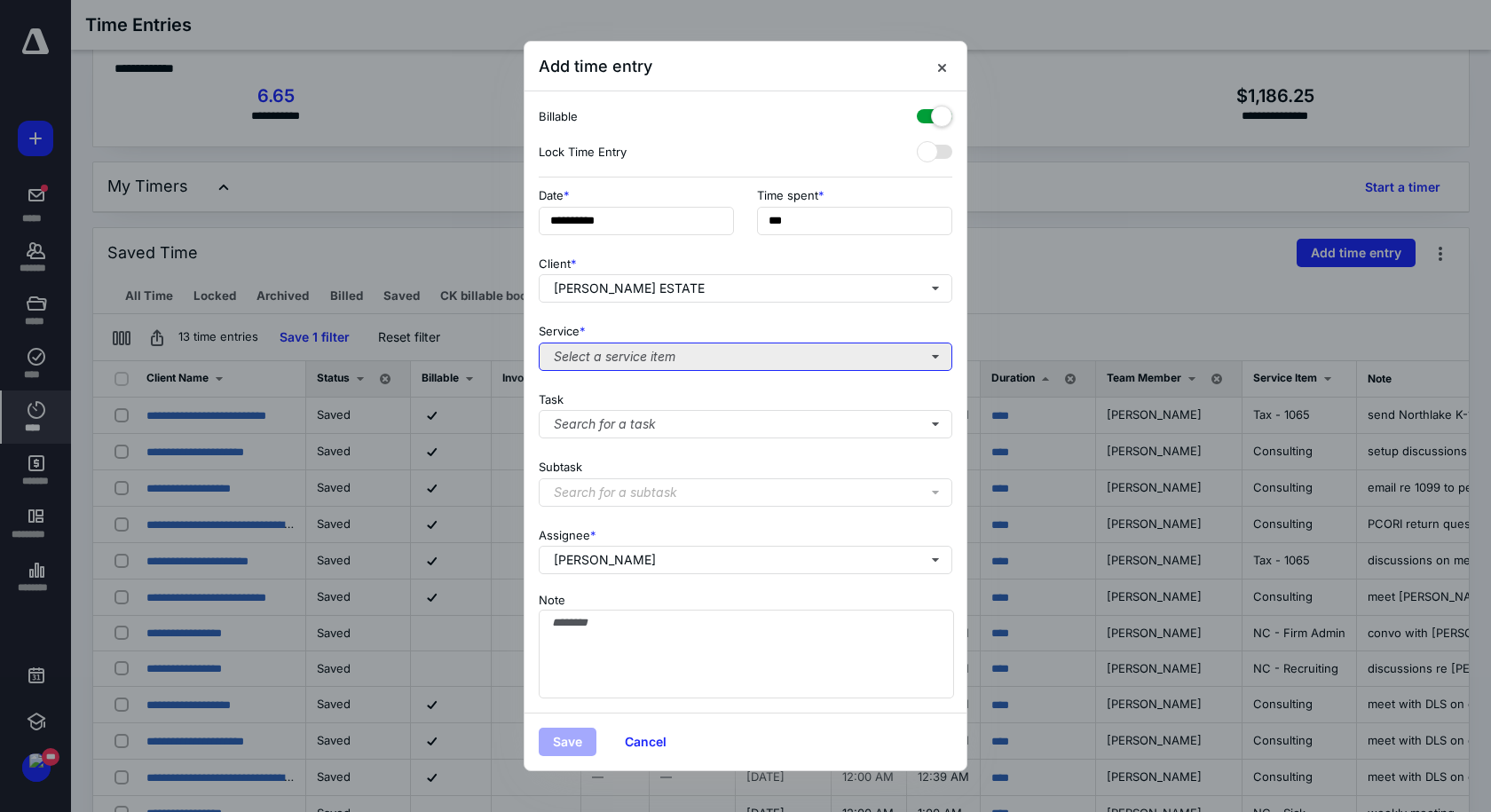click on "Select a service item" at bounding box center [746, 357] 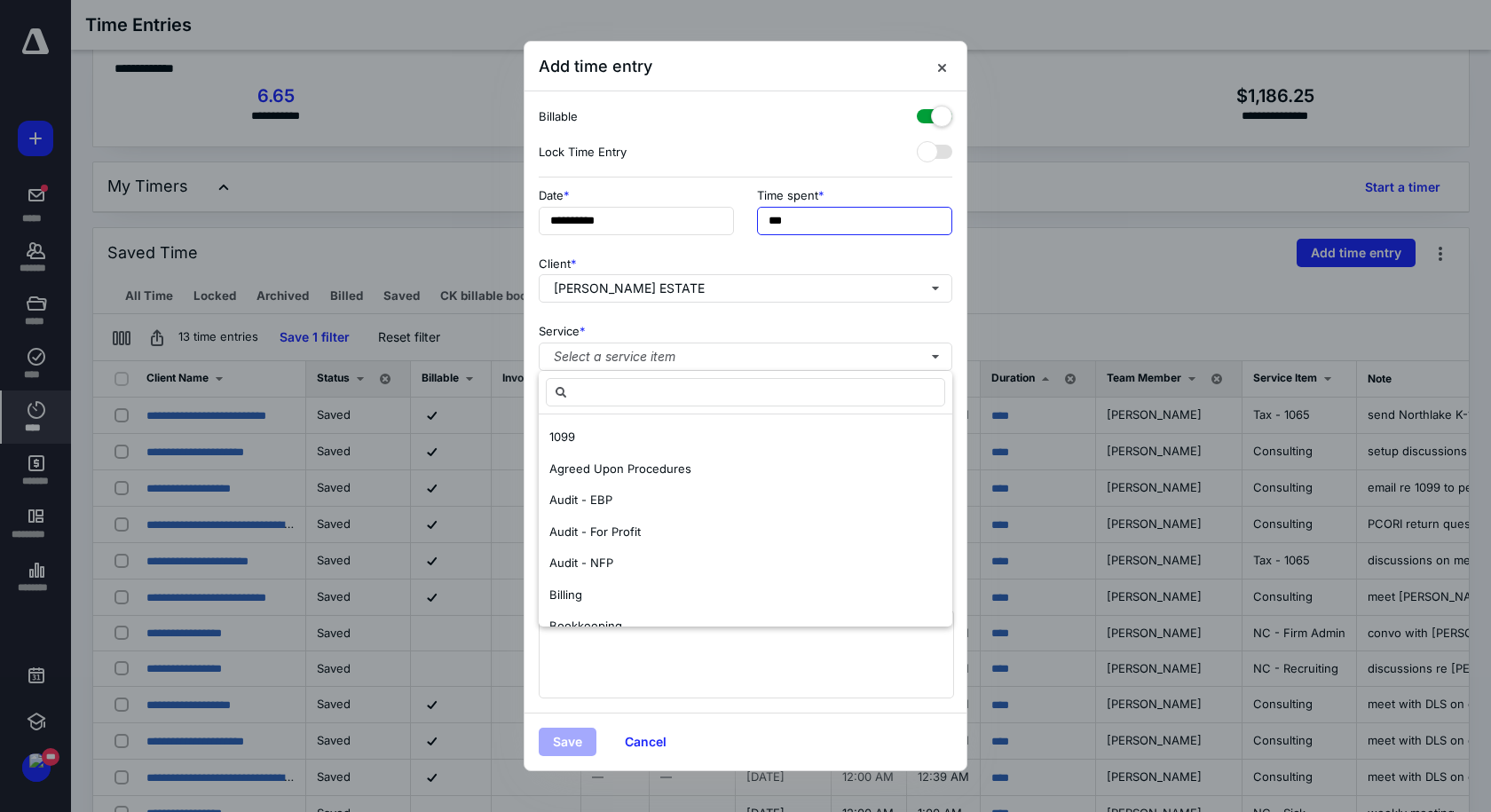 drag, startPoint x: 821, startPoint y: 220, endPoint x: 706, endPoint y: 193, distance: 118.12705 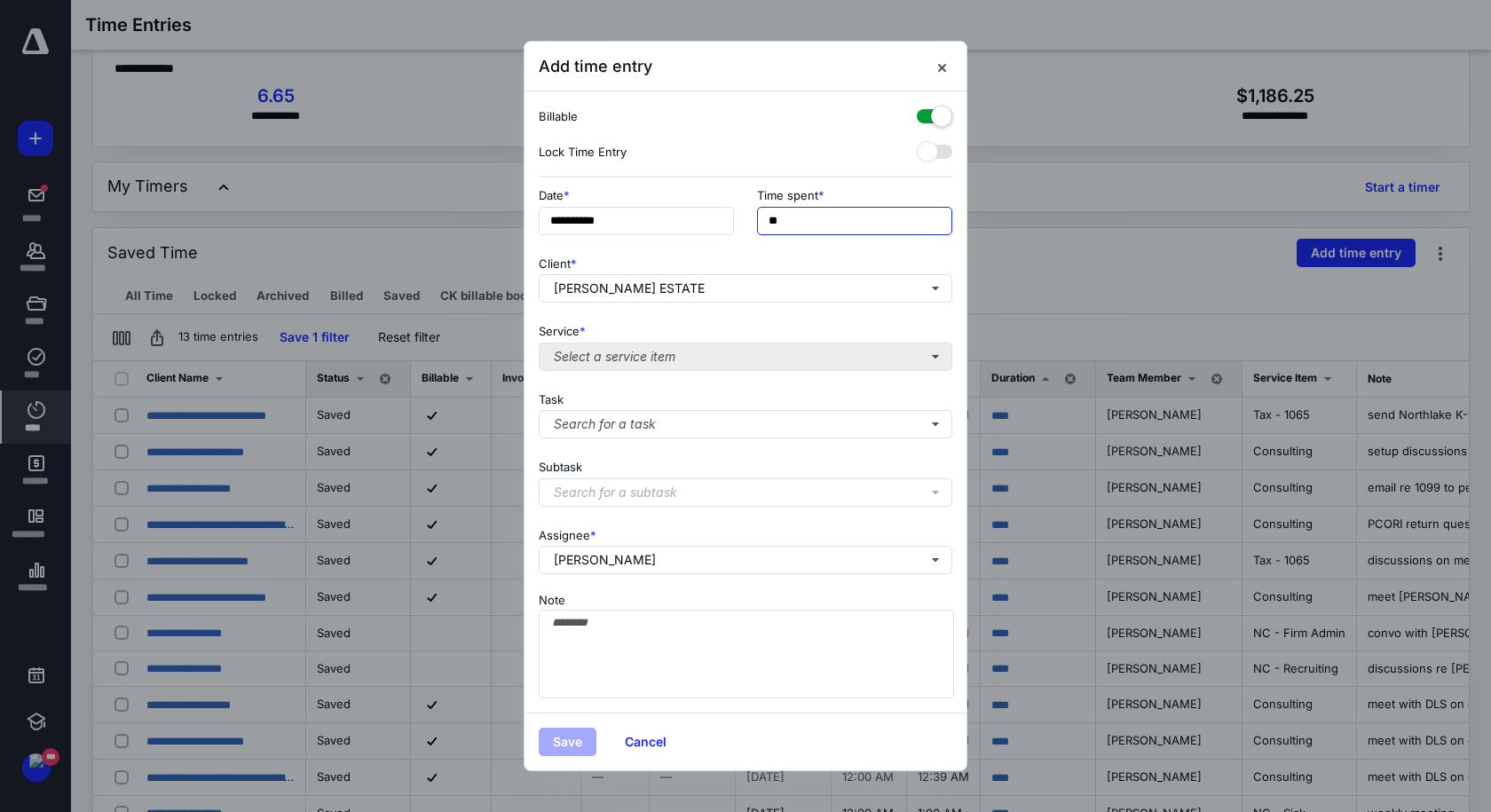 type on "**" 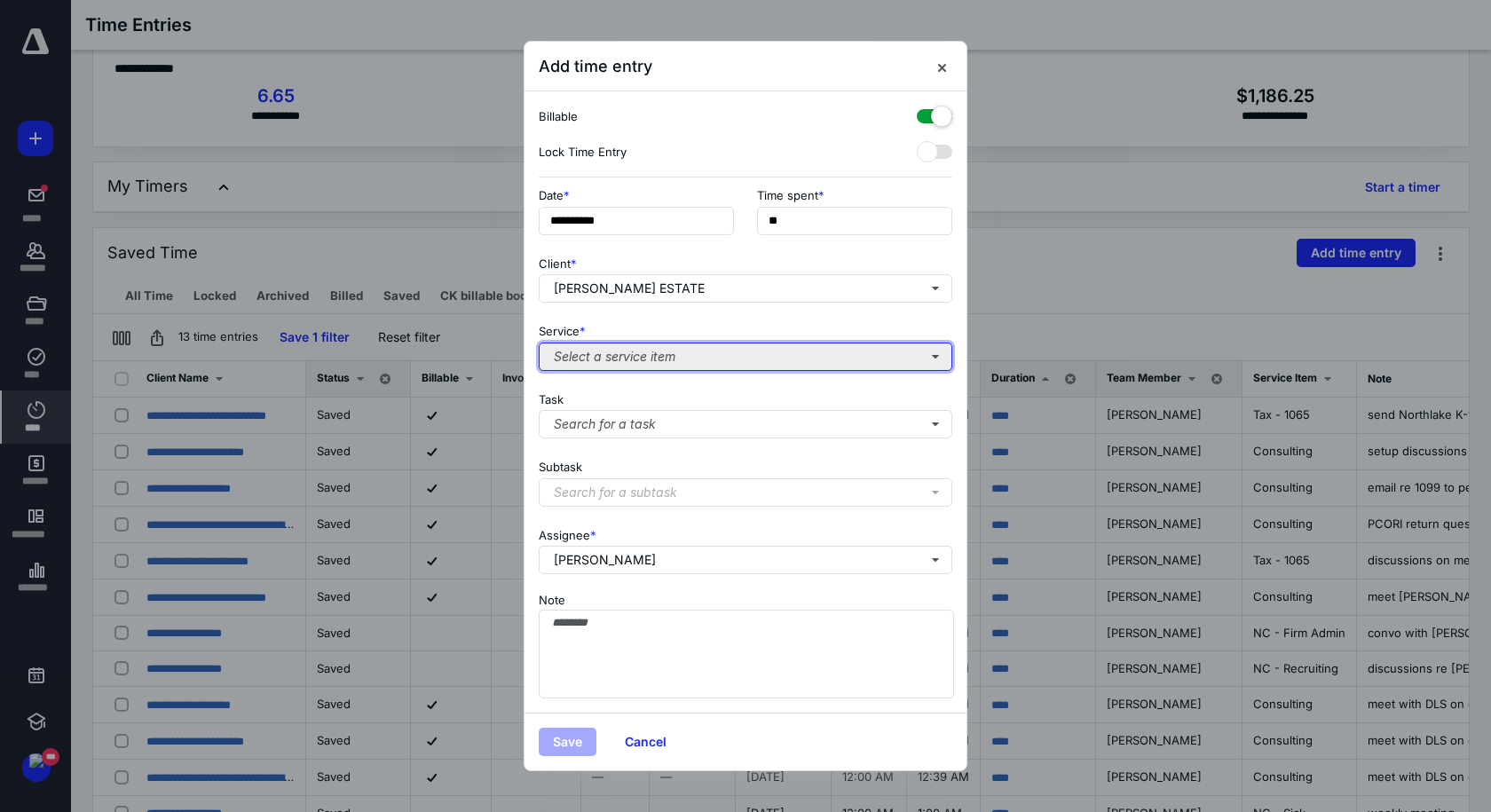 click on "Select a service item" at bounding box center [746, 357] 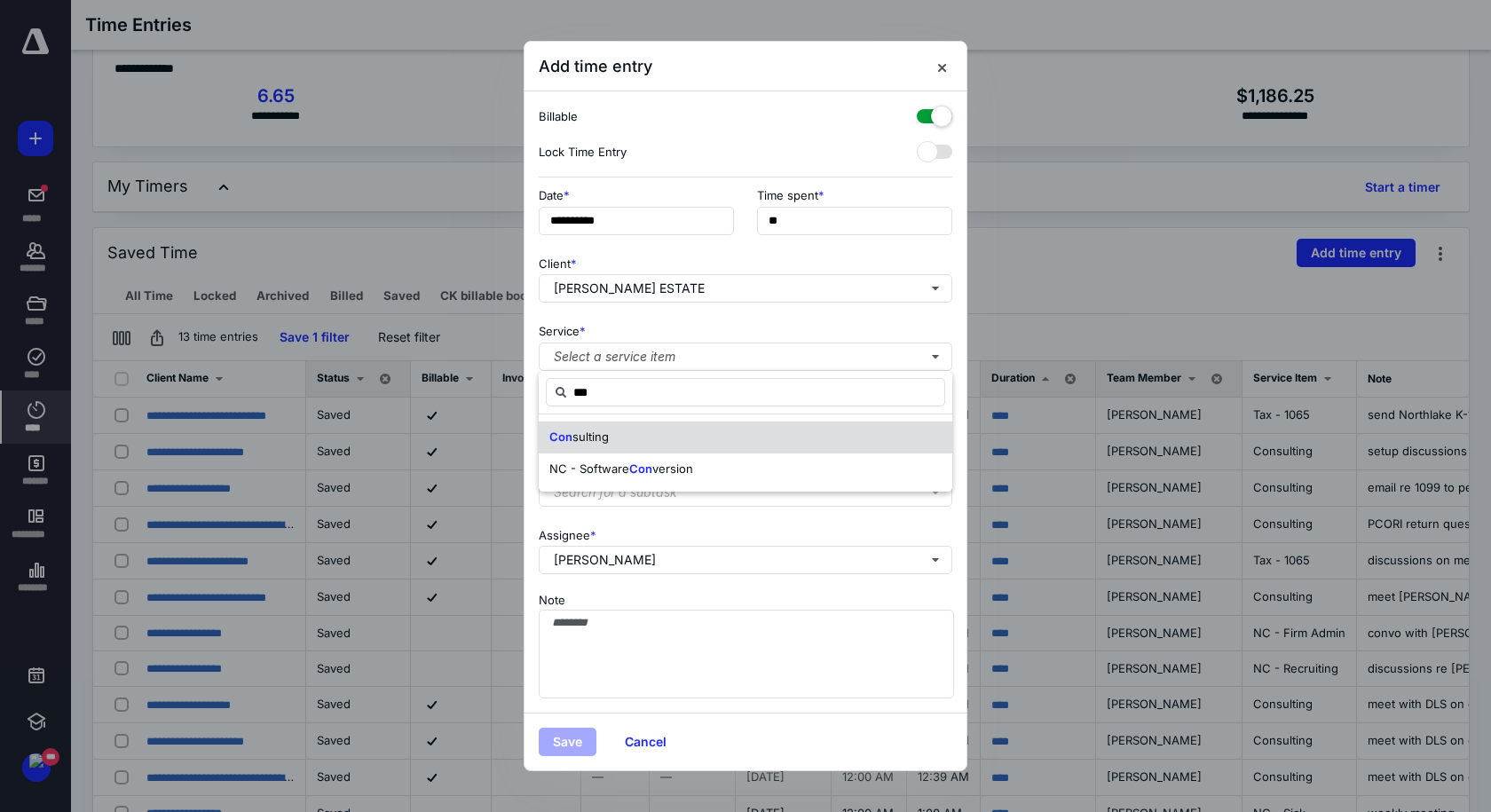 click on "Con sulting" at bounding box center (746, 438) 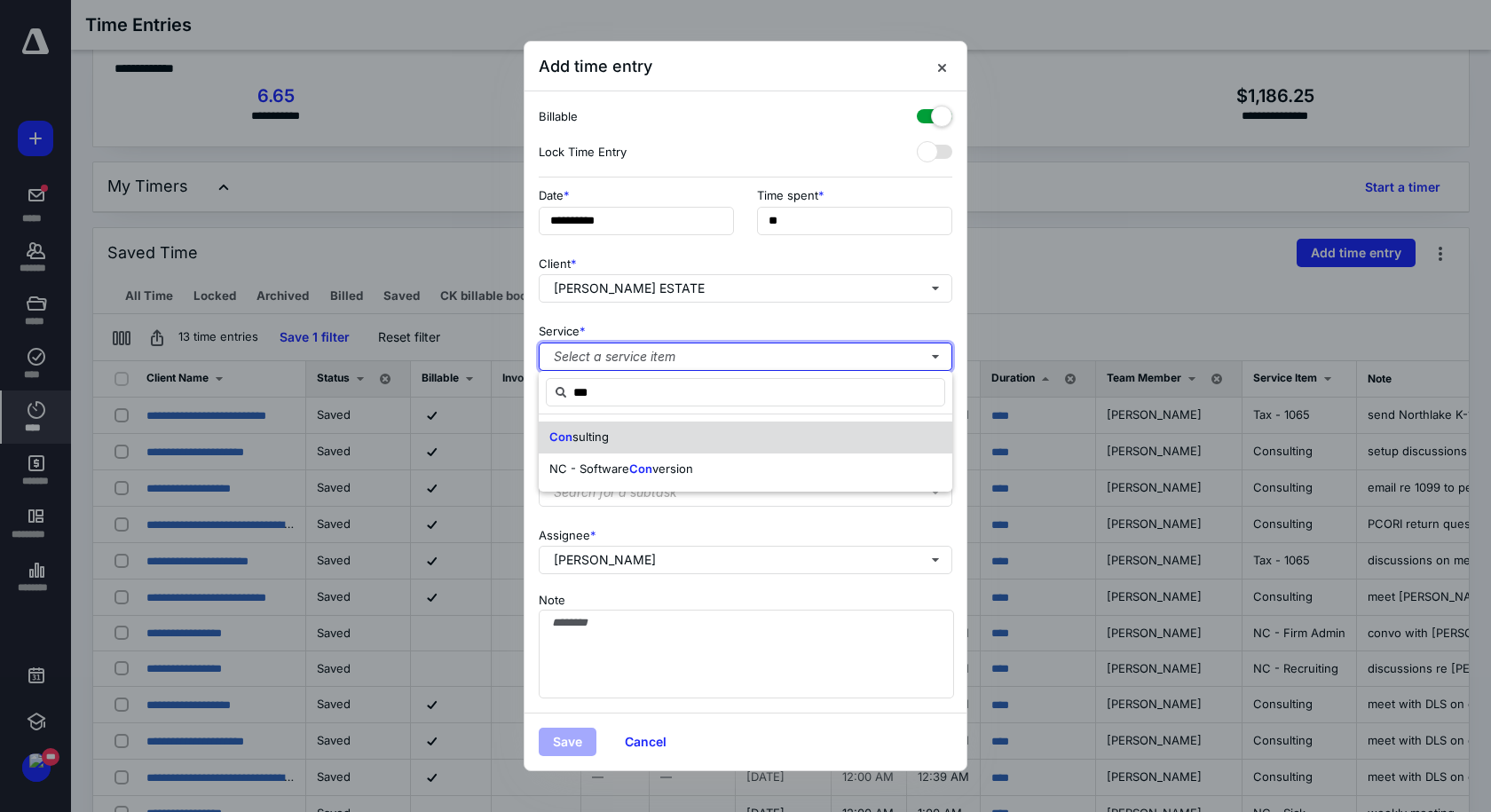 type 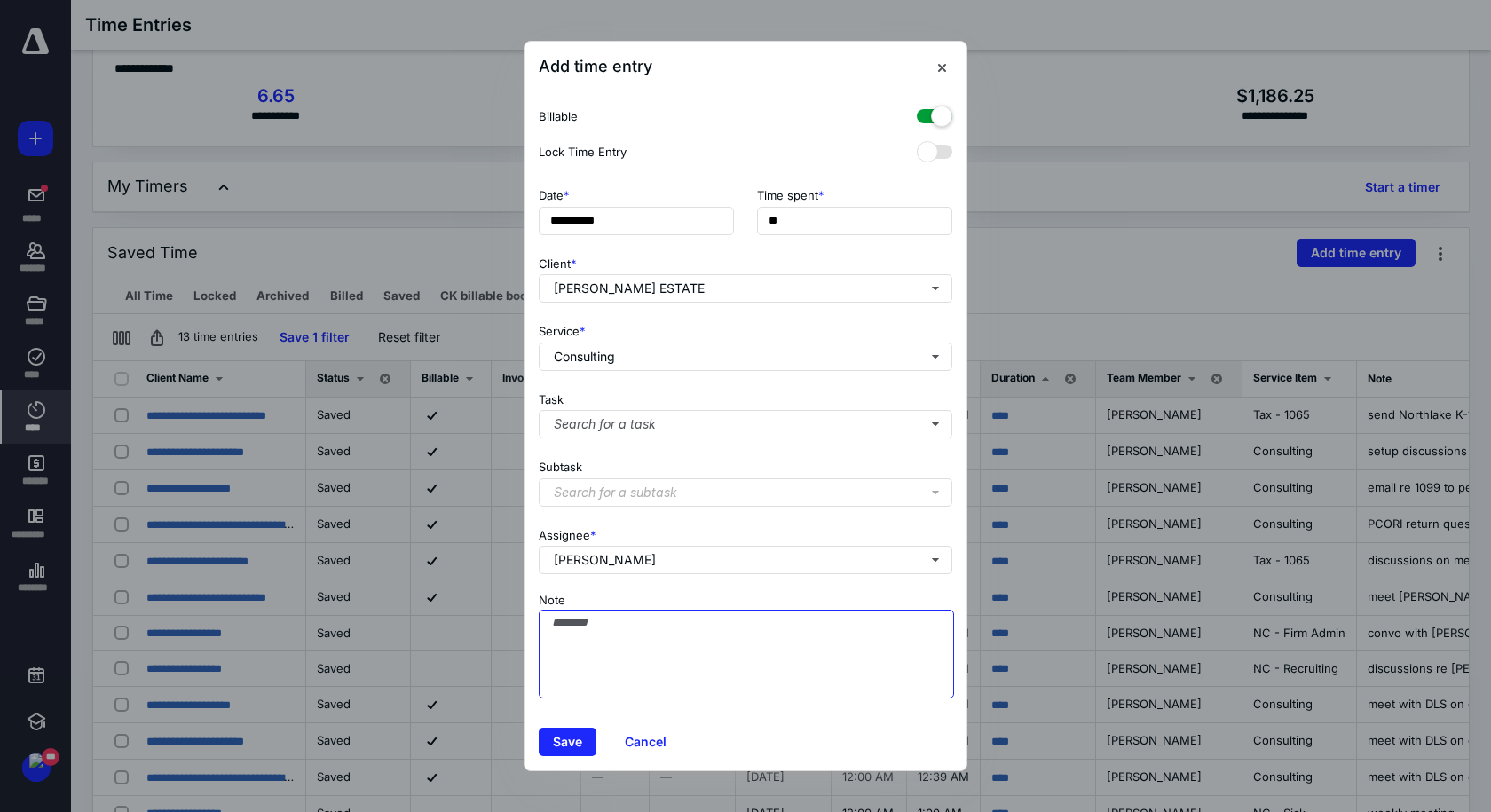 click on "Note" at bounding box center (746, 654) 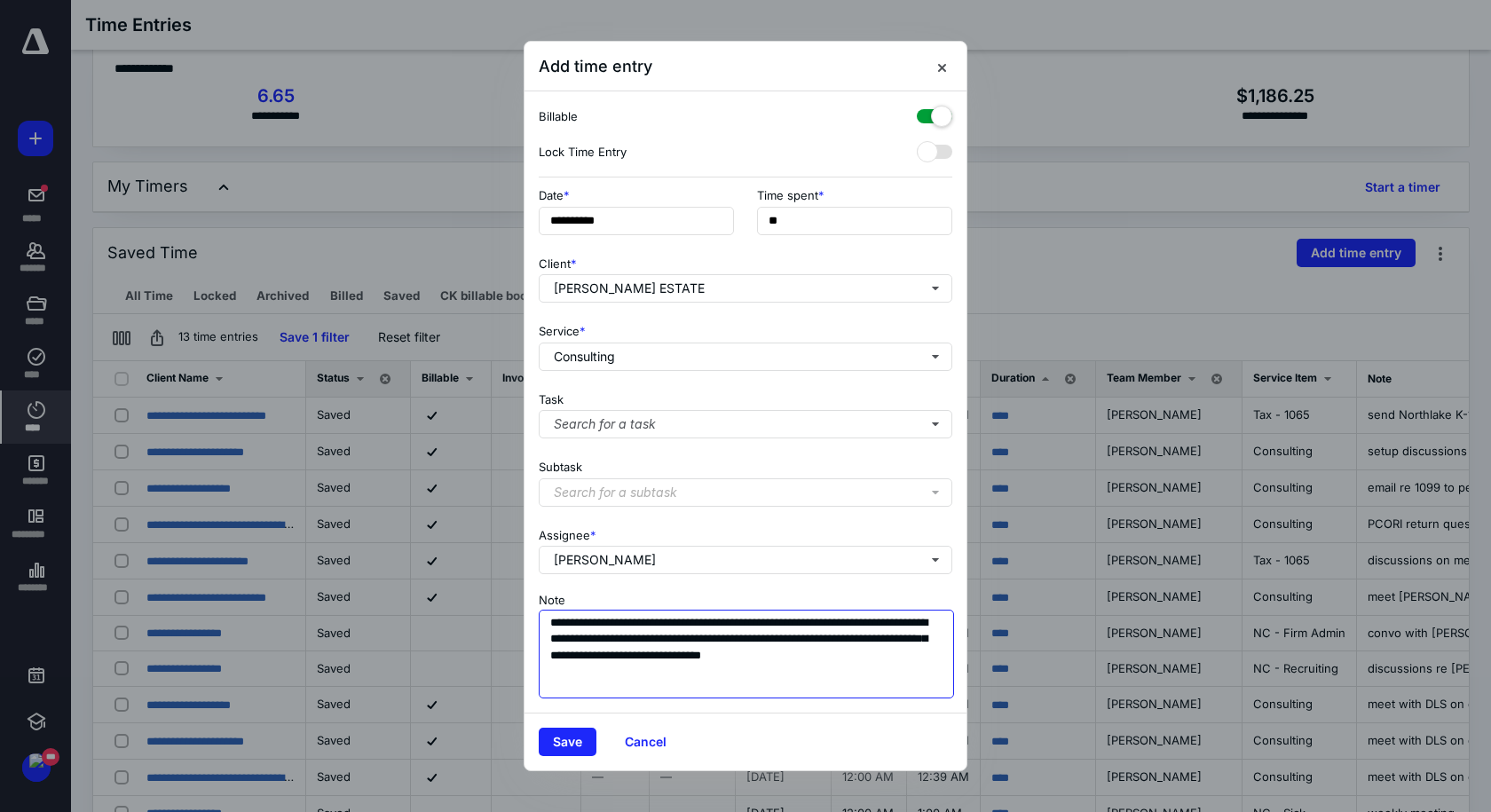 click on "**********" at bounding box center [746, 654] 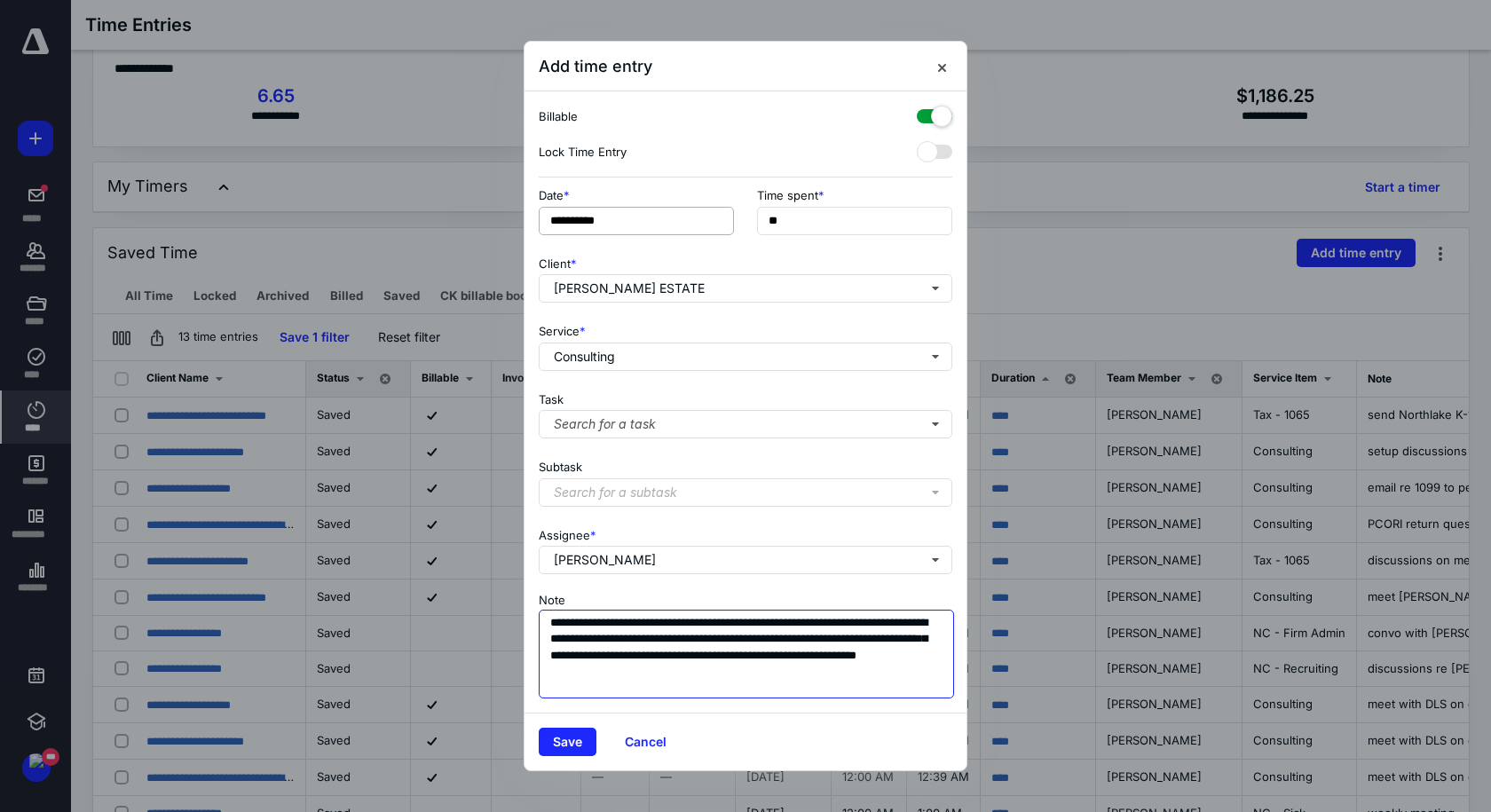 type on "**********" 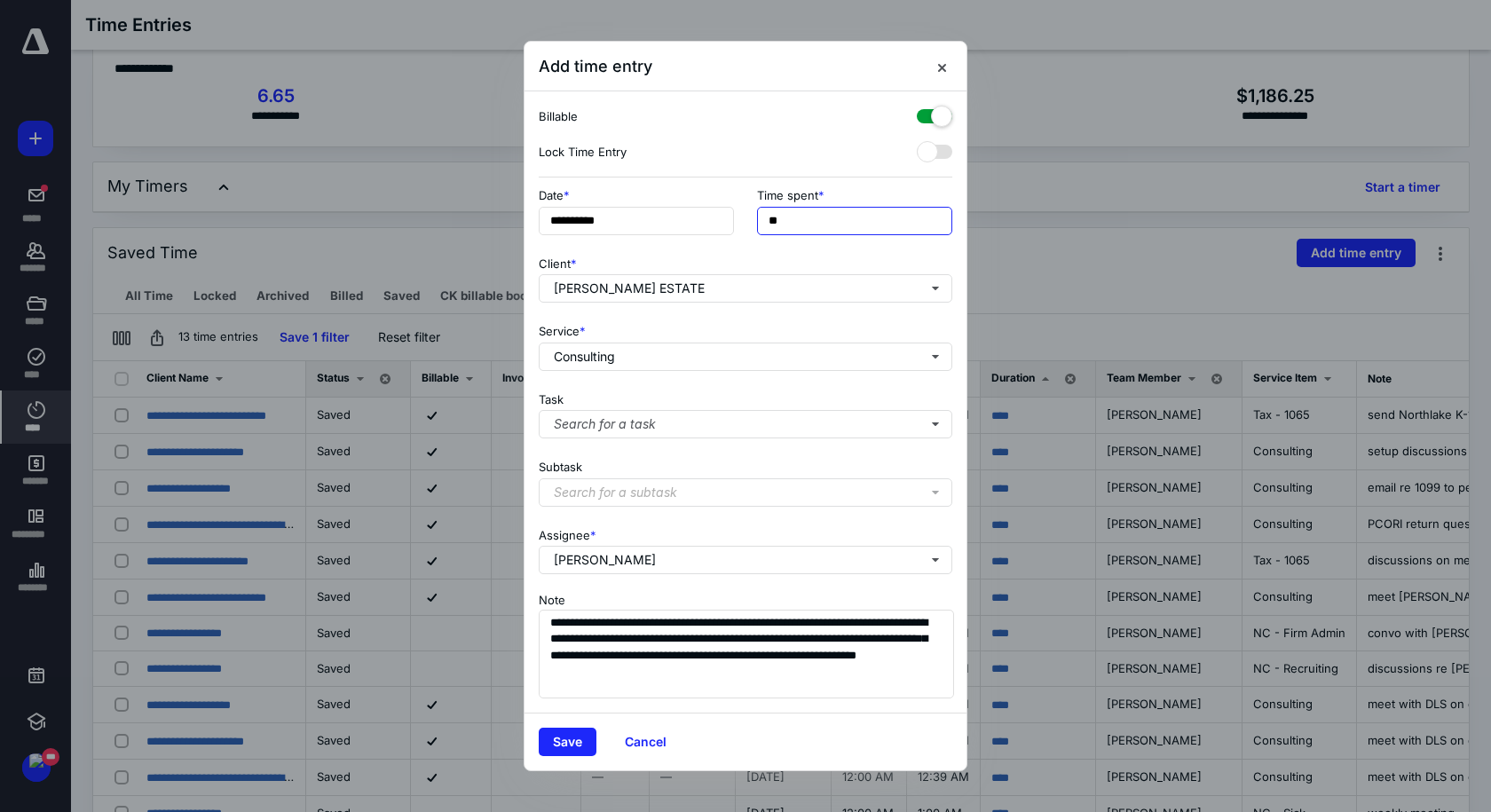 drag, startPoint x: 707, startPoint y: 207, endPoint x: 631, endPoint y: 191, distance: 77.66595 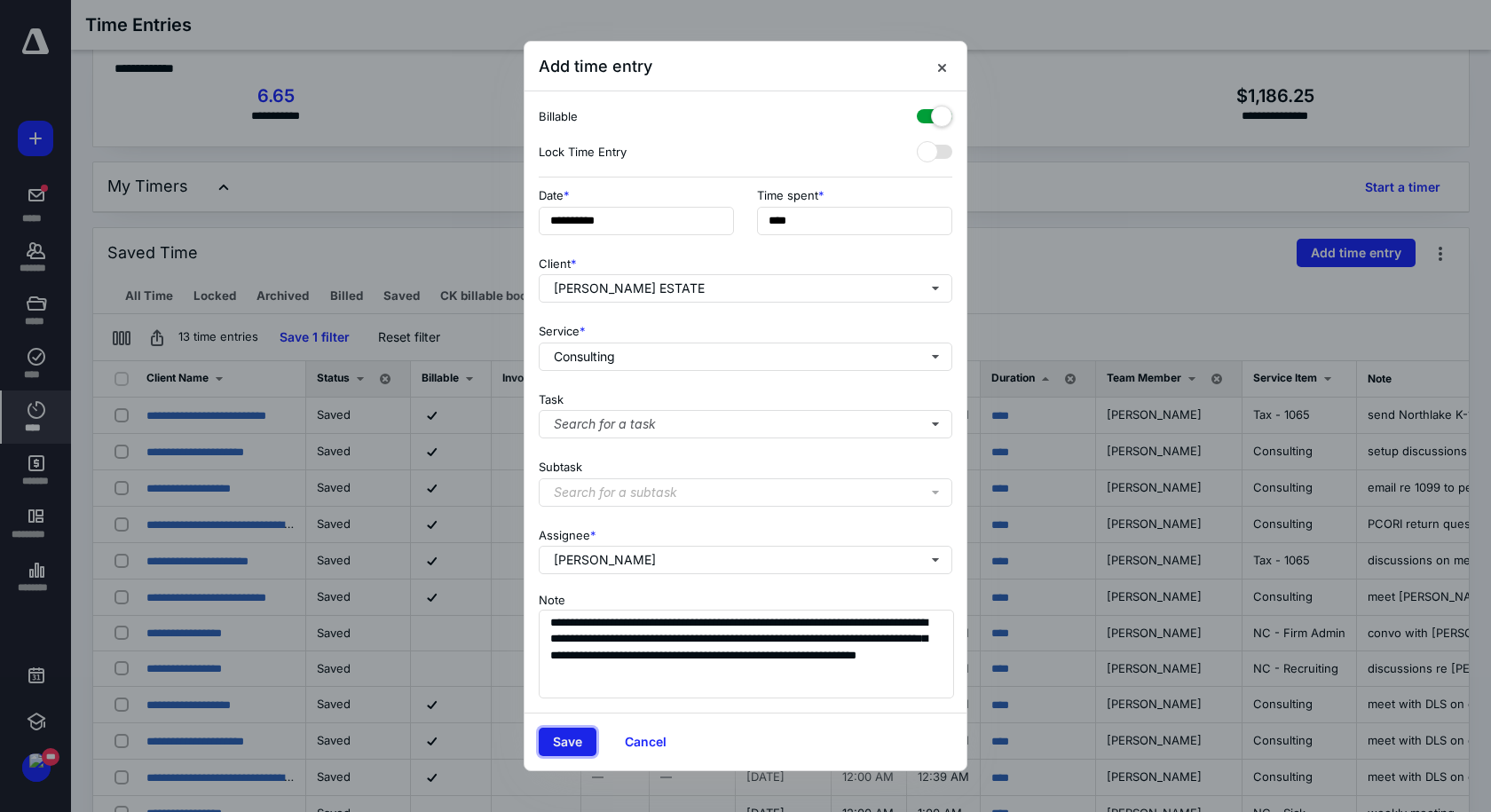 type on "******" 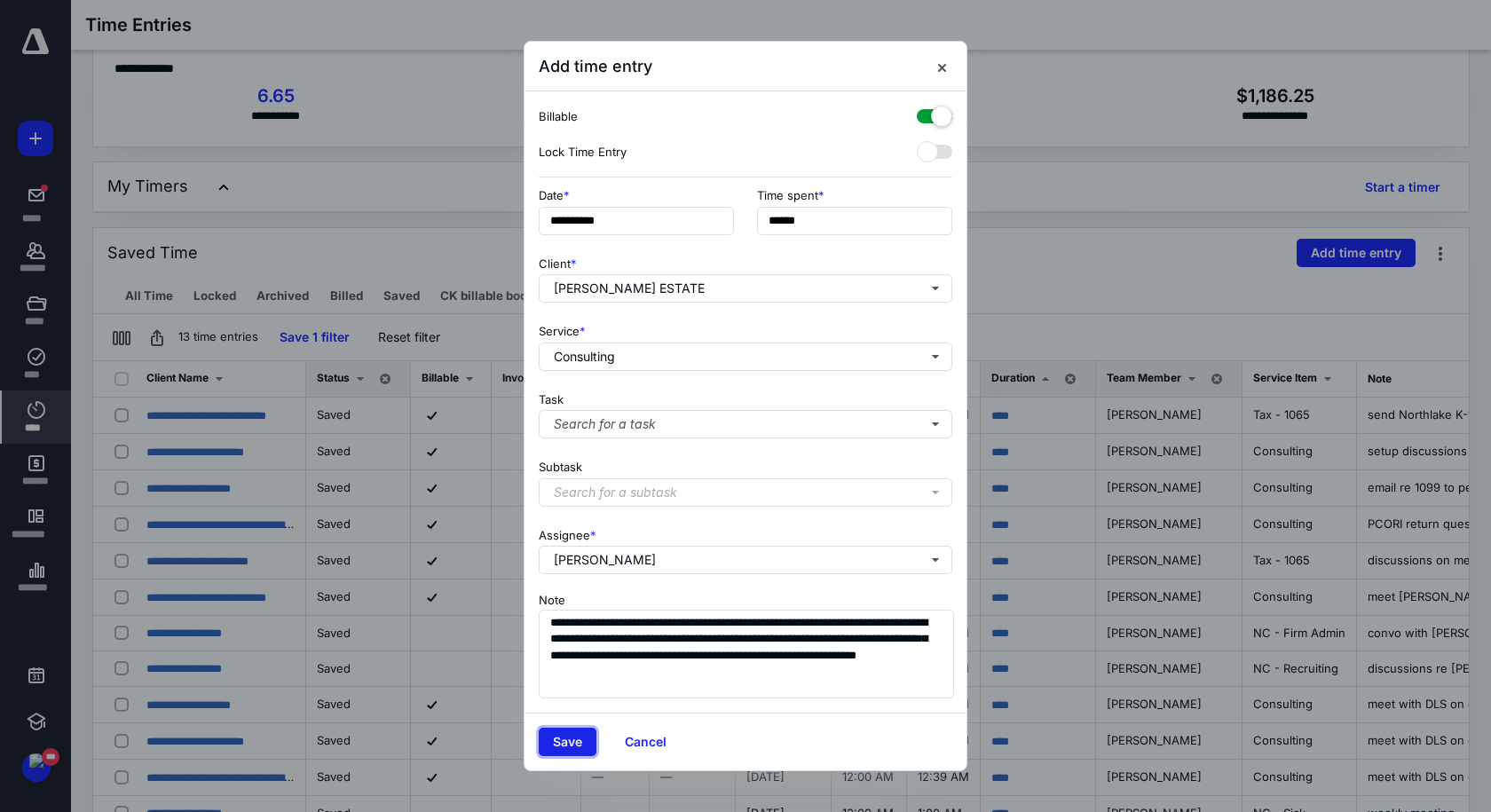 click on "Save" at bounding box center [567, 742] 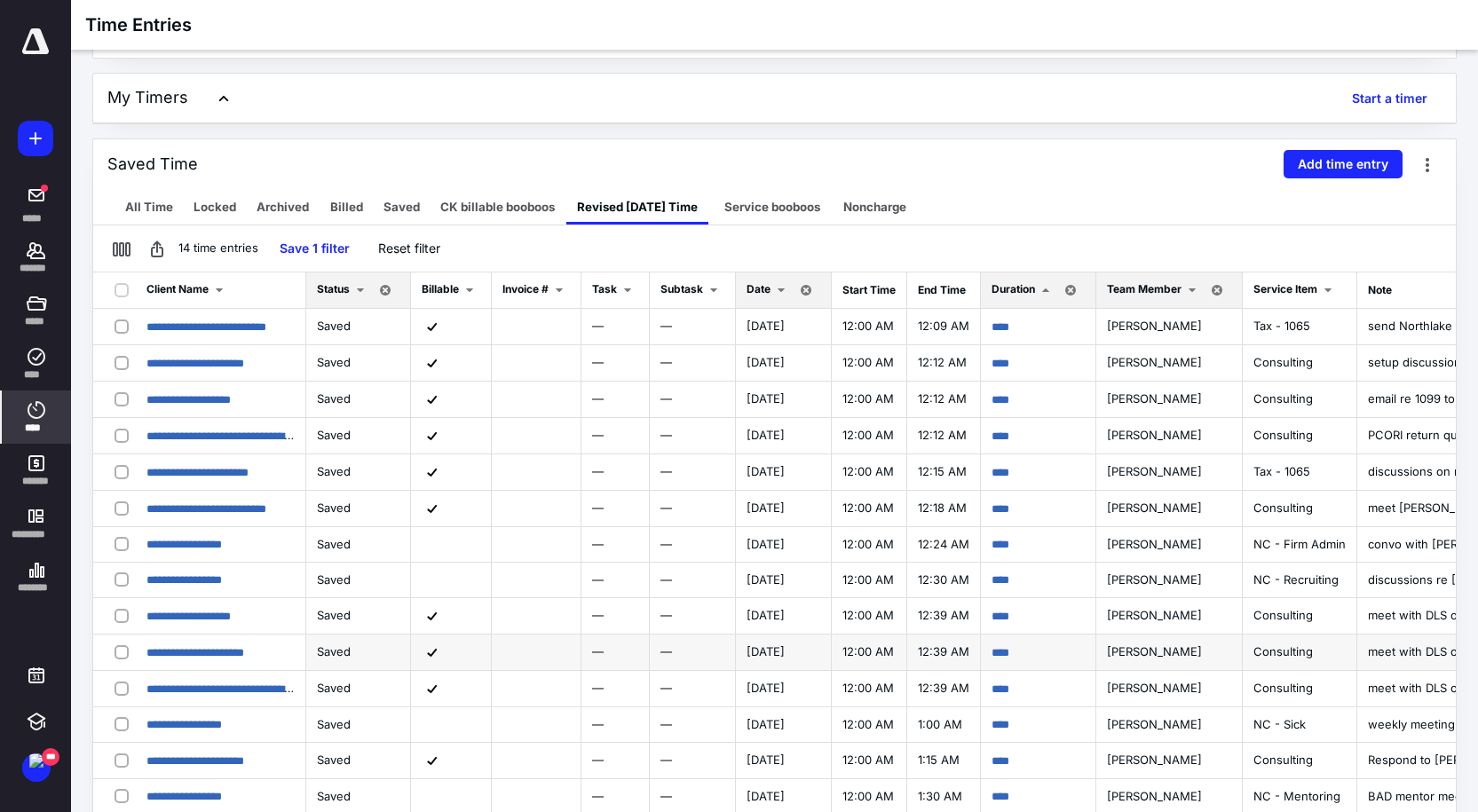 scroll, scrollTop: 204, scrollLeft: 0, axis: vertical 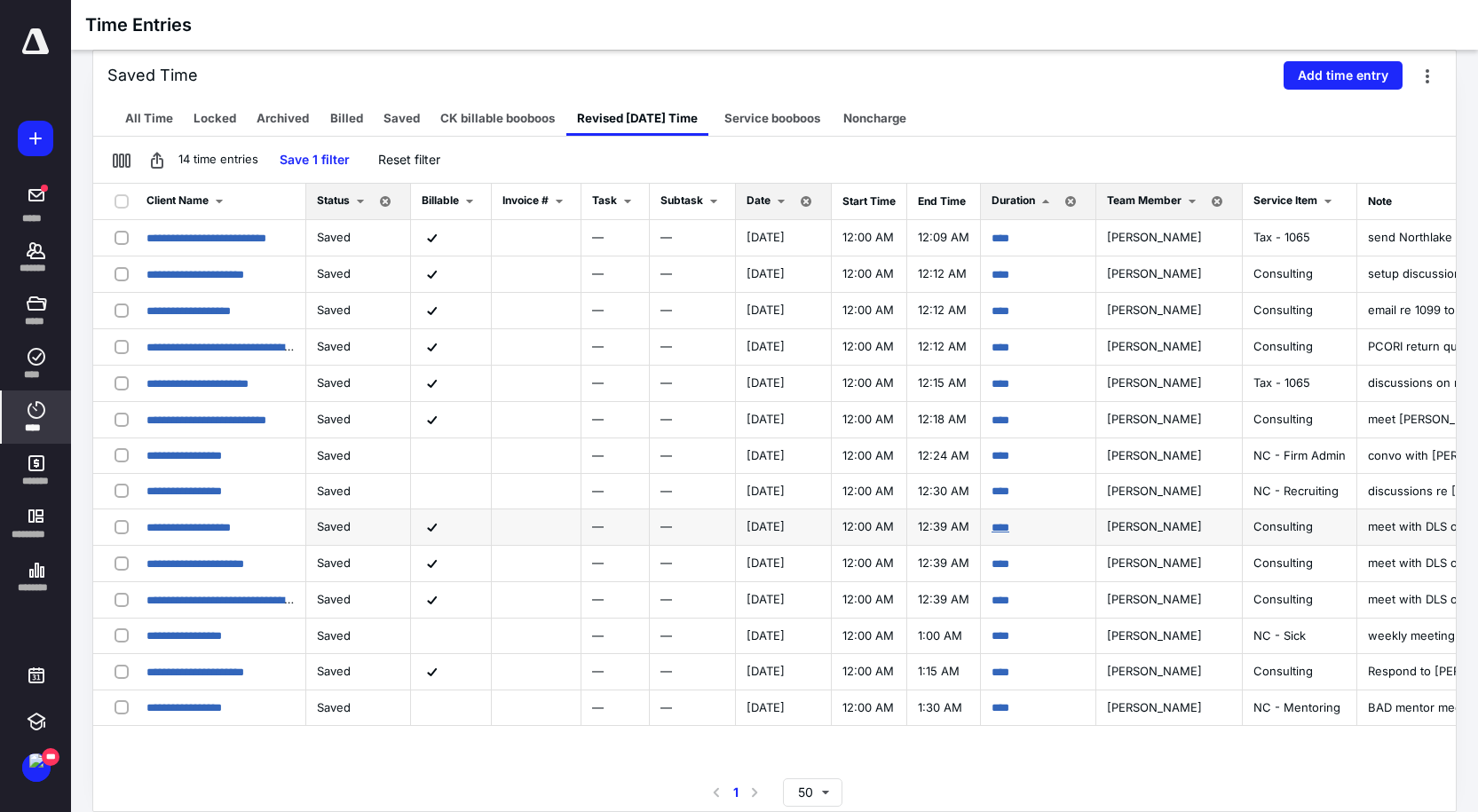 click on "****" at bounding box center [1000, 527] 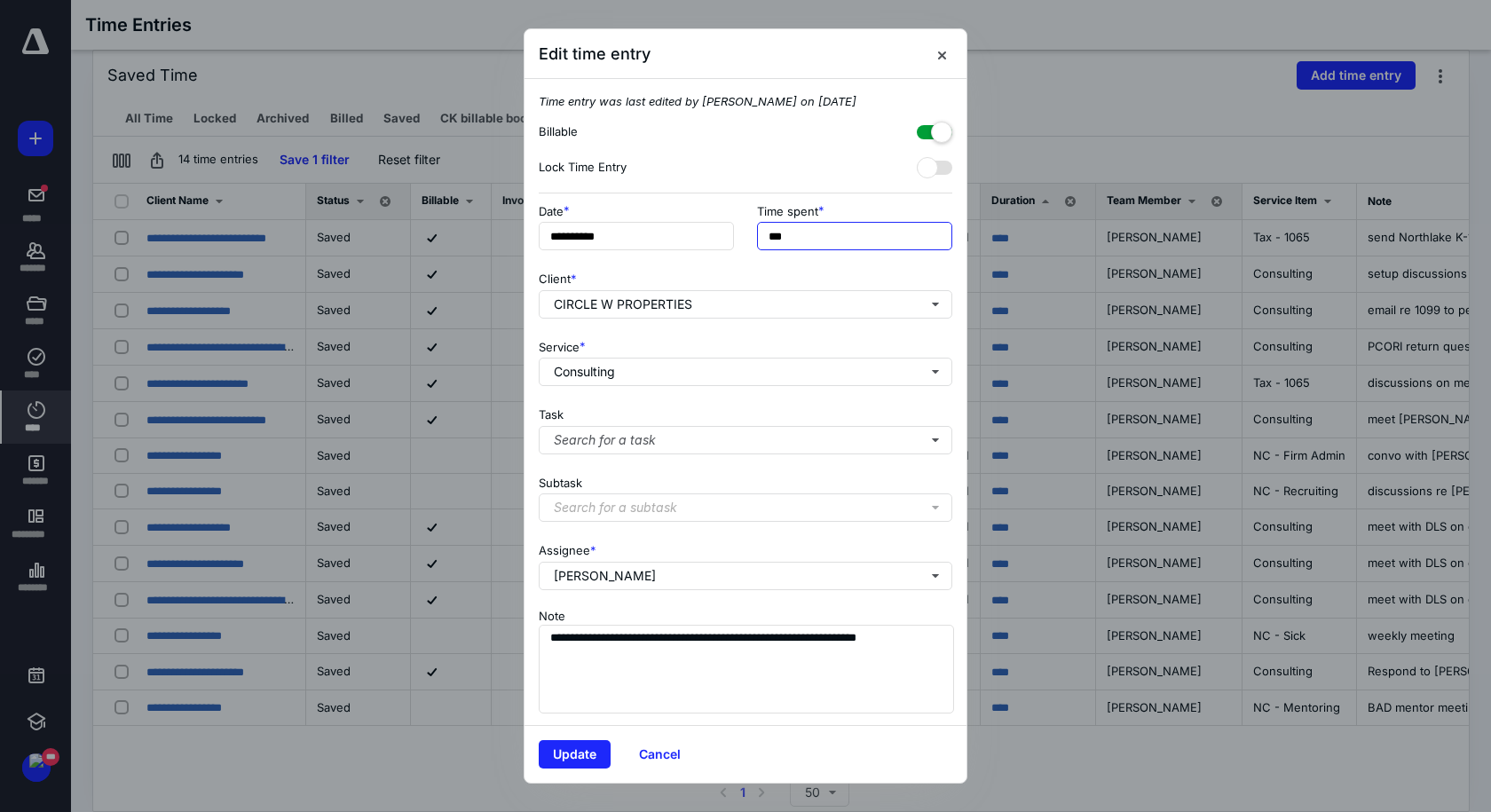 drag, startPoint x: 868, startPoint y: 239, endPoint x: 644, endPoint y: 186, distance: 230.1847 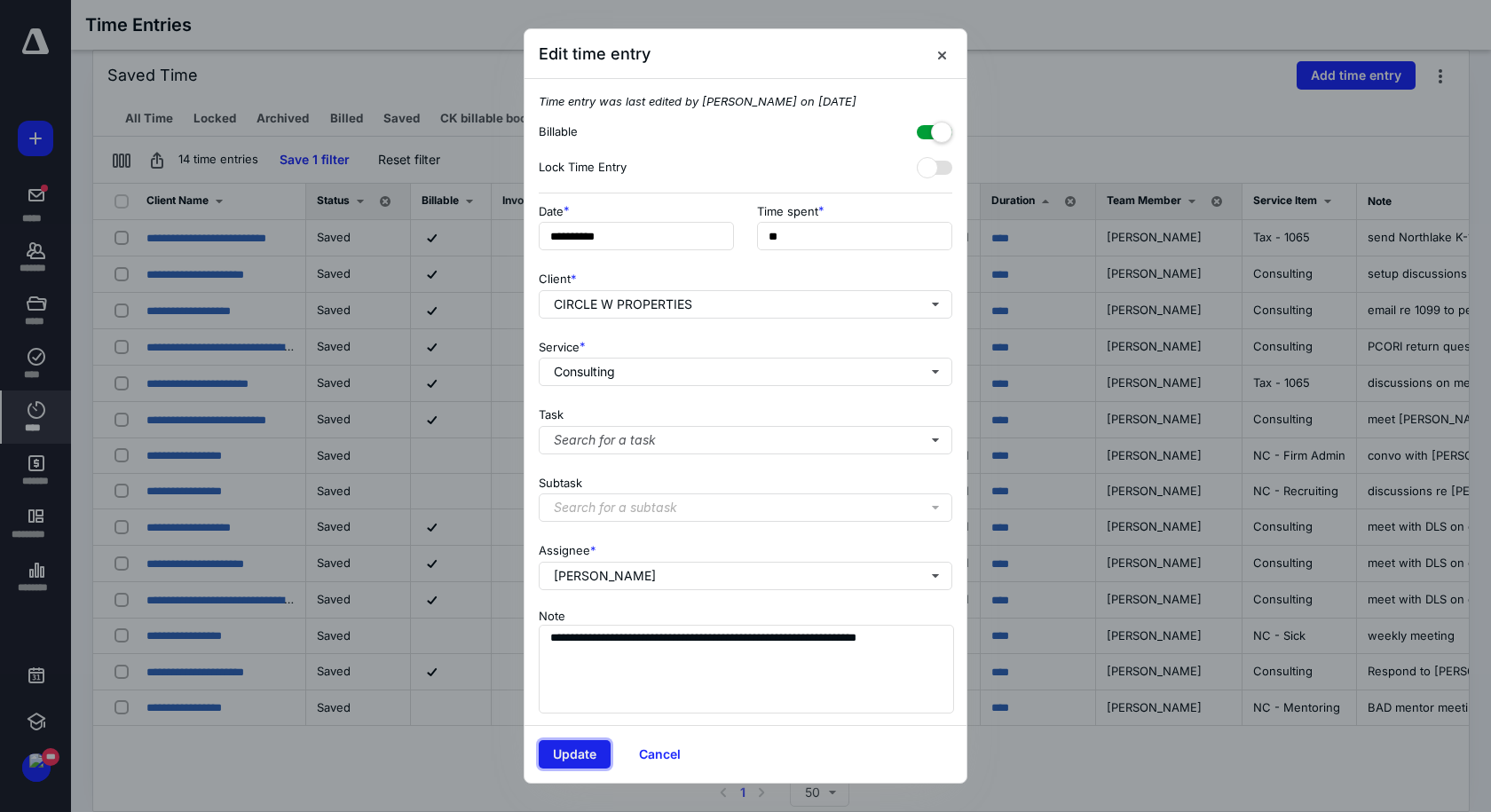 type on "***" 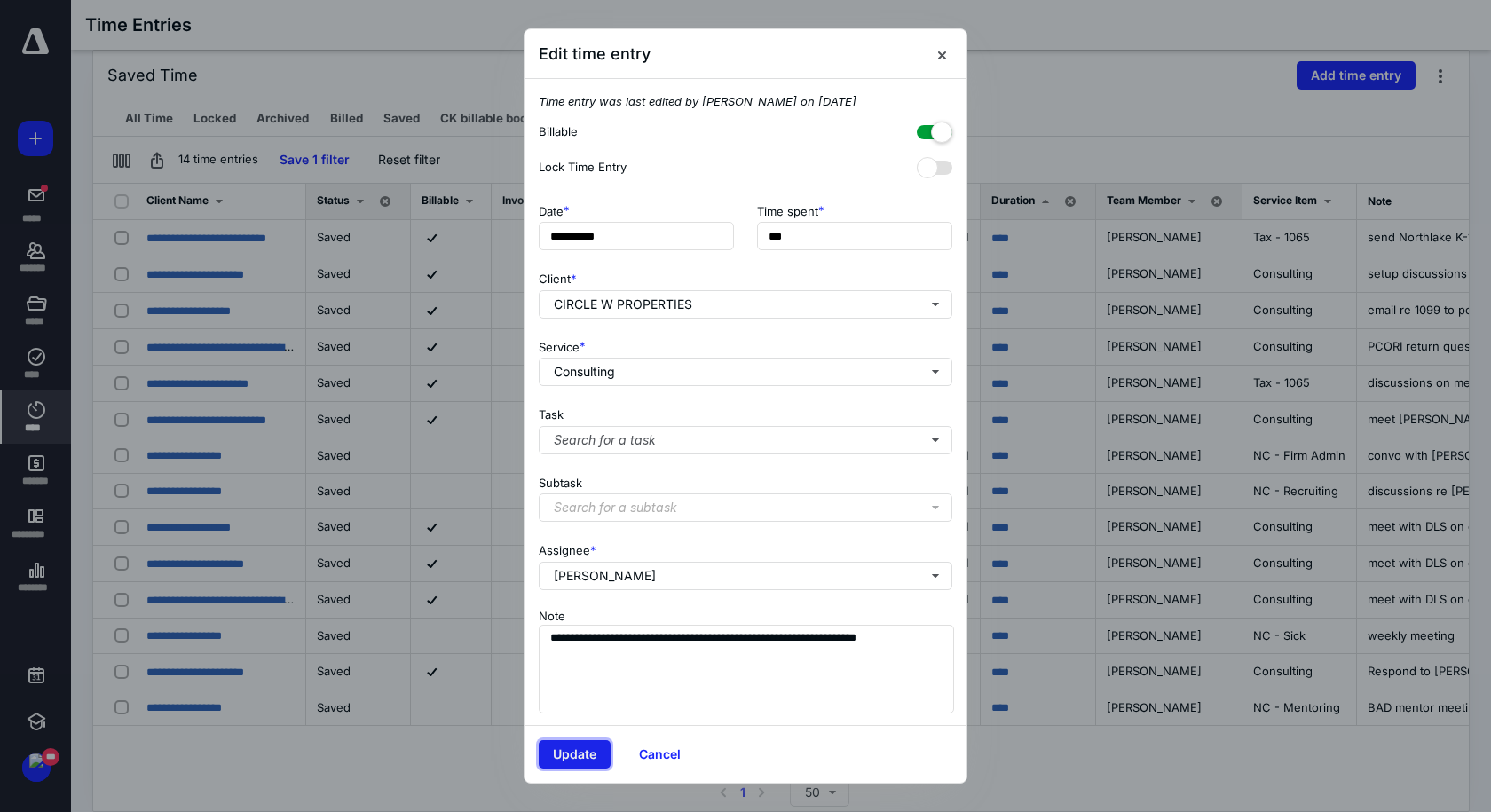 click on "Update" at bounding box center (574, 754) 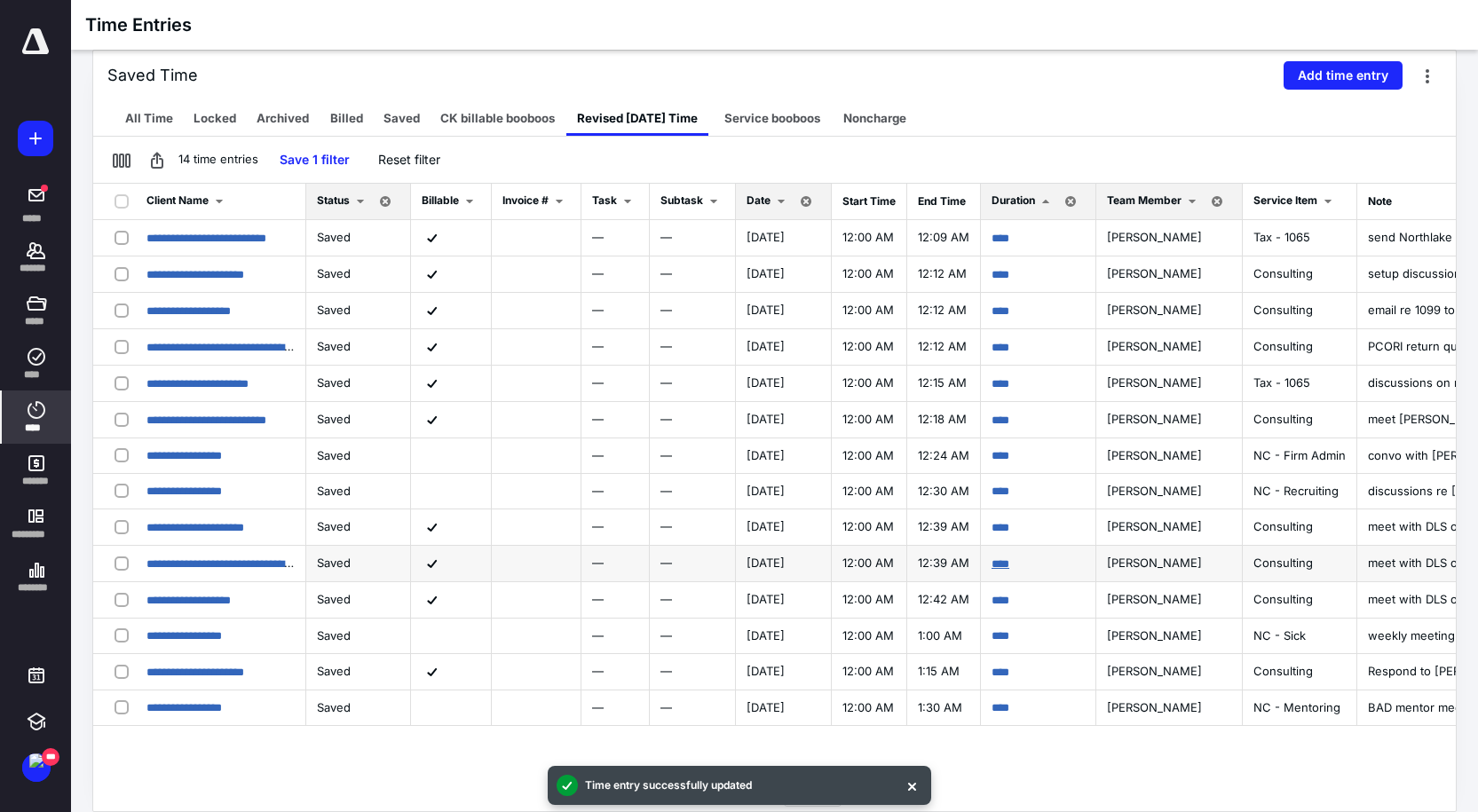click on "****" at bounding box center [1000, 564] 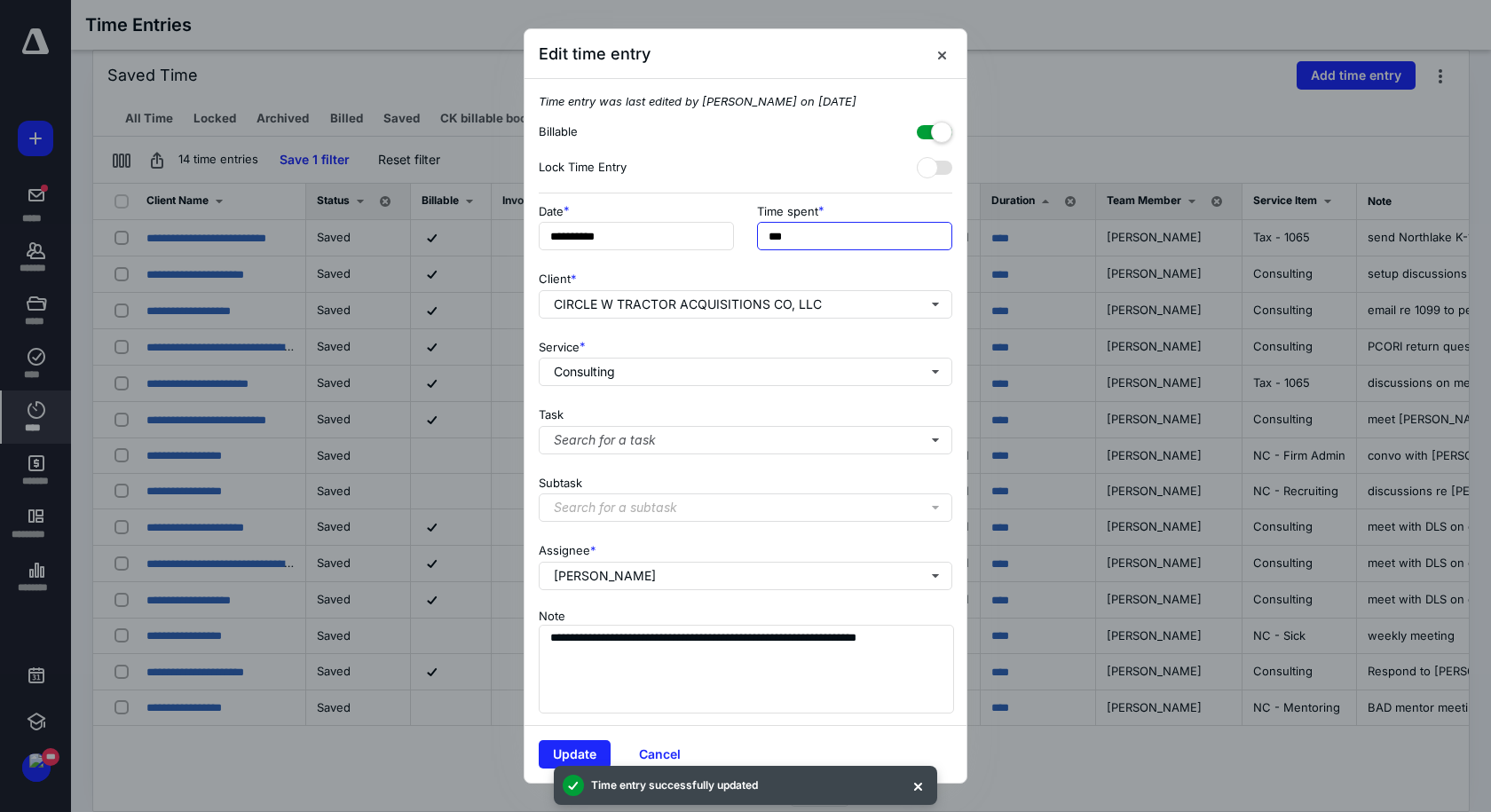 drag, startPoint x: 896, startPoint y: 234, endPoint x: 681, endPoint y: 181, distance: 221.43622 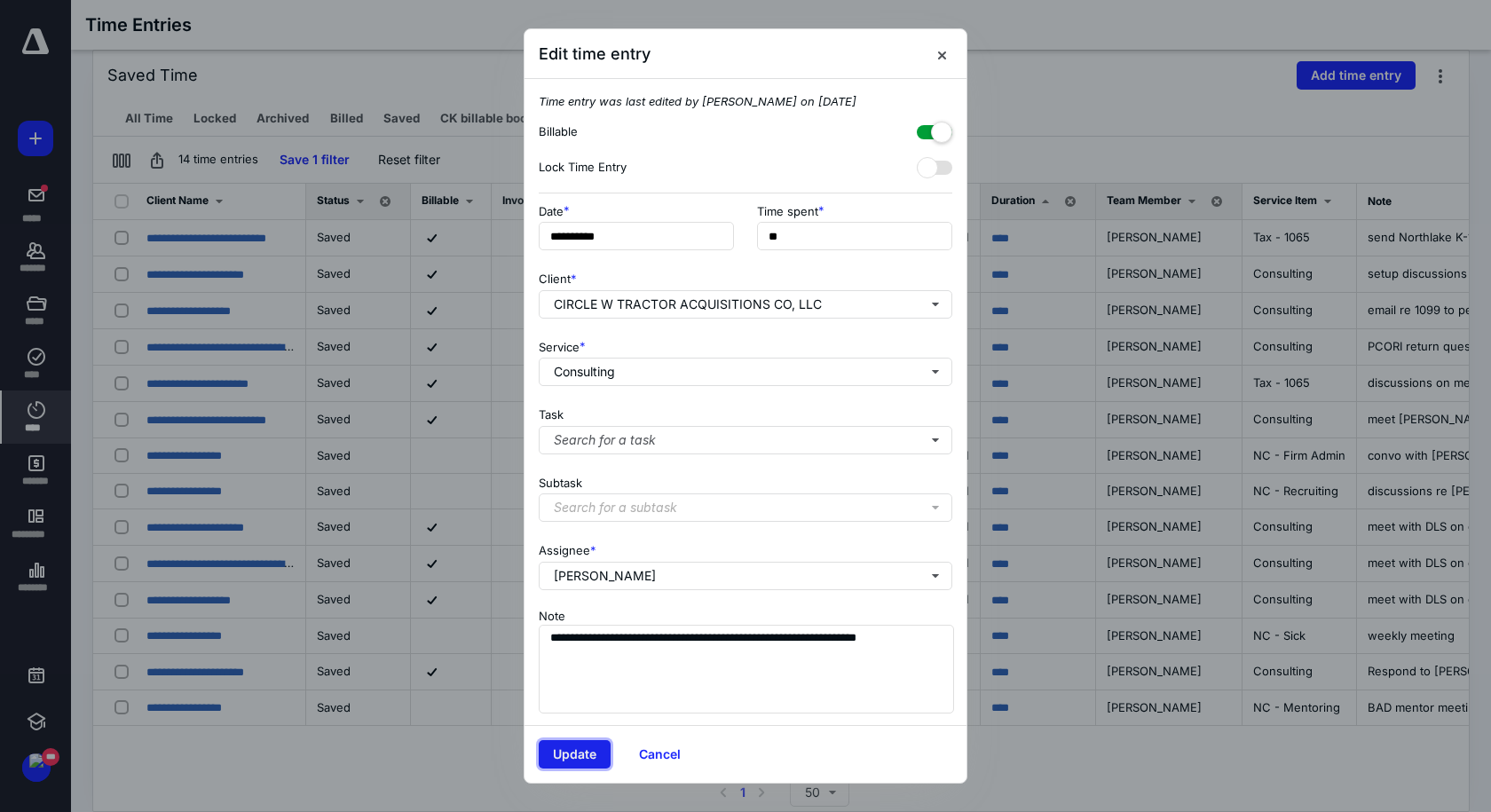 type on "***" 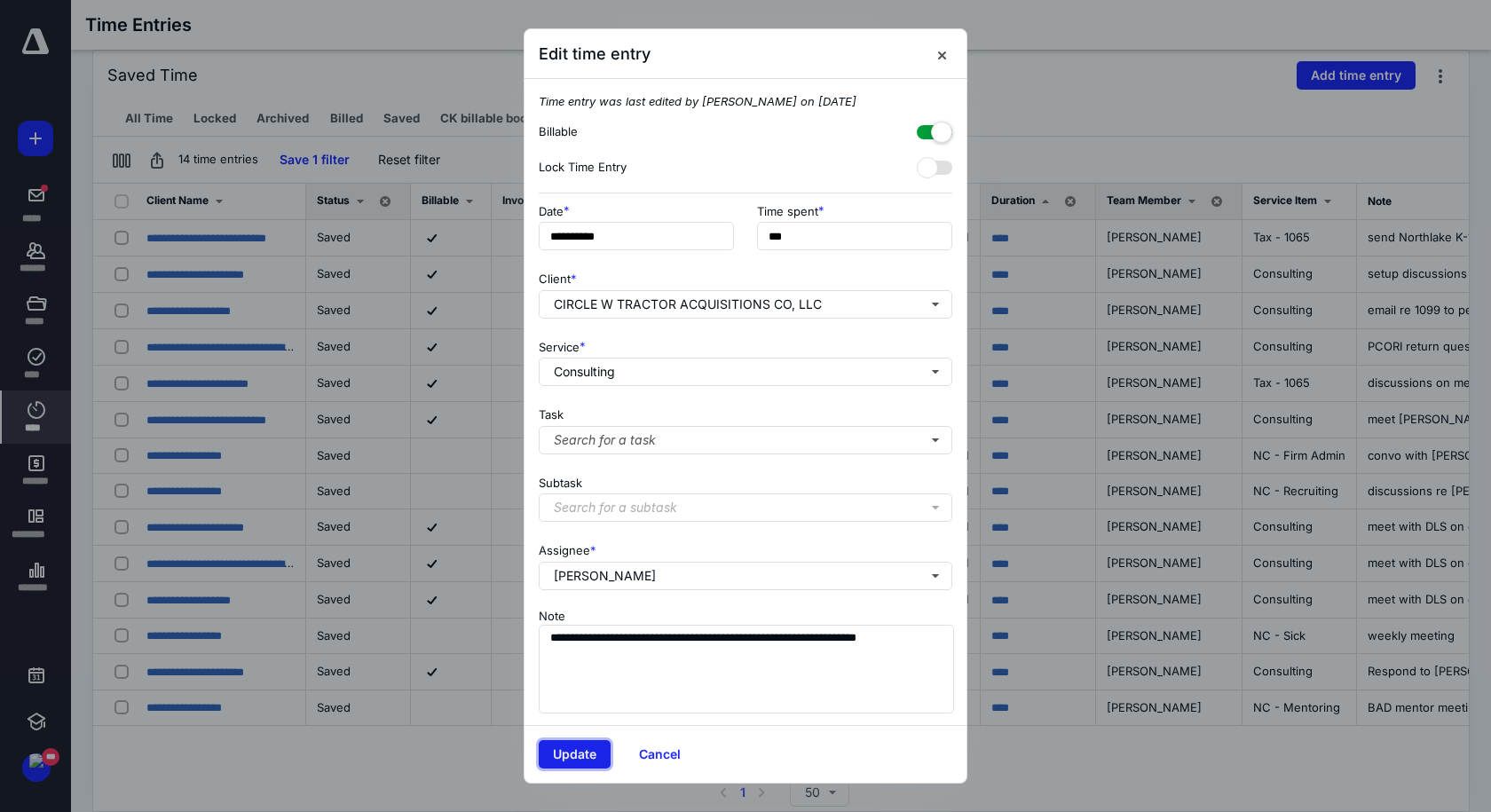 click on "Update" at bounding box center (574, 754) 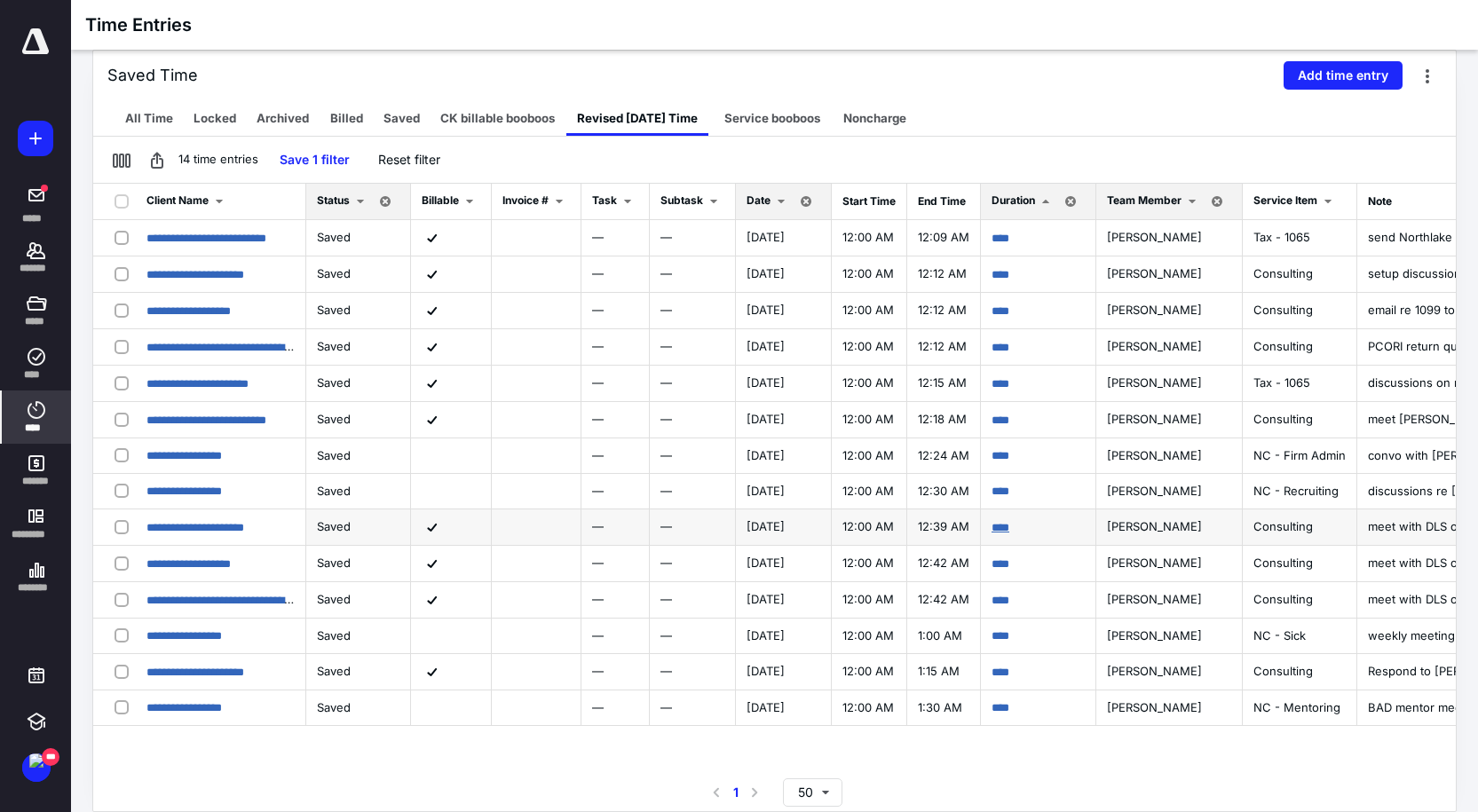click on "****" at bounding box center [1000, 527] 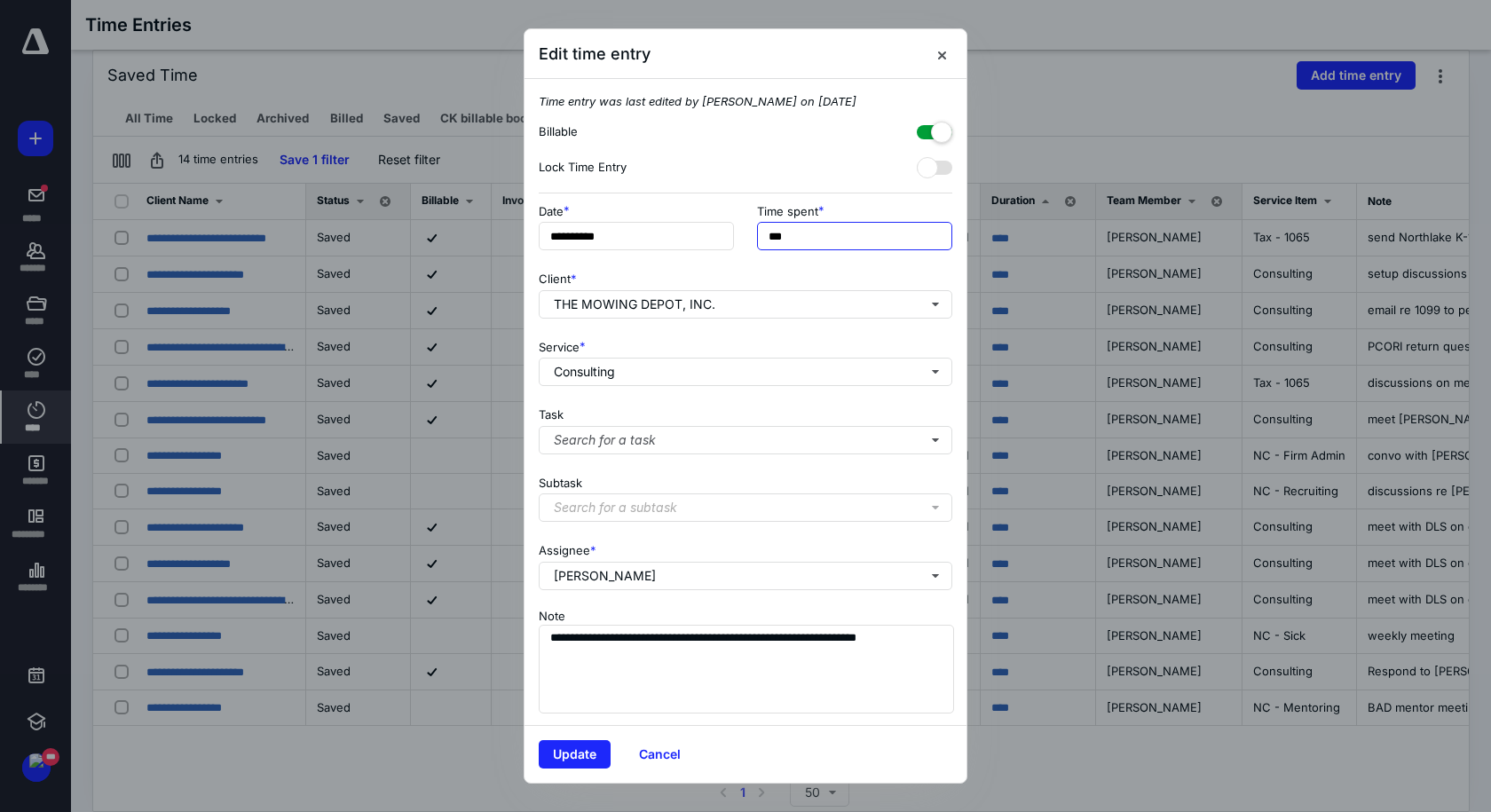drag, startPoint x: 868, startPoint y: 238, endPoint x: 629, endPoint y: 186, distance: 244.5915 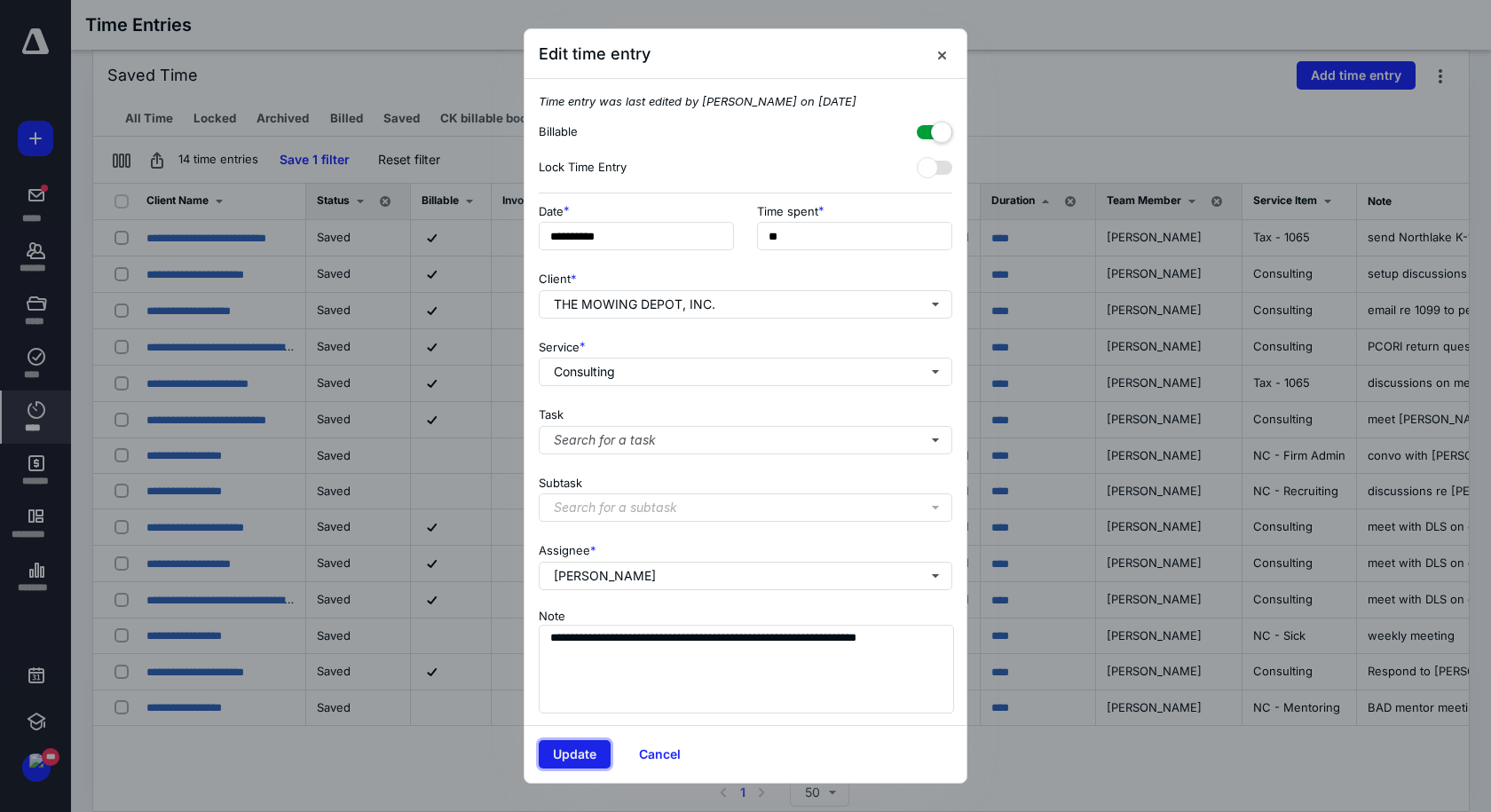 type on "***" 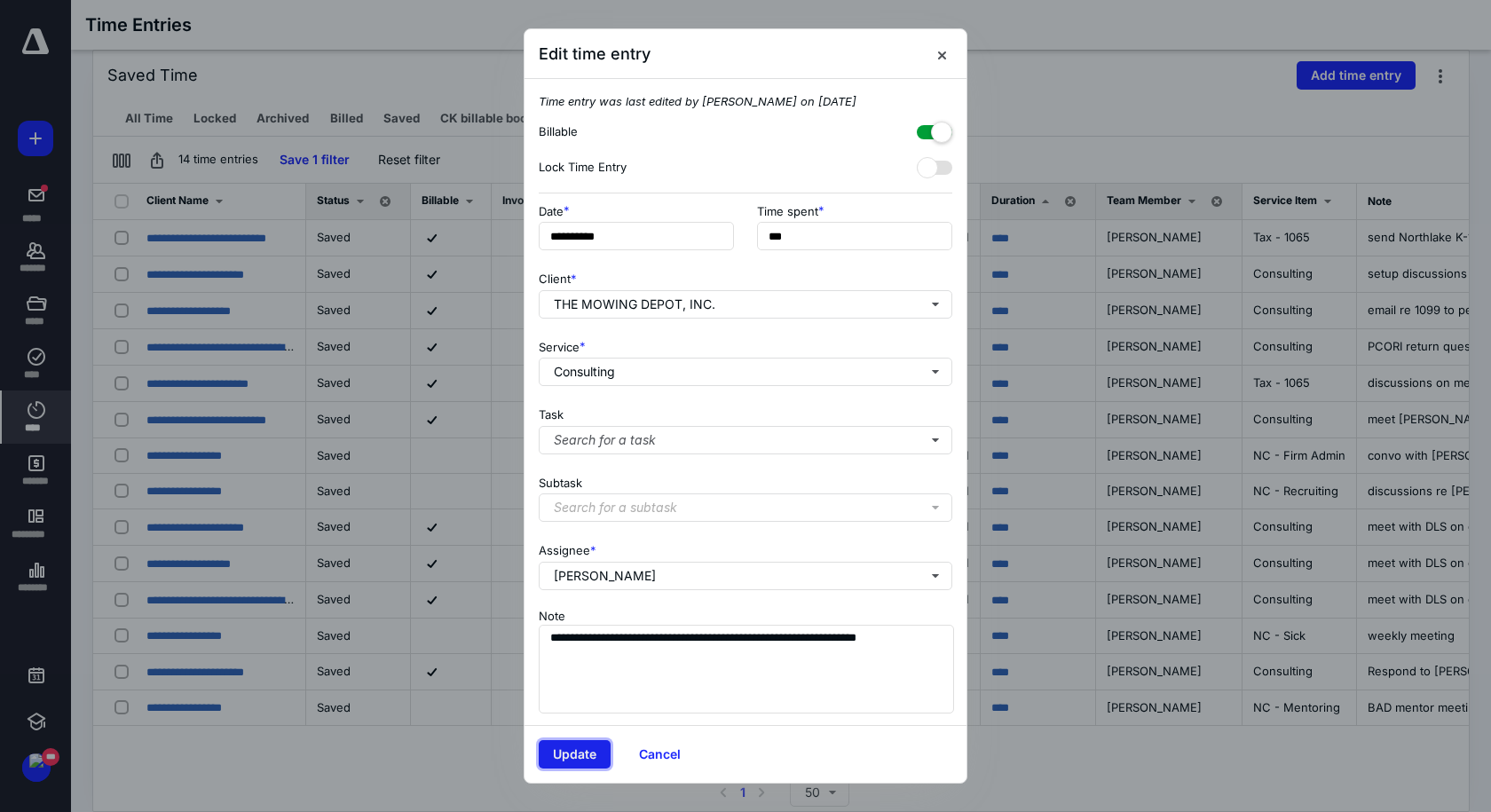 click on "Update" at bounding box center [574, 754] 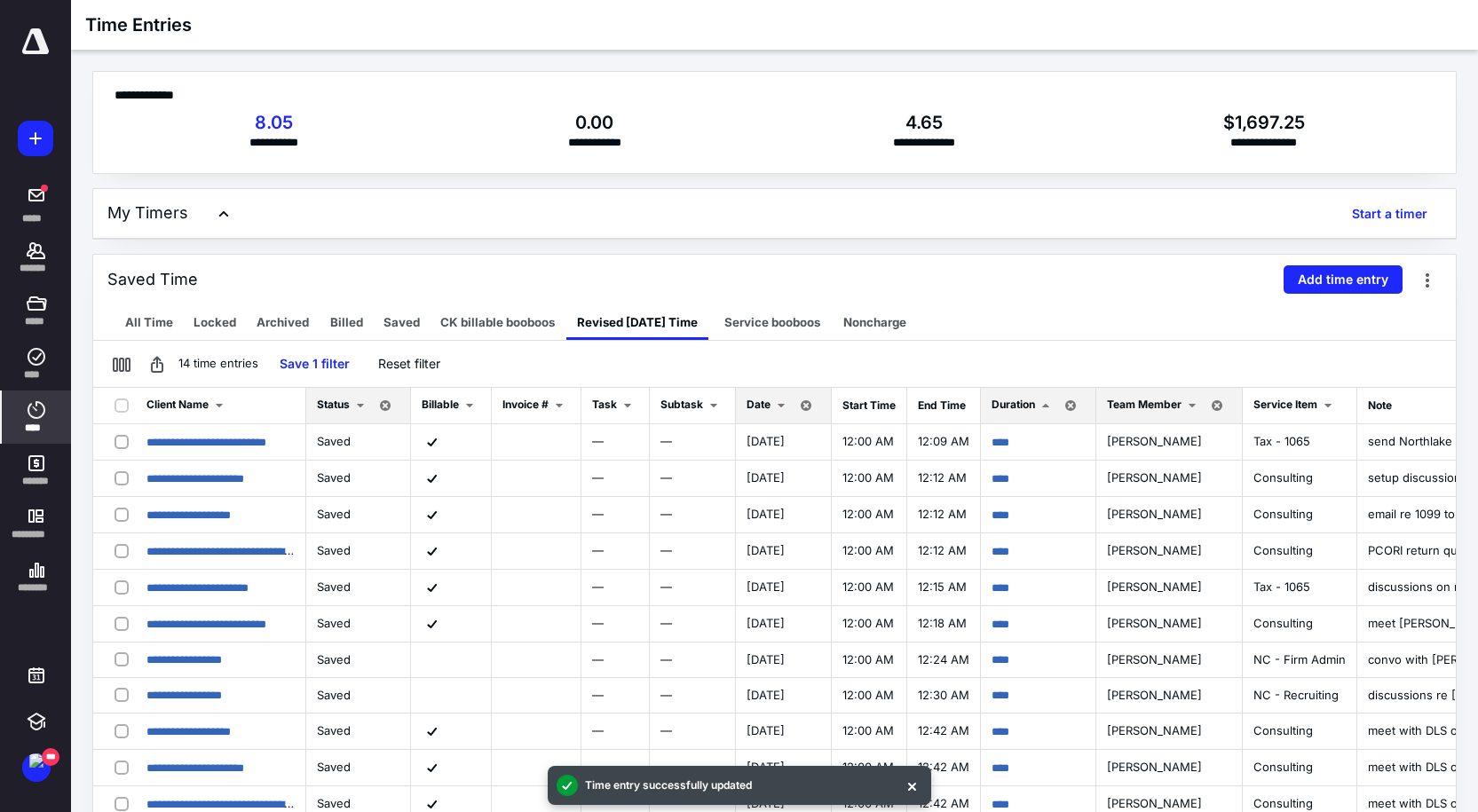 scroll, scrollTop: 177, scrollLeft: 0, axis: vertical 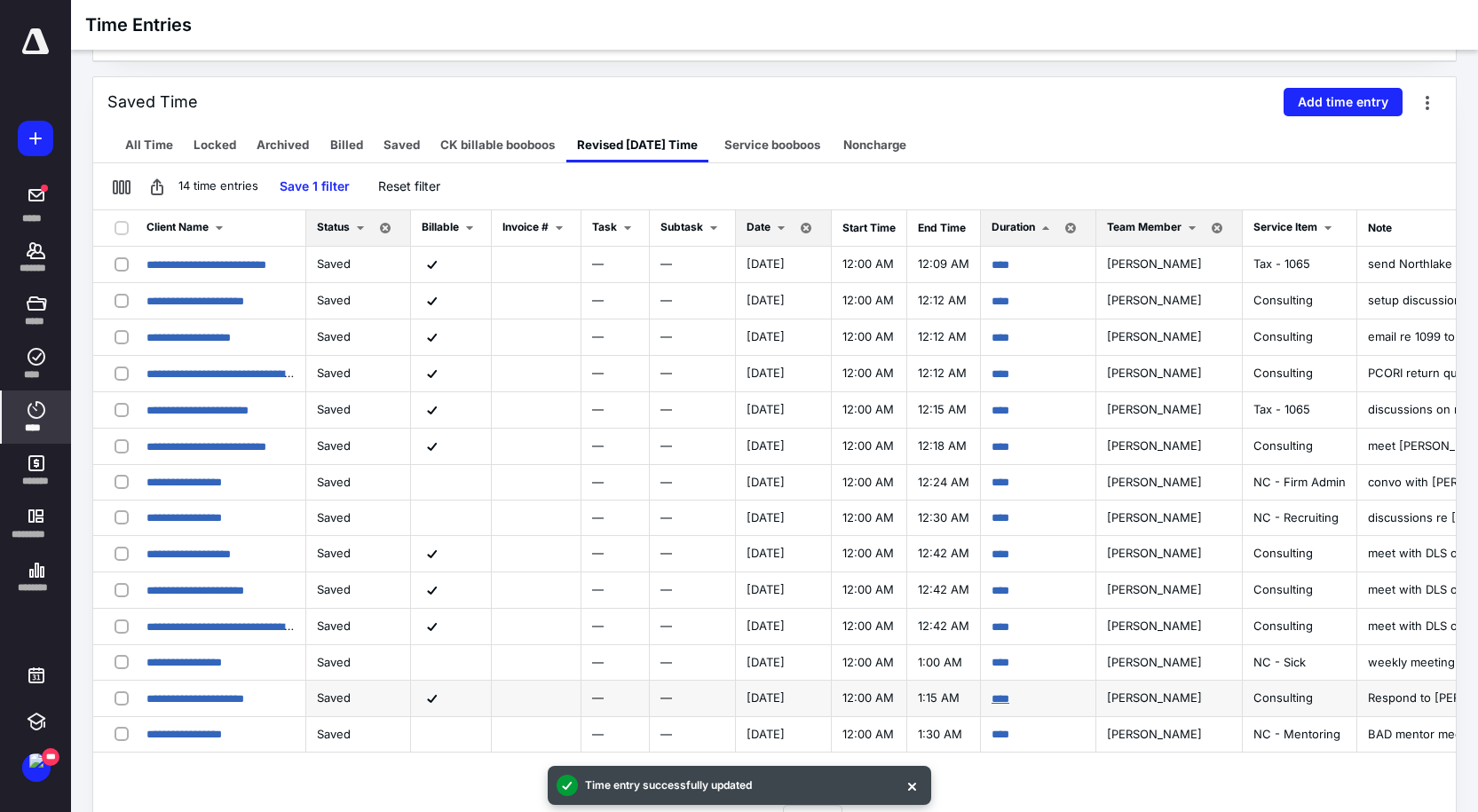 click on "****" at bounding box center (1000, 698) 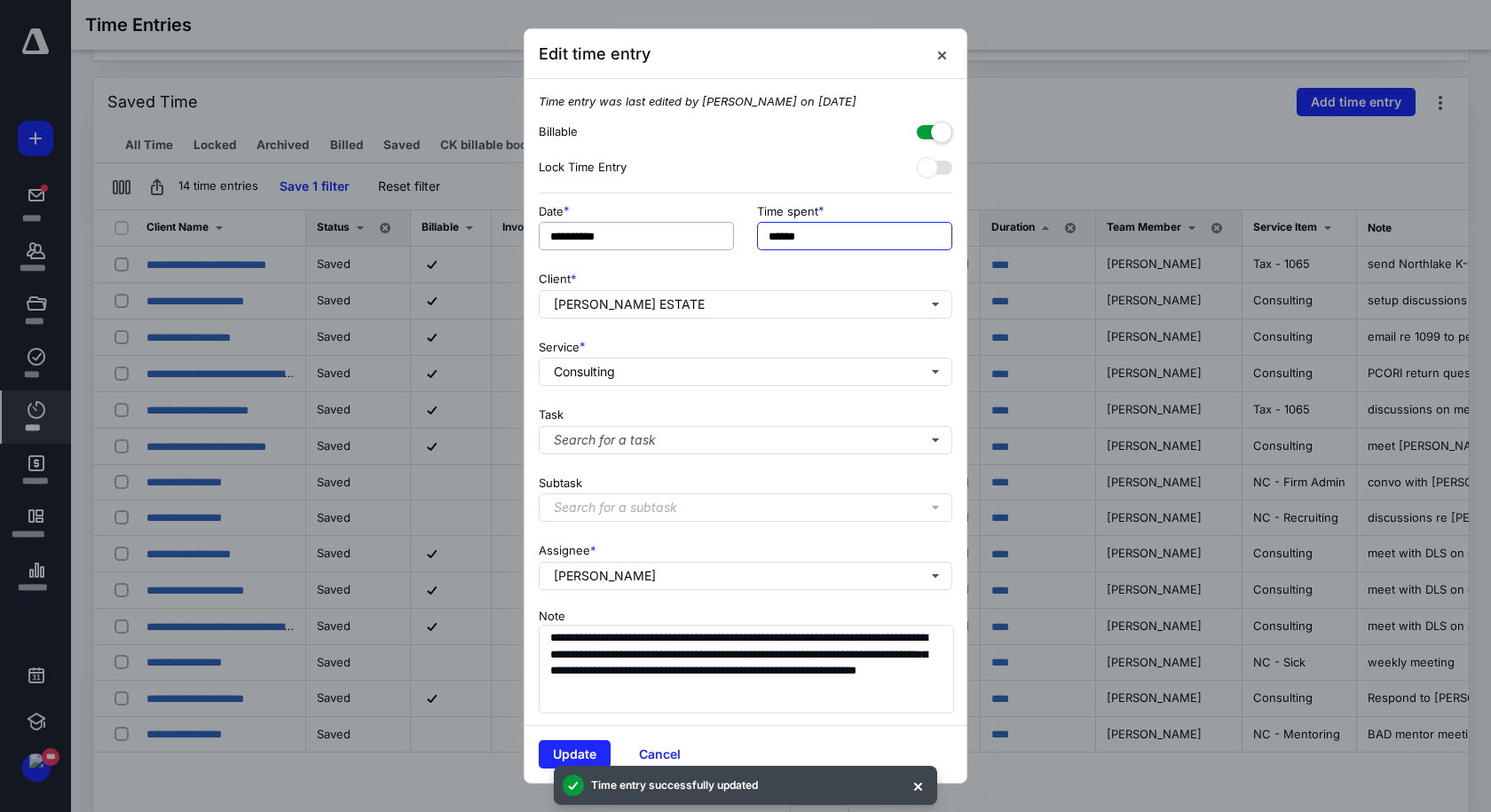 drag, startPoint x: 852, startPoint y: 231, endPoint x: 698, endPoint y: 223, distance: 154.2077 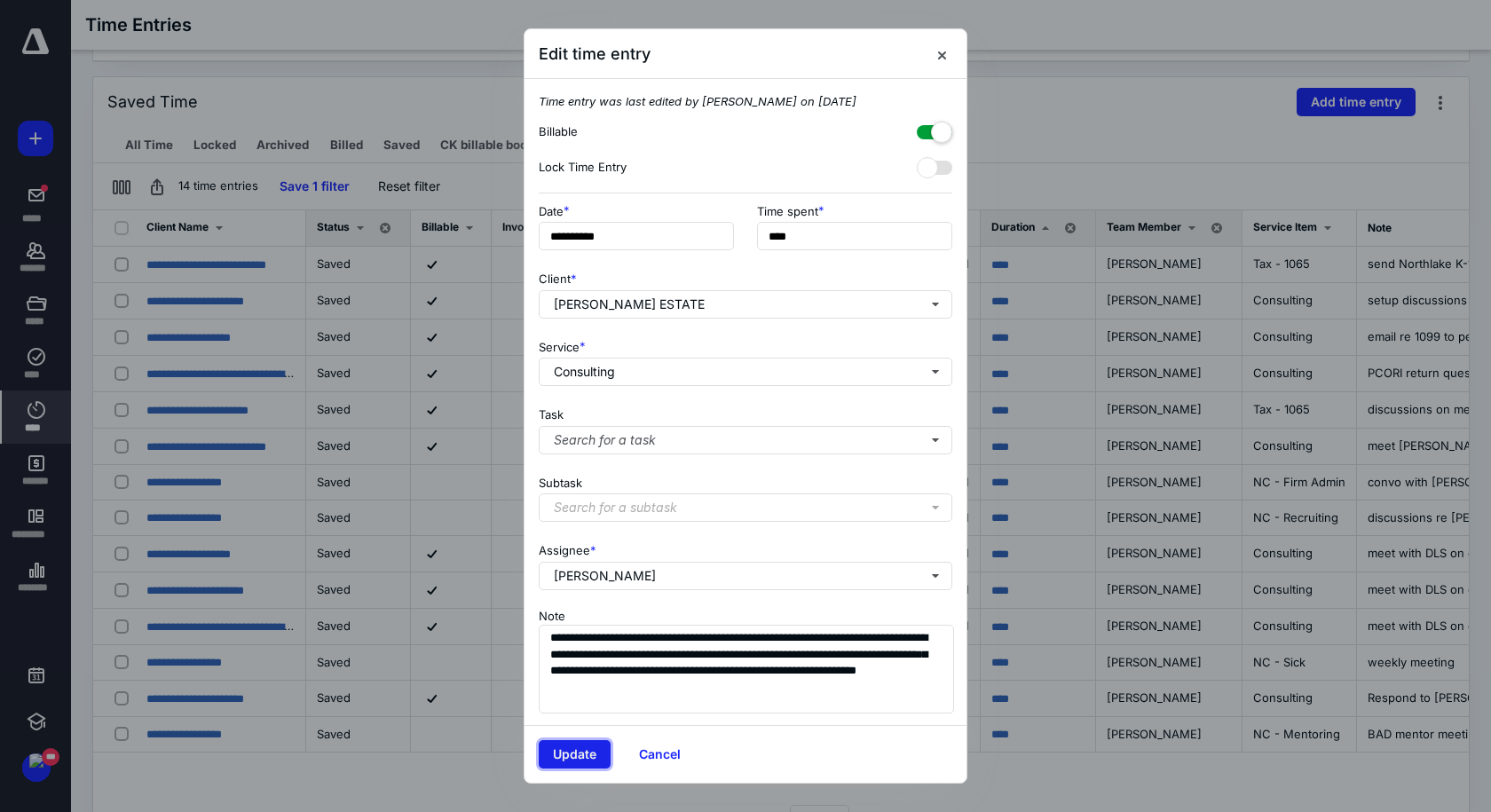 type on "******" 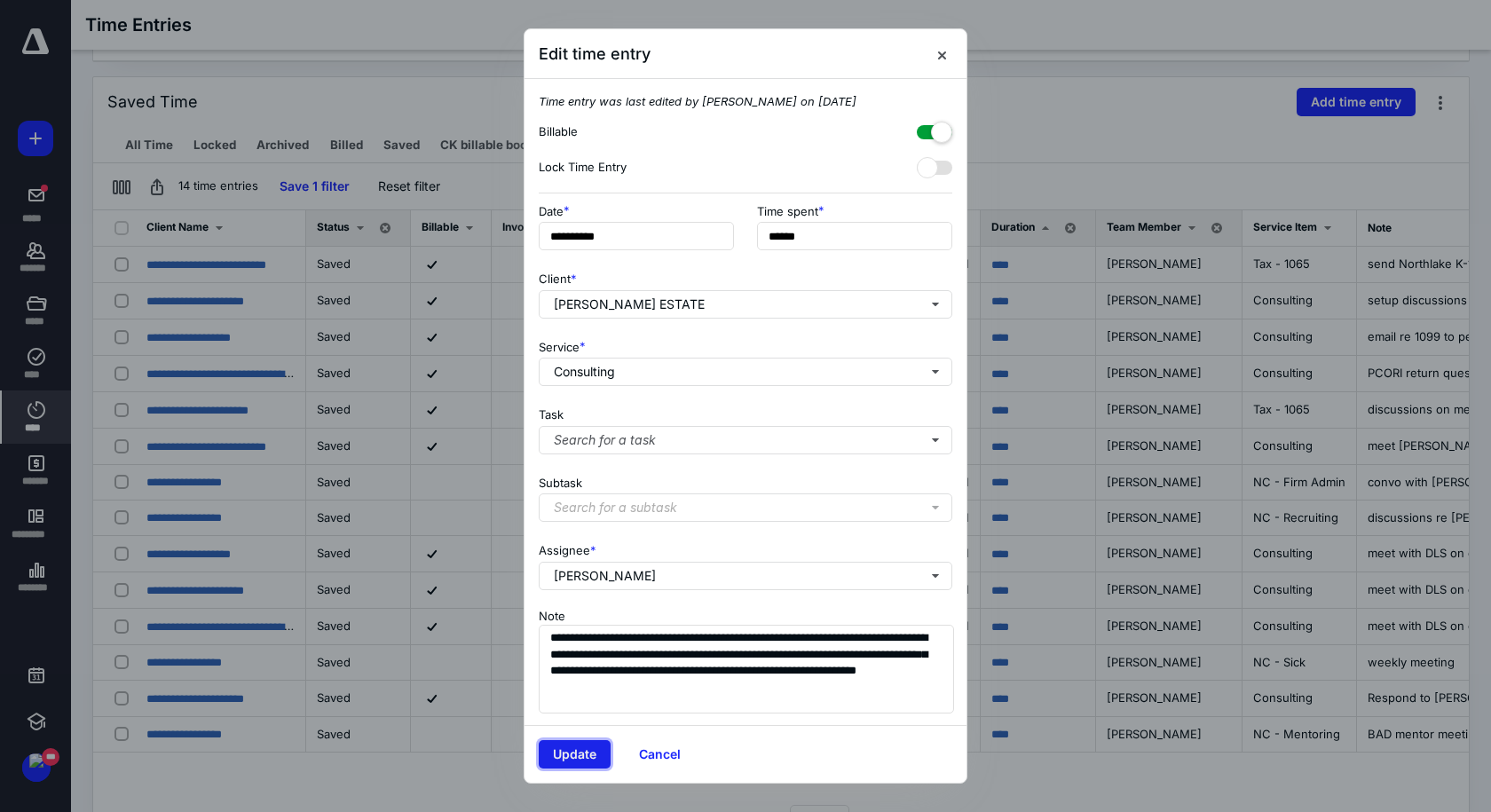 click on "Update" at bounding box center (574, 754) 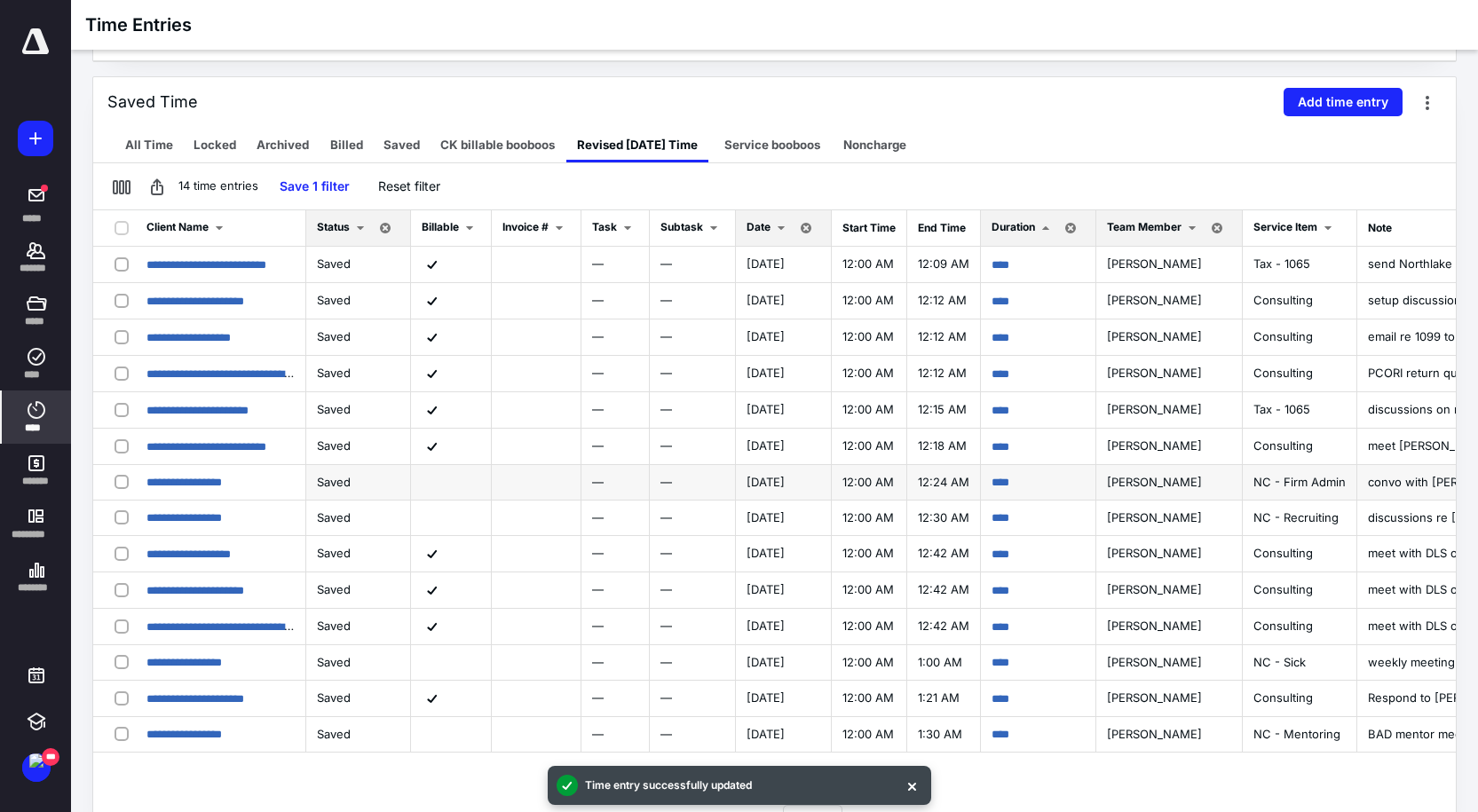 scroll, scrollTop: 0, scrollLeft: 0, axis: both 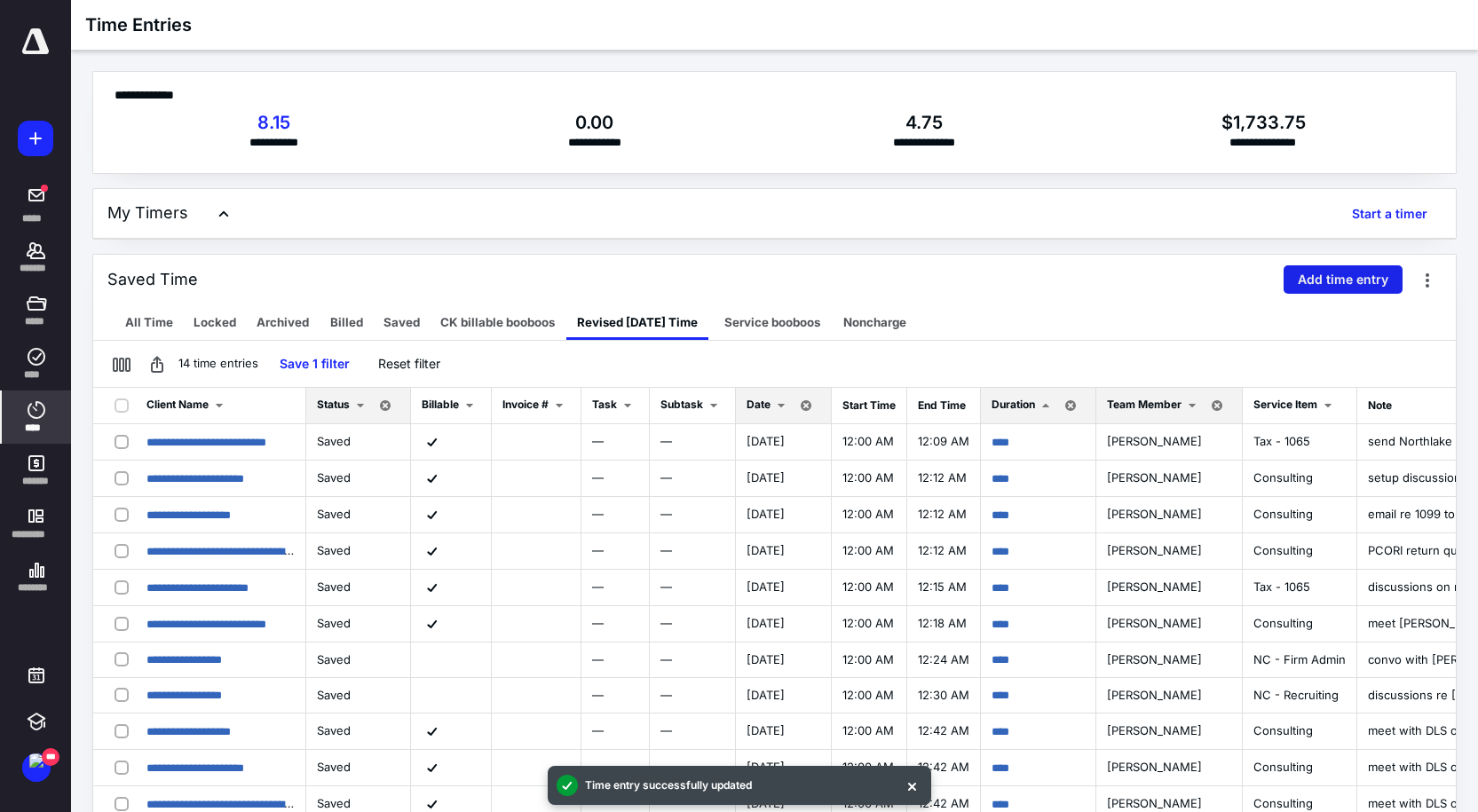 click on "Add time entry" at bounding box center (1343, 280) 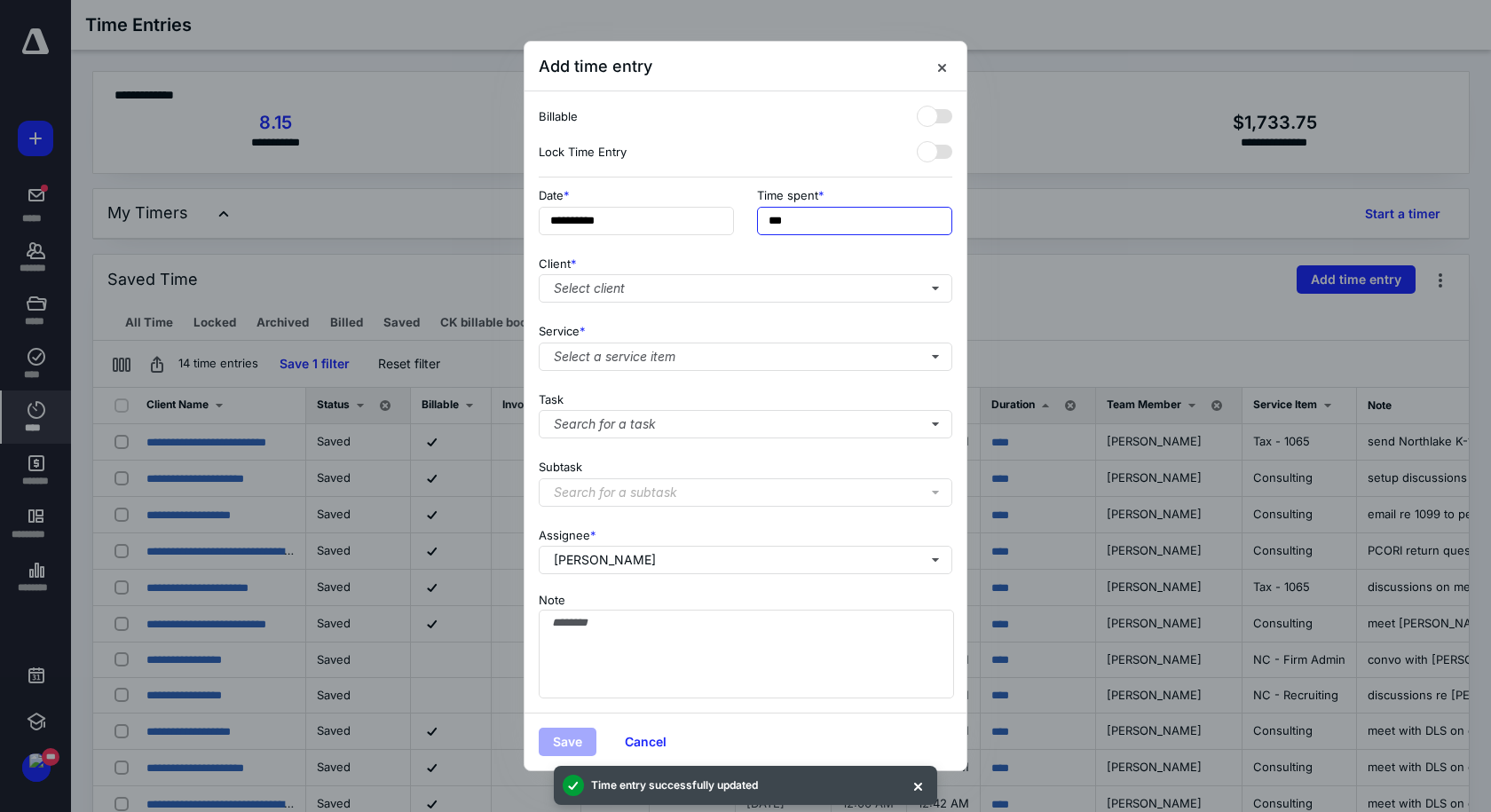 drag, startPoint x: 748, startPoint y: 209, endPoint x: 596, endPoint y: 185, distance: 153.88307 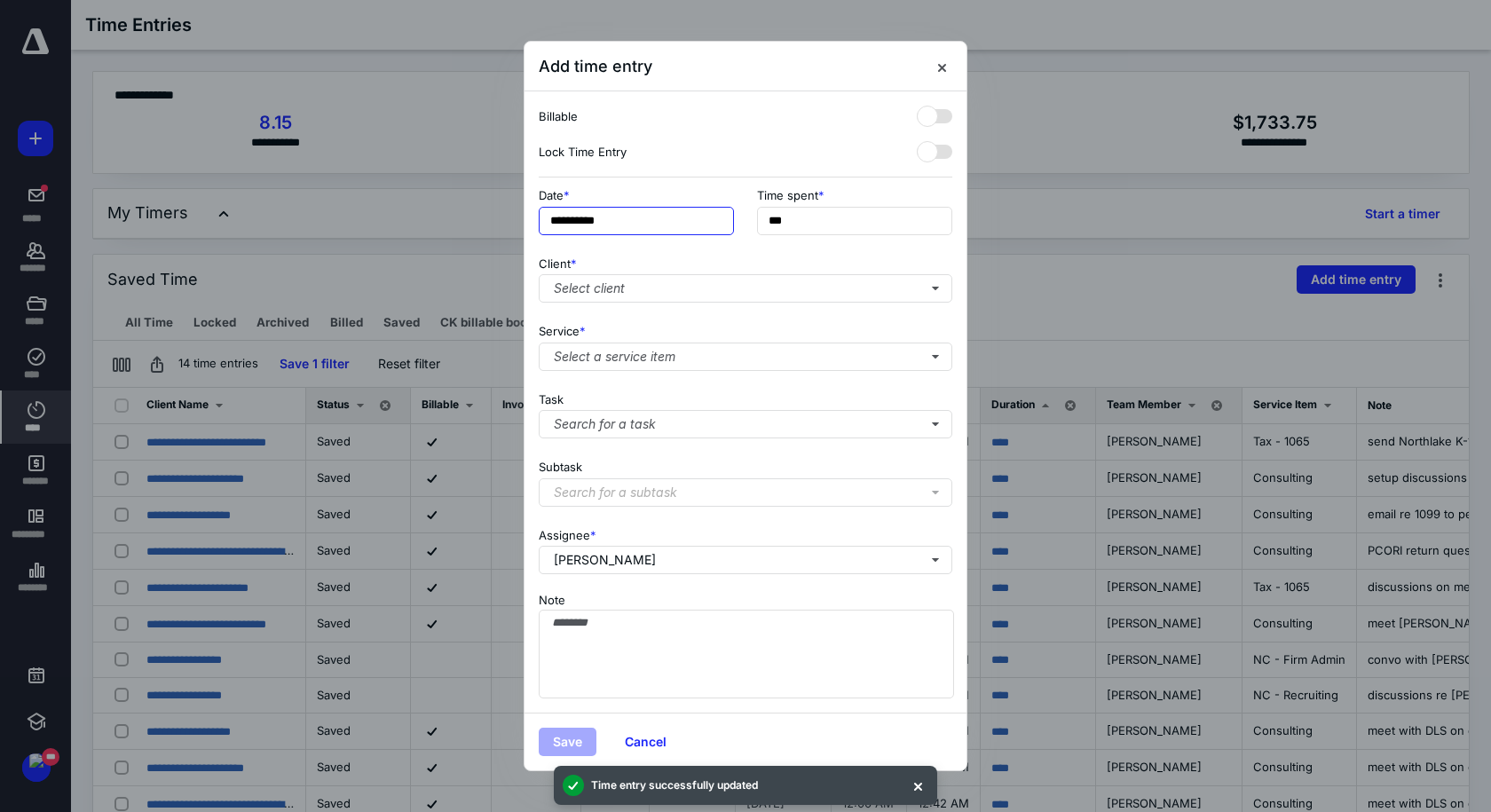 type on "***" 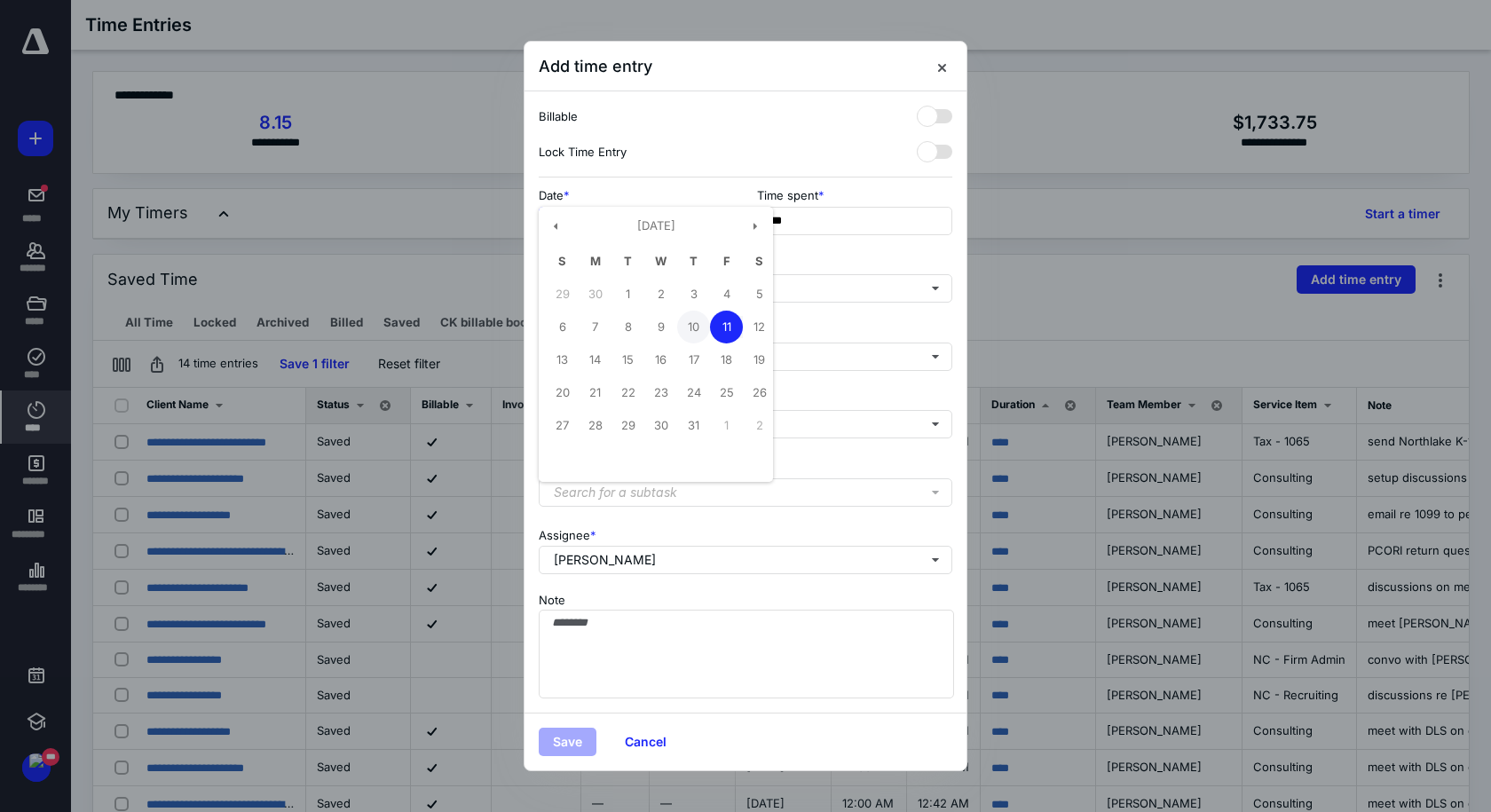 click on "10" at bounding box center [693, 327] 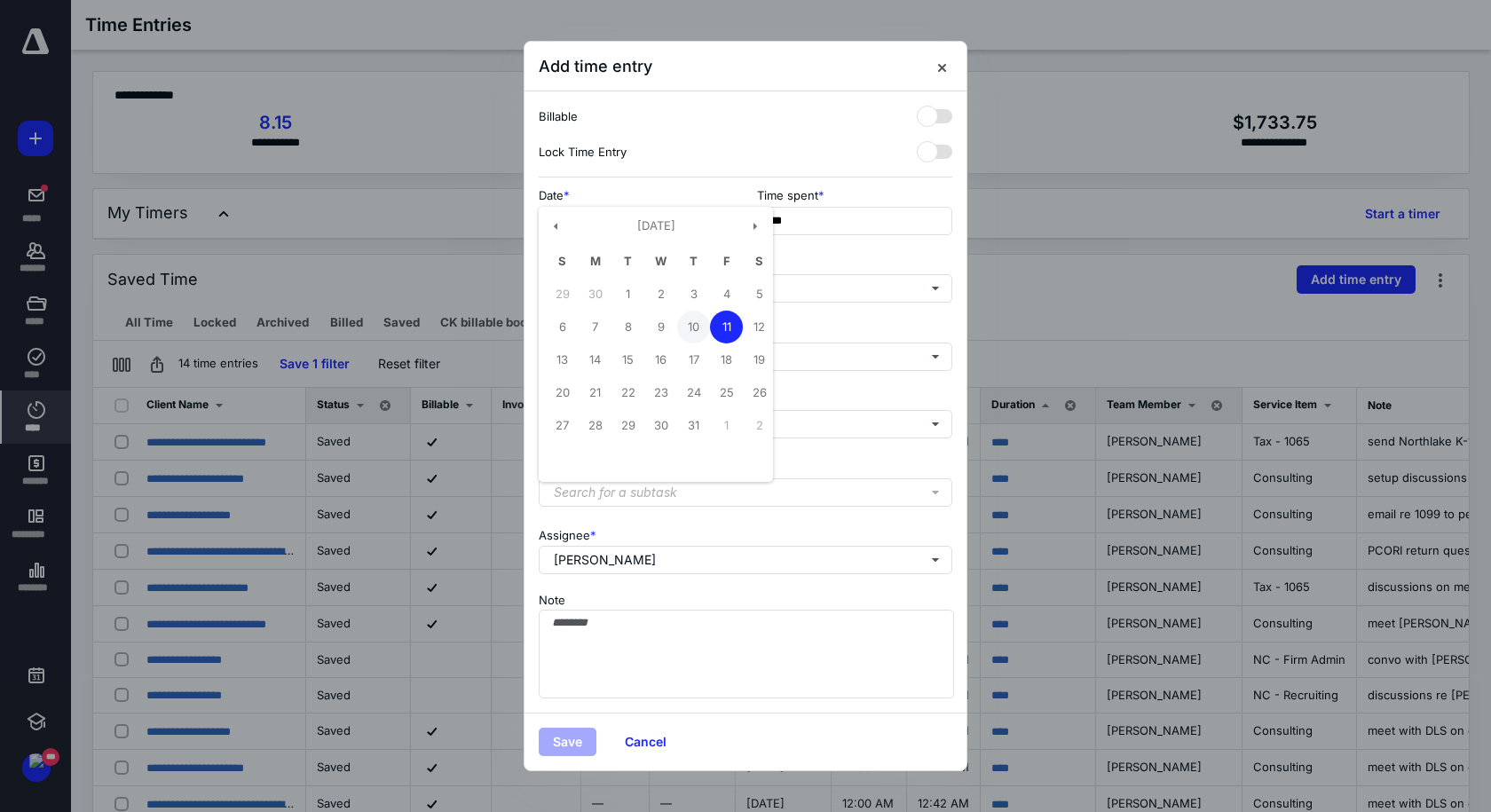 type on "**********" 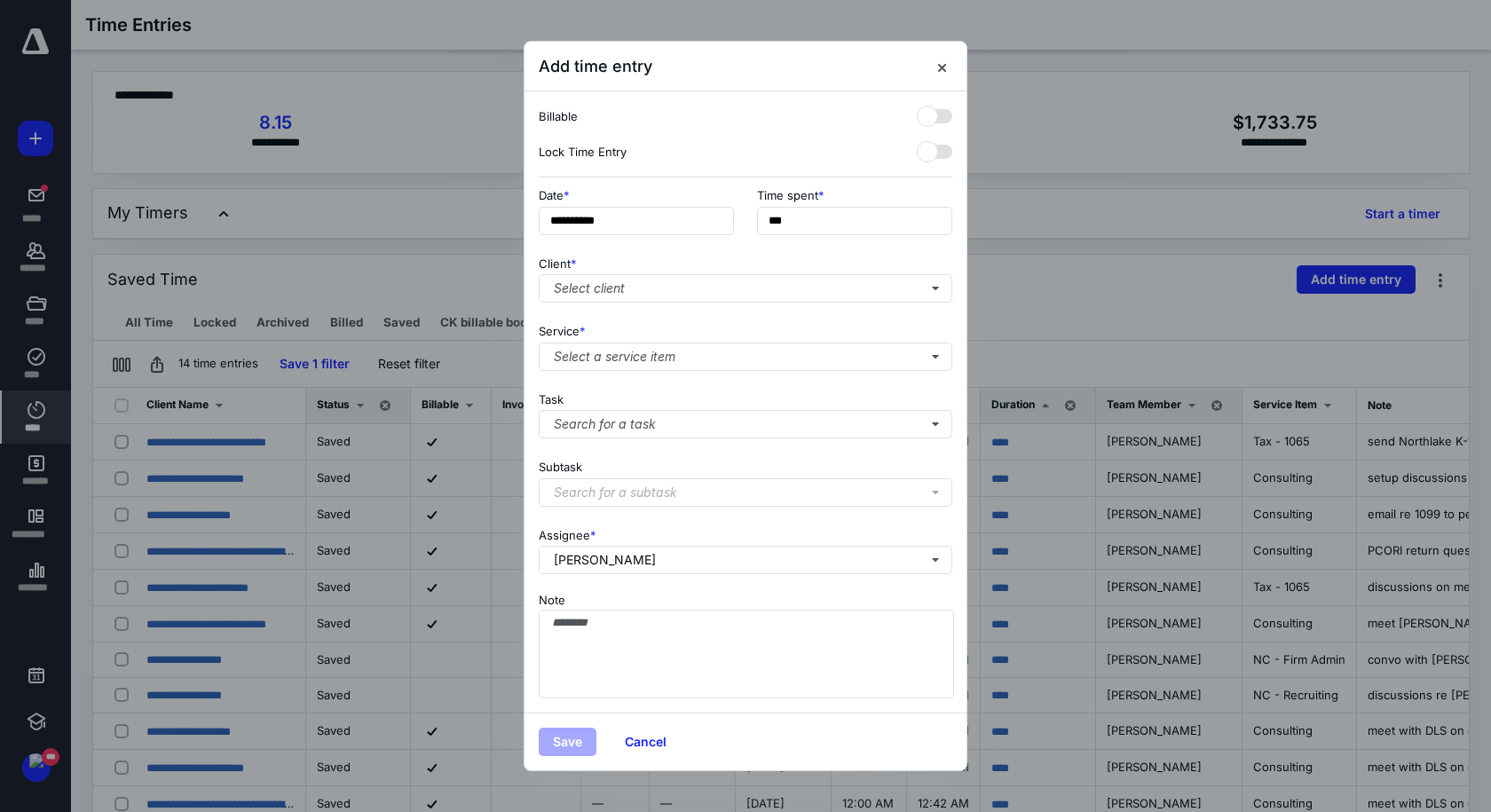 click on "Client * Select client" at bounding box center [746, 276] 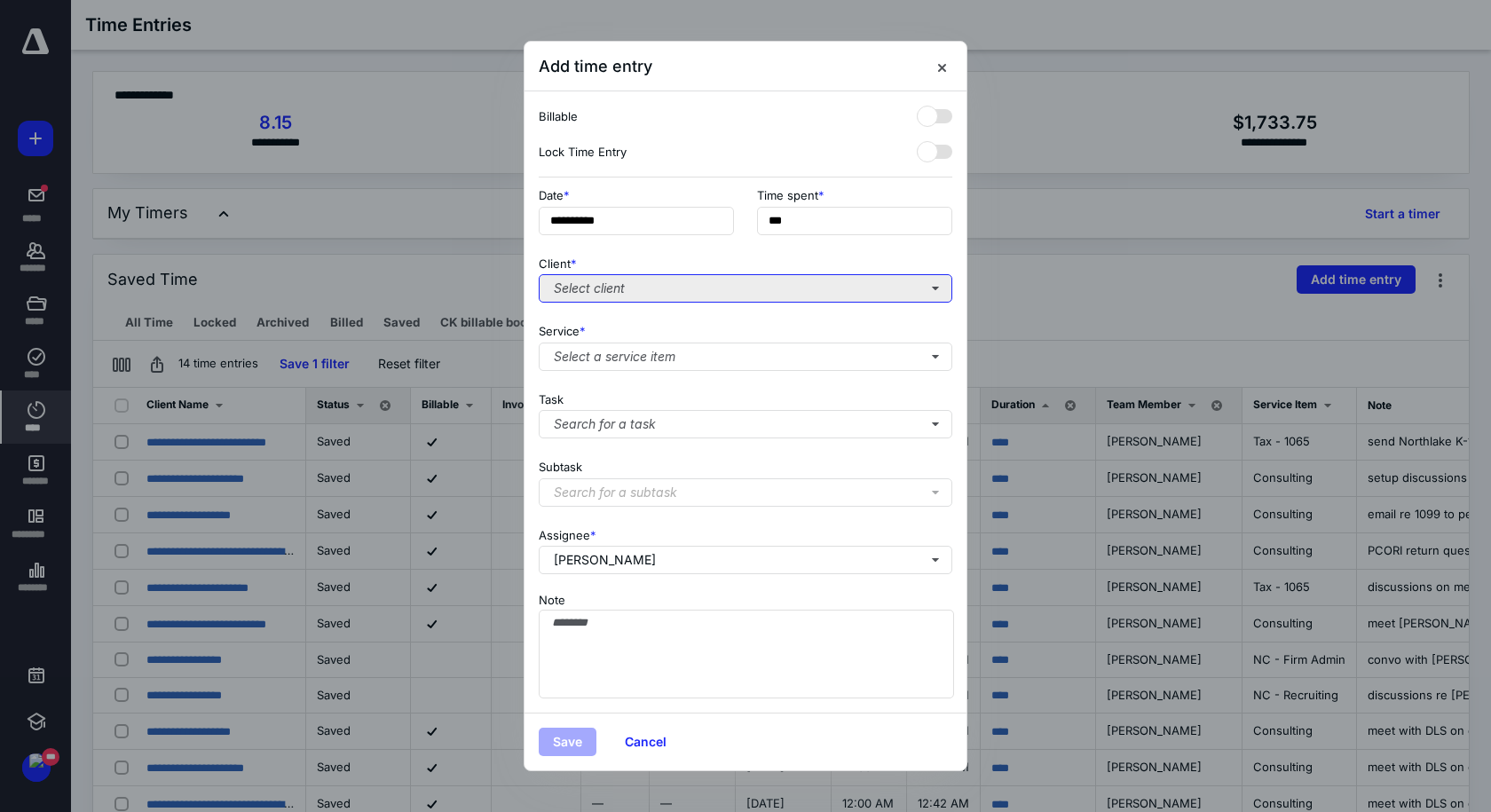 click on "Select client" at bounding box center (746, 288) 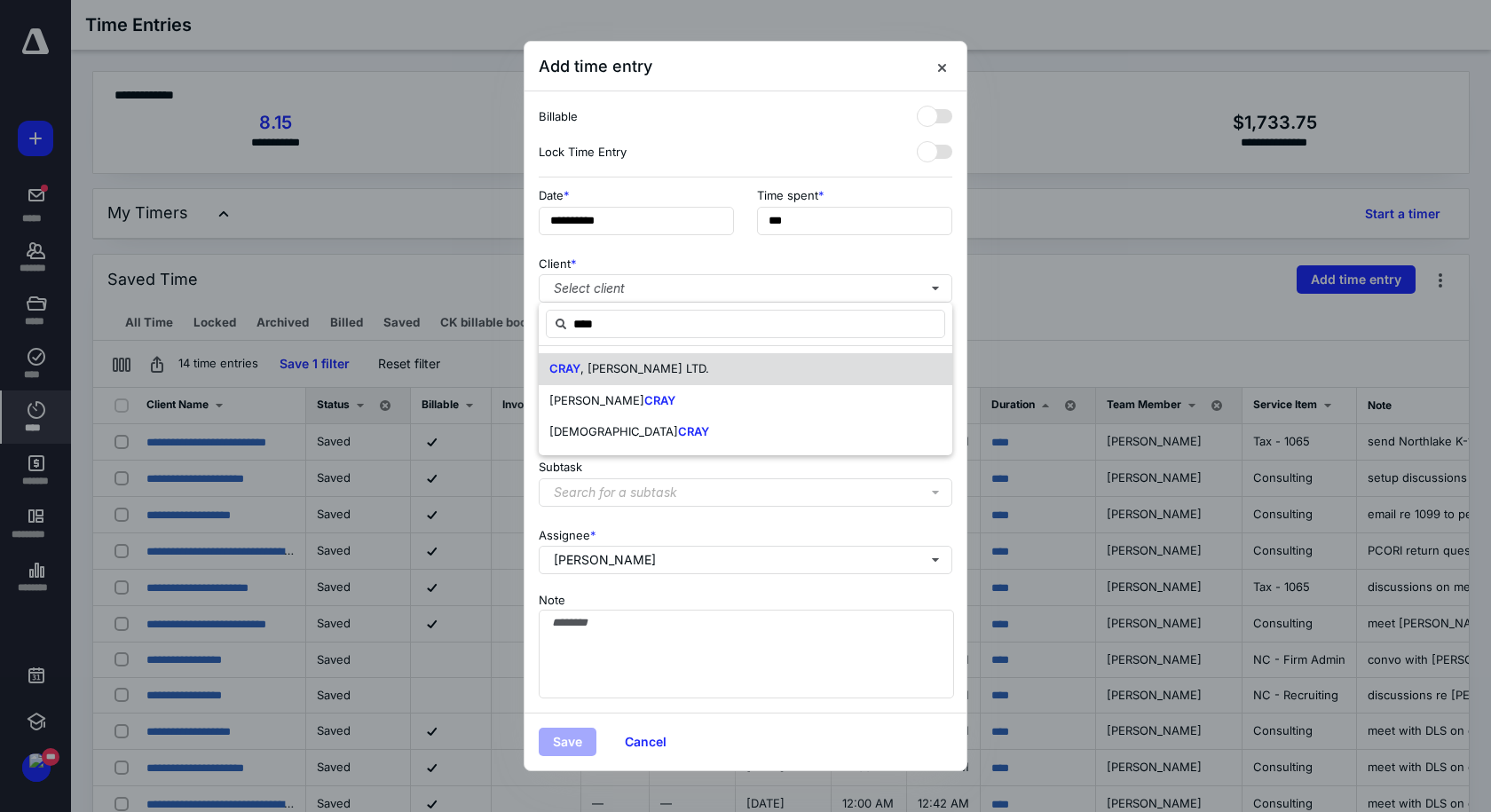 click on "CRAY , [PERSON_NAME] LTD." at bounding box center [746, 369] 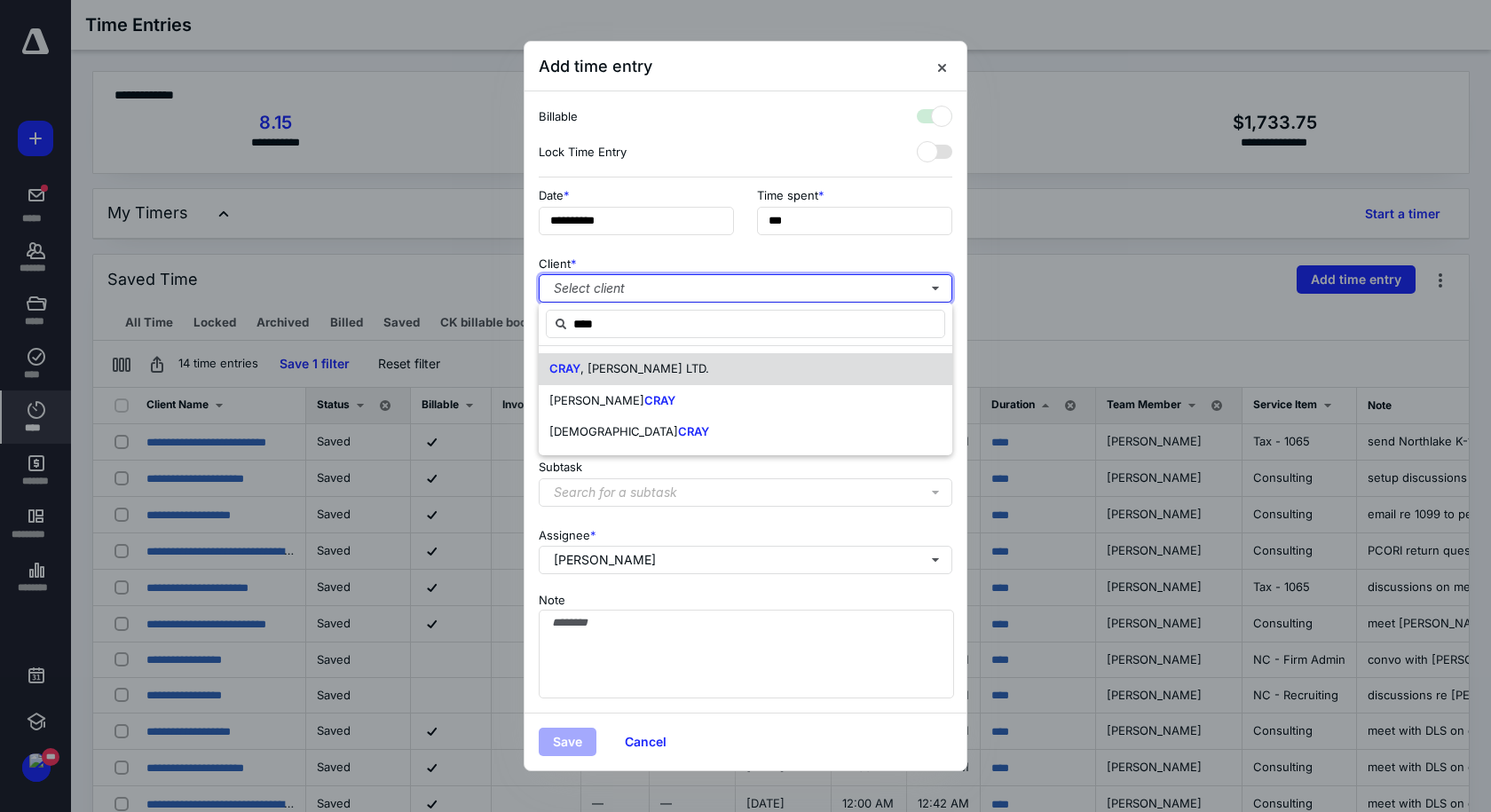 checkbox on "true" 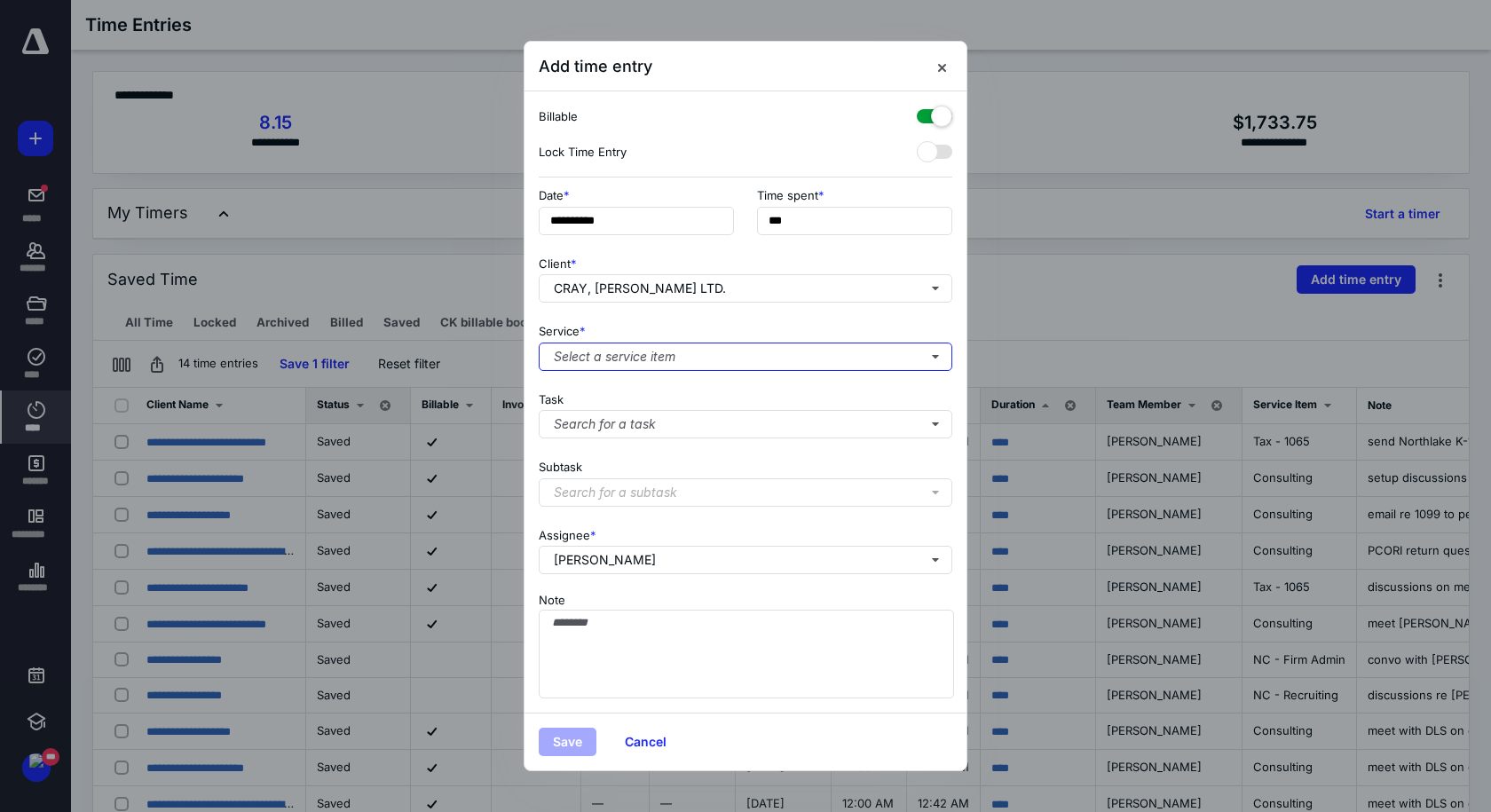 click on "Select a service item" at bounding box center (746, 357) 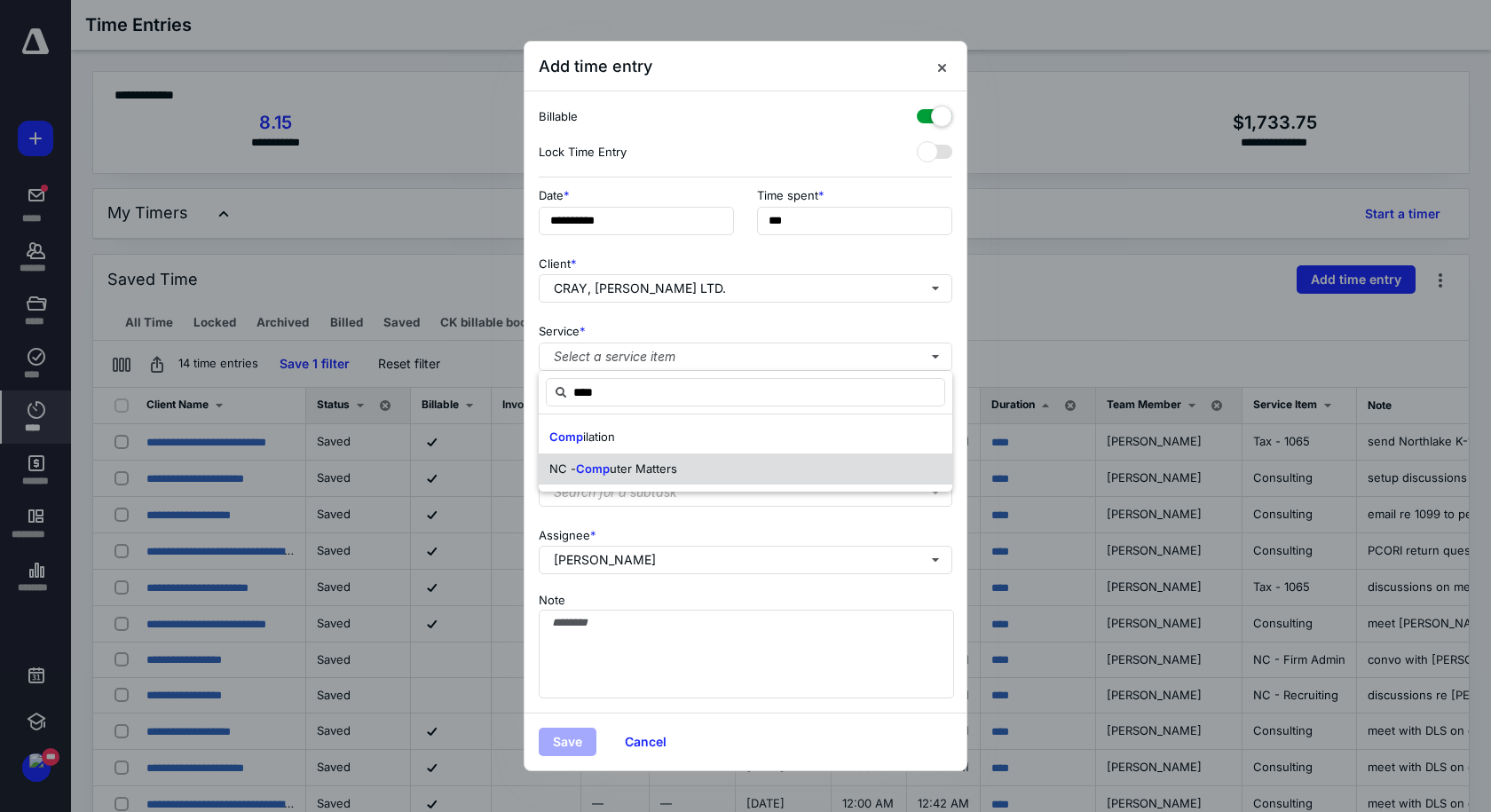 click on "Comp" at bounding box center (593, 469) 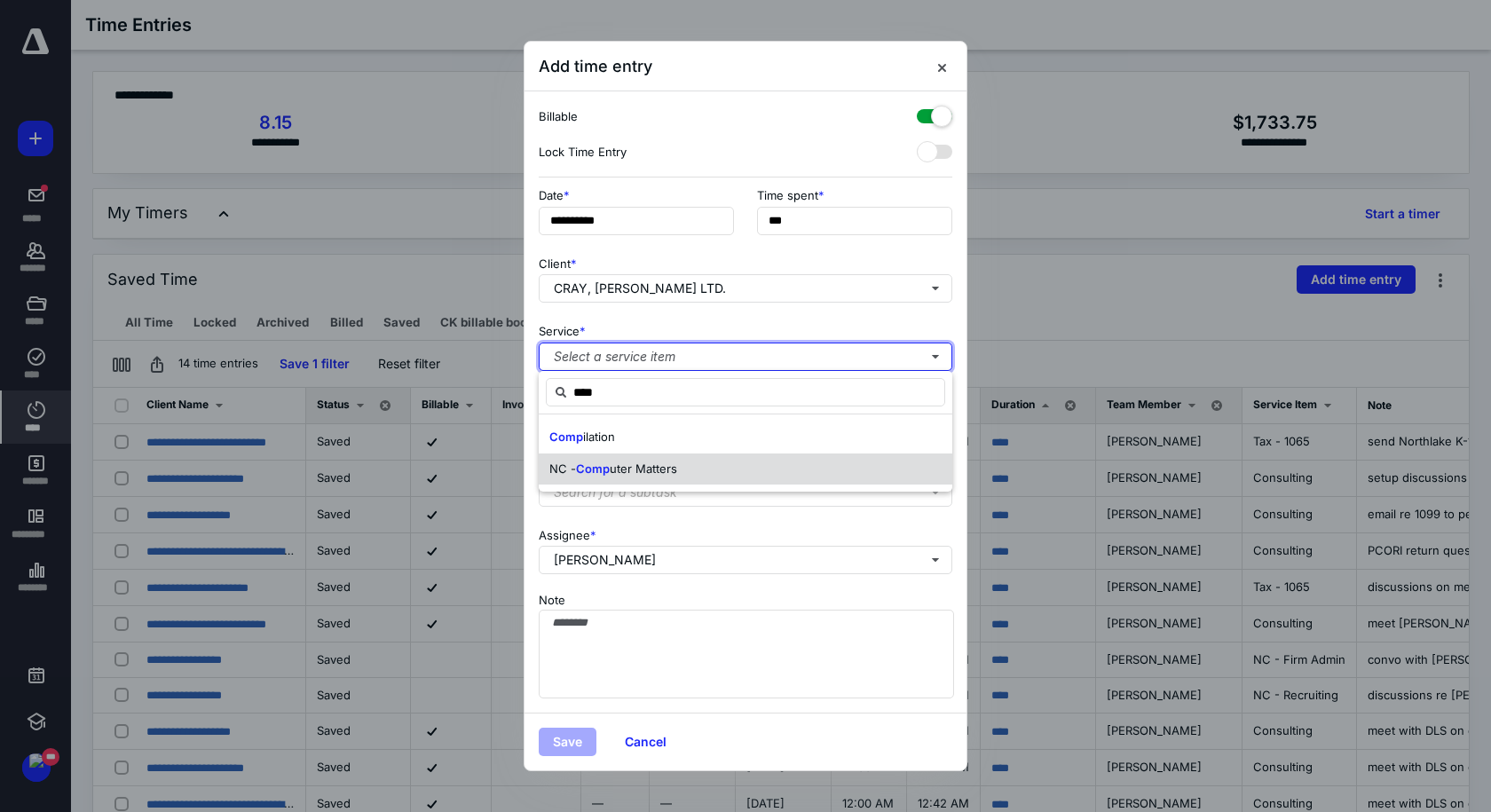 type 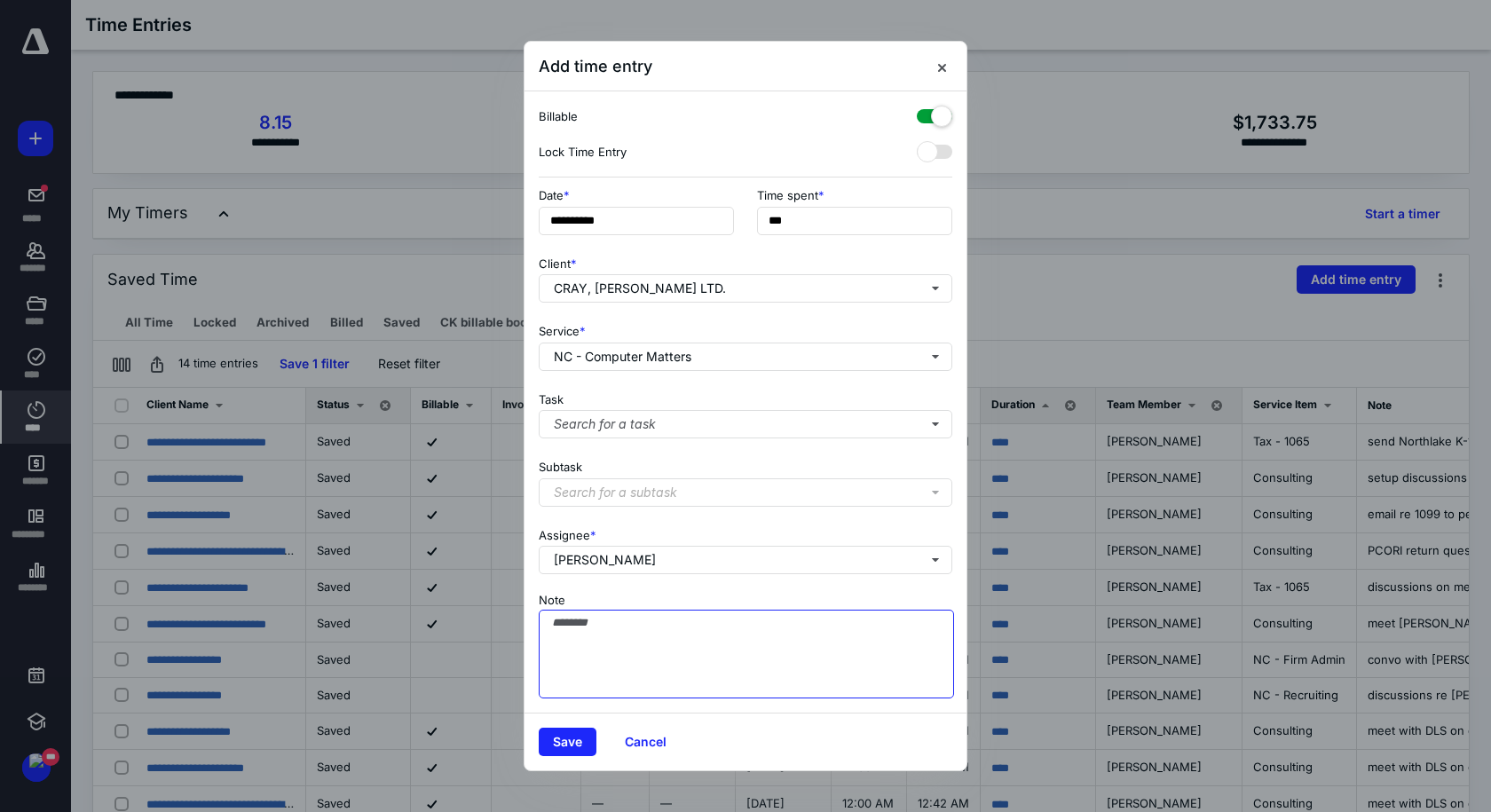 click on "Note" at bounding box center [746, 654] 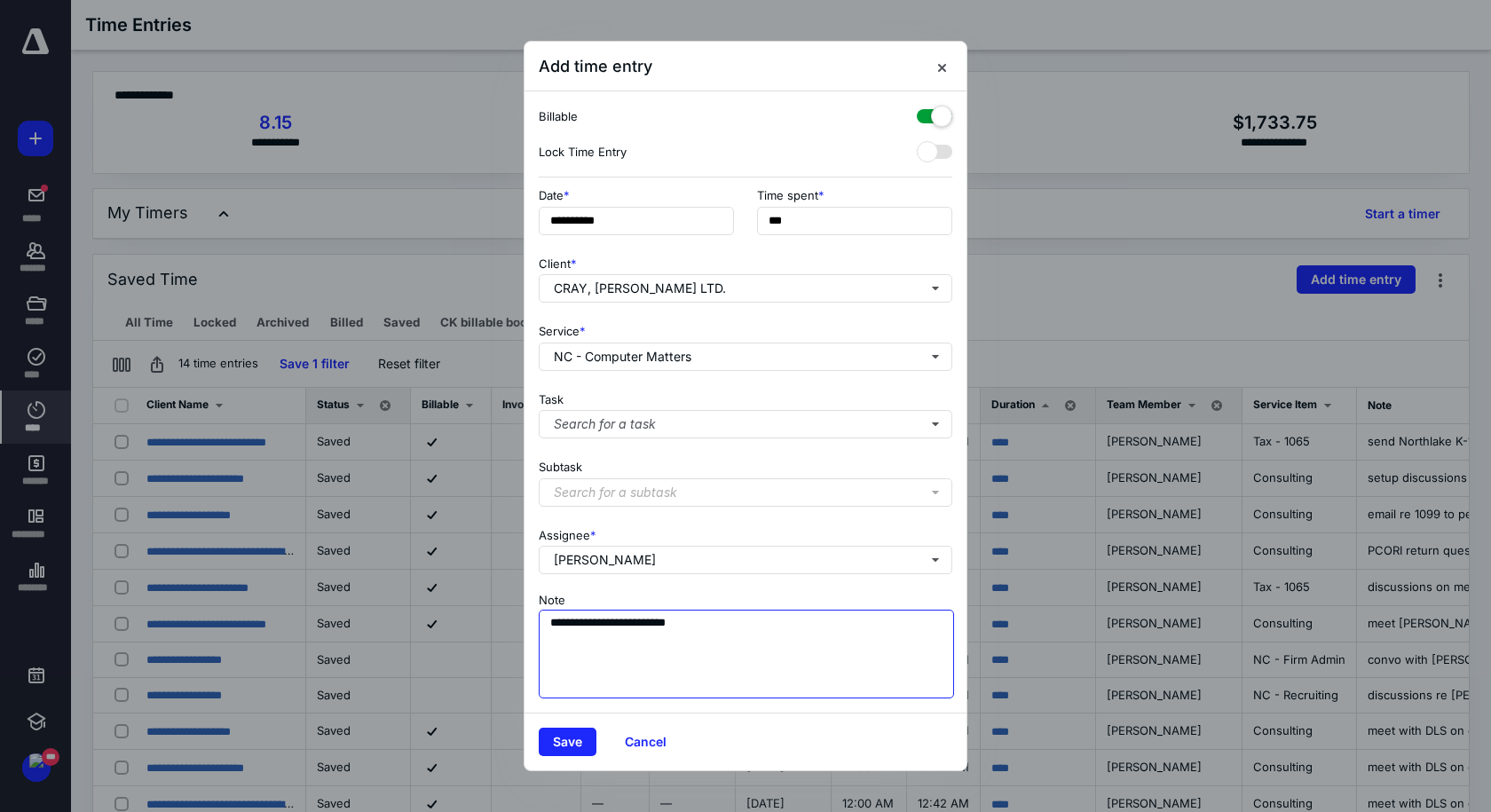 type on "**********" 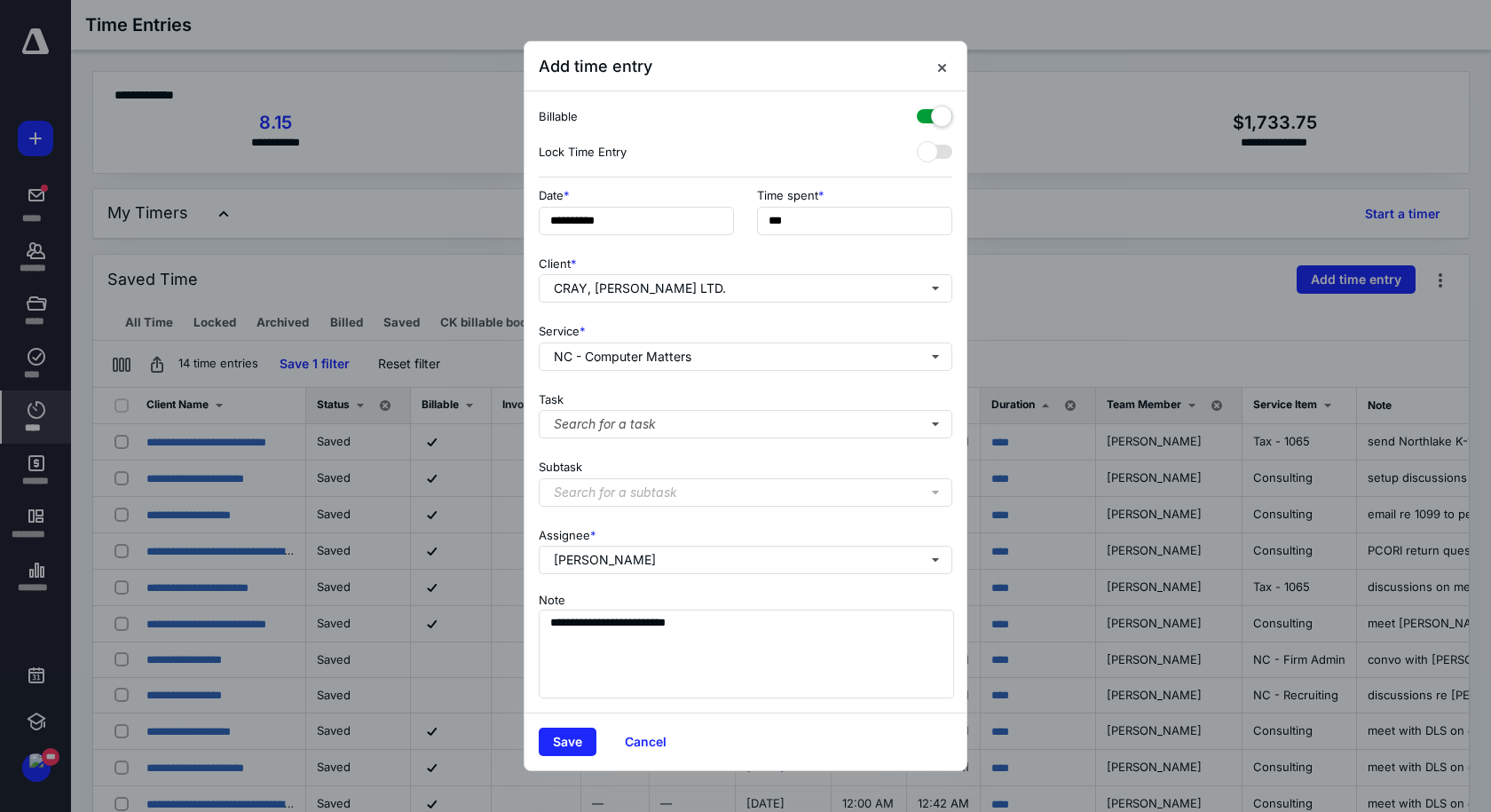 click at bounding box center (935, 113) 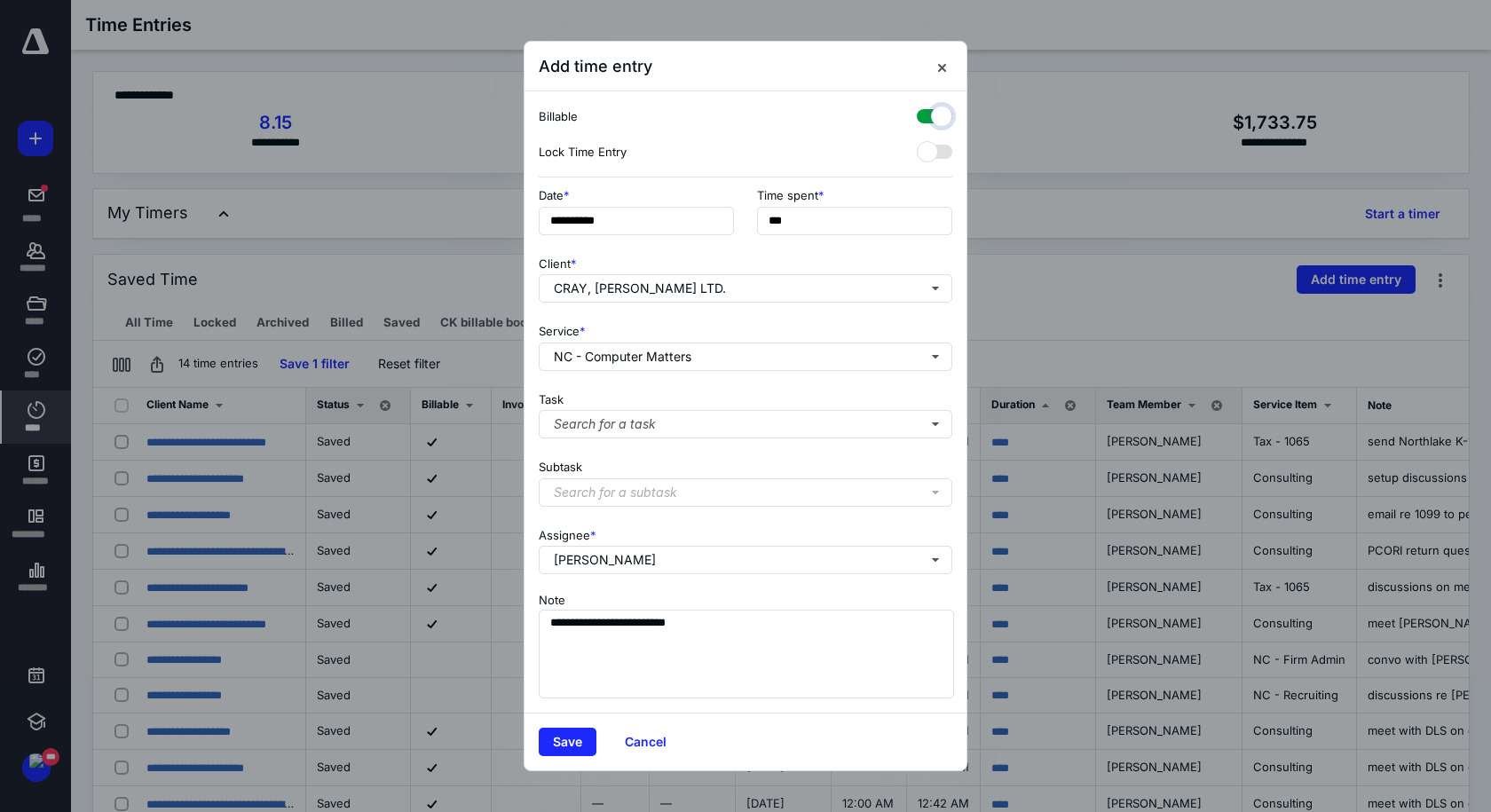 click at bounding box center [926, 114] 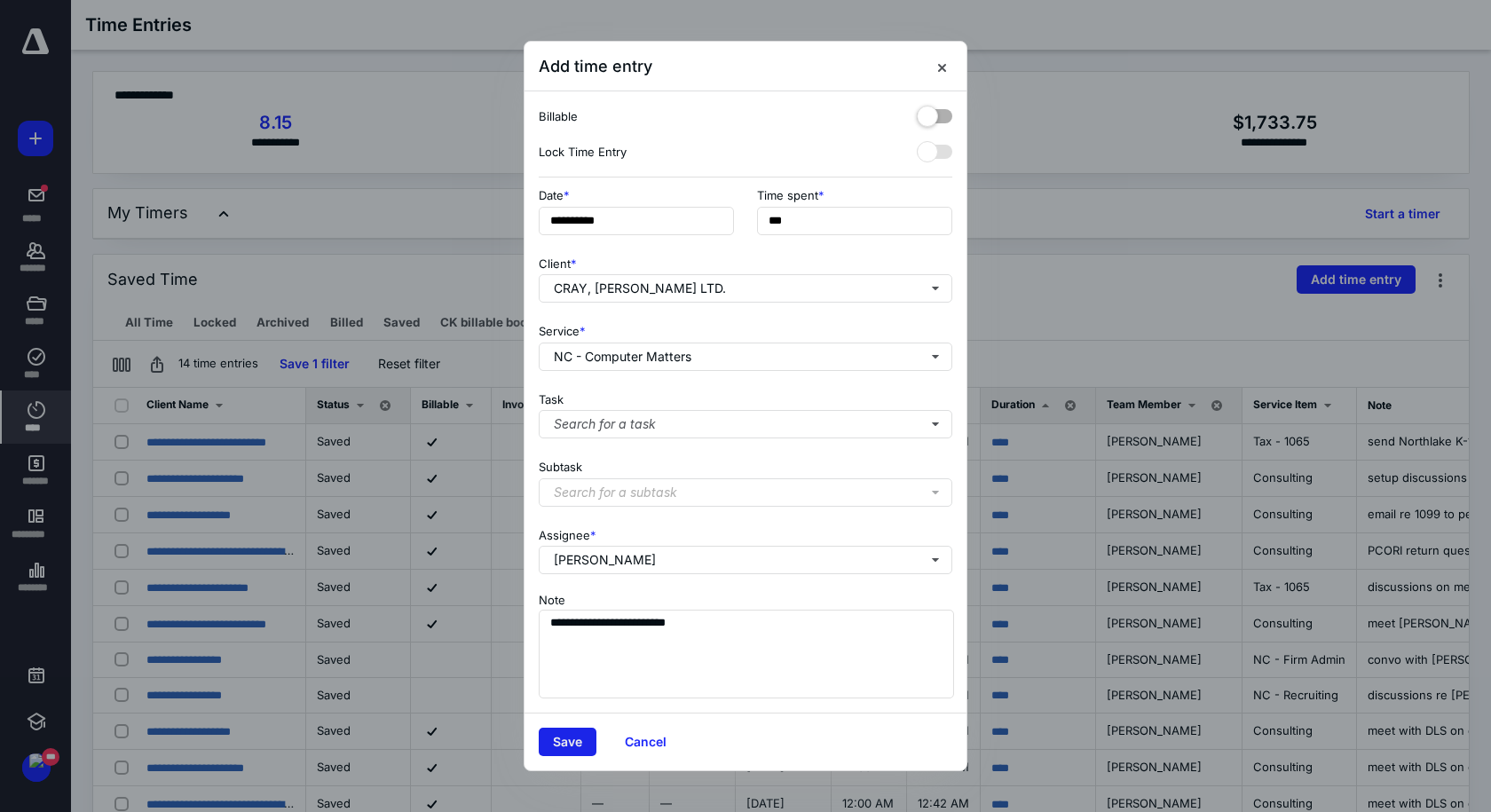 click on "Save" at bounding box center [567, 742] 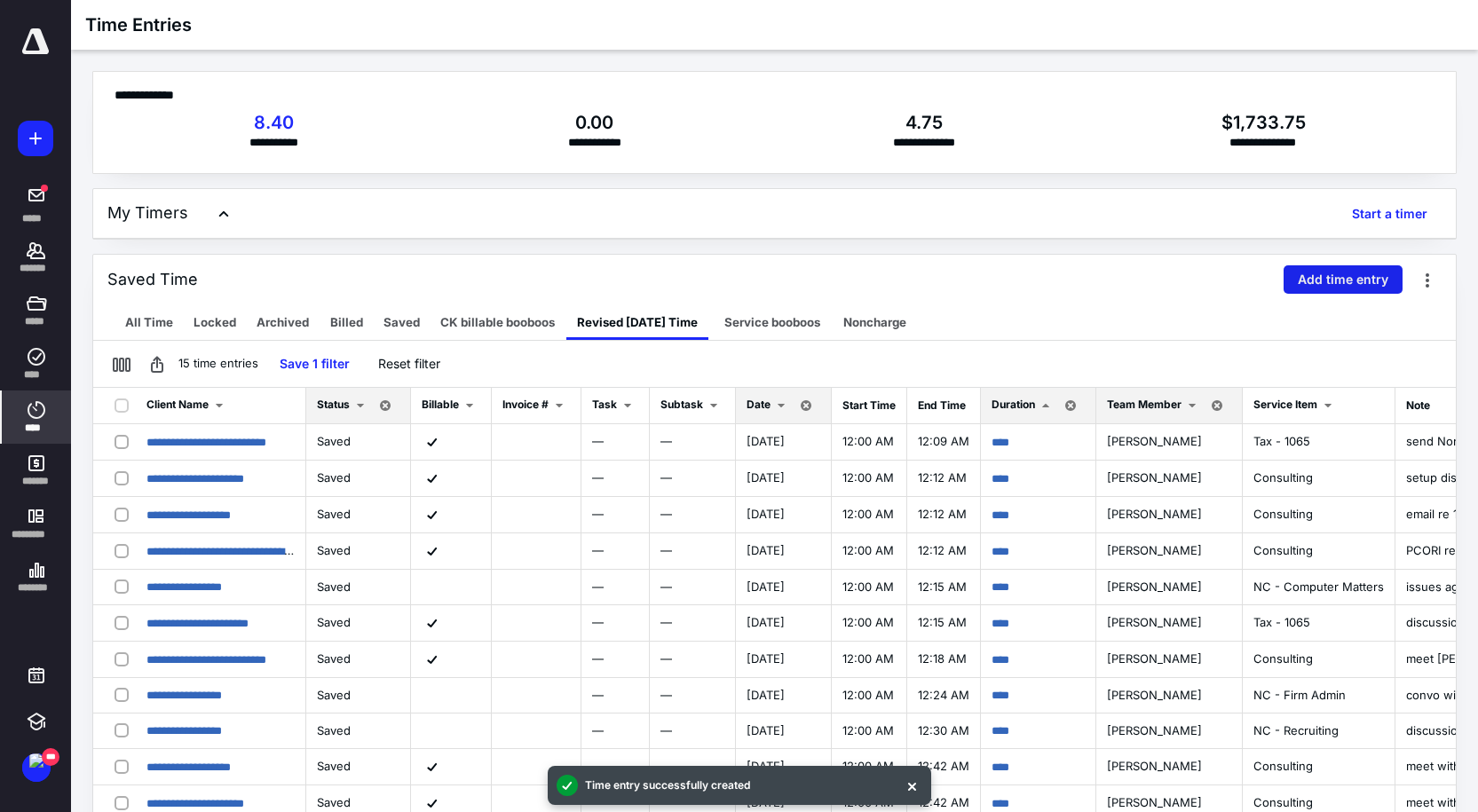 click on "Add time entry" at bounding box center [1343, 280] 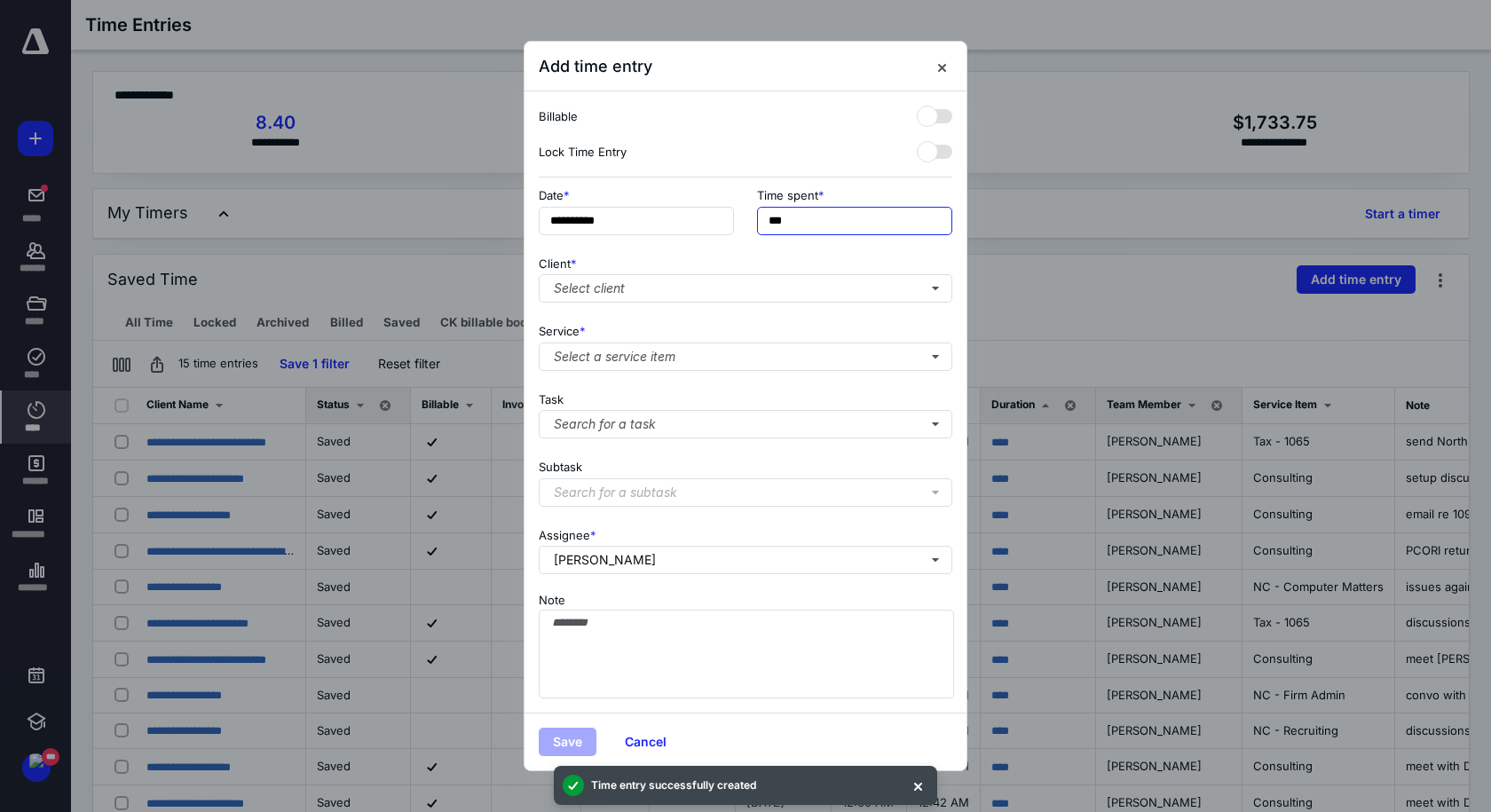 drag, startPoint x: 888, startPoint y: 219, endPoint x: 562, endPoint y: 170, distance: 329.66195 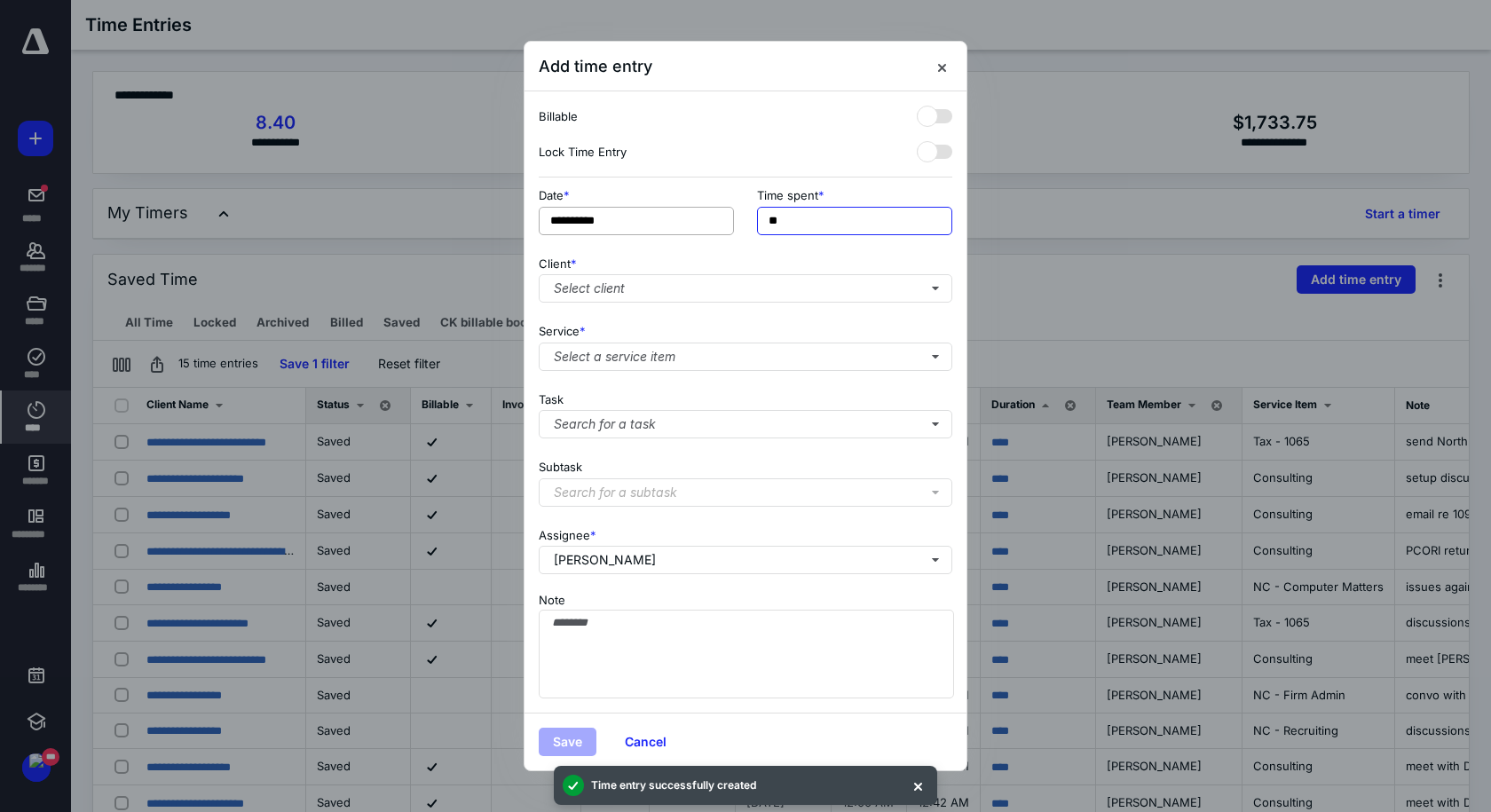 type on "**" 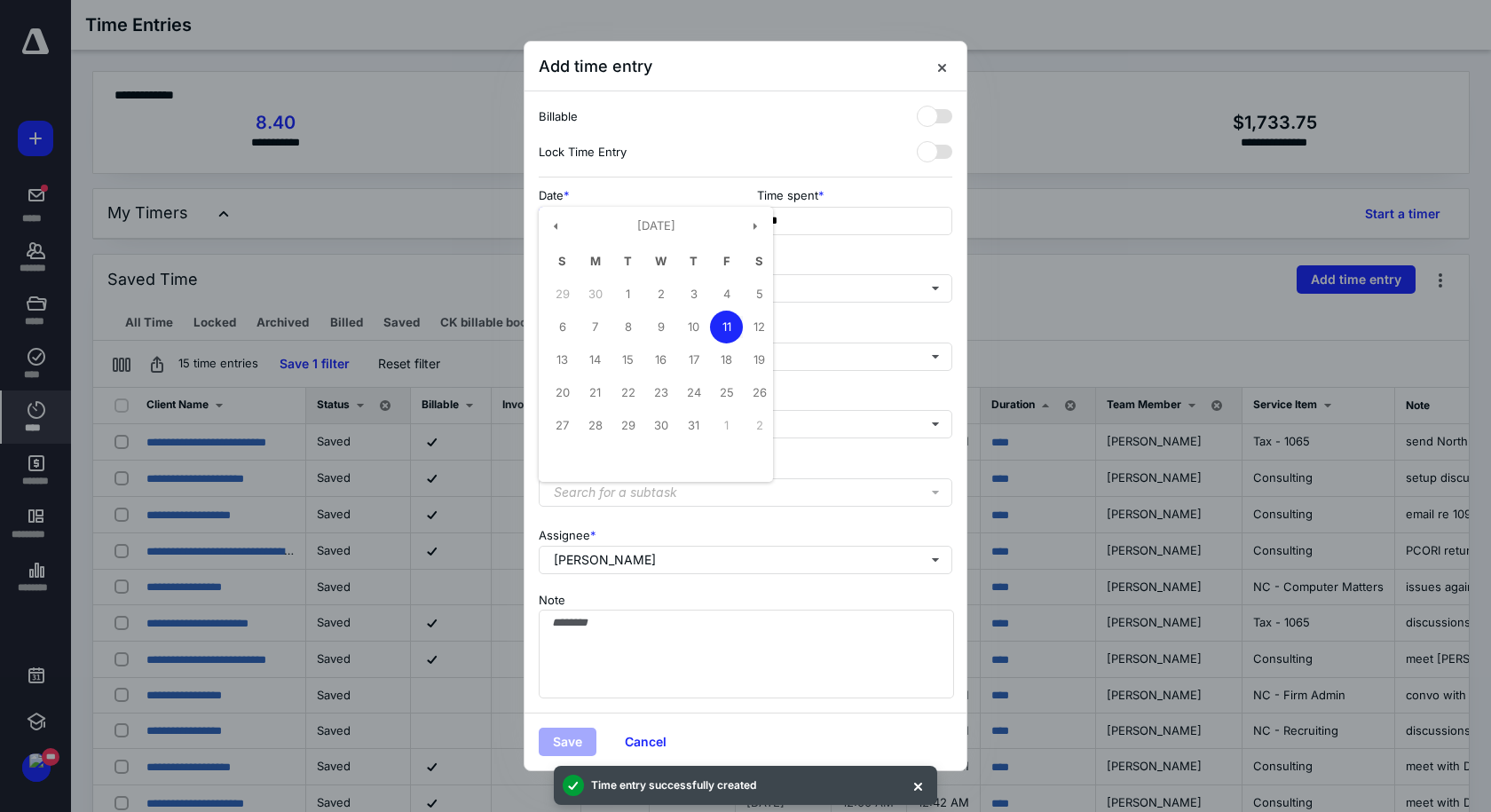 click on "**********" at bounding box center [636, 221] 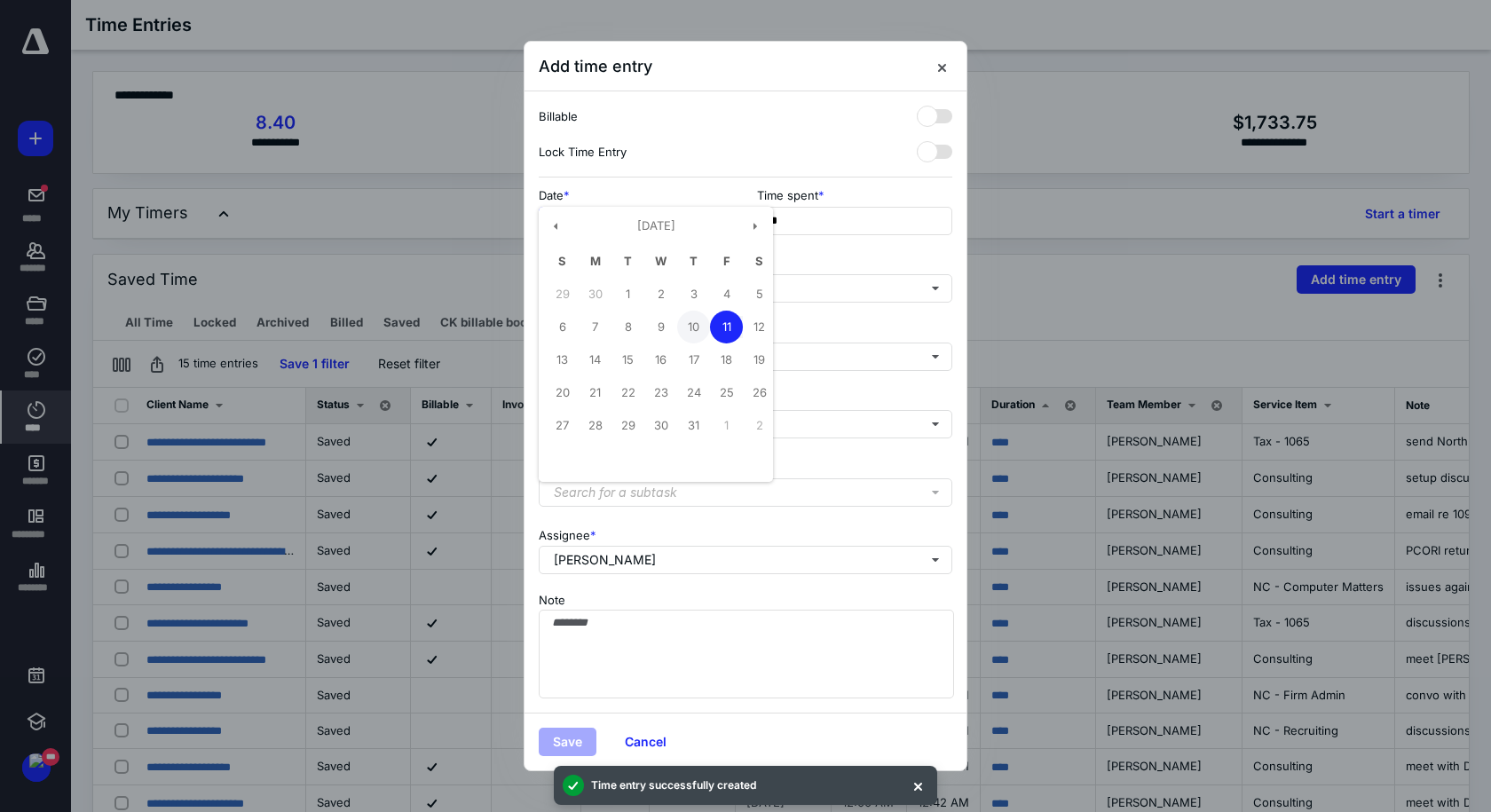 click on "10" at bounding box center (693, 327) 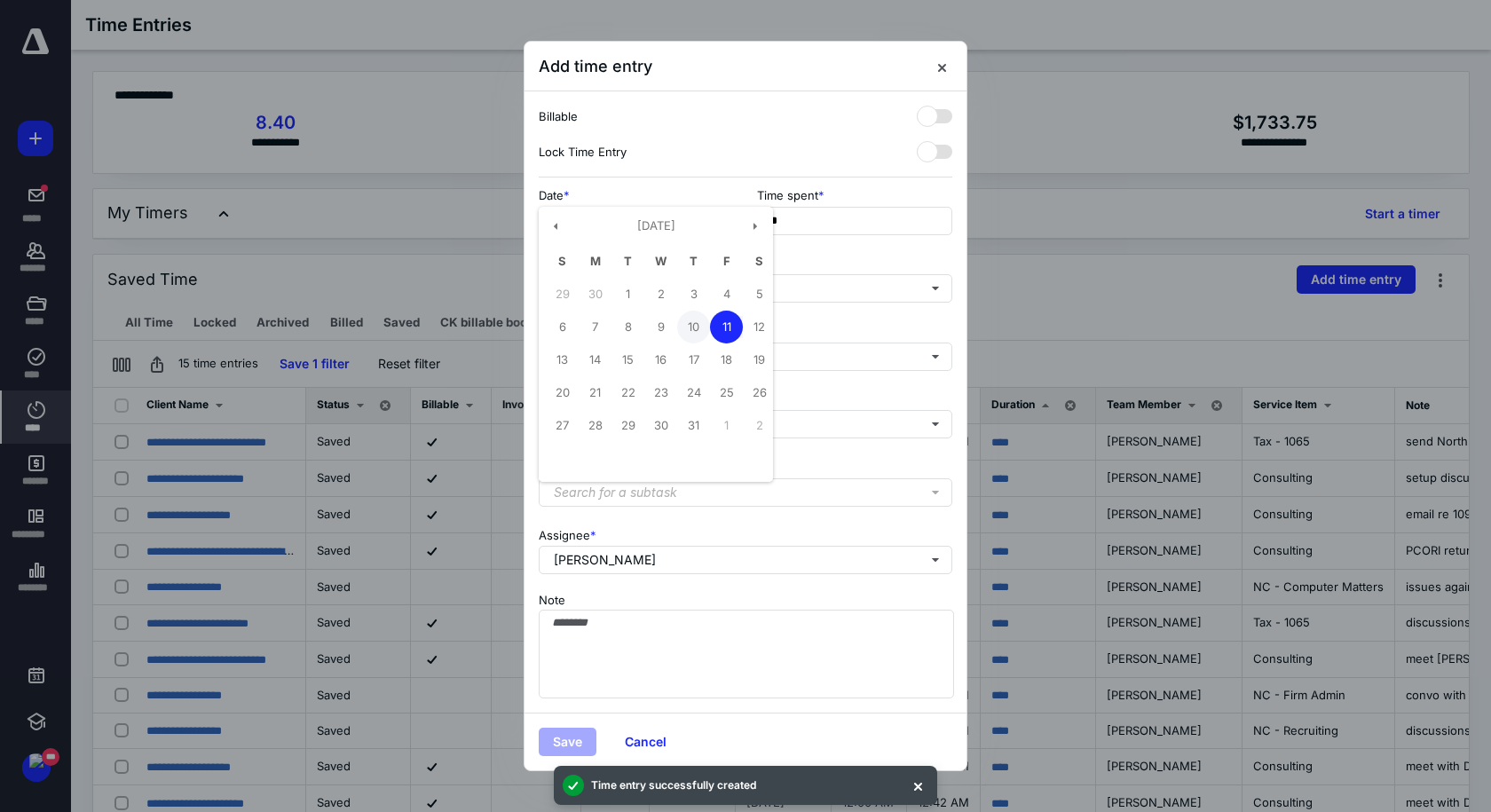 type on "**********" 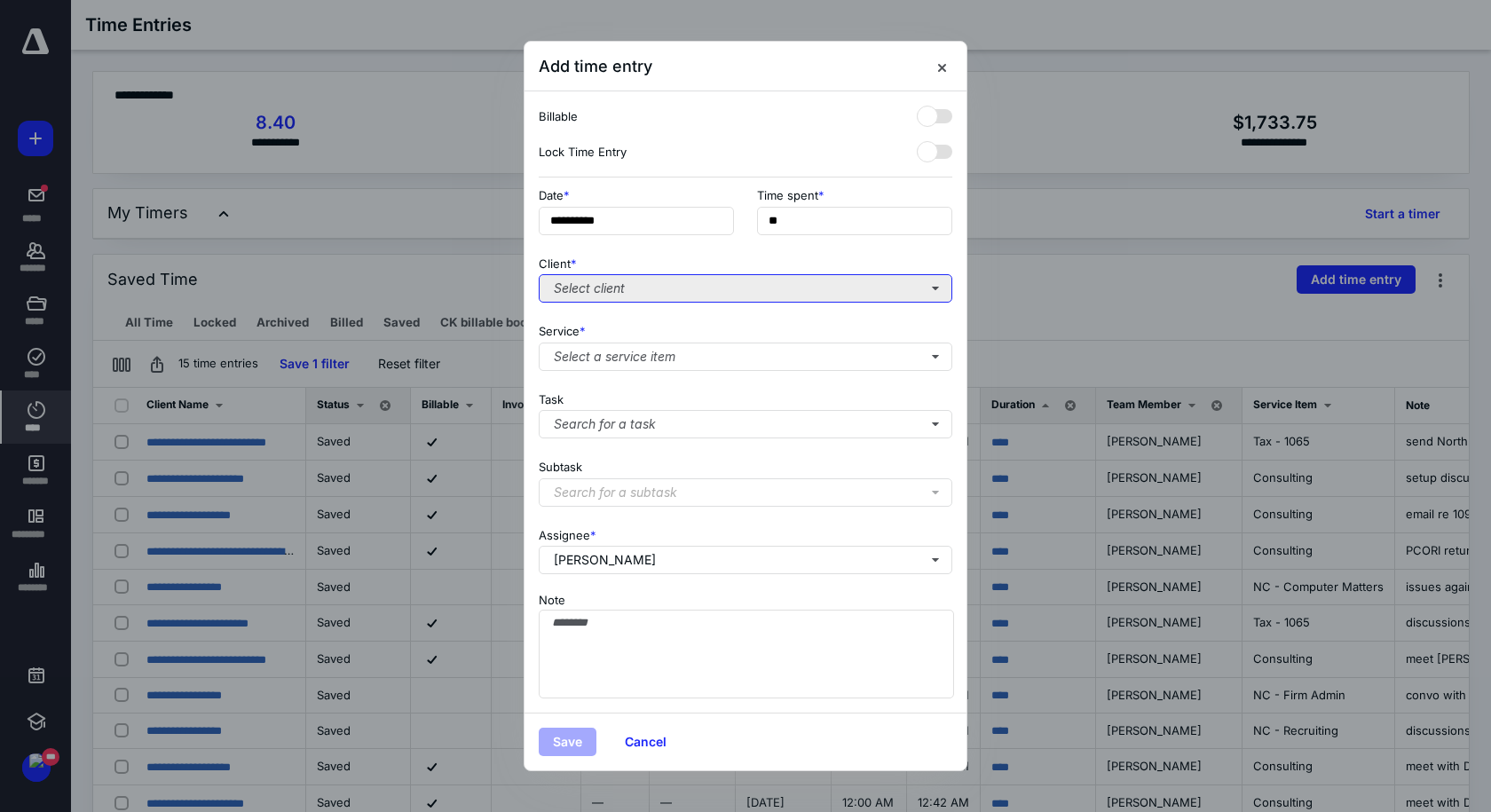 click on "Select client" at bounding box center (746, 288) 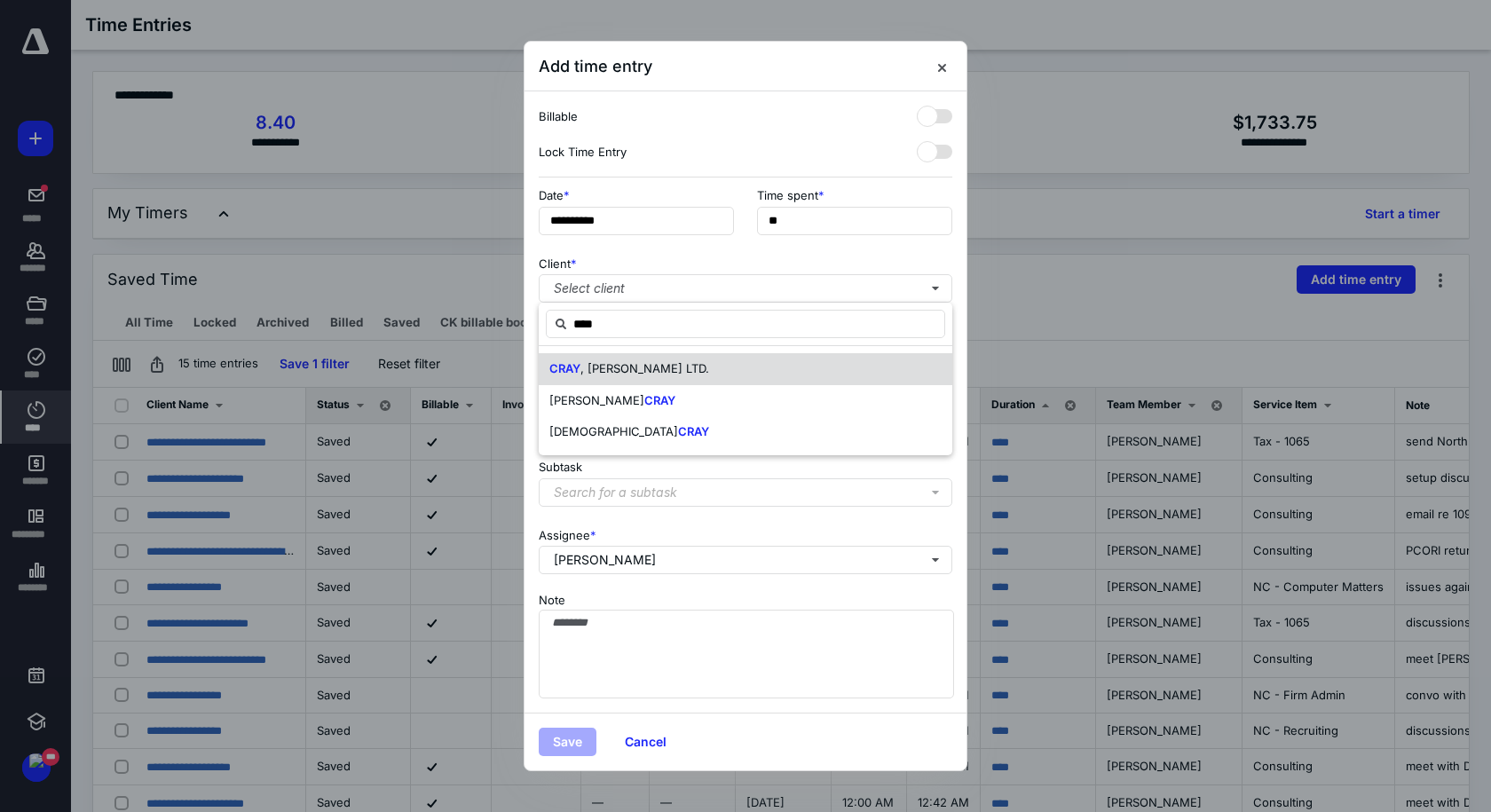 click on ", [PERSON_NAME] LTD." at bounding box center [644, 368] 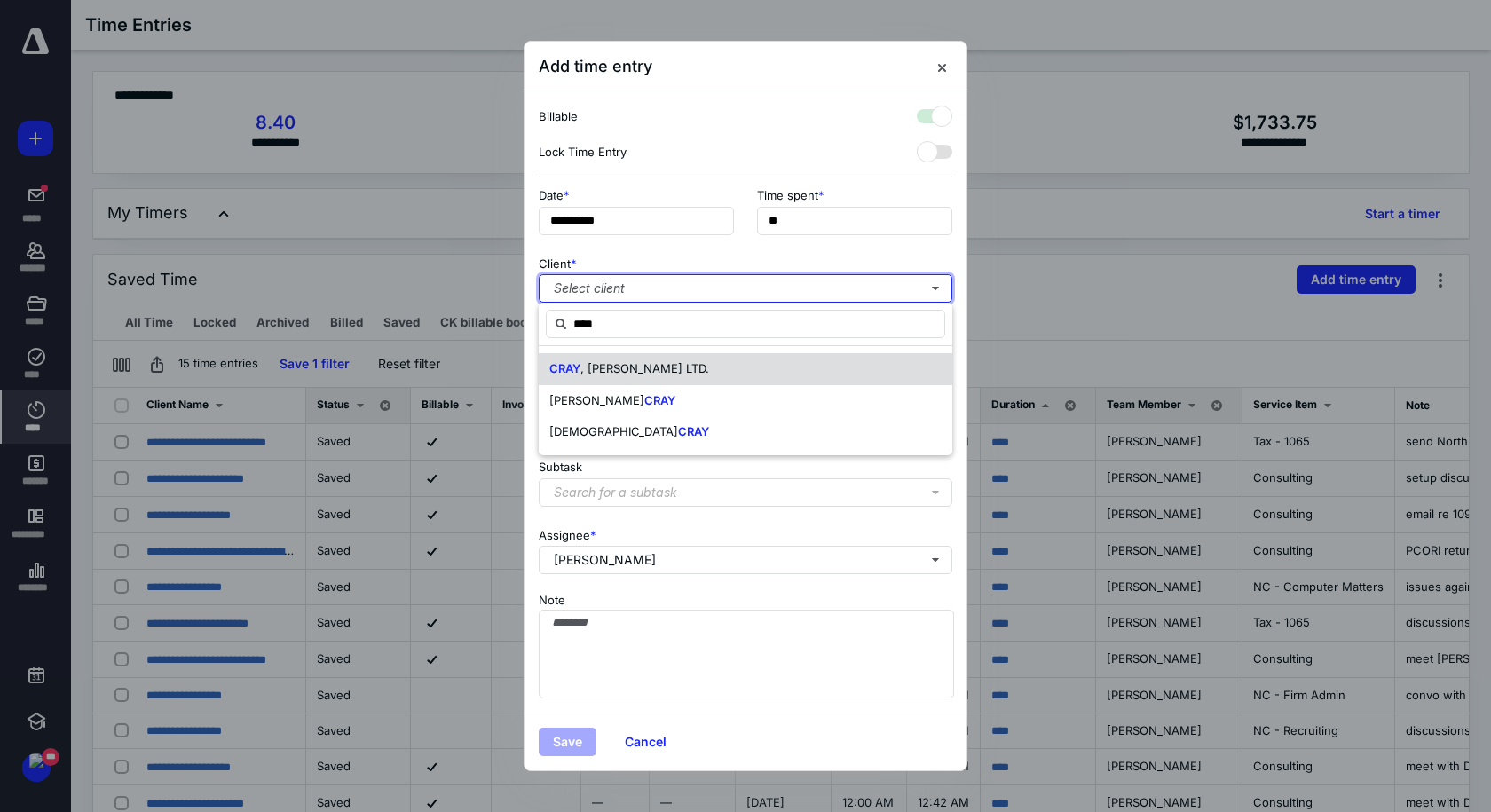checkbox on "true" 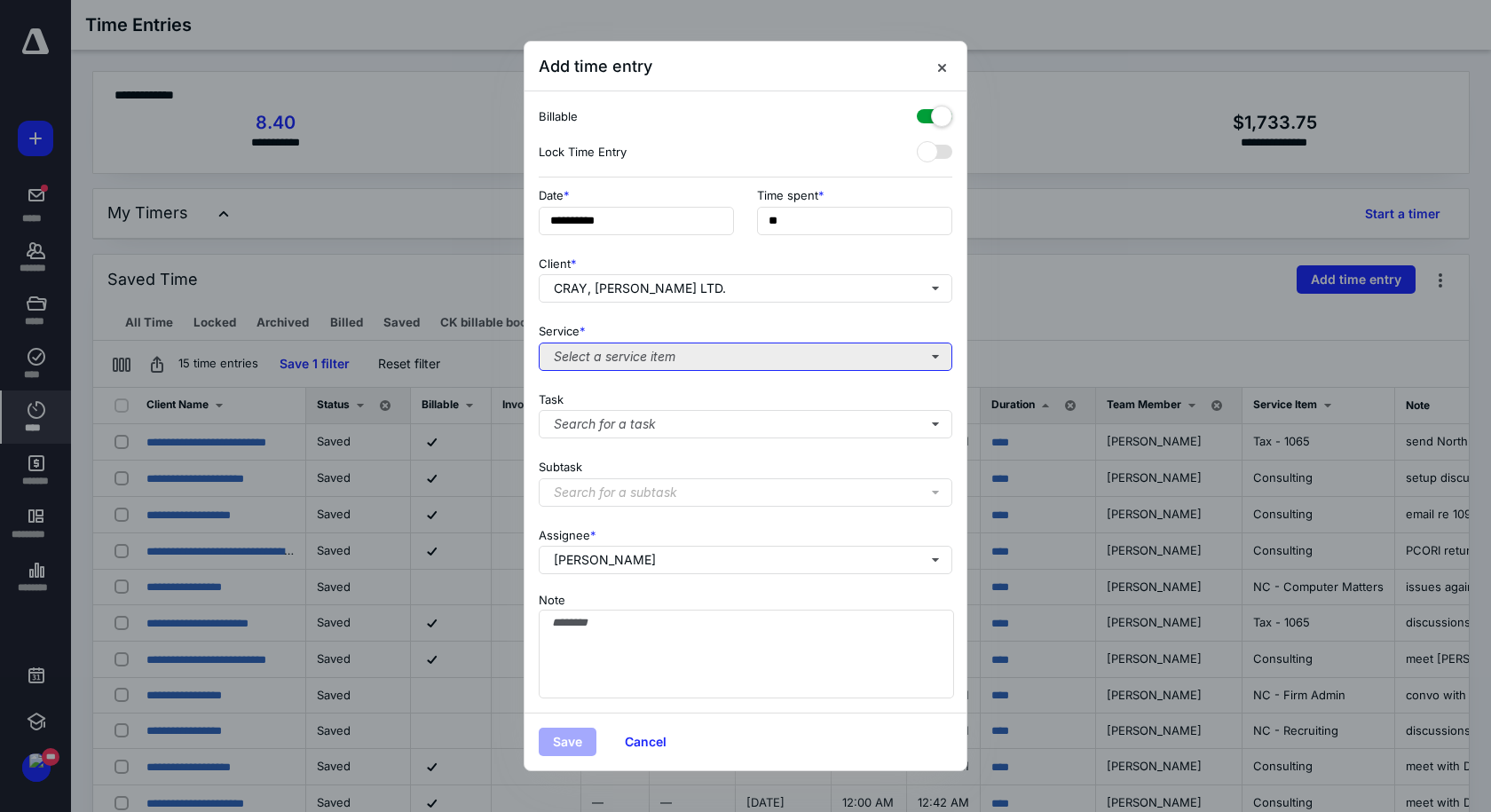 click on "Select a service item" at bounding box center (746, 357) 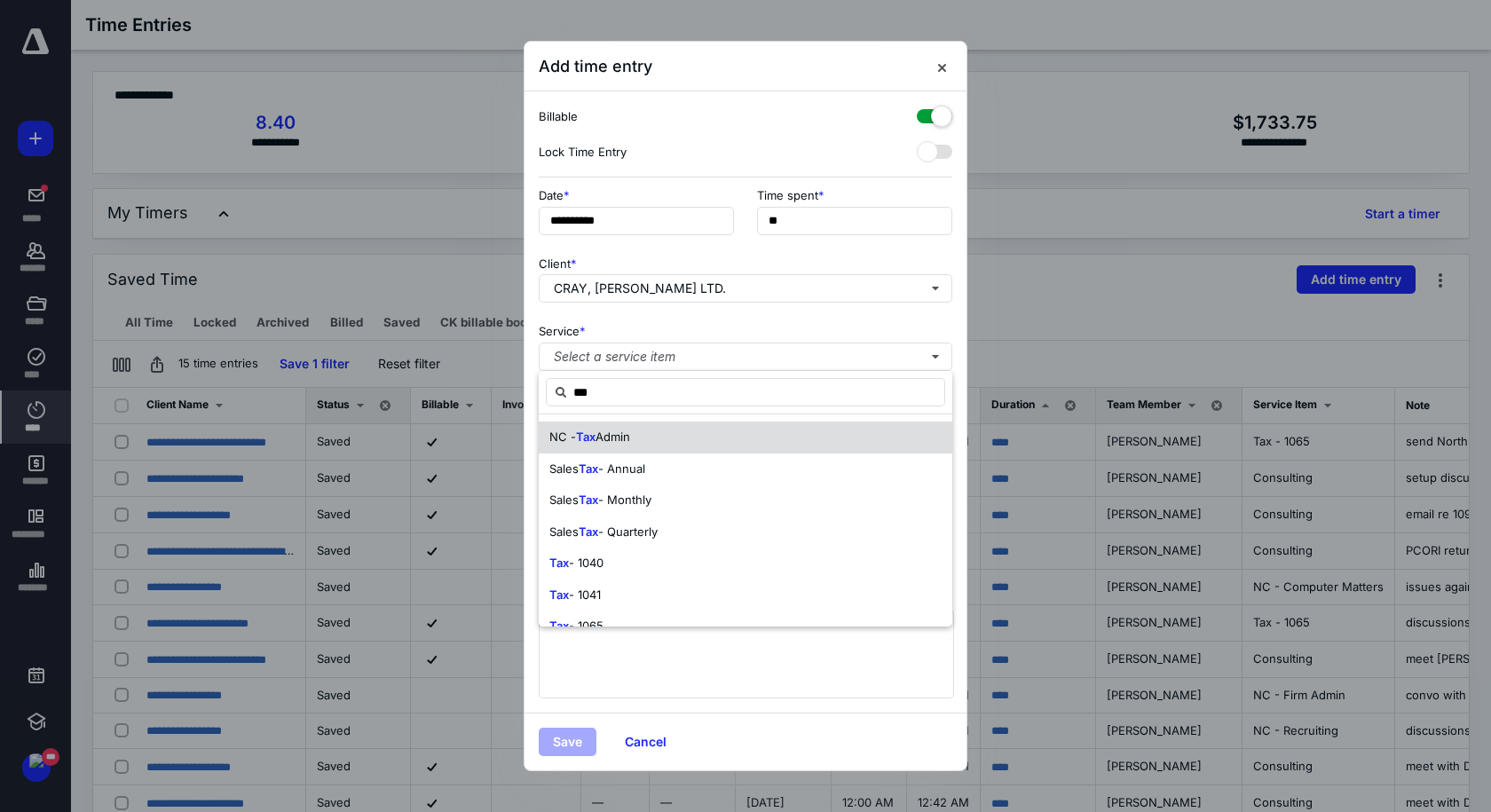 click on "Admin" at bounding box center [612, 437] 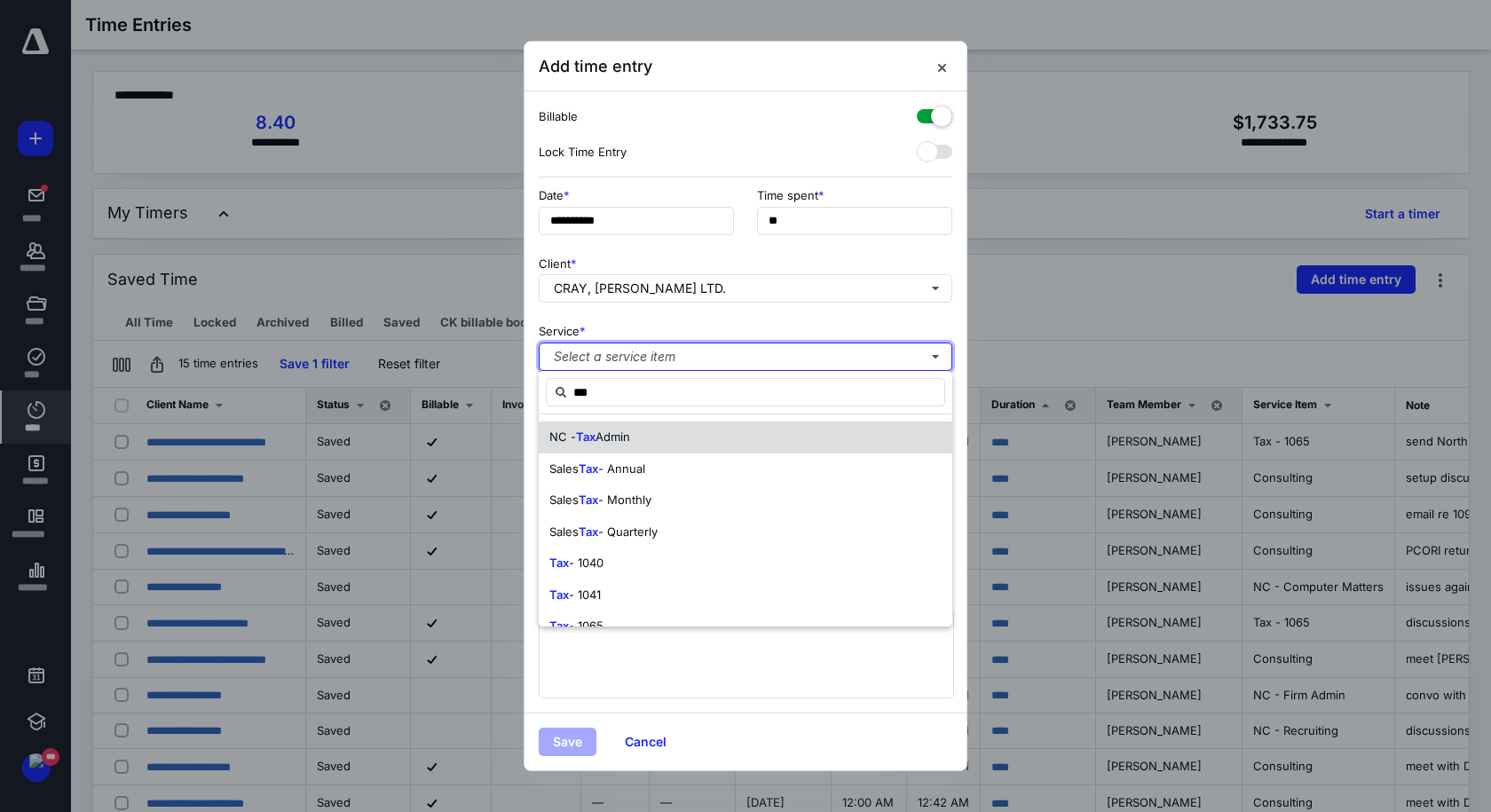 type 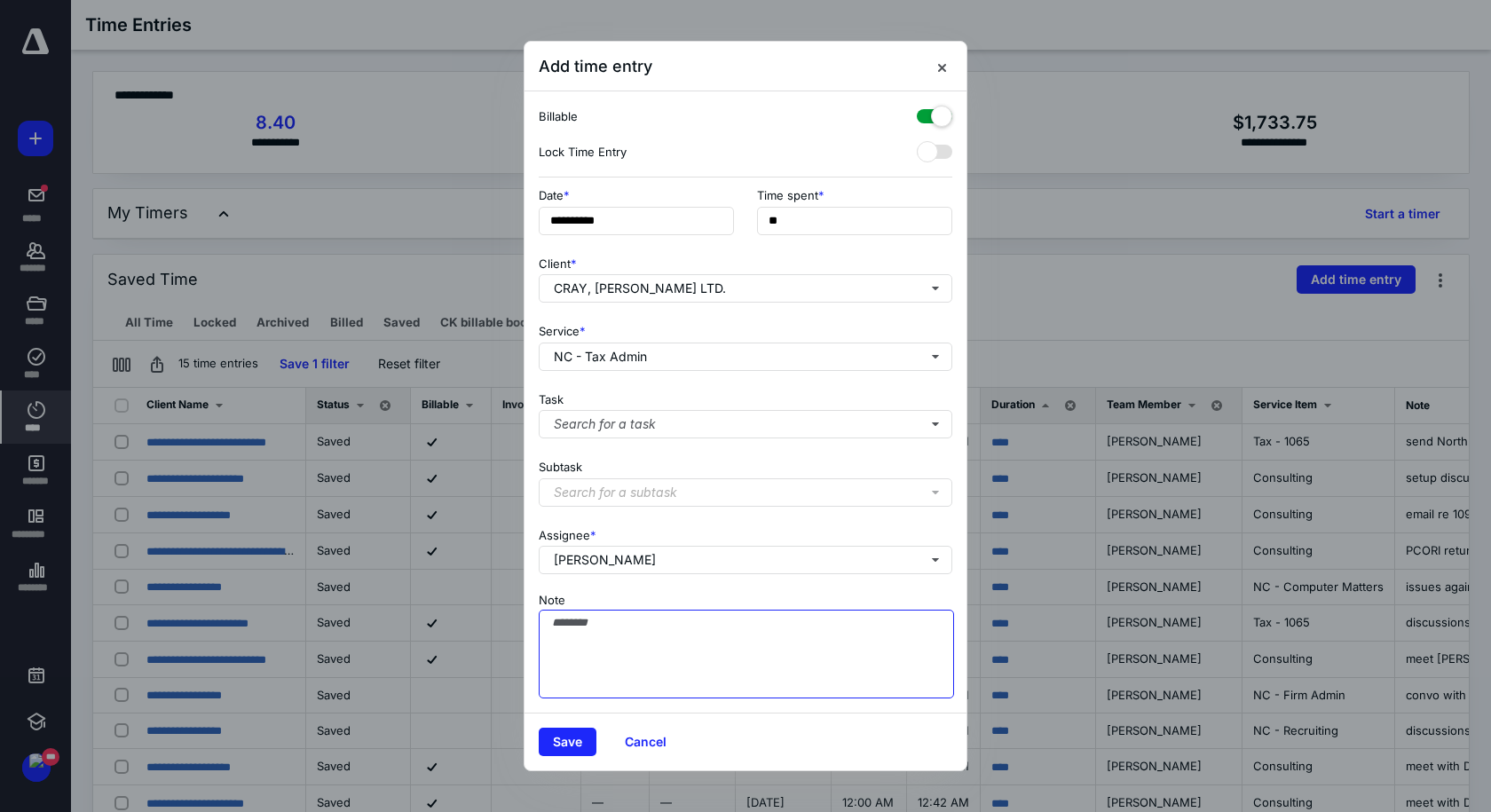 click on "Note" at bounding box center (746, 654) 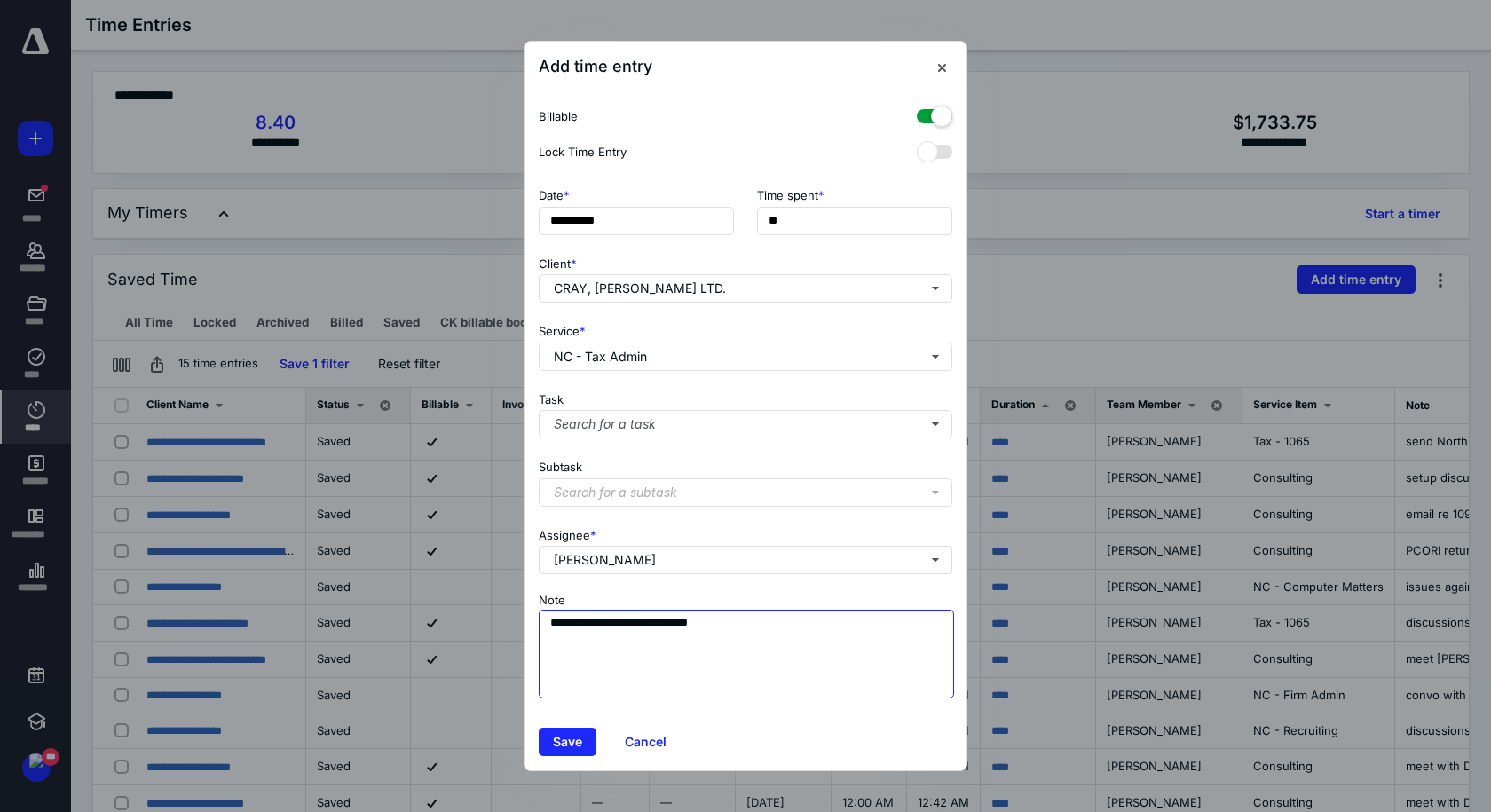 type on "**********" 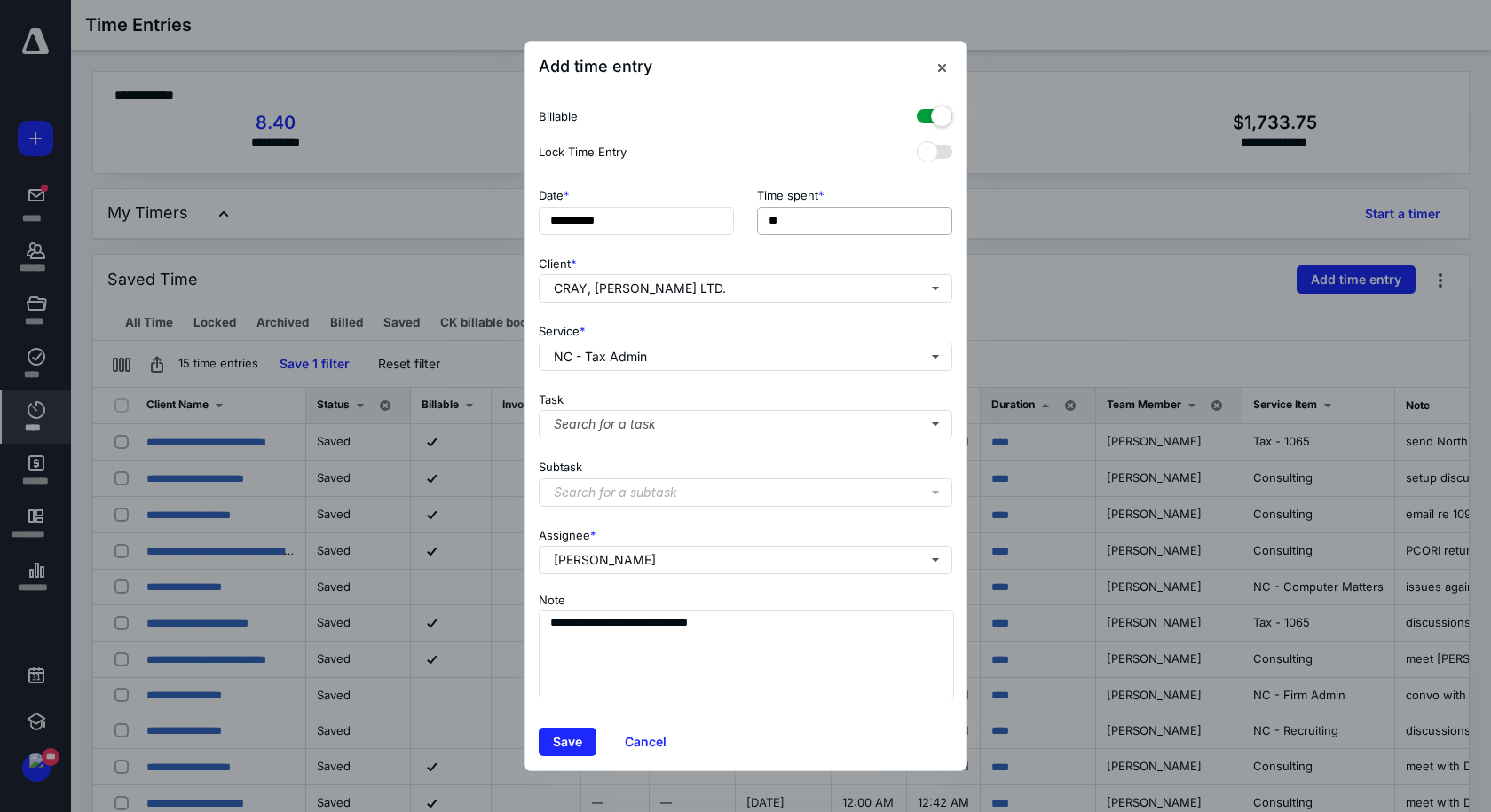 drag, startPoint x: 928, startPoint y: 112, endPoint x: 903, endPoint y: 214, distance: 105.01905 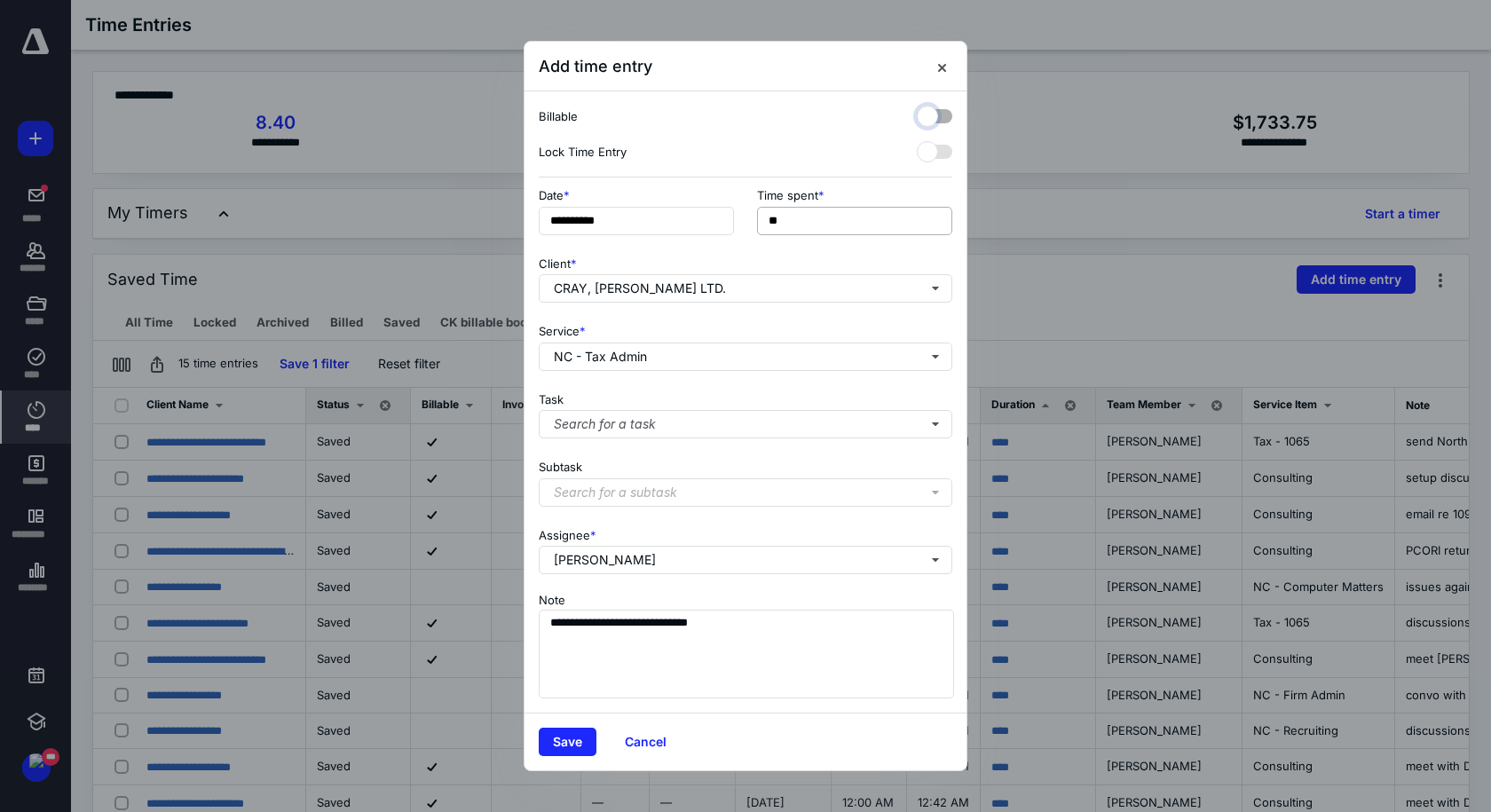 checkbox on "false" 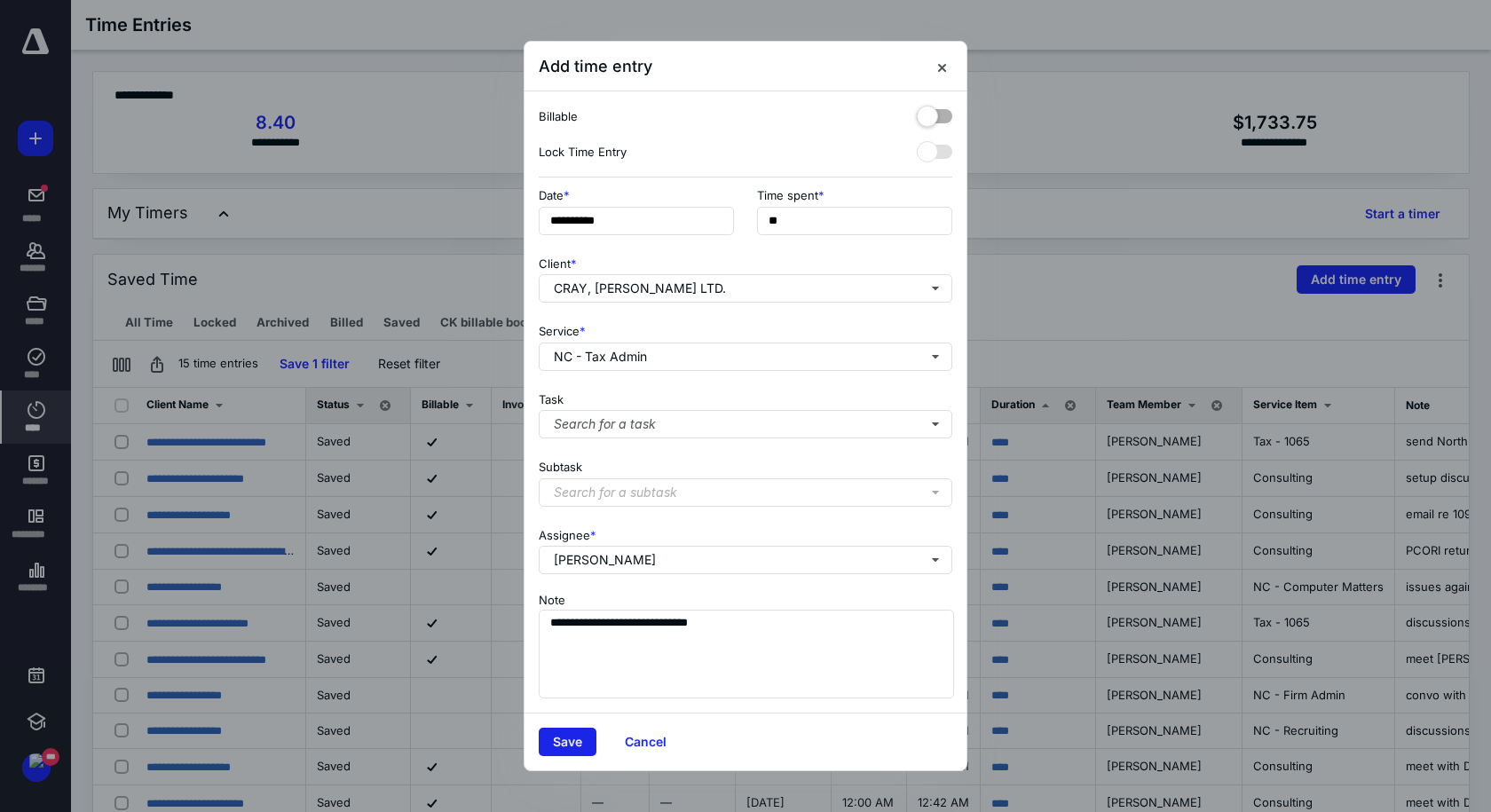 click on "Save" at bounding box center [567, 742] 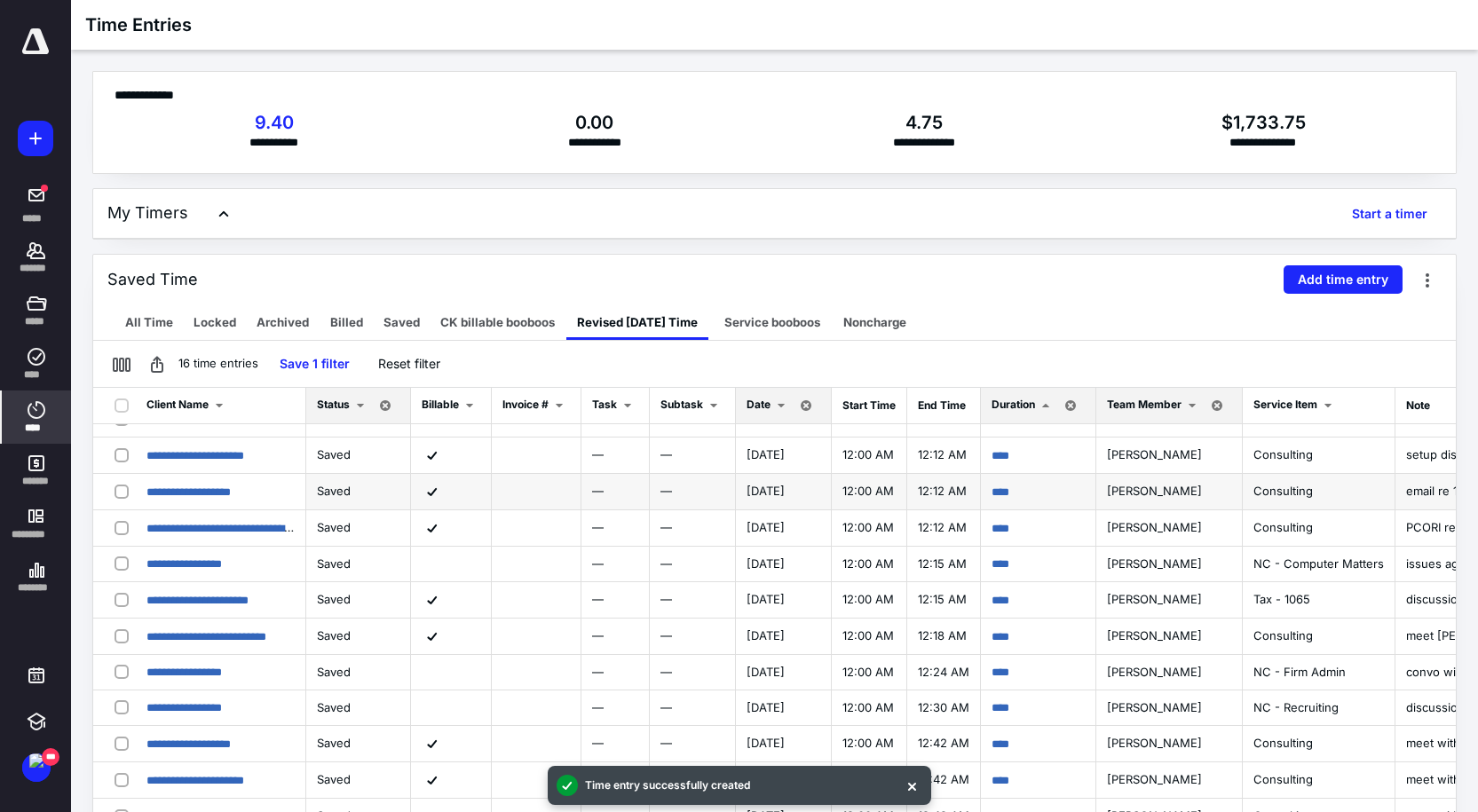 scroll, scrollTop: 0, scrollLeft: 0, axis: both 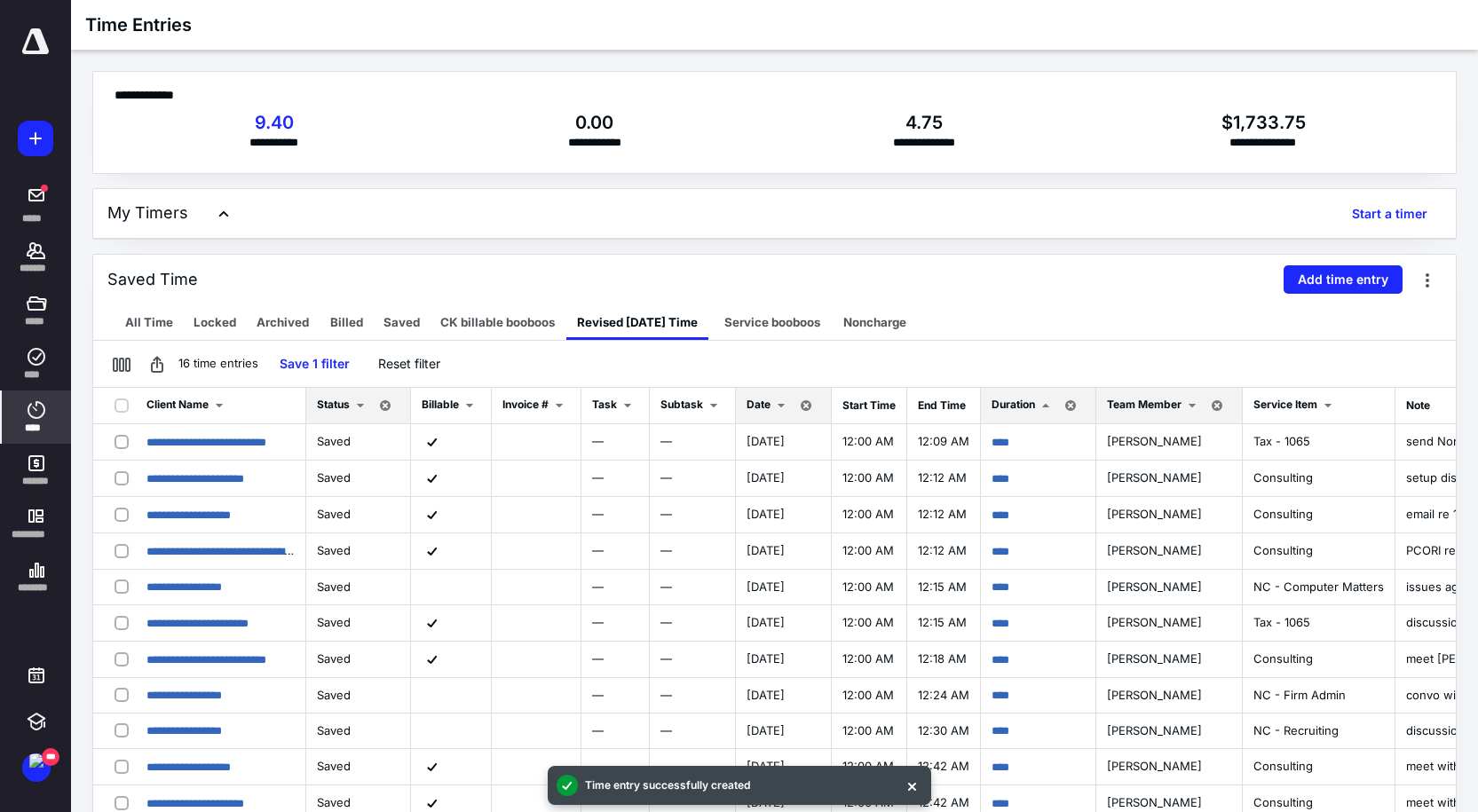 click on "Date" at bounding box center [758, 404] 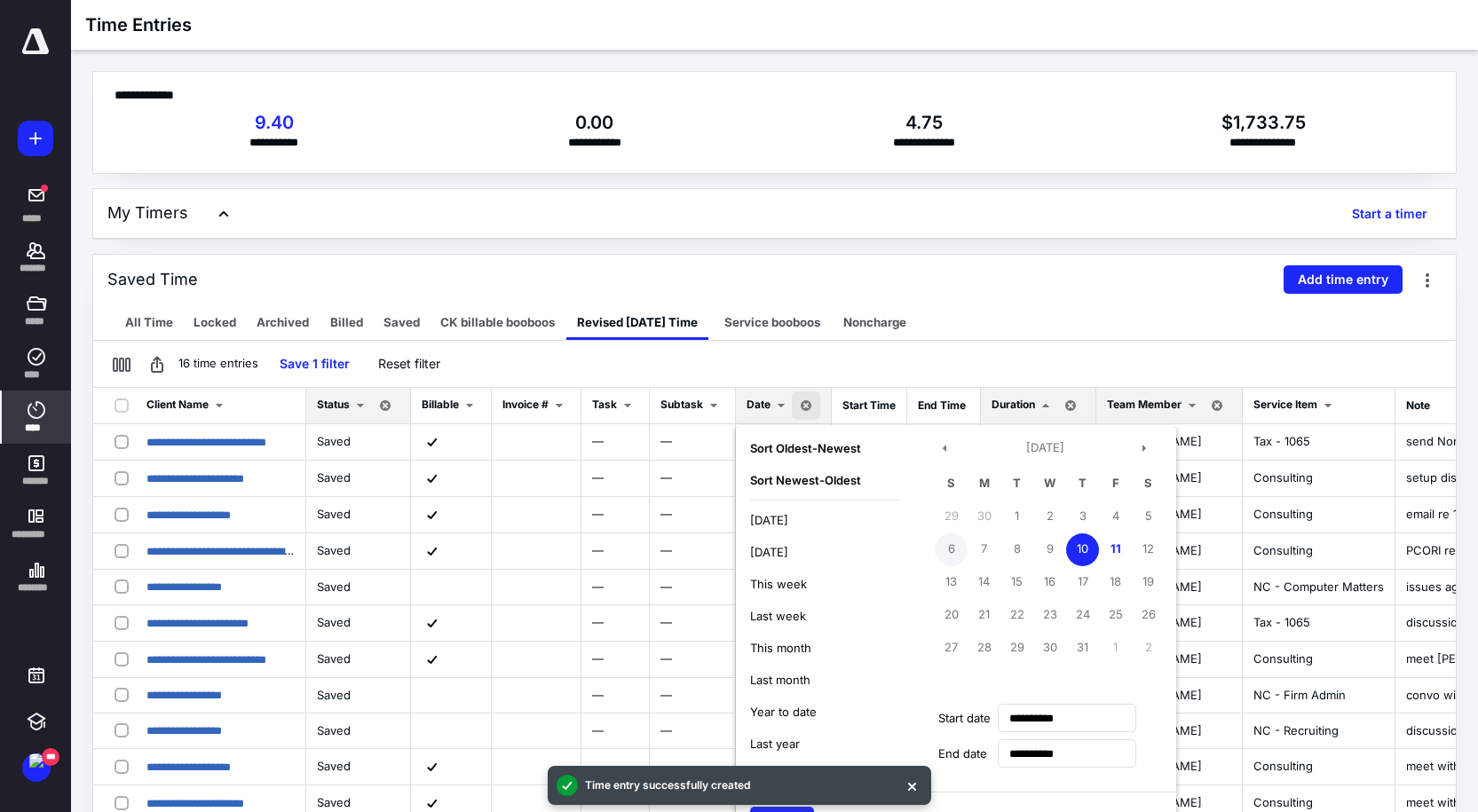 click on "6" at bounding box center (951, 549) 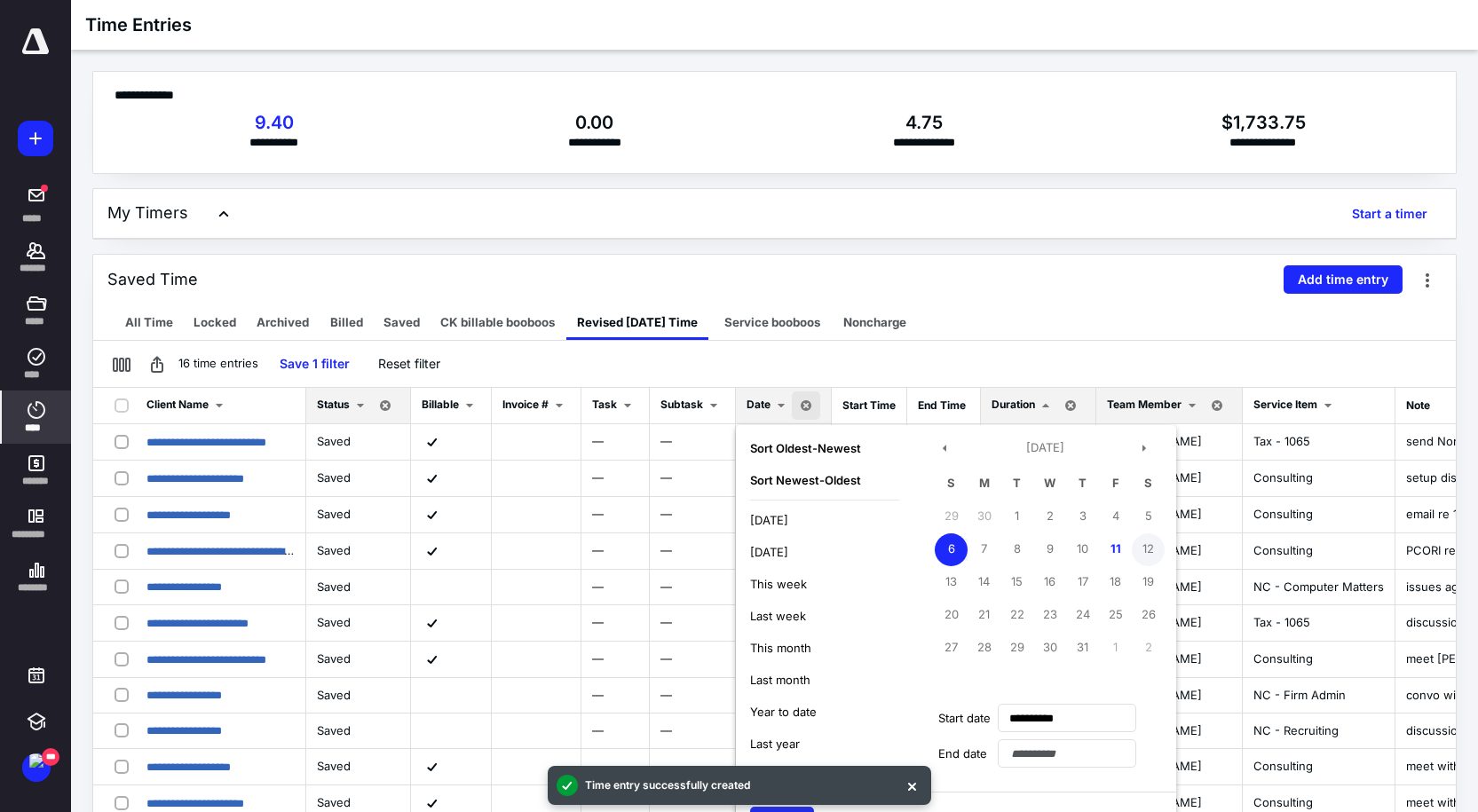 click on "12" at bounding box center [1148, 549] 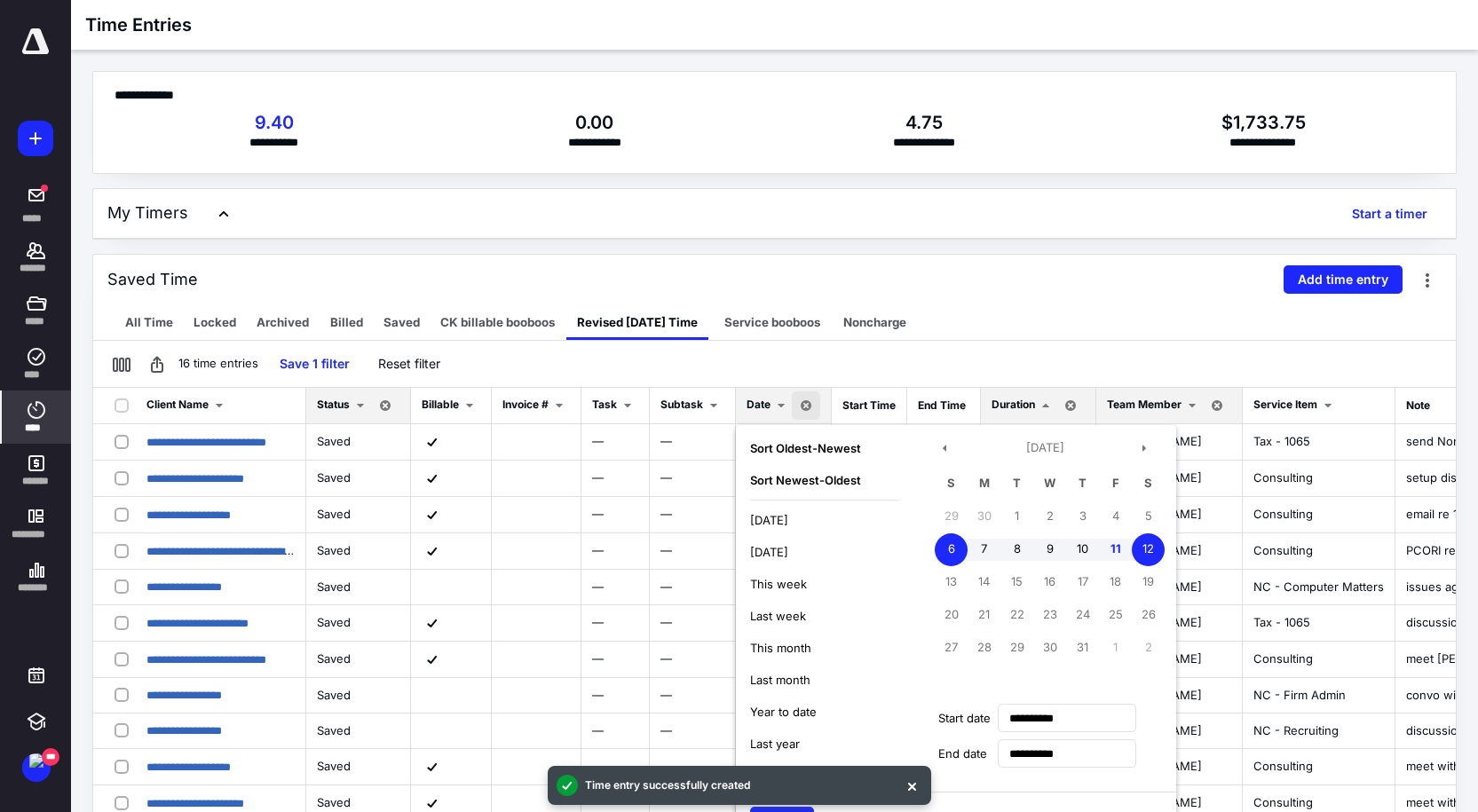 scroll, scrollTop: 36, scrollLeft: 0, axis: vertical 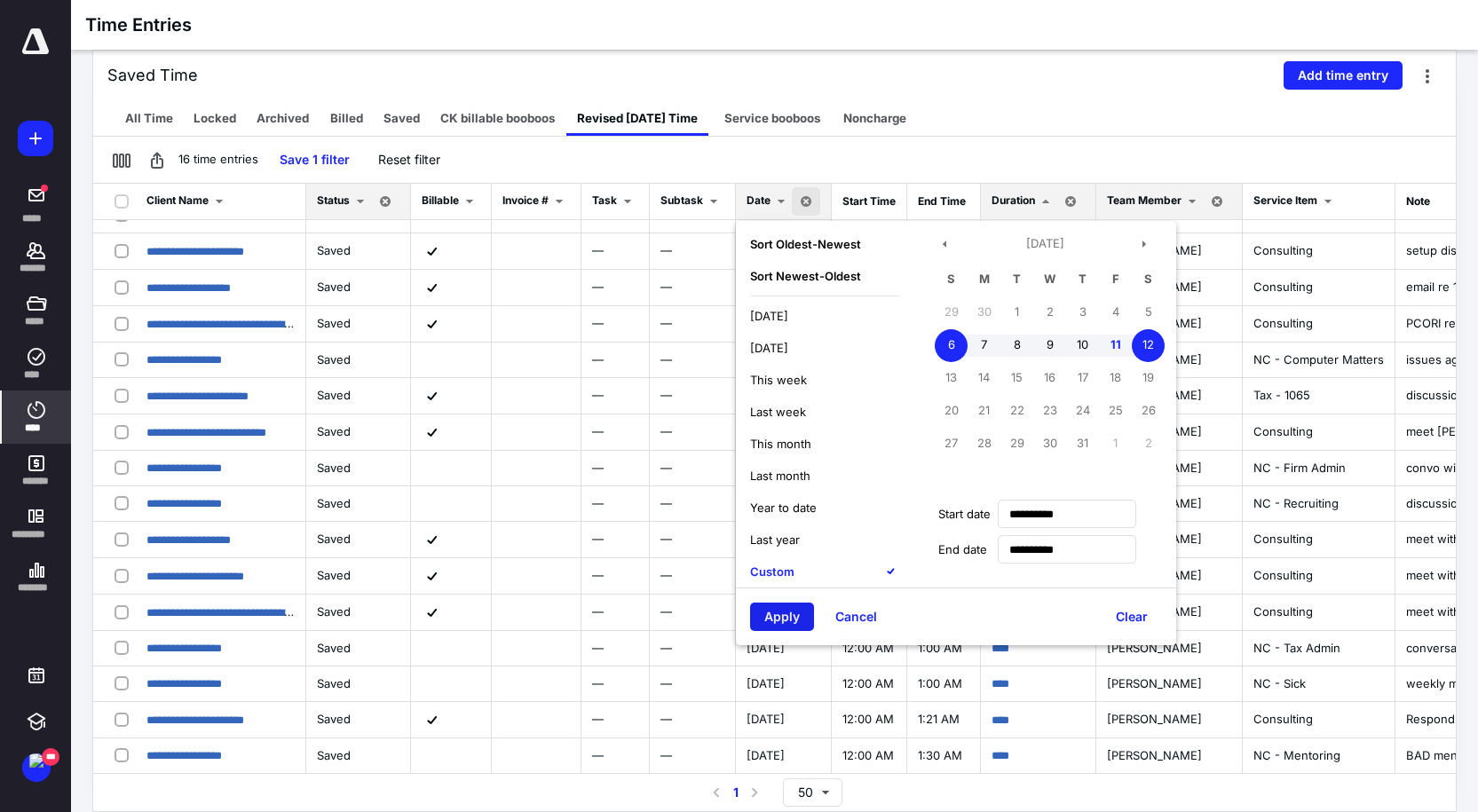 click on "Apply" at bounding box center [782, 617] 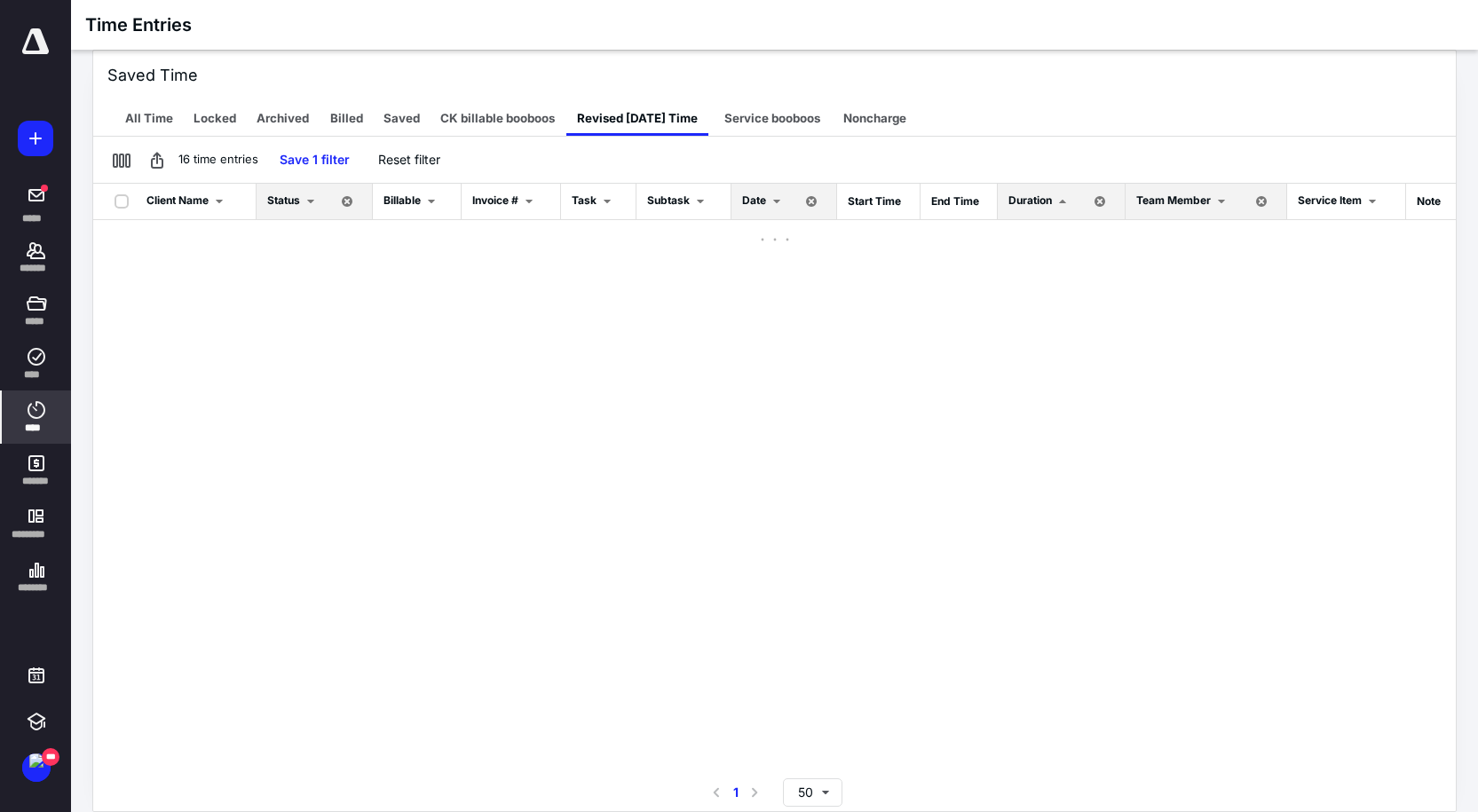 scroll, scrollTop: 0, scrollLeft: 0, axis: both 